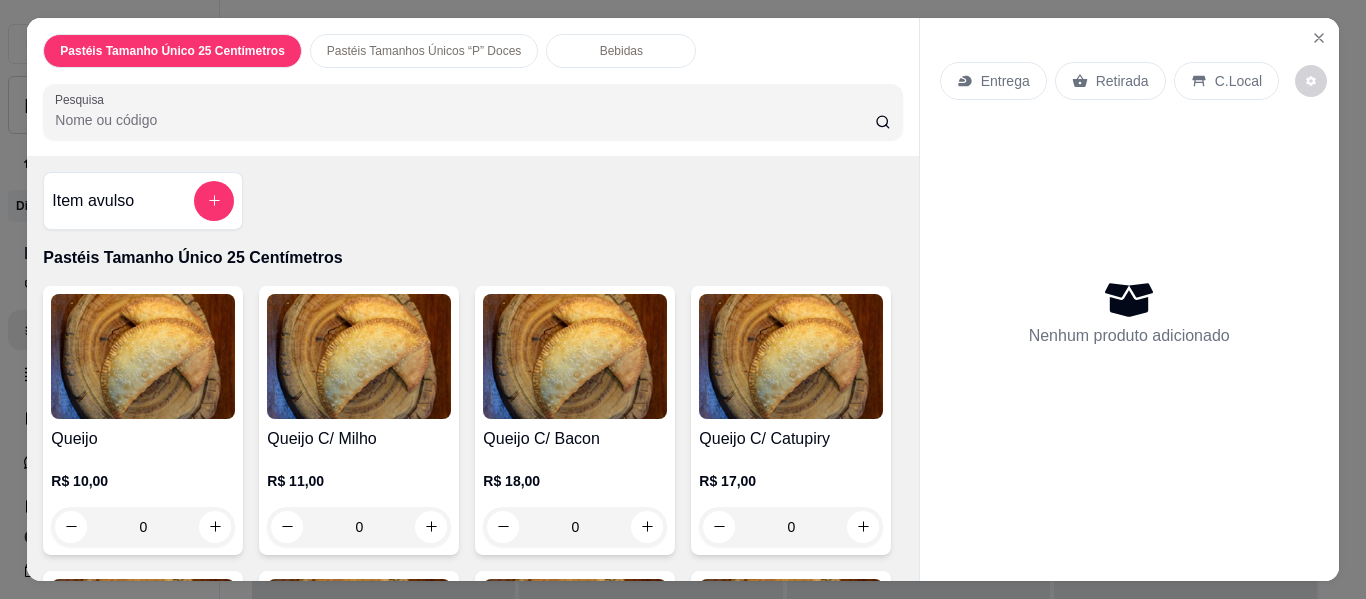 scroll, scrollTop: 0, scrollLeft: 0, axis: both 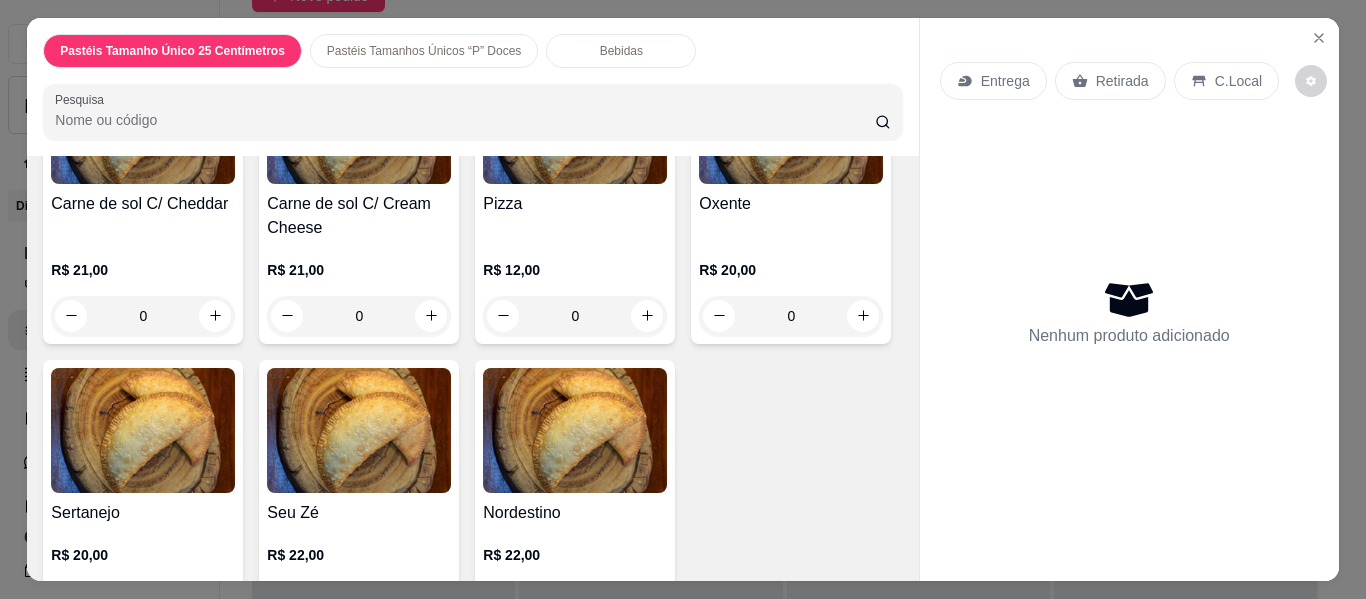 click on "0" at bounding box center (143, 7) 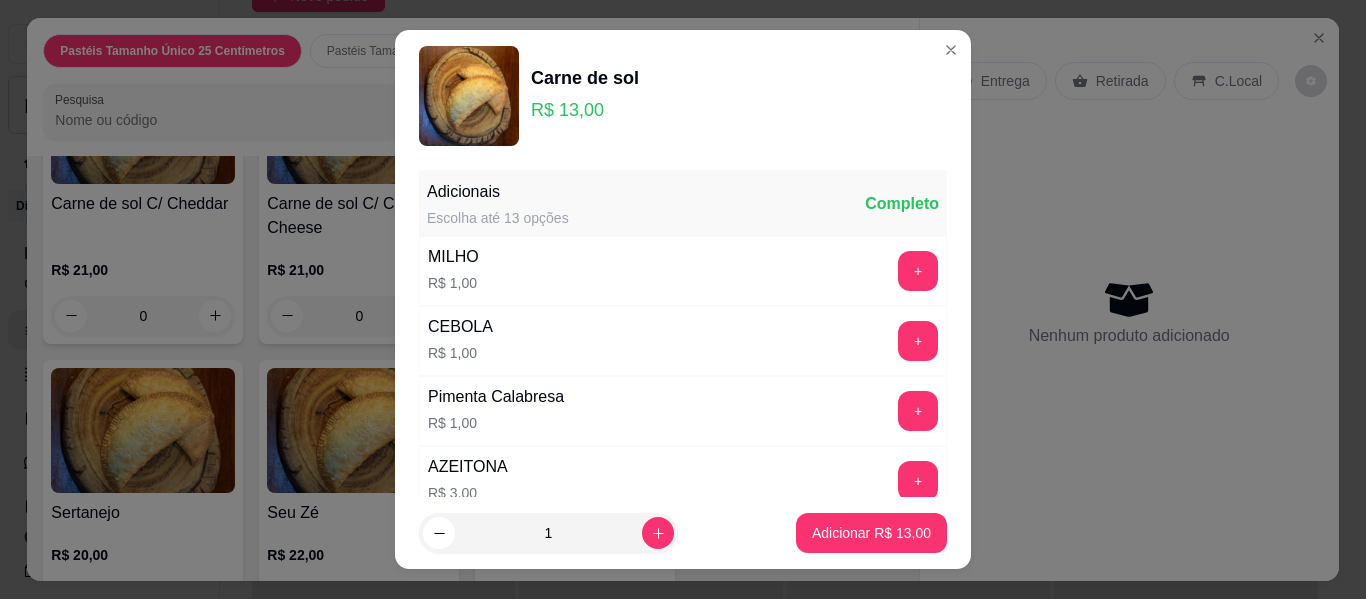 click on "1 Adicionar   R$ 13,00" at bounding box center [683, 533] 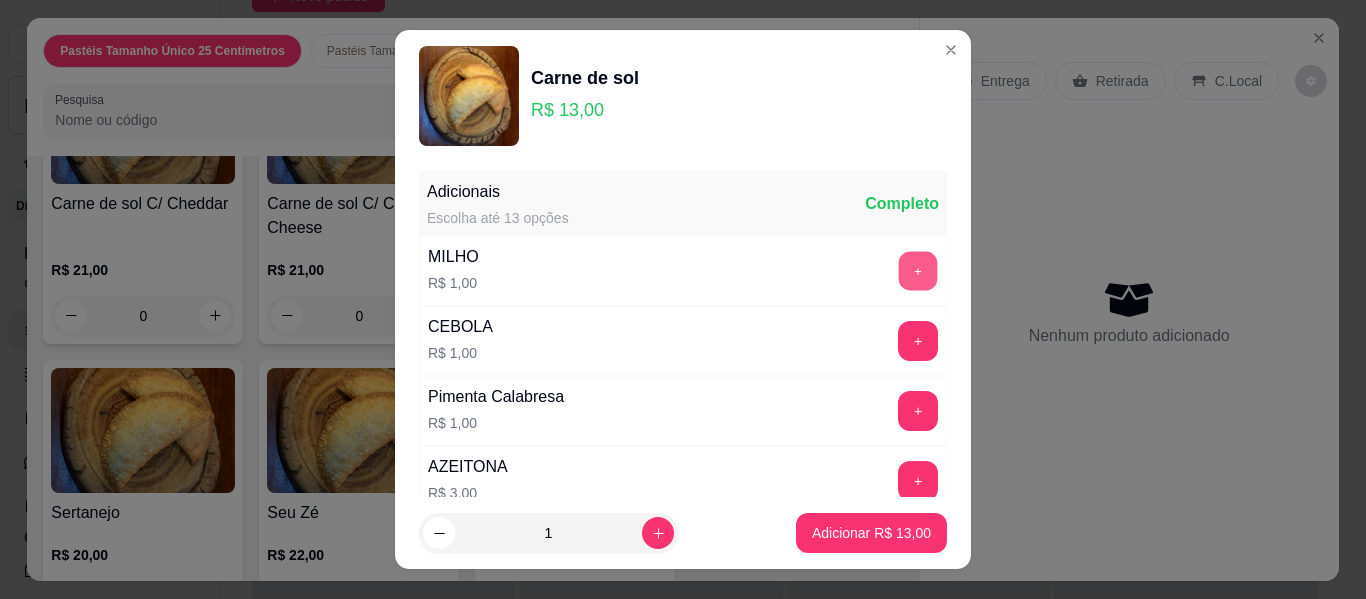 click on "+" at bounding box center (918, 271) 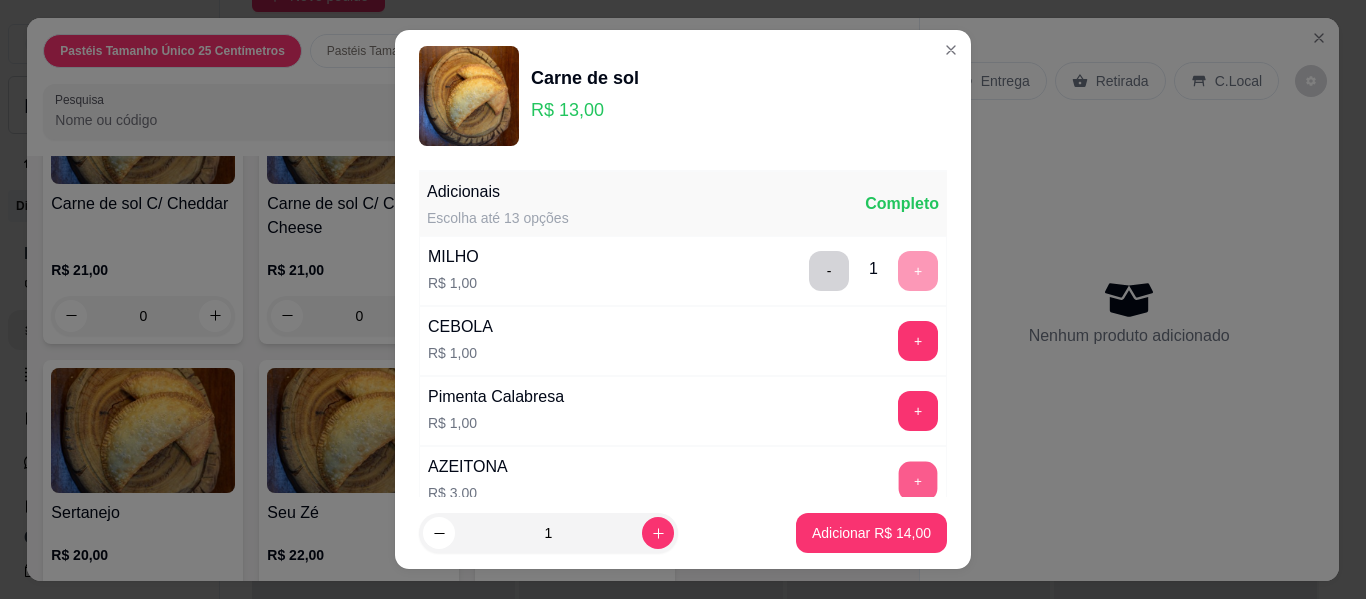 click on "+" at bounding box center (918, 481) 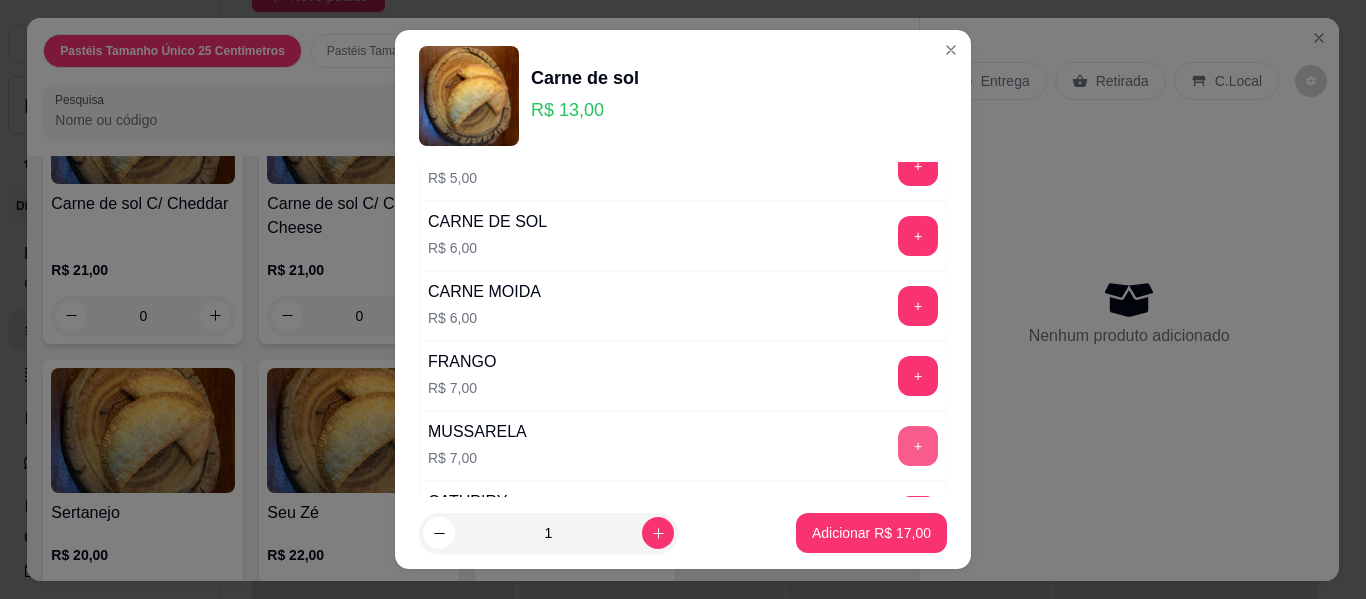 scroll, scrollTop: 480, scrollLeft: 0, axis: vertical 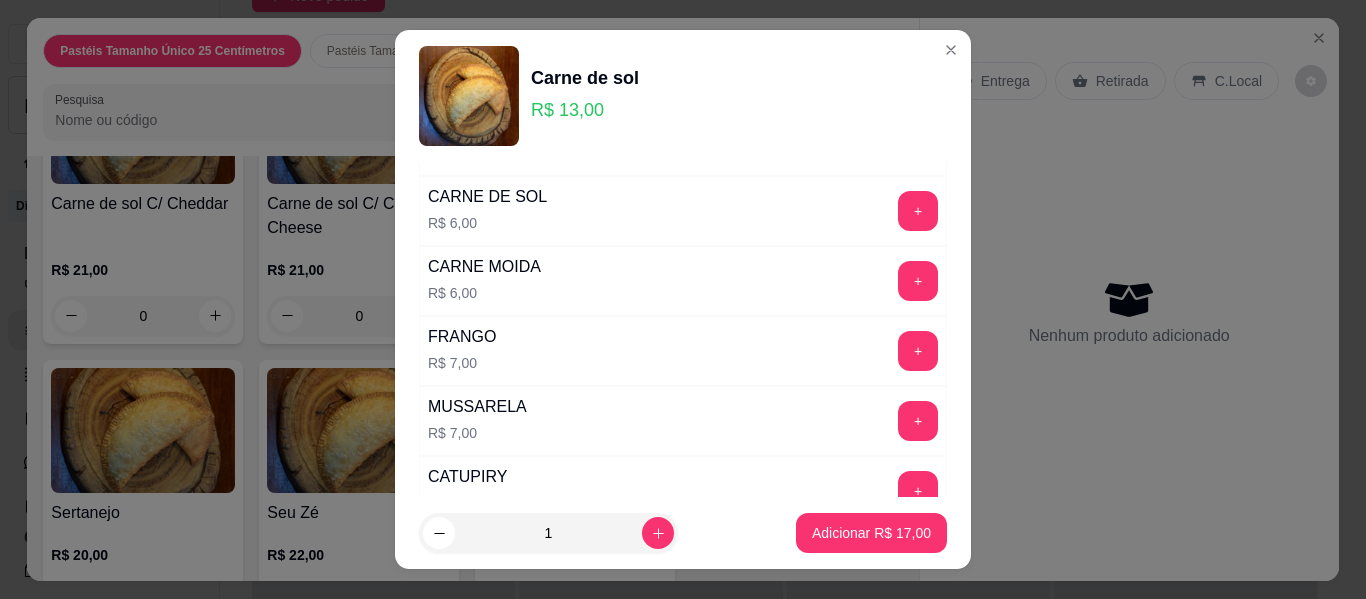click on "CATUPIRY  R$ 7,00 +" at bounding box center (683, 491) 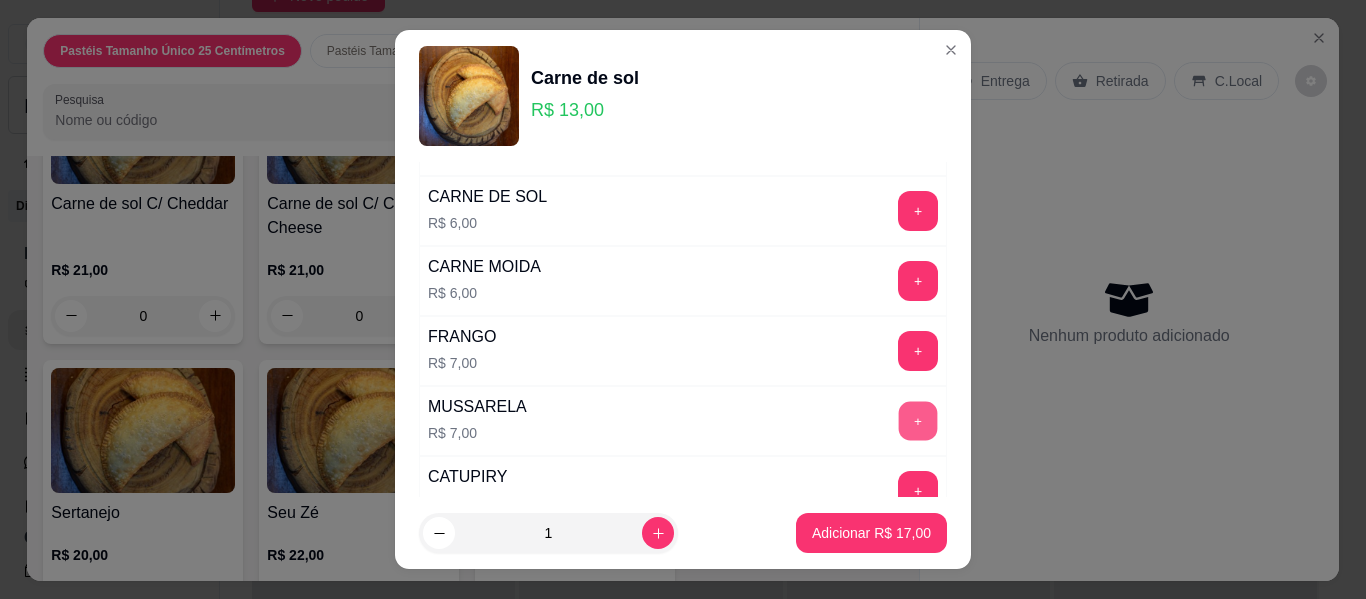 click on "+" at bounding box center (918, 421) 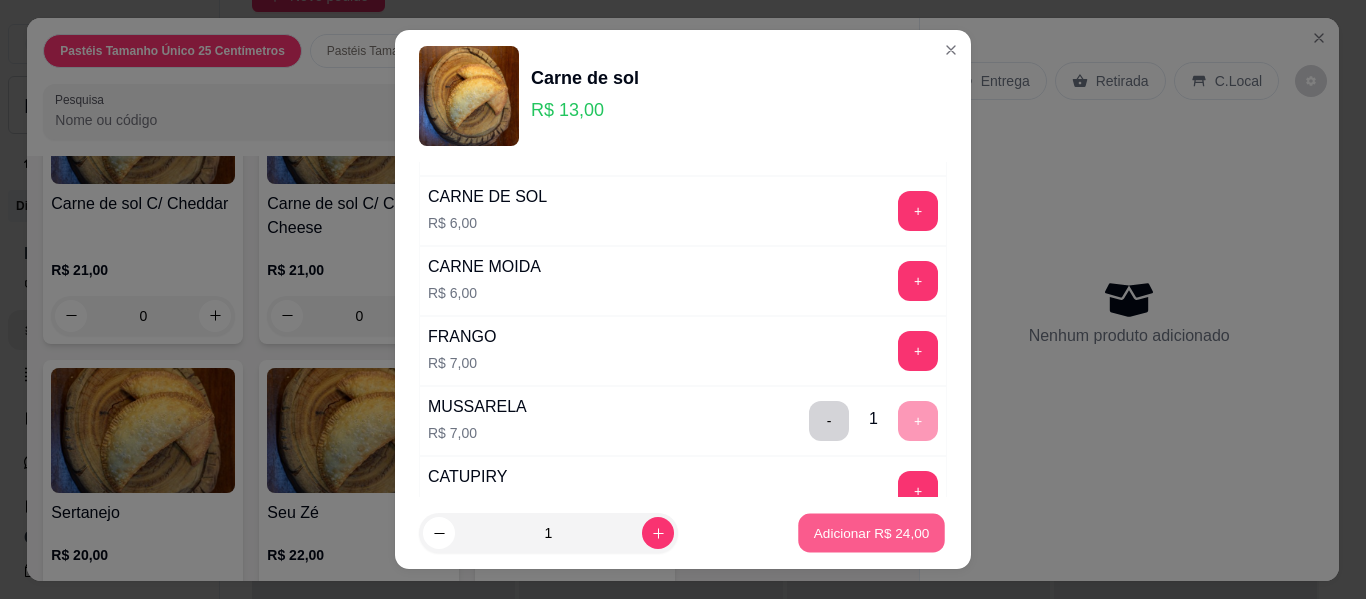 click on "Adicionar   R$ 24,00" at bounding box center [872, 532] 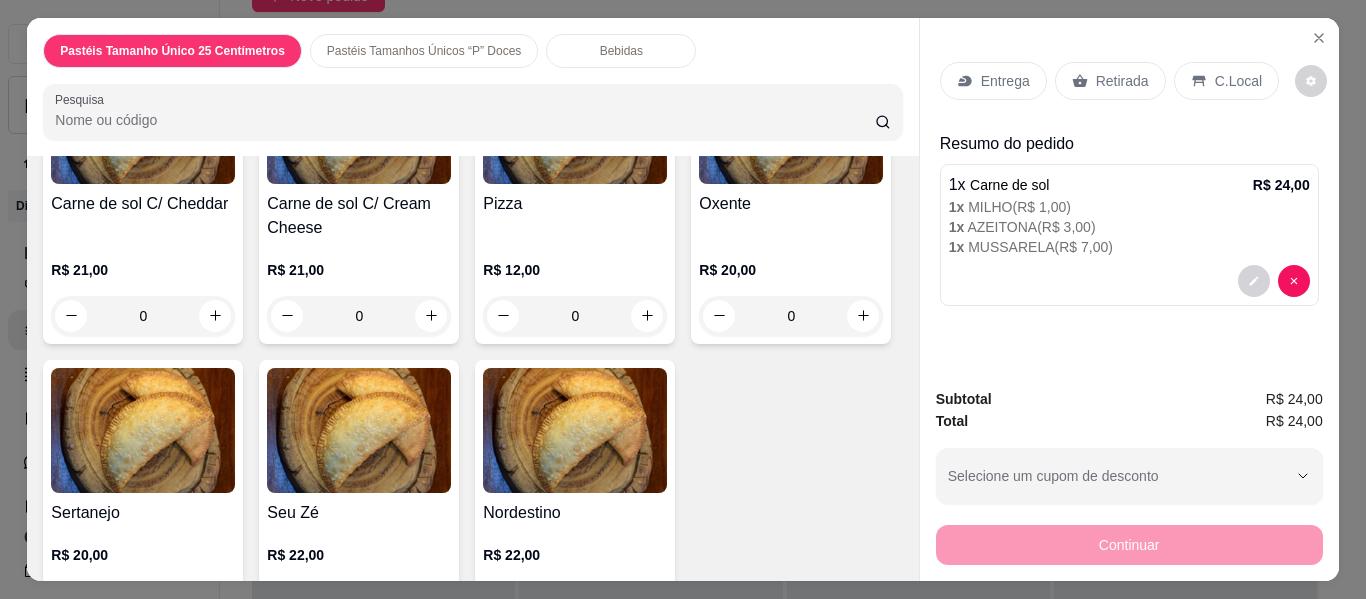click on "Entrega" at bounding box center (1005, 81) 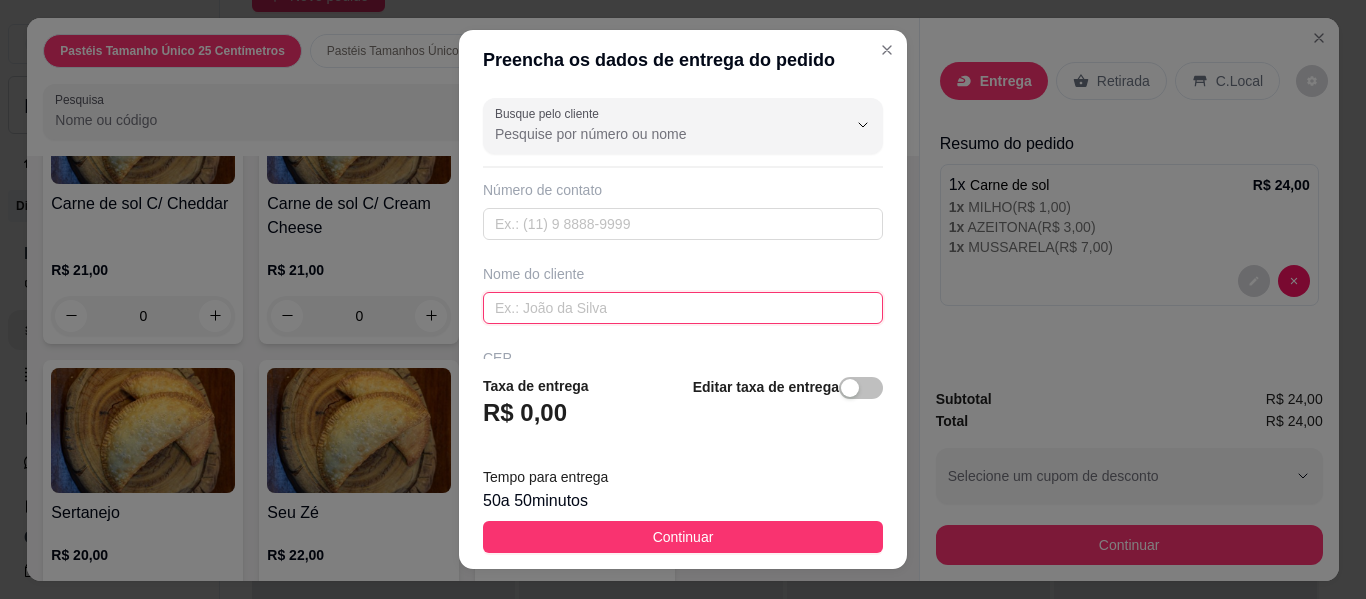 click at bounding box center (683, 308) 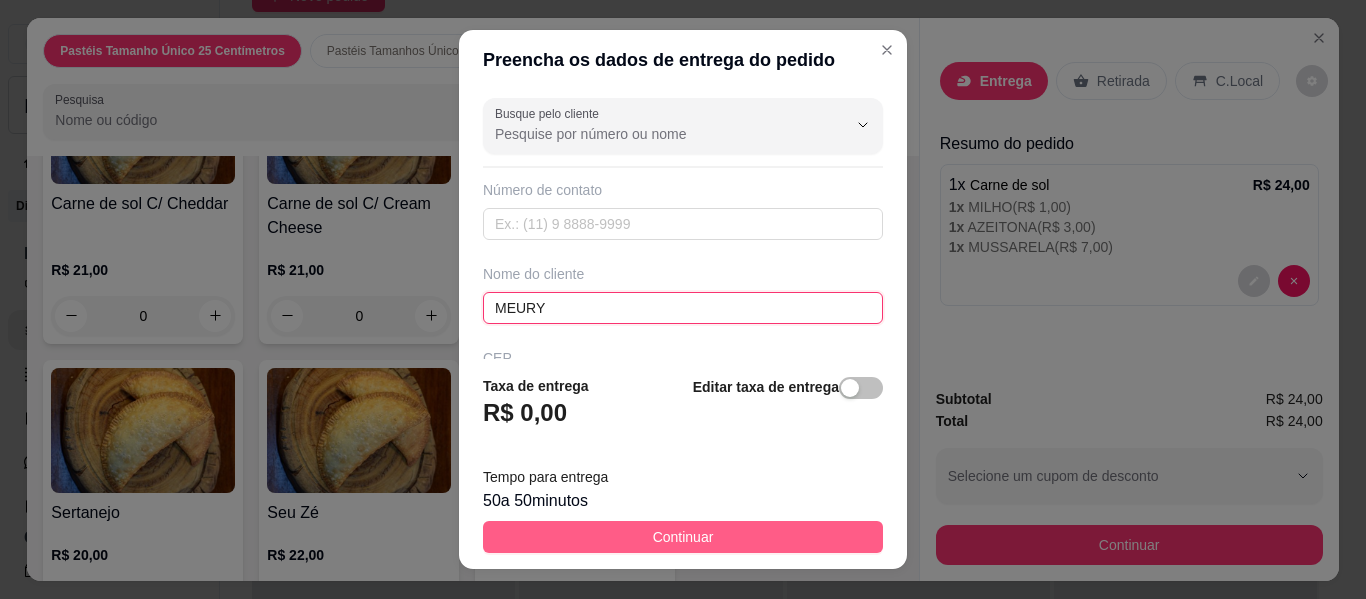 type on "MEURY" 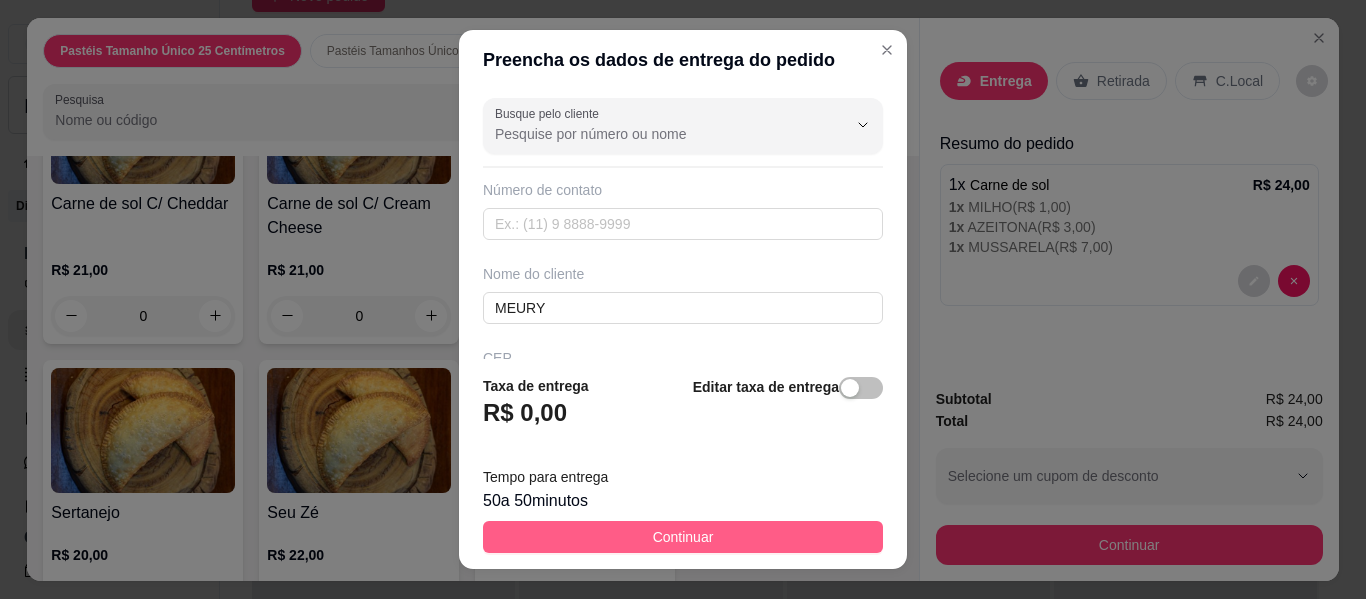click on "Continuar" at bounding box center [683, 537] 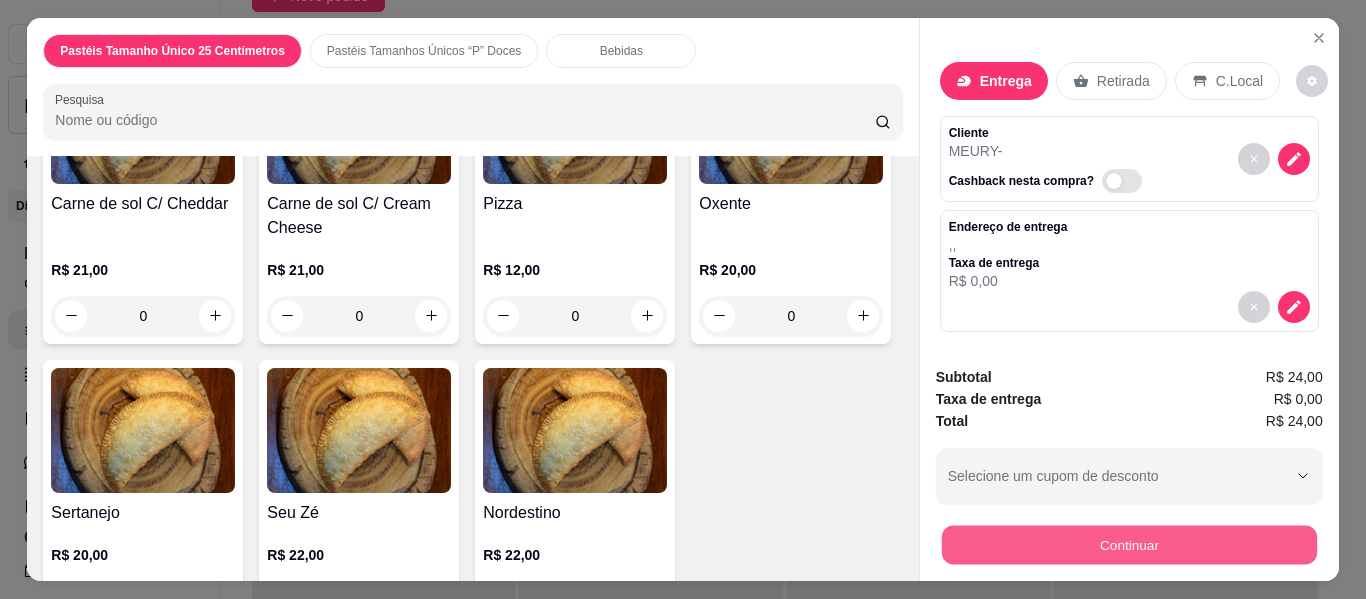 click on "Continuar" at bounding box center [1128, 545] 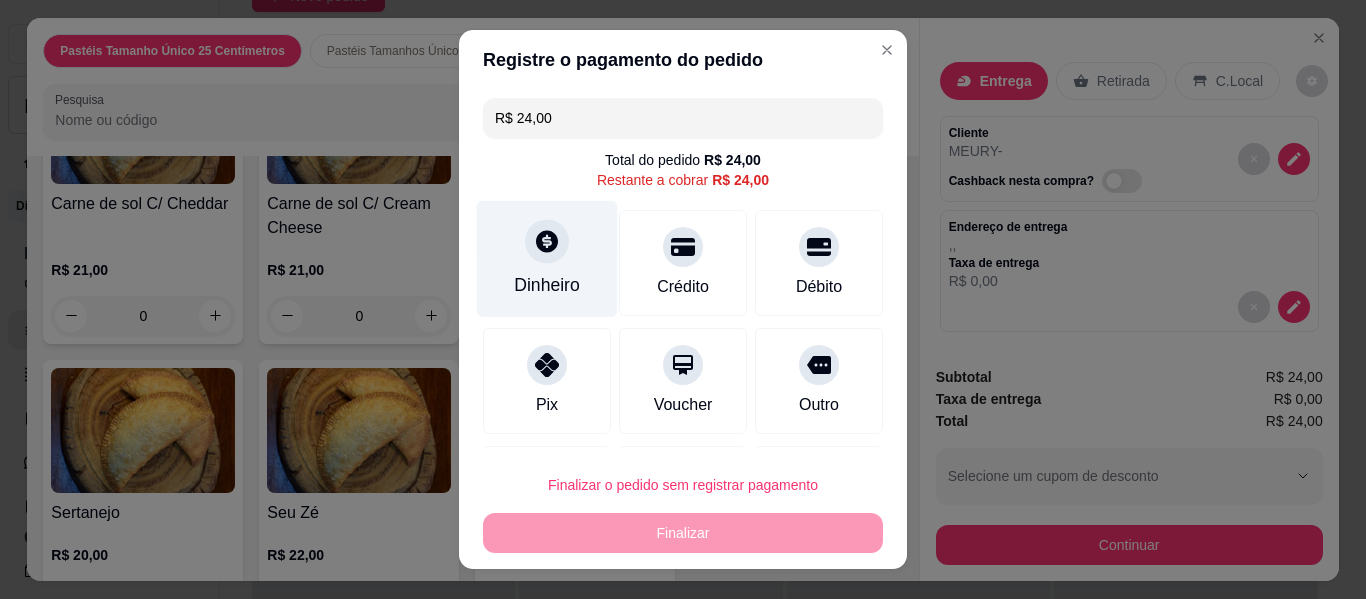 click on "Dinheiro" at bounding box center [547, 285] 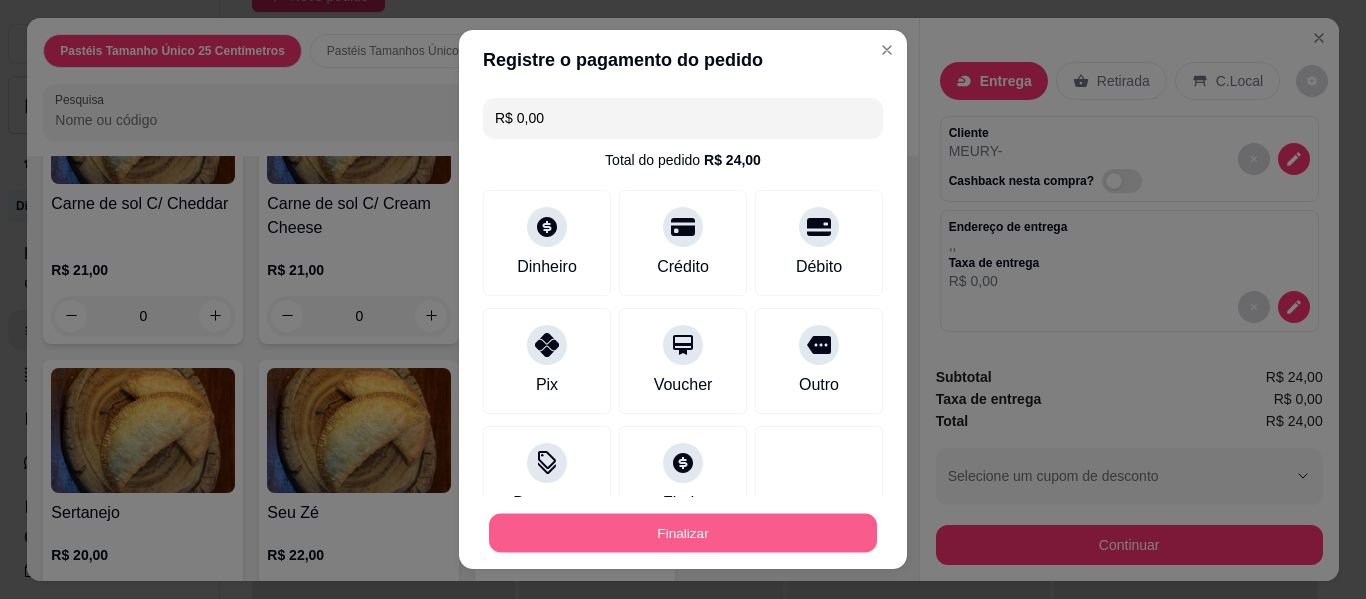 click on "Finalizar" at bounding box center (683, 533) 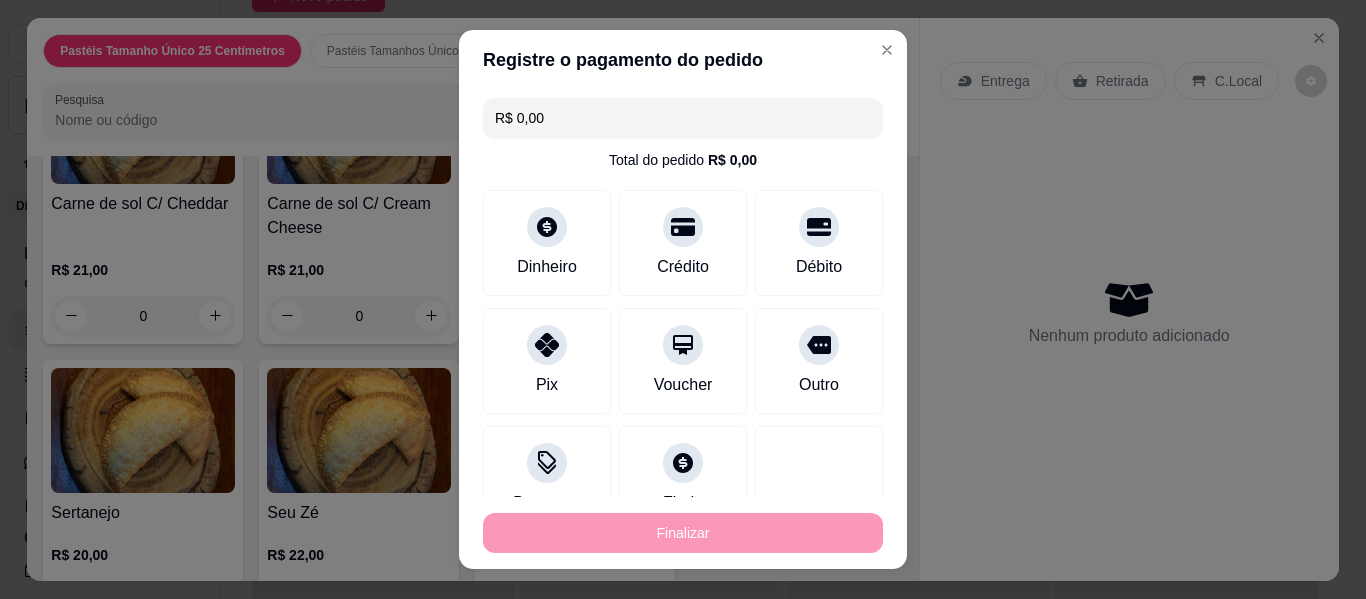 type on "-R$ 24,00" 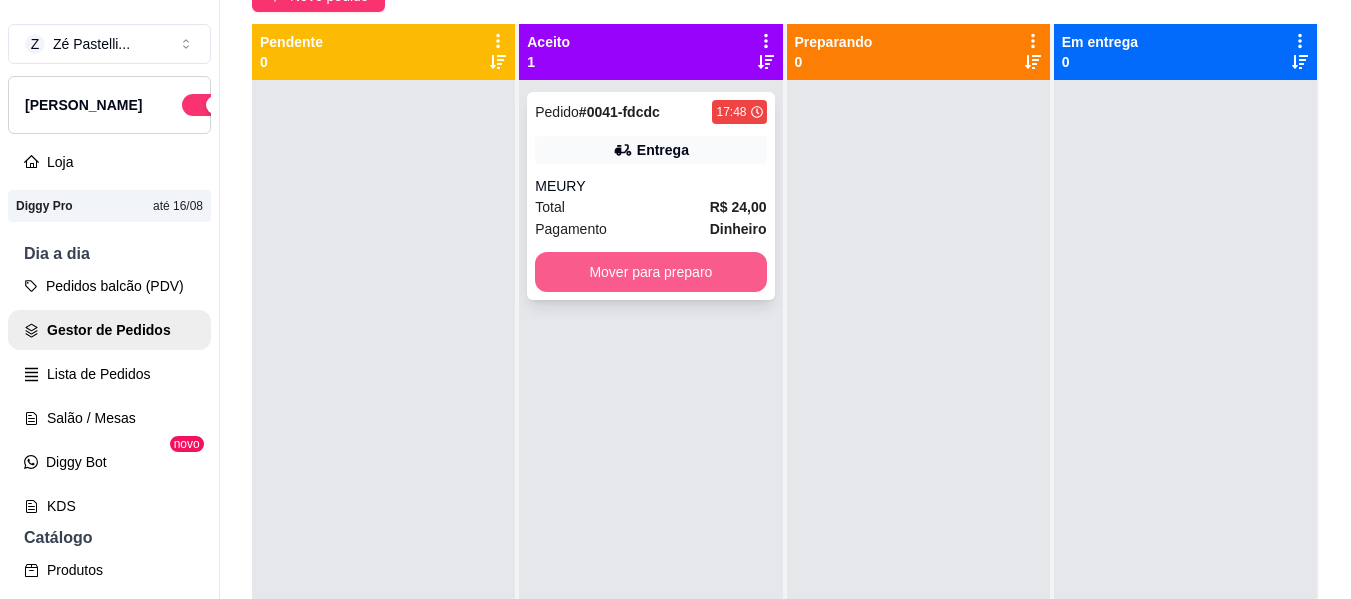 drag, startPoint x: 707, startPoint y: 307, endPoint x: 654, endPoint y: 290, distance: 55.65968 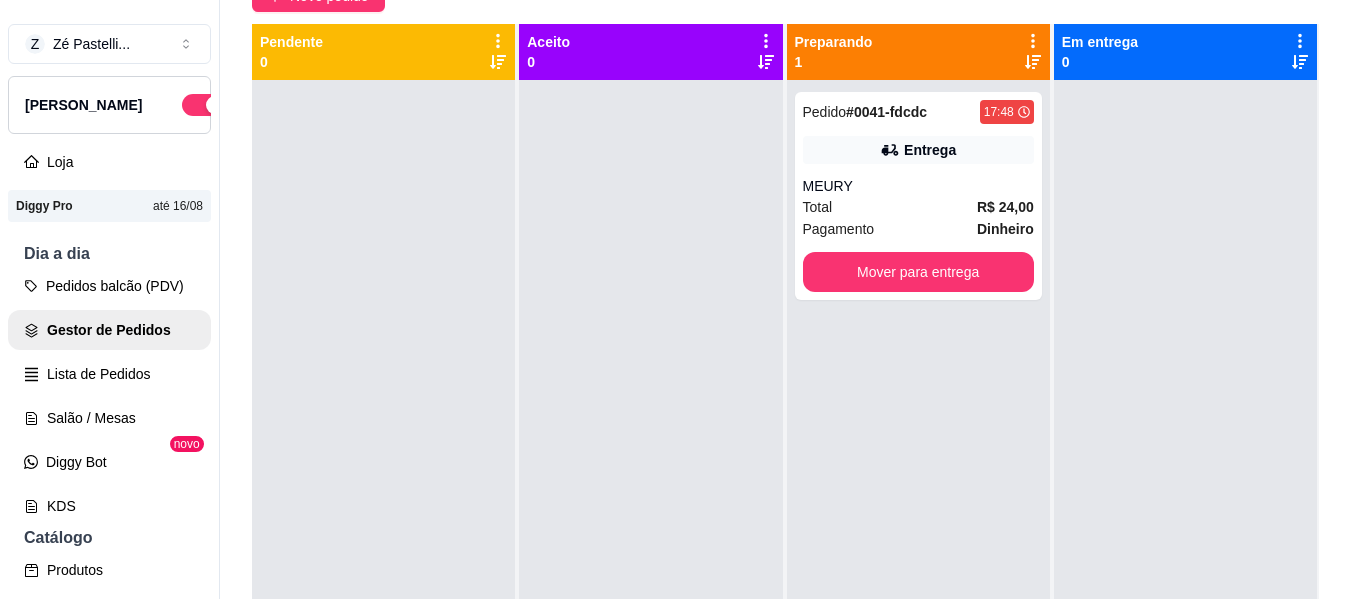 drag, startPoint x: 683, startPoint y: 153, endPoint x: 712, endPoint y: 97, distance: 63.06346 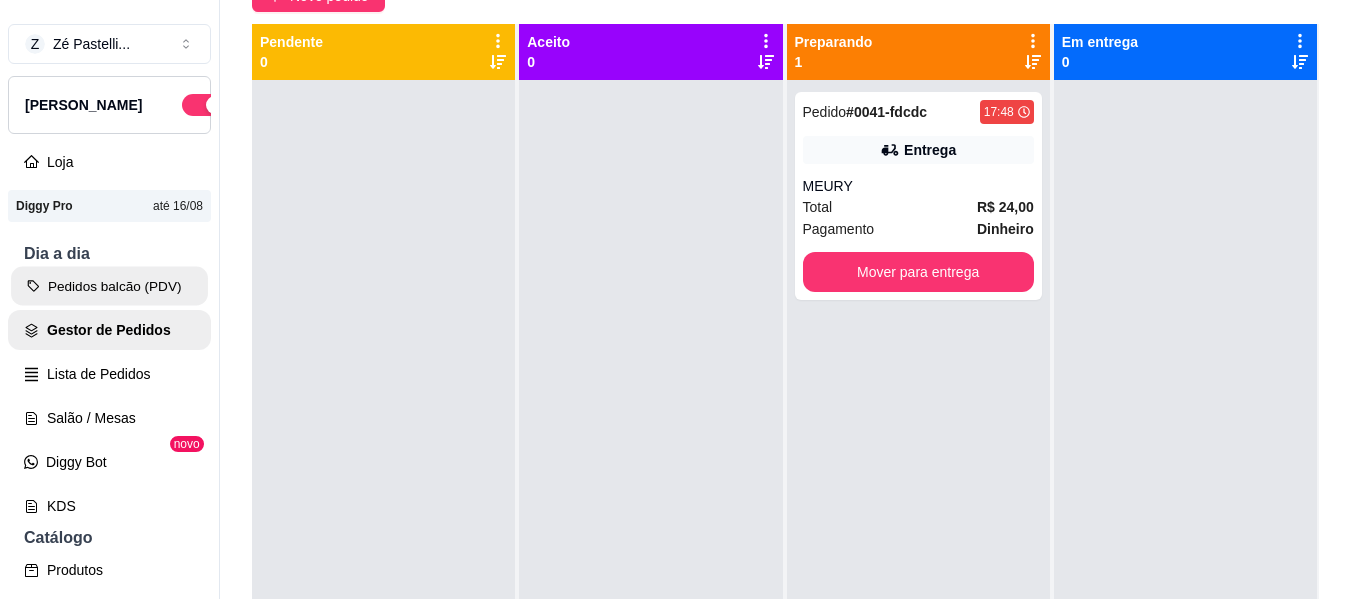 click on "Pedidos balcão (PDV)" at bounding box center (109, 286) 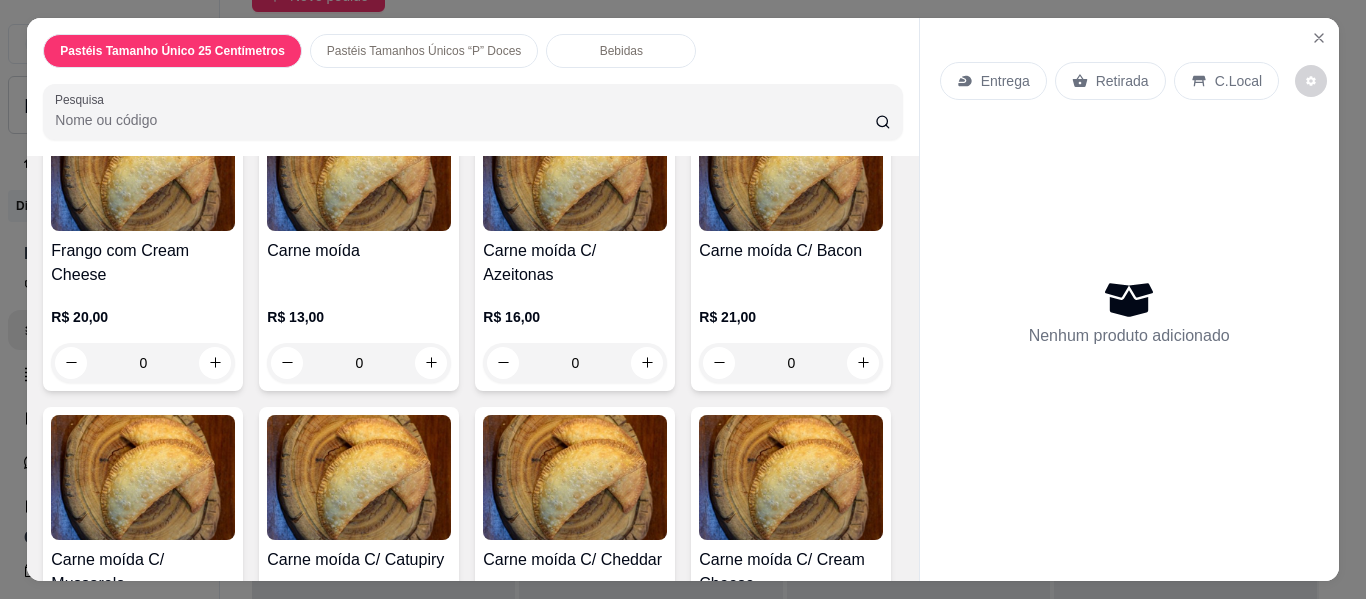 scroll, scrollTop: 1960, scrollLeft: 0, axis: vertical 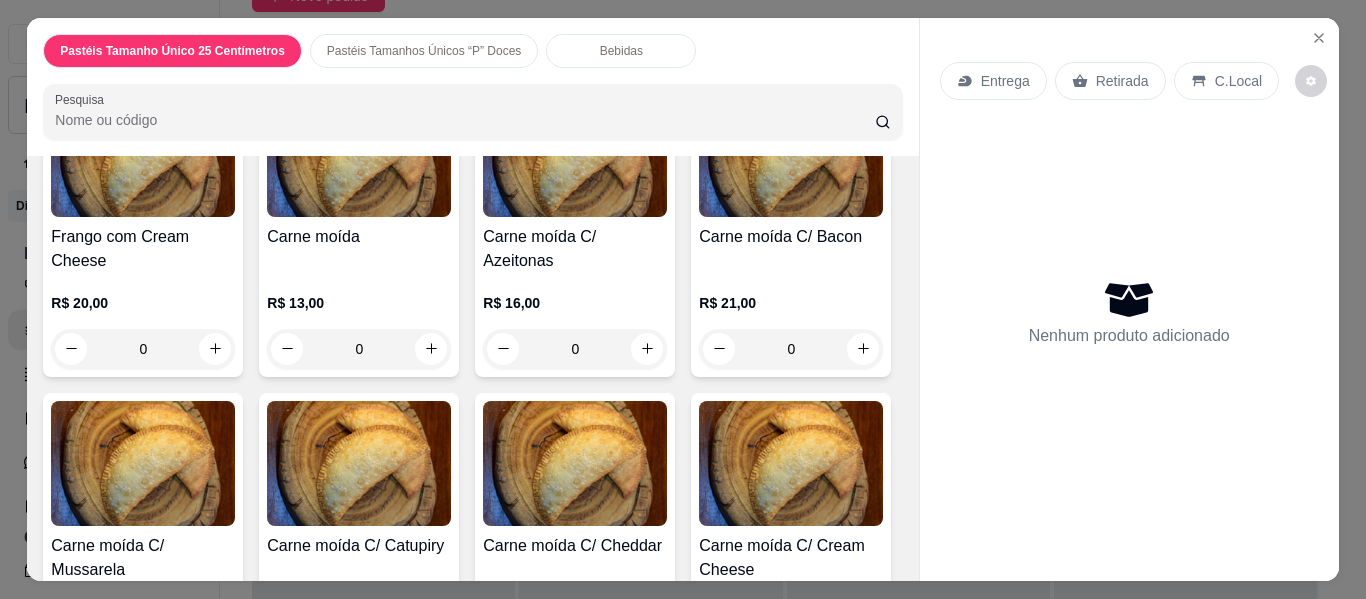 click on "0" at bounding box center (575, -245) 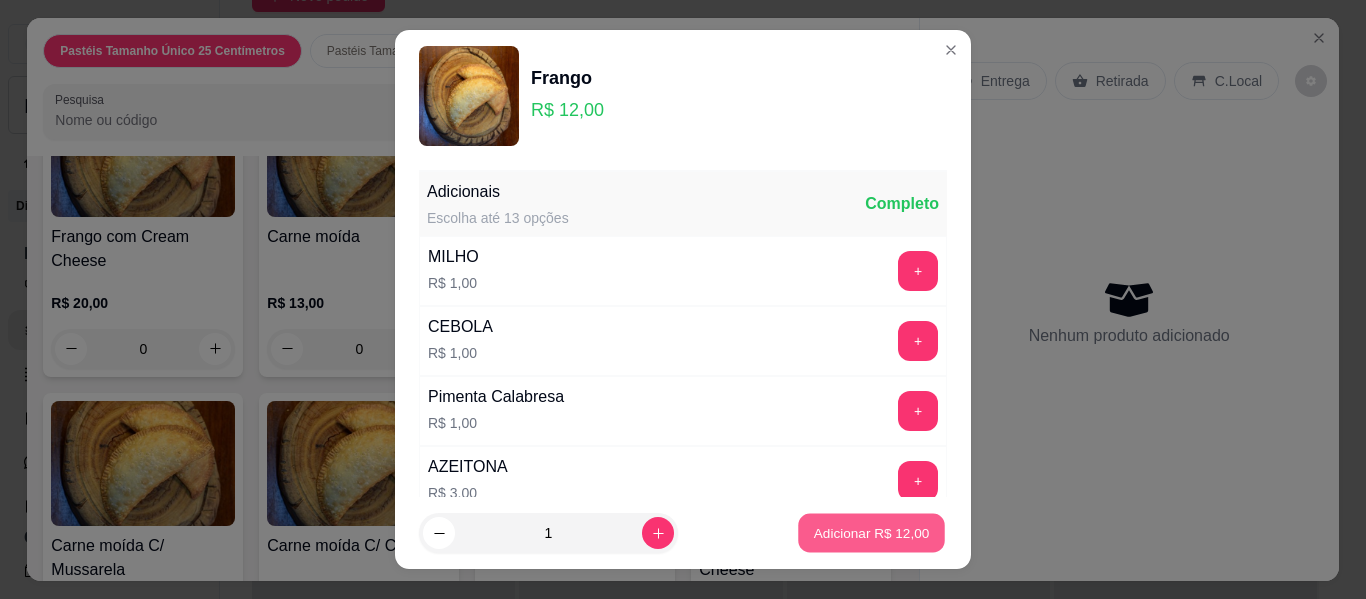 click on "Adicionar   R$ 12,00" at bounding box center [872, 532] 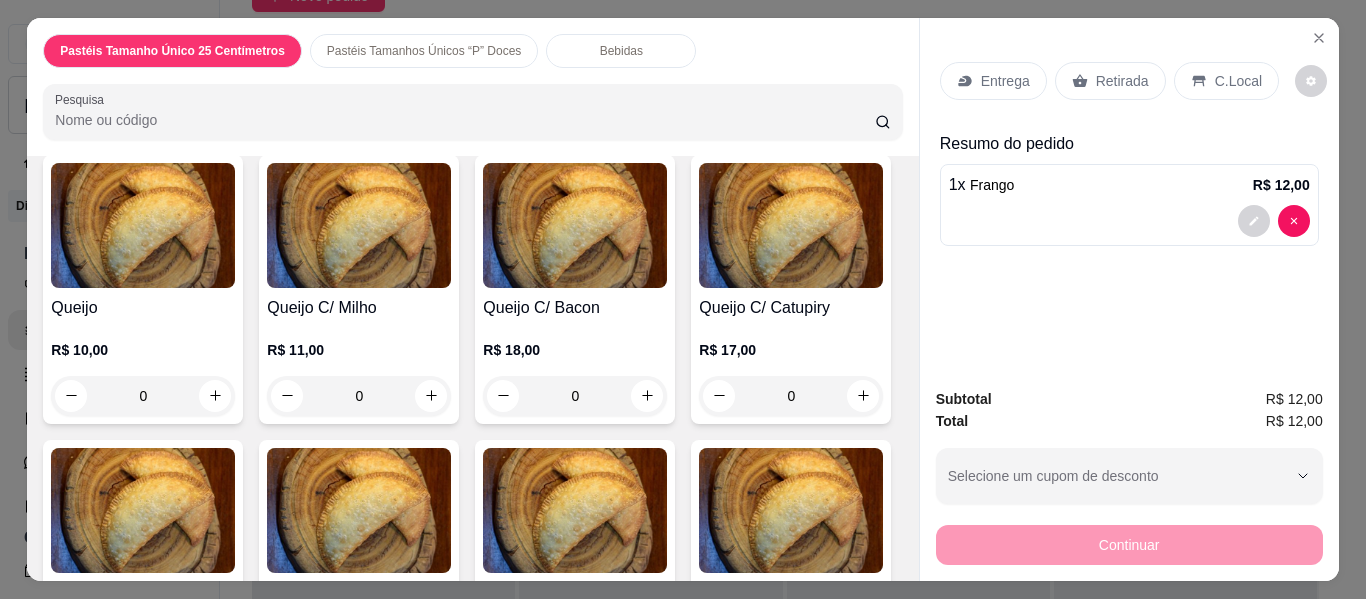 scroll, scrollTop: 121, scrollLeft: 0, axis: vertical 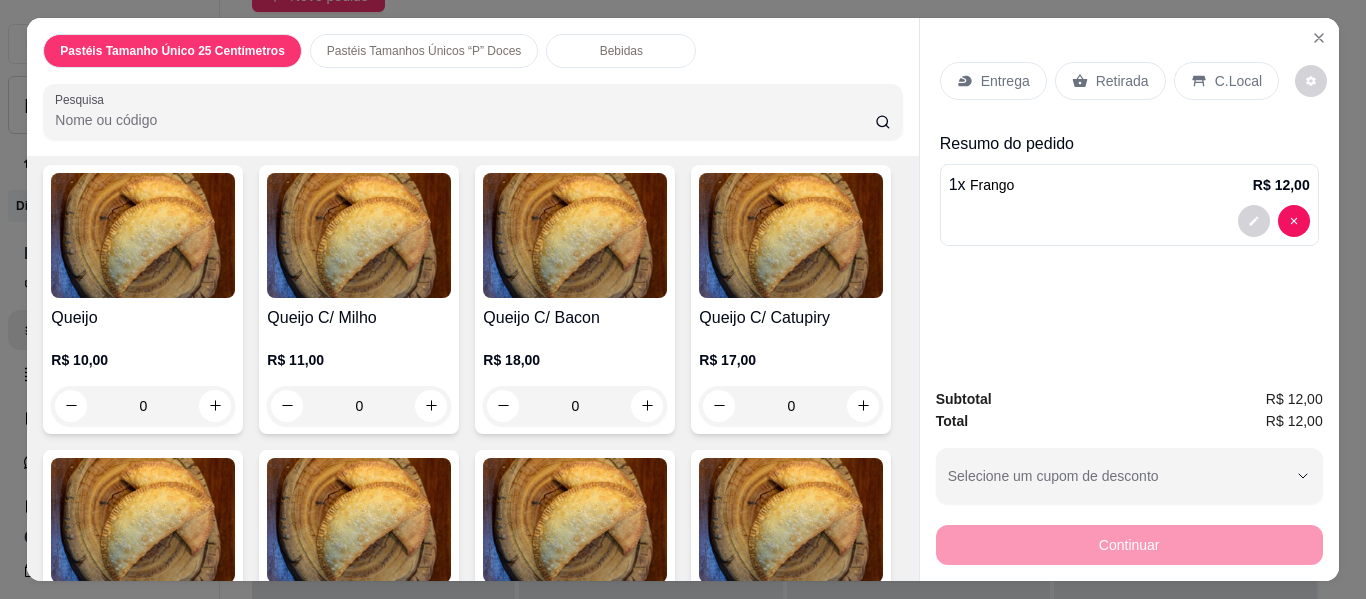 click on "0" at bounding box center (143, 406) 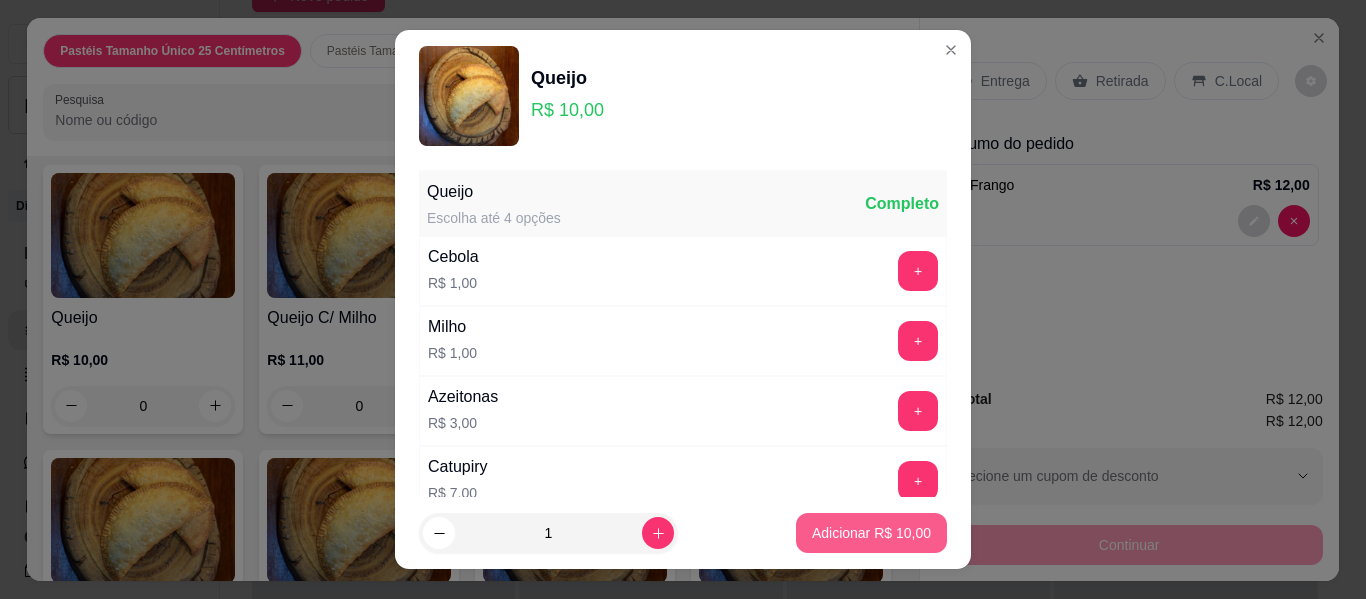 click on "Adicionar   R$ 10,00" at bounding box center [871, 533] 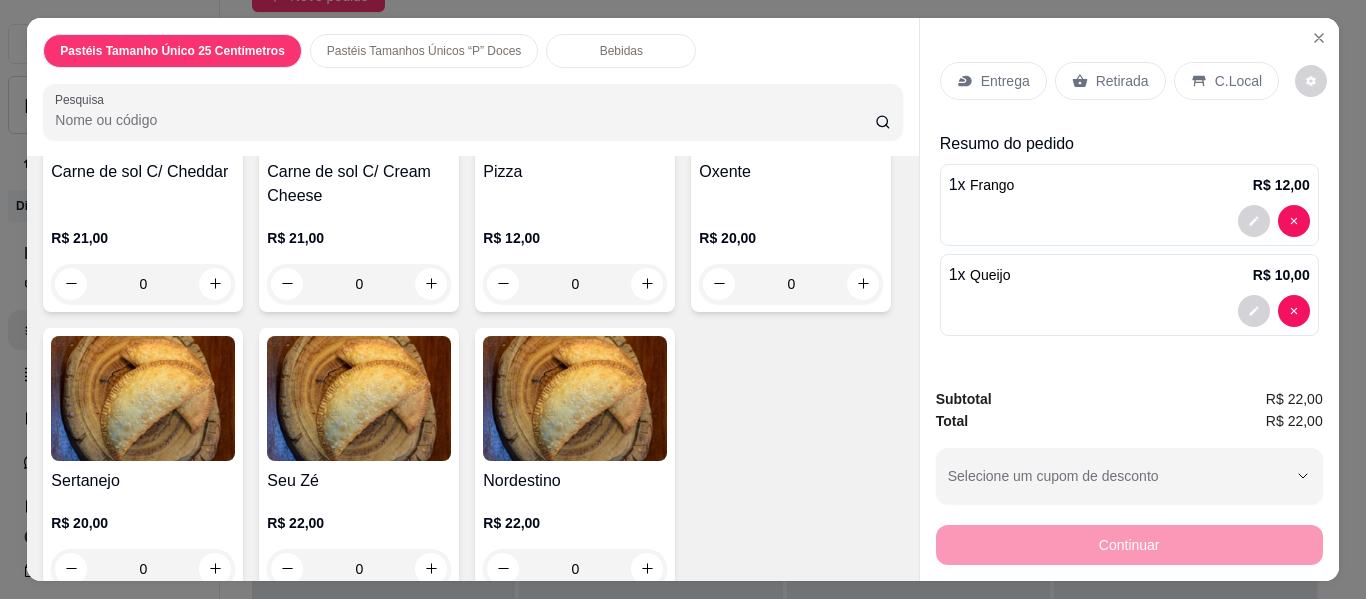 scroll, scrollTop: 2961, scrollLeft: 0, axis: vertical 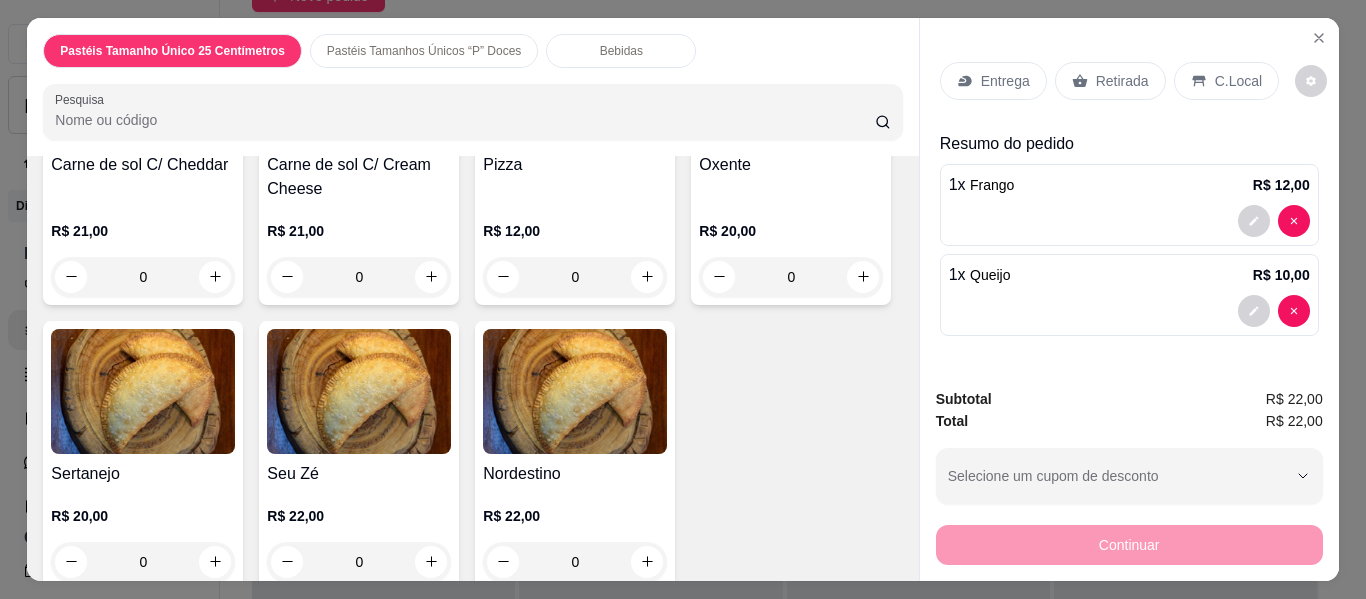 click on "0" at bounding box center (143, -32) 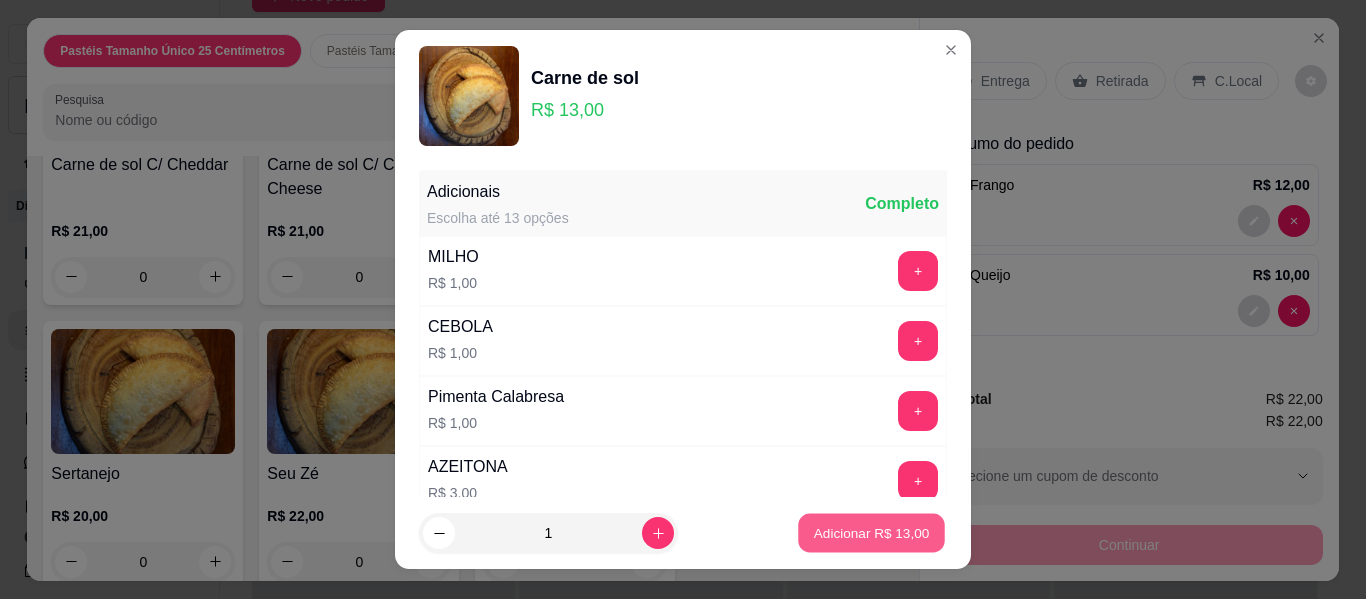 click on "Adicionar   R$ 13,00" at bounding box center [871, 533] 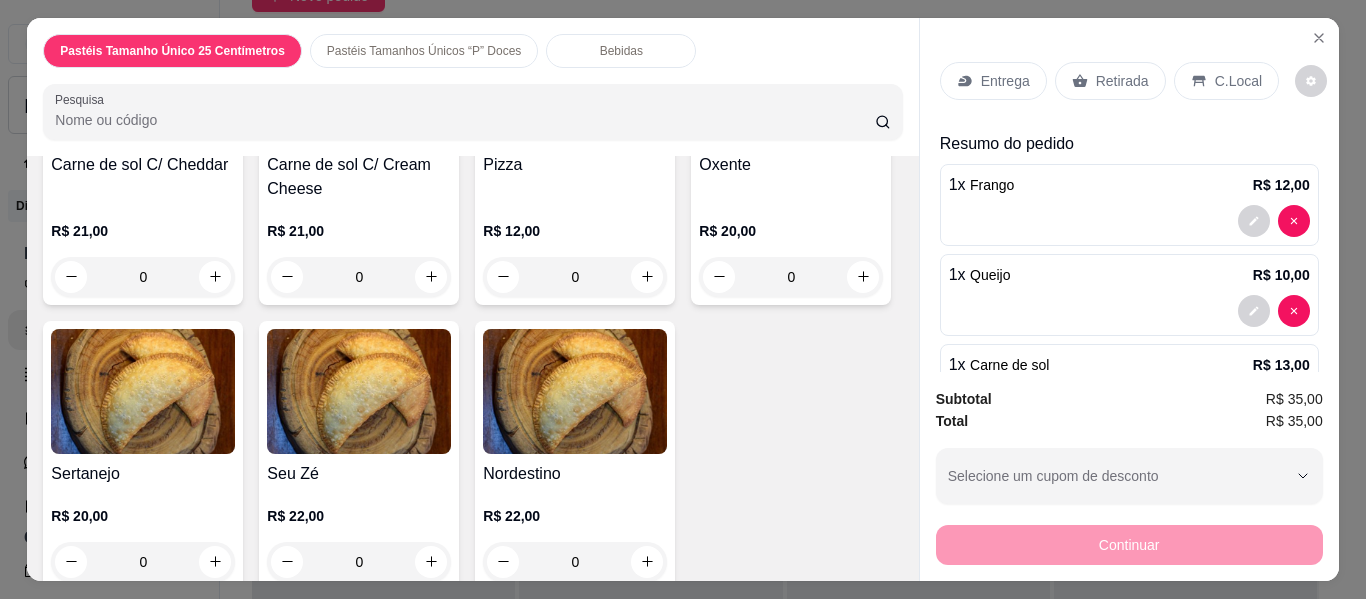 click on "Entrega" at bounding box center (1005, 81) 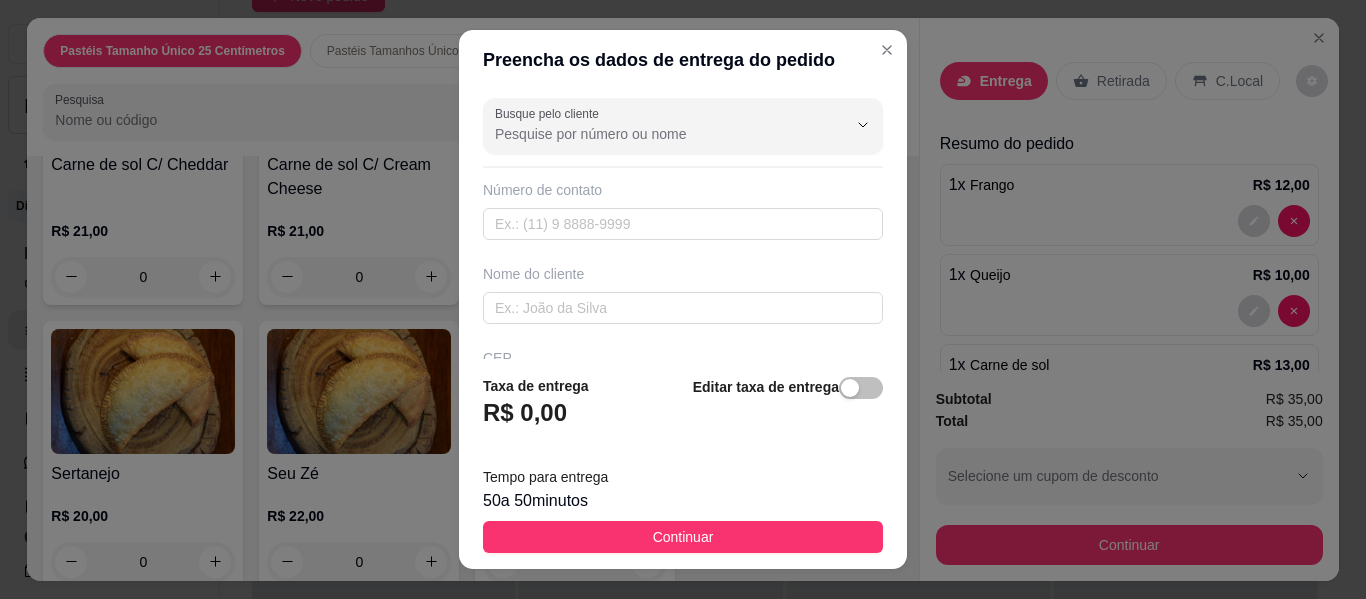 click on "Busque pelo cliente Número de contato Nome do cliente CEP Rua/[GEOGRAPHIC_DATA]" at bounding box center [683, 224] 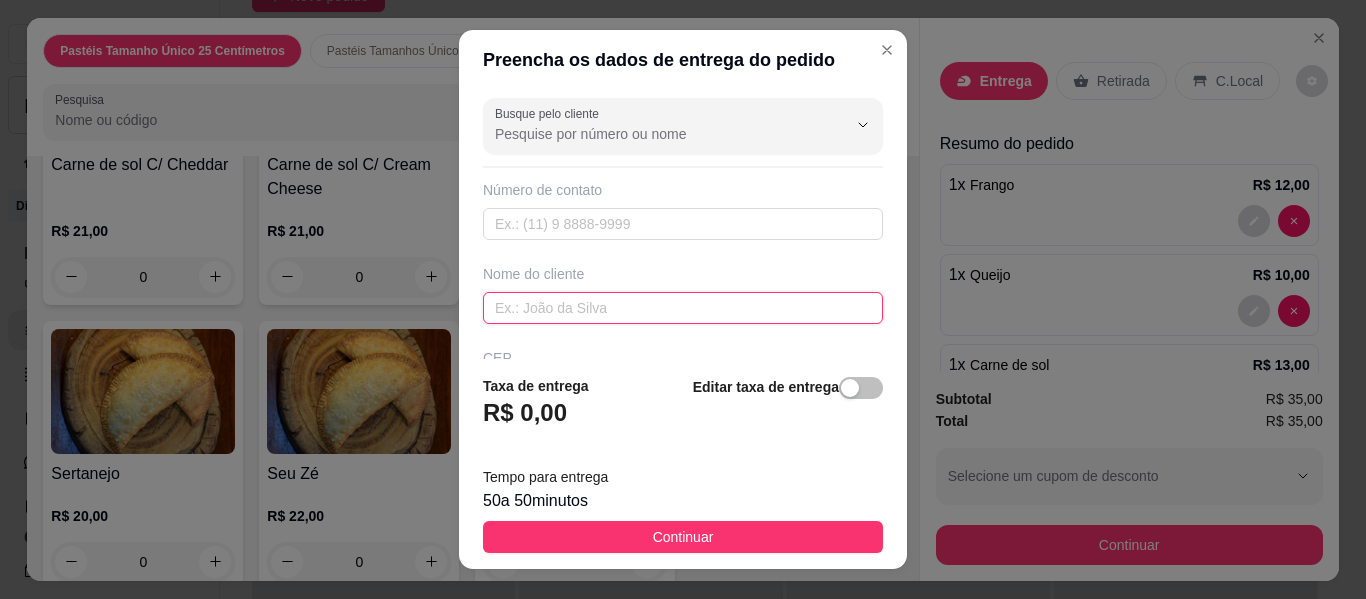 click at bounding box center [683, 308] 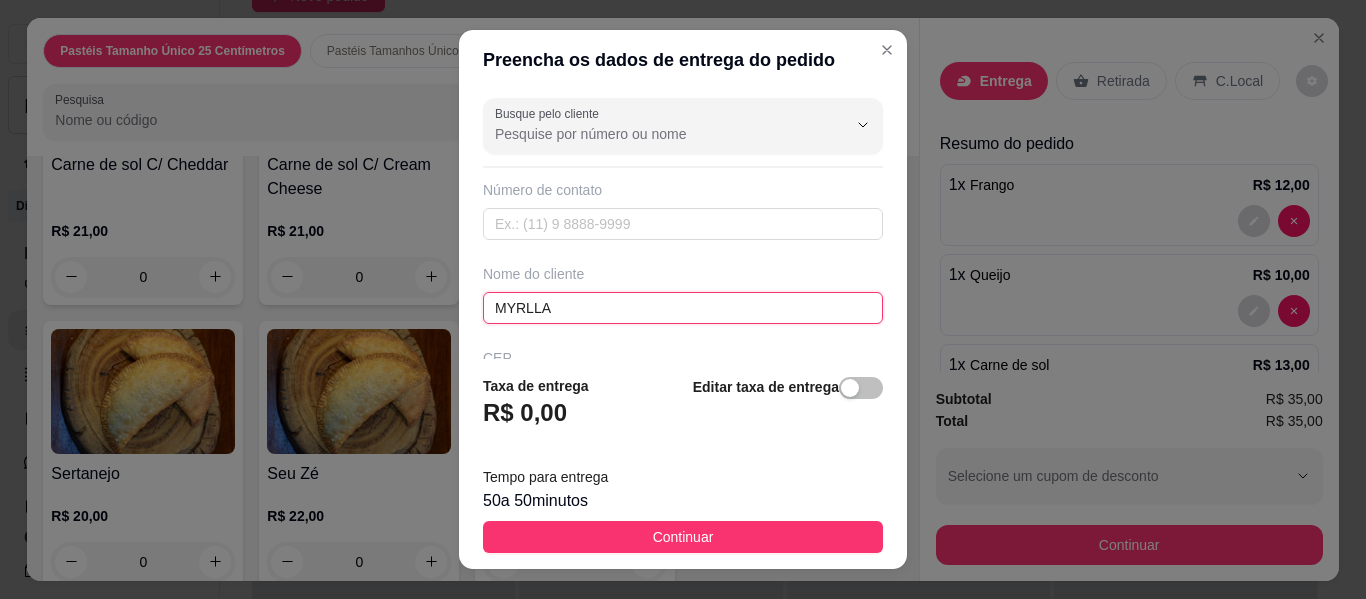 type on "MYRLLA" 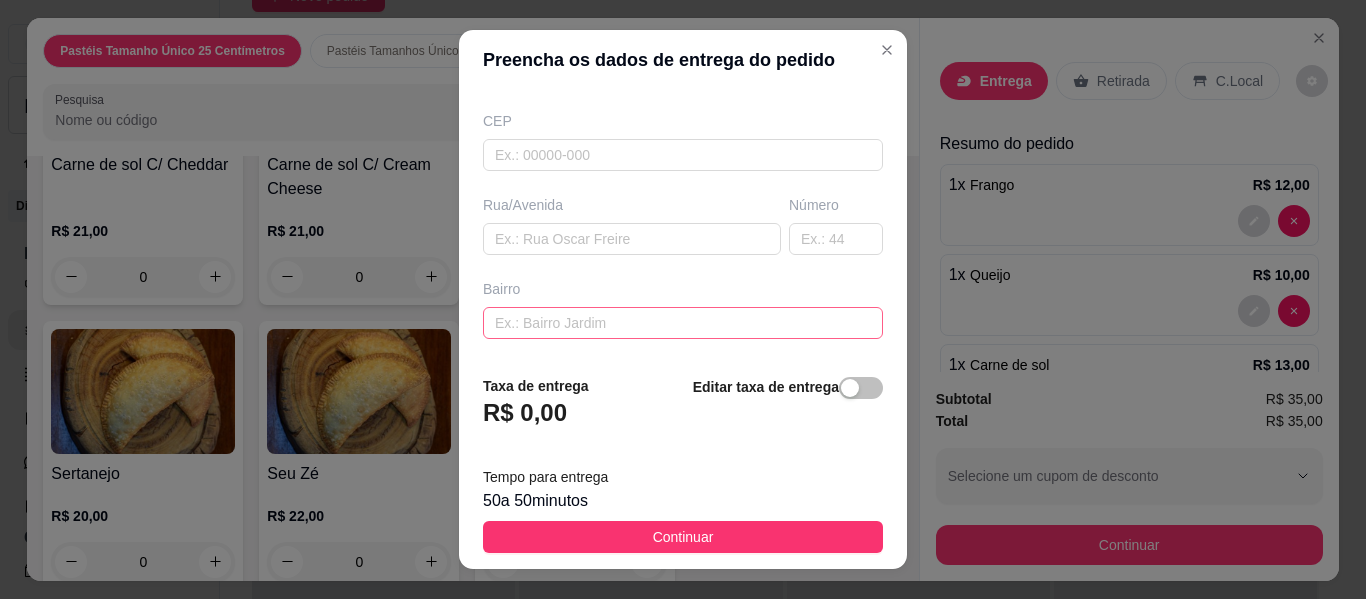scroll, scrollTop: 240, scrollLeft: 0, axis: vertical 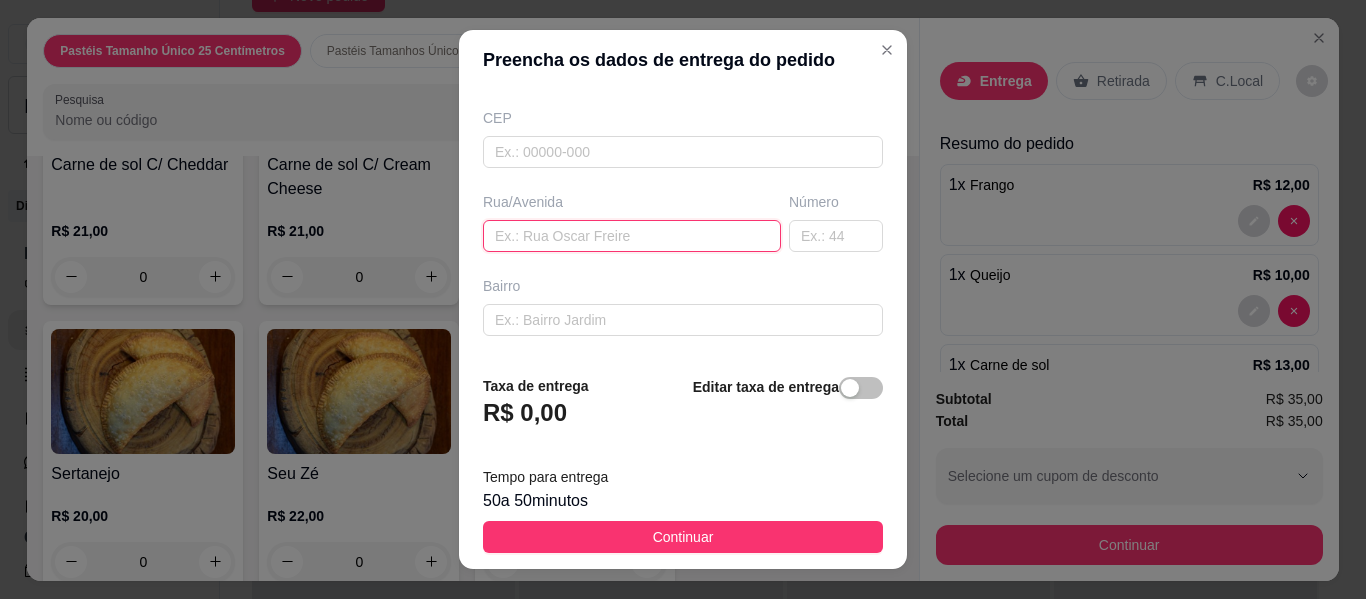 click at bounding box center (632, 236) 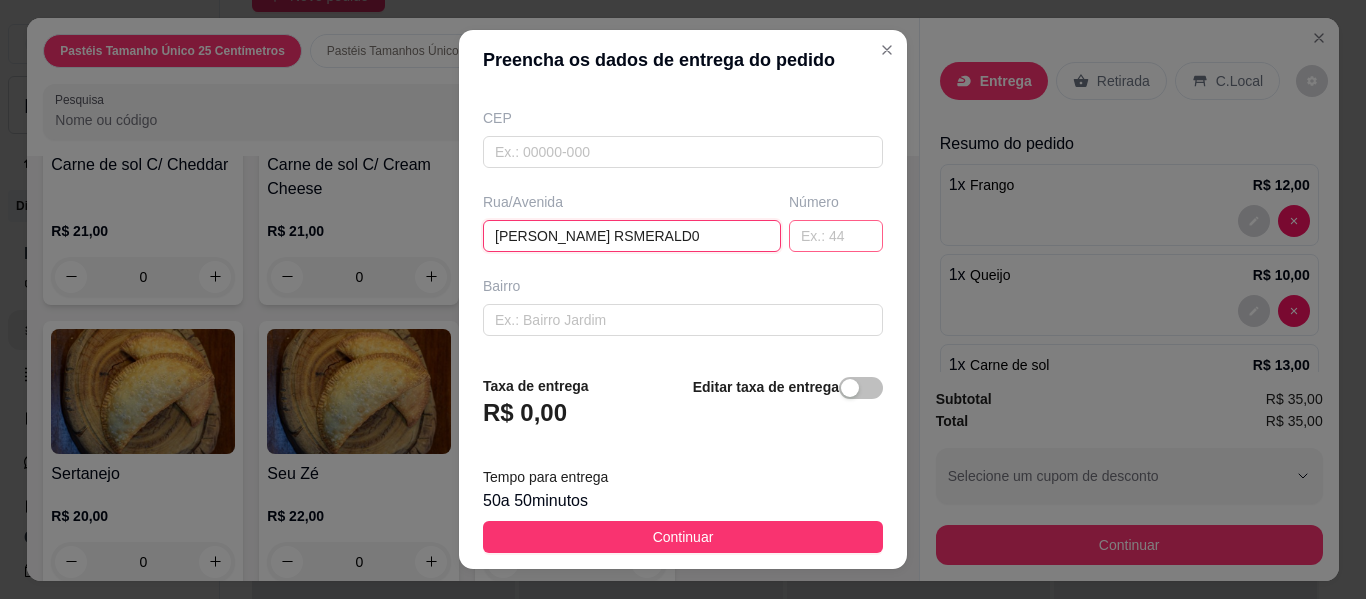 type on "[PERSON_NAME] RSMERALD0" 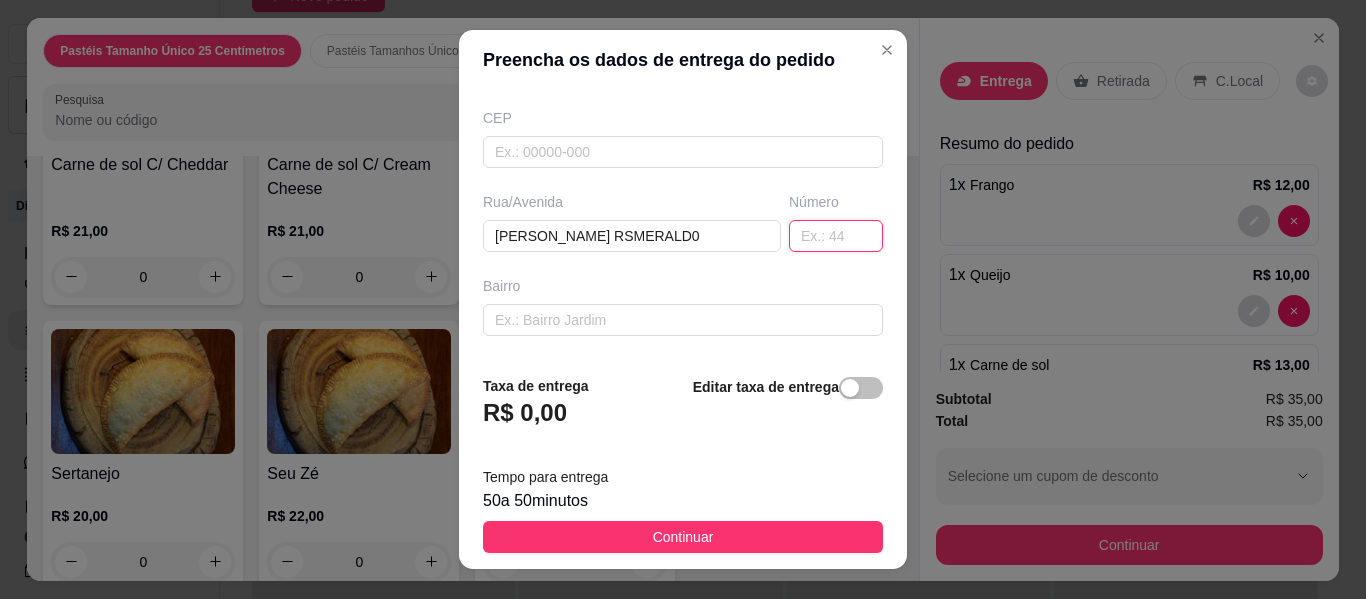 click at bounding box center [836, 236] 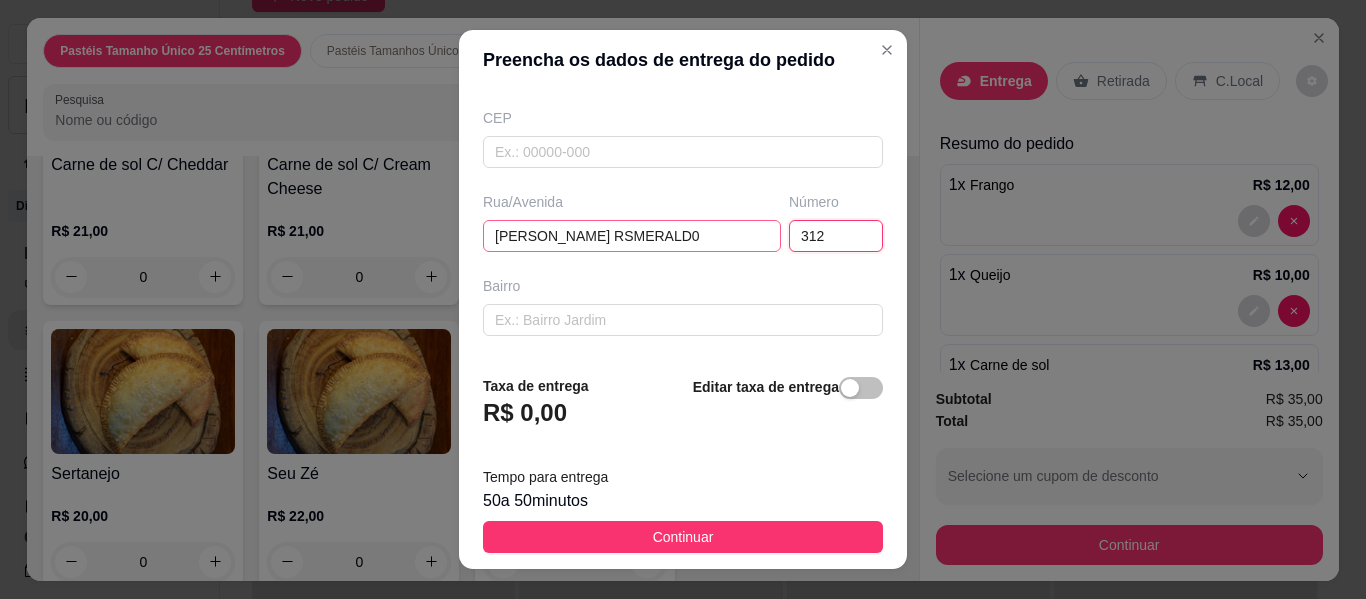 type on "312" 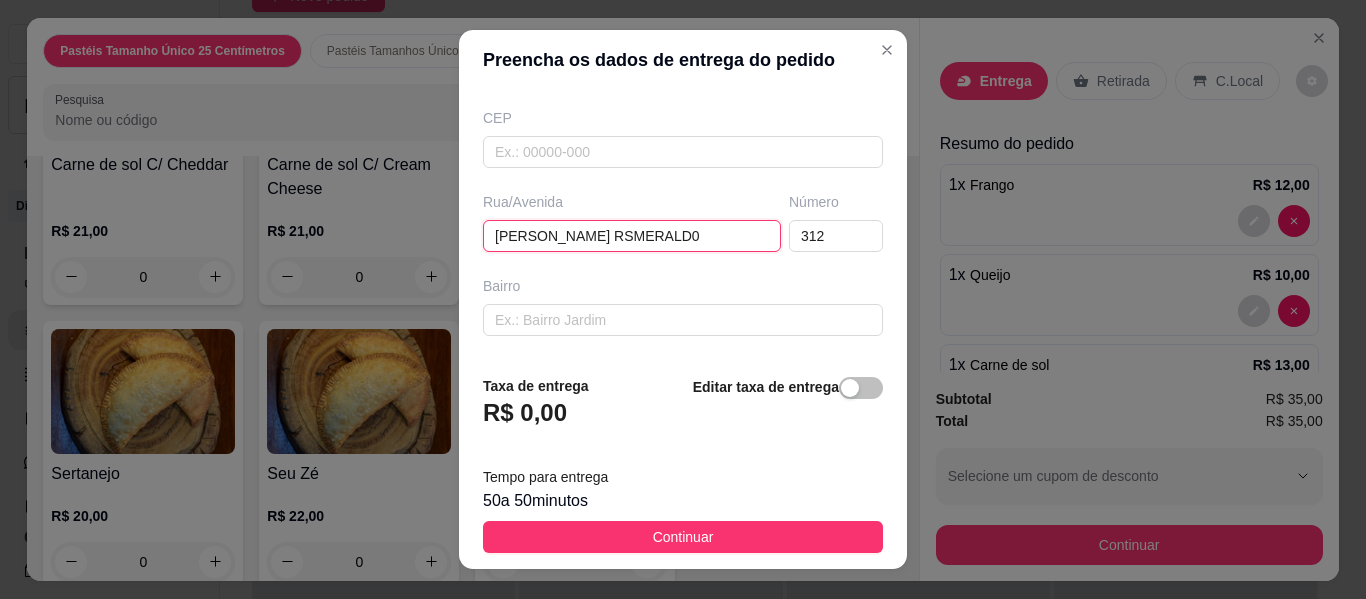 click on "[PERSON_NAME] RSMERALD0" at bounding box center (632, 236) 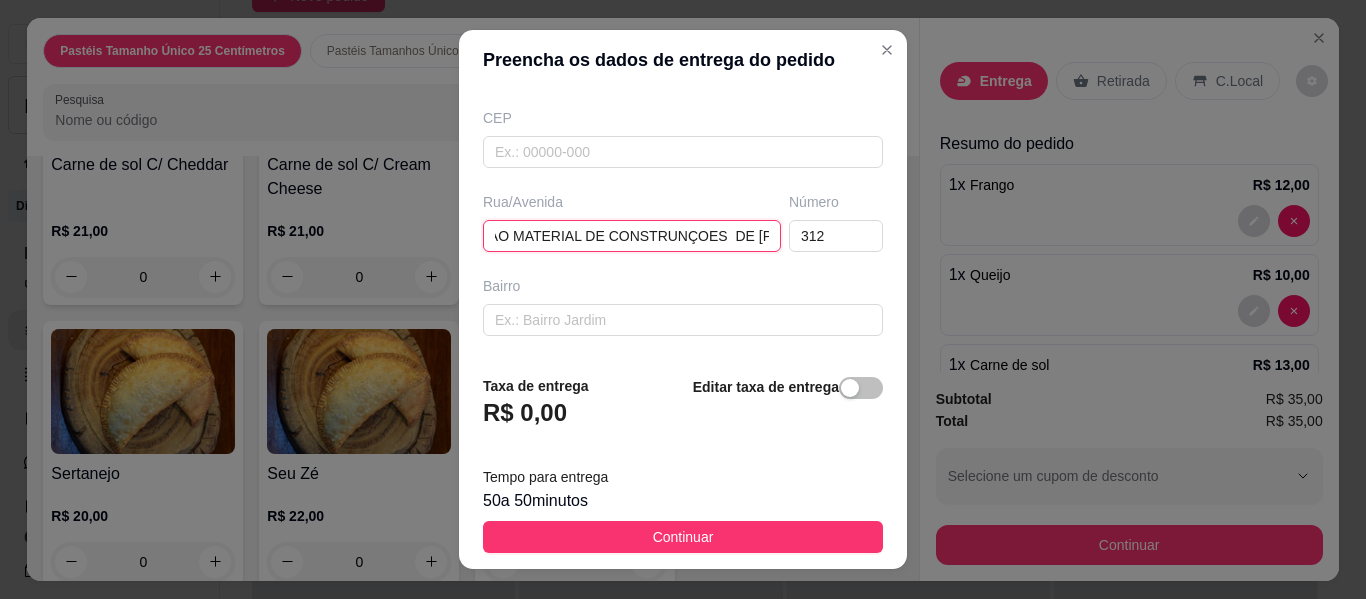 scroll, scrollTop: 0, scrollLeft: 311, axis: horizontal 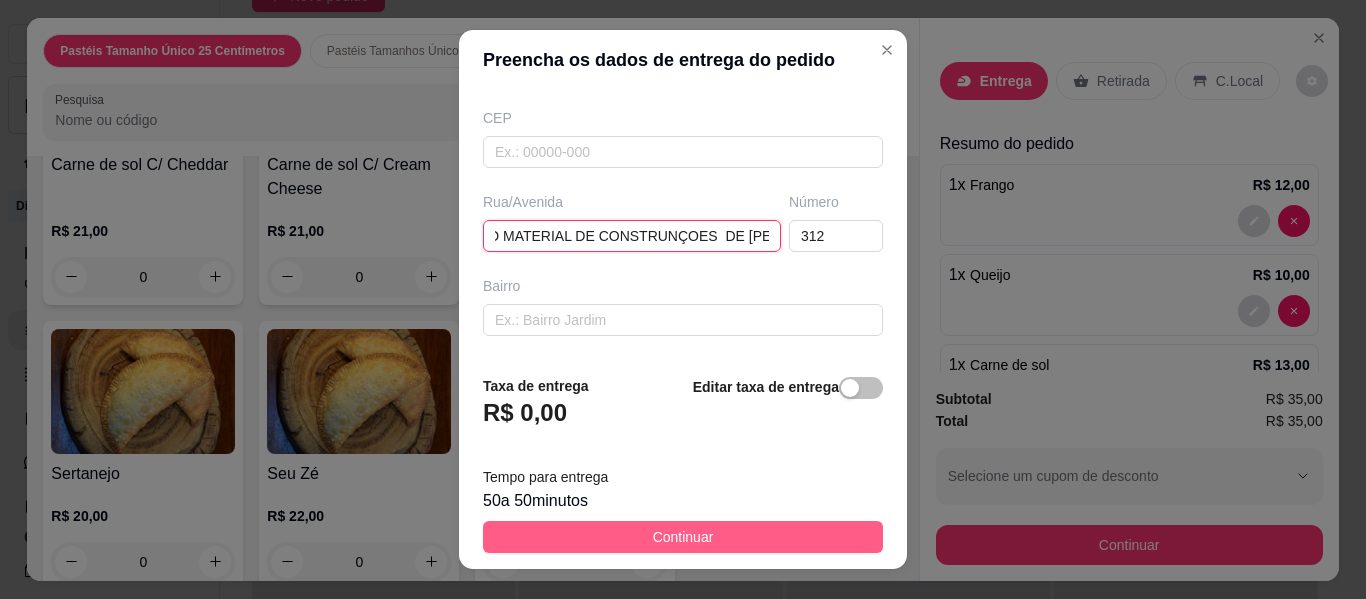type on "[PERSON_NAME] RSMERALD0, DESCENDO AO MATERIAL DE CONSTRUNÇOES  DE [PERSON_NAME]" 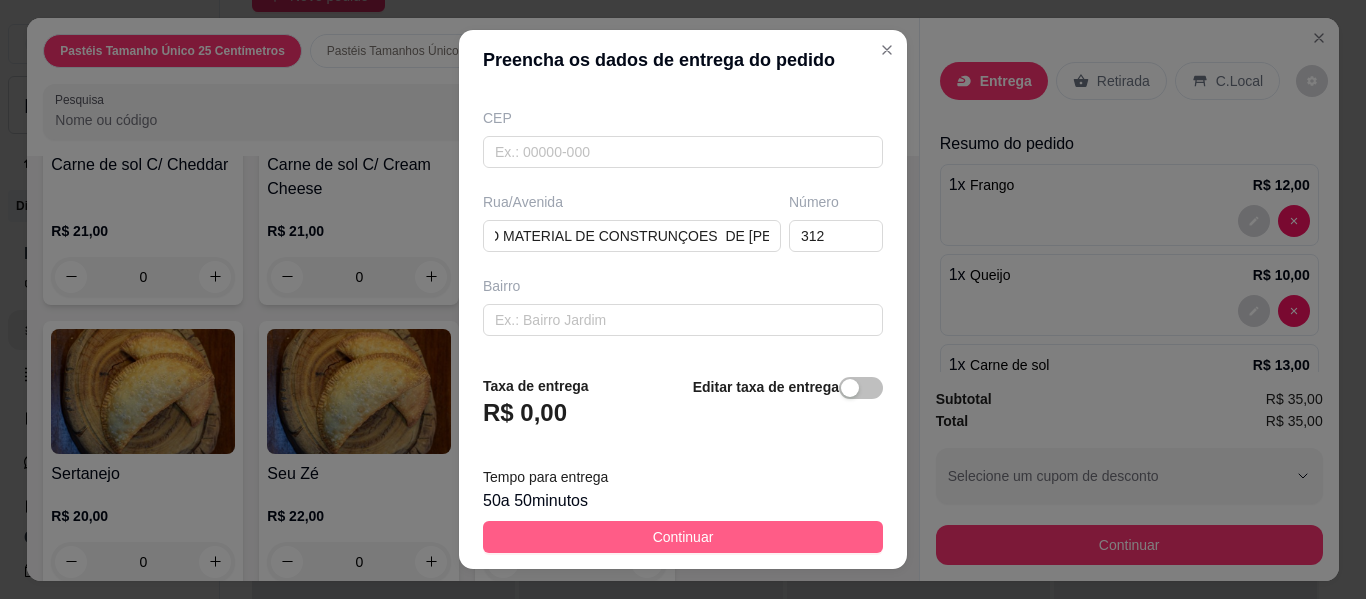 scroll, scrollTop: 0, scrollLeft: 0, axis: both 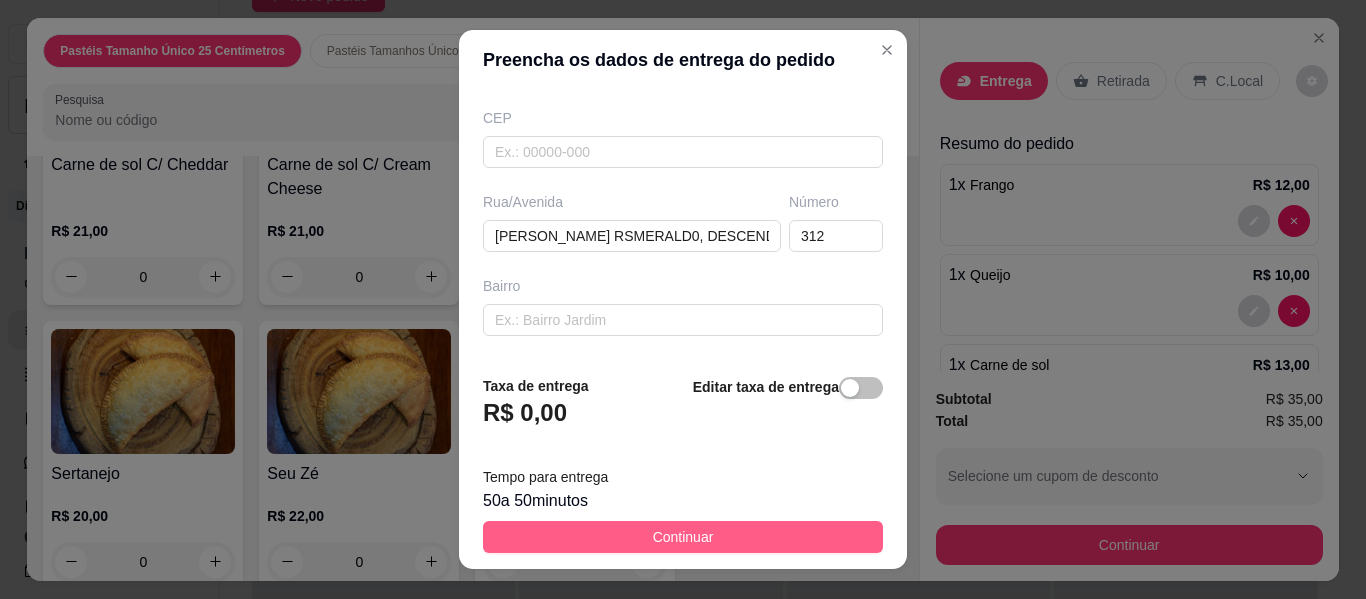 click on "Continuar" at bounding box center (683, 537) 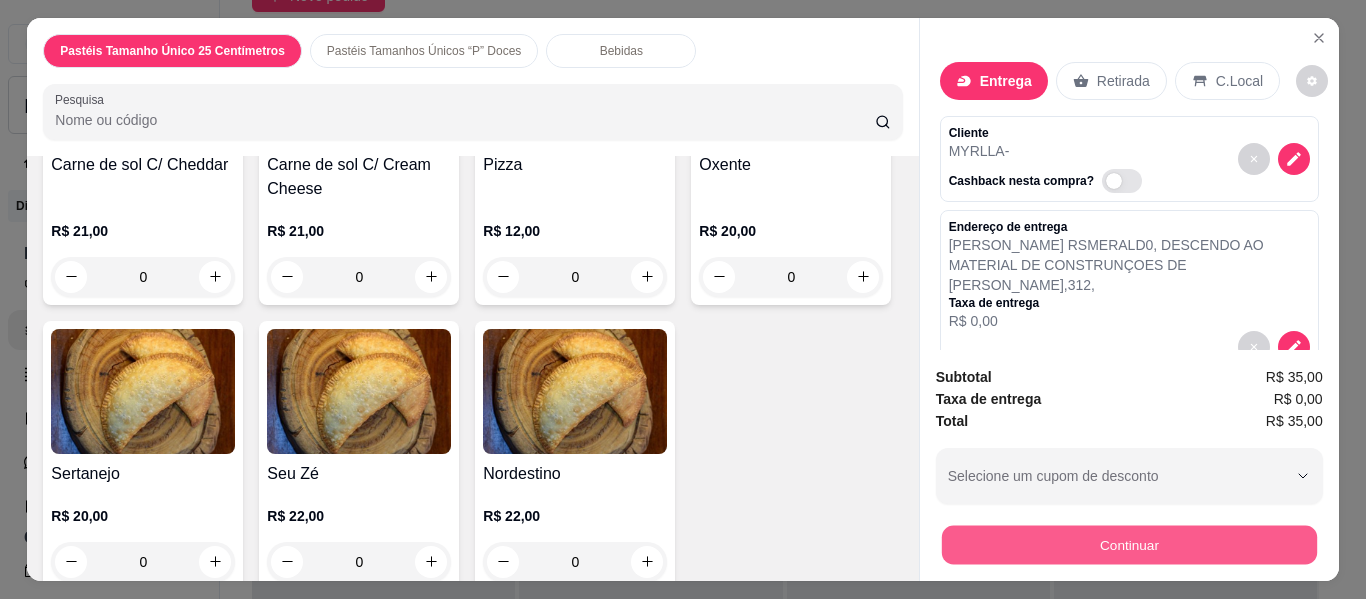 click on "Continuar" at bounding box center (1128, 545) 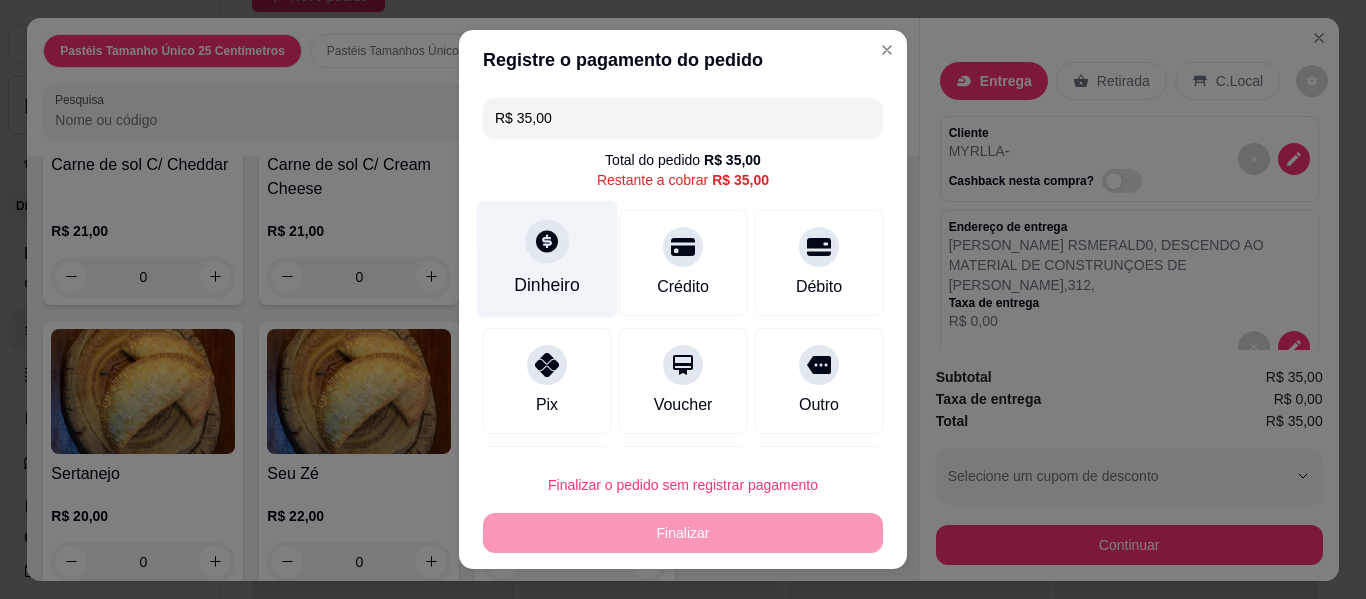 click on "Dinheiro" at bounding box center (547, 285) 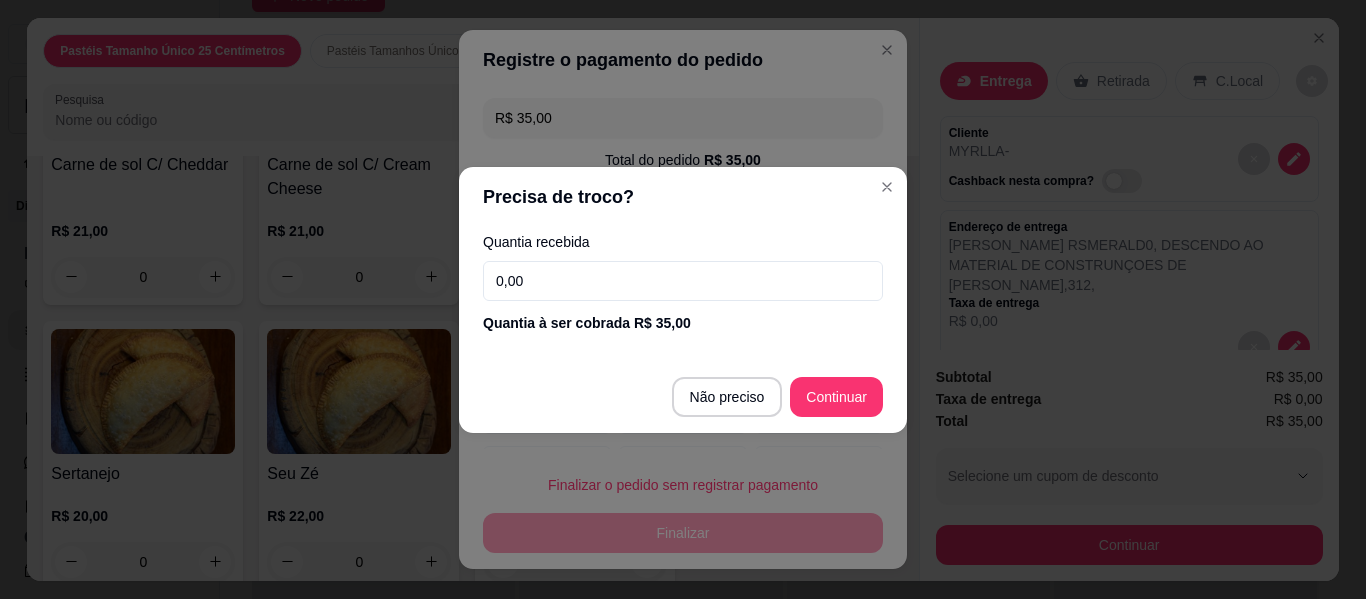 click on "0,00" at bounding box center [683, 281] 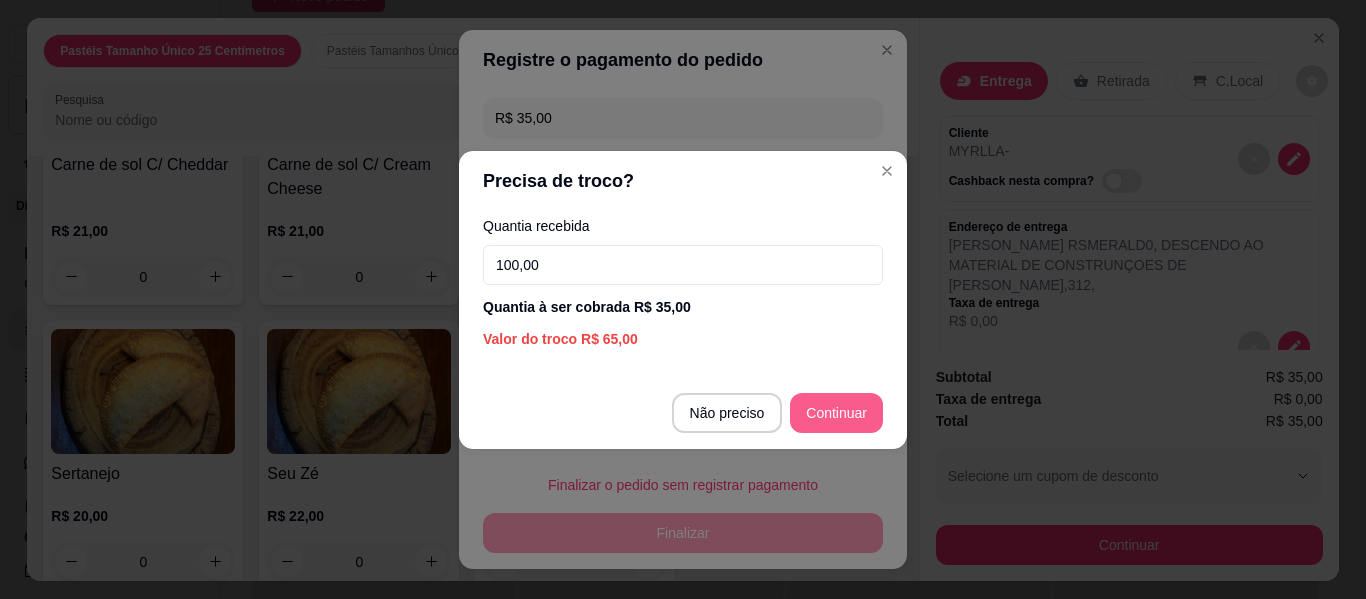type on "100,00" 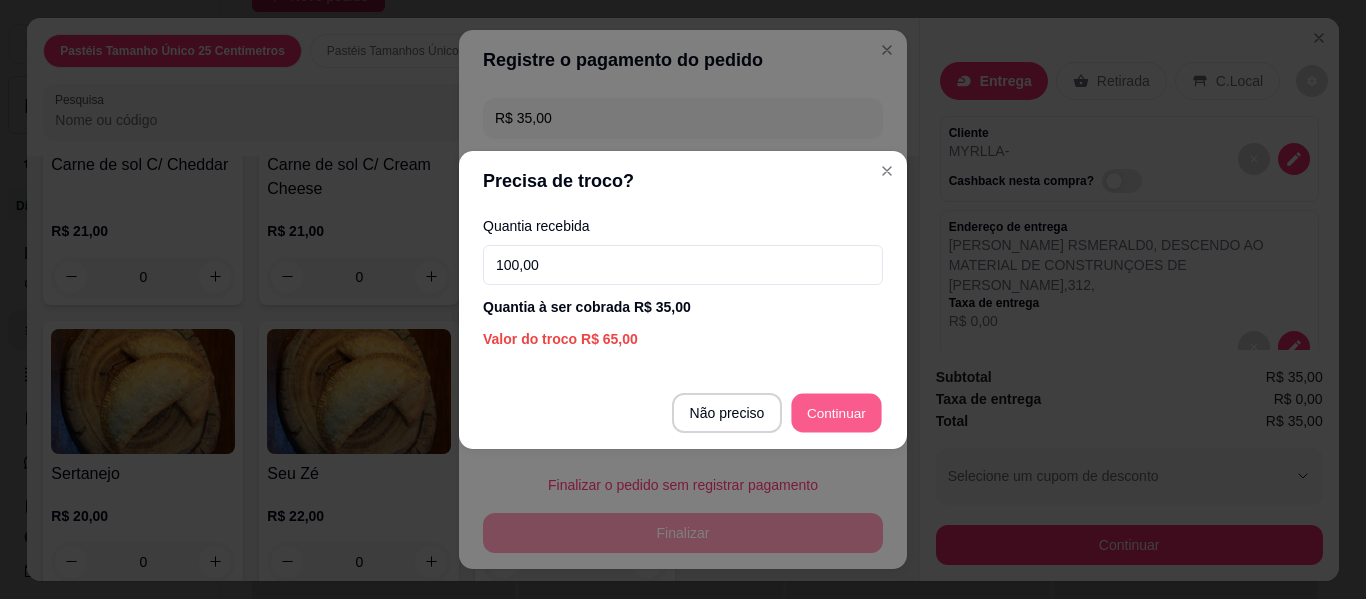 type on "R$ 0,00" 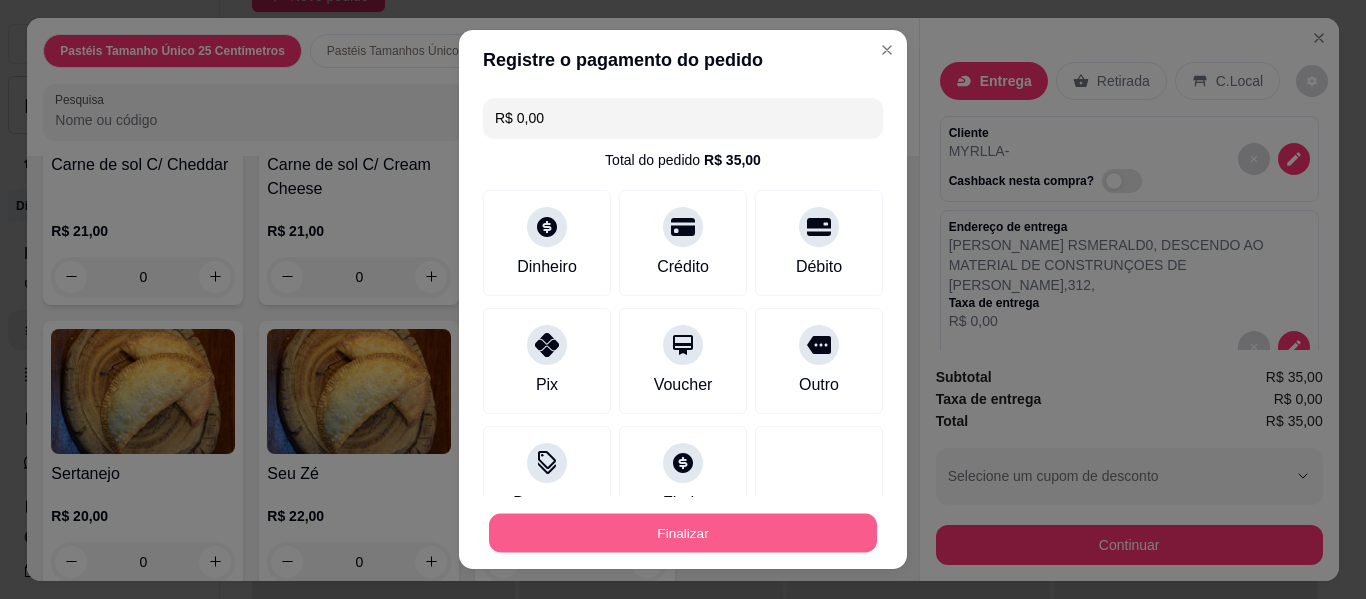 click on "Finalizar" at bounding box center (683, 533) 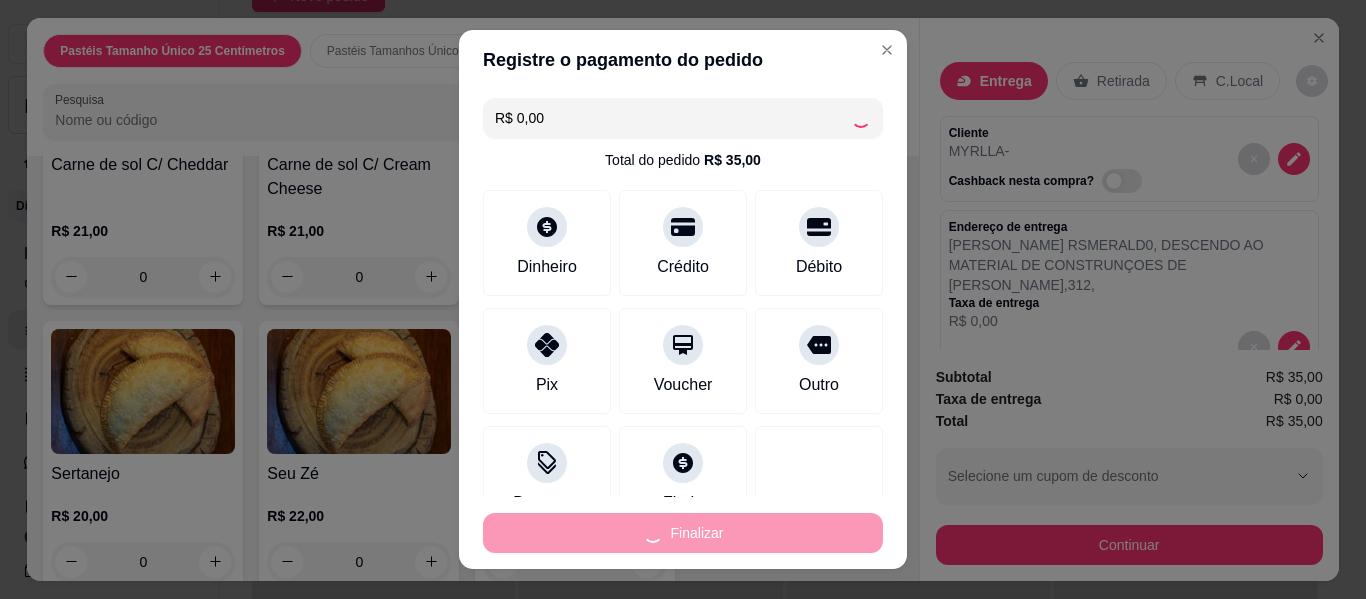 type on "0" 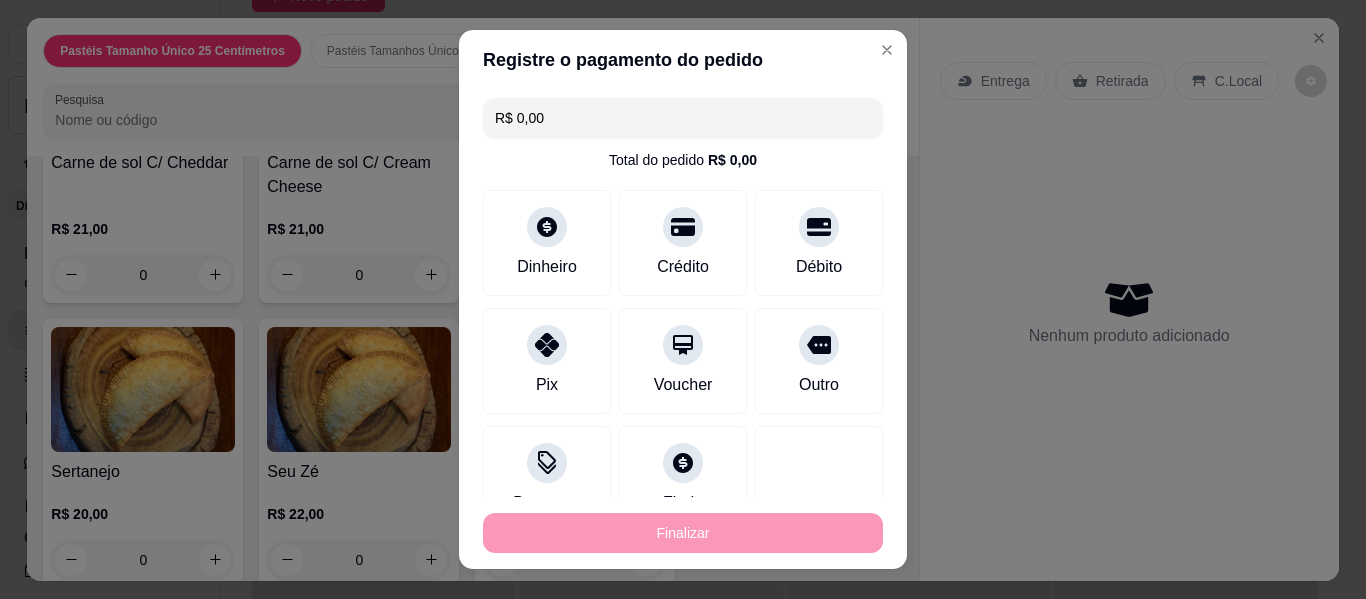 type on "-R$ 35,00" 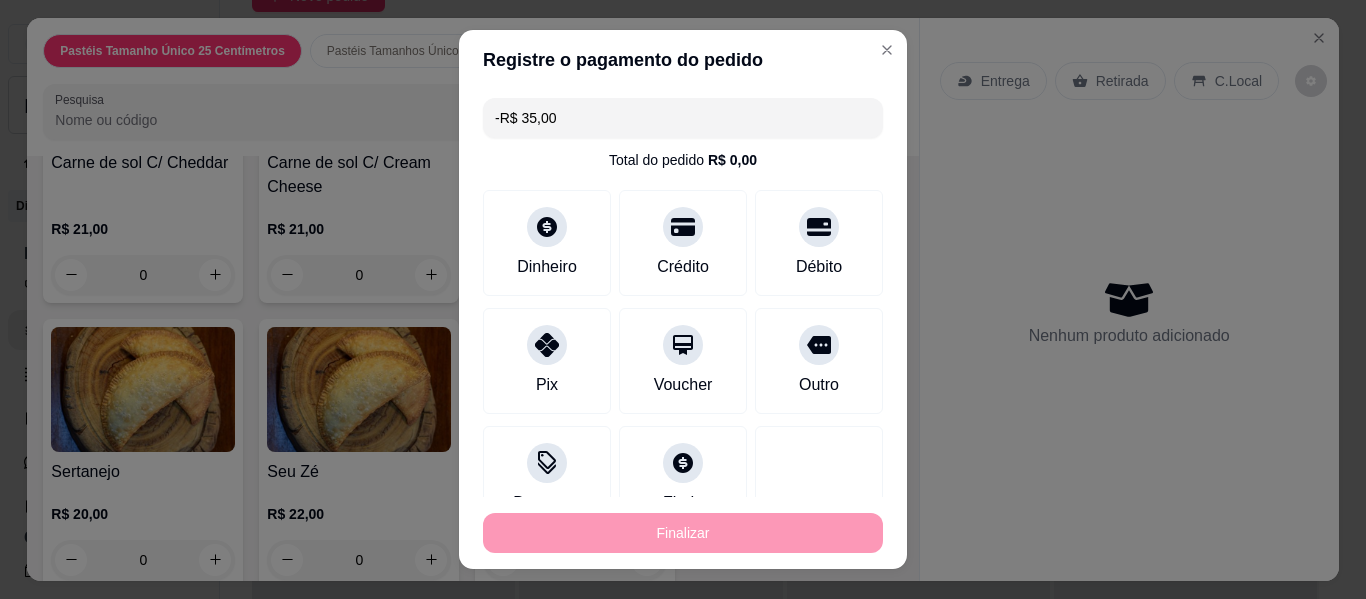 scroll, scrollTop: 2959, scrollLeft: 0, axis: vertical 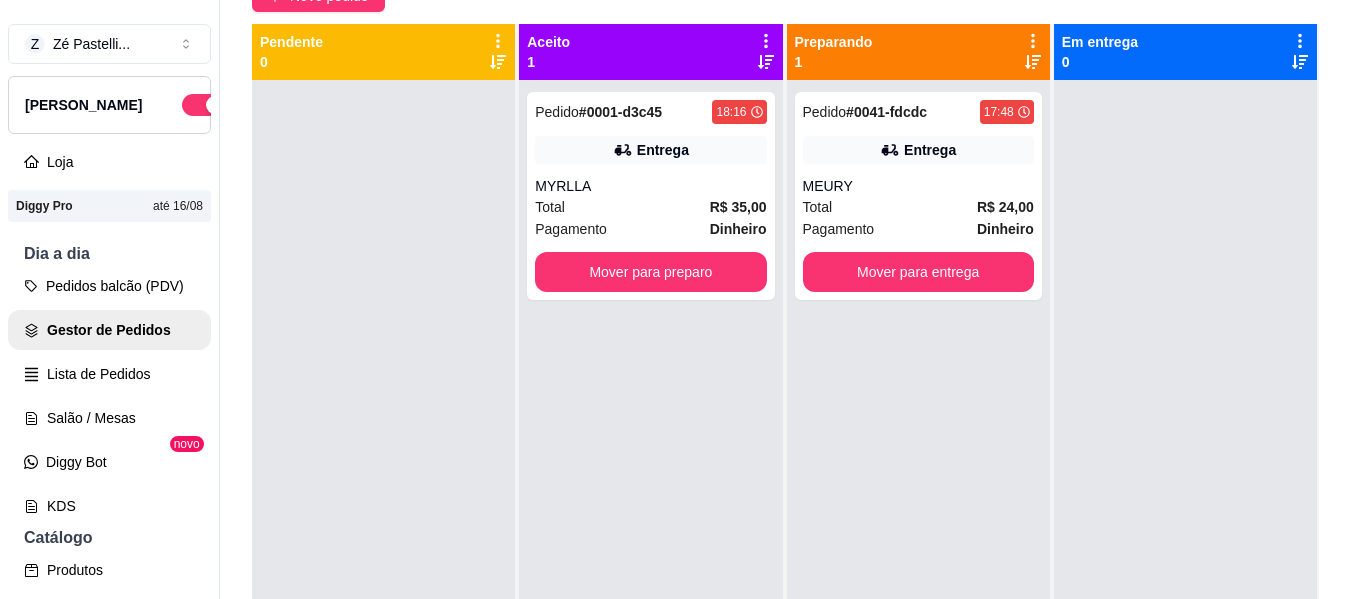 click on "Pedidos balcão (PDV) Gestor de Pedidos Lista de Pedidos Salão / Mesas Diggy Bot novo KDS" at bounding box center [109, 396] 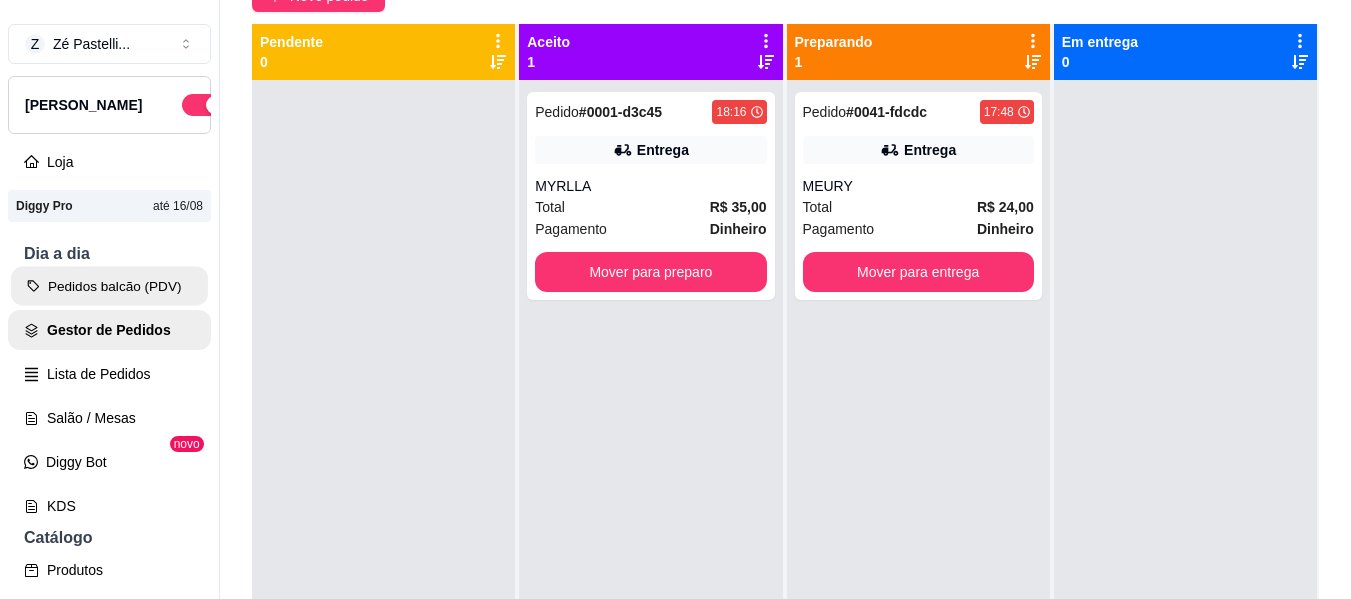 click on "Pedidos balcão (PDV)" at bounding box center [109, 286] 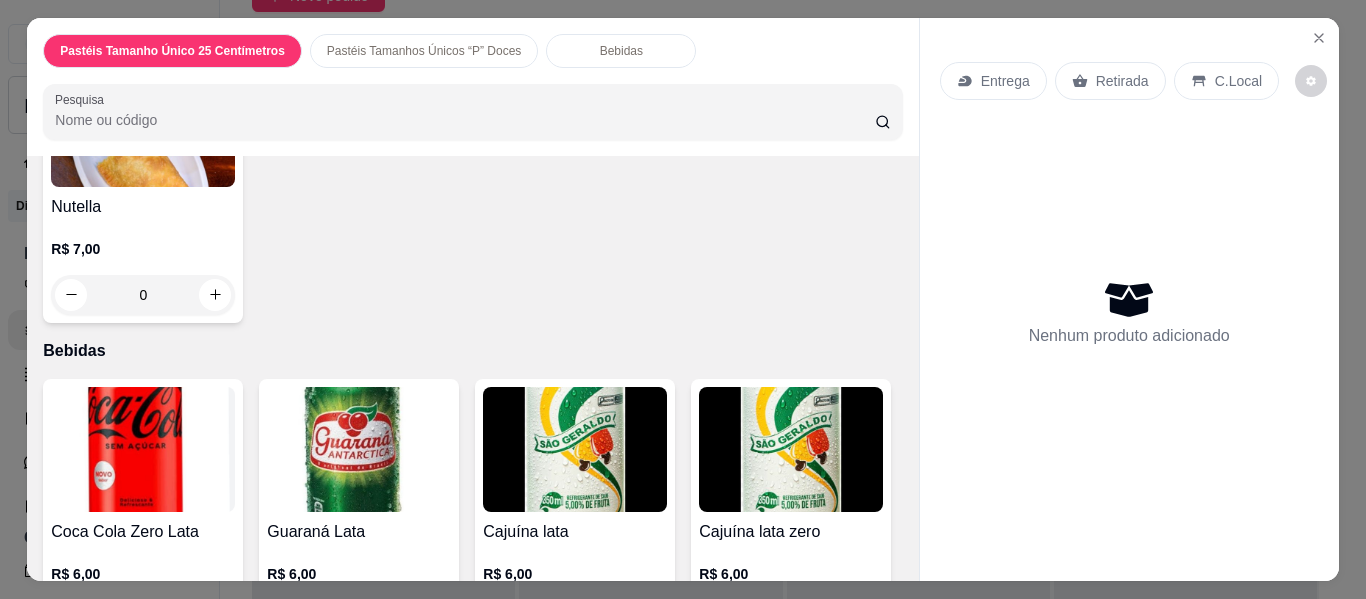 scroll, scrollTop: 3560, scrollLeft: 0, axis: vertical 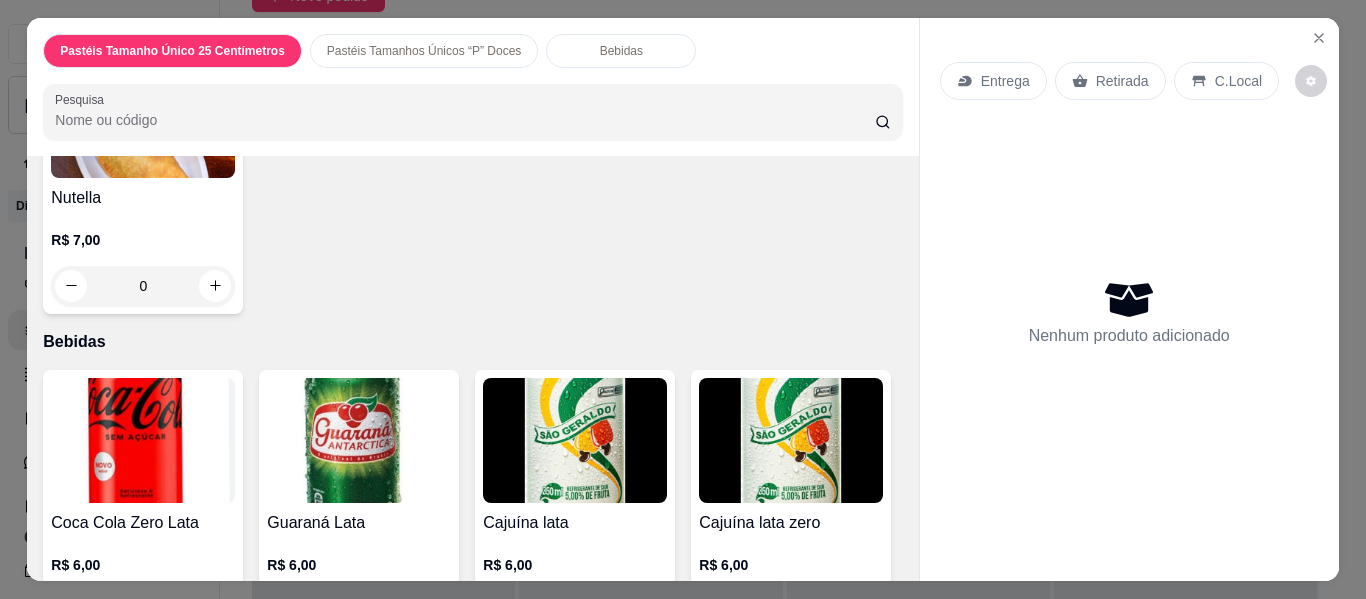 click on "0" at bounding box center (575, -324) 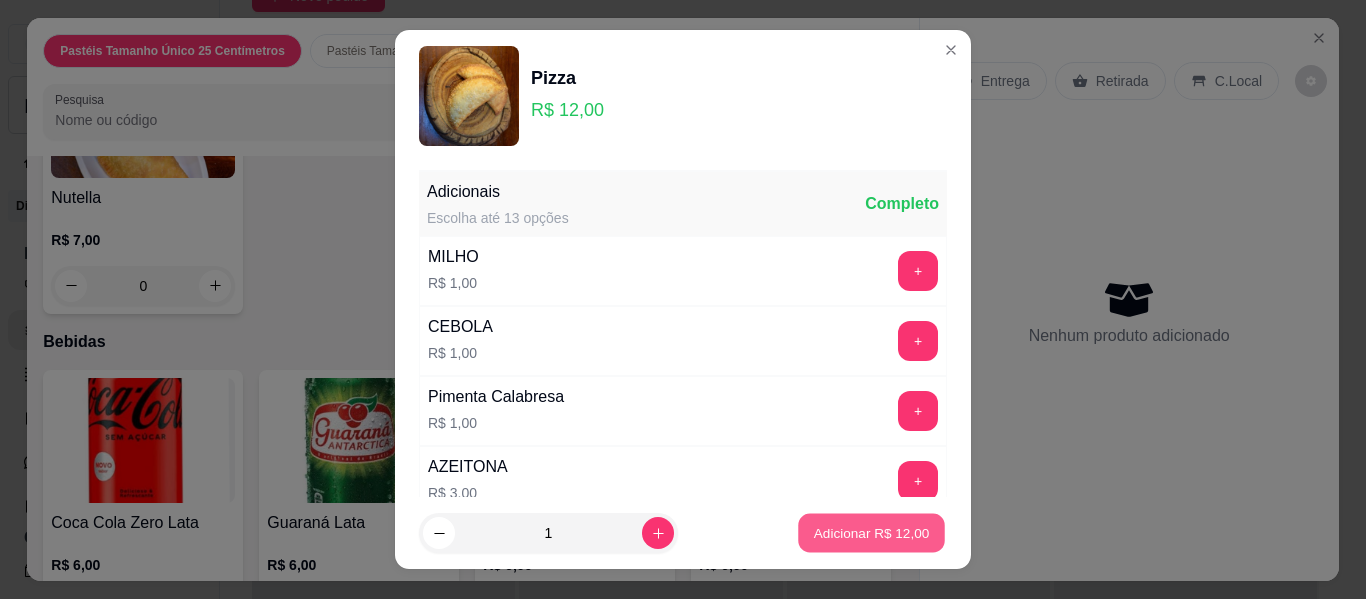 click on "Adicionar   R$ 12,00" at bounding box center (872, 532) 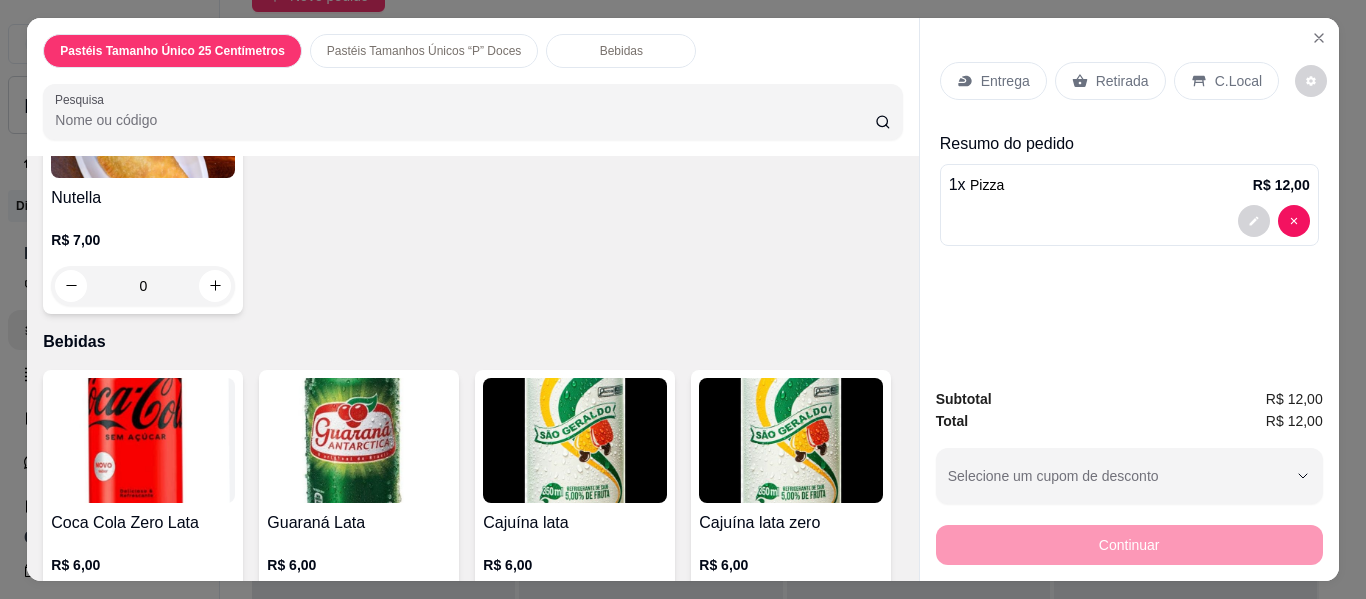 click on "Bebidas" at bounding box center (621, 51) 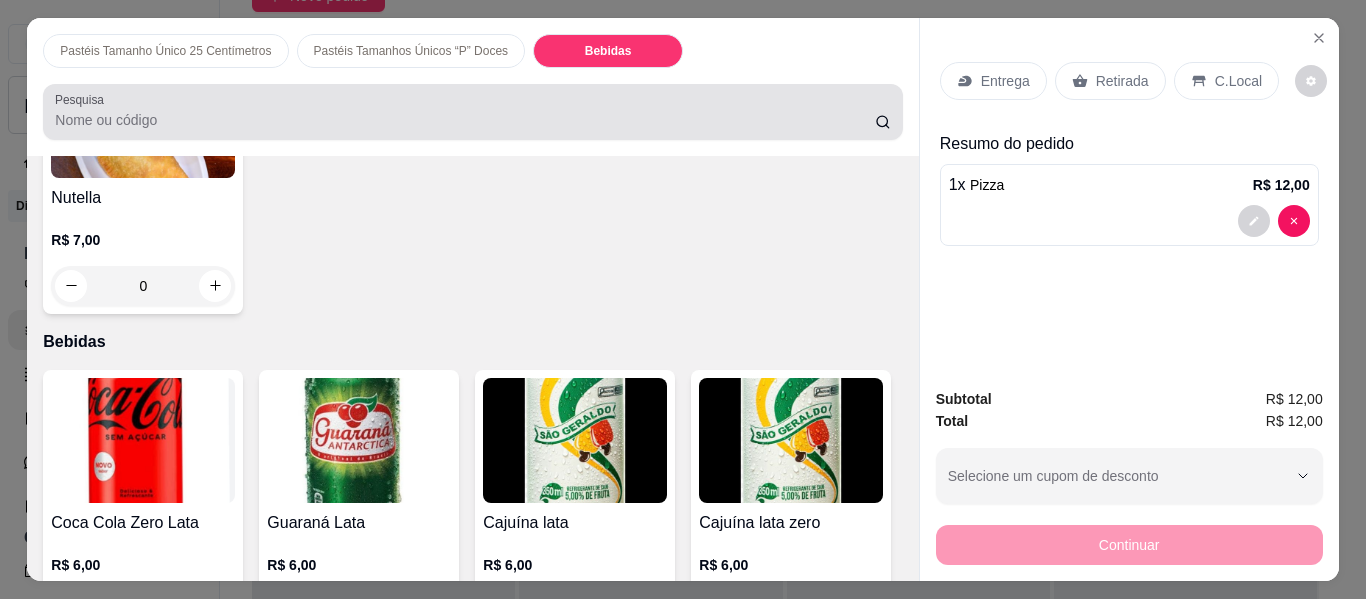 scroll, scrollTop: 4874, scrollLeft: 0, axis: vertical 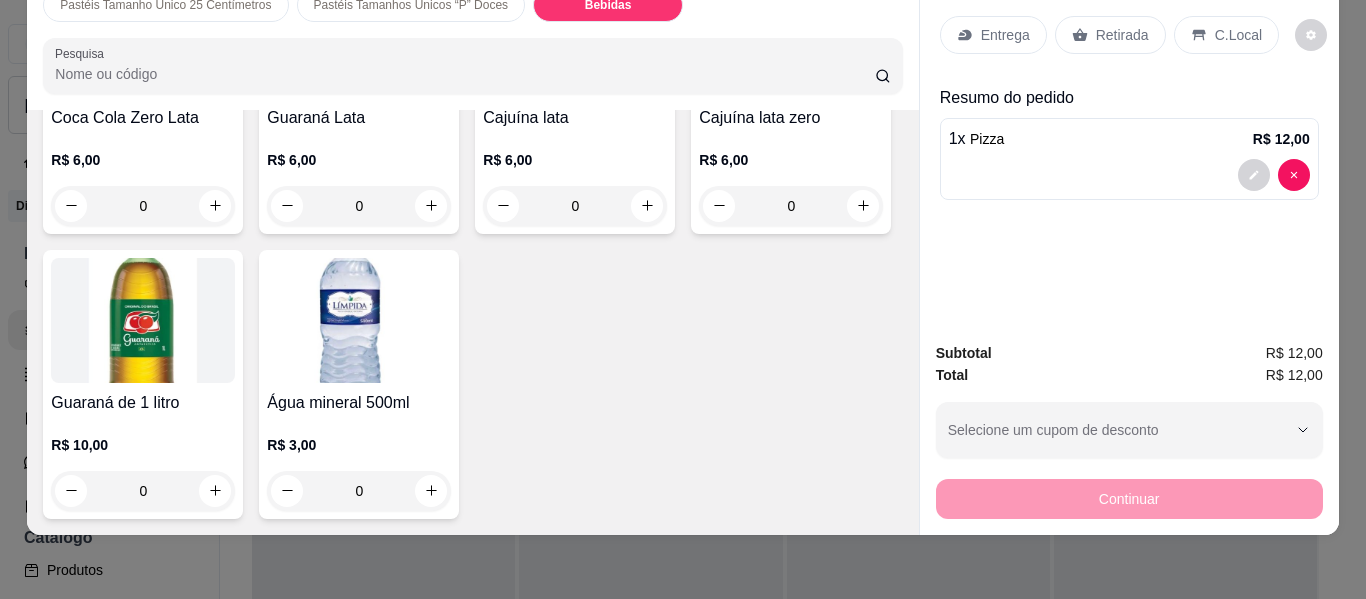 click on "Subtotal" at bounding box center [964, 353] 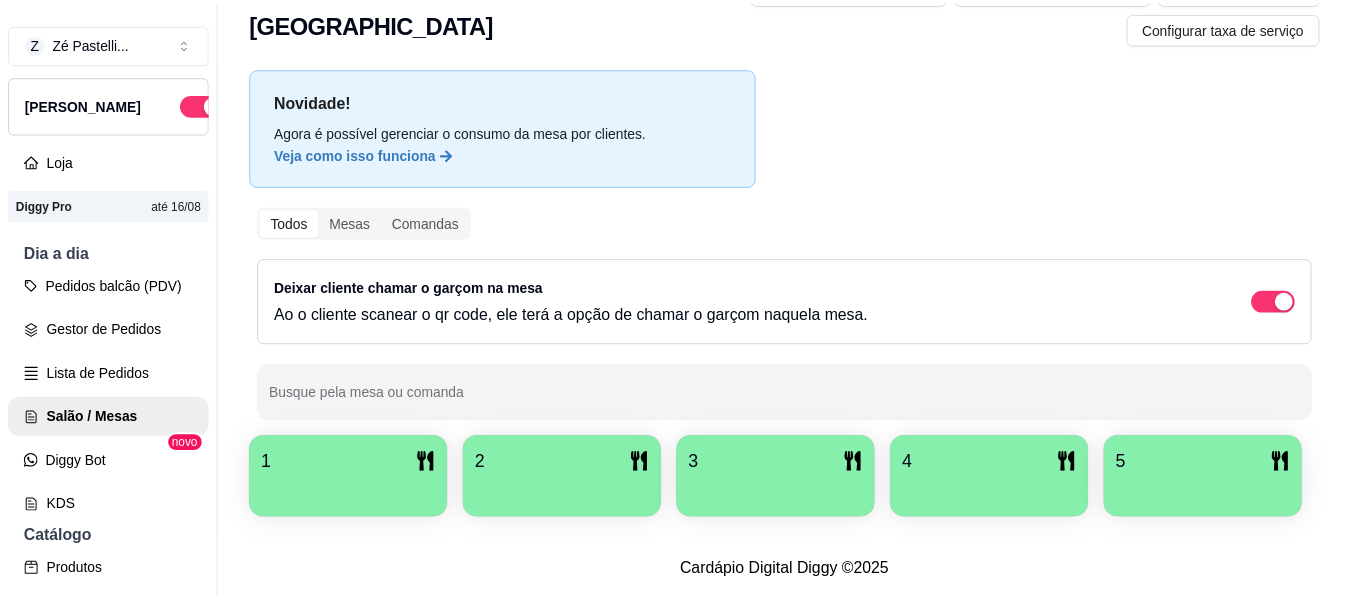 scroll, scrollTop: 165, scrollLeft: 0, axis: vertical 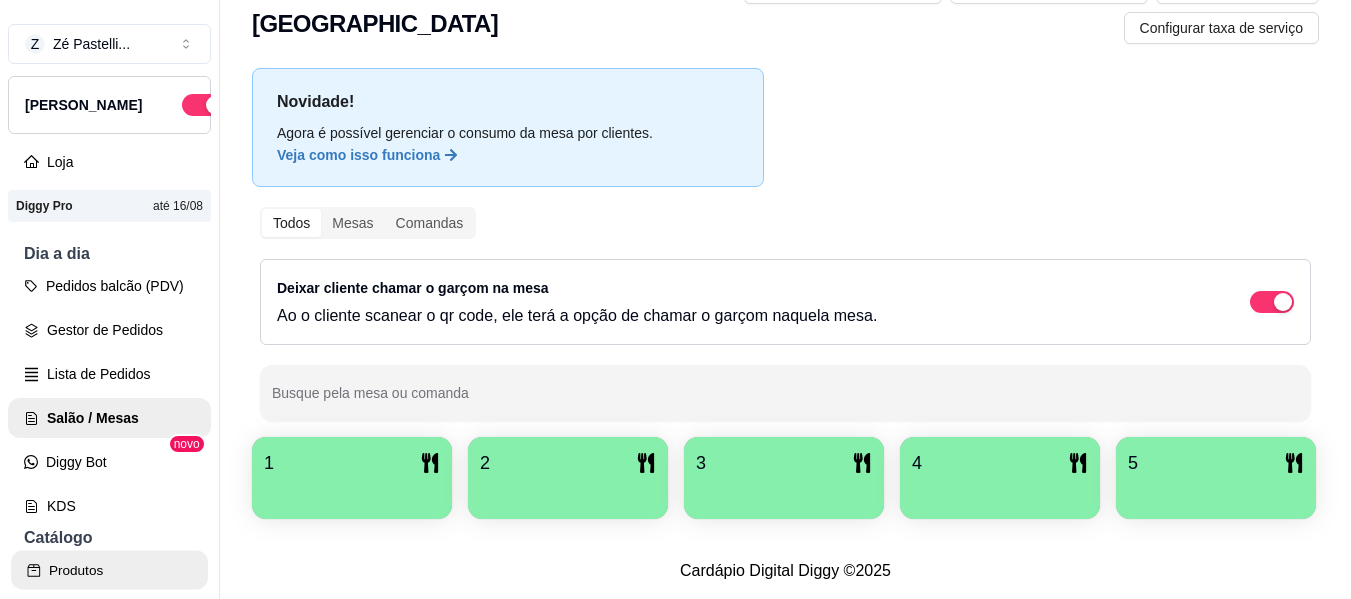 click on "Produtos" at bounding box center (109, 570) 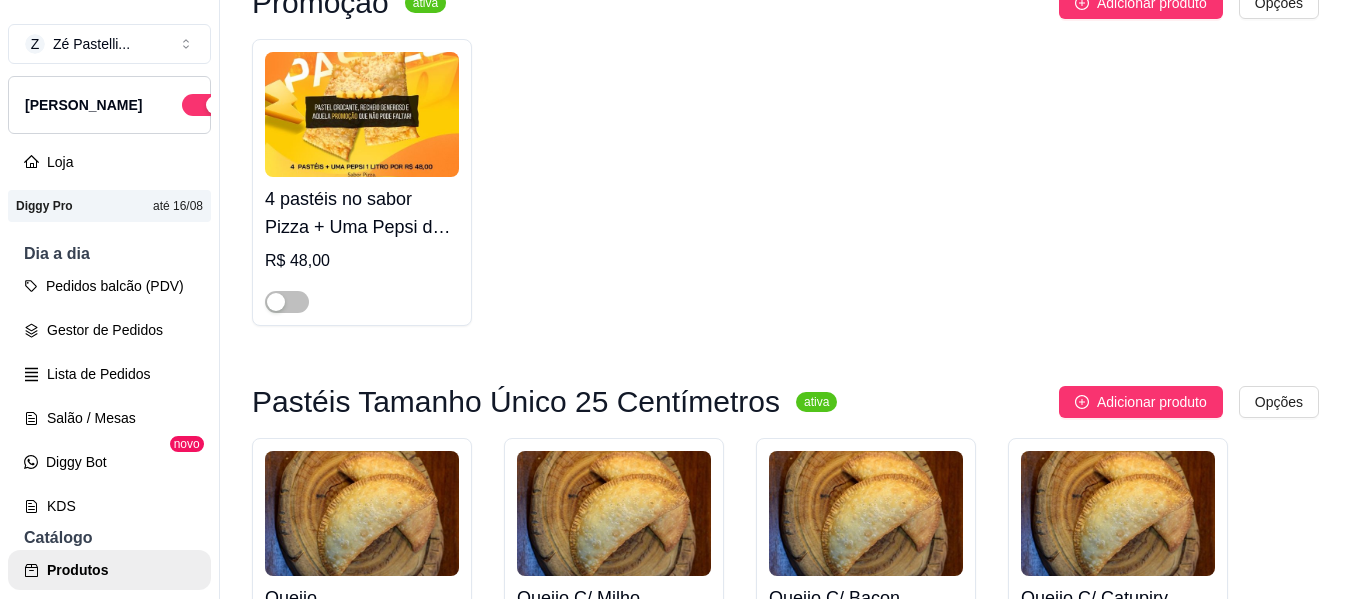scroll, scrollTop: 227, scrollLeft: 0, axis: vertical 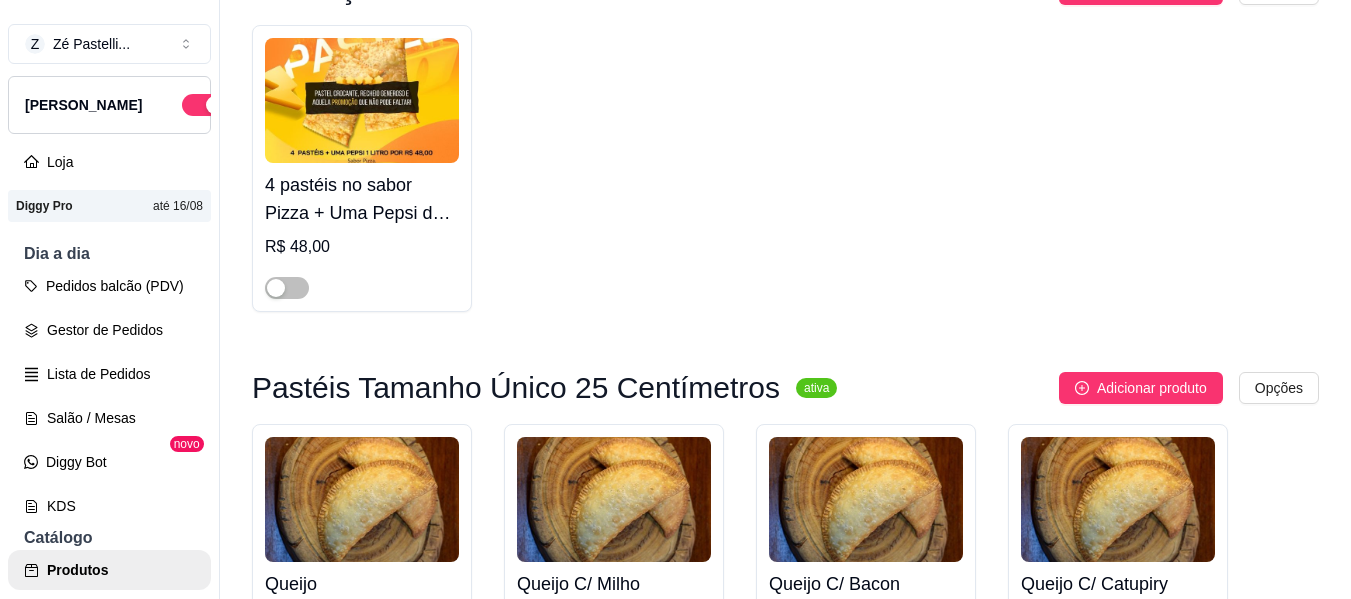 click on "Promoção  ativa Adicionar produto Opções 4 pastéis no sabor Pizza + Uma Pepsi de 1 litro   R$ 48,00 Pastéis Tamanho Único 25 Centímetros  ativa Adicionar produto Opções Queijo    R$ 10,00 Queijo C/ Milho   R$ 11,00 Queijo C/ Bacon   R$ 18,00 Queijo C/ Catupiry    R$ 17,00 Queijo C/ Cheddar   R$ 18,00 Queijo C/ Cream Cheese    R$ 18,00 Calabresa    R$ 10,00 Calabresa Acebolada    R$ 11,00 Calabresa C/ Mussarela    R$ 17,00 Calabresa C/ Catupiry    R$ 17,00 Calabresa C/ Cheddar   R$ 18,00 Calabresa C/ Cream Cheese    R$ 18,00 Misto   R$ 11,00 Misto C/ Milho    R$ 12,00 Misto C/ Bacon   R$ 19,00 Misto C/ Catupiry    R$ 18,00 Misto C/ Cheddar    R$ 19,00 Misto C/ Cream Cheese    R$ 19,00 Frango    R$ 12,00 Frango C/ Milho e Azeitonas    R$ 16,00 Frango C/ Mussarela    R$ 19,00 Frango C/ Bacon   R$ 20,00 Frango com Catupiry    R$ 19,00 Frango com Cheddar    R$ 20,00 Frango com Cream Cheese    R$ 20,00 Carne moída    R$ 13,00 Carne moída C/ Azeitonas    R$ 16,00   R$ 21,00" at bounding box center (785, 3153) 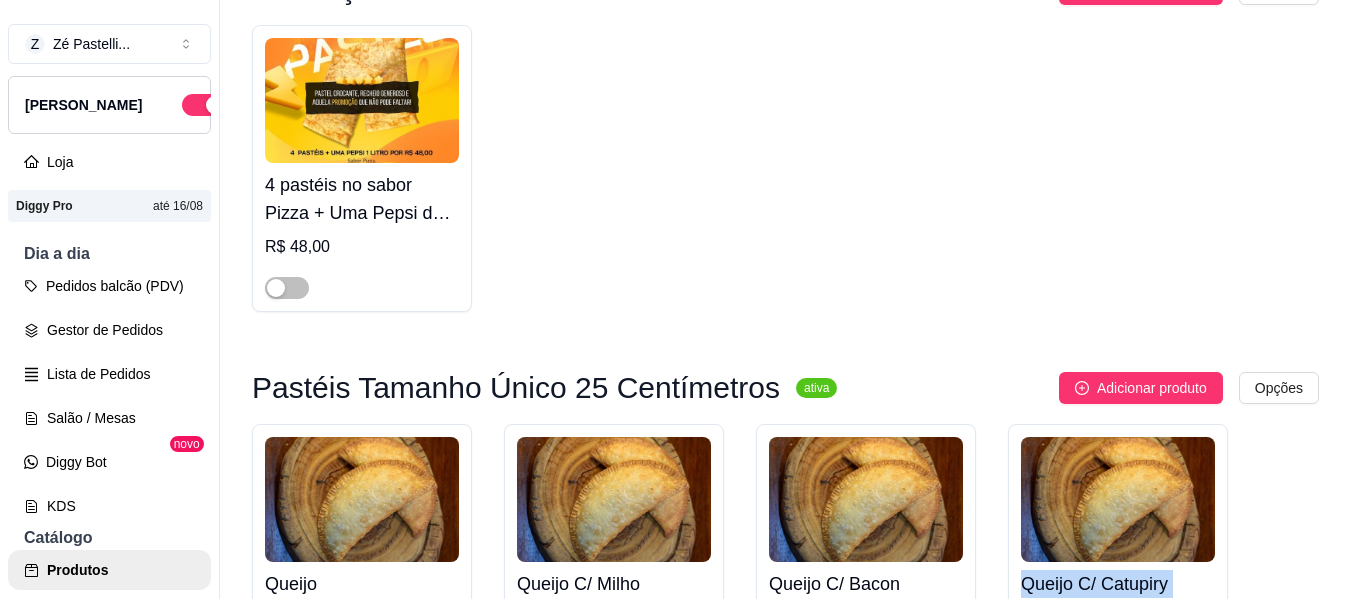 click on "Promoção  ativa Adicionar produto Opções 4 pastéis no sabor Pizza + Uma Pepsi de 1 litro   R$ 48,00 Pastéis Tamanho Único 25 Centímetros  ativa Adicionar produto Opções Queijo    R$ 10,00 Queijo C/ Milho   R$ 11,00 Queijo C/ Bacon   R$ 18,00 Queijo C/ Catupiry    R$ 17,00 Queijo C/ Cheddar   R$ 18,00 Queijo C/ Cream Cheese    R$ 18,00 Calabresa    R$ 10,00 Calabresa Acebolada    R$ 11,00 Calabresa C/ Mussarela    R$ 17,00 Calabresa C/ Catupiry    R$ 17,00 Calabresa C/ Cheddar   R$ 18,00 Calabresa C/ Cream Cheese    R$ 18,00 Misto   R$ 11,00 Misto C/ Milho    R$ 12,00 Misto C/ Bacon   R$ 19,00 Misto C/ Catupiry    R$ 18,00 Misto C/ Cheddar    R$ 19,00 Misto C/ Cream Cheese    R$ 19,00 Frango    R$ 12,00 Frango C/ Milho e Azeitonas    R$ 16,00 Frango C/ Mussarela    R$ 19,00 Frango C/ Bacon   R$ 20,00 Frango com Catupiry    R$ 19,00 Frango com Cheddar    R$ 20,00 Frango com Cream Cheese    R$ 20,00 Carne moída    R$ 13,00 Carne moída C/ Azeitonas    R$ 16,00   R$ 21,00" at bounding box center [785, 3153] 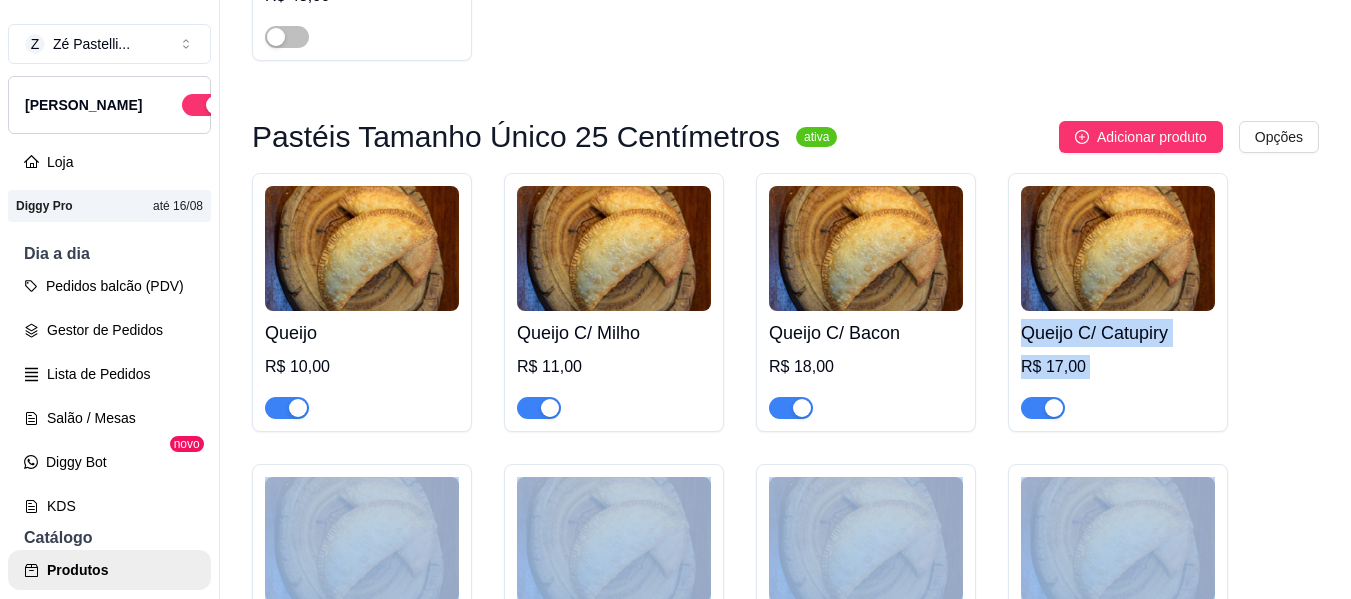 drag, startPoint x: 1328, startPoint y: 572, endPoint x: 1339, endPoint y: 574, distance: 11.18034 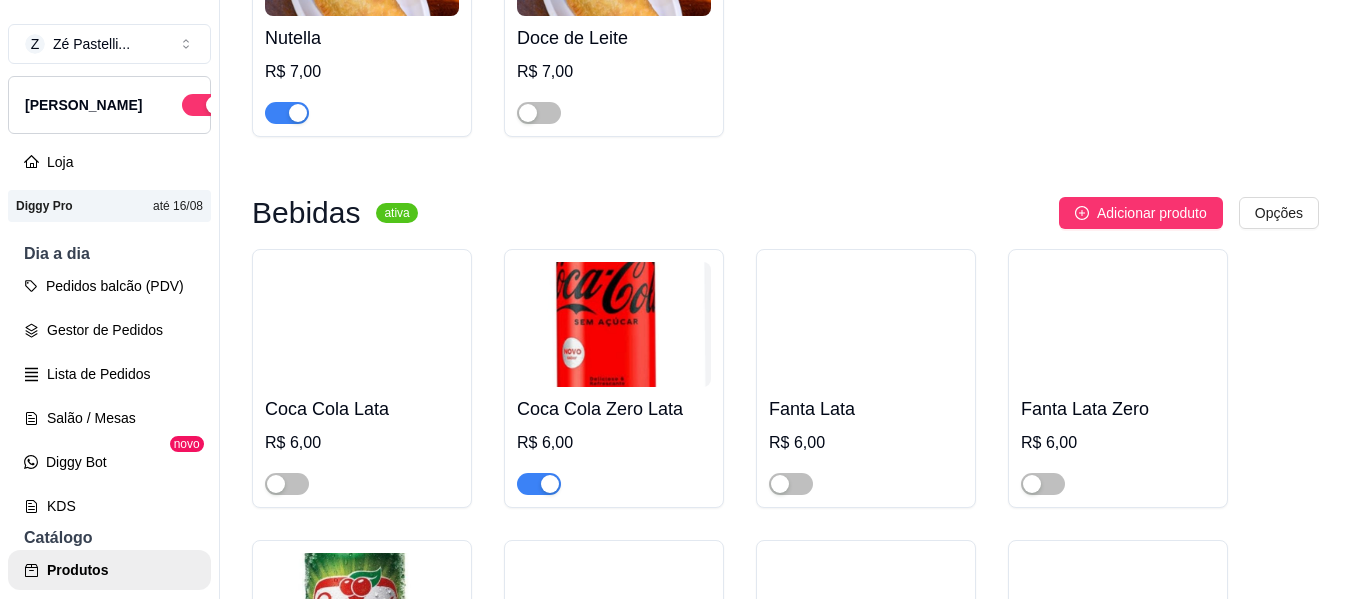 scroll, scrollTop: 4264, scrollLeft: 0, axis: vertical 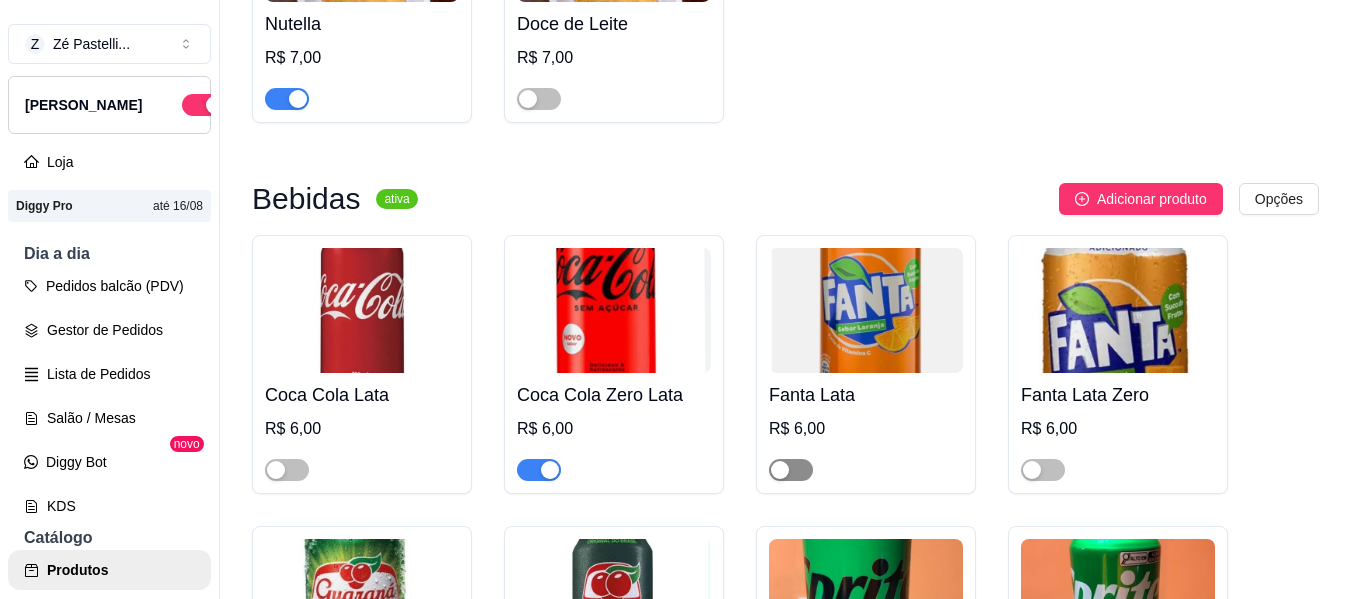 click at bounding box center [791, 470] 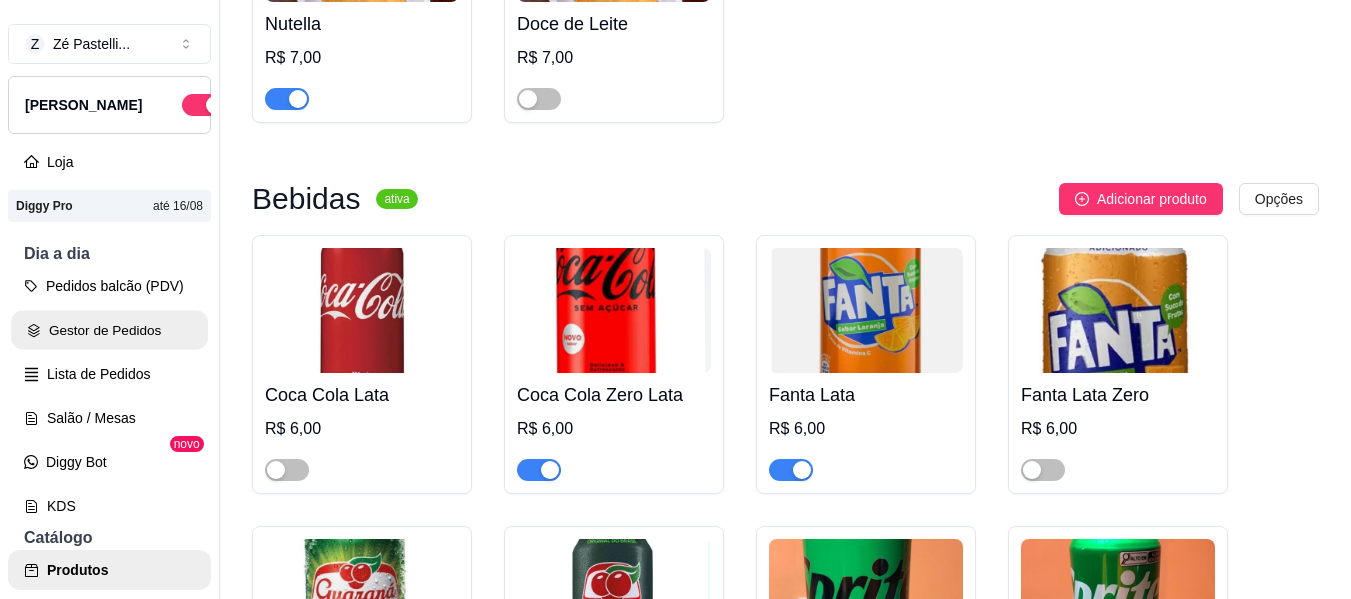 click on "Gestor de Pedidos" at bounding box center (109, 330) 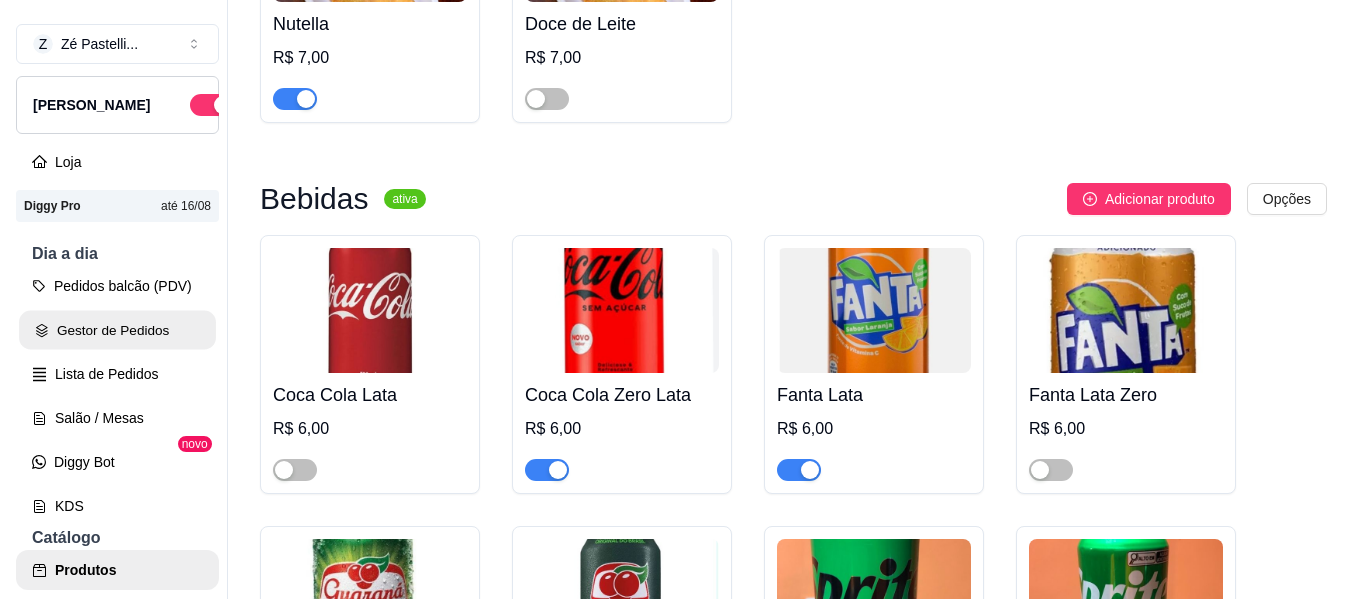 scroll, scrollTop: 0, scrollLeft: 0, axis: both 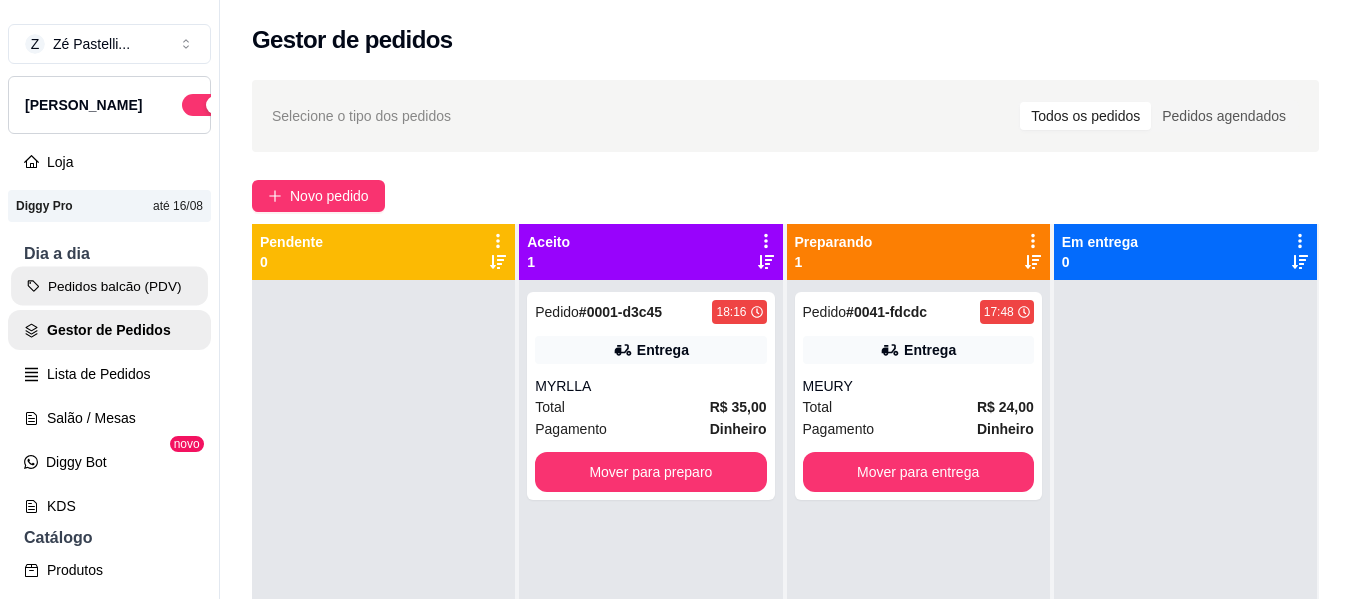click on "Pedidos balcão (PDV)" at bounding box center [109, 286] 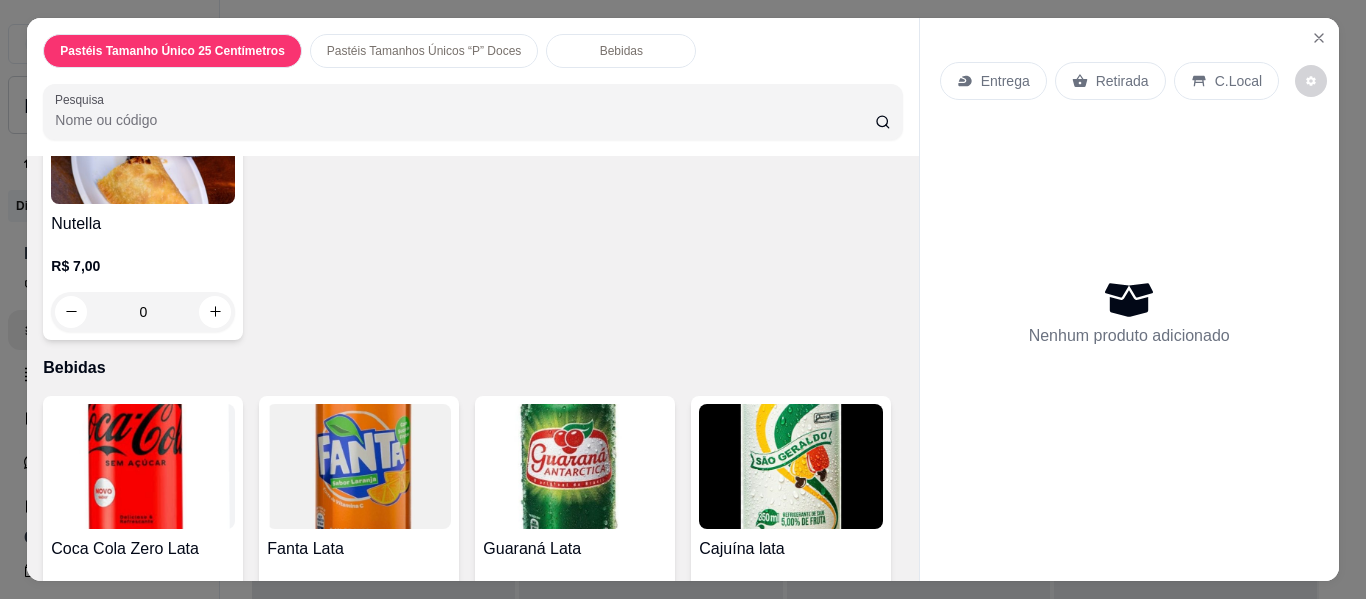 scroll, scrollTop: 3560, scrollLeft: 0, axis: vertical 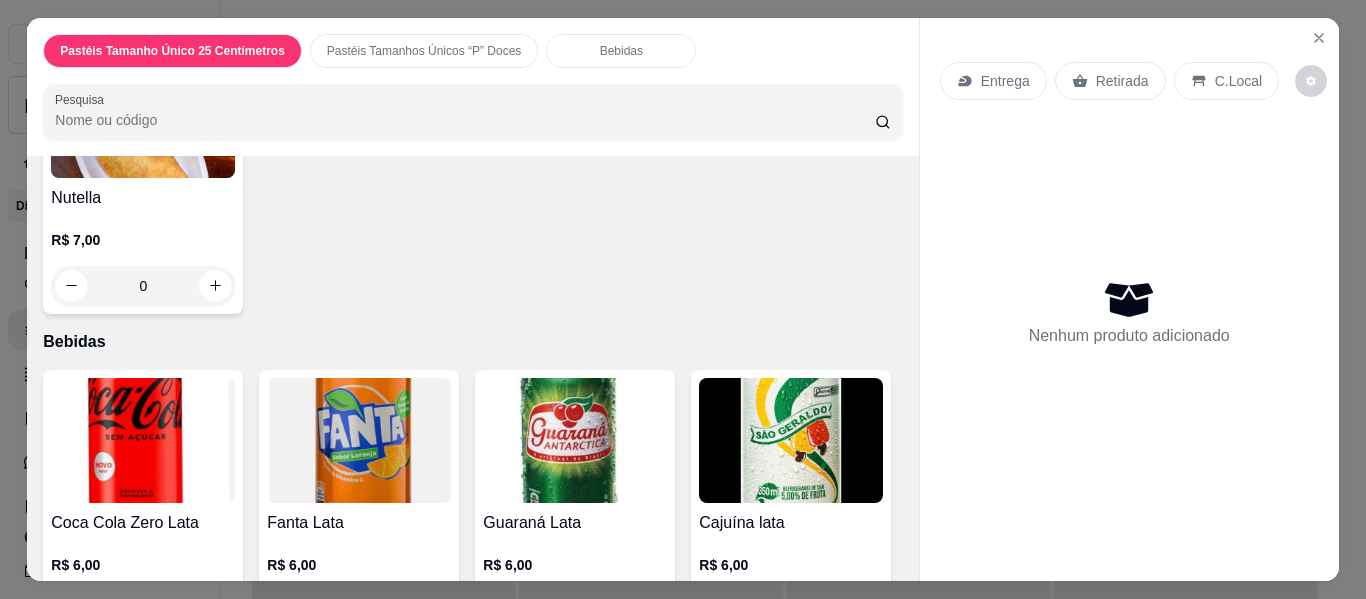 click on "0" at bounding box center [575, -324] 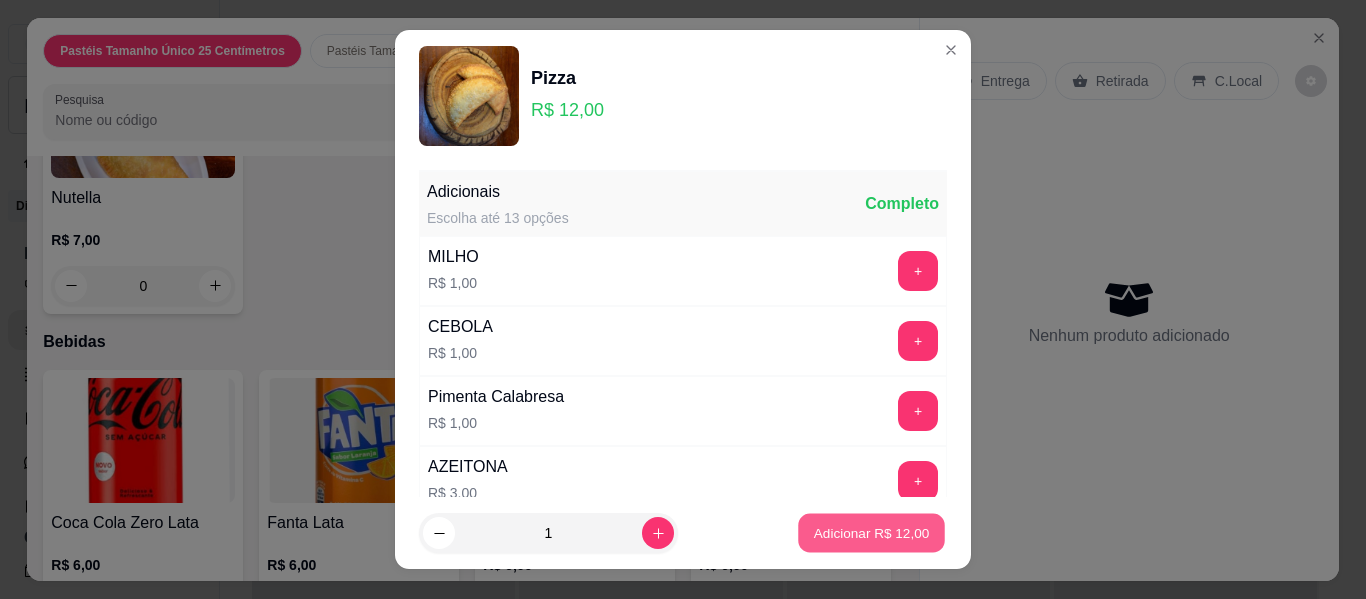 click on "Adicionar   R$ 12,00" at bounding box center (872, 532) 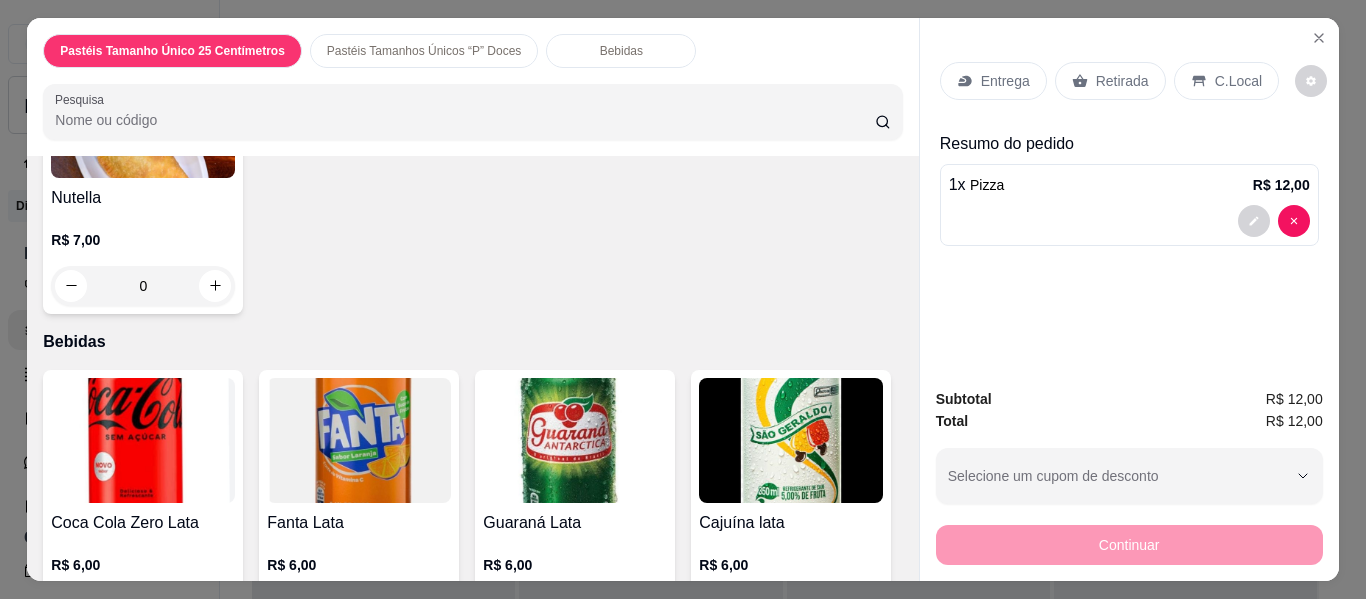 click on "Bebidas" at bounding box center [621, 51] 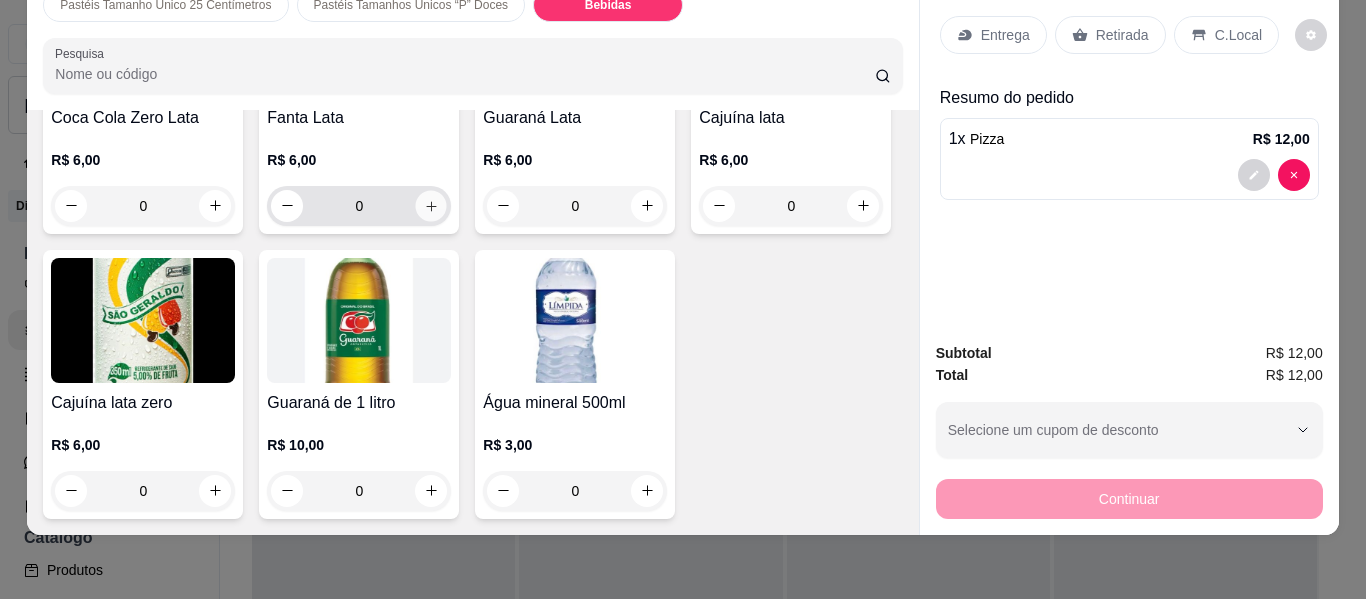 click 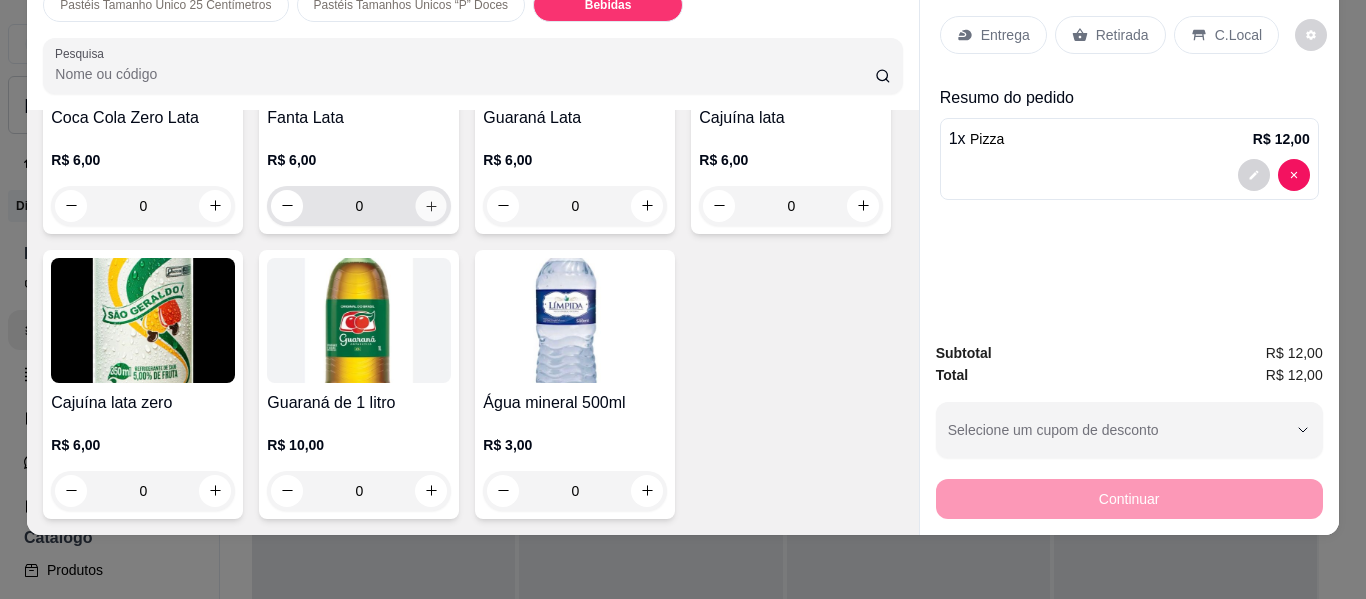 type on "1" 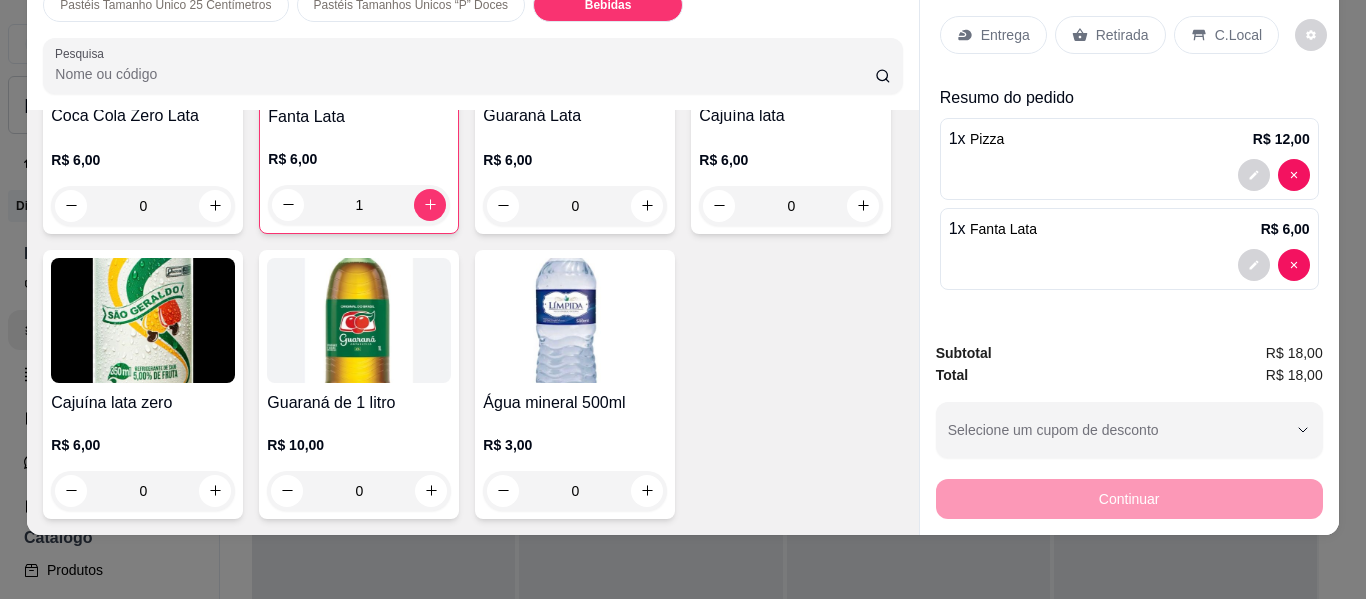 click on "Entrega" at bounding box center [1005, 35] 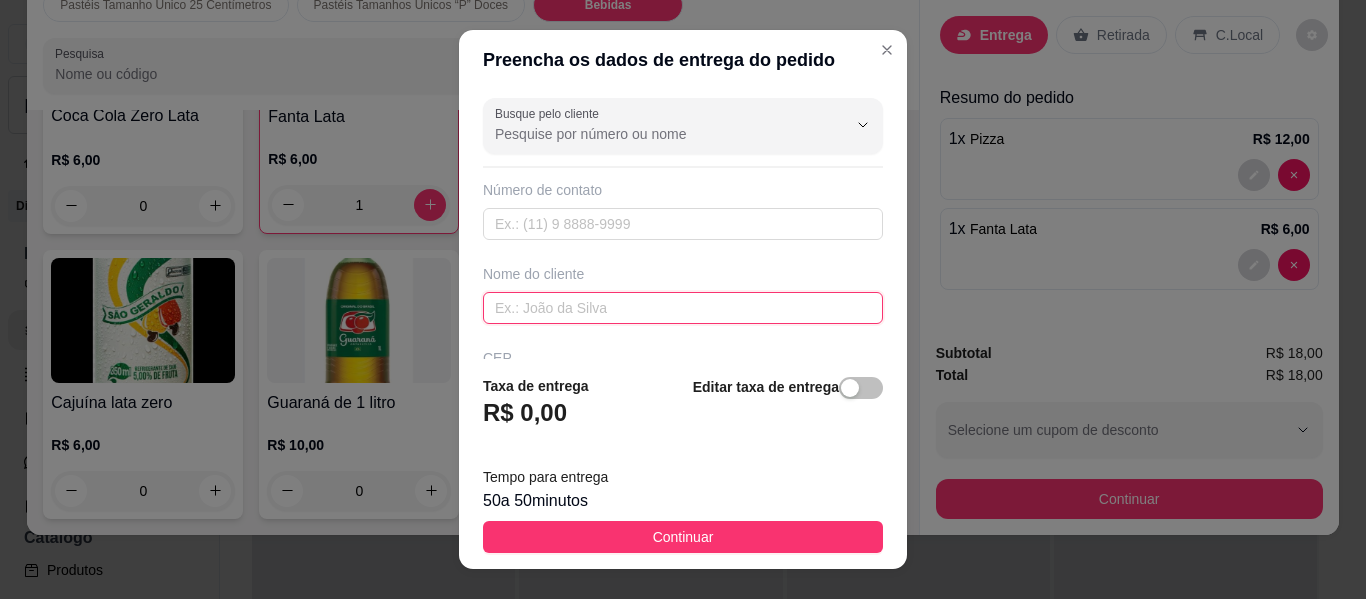 click at bounding box center (683, 308) 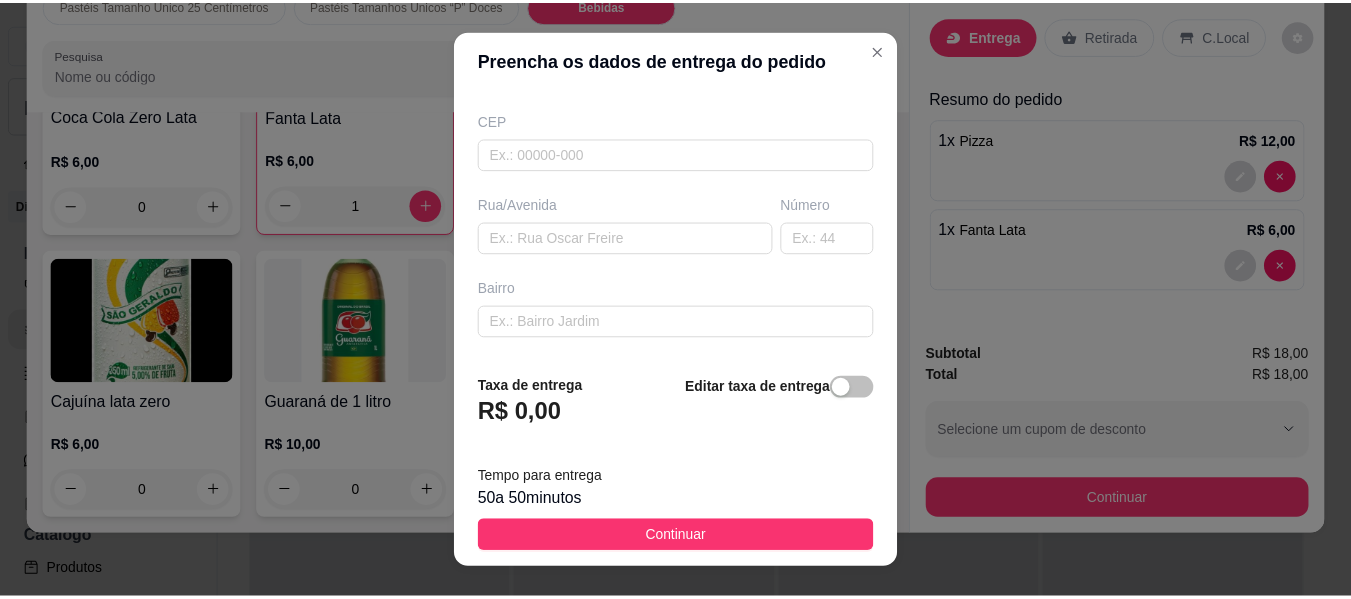 scroll, scrollTop: 240, scrollLeft: 0, axis: vertical 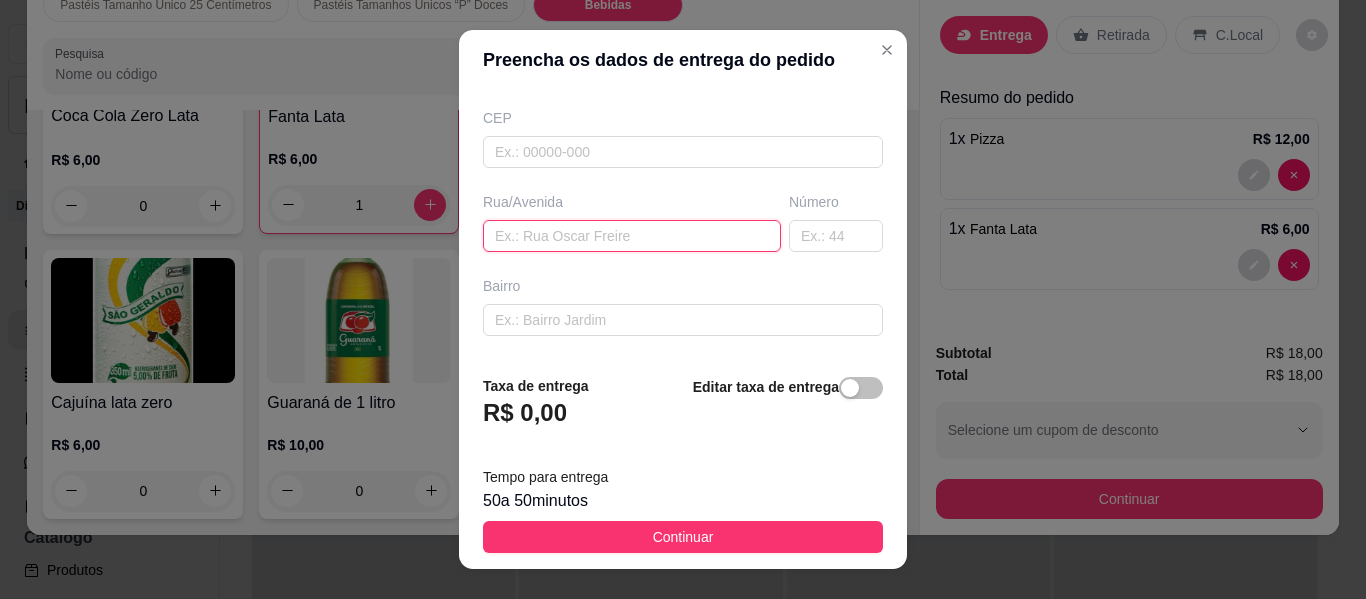 click at bounding box center [632, 236] 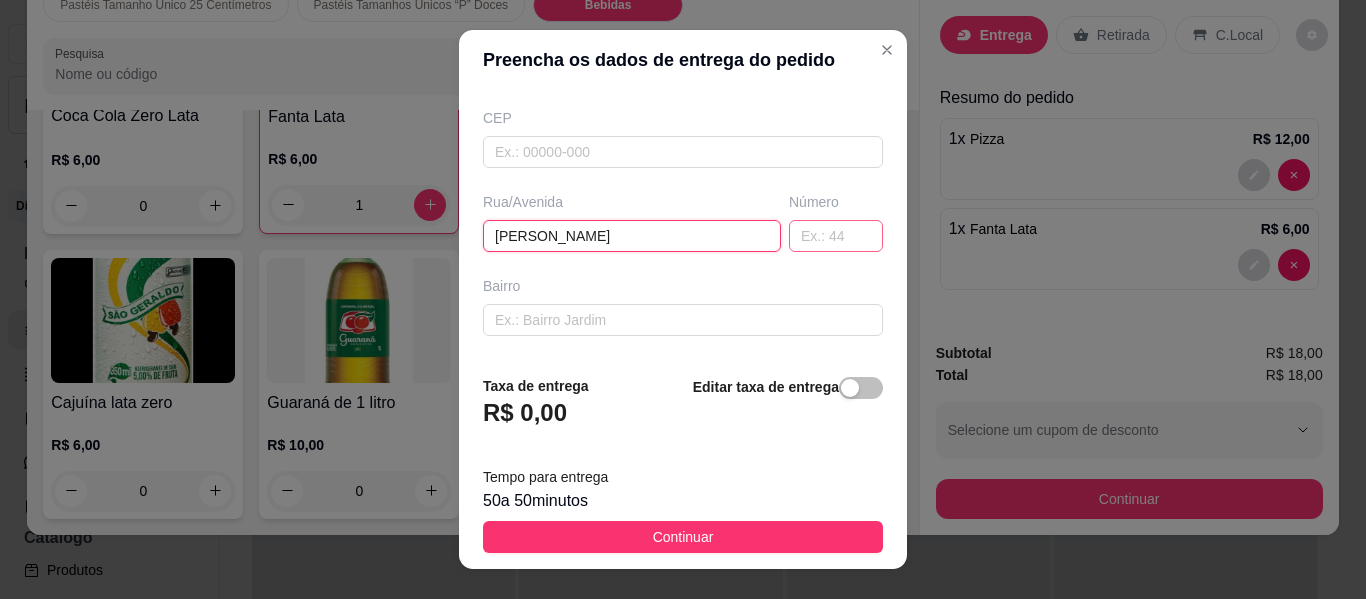 type on "[PERSON_NAME]" 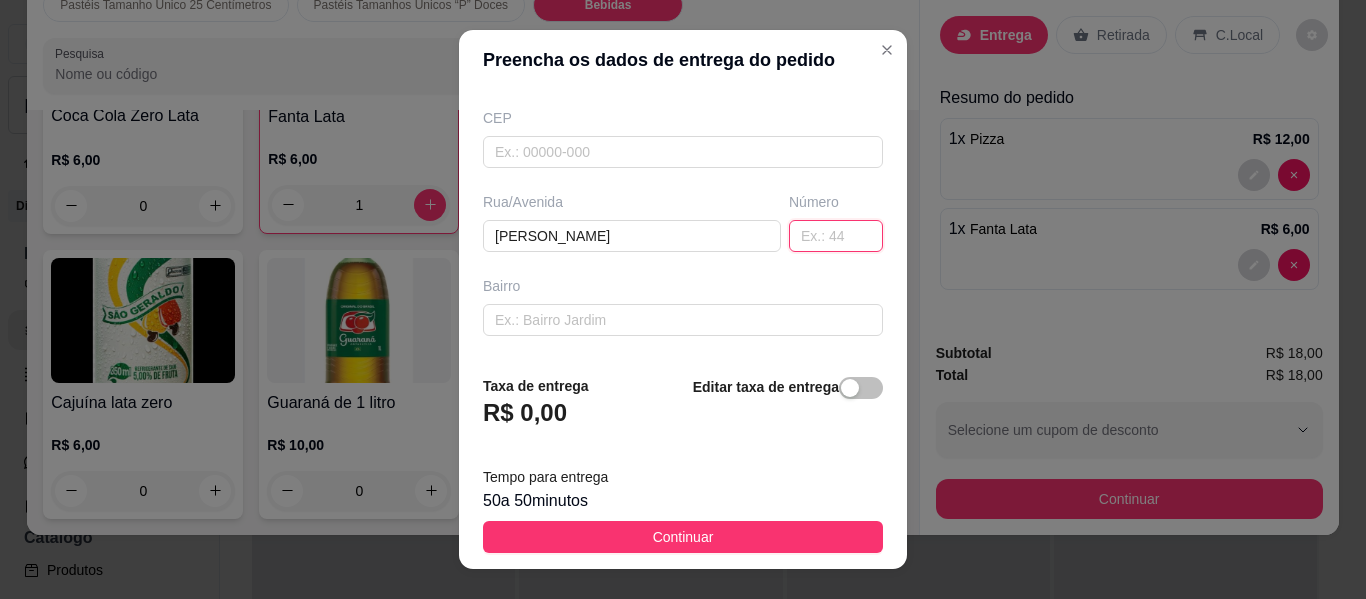 click at bounding box center (836, 236) 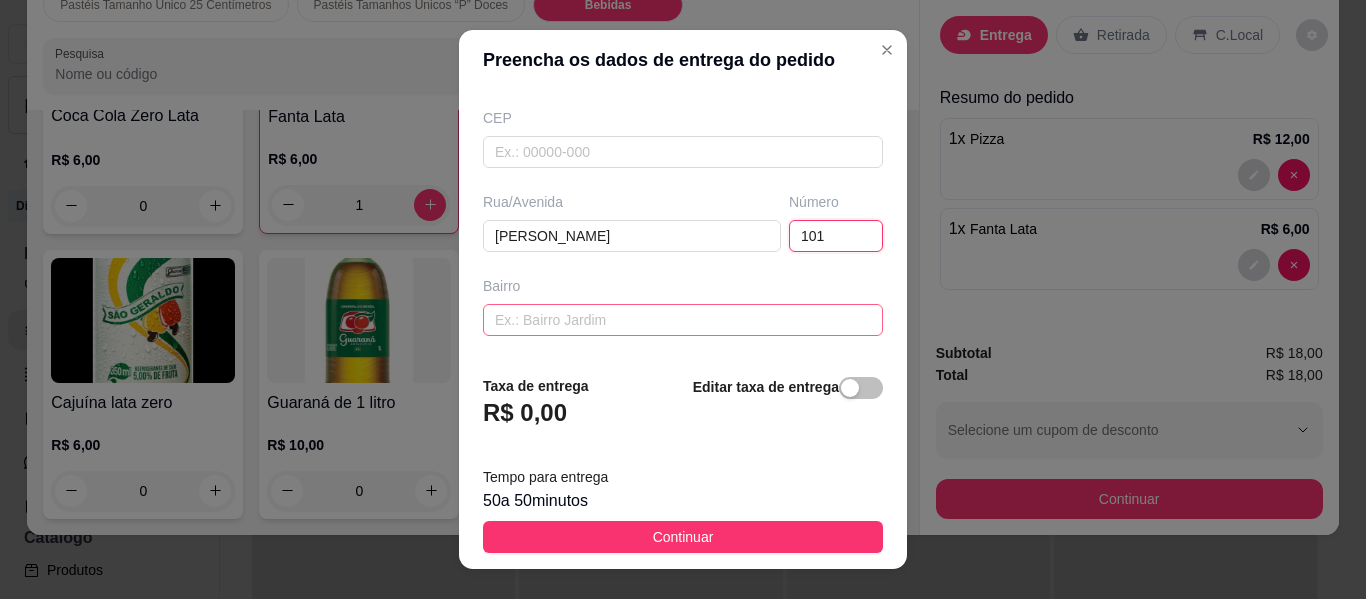type on "101" 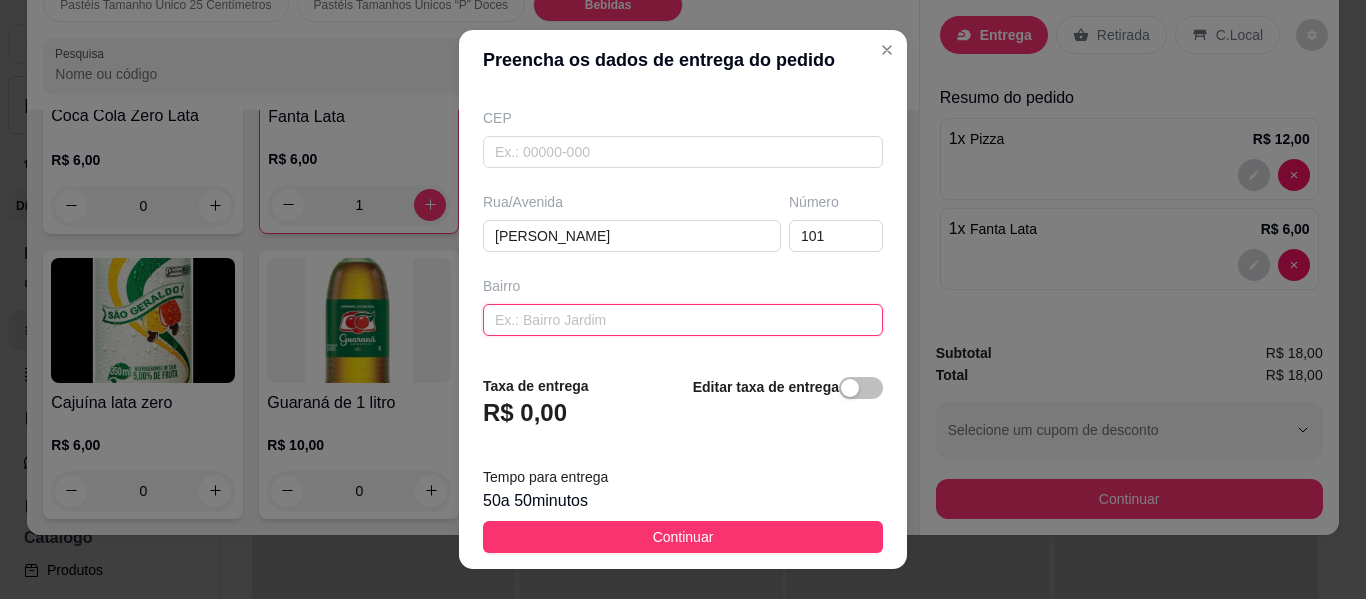 click at bounding box center [683, 320] 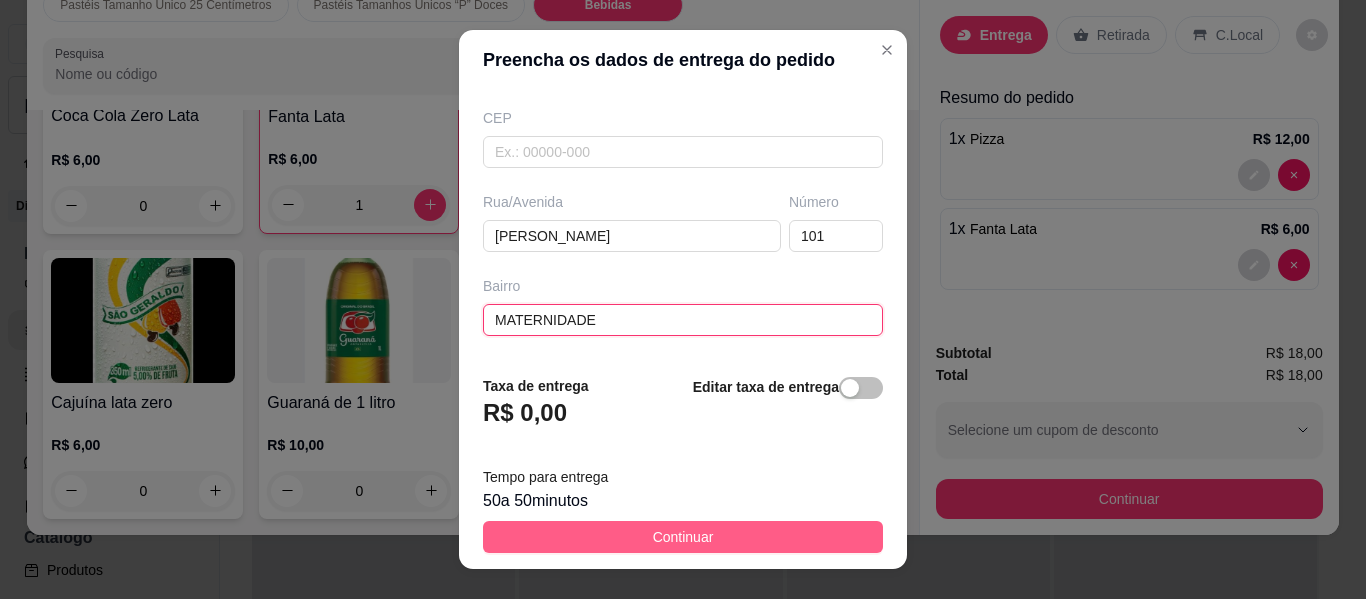 type on "MATERNIDADE" 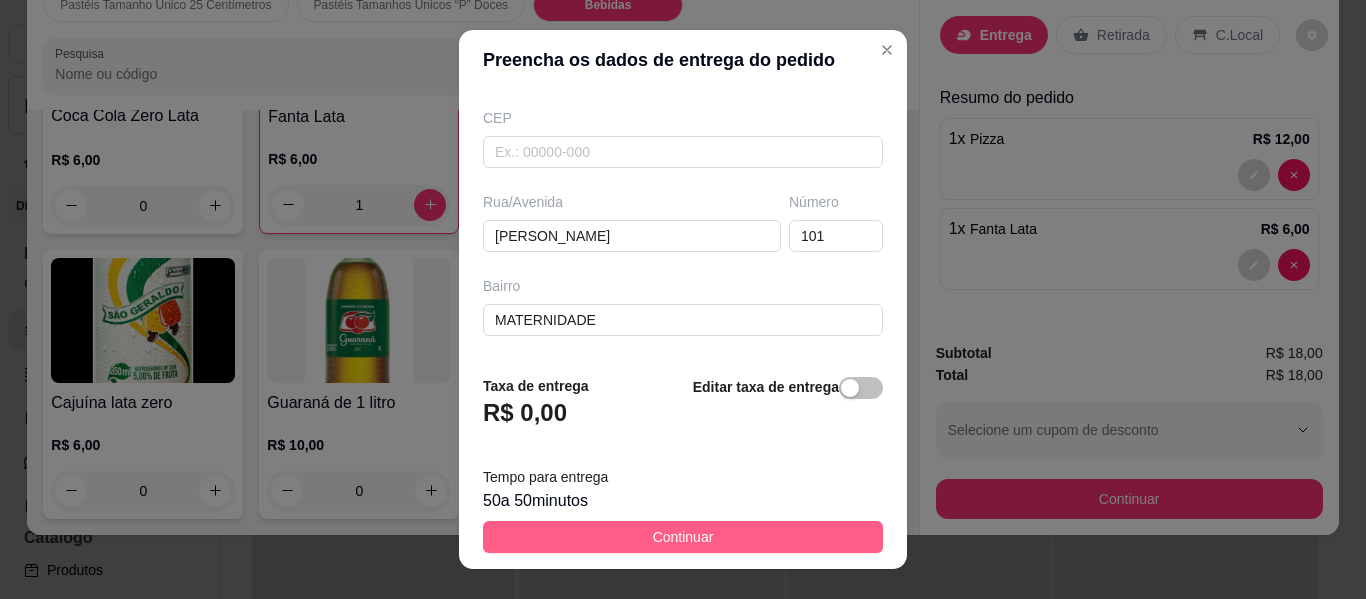 click on "Continuar" at bounding box center (683, 537) 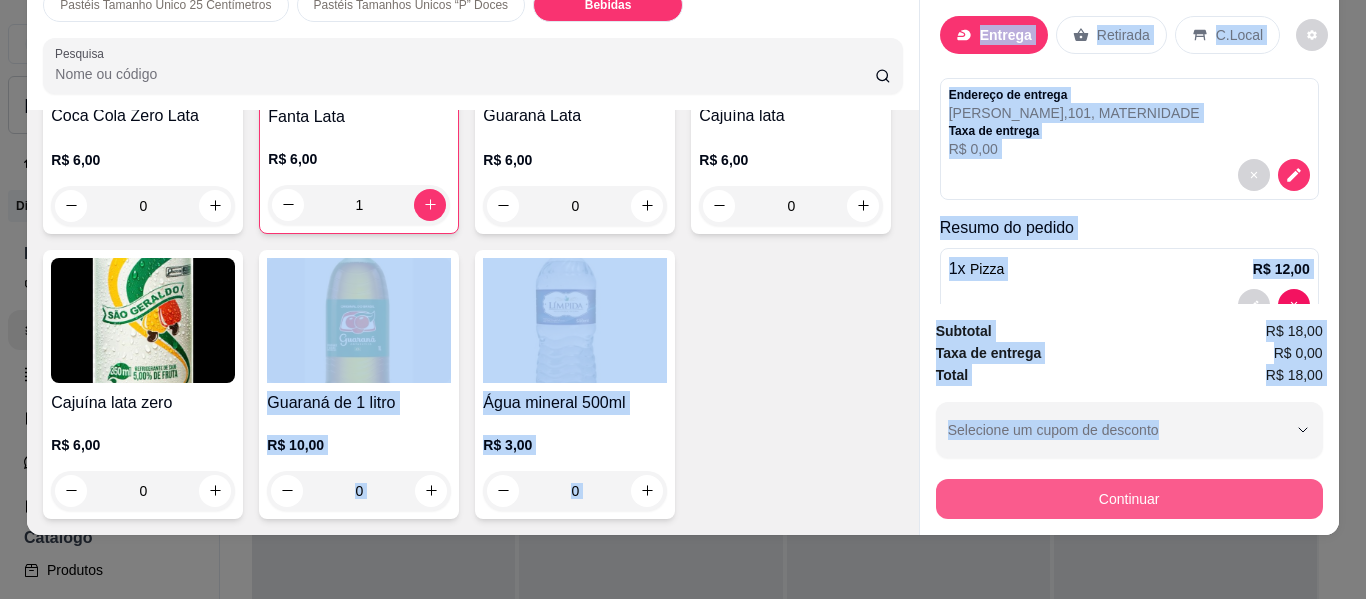 drag, startPoint x: 750, startPoint y: 527, endPoint x: 1199, endPoint y: 478, distance: 451.6658 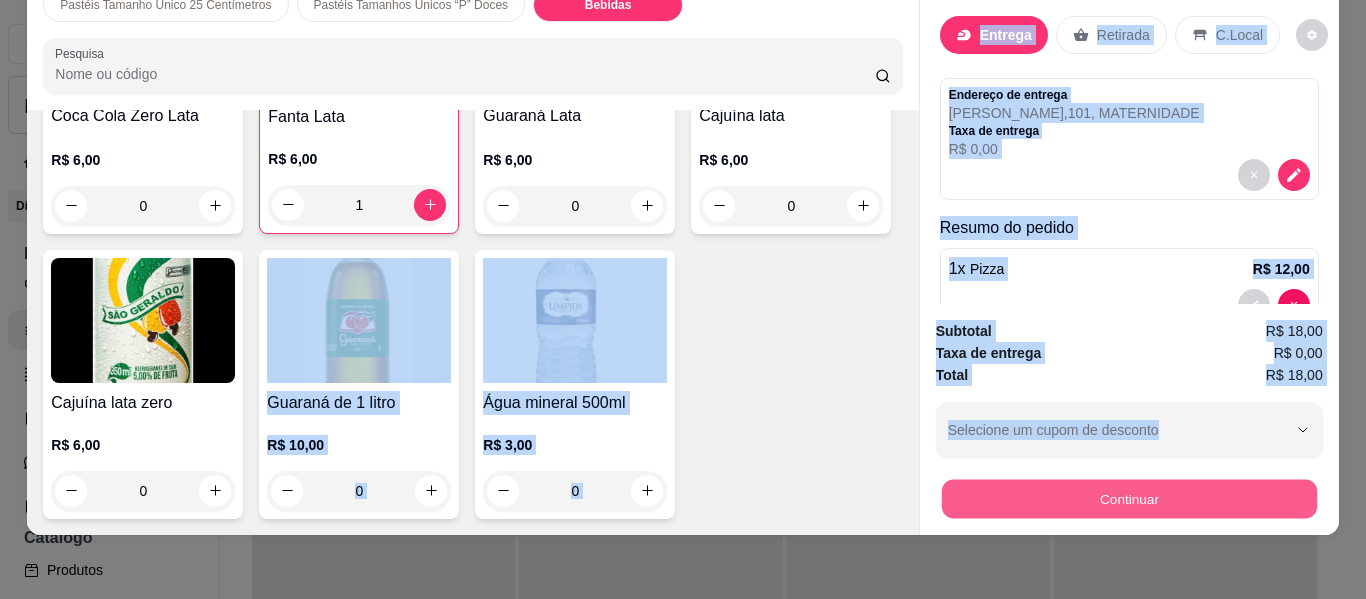 click on "Continuar" at bounding box center (1128, 499) 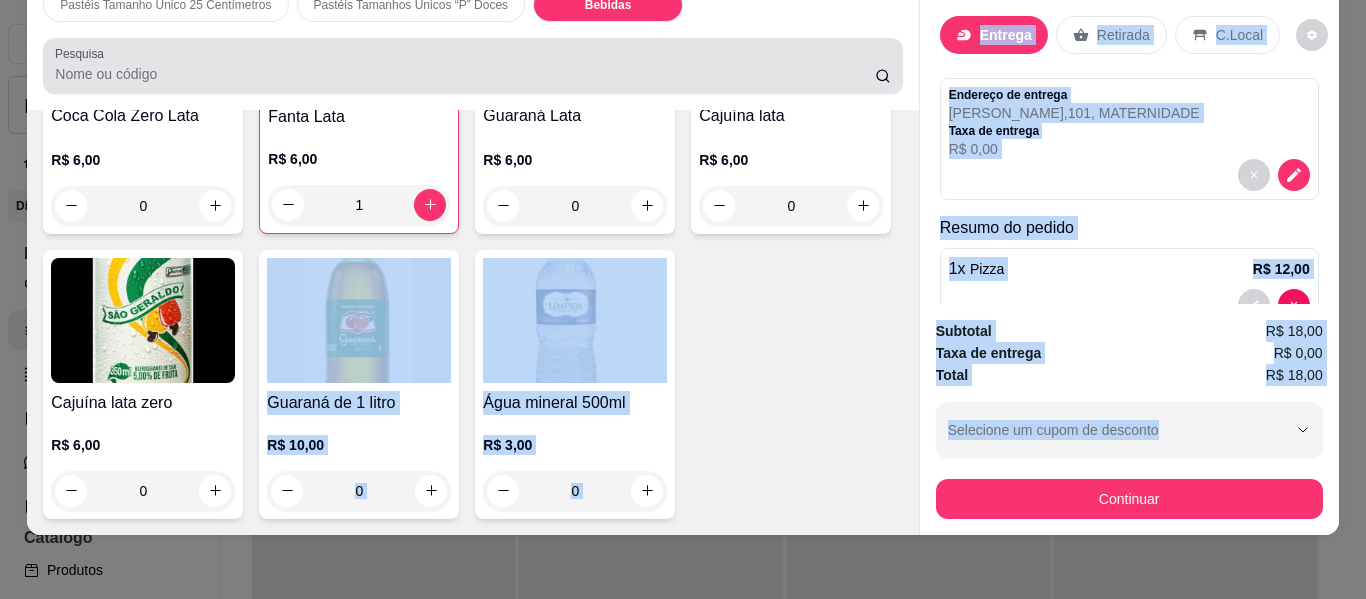 click at bounding box center [472, 66] 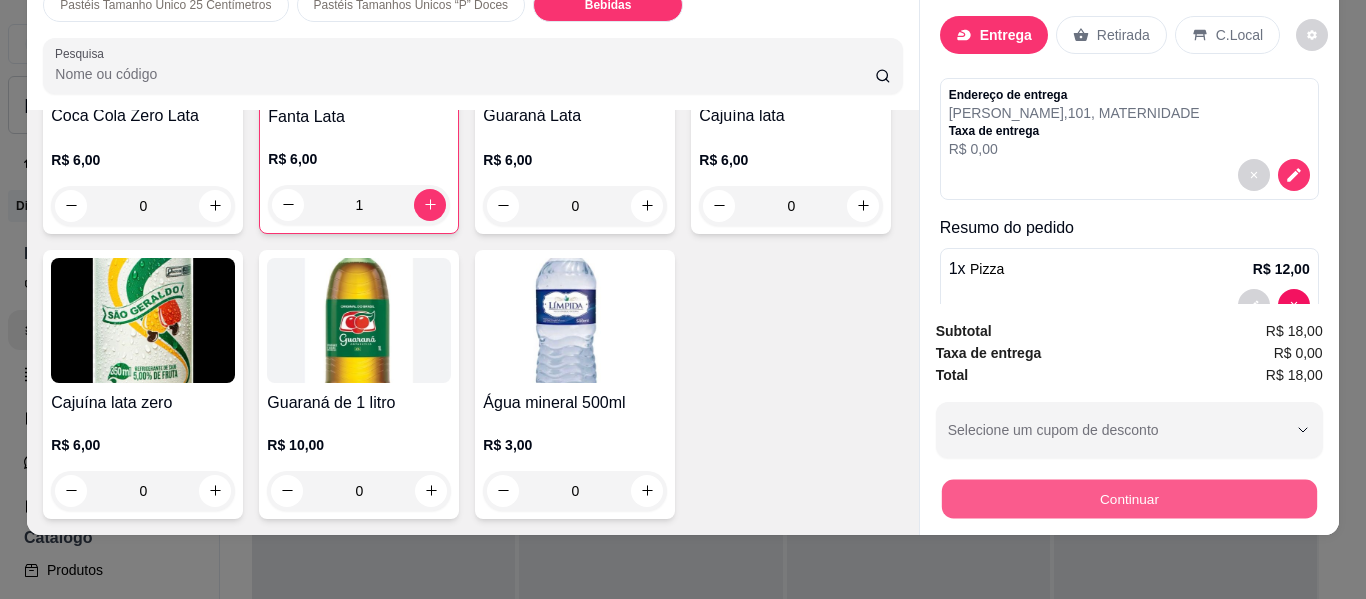 click on "Continuar" at bounding box center [1128, 499] 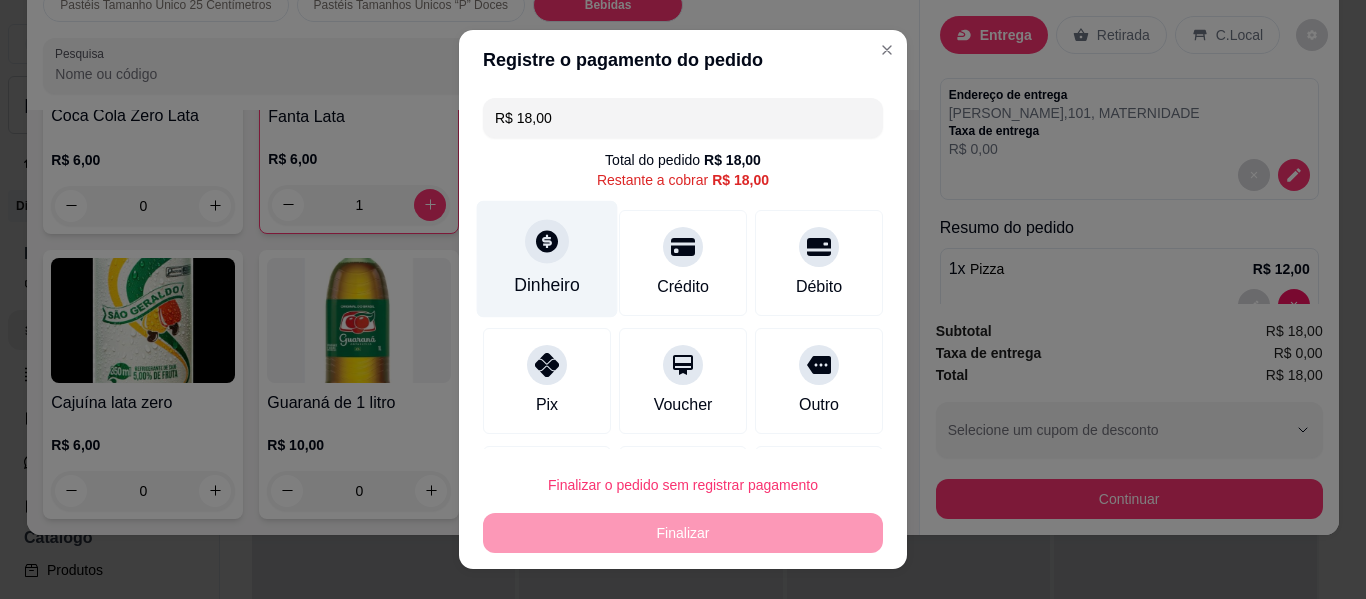 click on "Dinheiro" at bounding box center [547, 285] 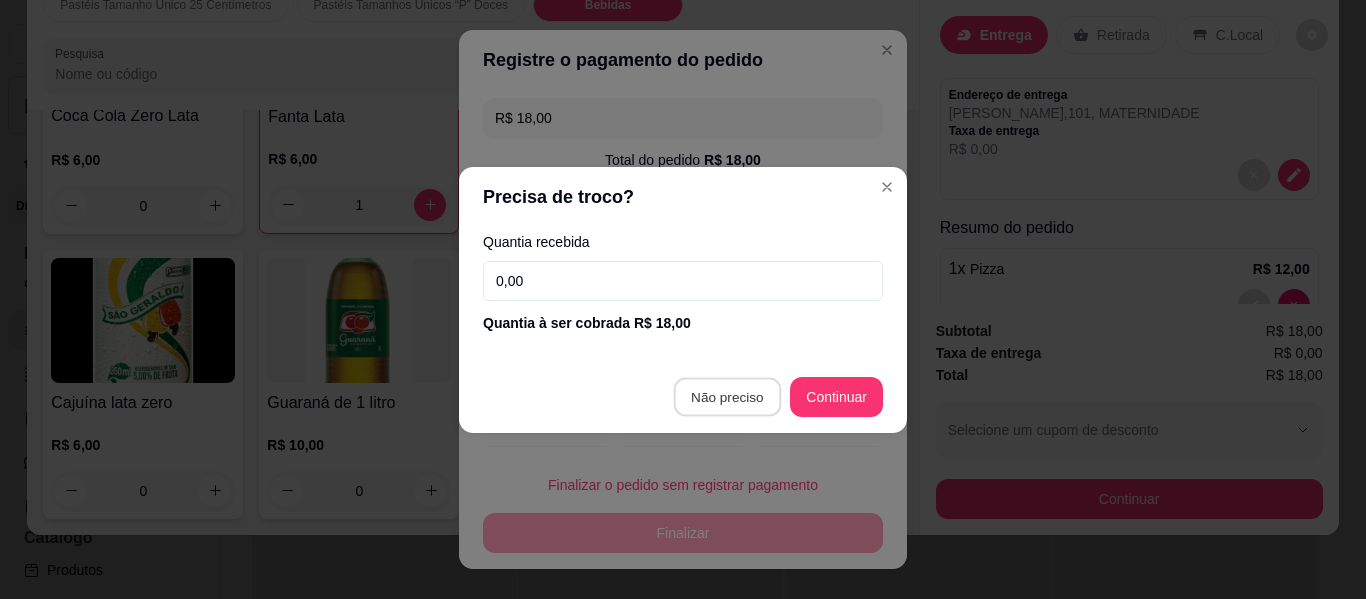 type on "R$ 0,00" 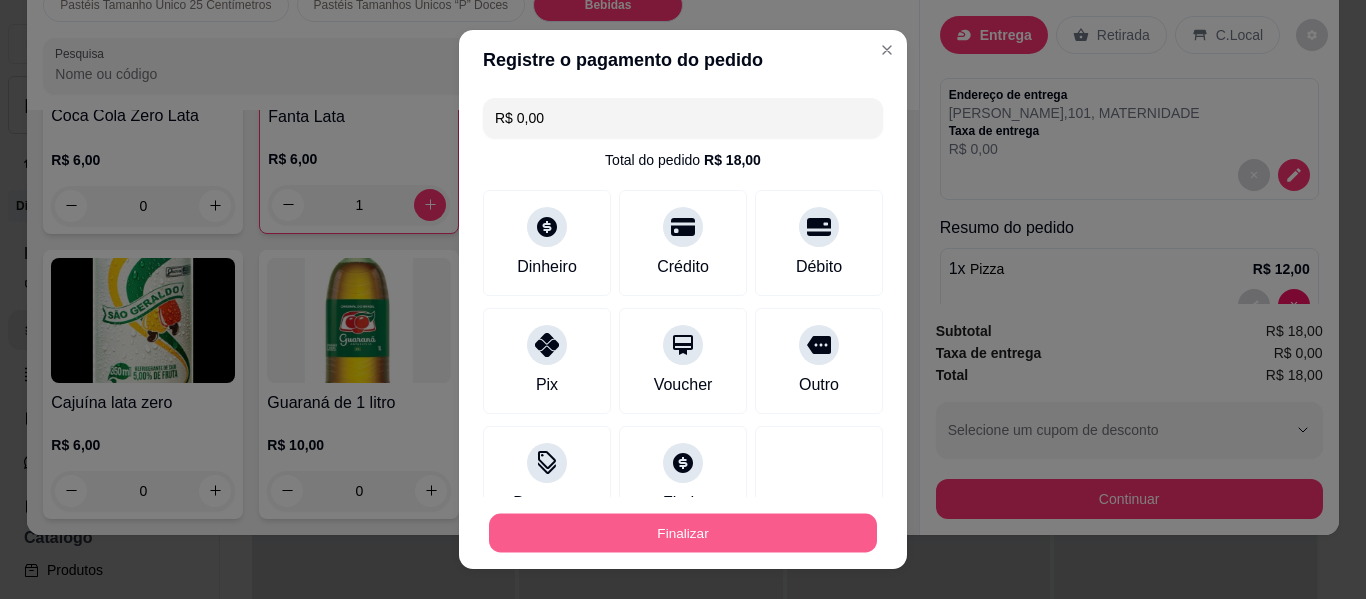 click on "Finalizar" at bounding box center [683, 533] 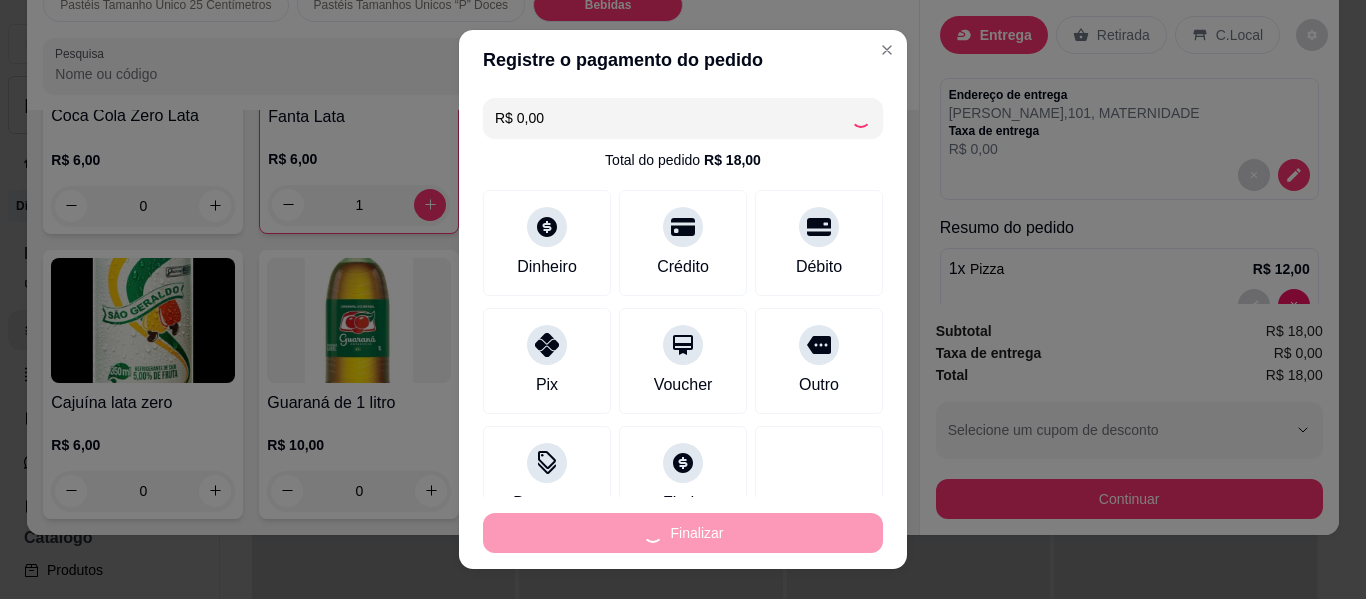 type on "0" 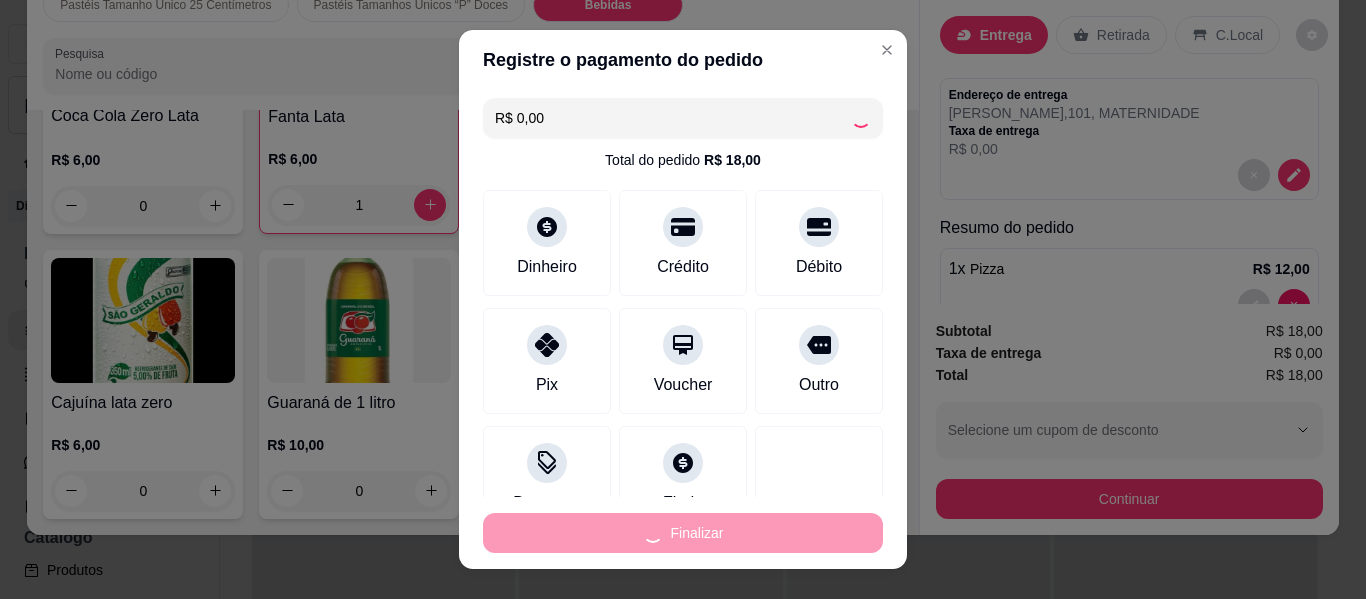 type on "0" 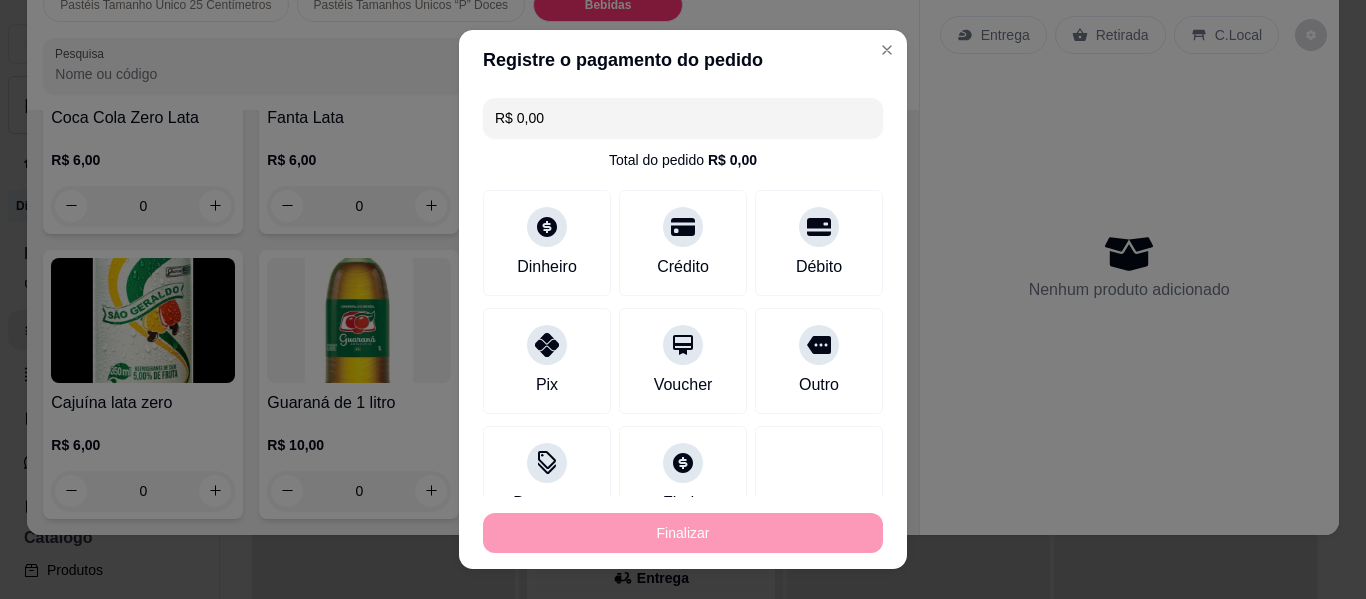 type on "-R$ 18,00" 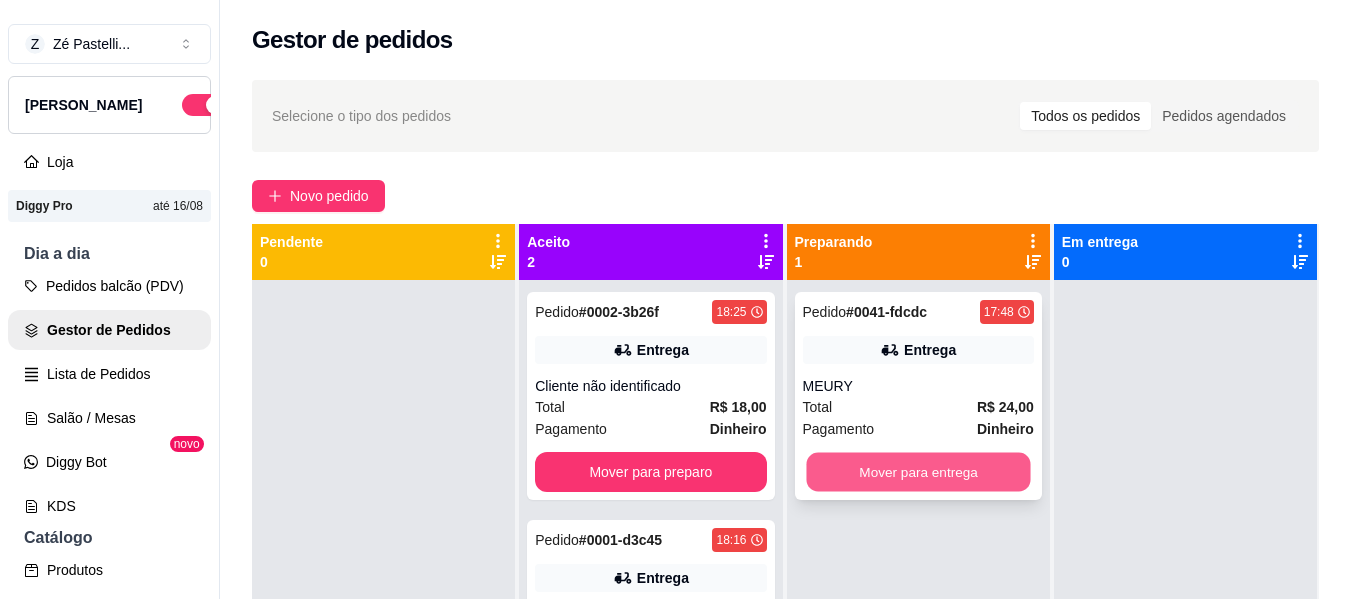 click on "Mover para entrega" at bounding box center (918, 472) 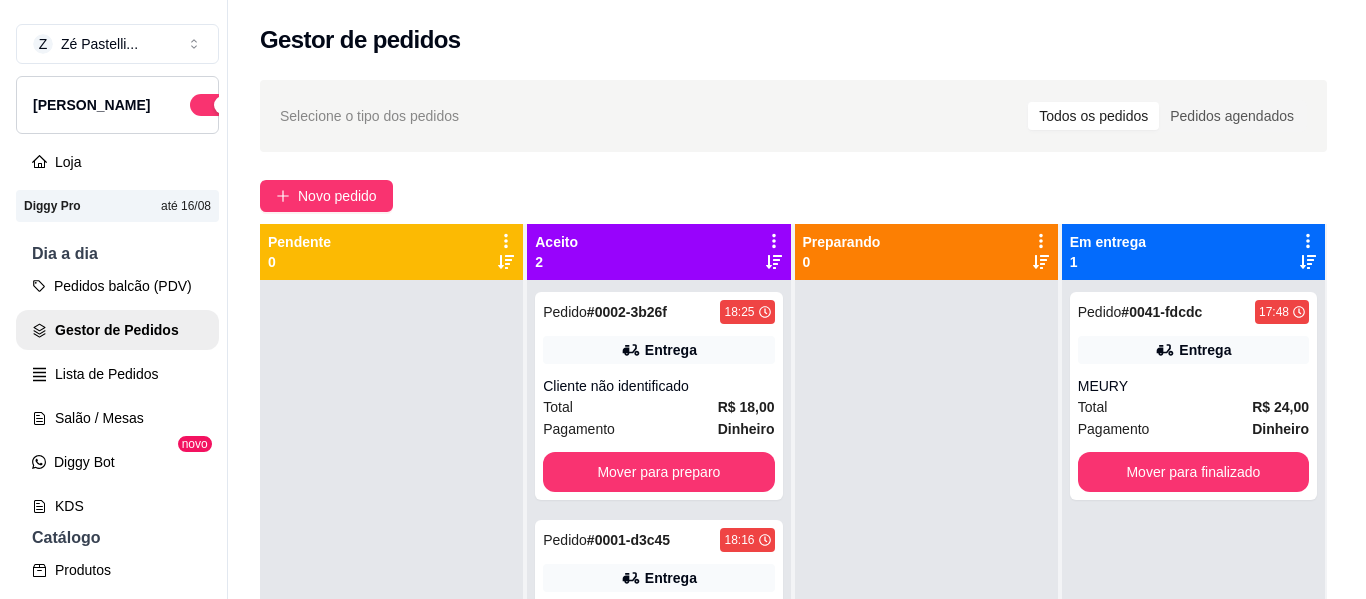 scroll, scrollTop: 319, scrollLeft: 0, axis: vertical 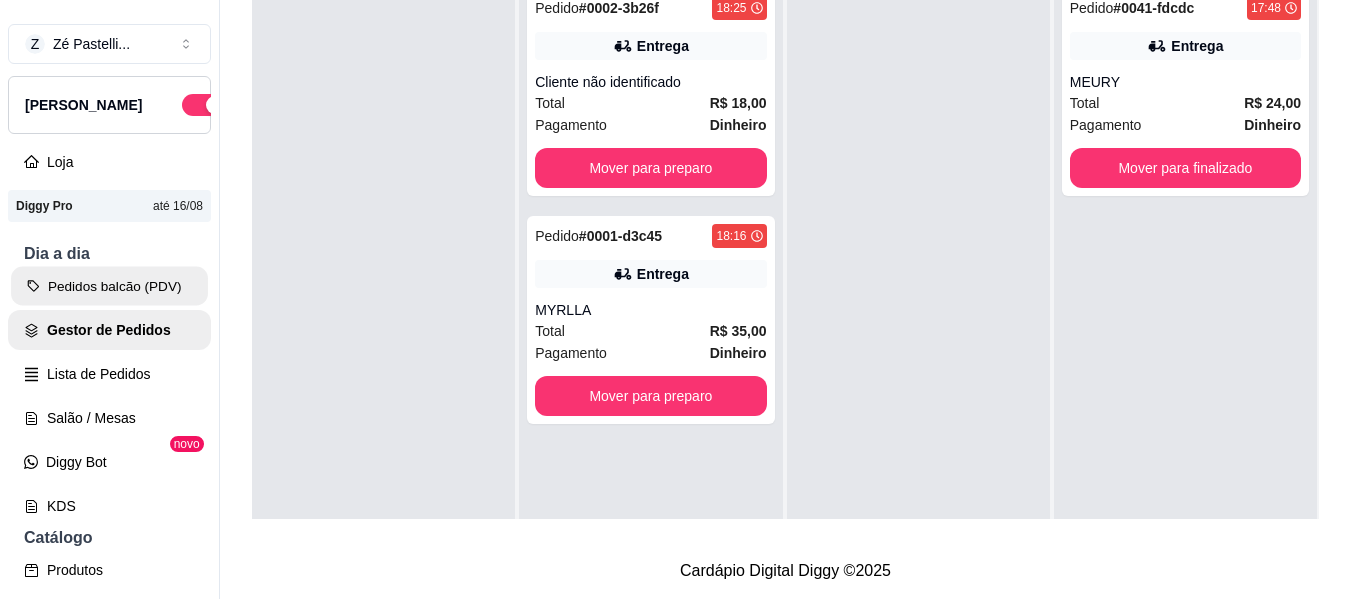 click on "Pedidos balcão (PDV)" at bounding box center (109, 286) 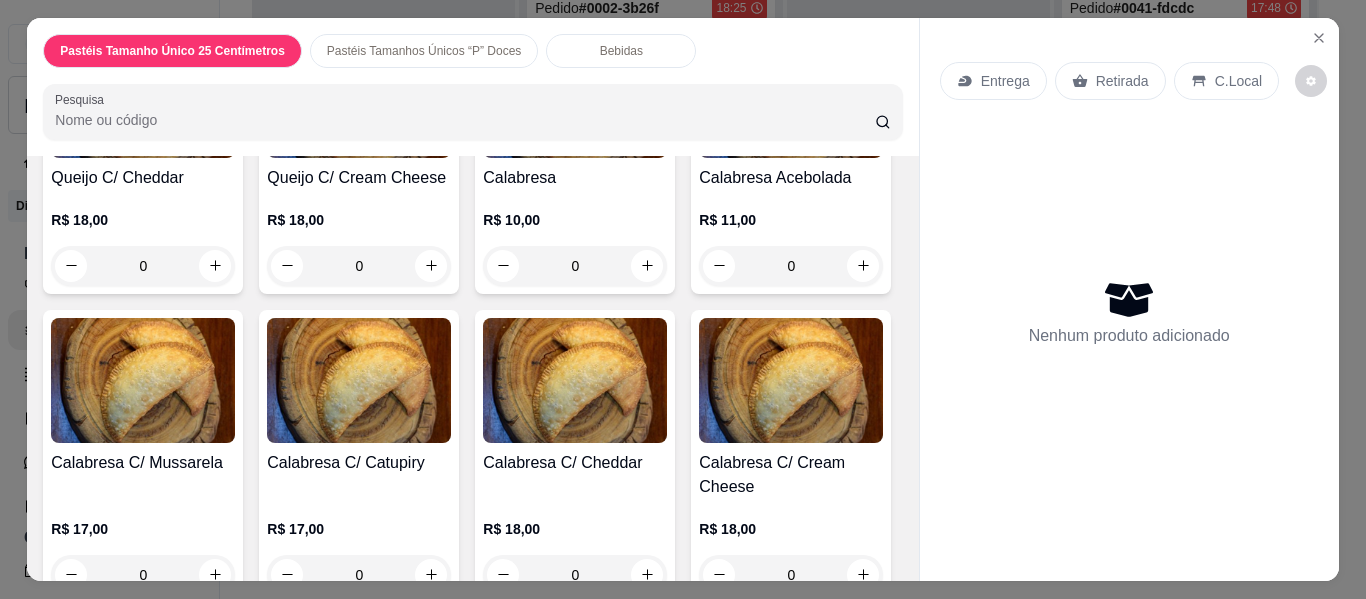 scroll, scrollTop: 560, scrollLeft: 0, axis: vertical 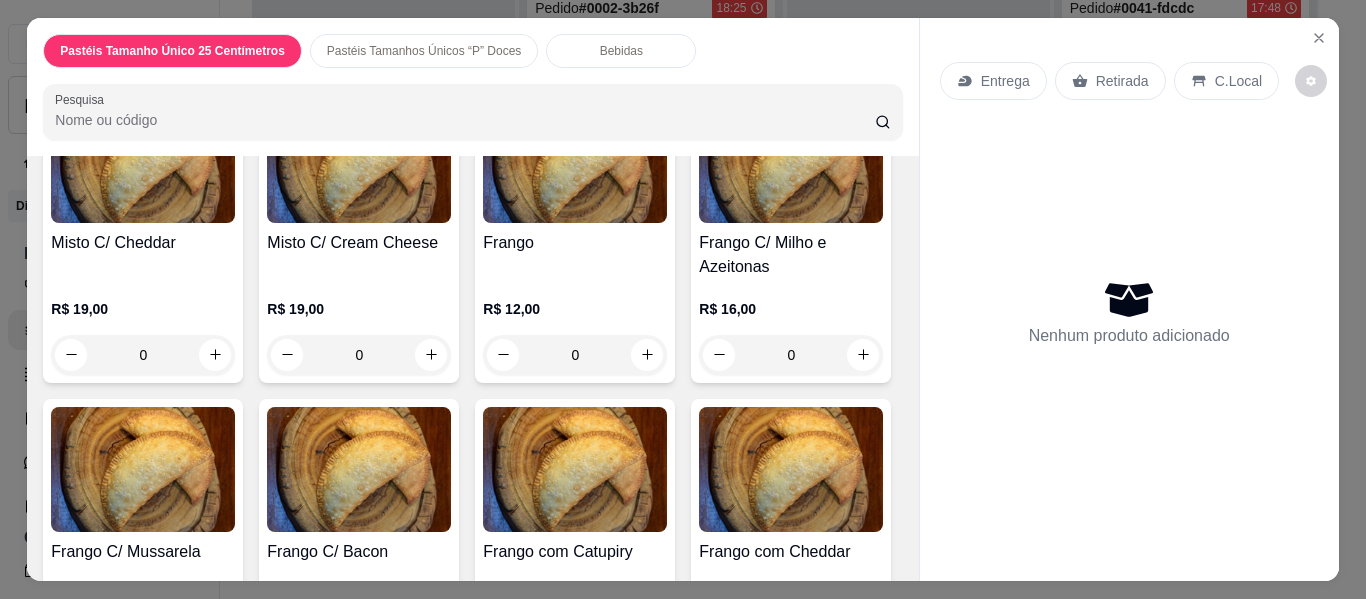 click on "0" at bounding box center [143, 46] 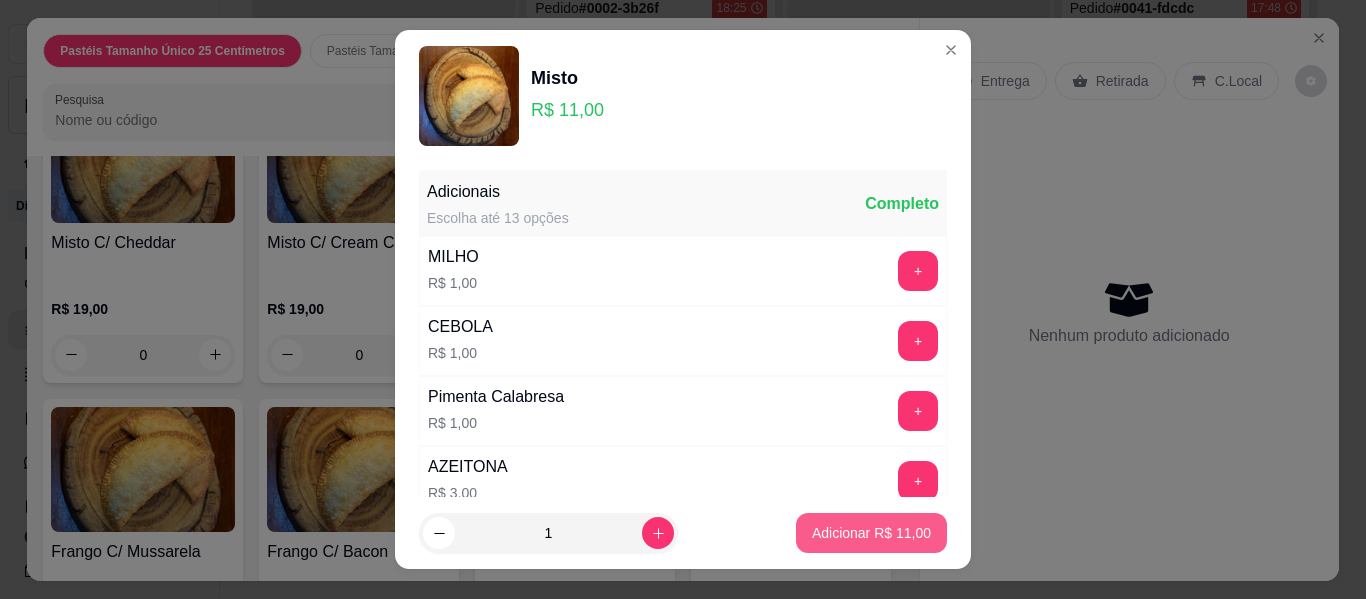 click on "Adicionar   R$ 11,00" at bounding box center [871, 533] 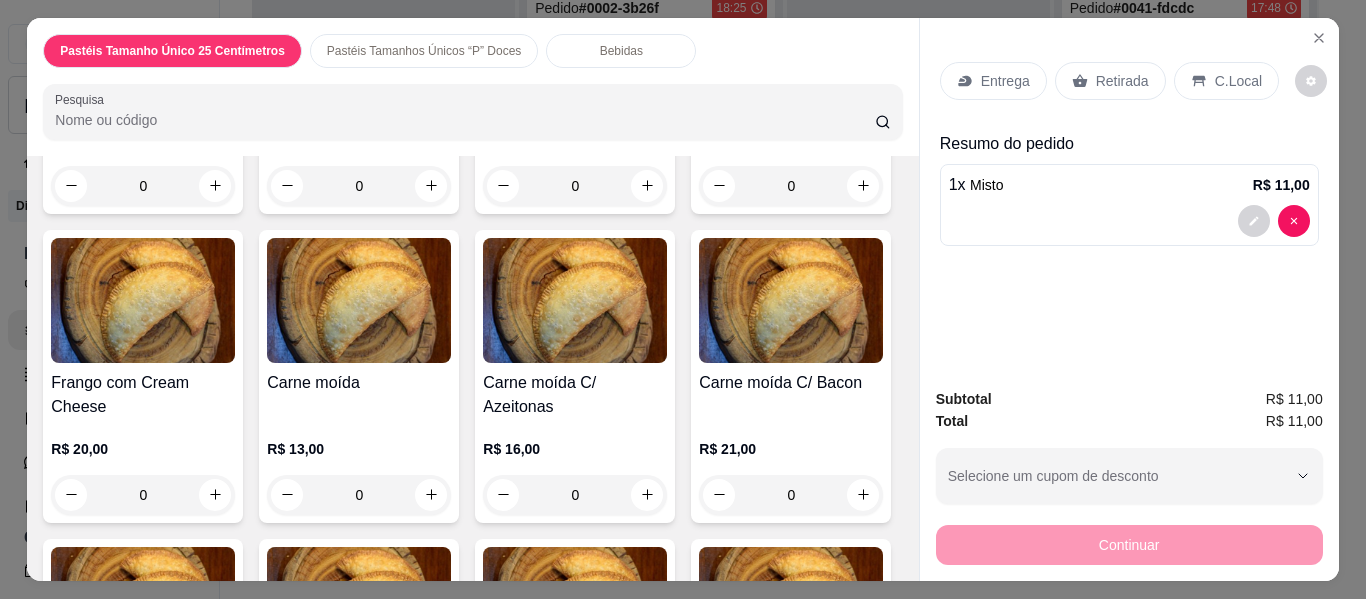 scroll, scrollTop: 1841, scrollLeft: 0, axis: vertical 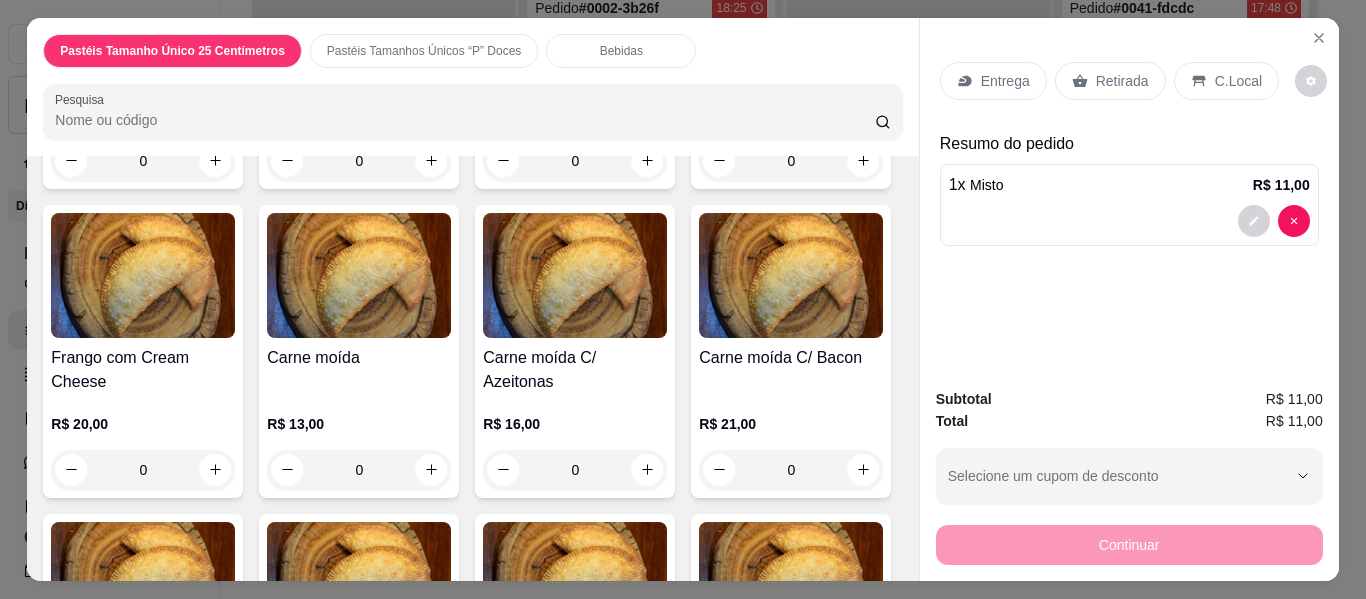 click on "0" at bounding box center [575, -124] 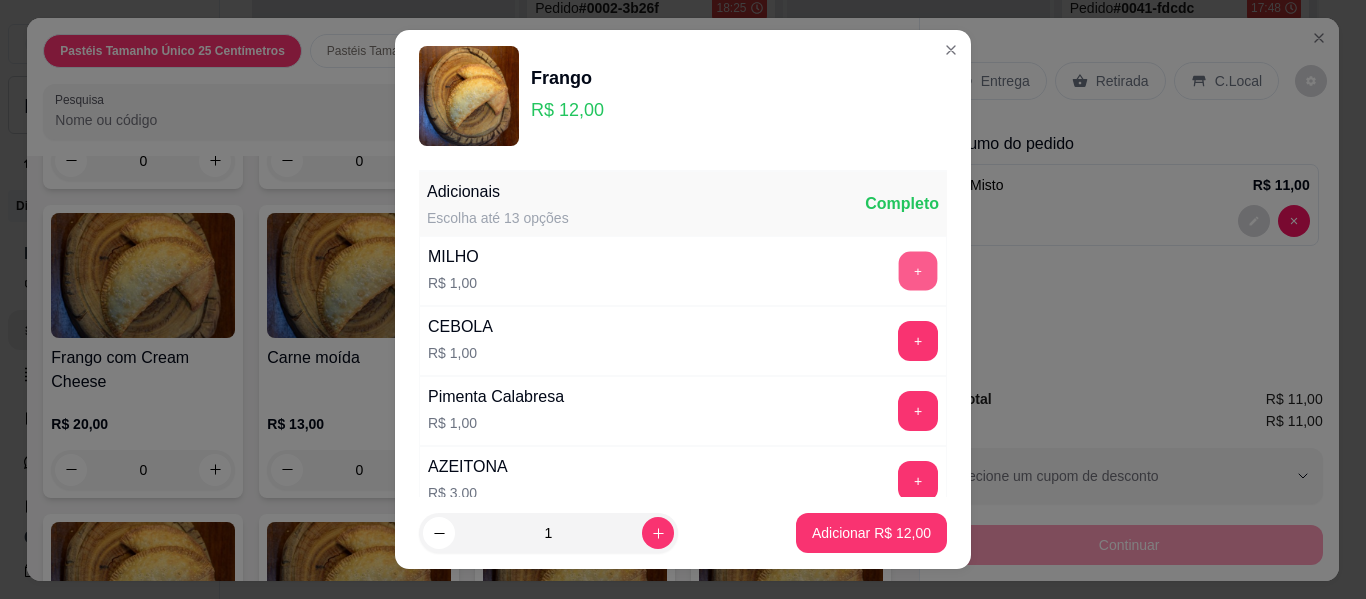 click on "+" at bounding box center (918, 271) 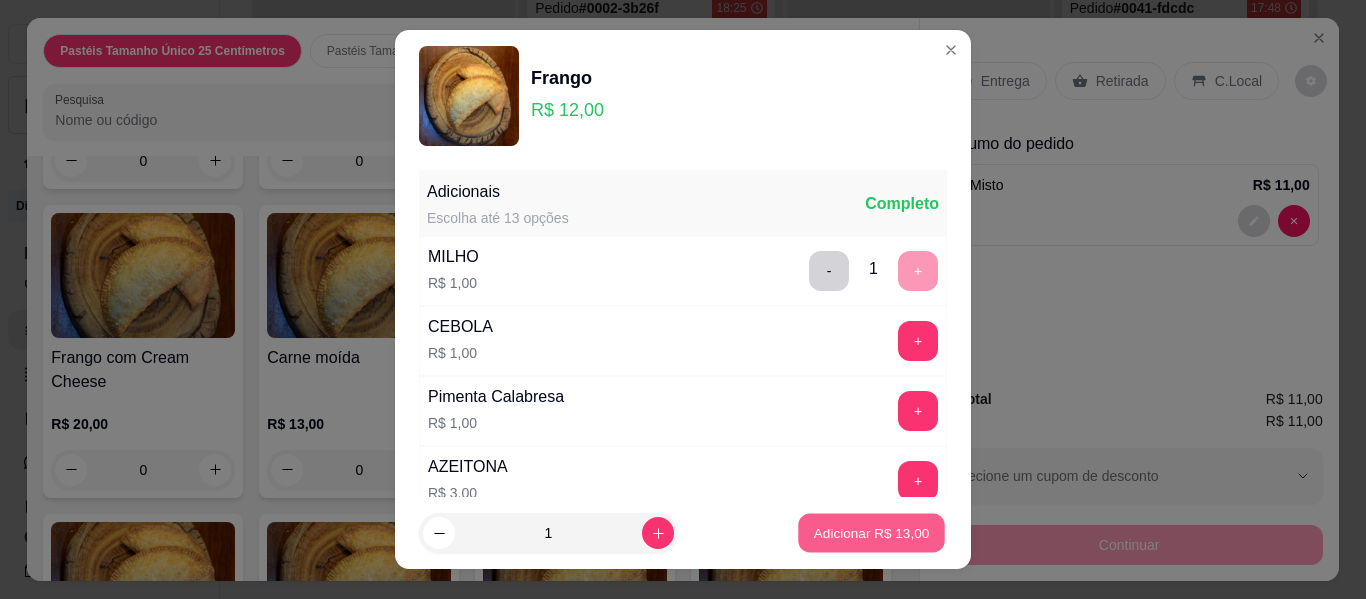 click on "Adicionar   R$ 13,00" at bounding box center [872, 532] 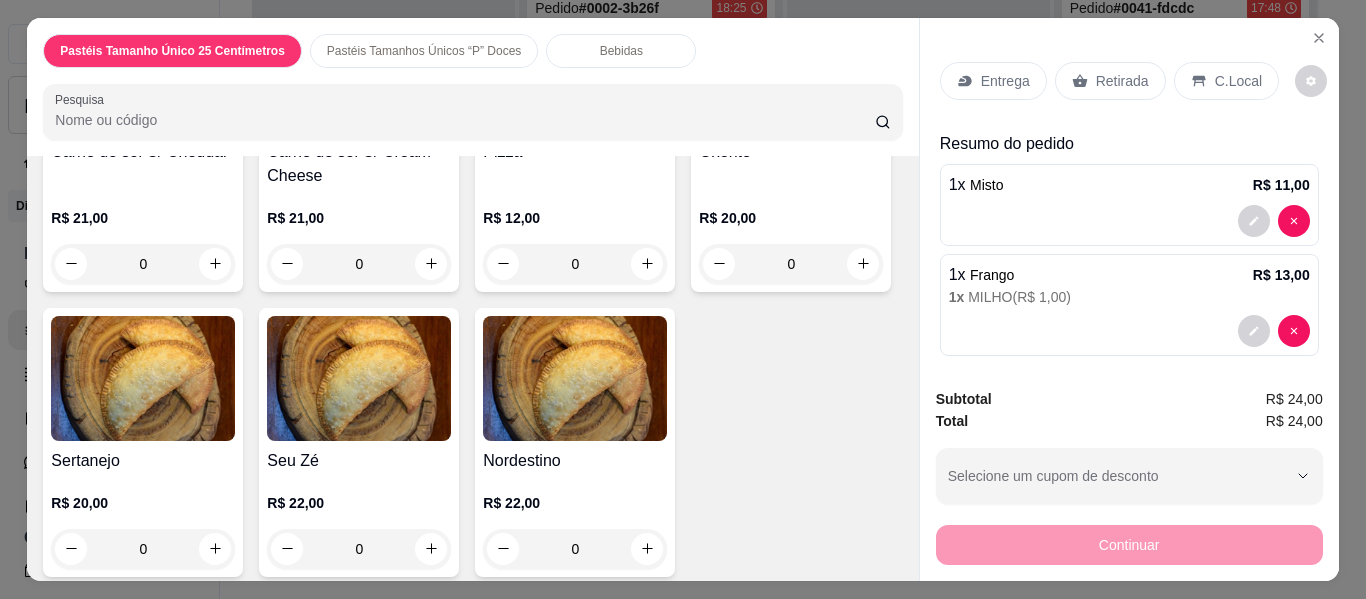 scroll, scrollTop: 3001, scrollLeft: 0, axis: vertical 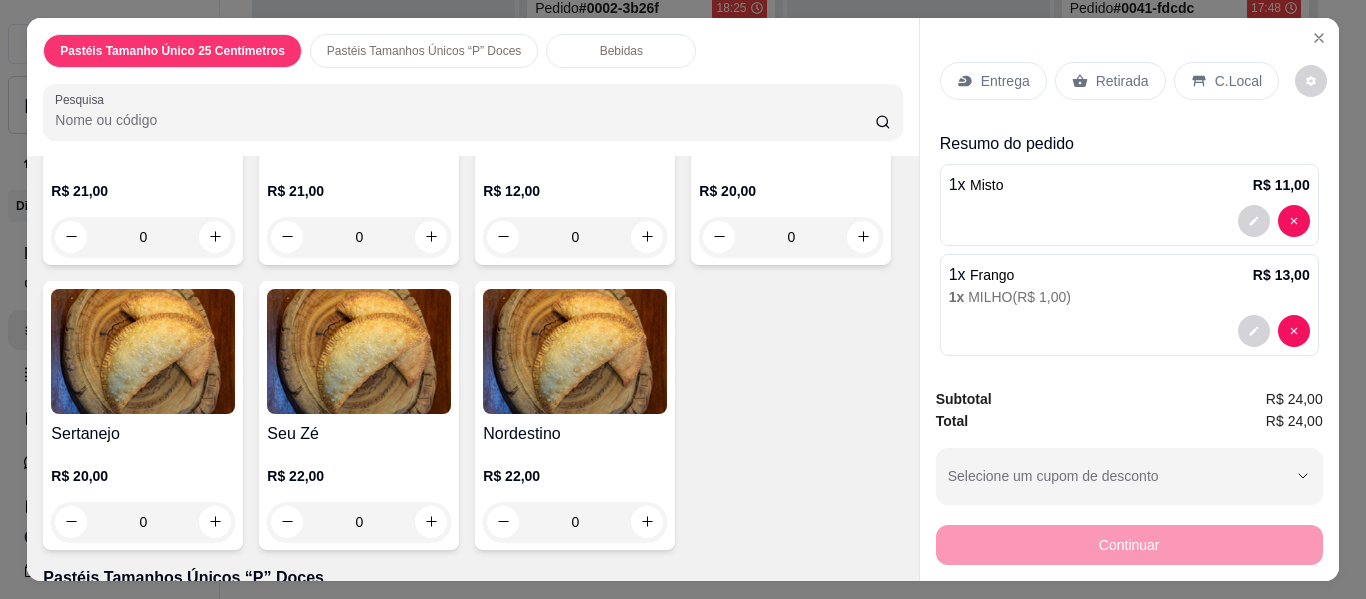 click on "0" at bounding box center (143, -72) 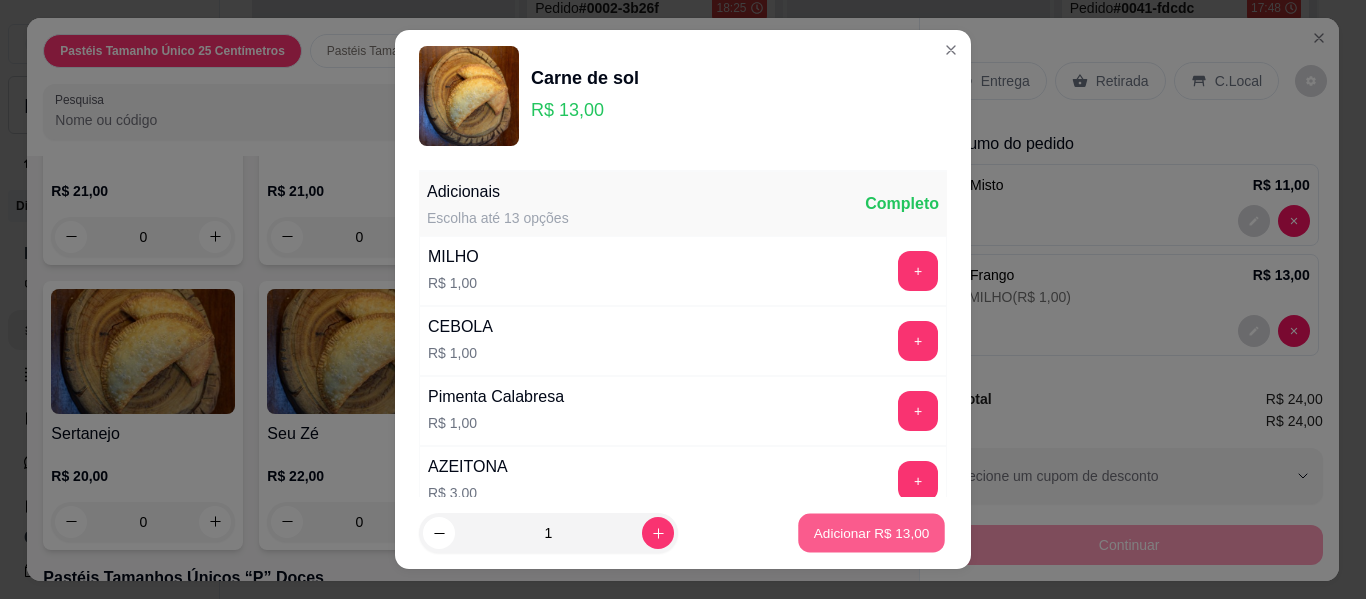 click on "Adicionar   R$ 13,00" at bounding box center (872, 532) 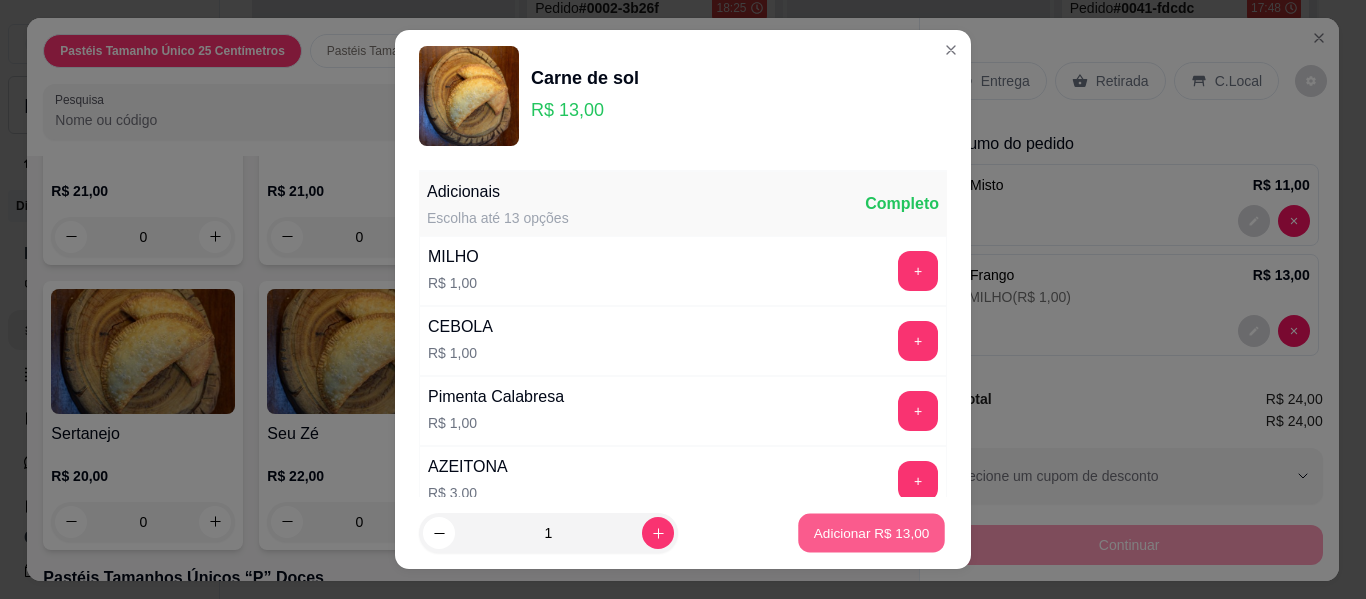 type on "1" 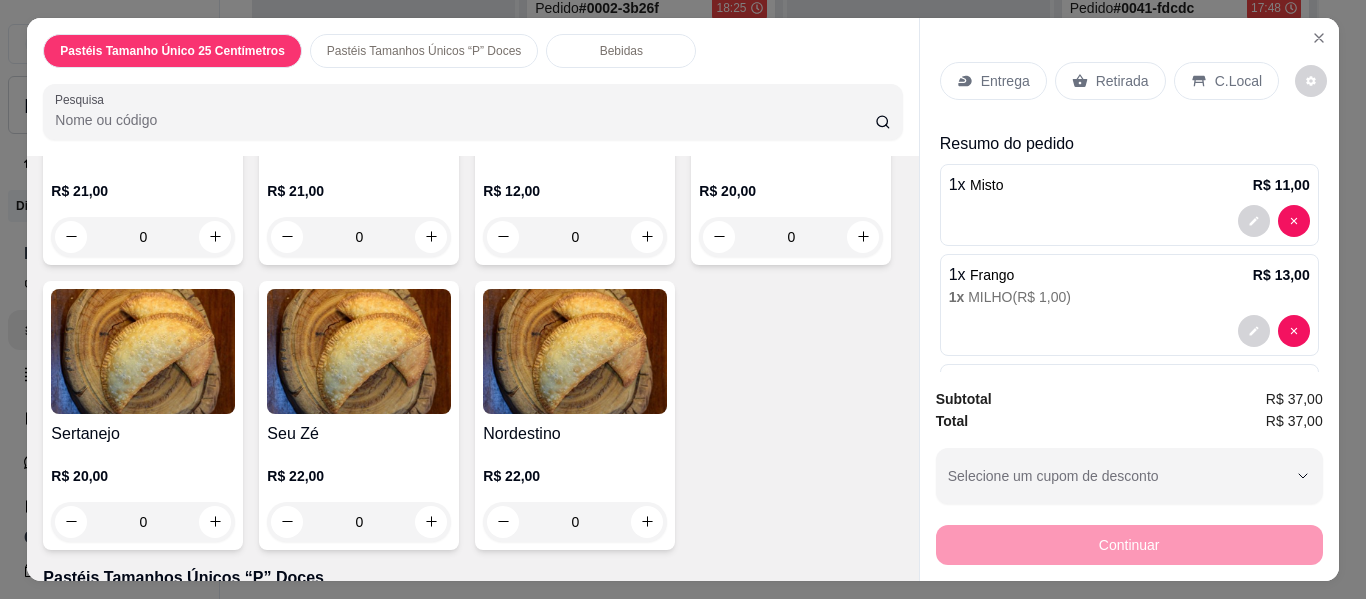 click on "Entrega" at bounding box center (993, 81) 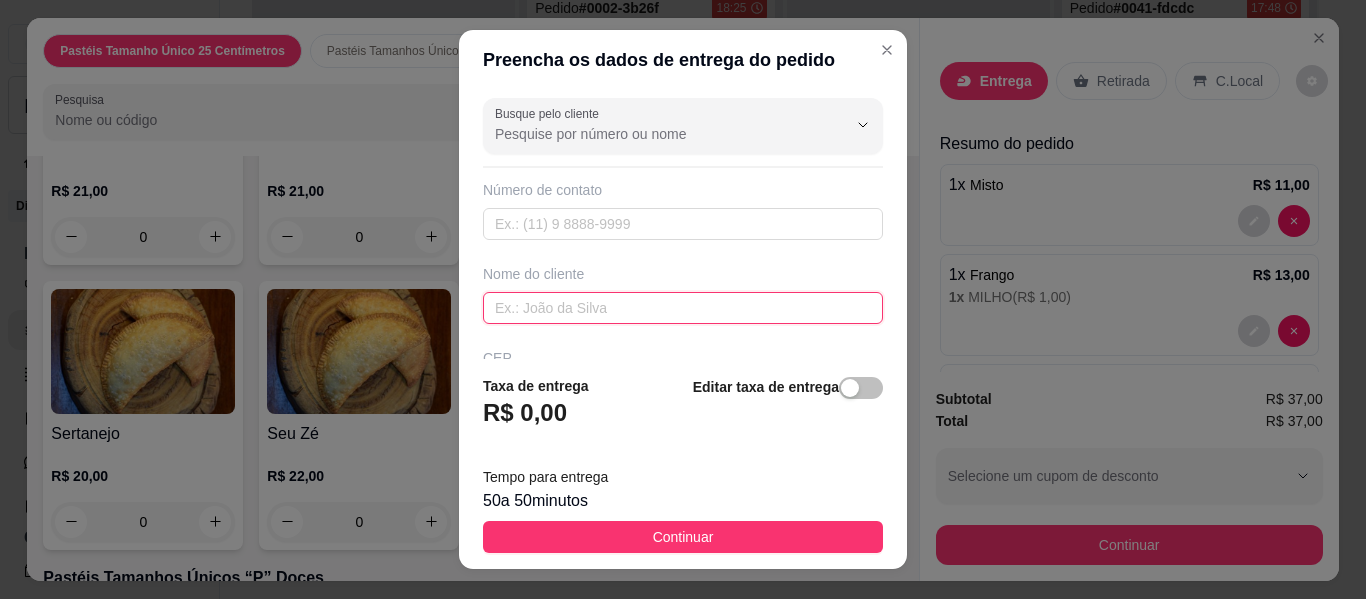 click at bounding box center [683, 308] 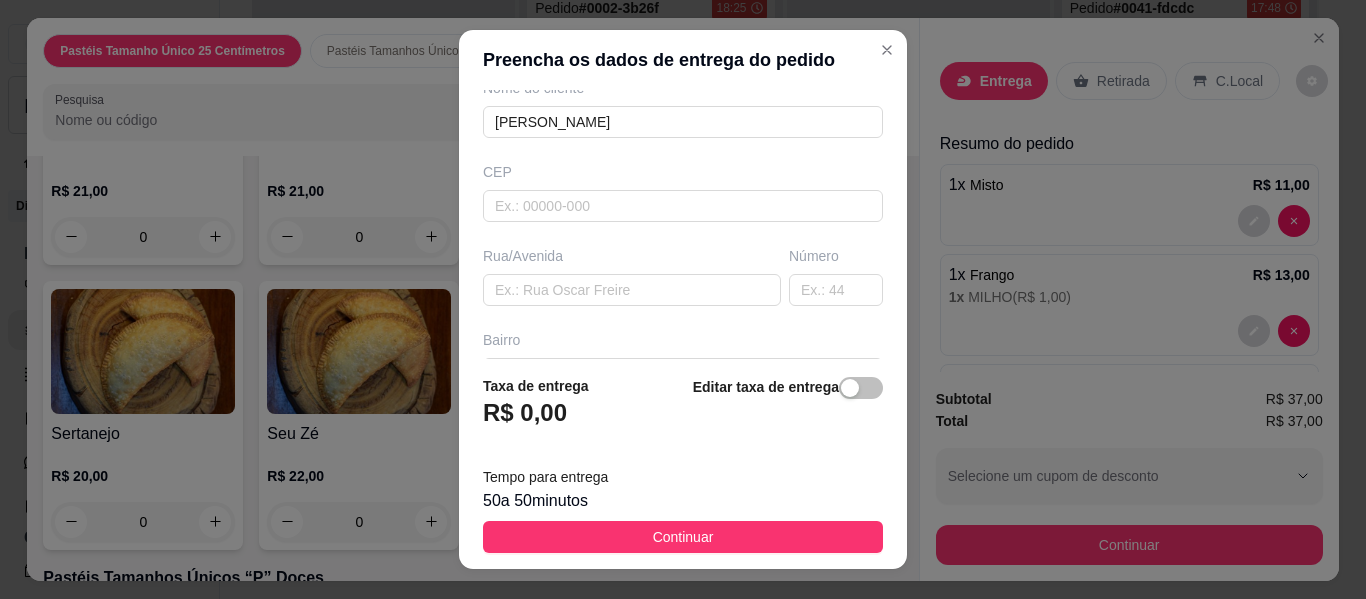 scroll, scrollTop: 200, scrollLeft: 0, axis: vertical 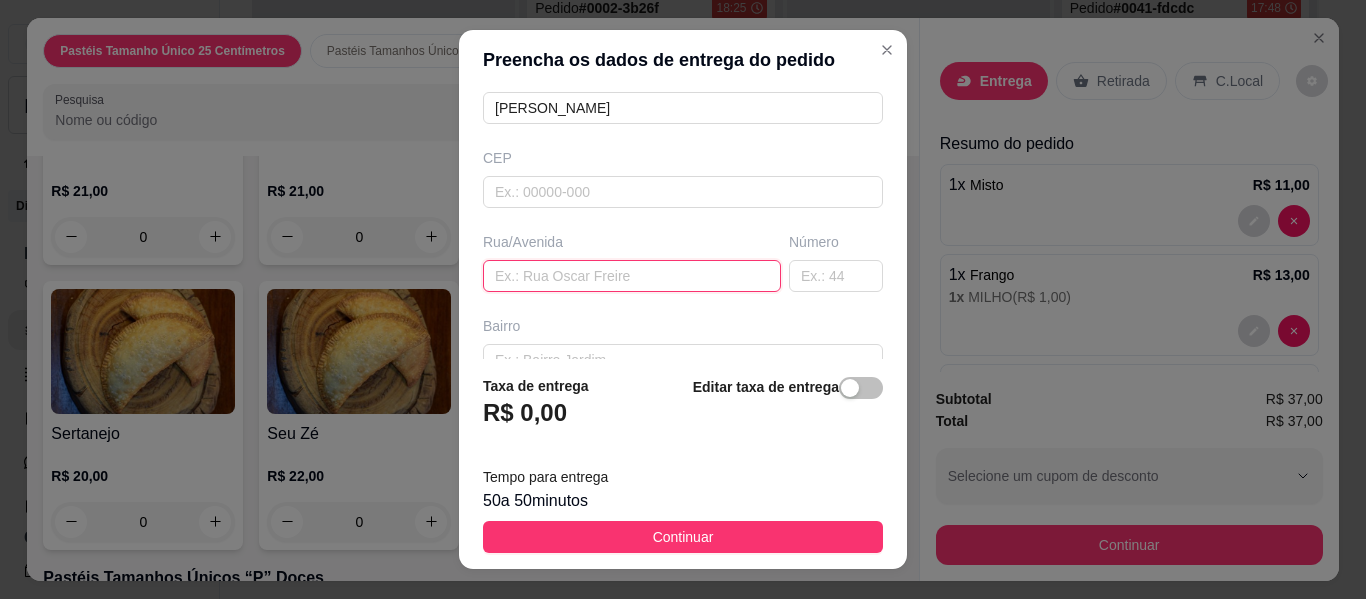 click at bounding box center (632, 276) 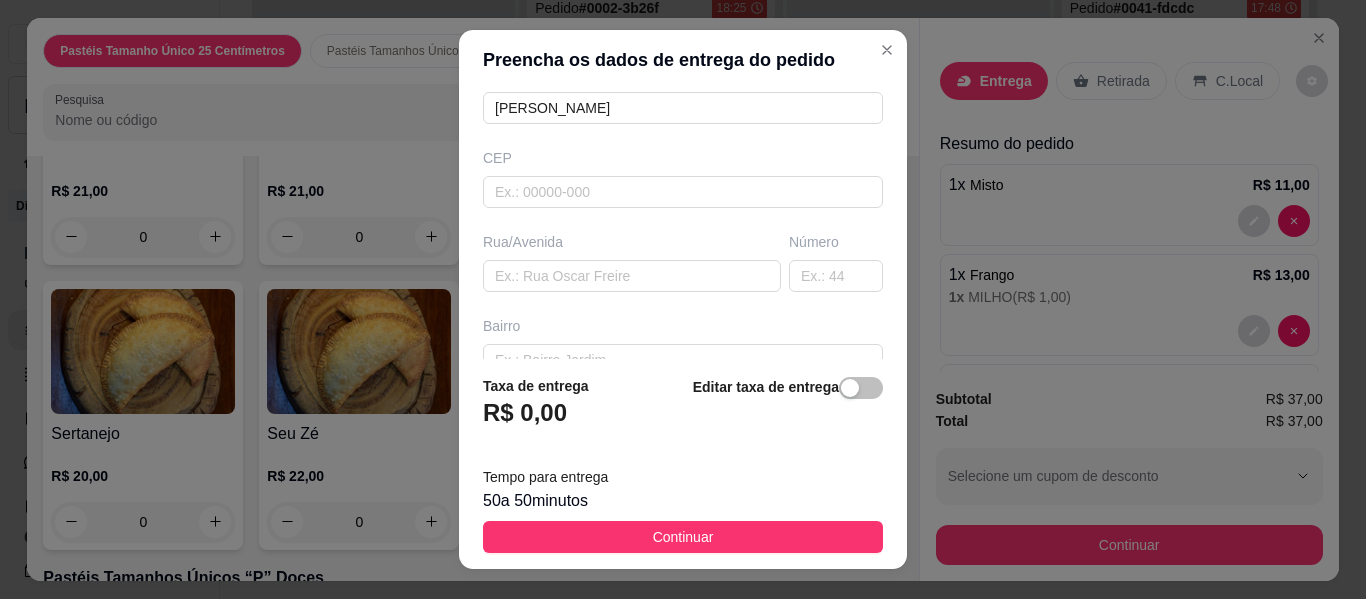 click on "Busque pelo cliente Número de contato Nome do cliente [PERSON_NAME] Rua/[GEOGRAPHIC_DATA]" at bounding box center [683, 224] 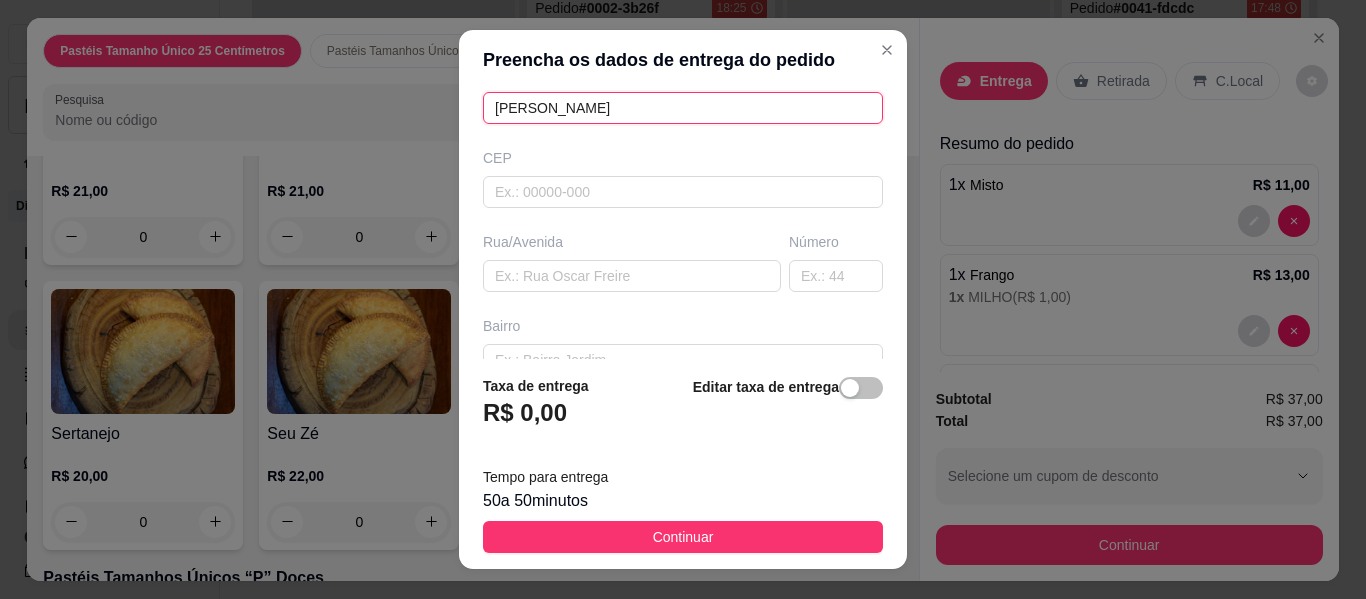 click on "[PERSON_NAME]" at bounding box center [683, 108] 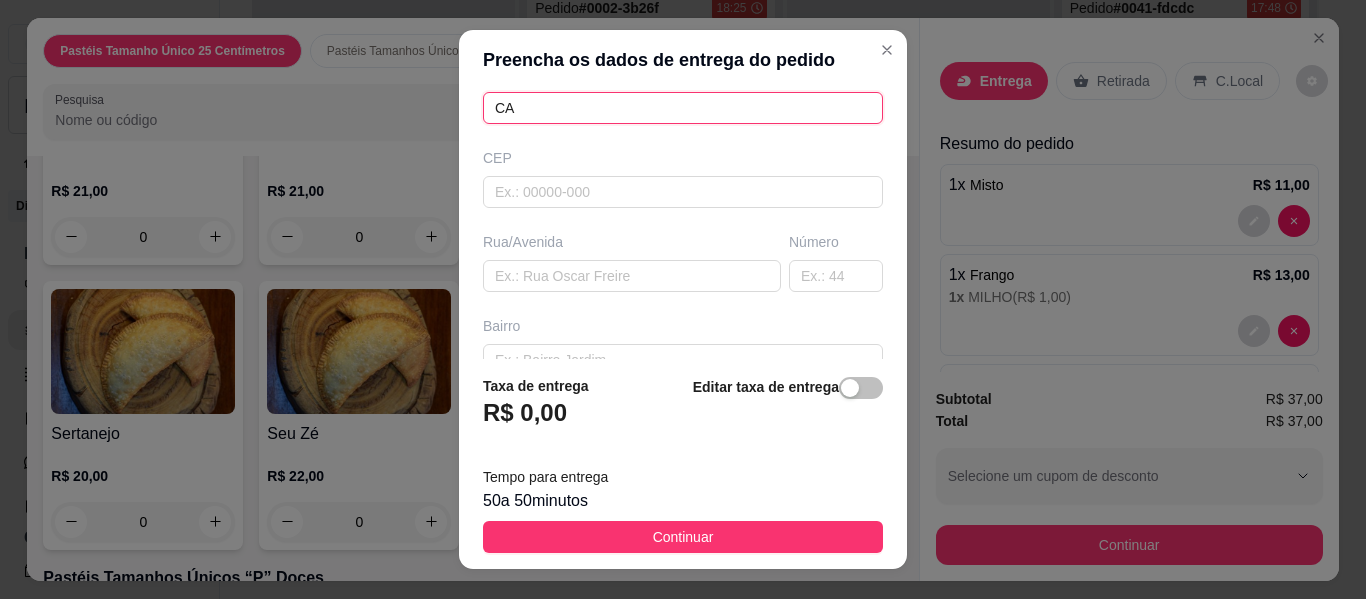 type on "C" 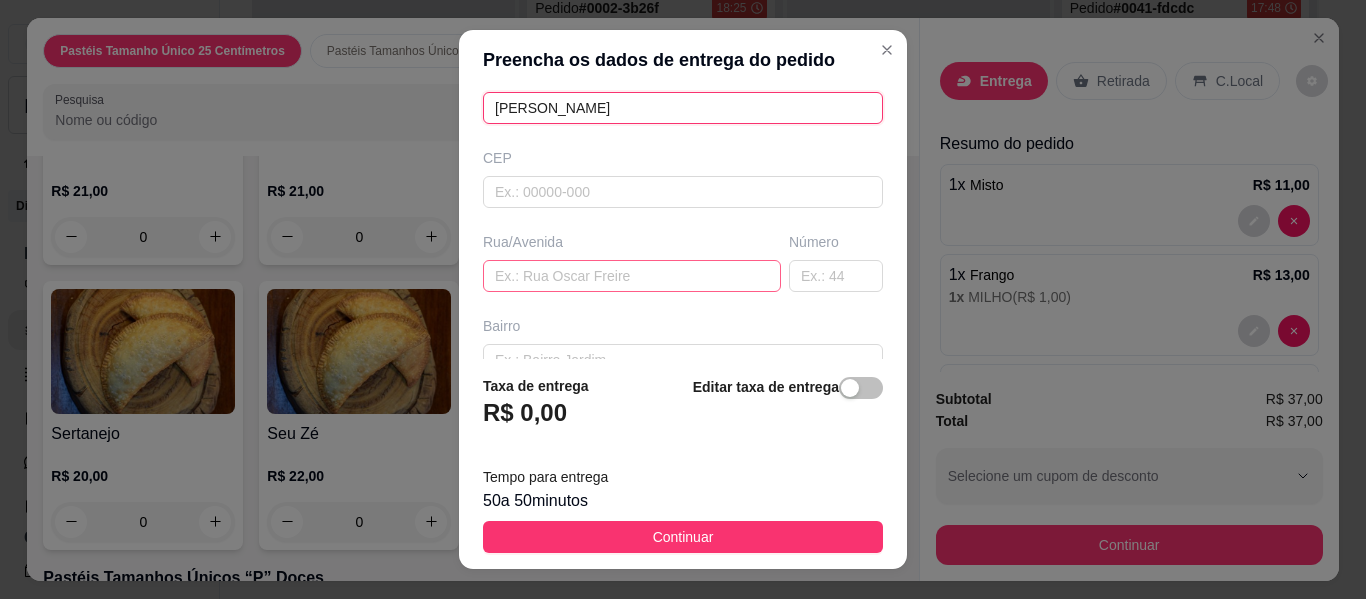 type on "[PERSON_NAME]" 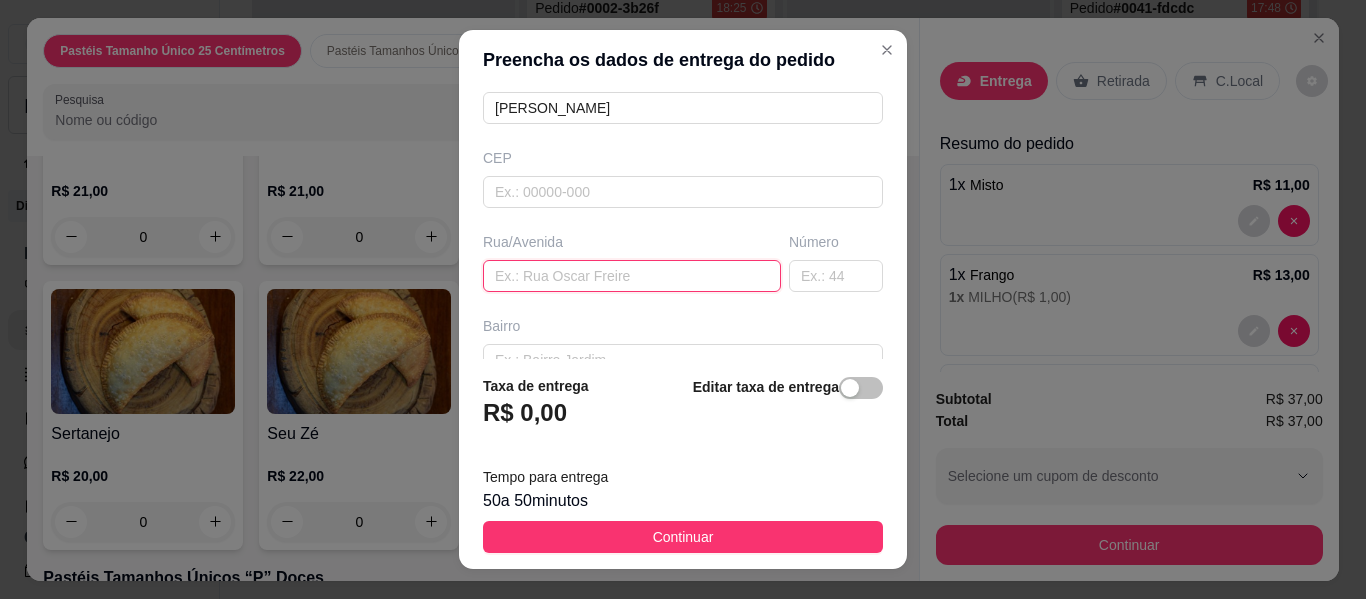click at bounding box center [632, 276] 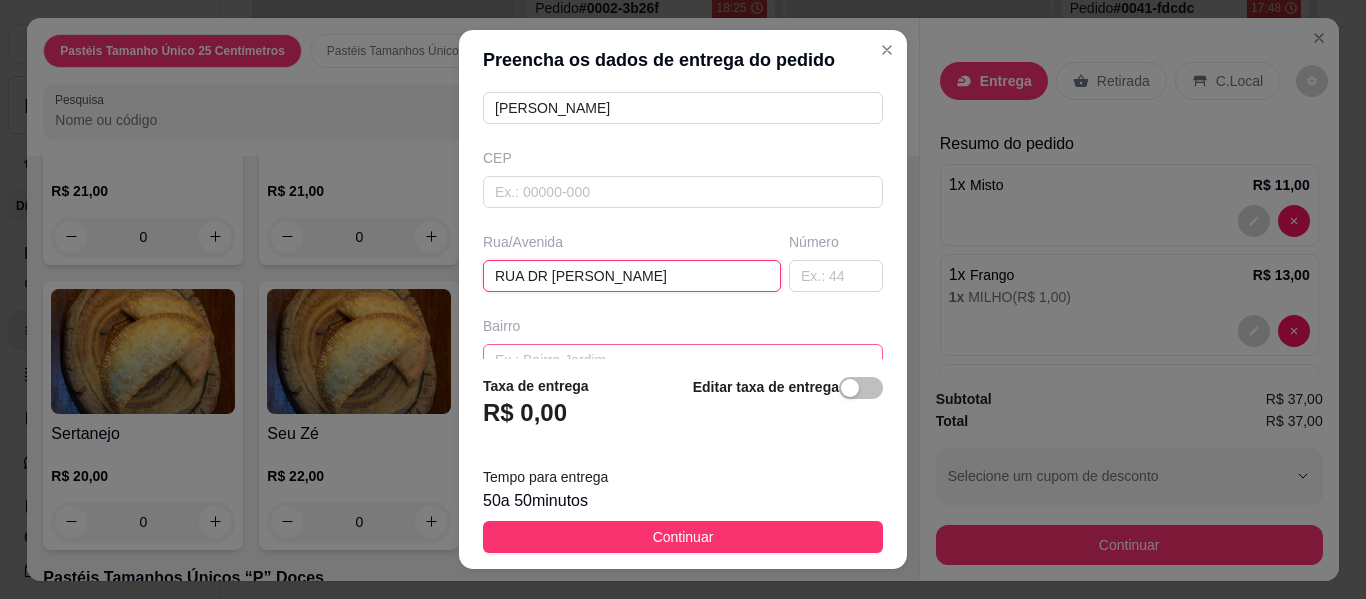 type on "RUA DR [PERSON_NAME]" 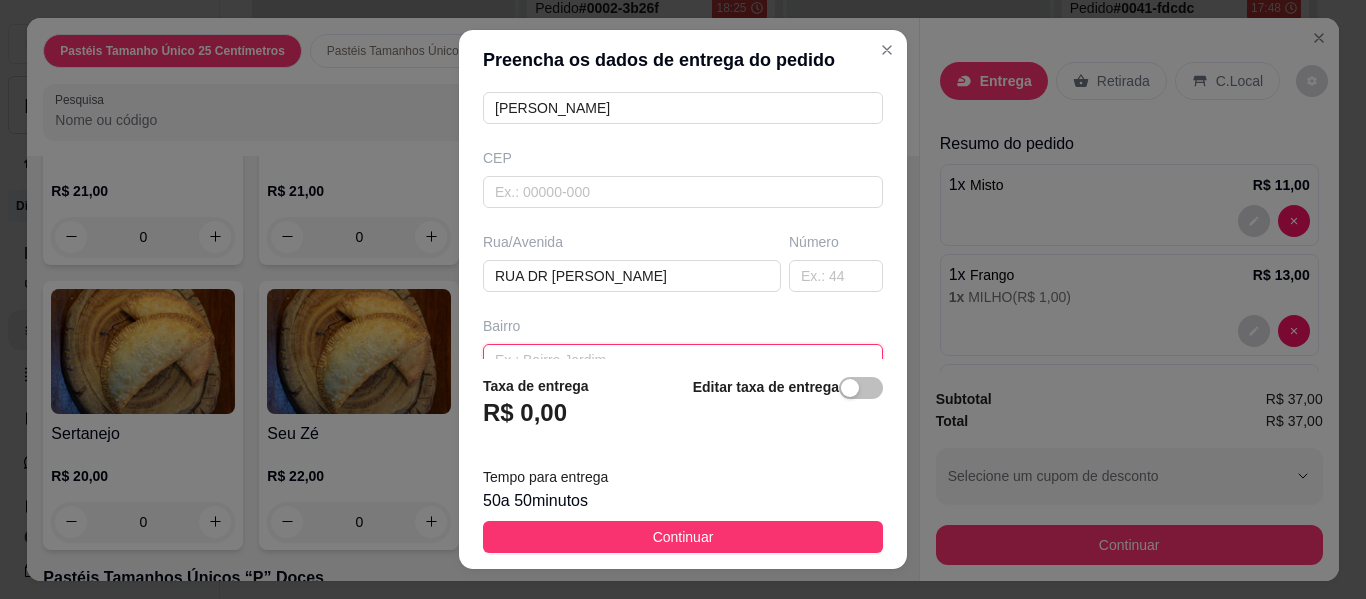 click at bounding box center [683, 360] 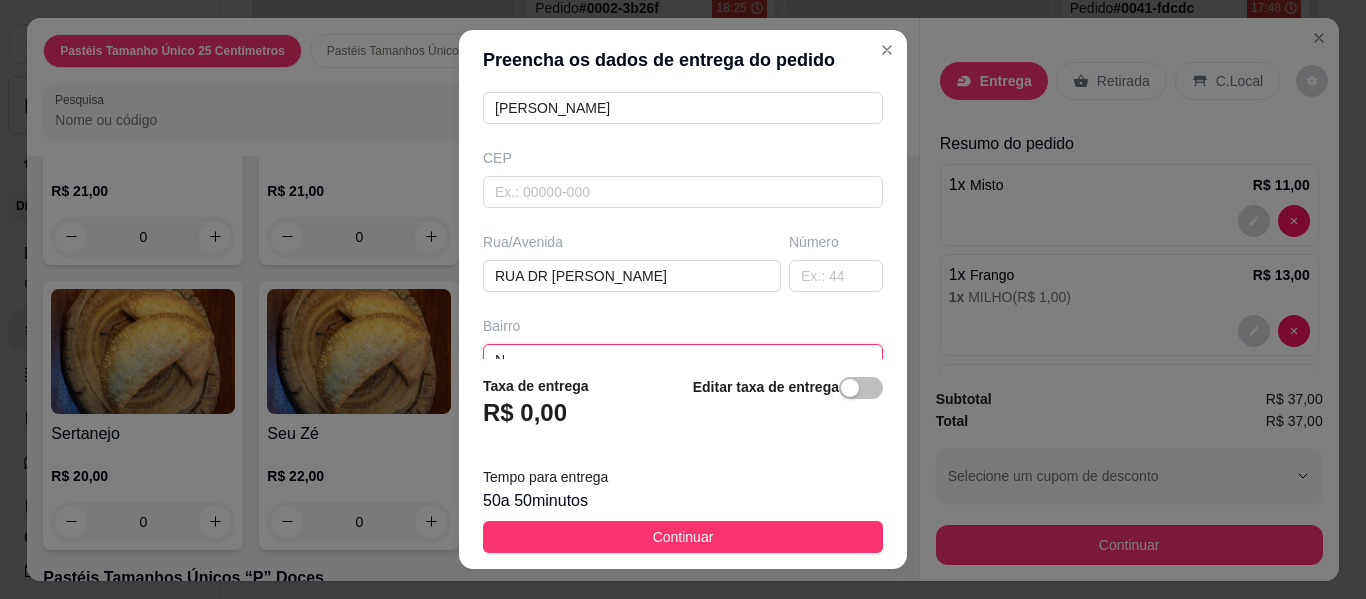 scroll, scrollTop: 210, scrollLeft: 0, axis: vertical 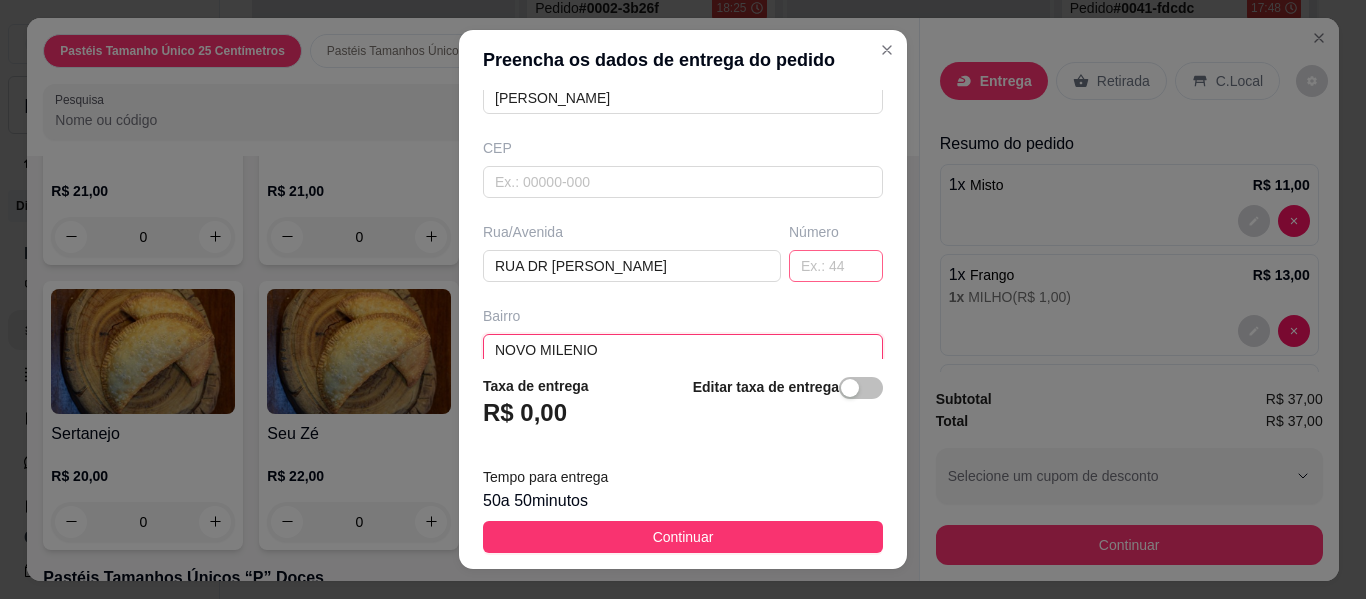 type on "NOVO MILENIO" 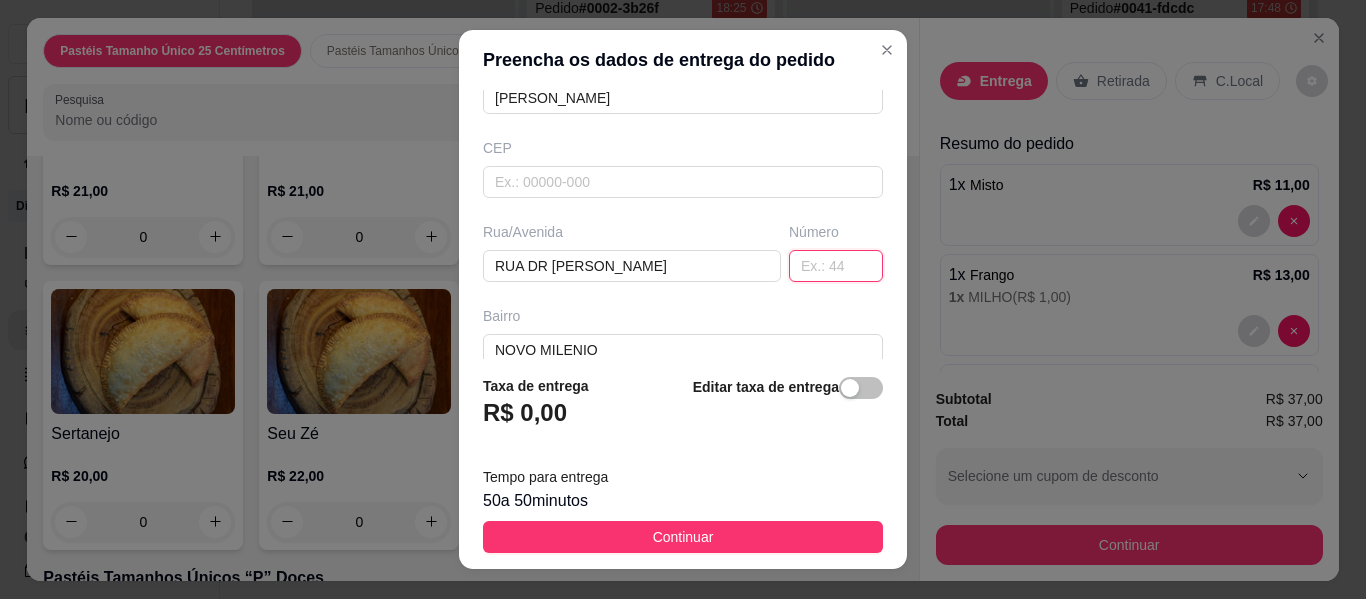 click at bounding box center (836, 266) 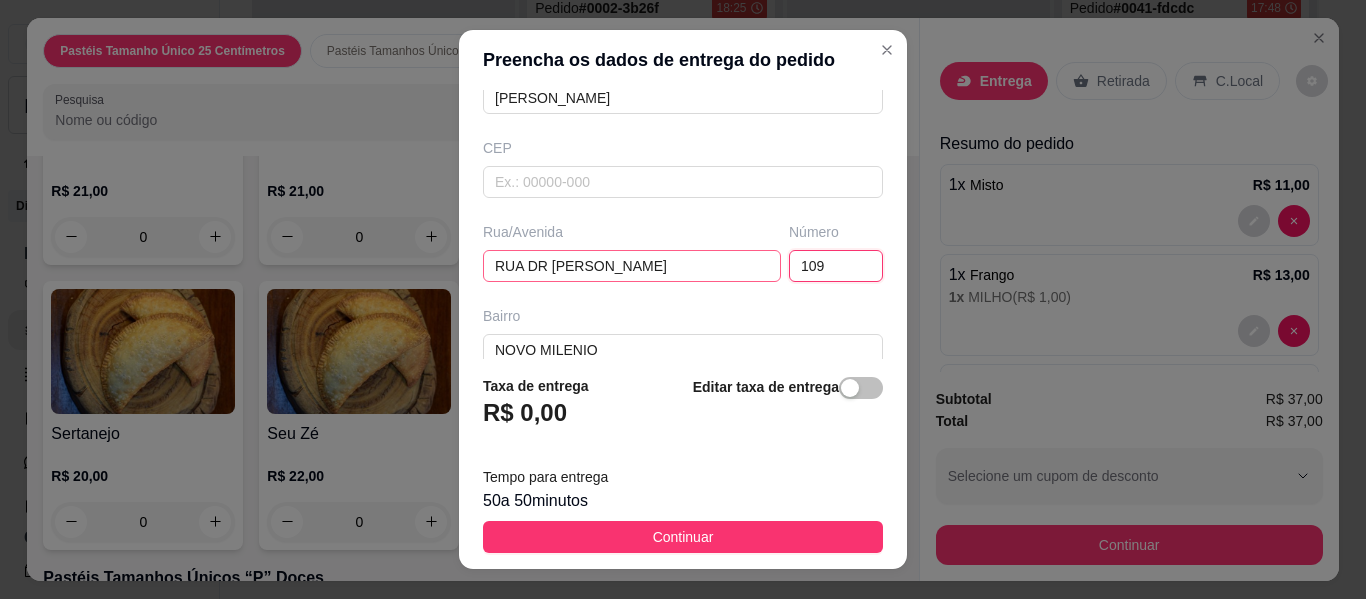 type on "109" 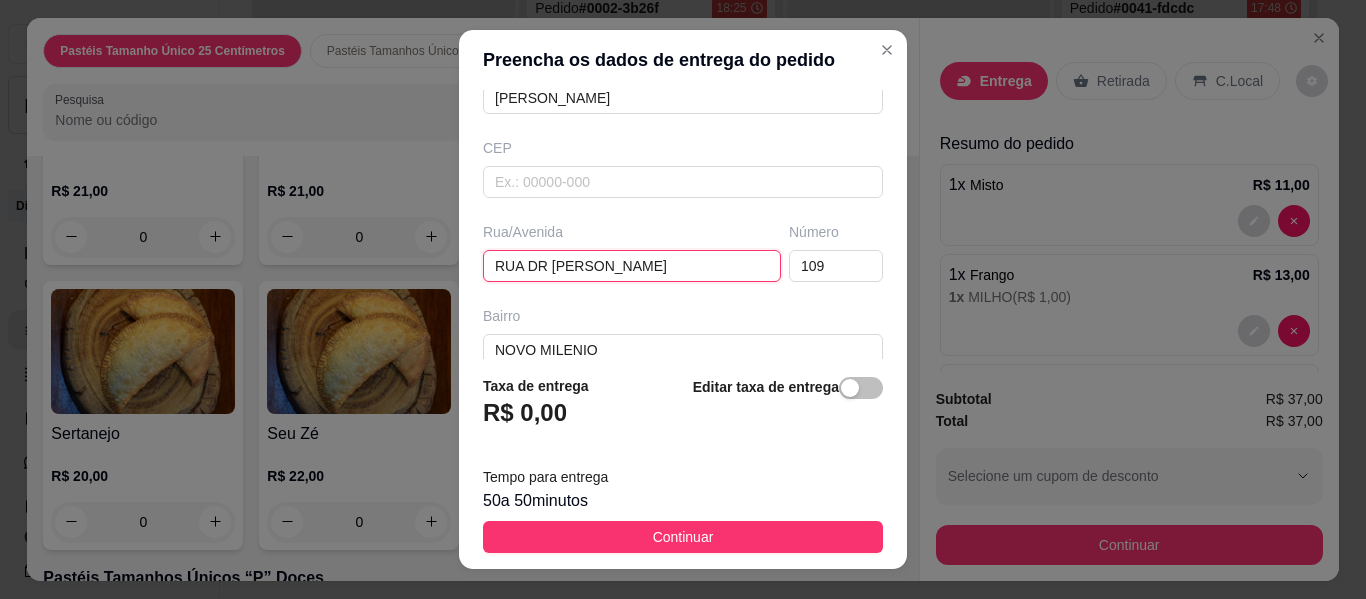 click on "RUA DR [PERSON_NAME]" at bounding box center [632, 266] 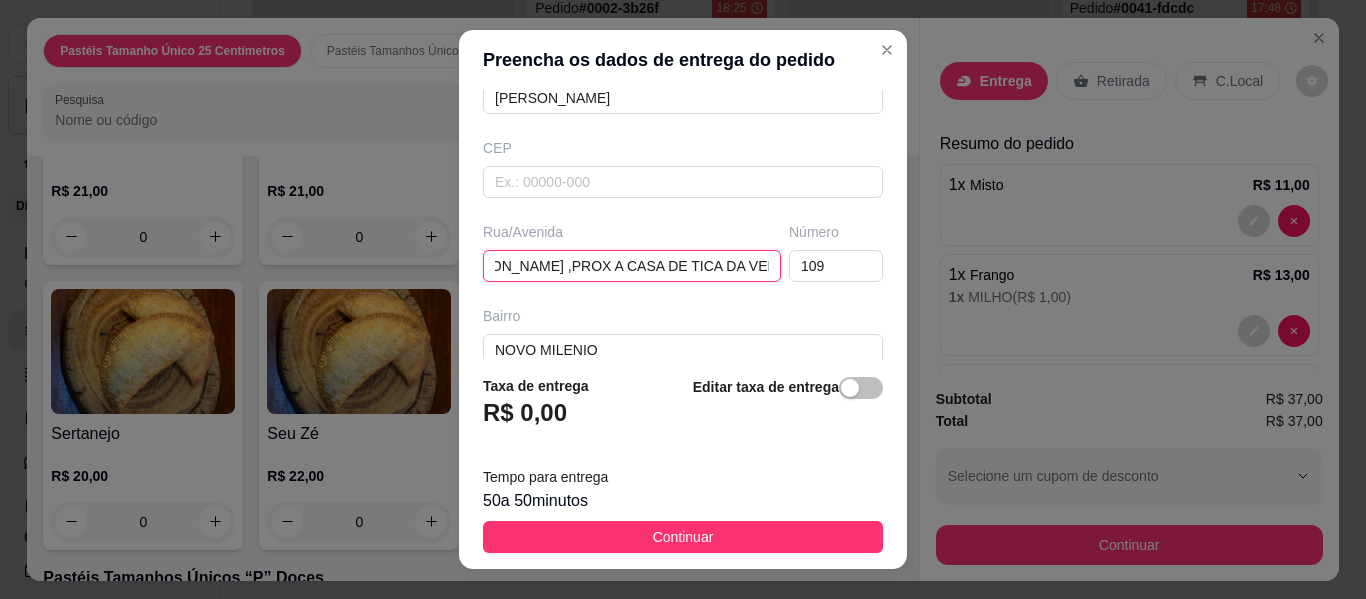 scroll, scrollTop: 0, scrollLeft: 112, axis: horizontal 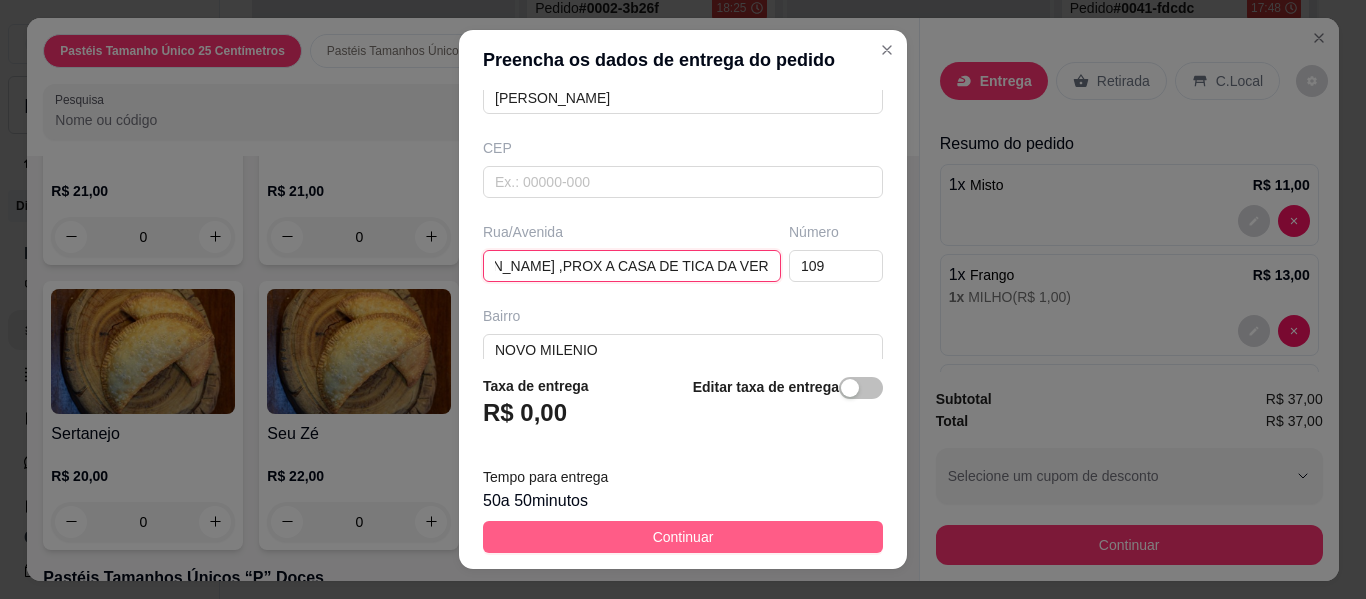 type on "RUA DR [PERSON_NAME] ,PROX A CASA DE TICA DA VERDURA" 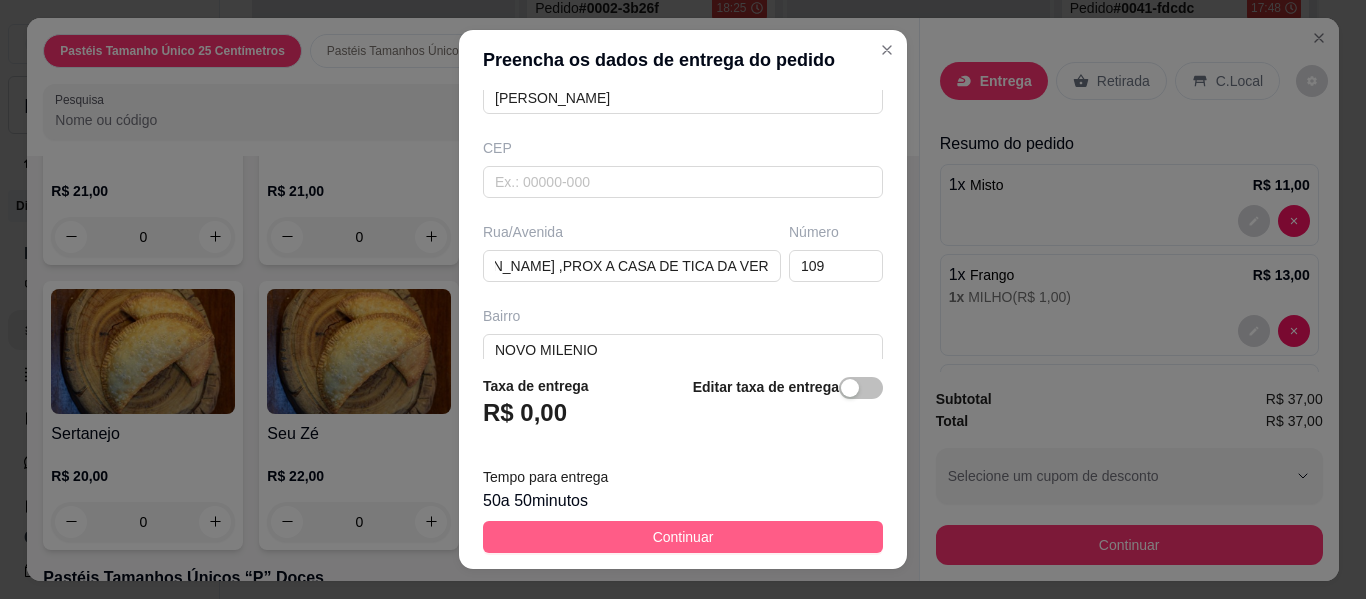 scroll, scrollTop: 0, scrollLeft: 0, axis: both 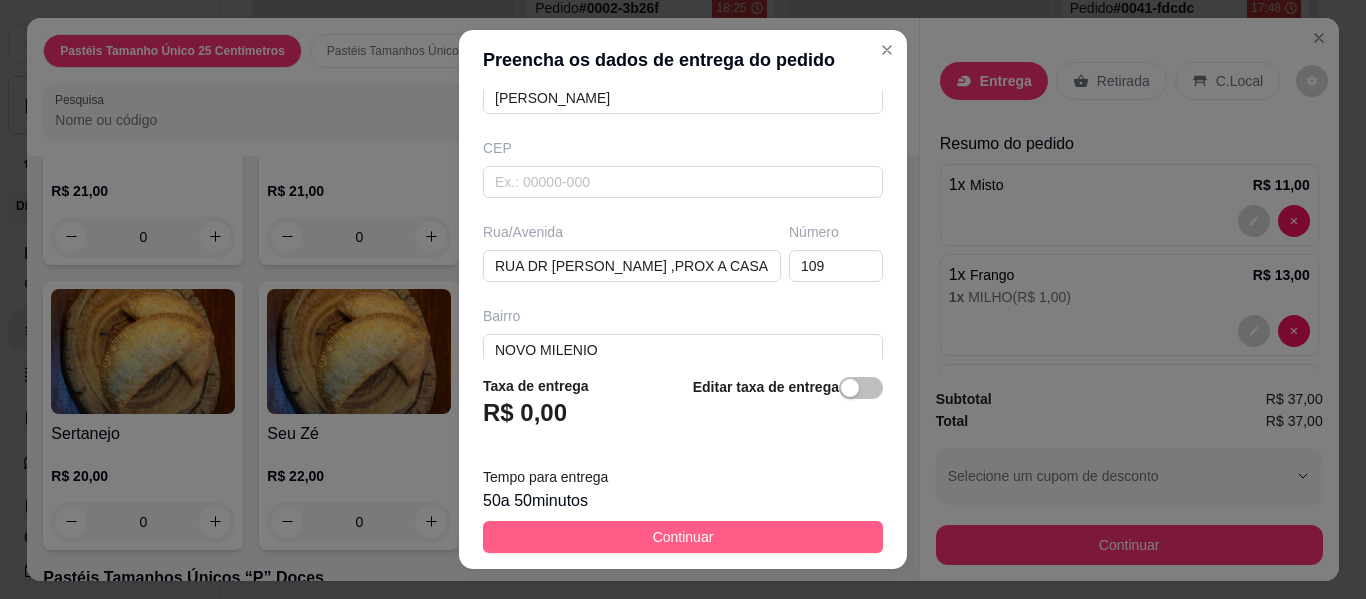 click on "Continuar" at bounding box center [683, 537] 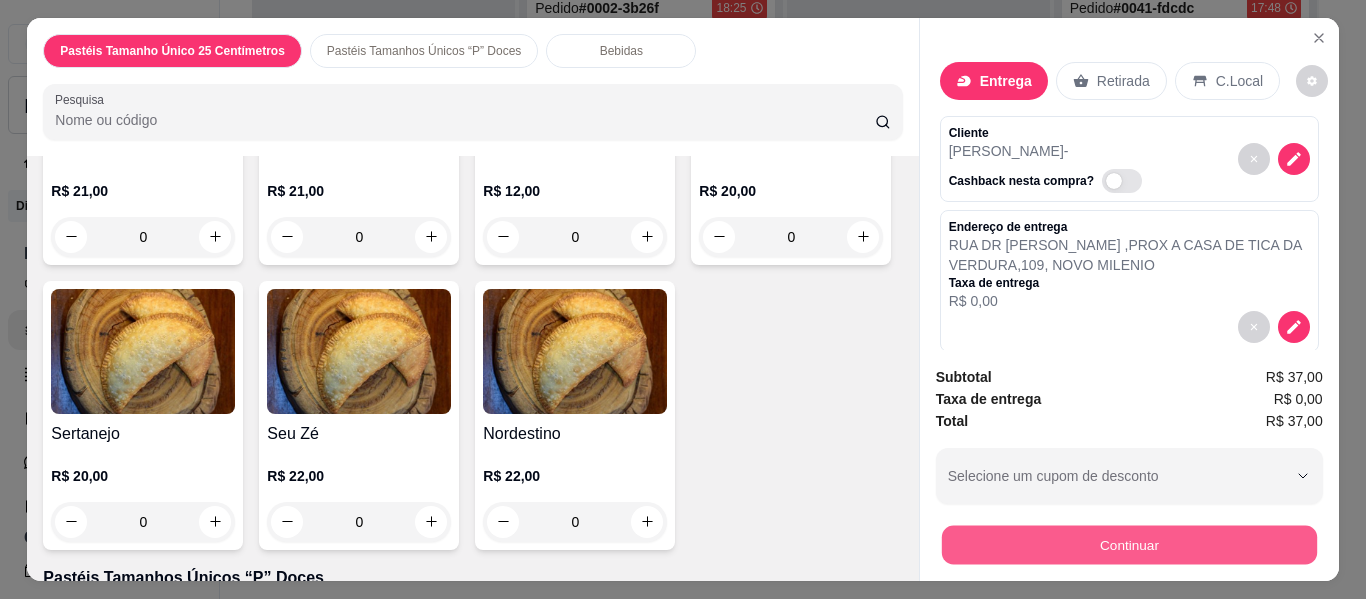 click on "Continuar" at bounding box center [1128, 545] 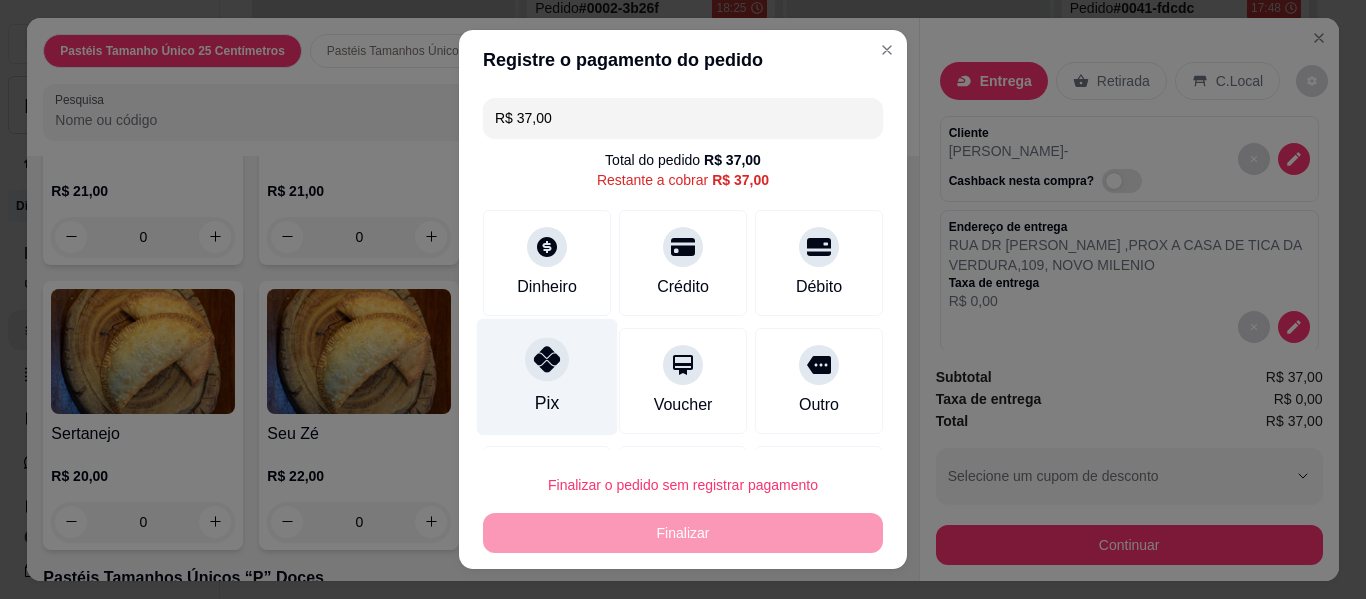 click 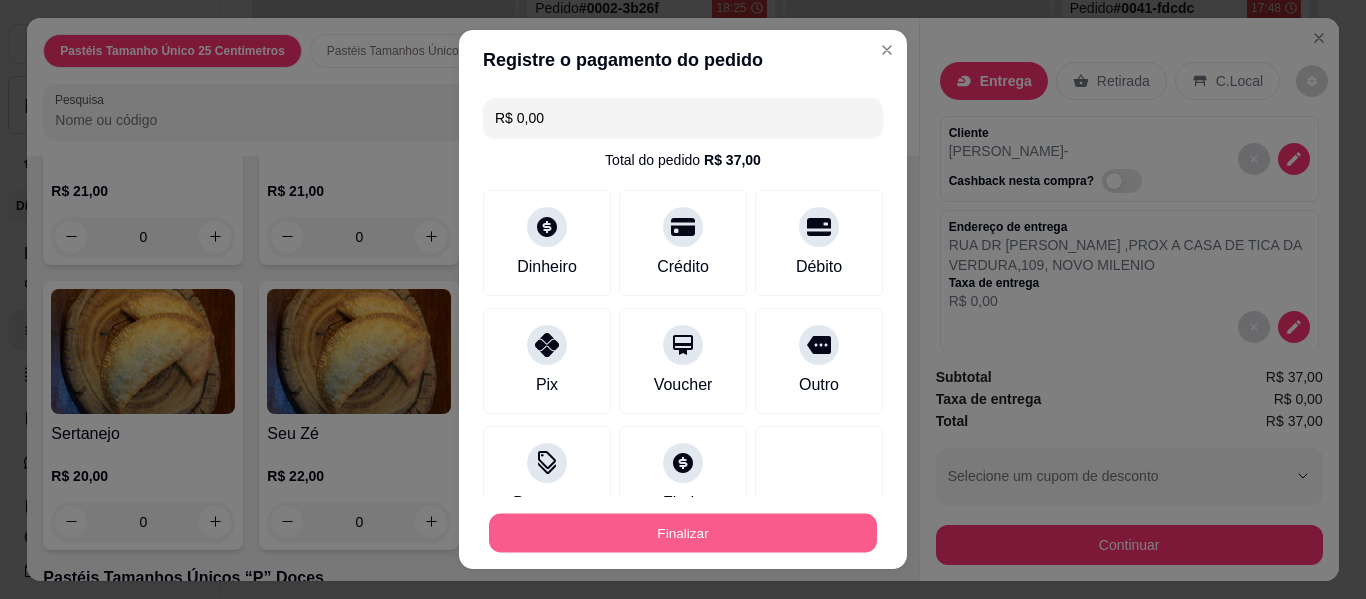 click on "Finalizar" at bounding box center [683, 533] 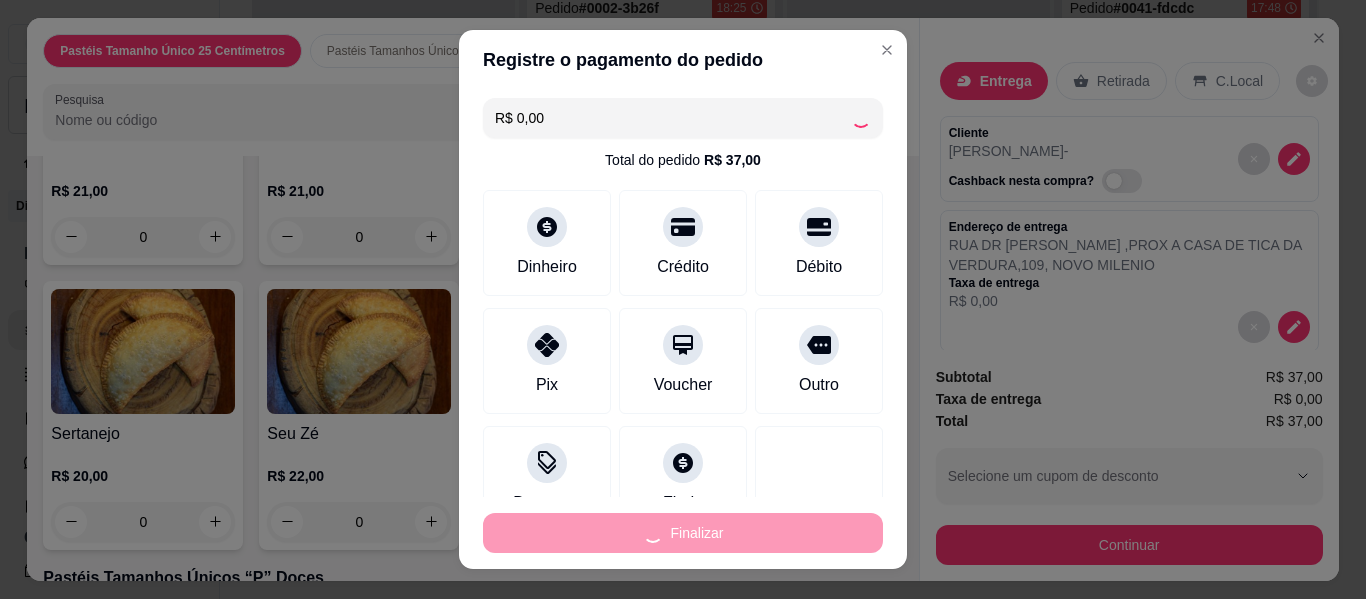 type on "0" 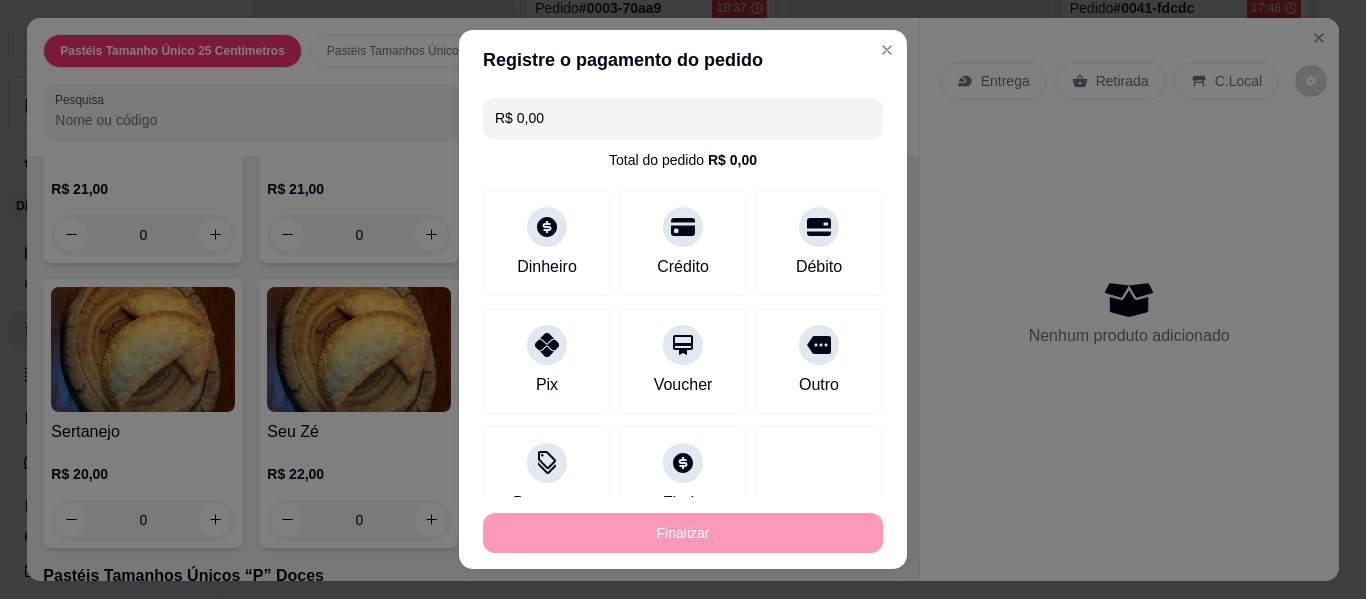 type on "-R$ 37,00" 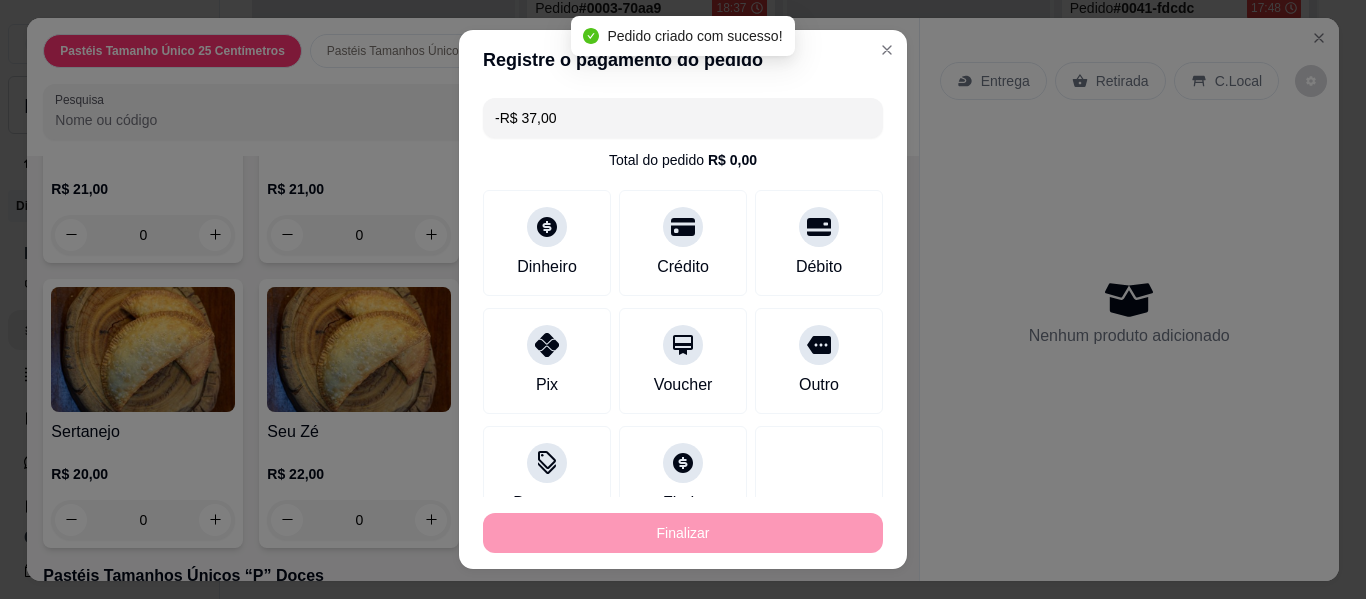scroll, scrollTop: 2999, scrollLeft: 0, axis: vertical 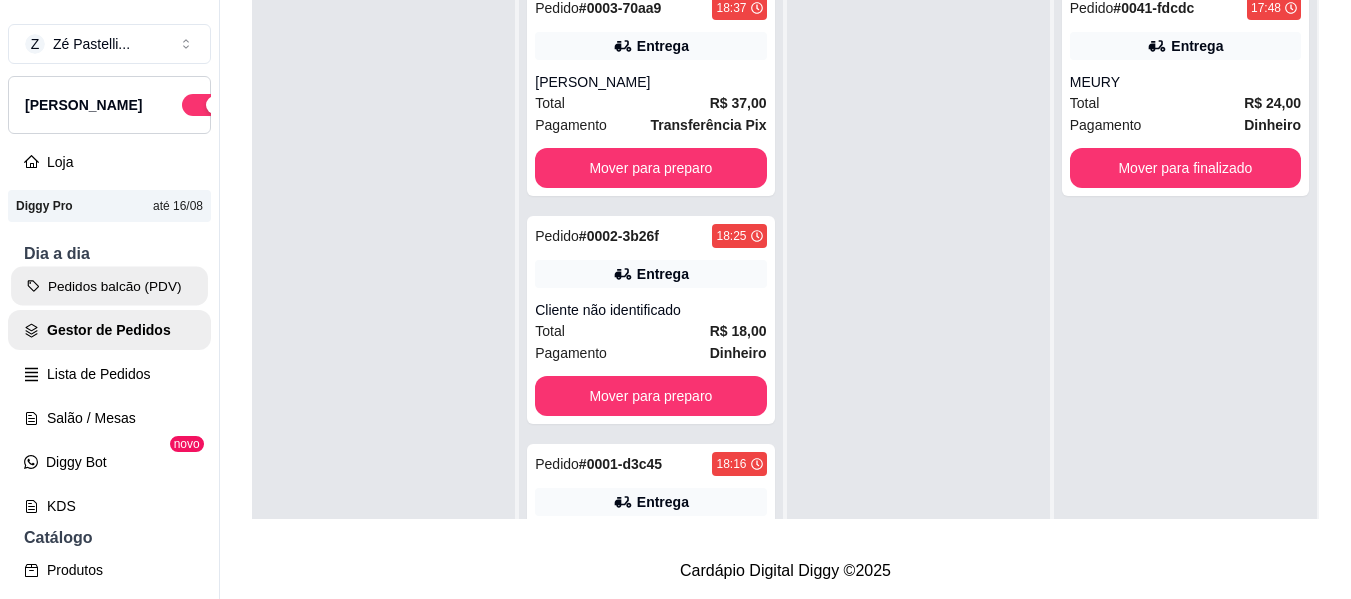 click on "Pedidos balcão (PDV)" at bounding box center (109, 286) 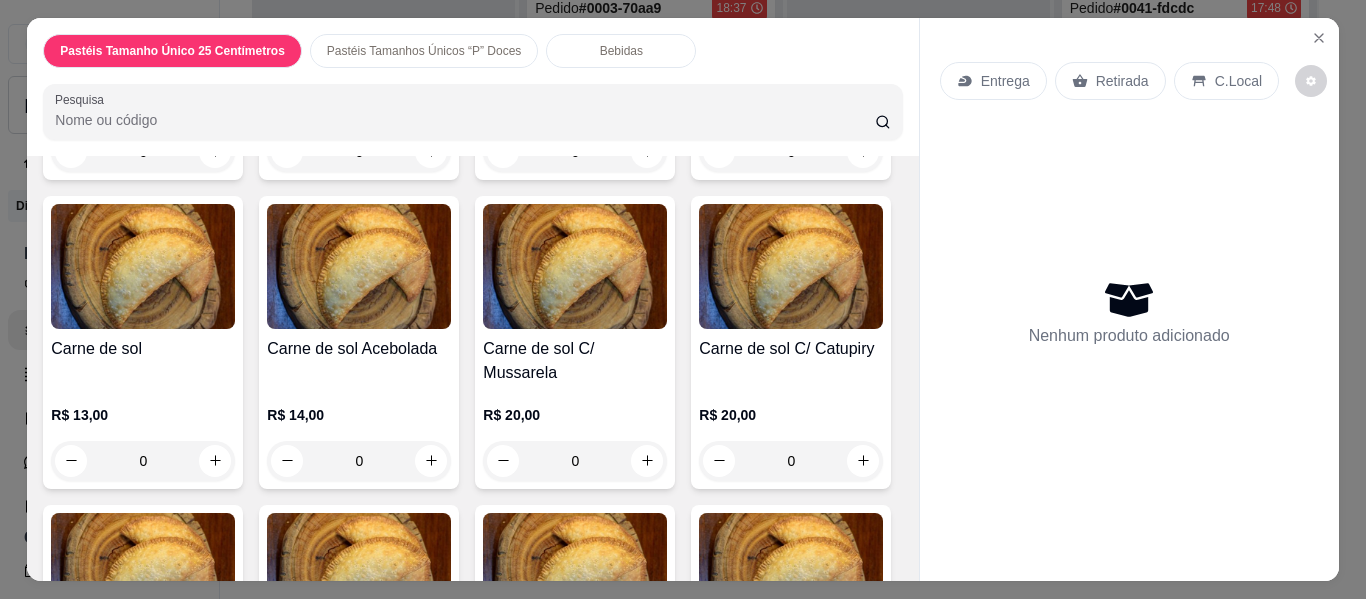 scroll, scrollTop: 2440, scrollLeft: 0, axis: vertical 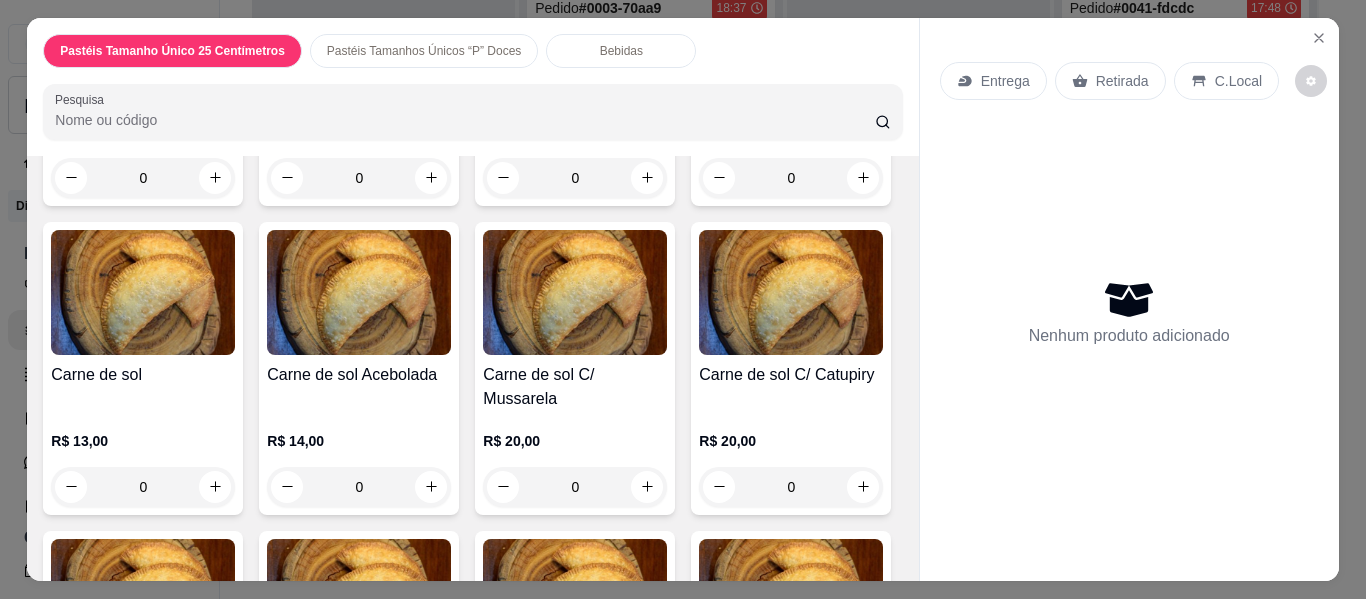 click on "0" at bounding box center [359, -131] 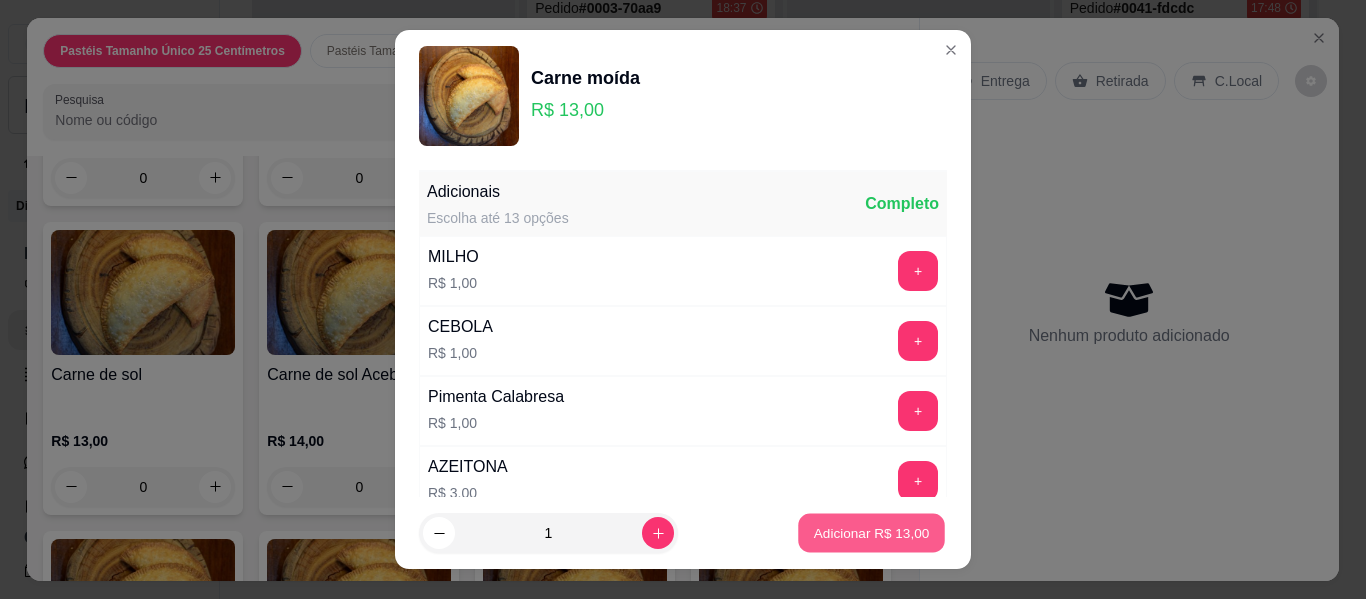 click on "Adicionar   R$ 13,00" at bounding box center [871, 533] 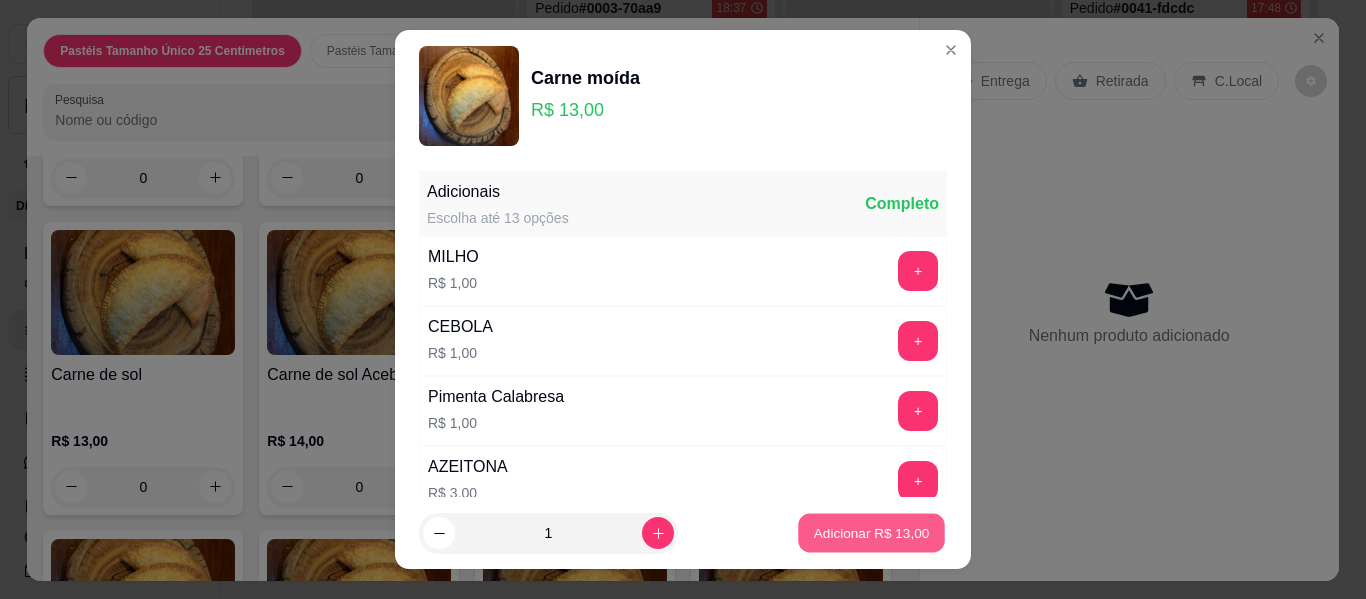 type on "1" 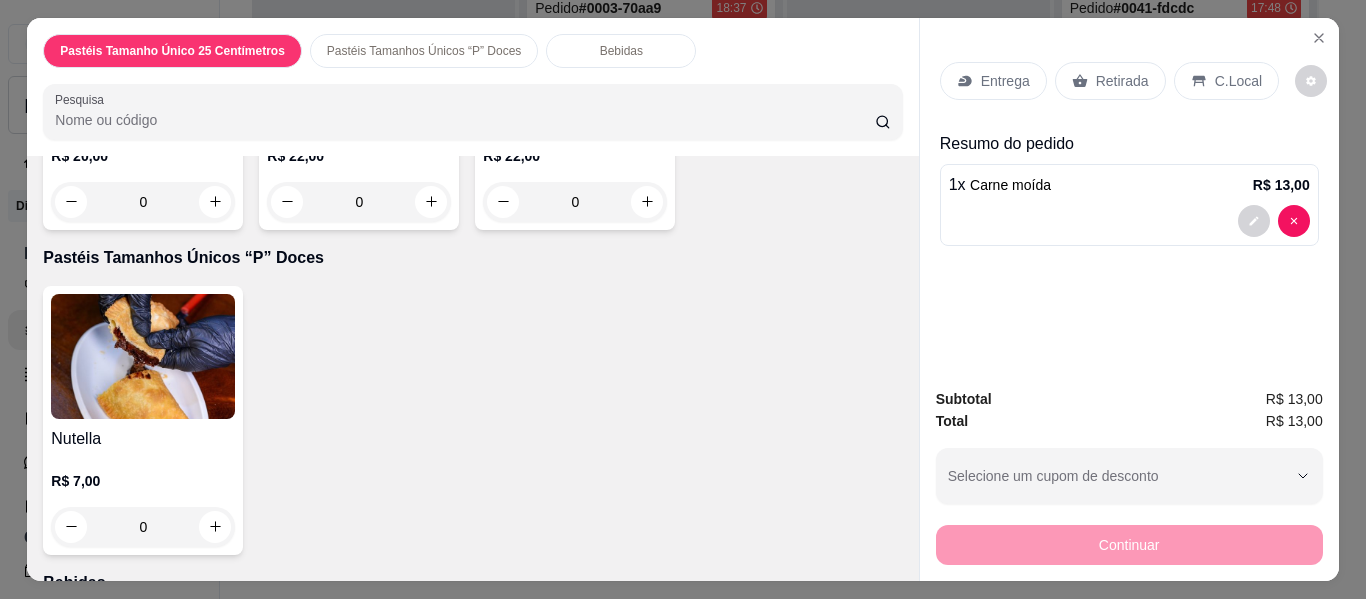 scroll, scrollTop: 3320, scrollLeft: 0, axis: vertical 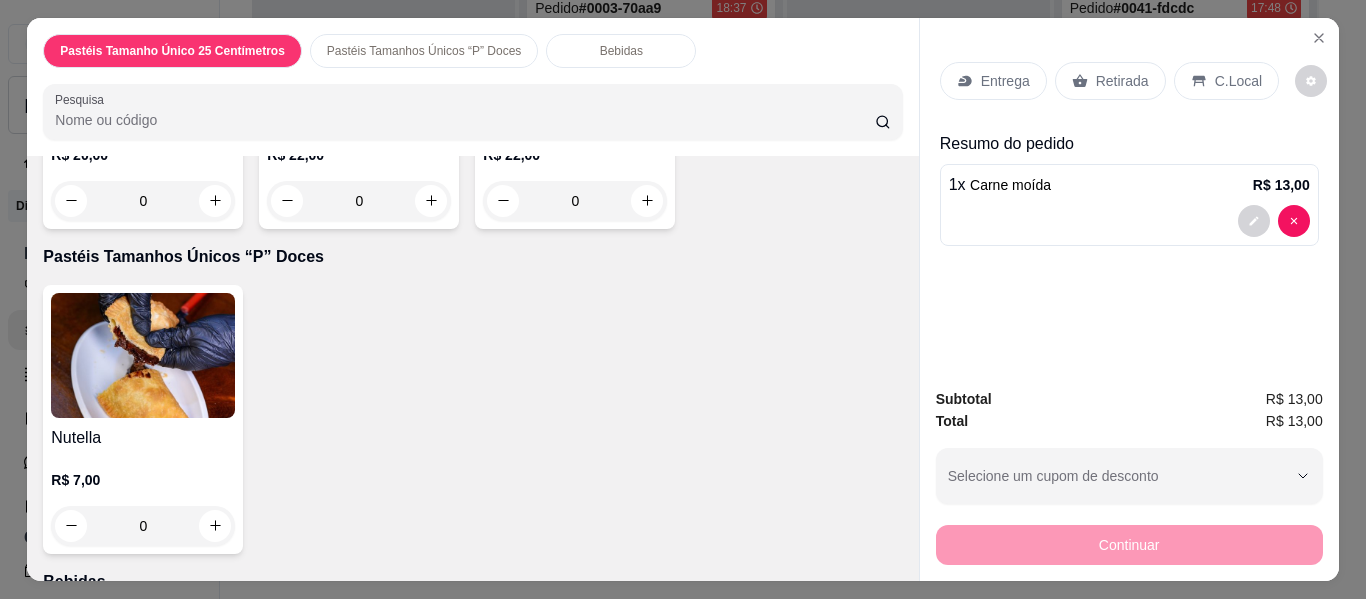 click on "0" at bounding box center [575, -393] 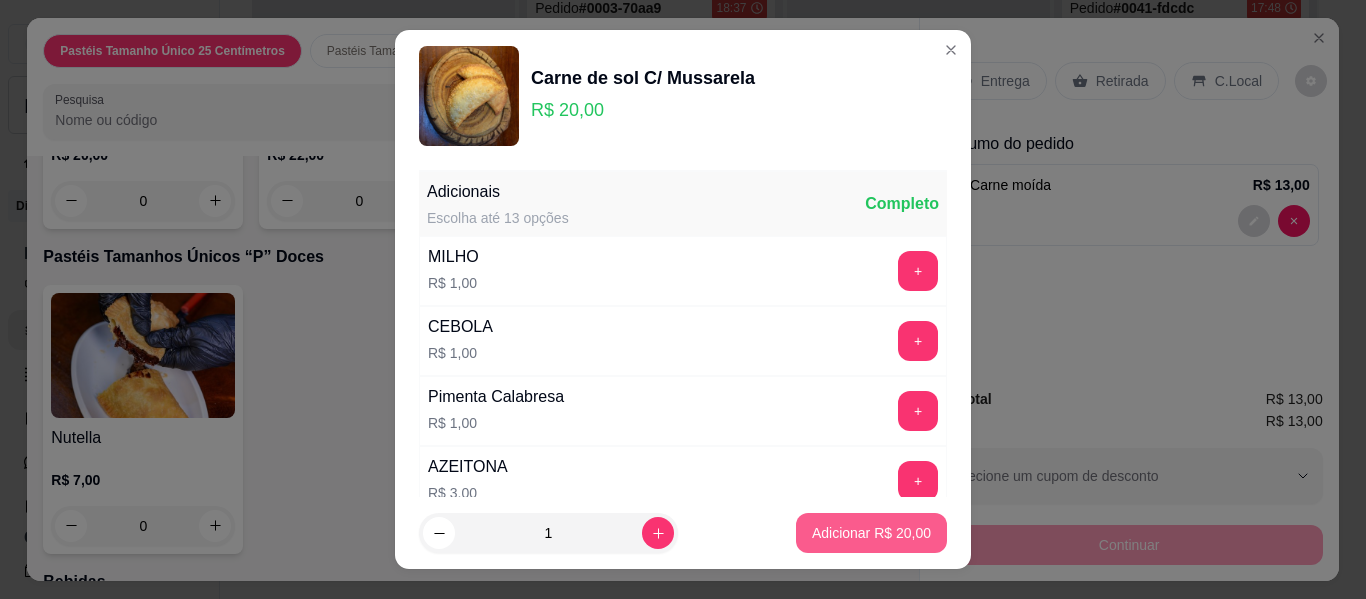 click on "Adicionar   R$ 20,00" at bounding box center [871, 533] 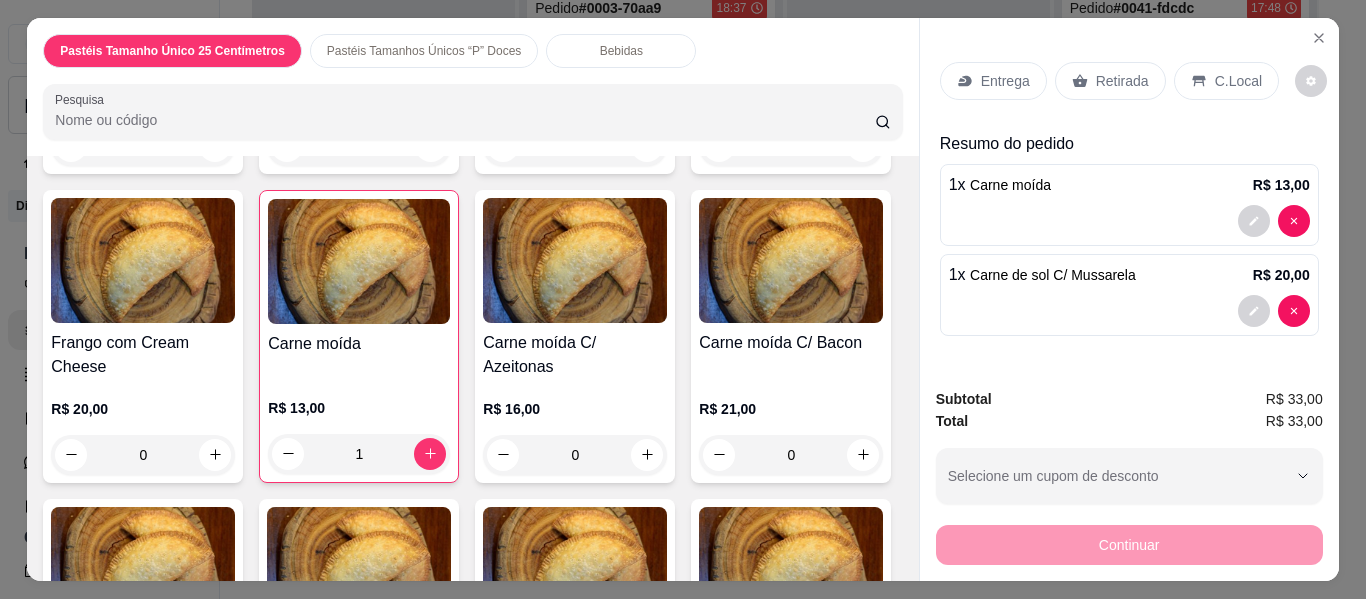scroll, scrollTop: 1840, scrollLeft: 0, axis: vertical 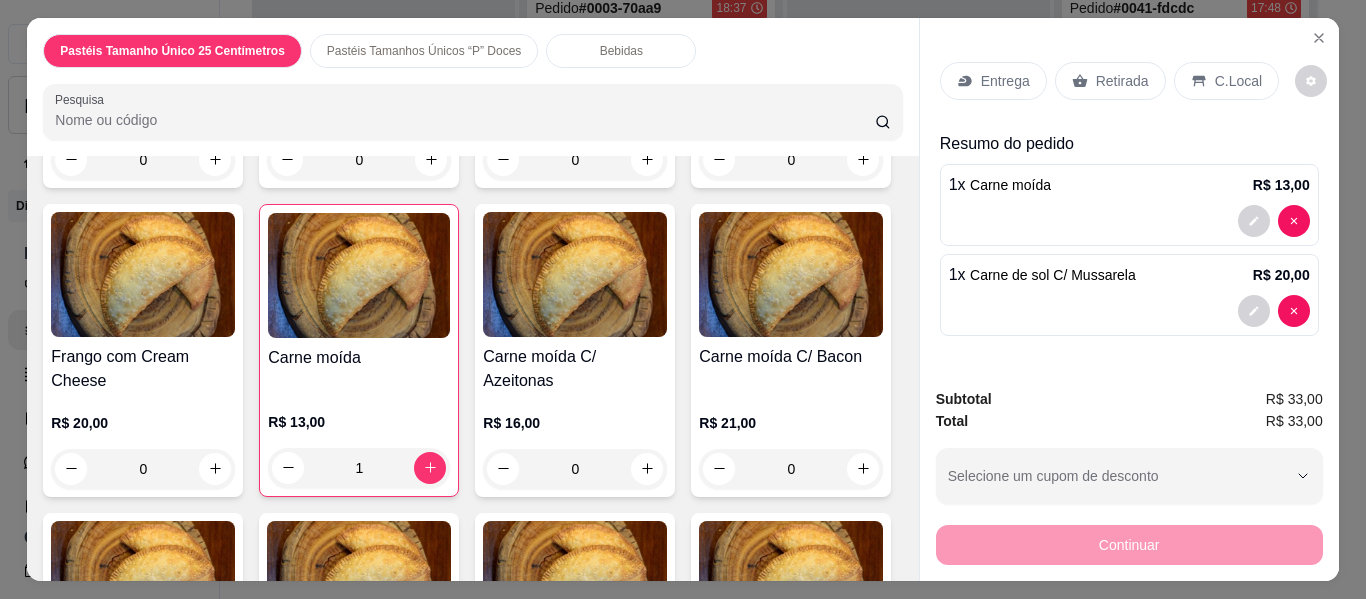 click on "0" at bounding box center (575, -125) 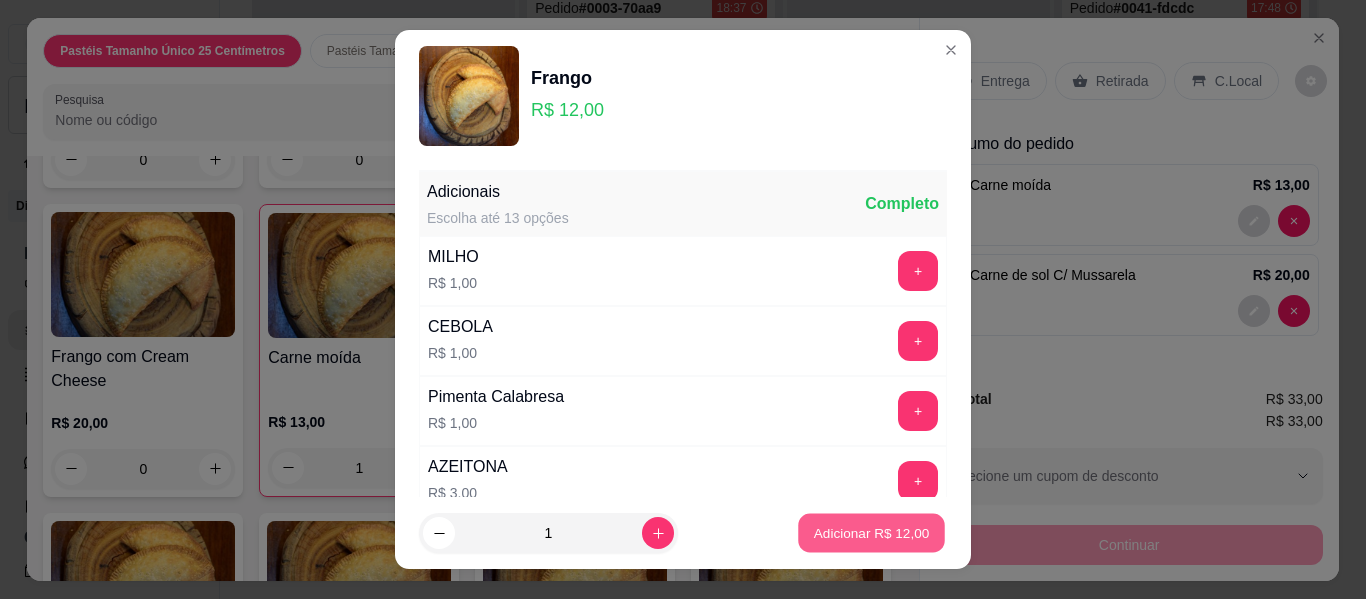 click on "Adicionar   R$ 12,00" at bounding box center [872, 532] 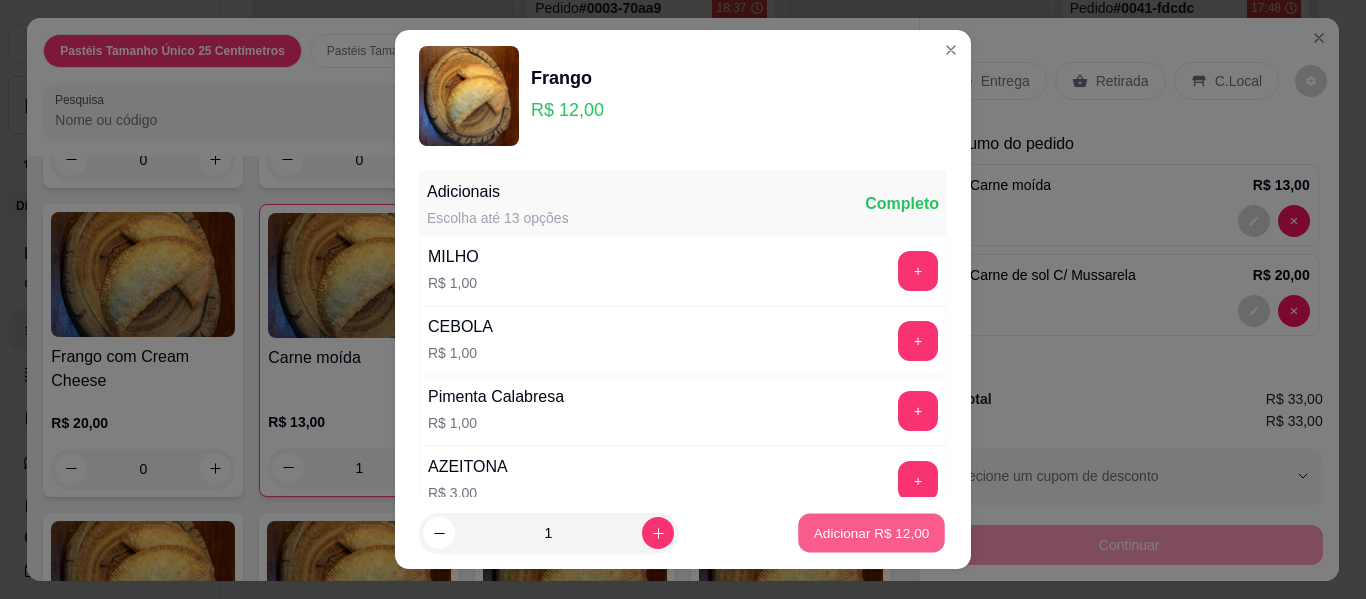 type on "1" 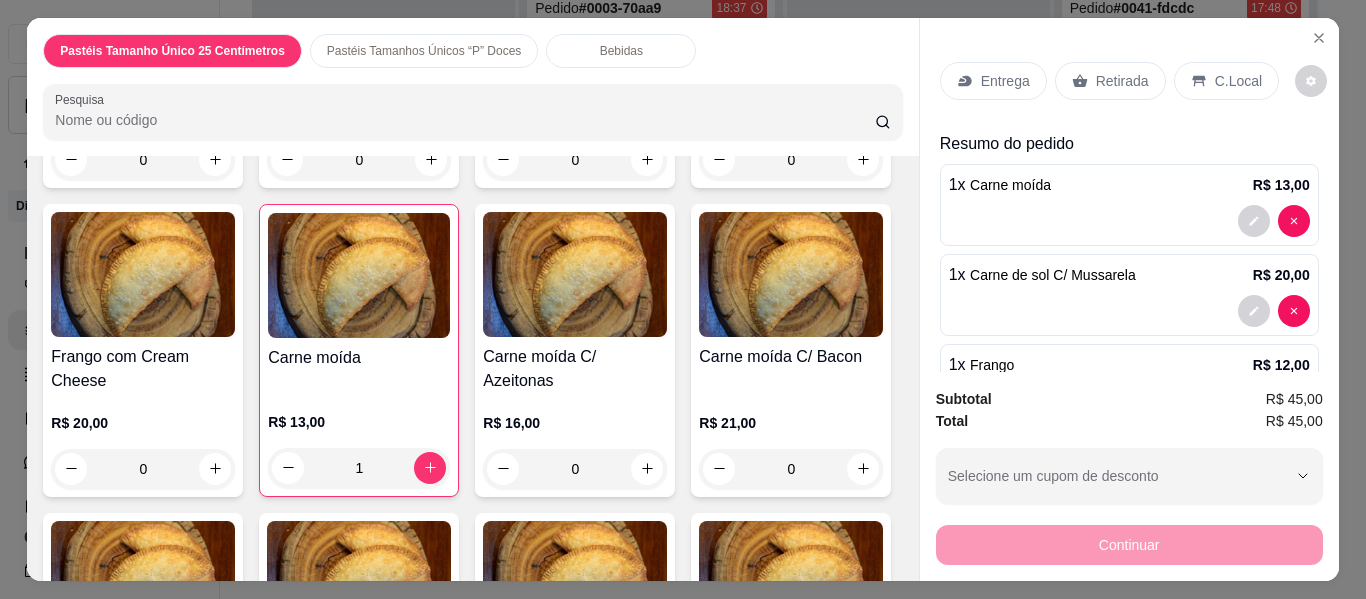 click on "Entrega" at bounding box center (1005, 81) 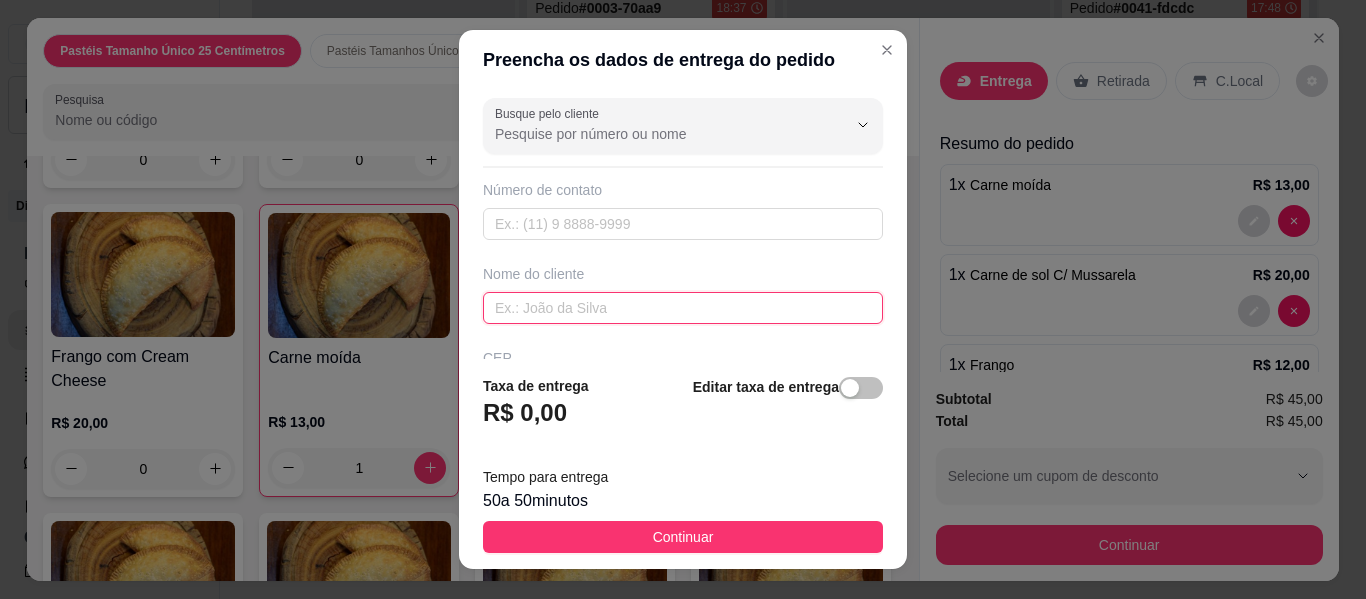 click at bounding box center (683, 308) 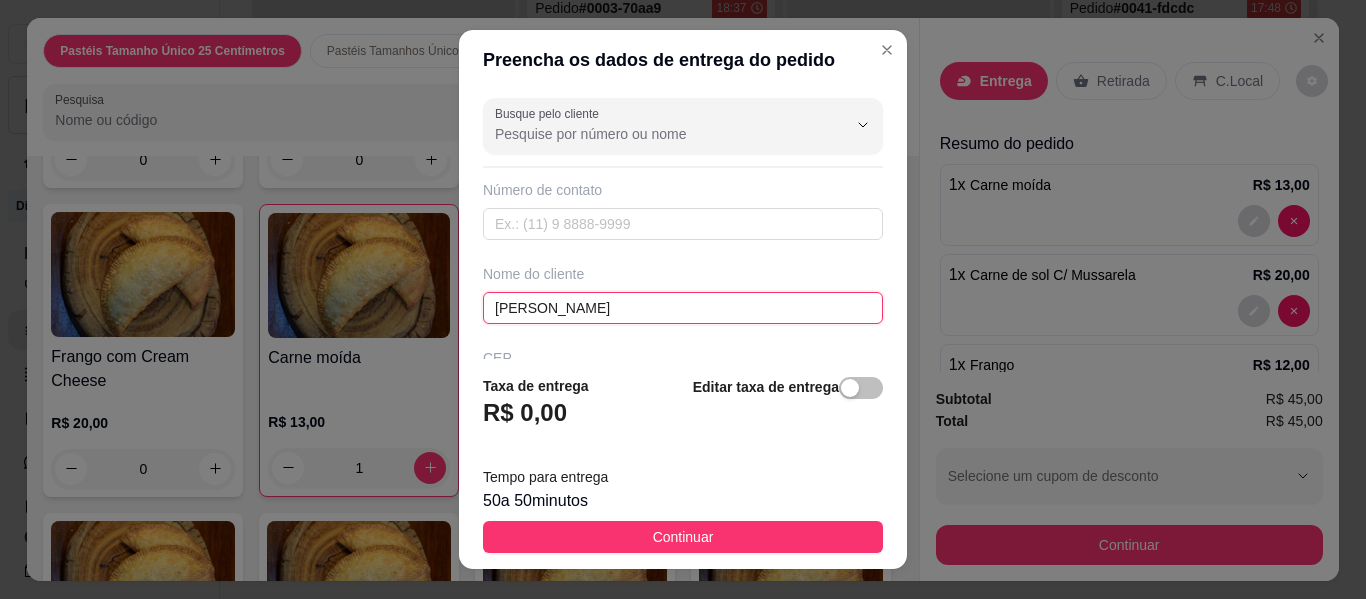 type on "[PERSON_NAME]" 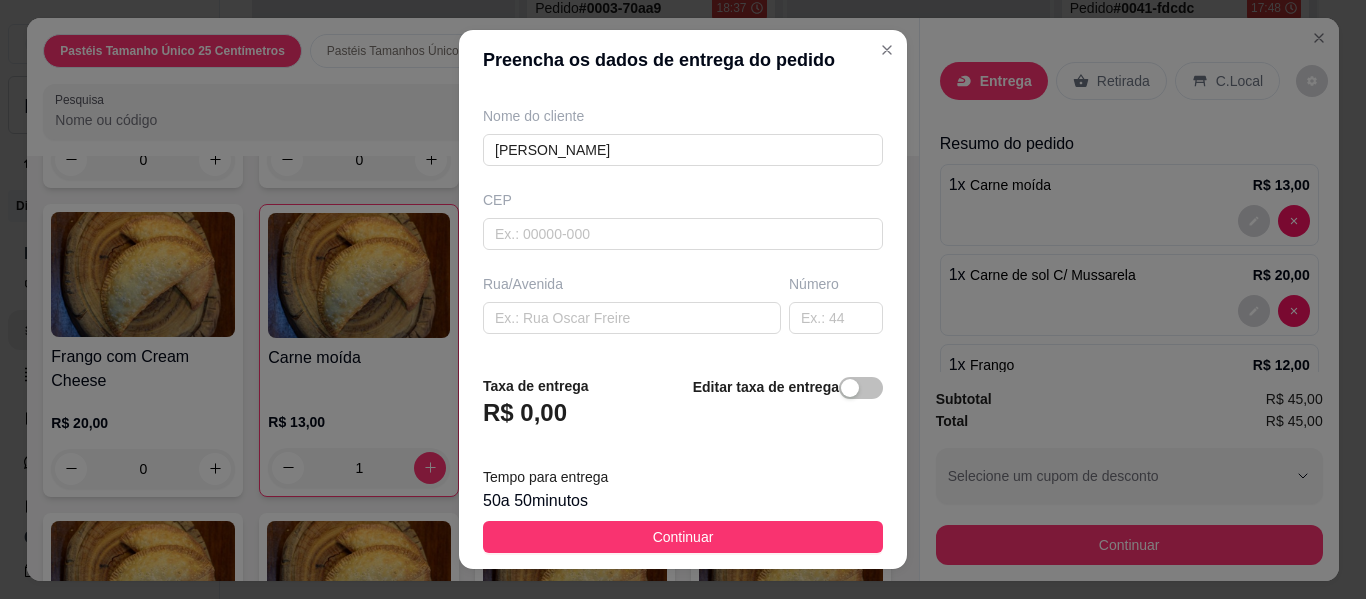 scroll, scrollTop: 160, scrollLeft: 0, axis: vertical 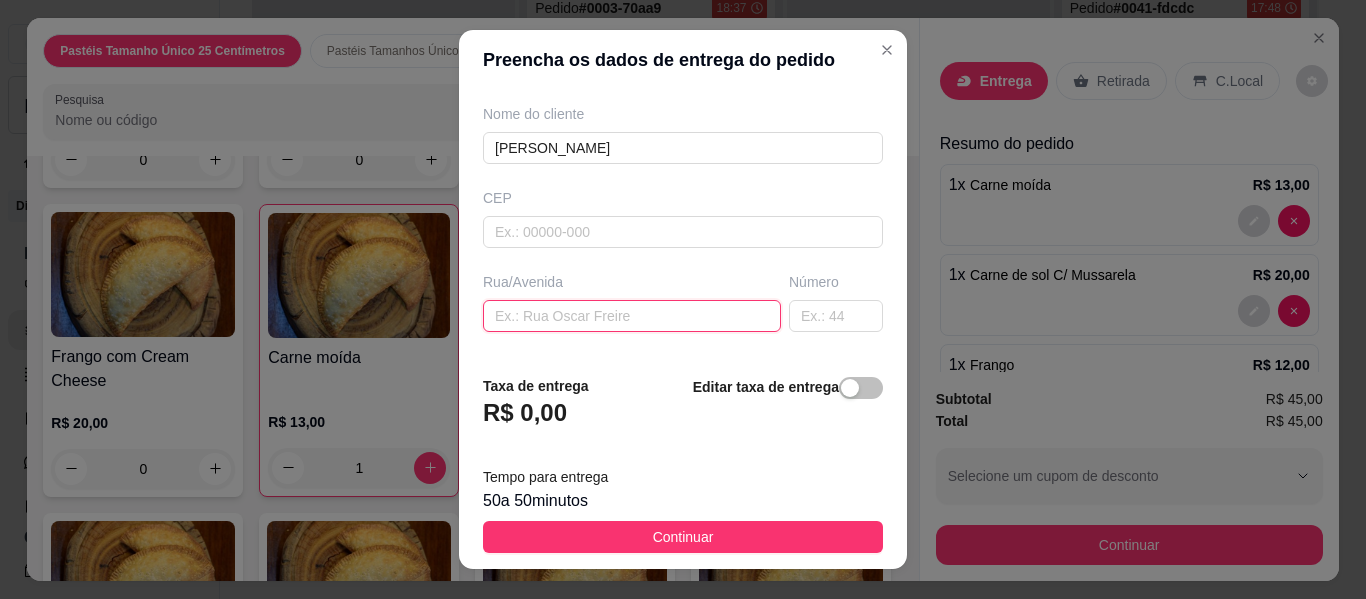 click at bounding box center [632, 316] 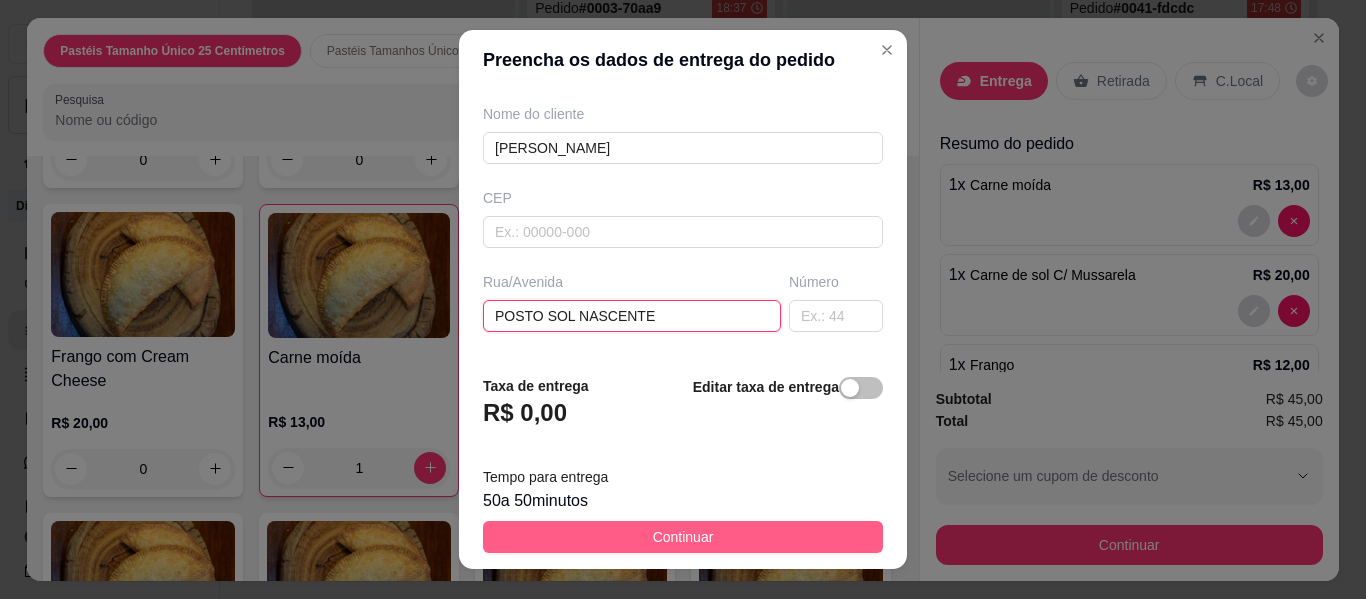 type on "POSTO SOL NASCENTE" 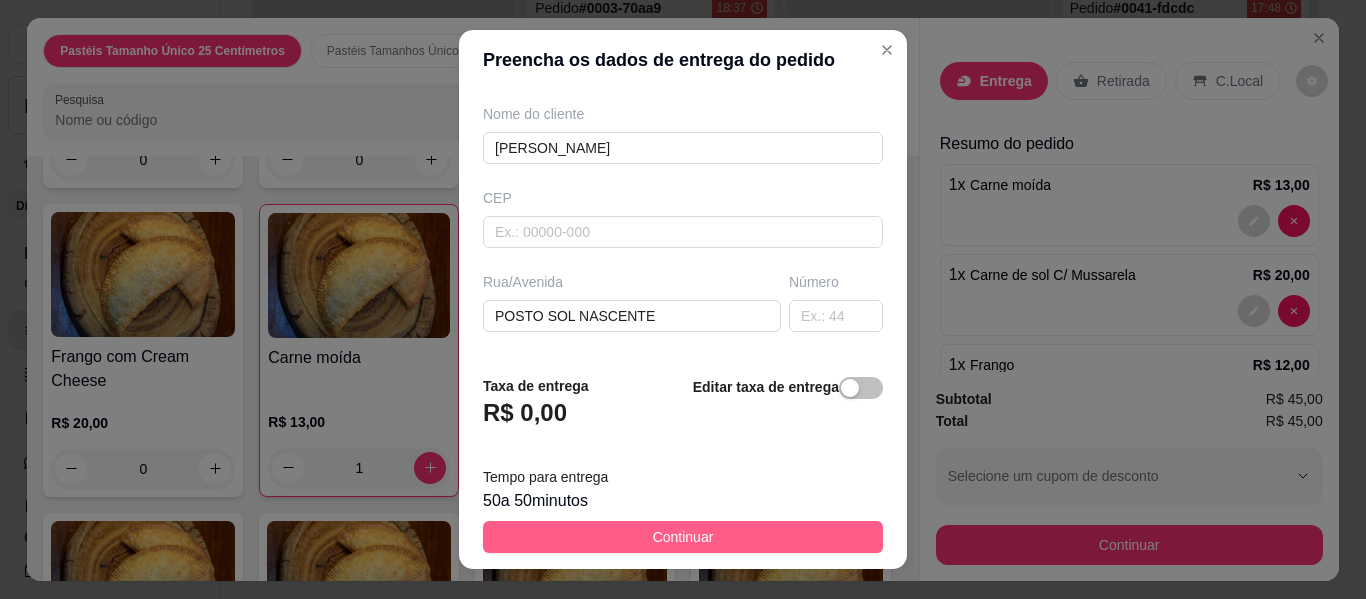 click on "Continuar" at bounding box center [683, 537] 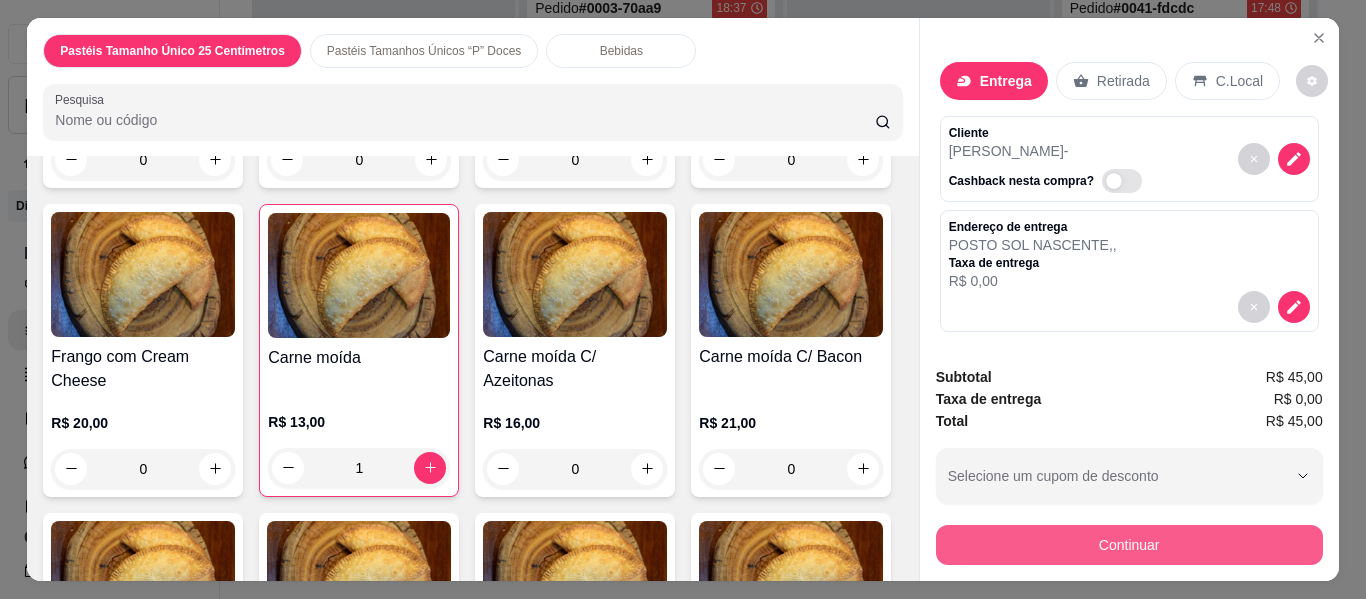 click on "Continuar" at bounding box center [1129, 545] 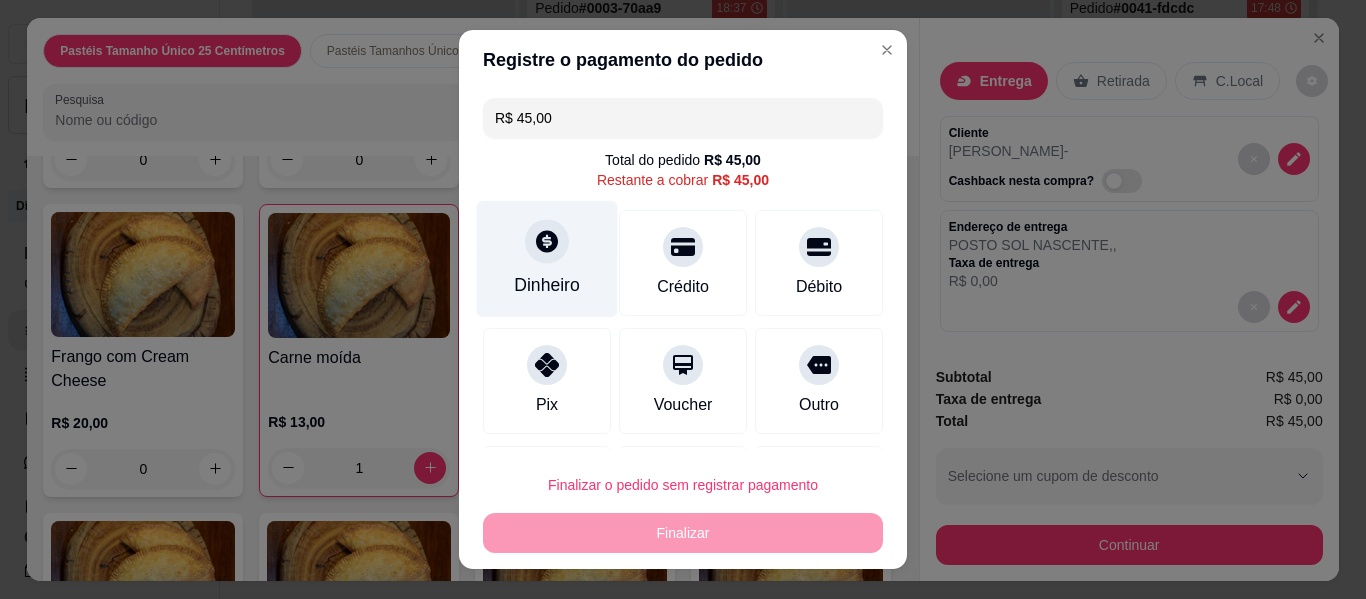 click on "Dinheiro" at bounding box center [547, 285] 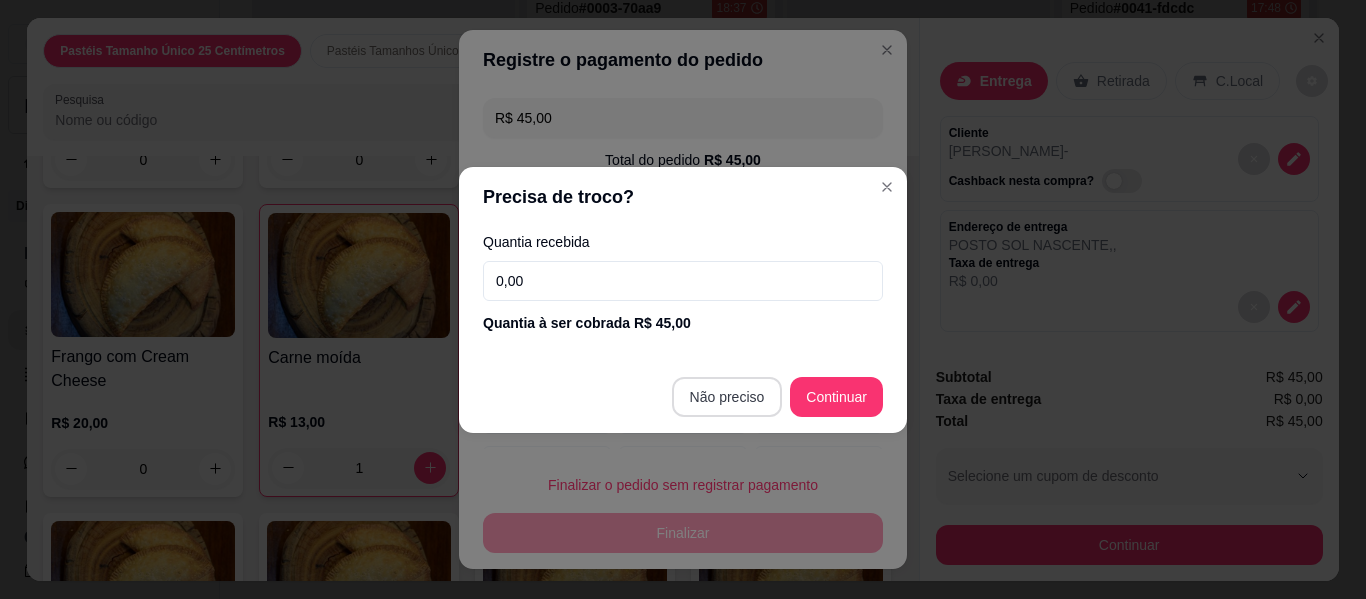 type on "R$ 0,00" 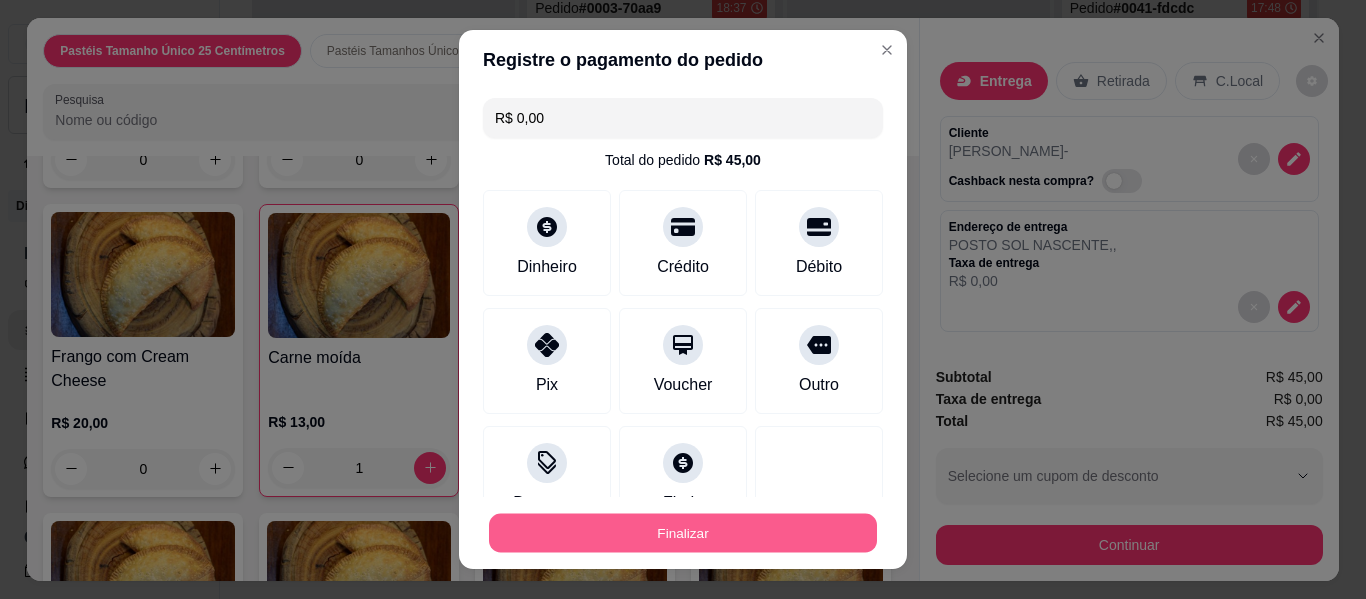 click on "Finalizar" at bounding box center [683, 533] 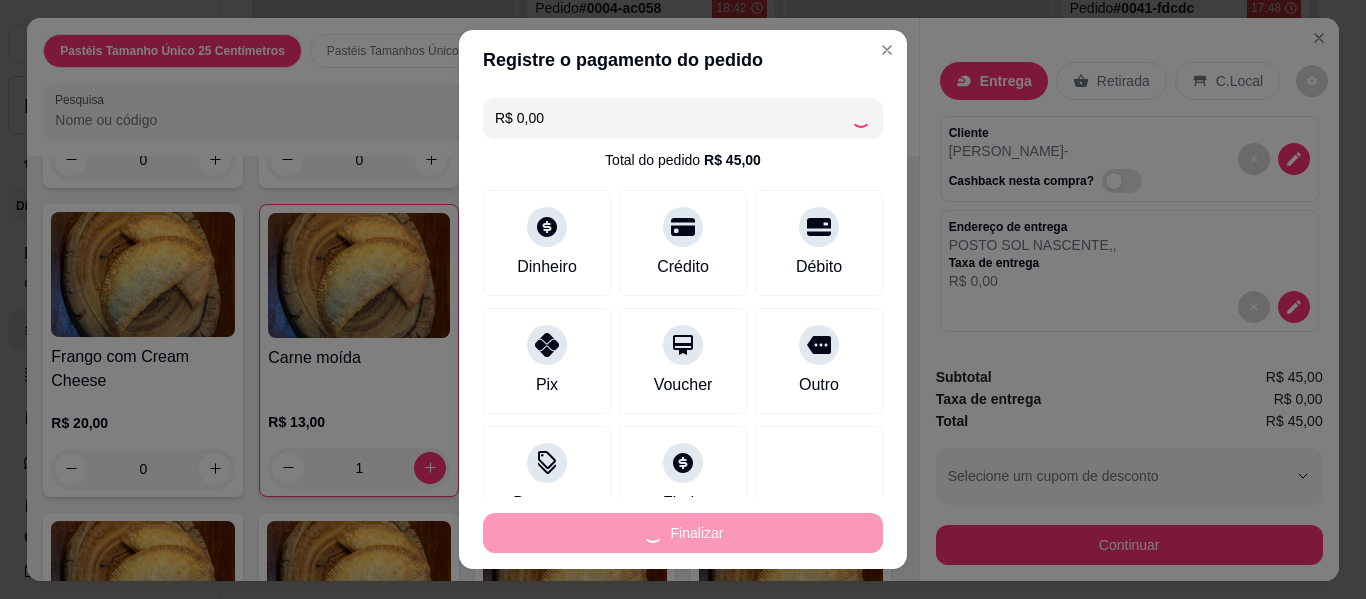 type on "0" 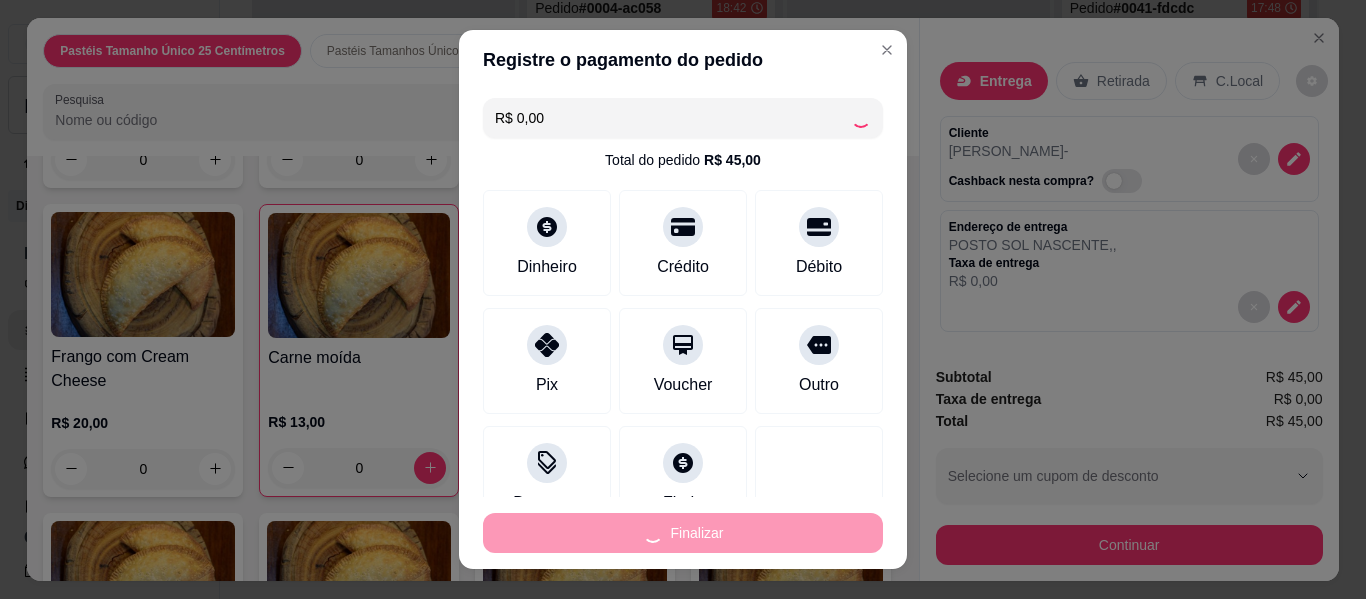type on "-R$ 45,00" 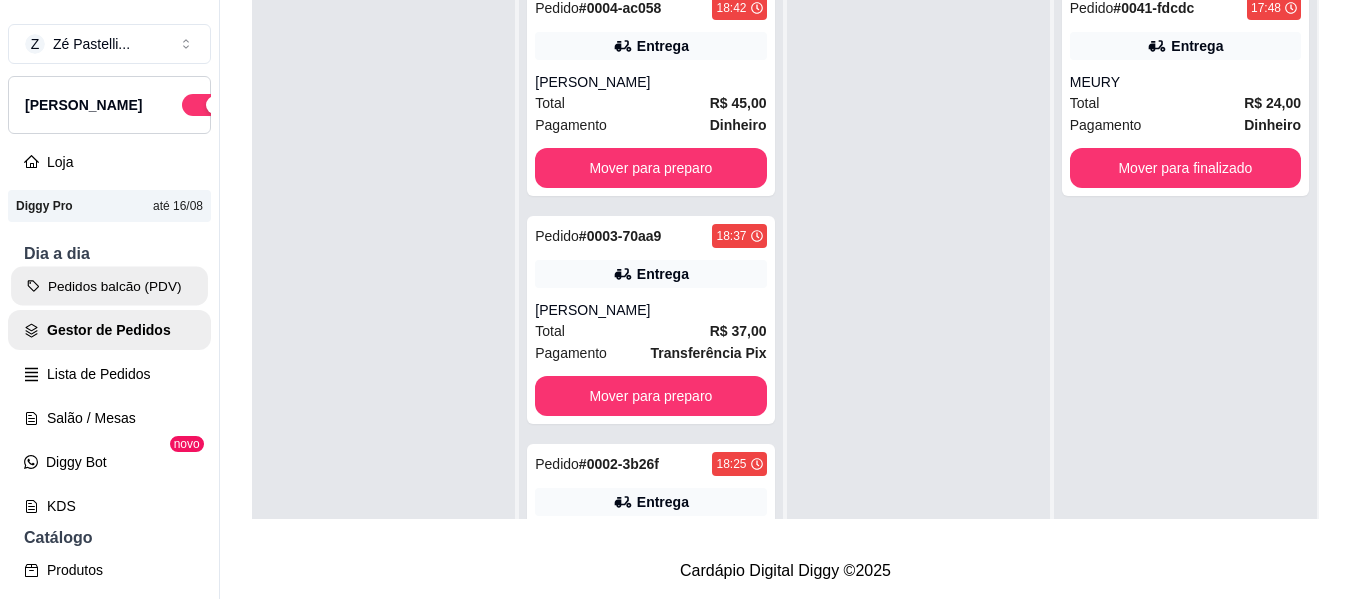 click on "Pedidos balcão (PDV)" at bounding box center (109, 286) 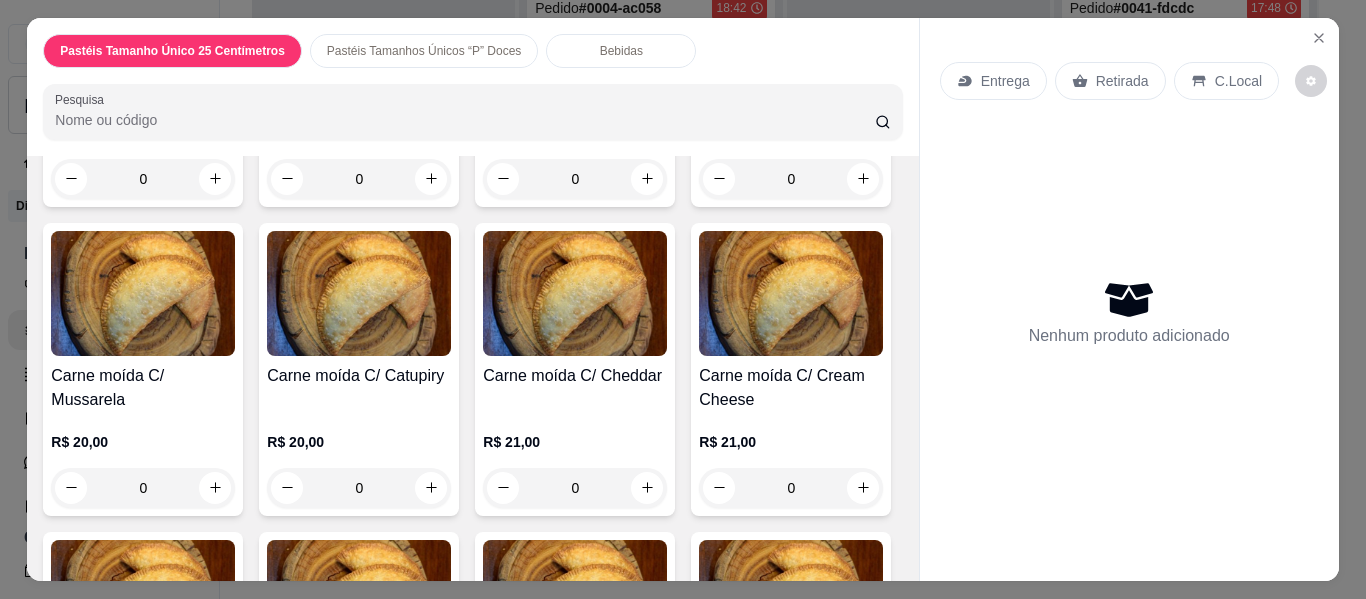 scroll, scrollTop: 2160, scrollLeft: 0, axis: vertical 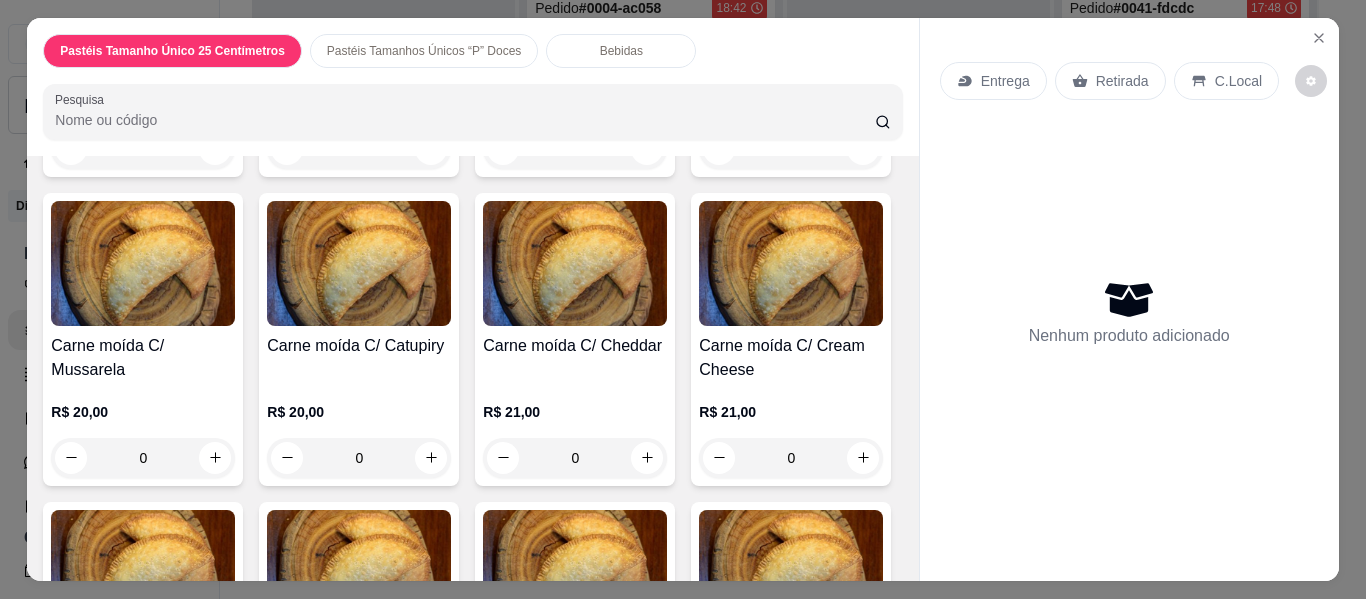 click on "0" at bounding box center (575, -160) 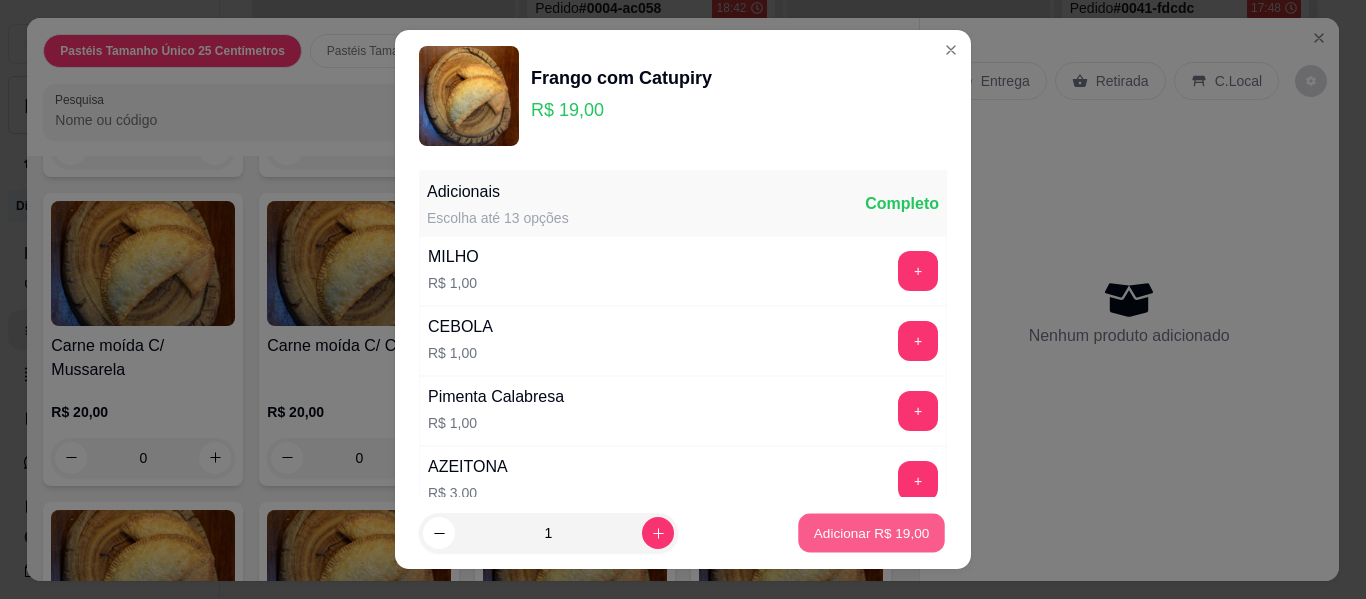 click on "Adicionar   R$ 19,00" at bounding box center (872, 532) 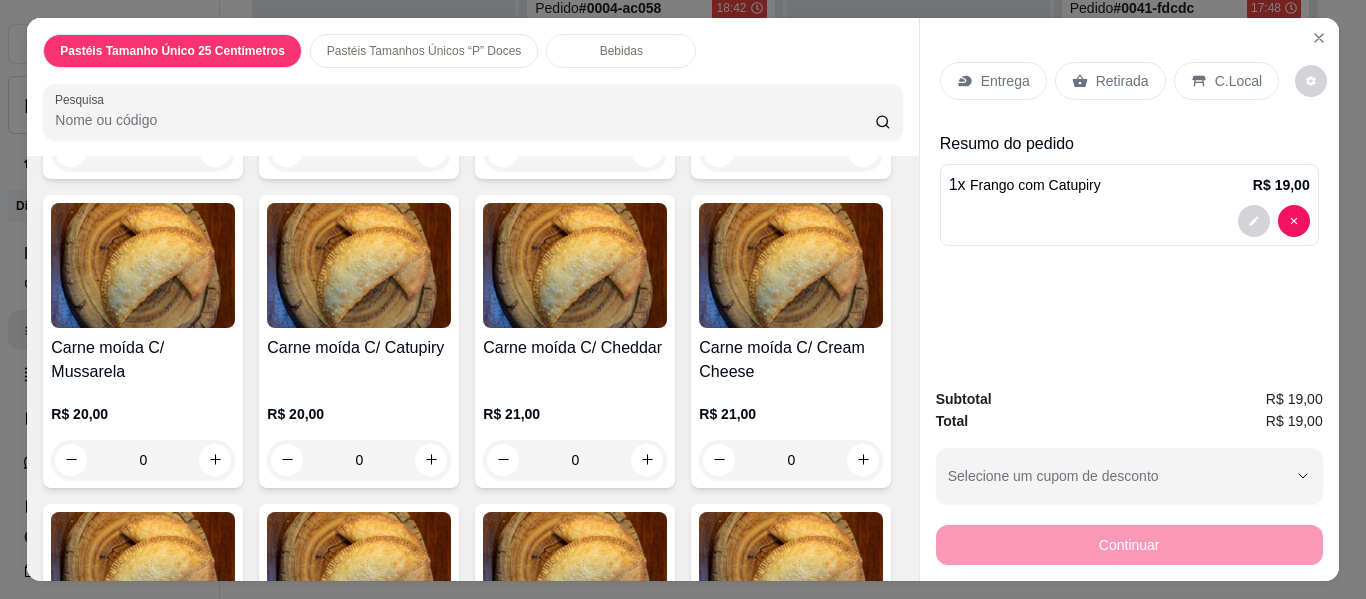 click on "Retirada" at bounding box center (1122, 81) 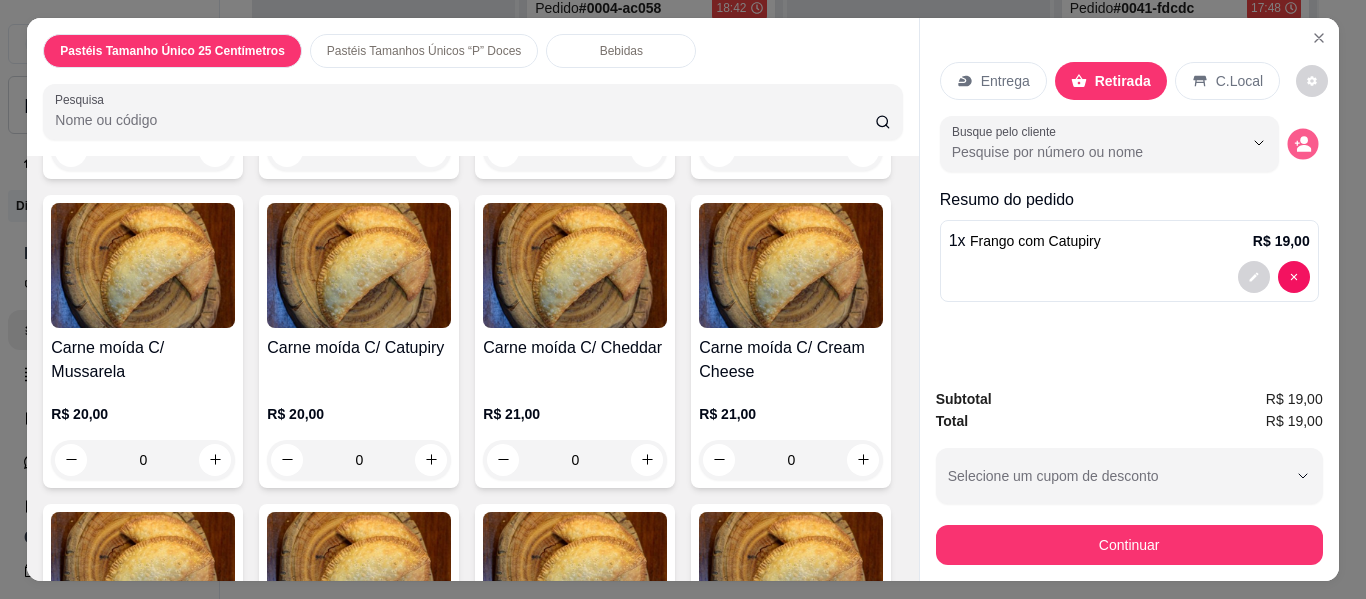 click 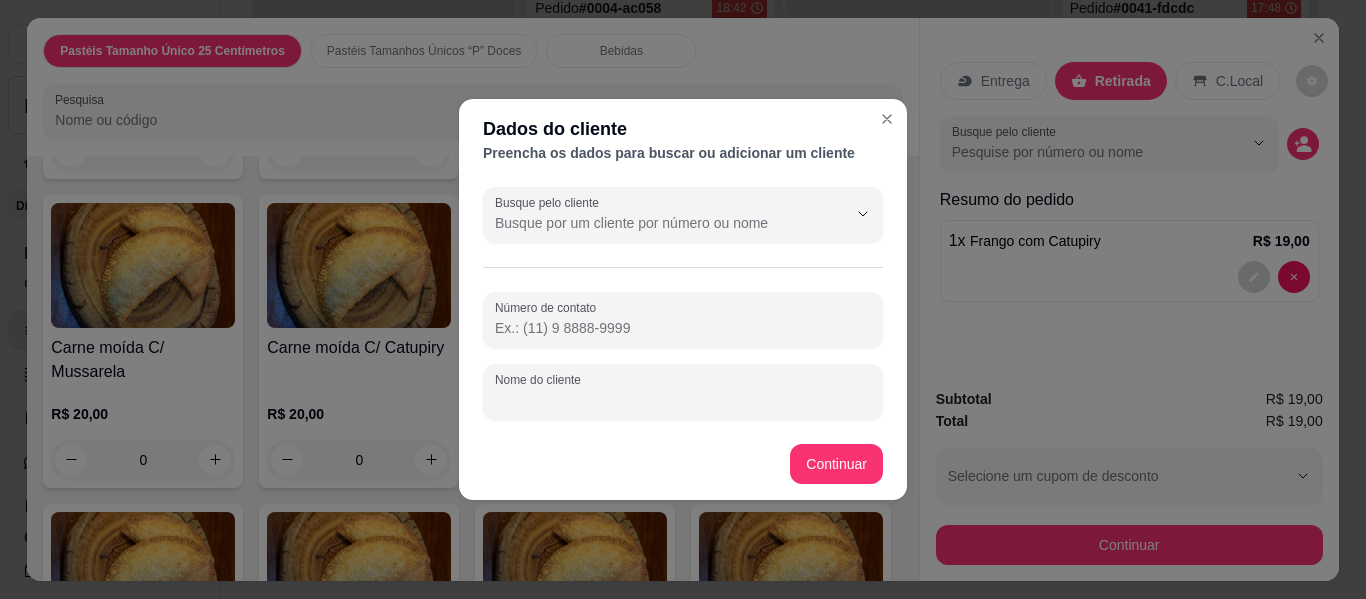 click on "Nome do cliente" at bounding box center (683, 400) 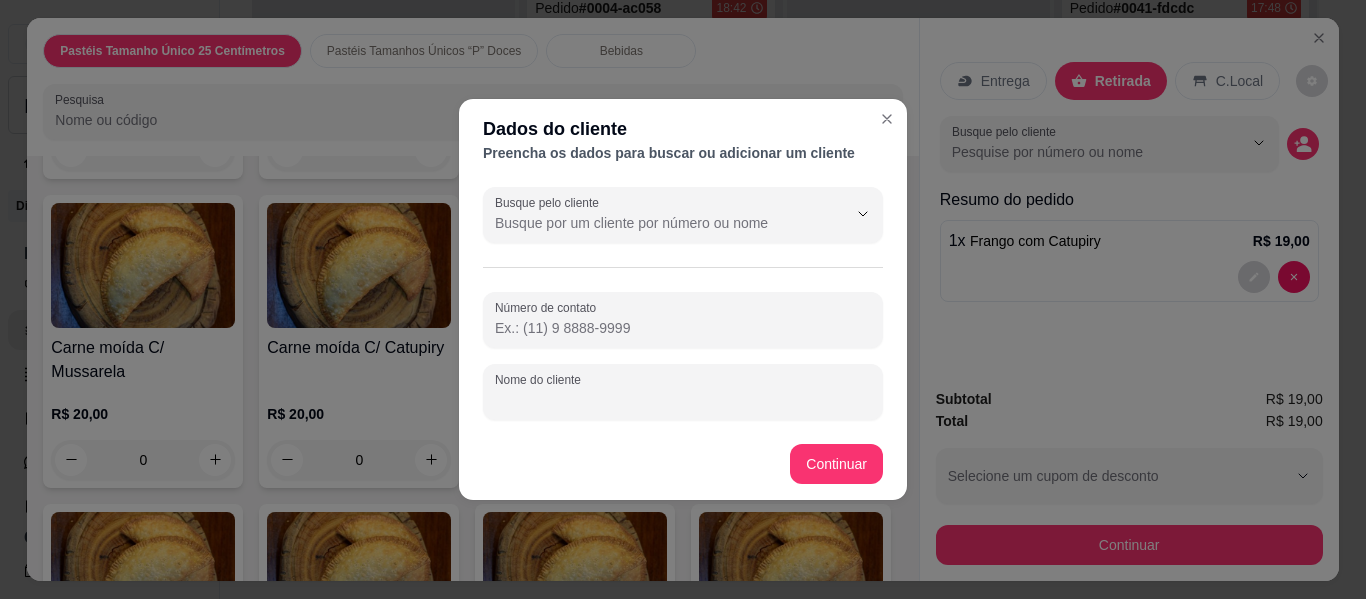 type on "T" 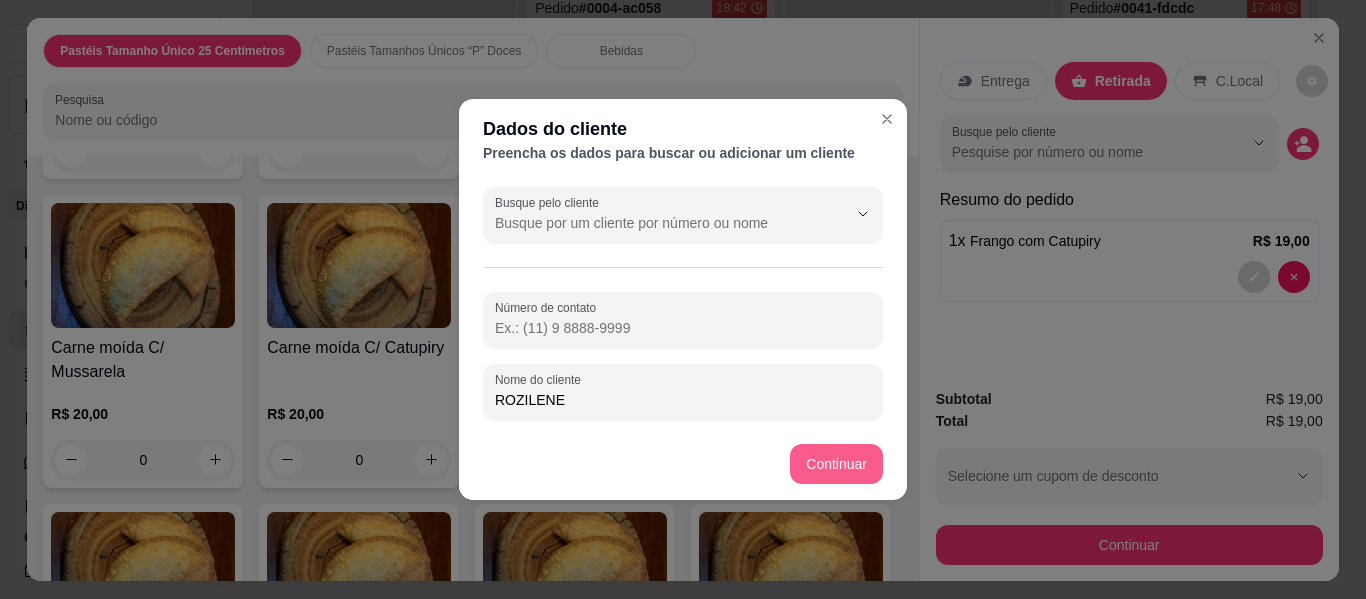 type on "ROZILENE" 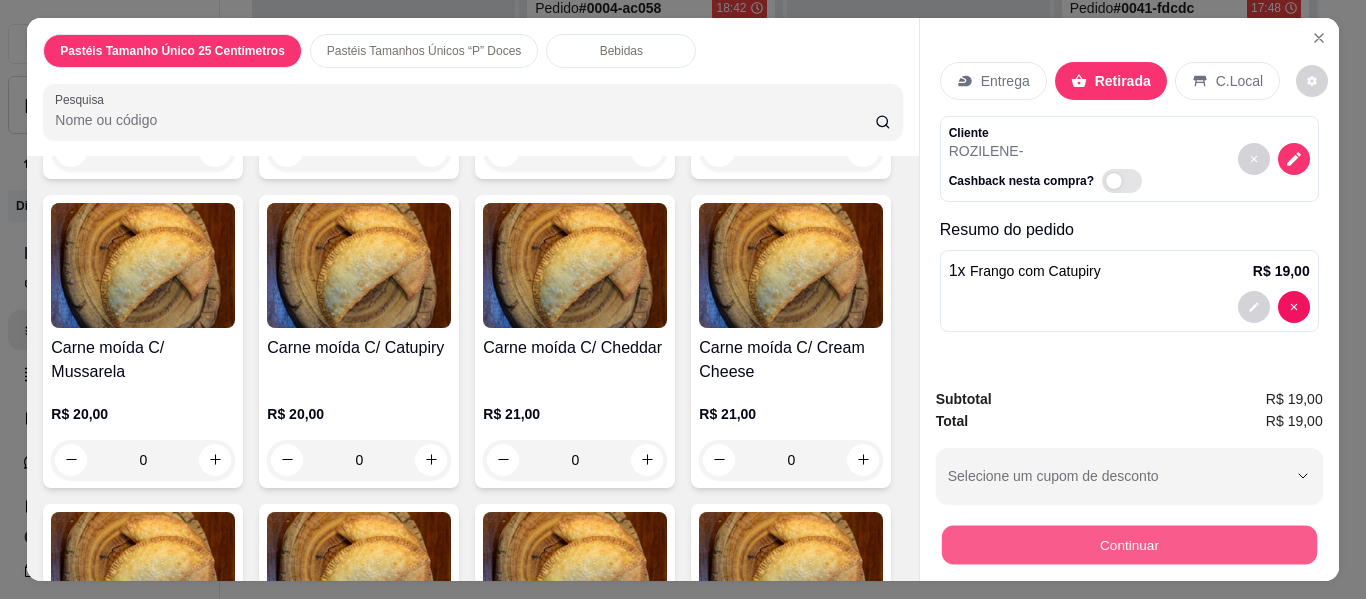 click on "Continuar" at bounding box center (1128, 545) 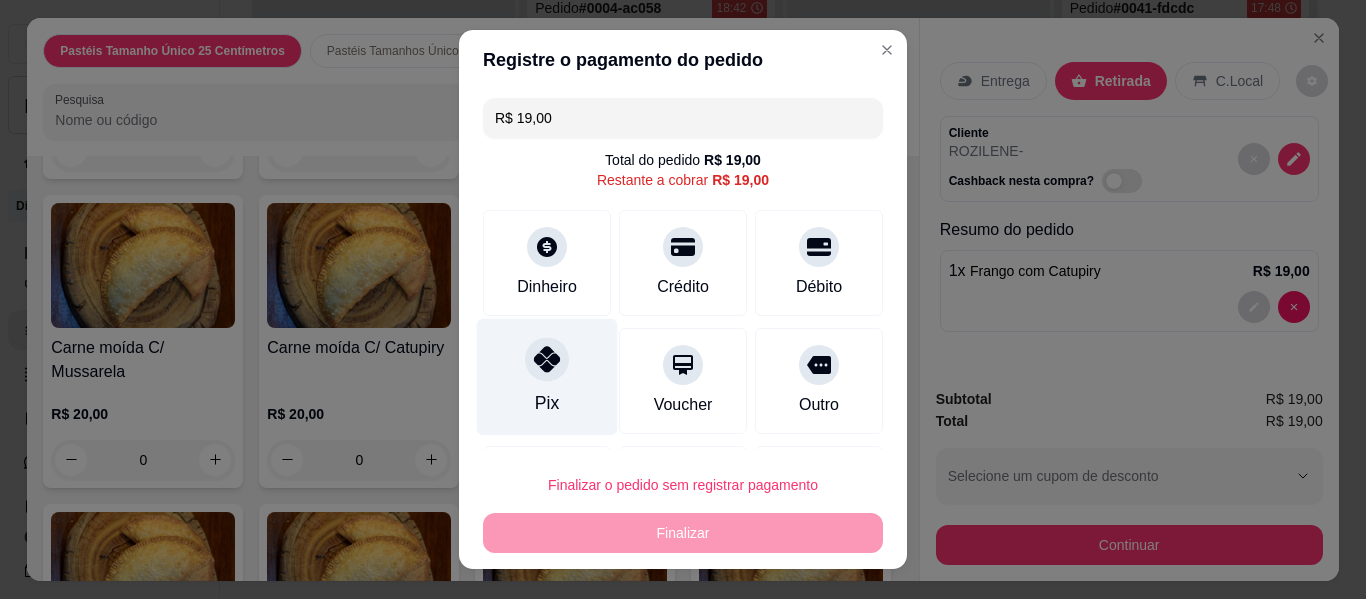 click on "Pix" at bounding box center [547, 377] 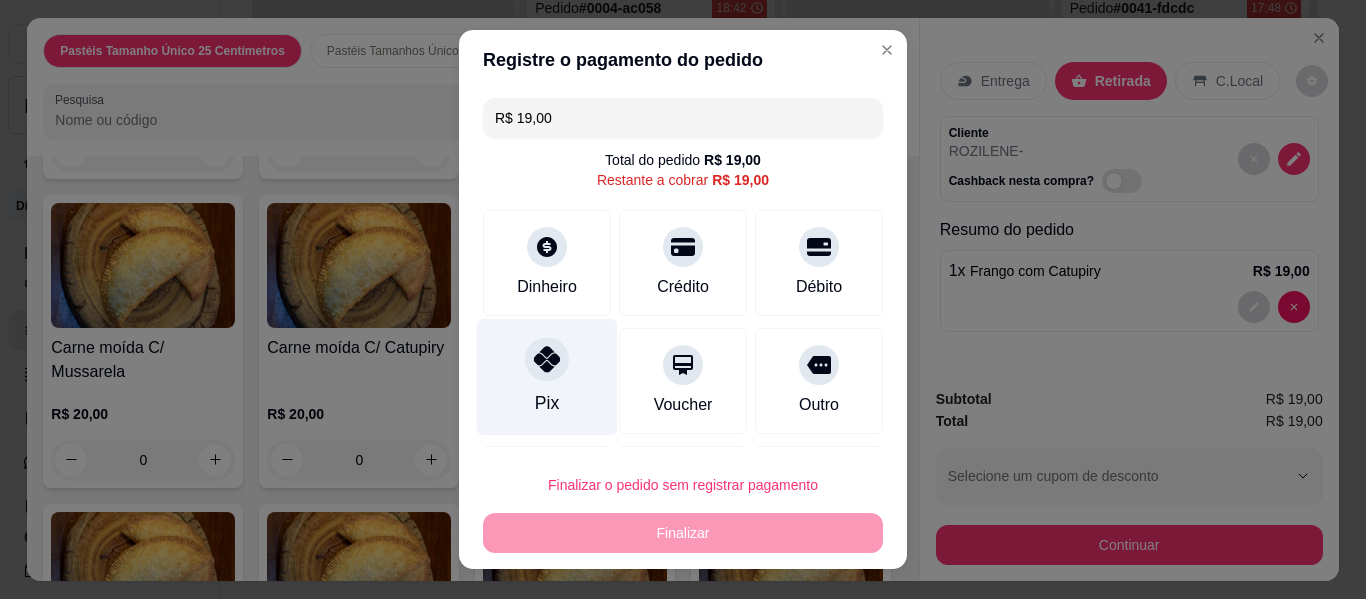 type on "R$ 0,00" 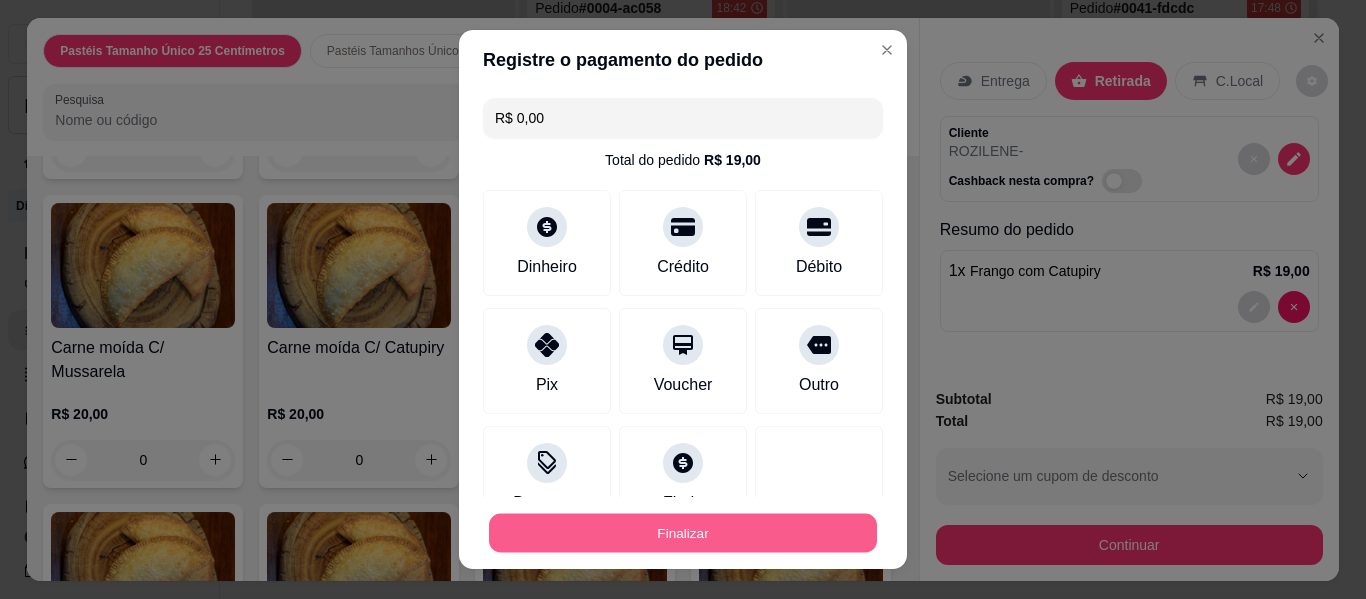 click on "Finalizar" at bounding box center [683, 533] 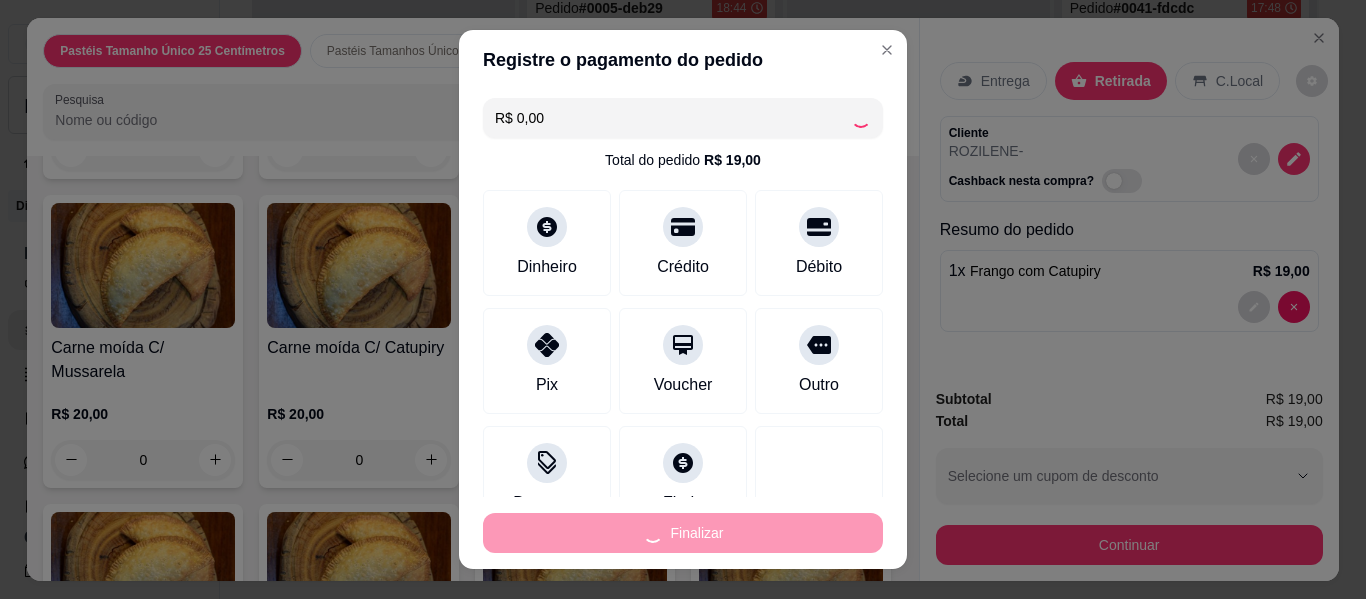 type on "0" 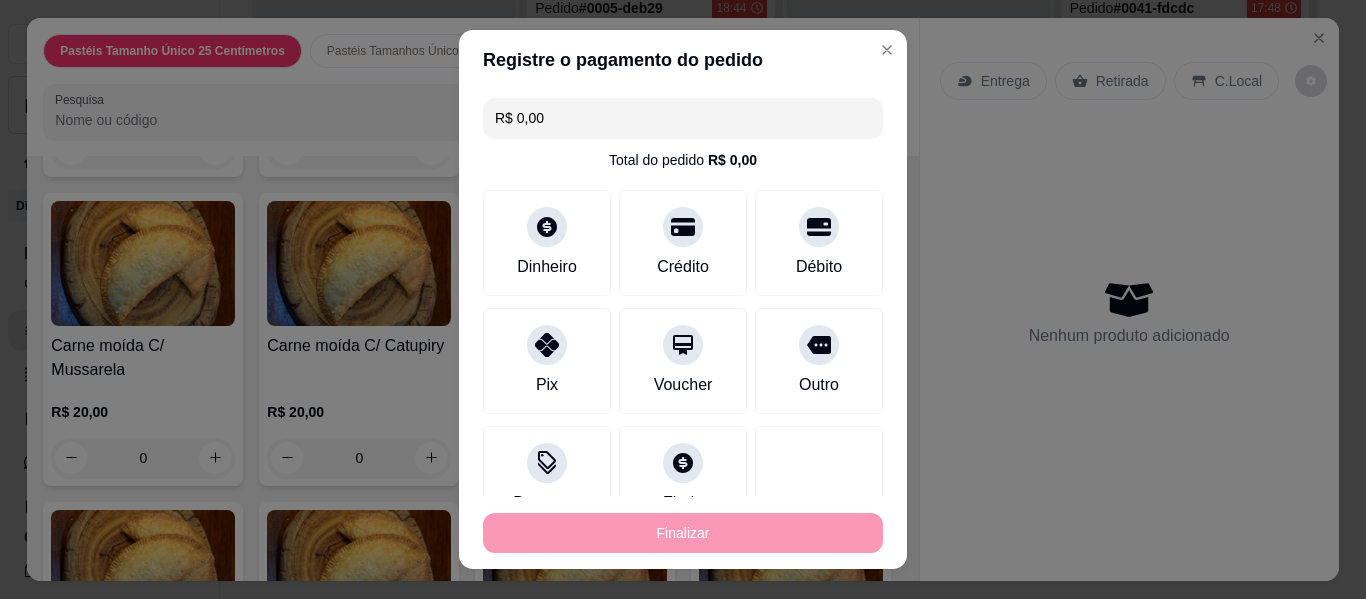 type on "-R$ 19,00" 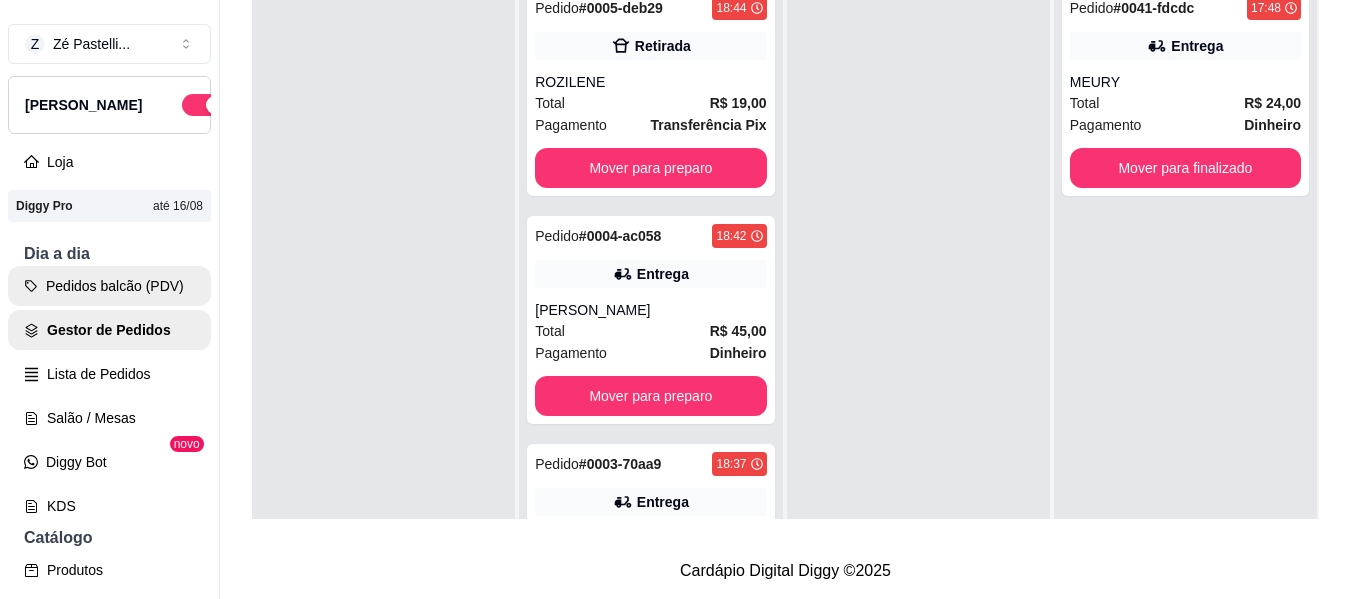 click on "Pedidos balcão (PDV)" at bounding box center (109, 286) 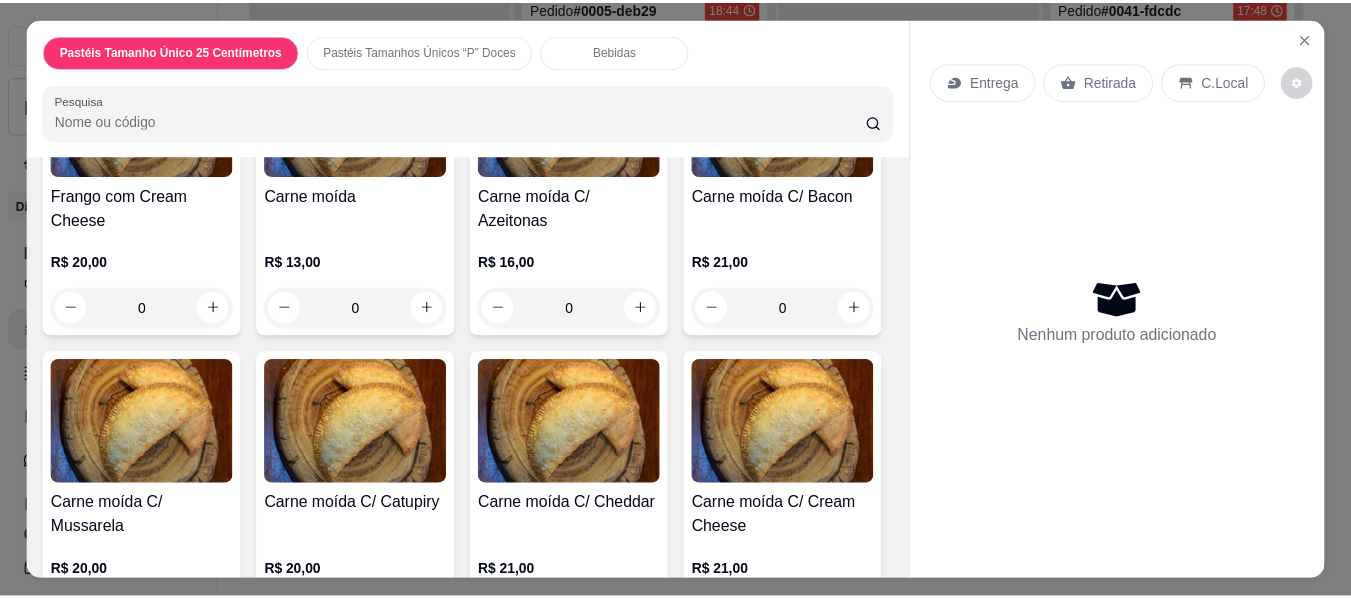 scroll, scrollTop: 2040, scrollLeft: 0, axis: vertical 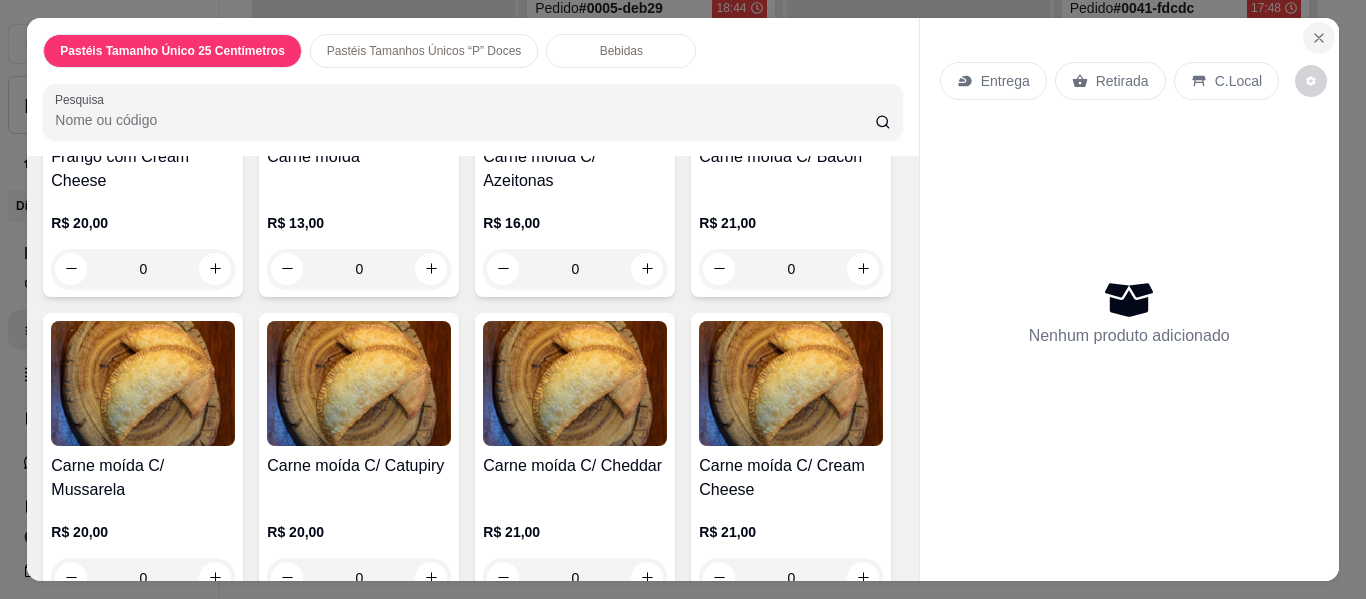 click 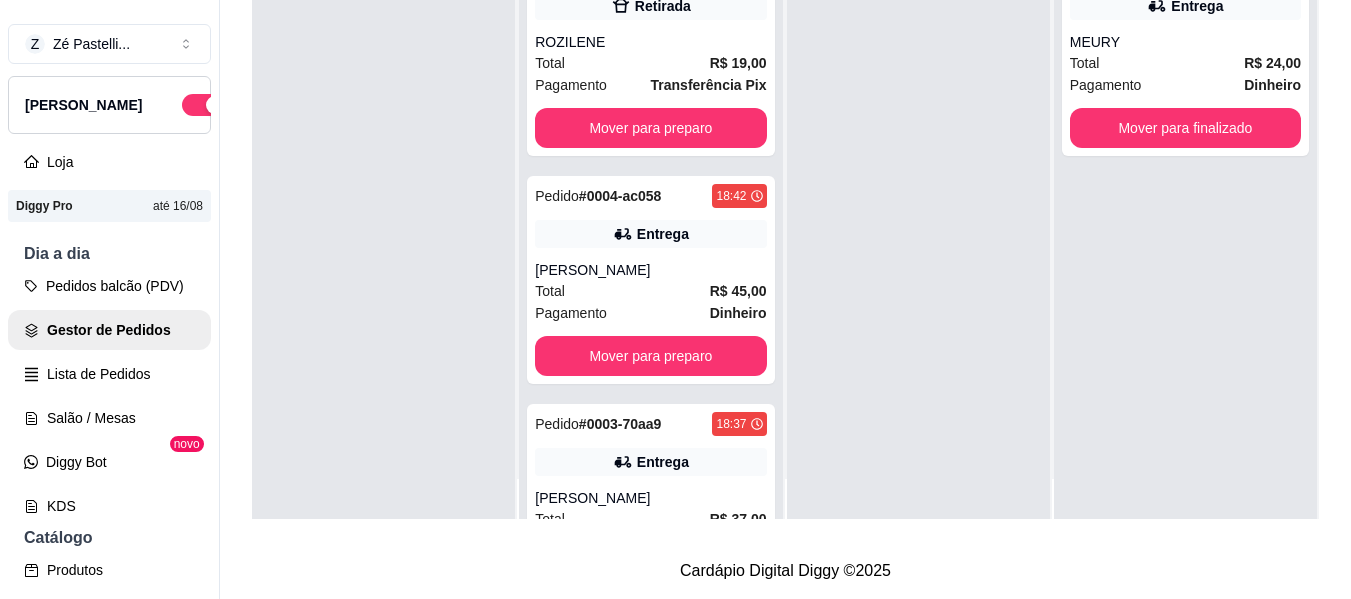 scroll, scrollTop: 56, scrollLeft: 0, axis: vertical 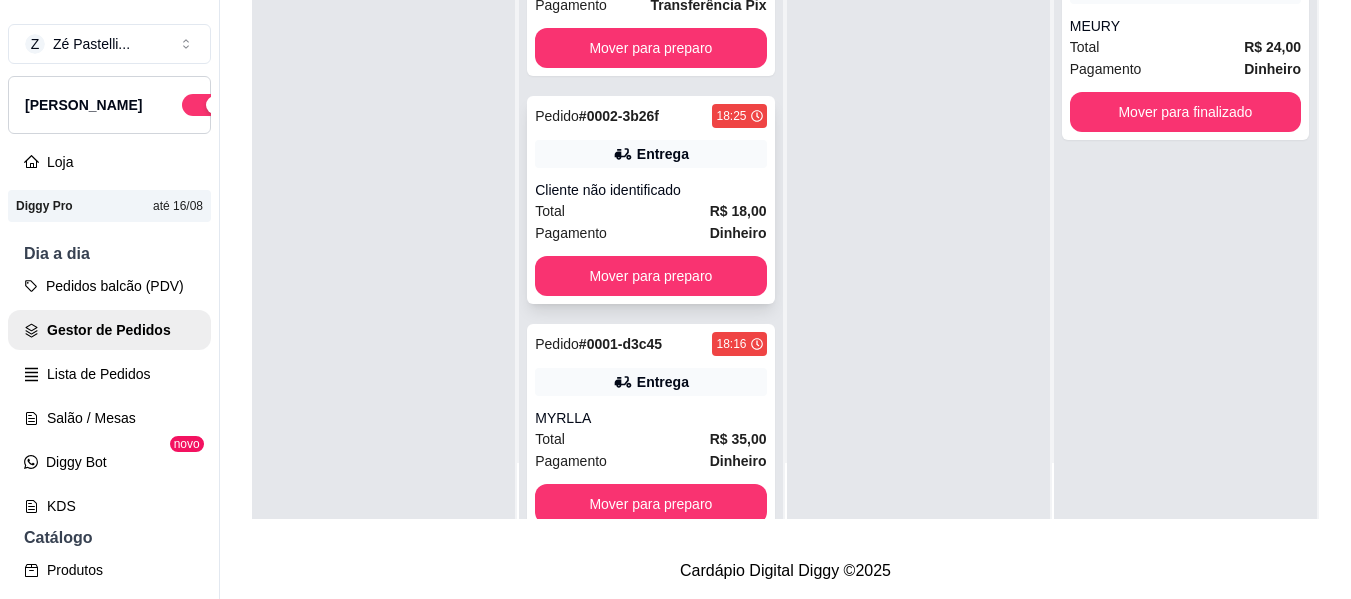 click on "Cliente não identificado" at bounding box center (650, 190) 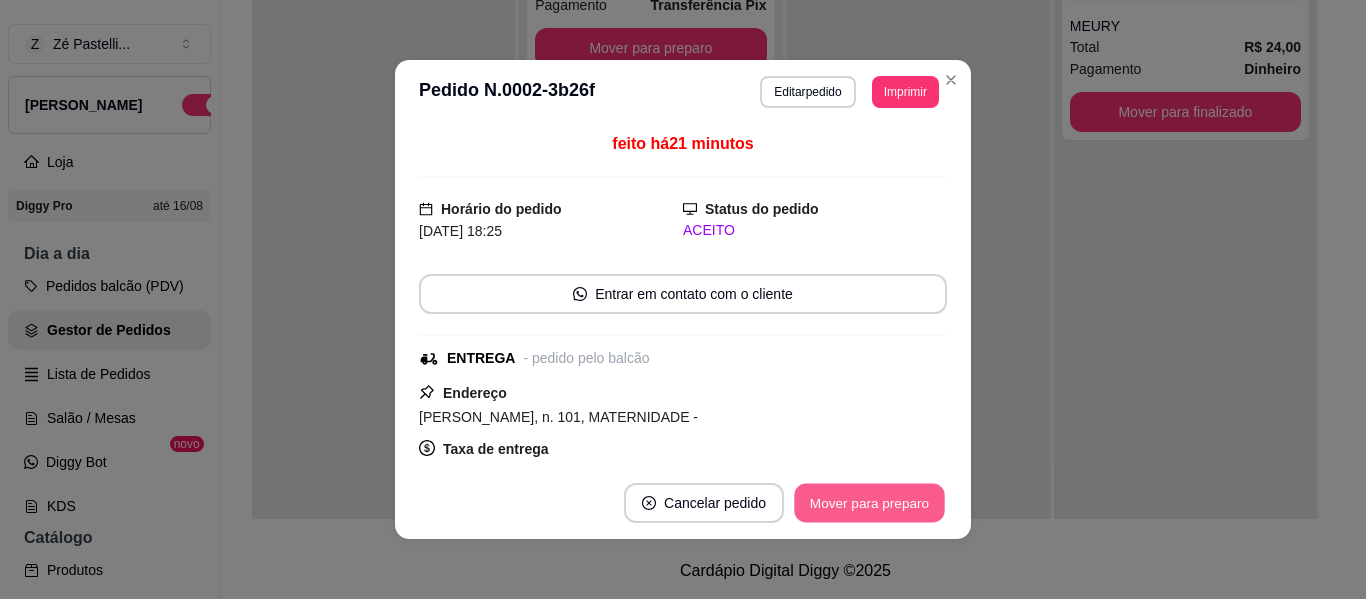 click on "Mover para preparo" at bounding box center (869, 503) 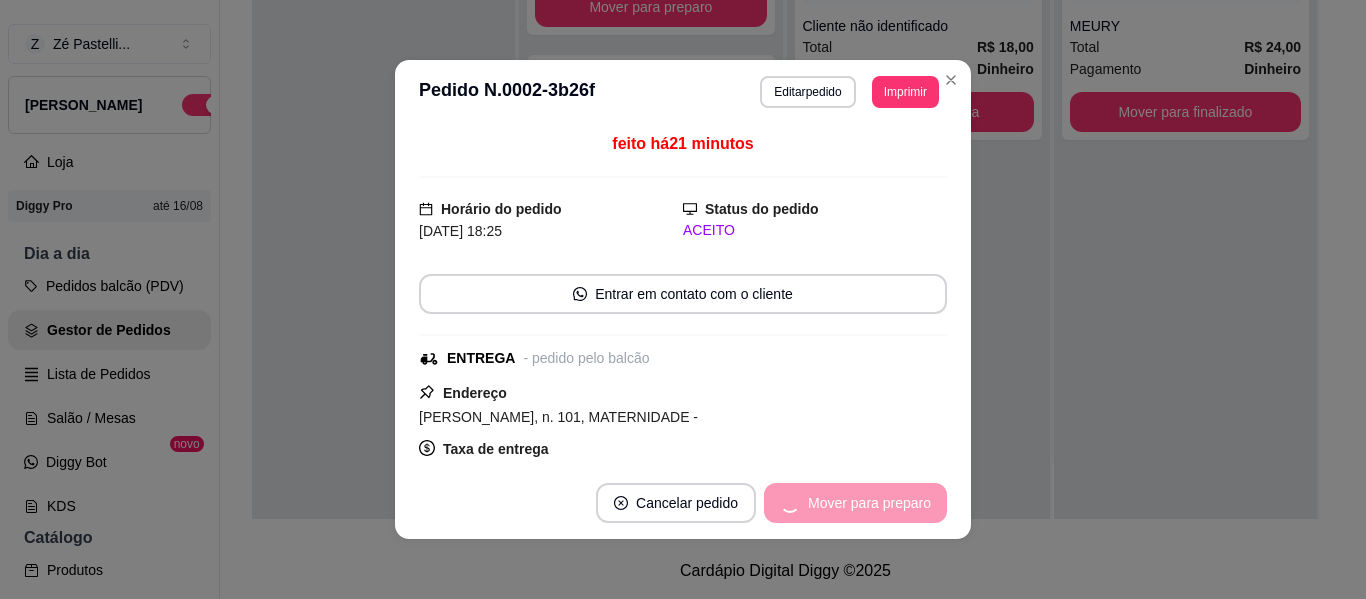 scroll, scrollTop: 333, scrollLeft: 0, axis: vertical 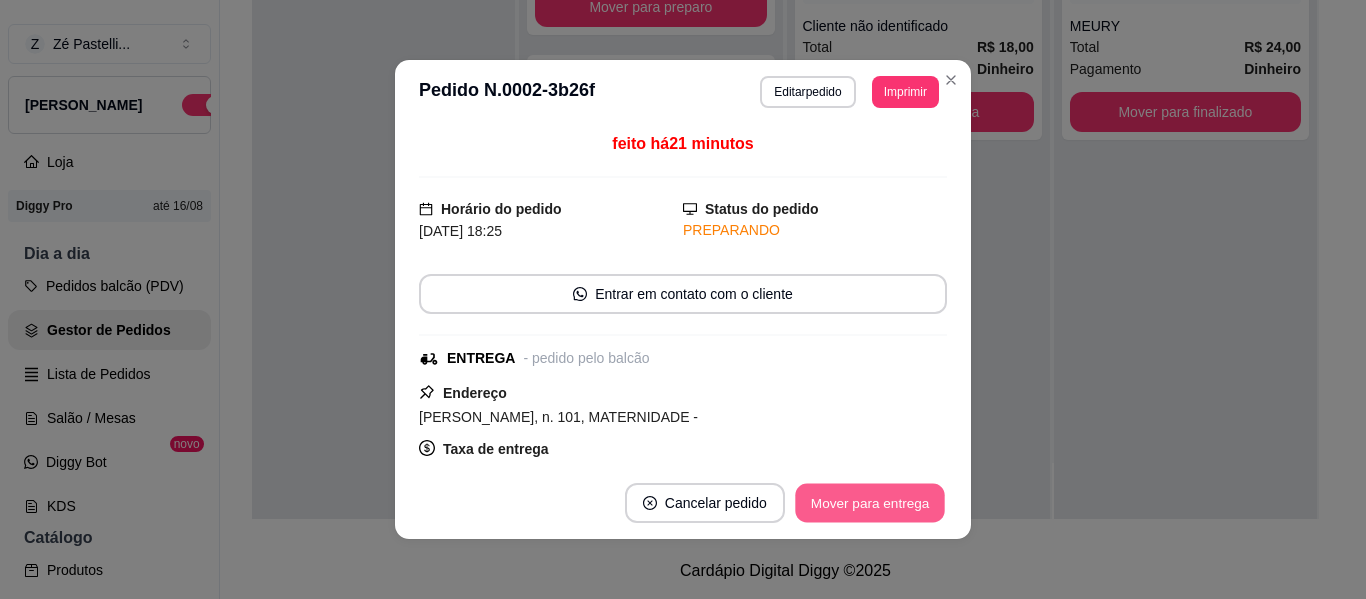 click on "Mover para entrega" at bounding box center (870, 503) 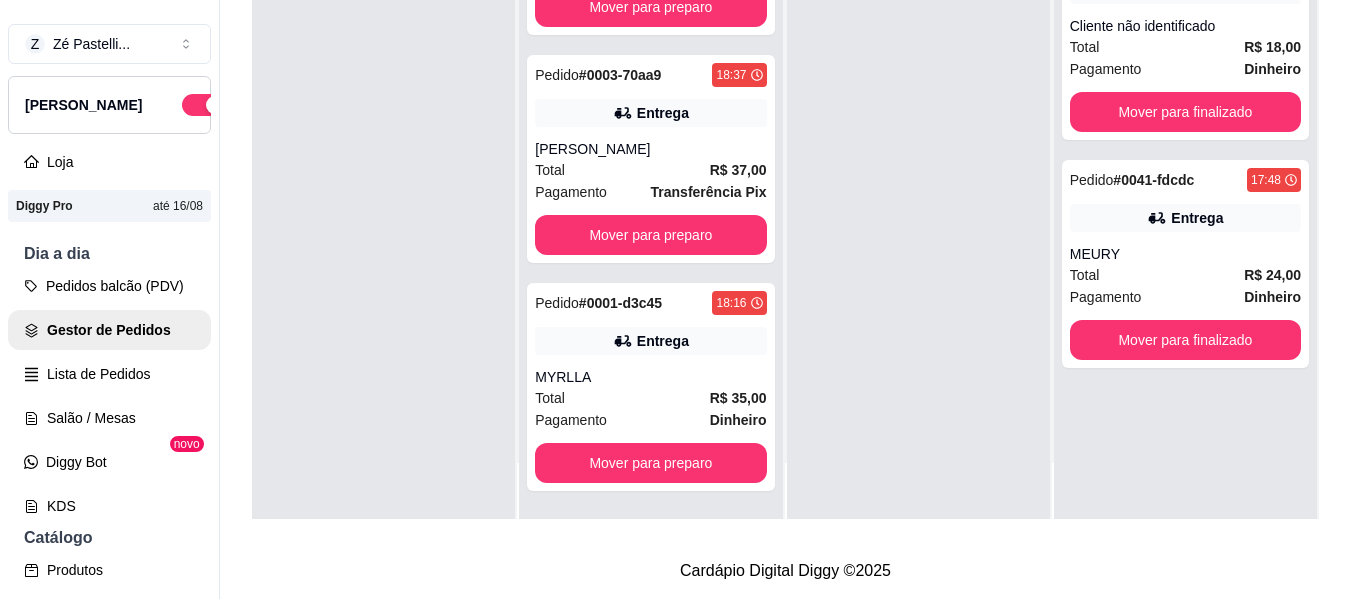 click at bounding box center [918, 219] 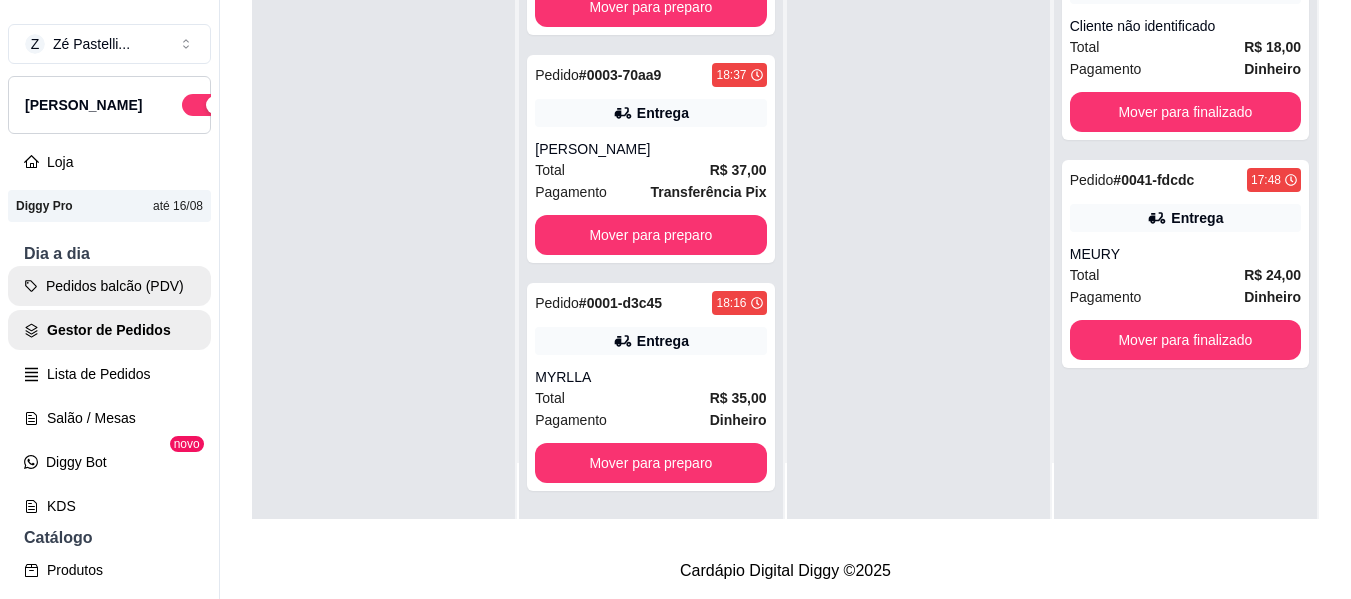 click on "Pedidos balcão (PDV)" at bounding box center [109, 286] 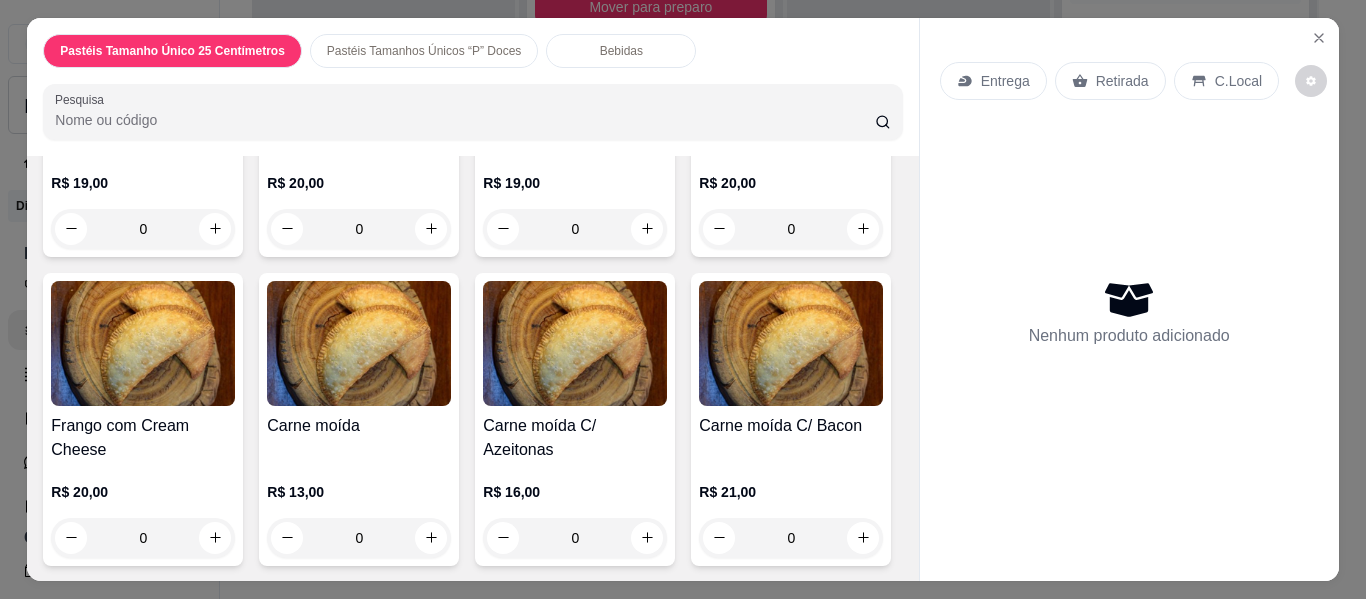 scroll, scrollTop: 1800, scrollLeft: 0, axis: vertical 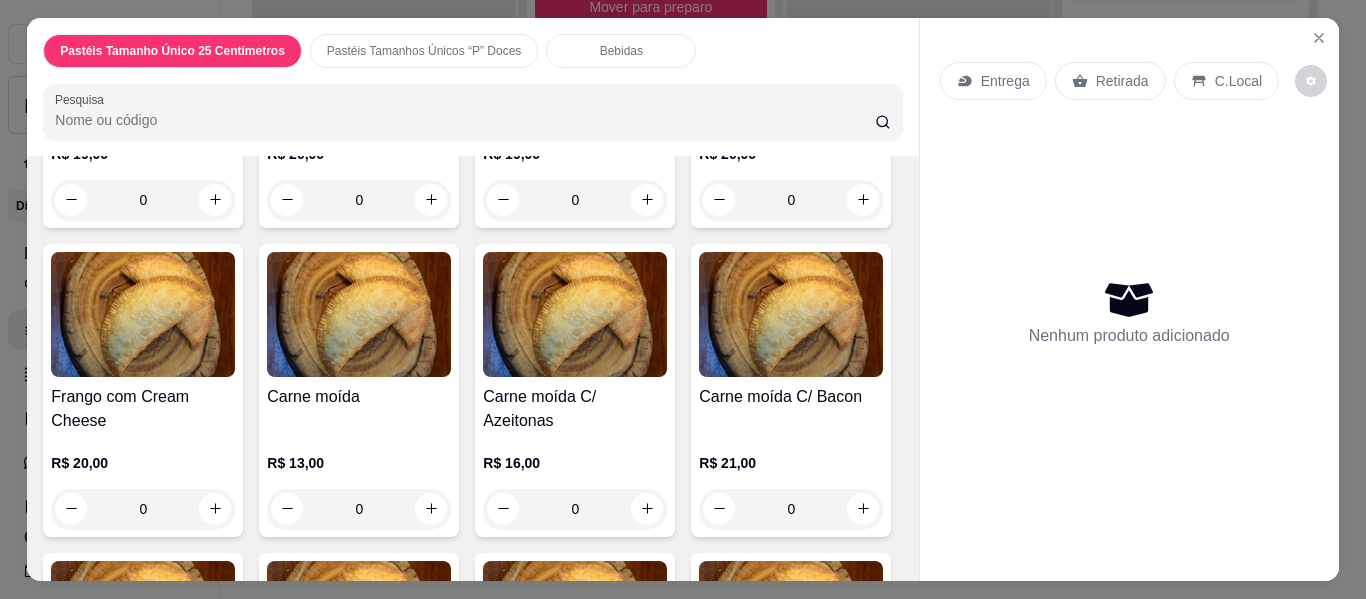 click on "0" at bounding box center [575, -85] 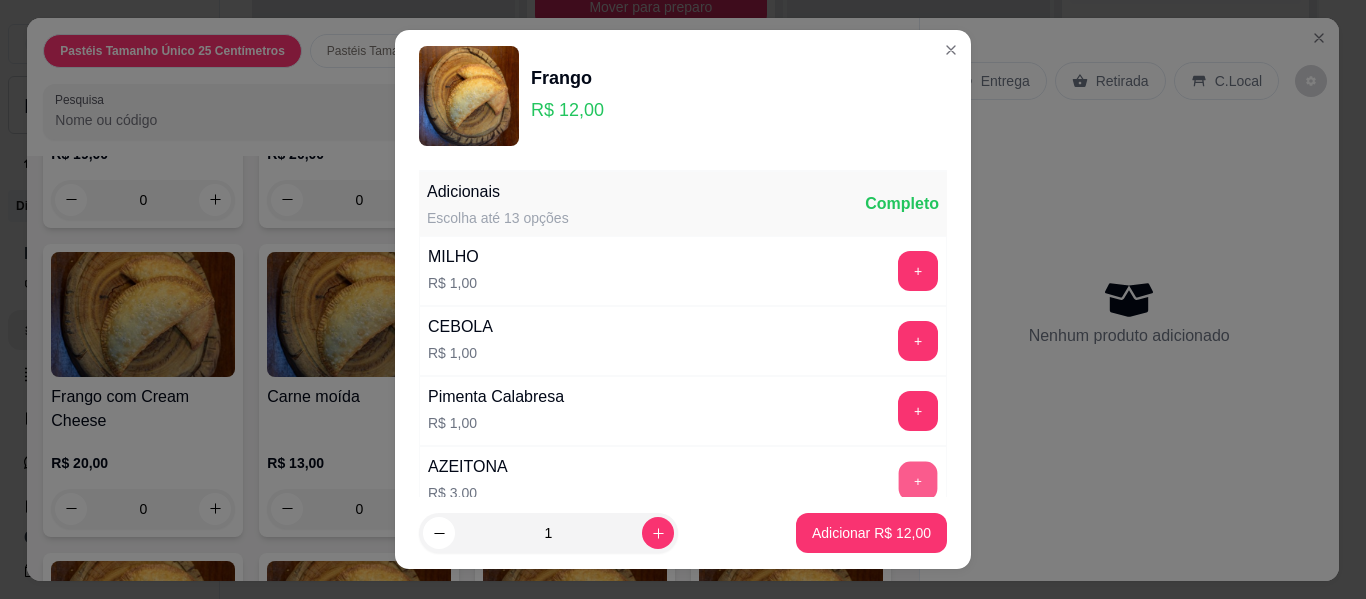 click on "+" at bounding box center (918, 481) 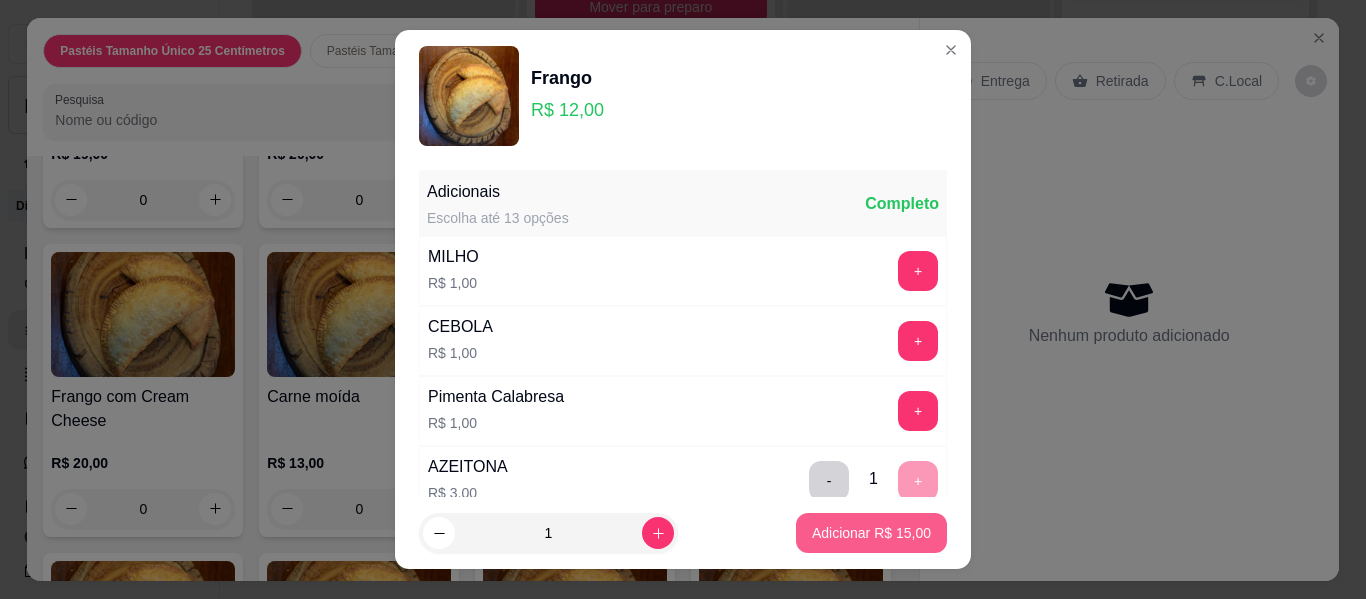 click on "Adicionar   R$ 15,00" at bounding box center (871, 533) 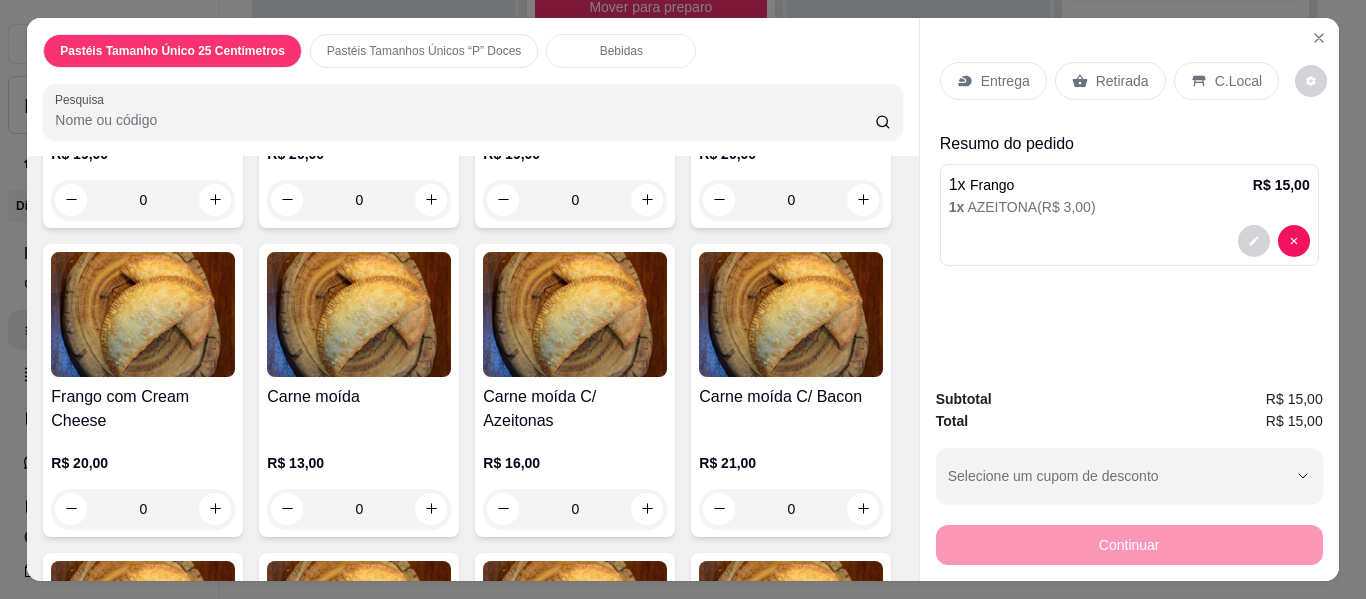 click on "Entrega" at bounding box center (1005, 81) 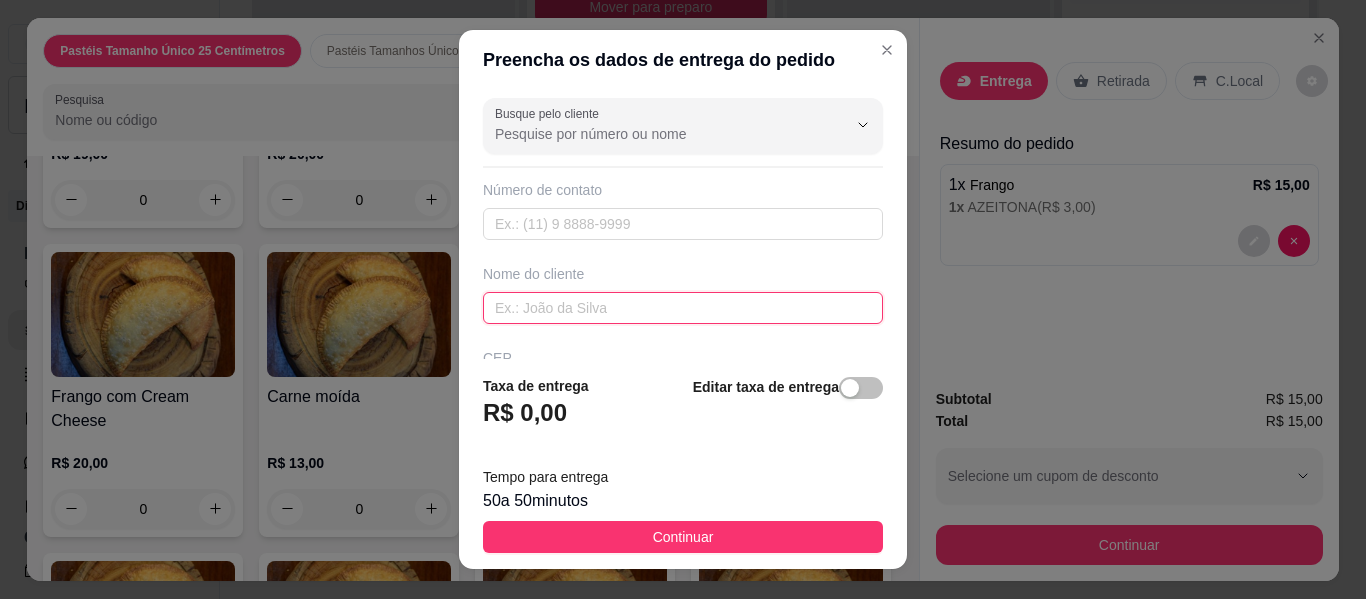 click at bounding box center [683, 308] 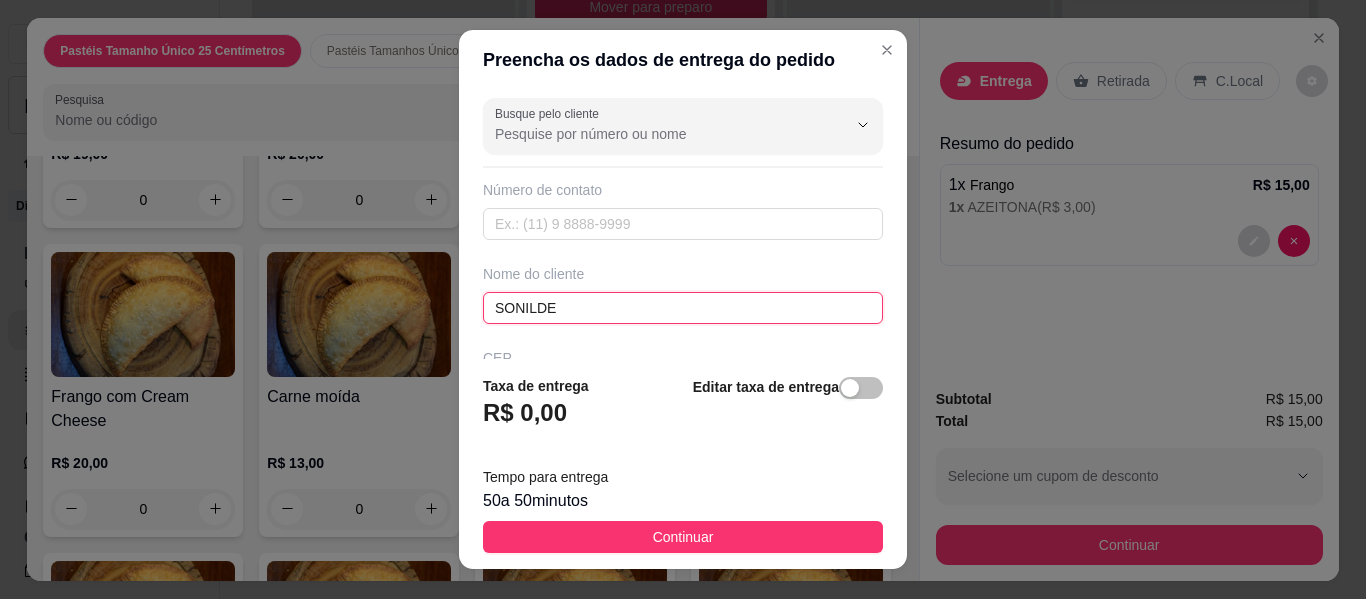 type on "SONILDE" 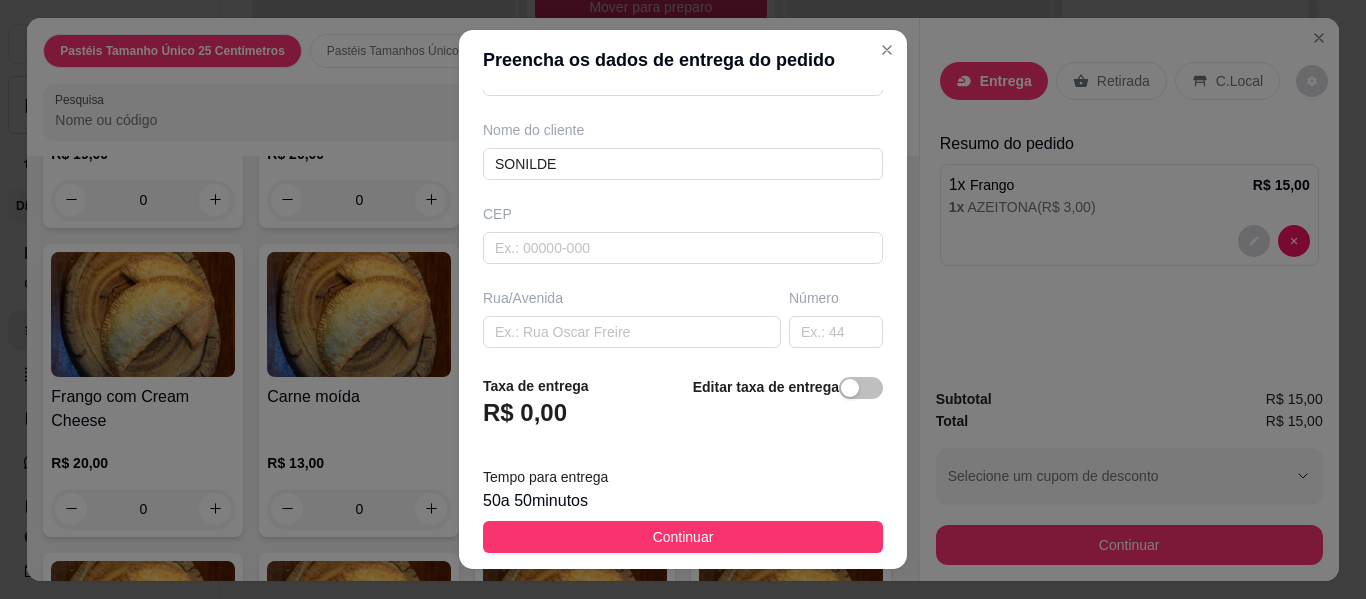 scroll, scrollTop: 160, scrollLeft: 0, axis: vertical 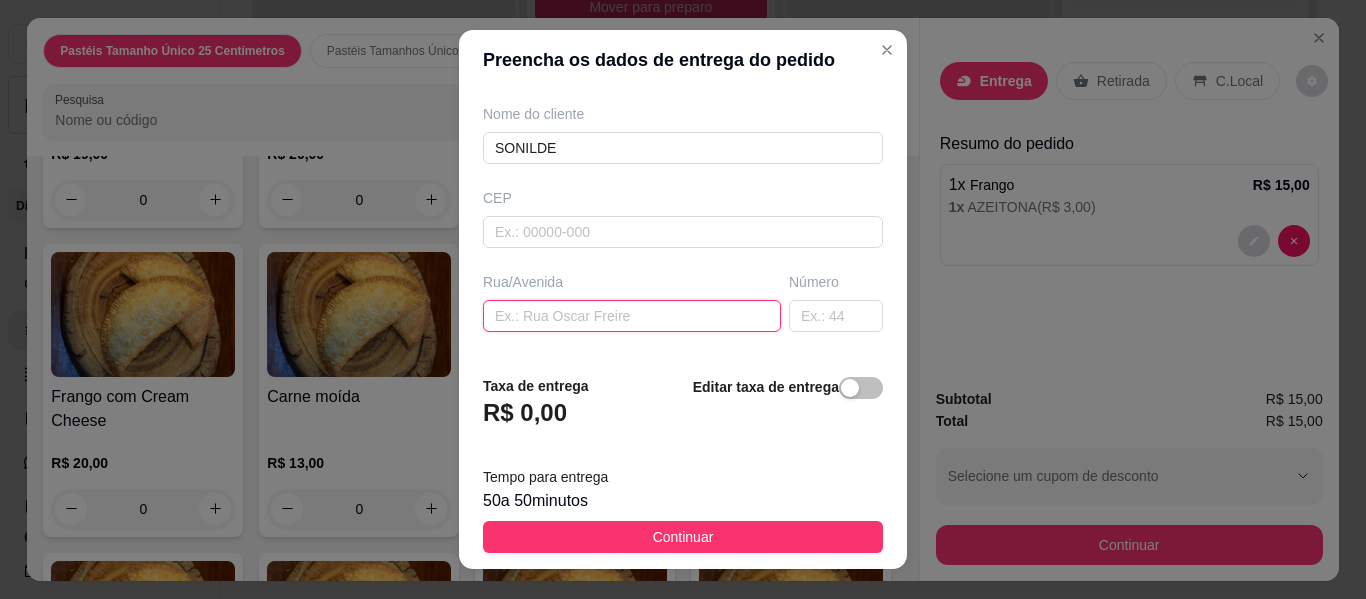 click at bounding box center (632, 316) 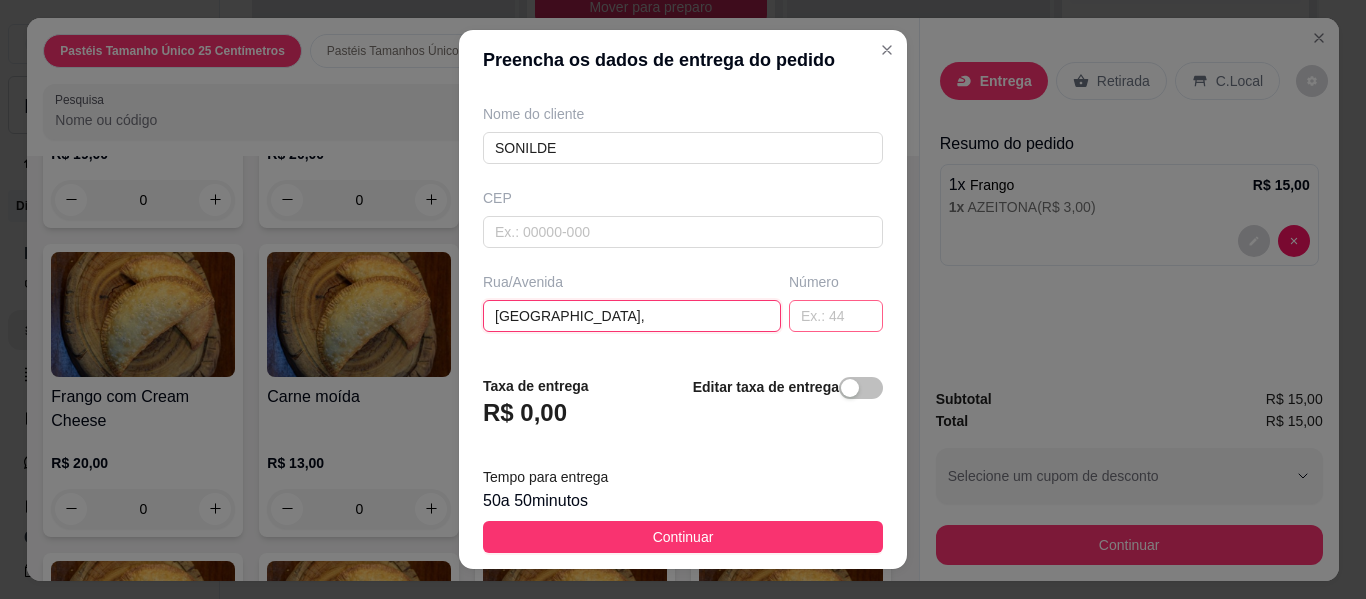 type on "[GEOGRAPHIC_DATA]," 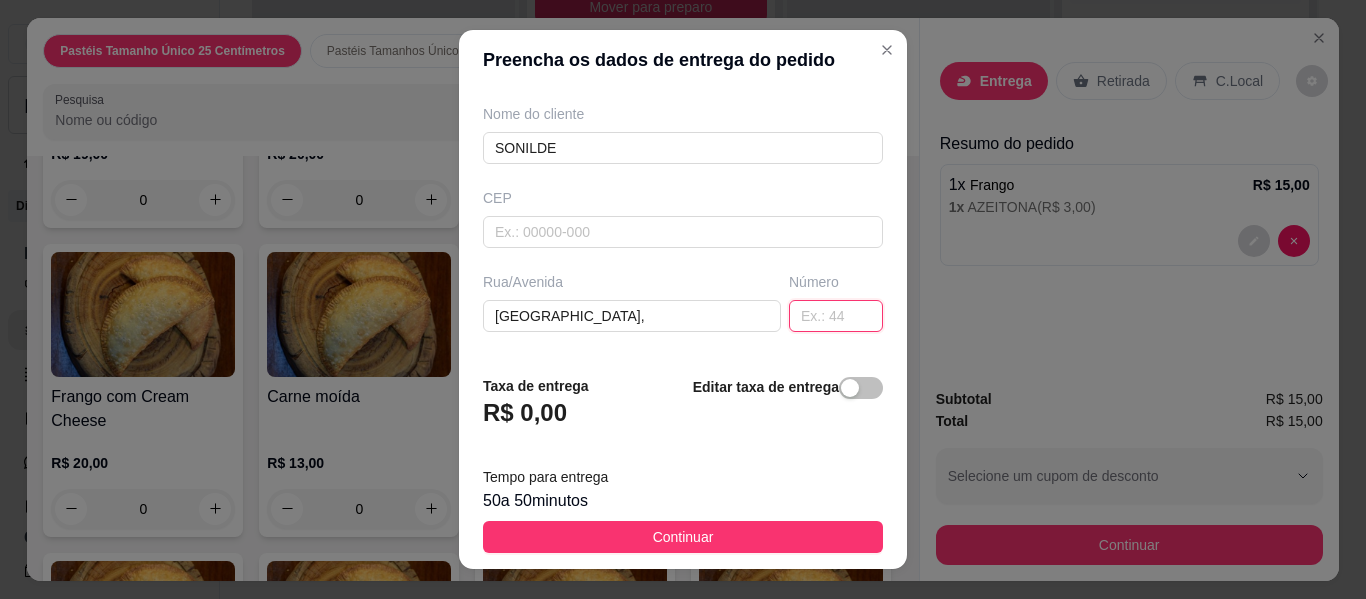 click at bounding box center [836, 316] 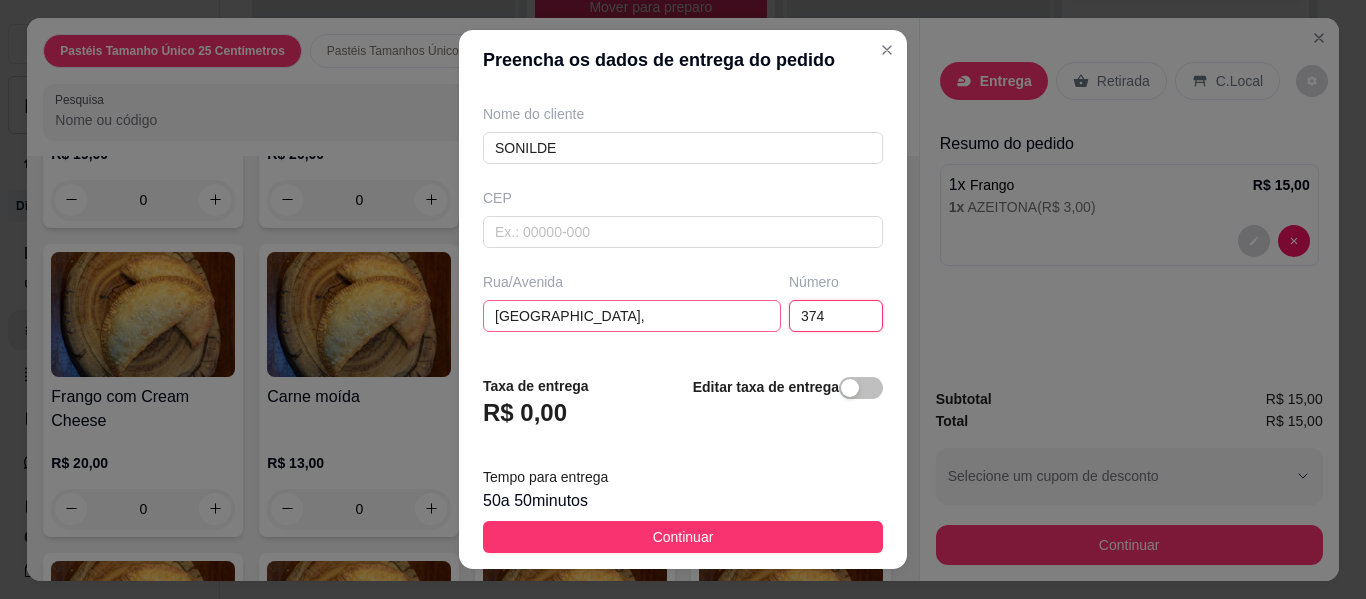 type on "374" 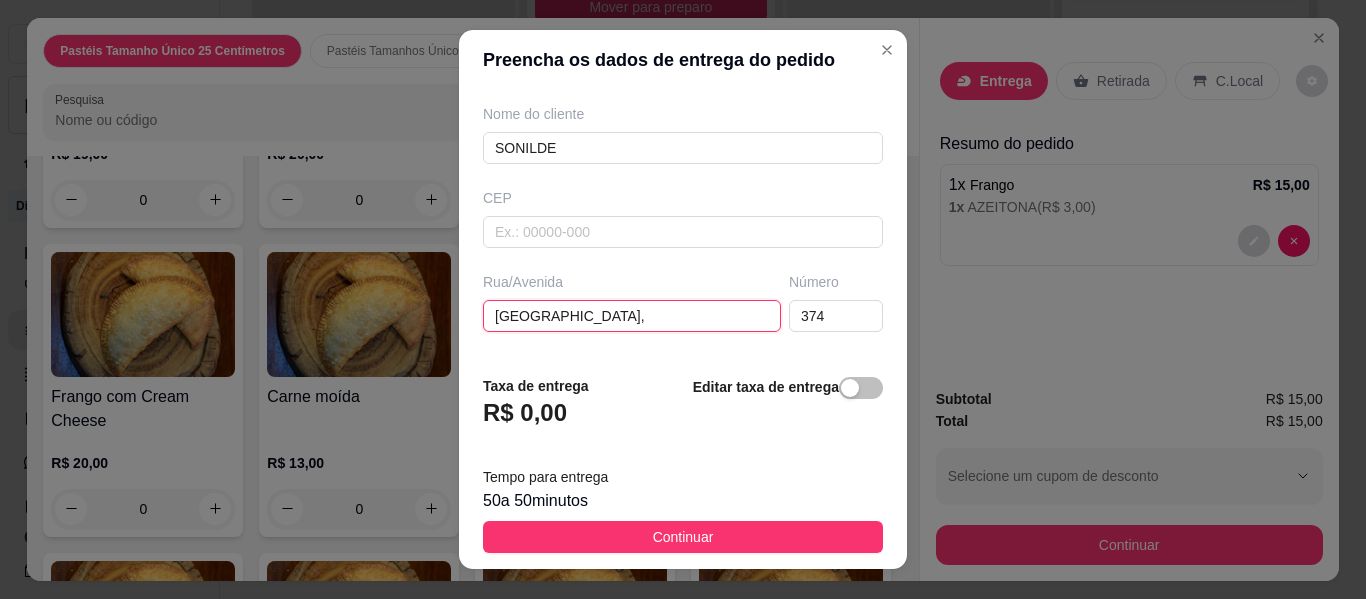 click on "[GEOGRAPHIC_DATA]," at bounding box center [632, 316] 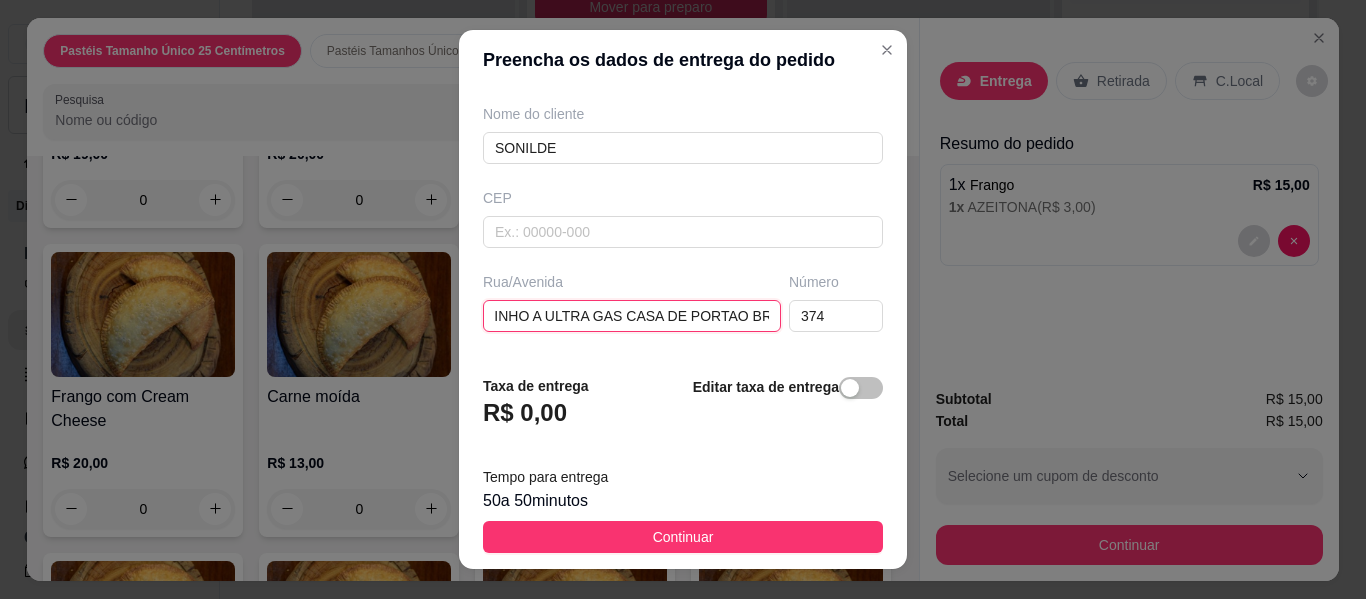 scroll, scrollTop: 0, scrollLeft: 186, axis: horizontal 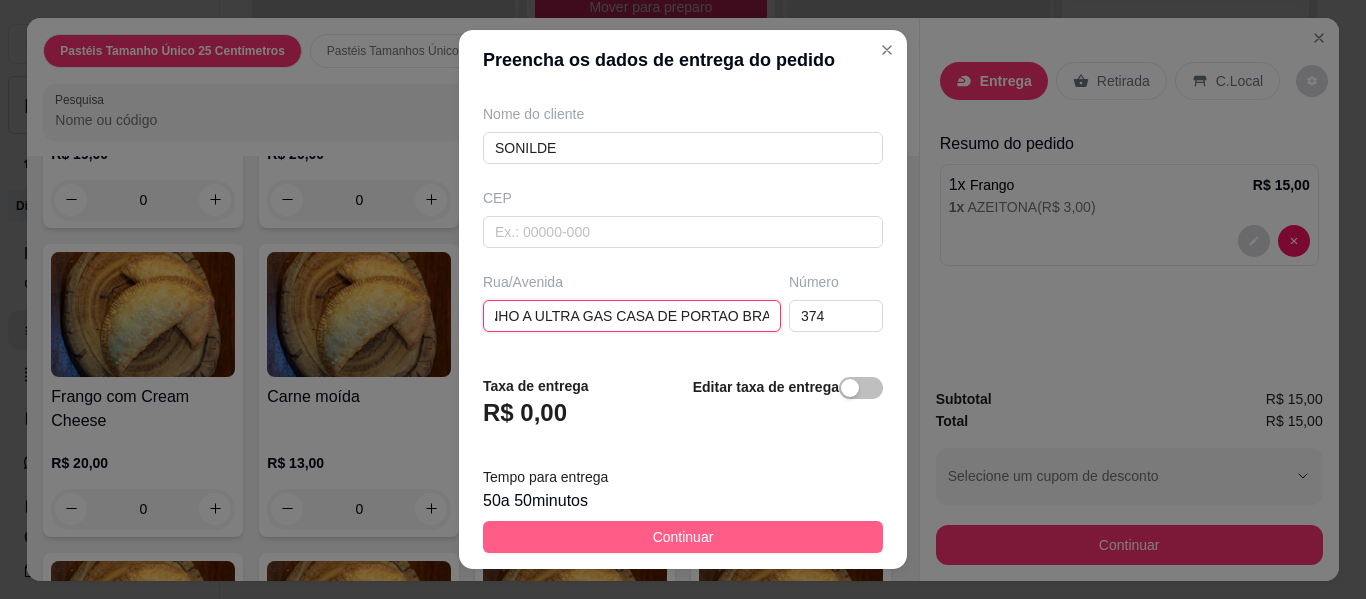 type on "[GEOGRAPHIC_DATA], VIZINHO A ULTRA GAS CASA DE PORTAO BRANCO" 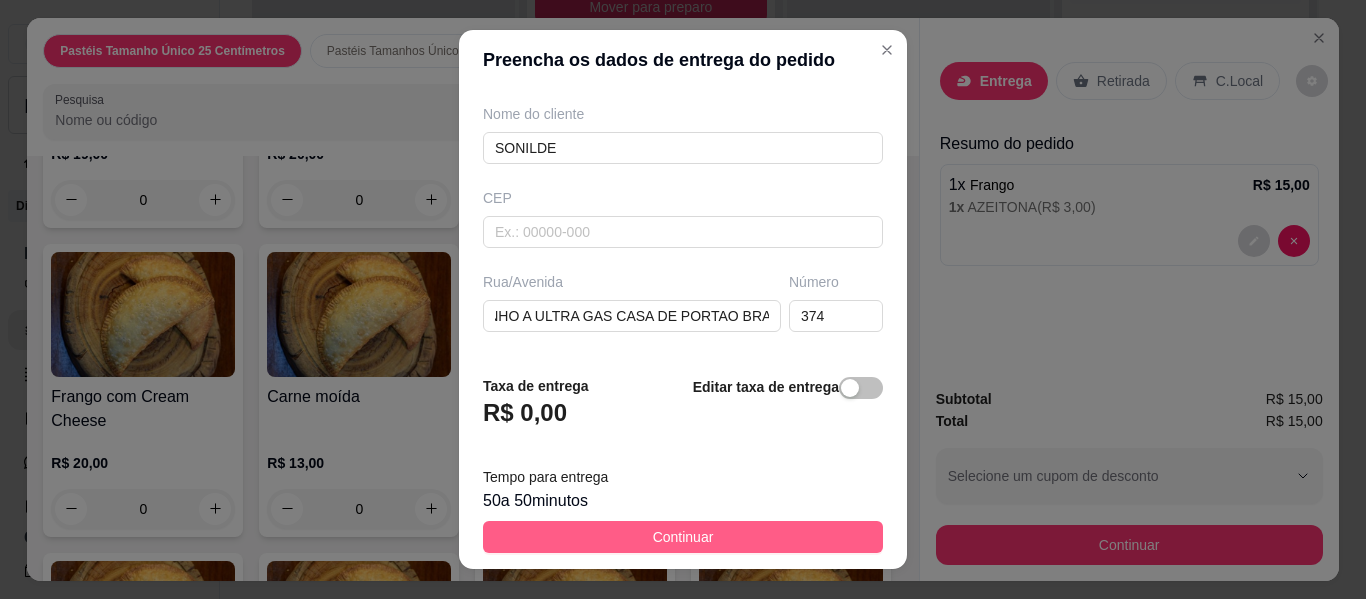 scroll, scrollTop: 0, scrollLeft: 0, axis: both 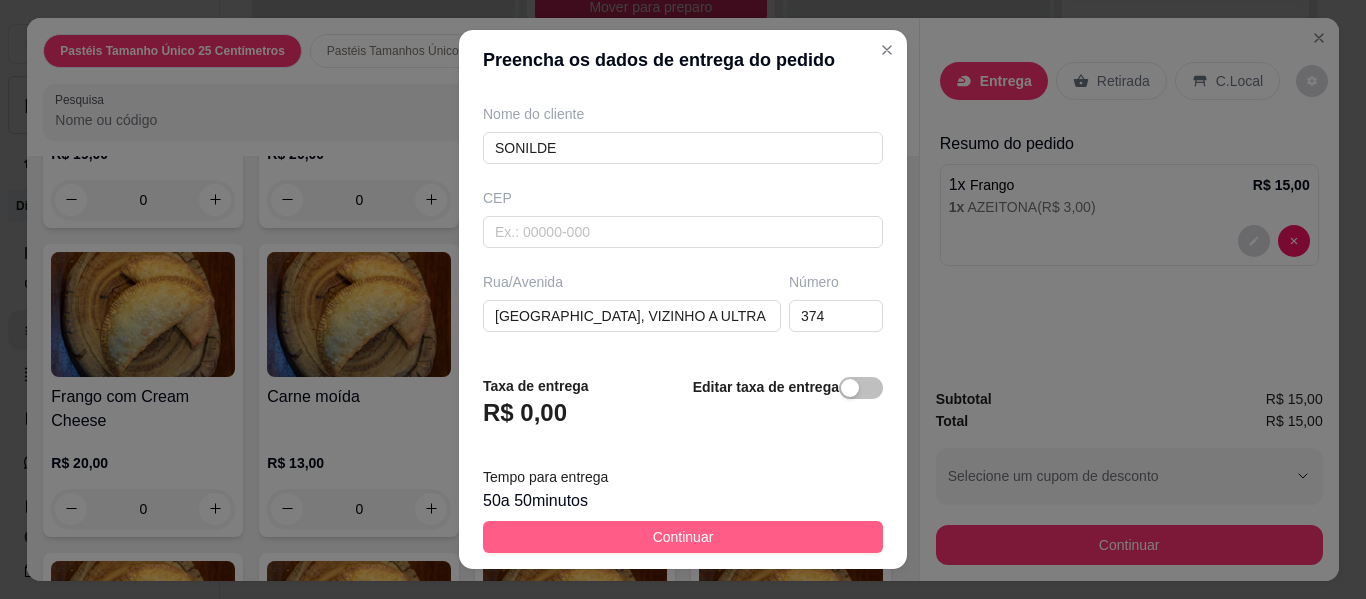 click on "Continuar" at bounding box center (683, 537) 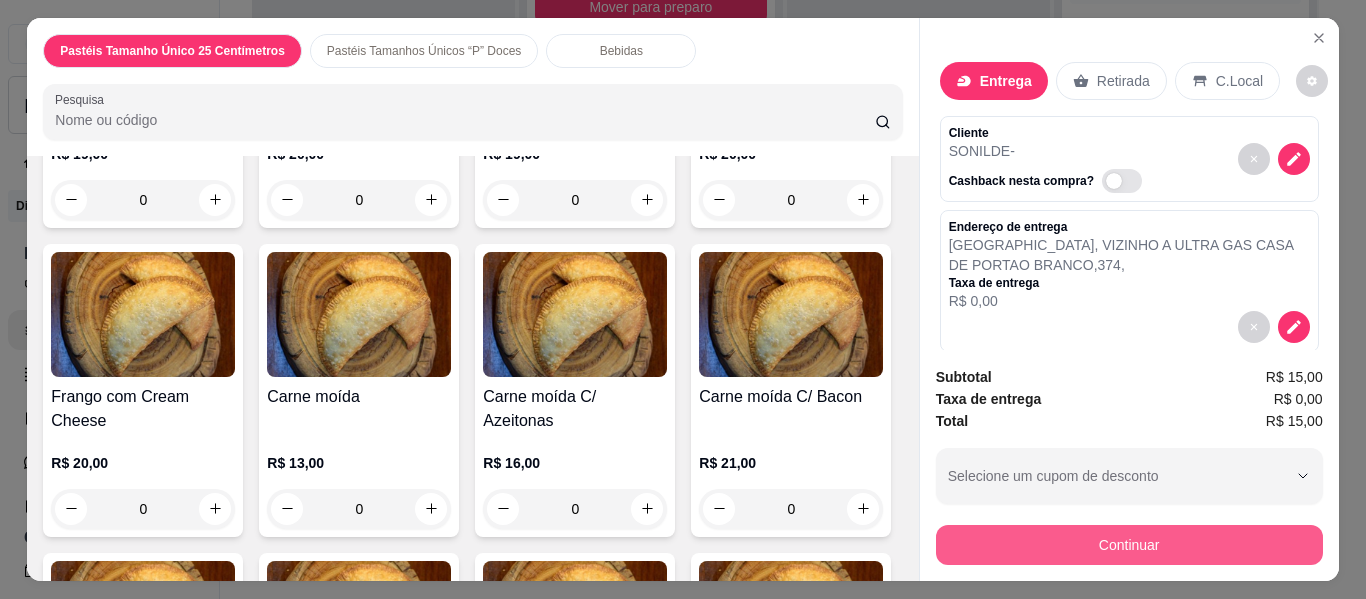 click on "Continuar" at bounding box center [1129, 545] 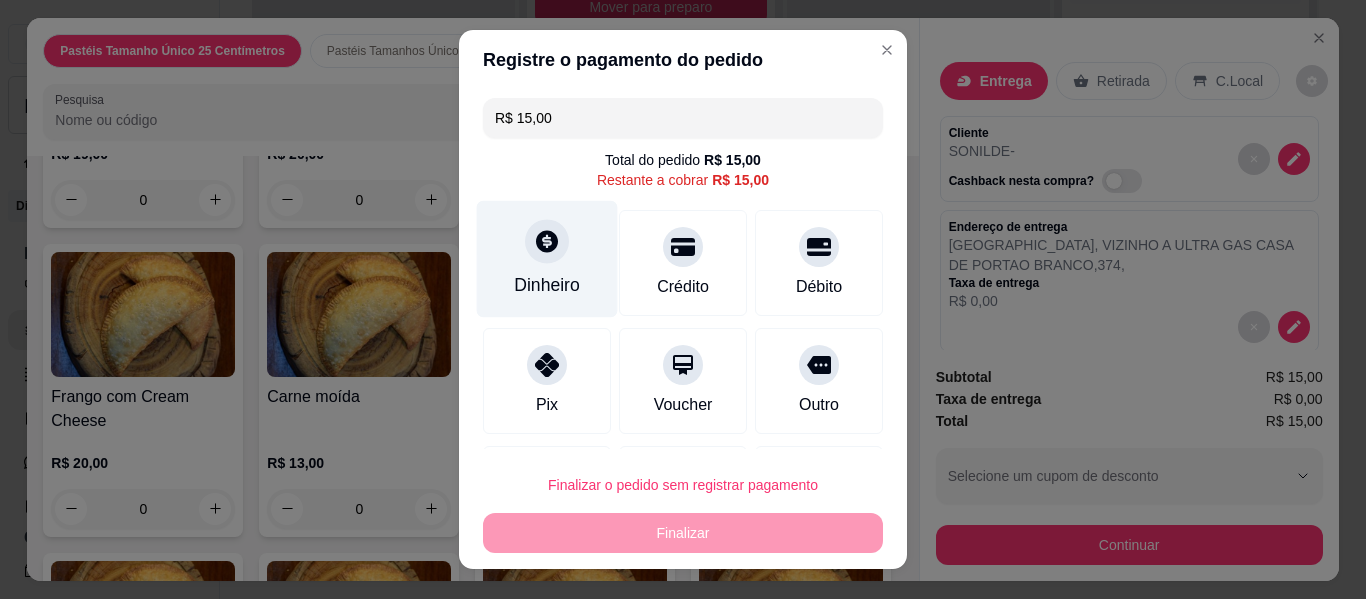 click on "Dinheiro" at bounding box center [547, 259] 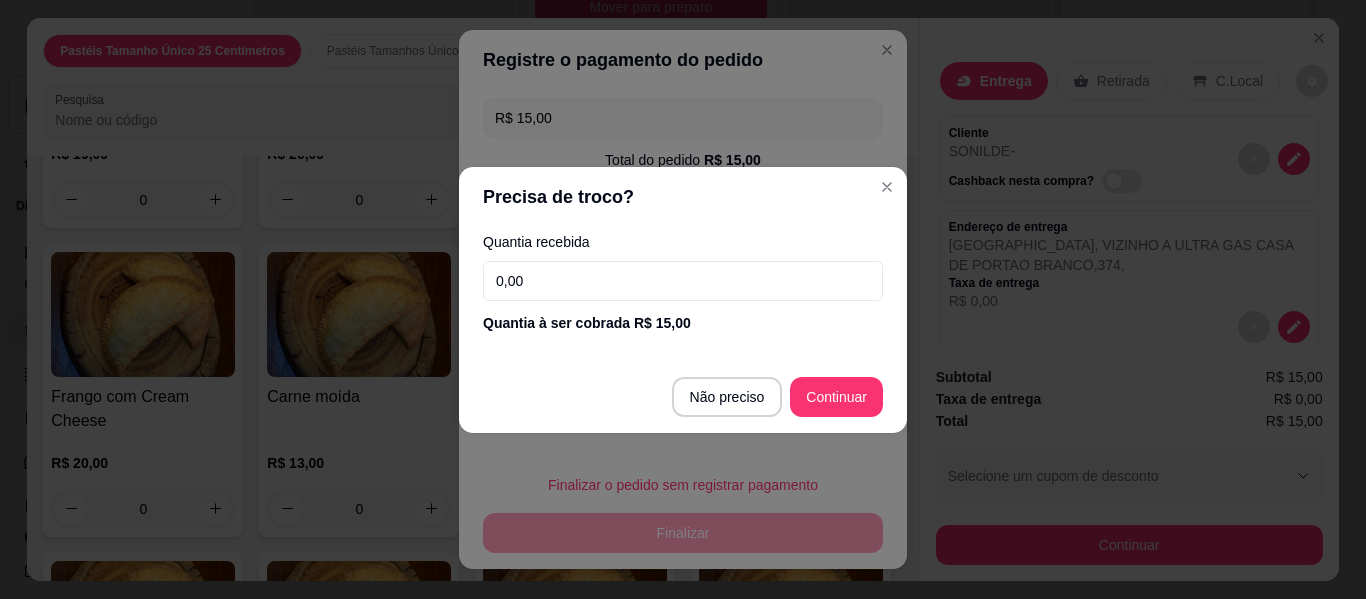 click on "0,00" at bounding box center [683, 281] 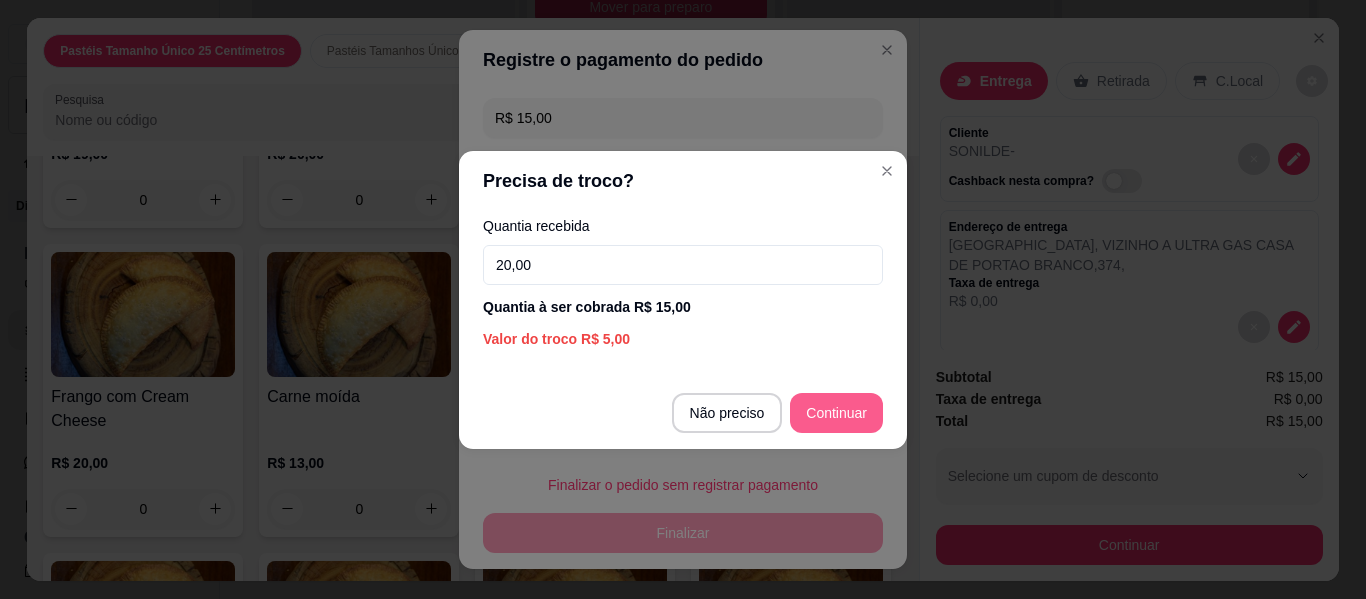 type on "20,00" 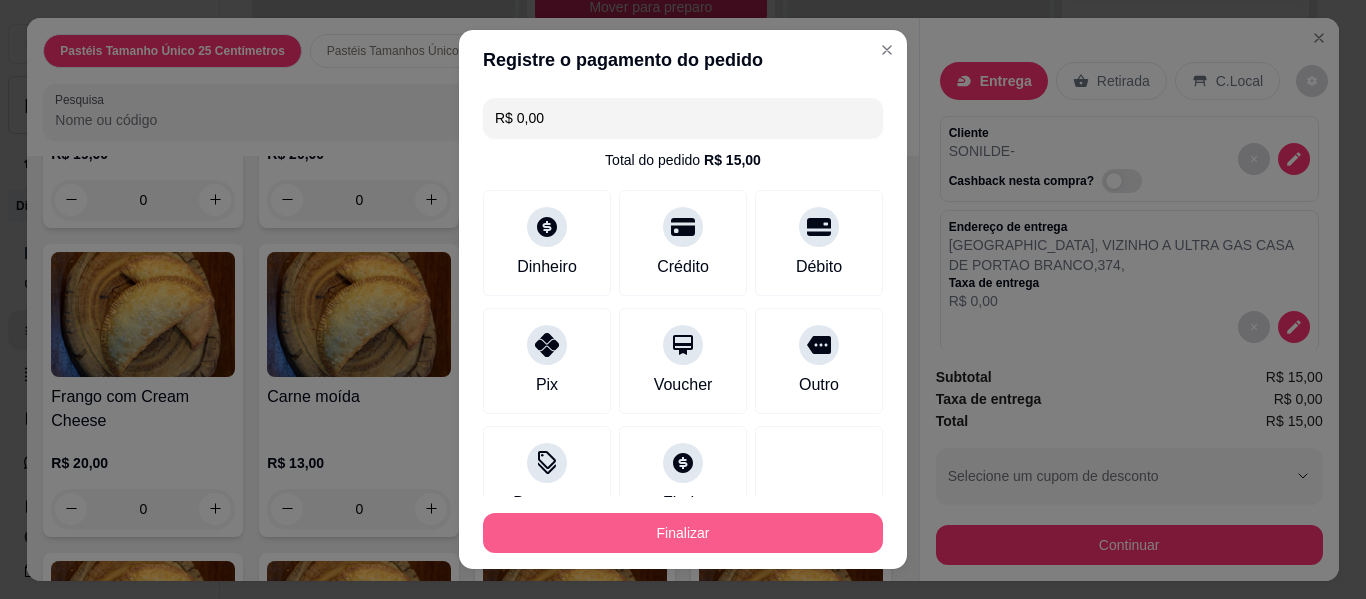 click on "Finalizar" at bounding box center (683, 533) 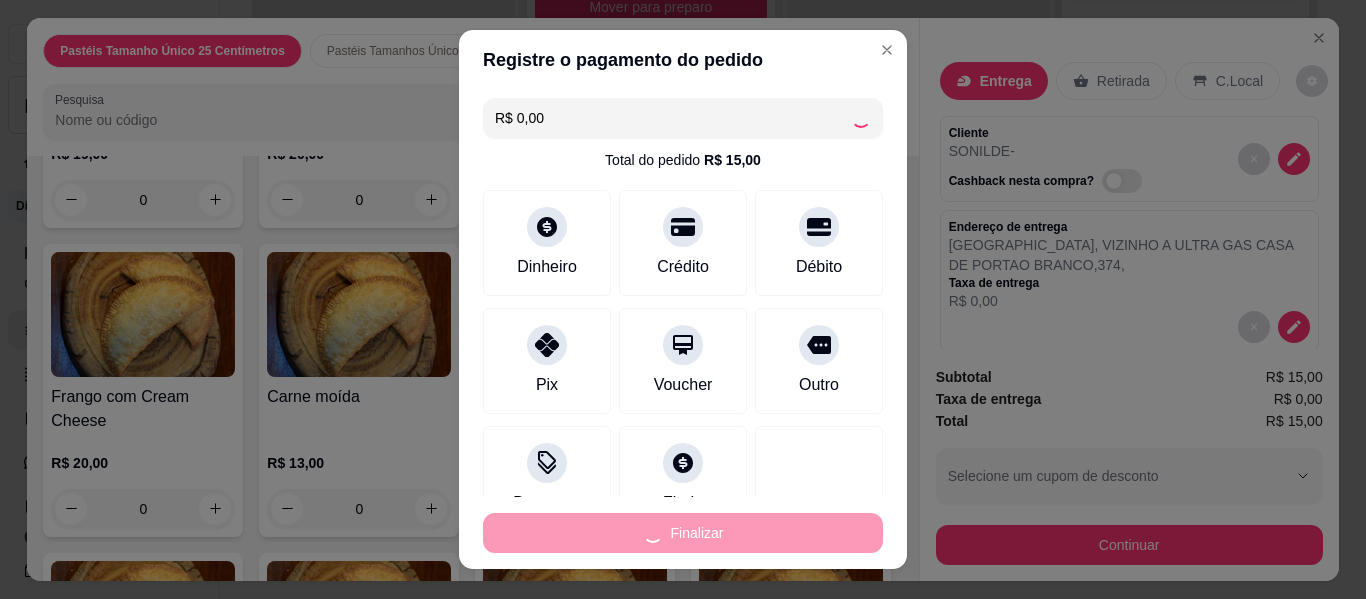 scroll, scrollTop: 561, scrollLeft: 0, axis: vertical 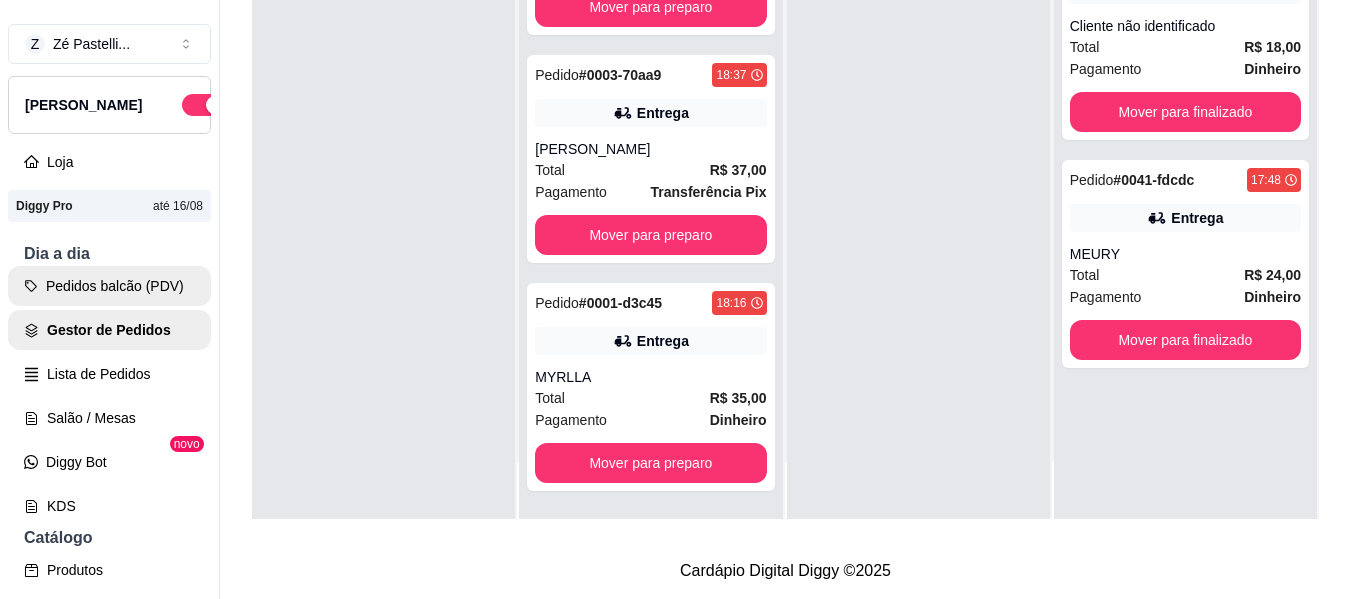 click on "Pedidos balcão (PDV)" at bounding box center [109, 286] 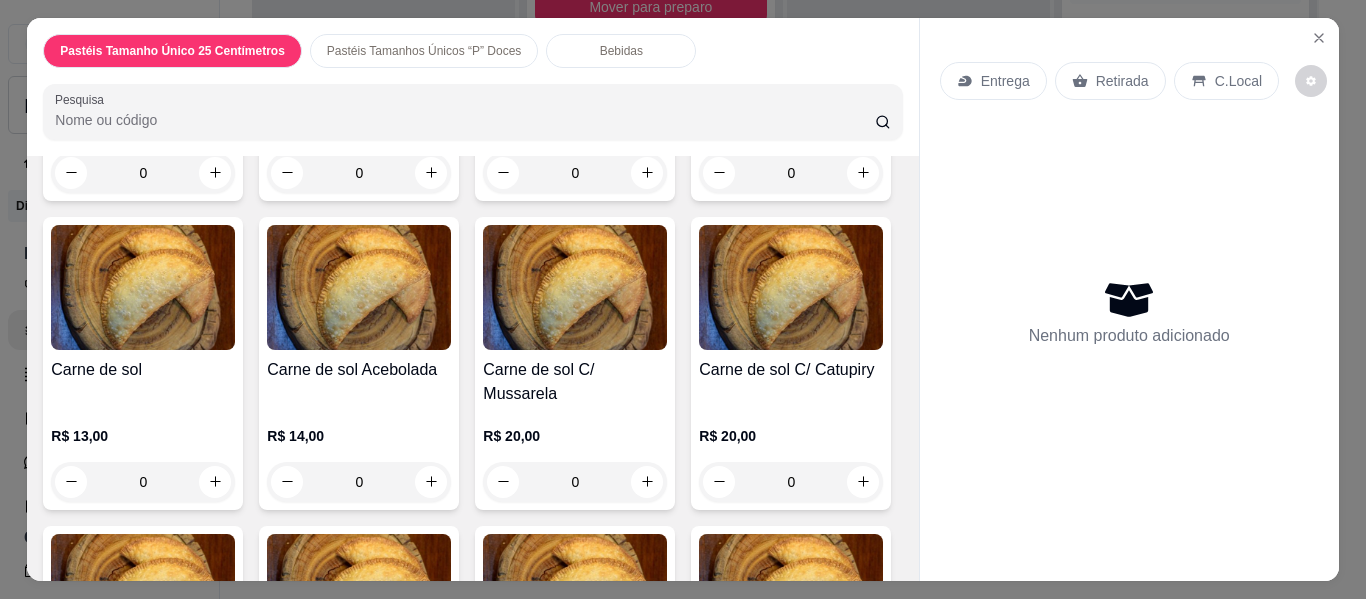 scroll, scrollTop: 2433, scrollLeft: 0, axis: vertical 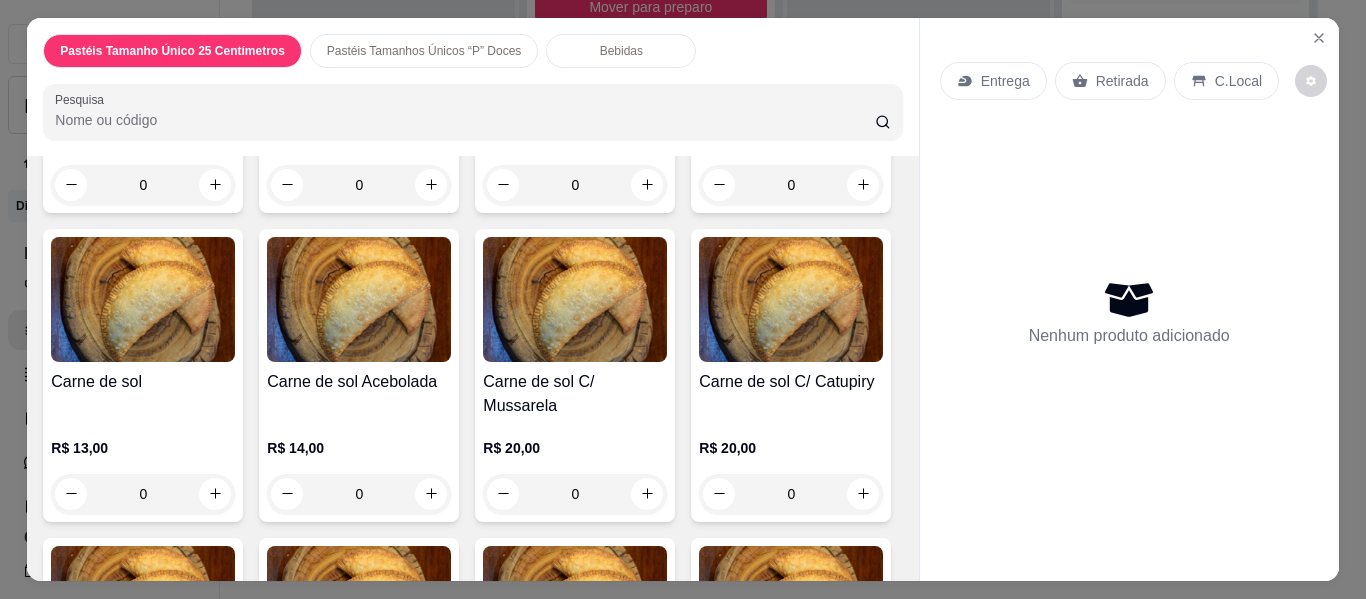 click on "0" at bounding box center (143, -124) 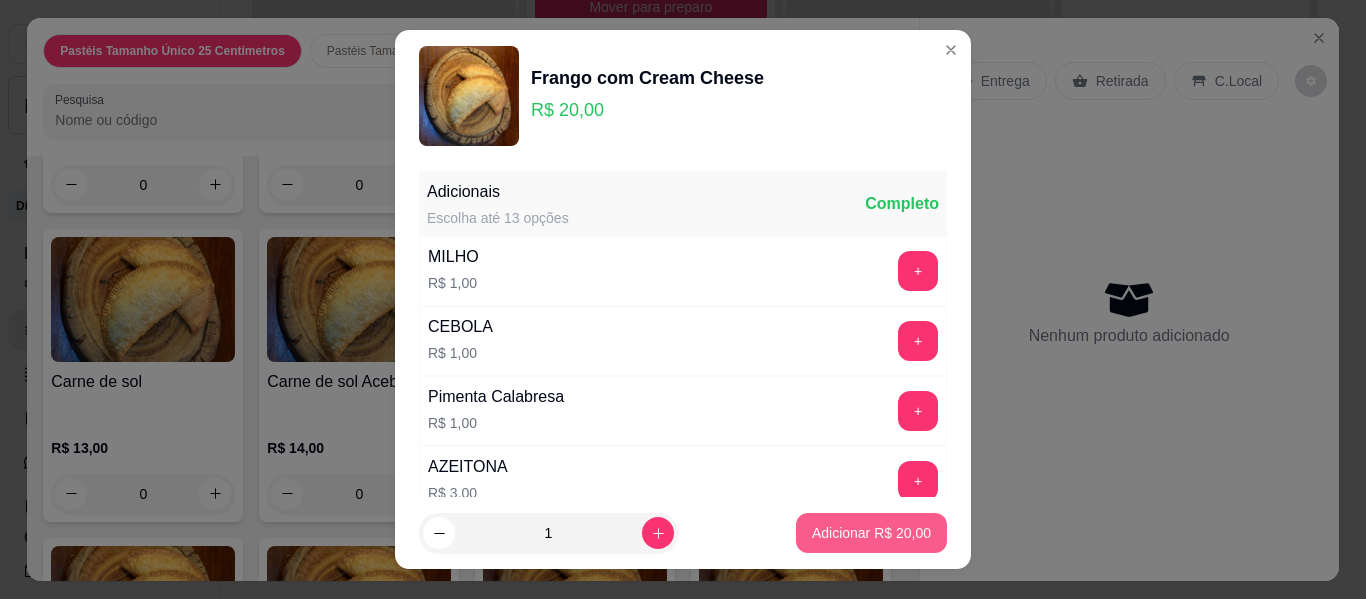 click on "Adicionar   R$ 20,00" at bounding box center (871, 533) 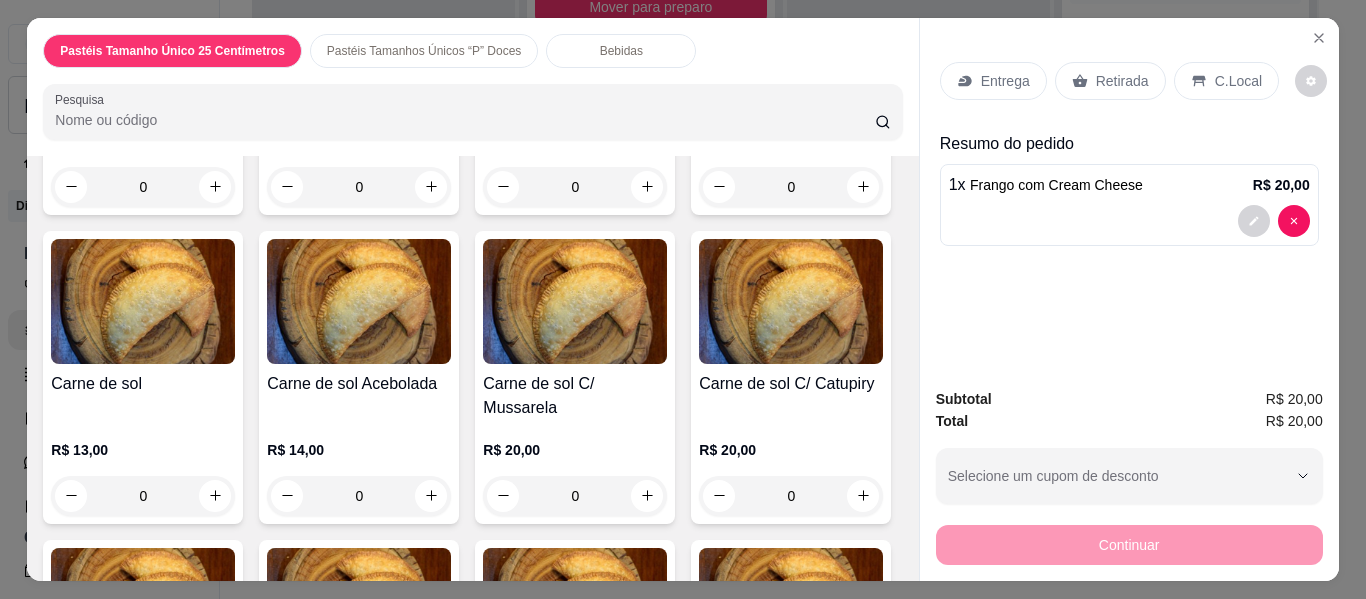 type on "1" 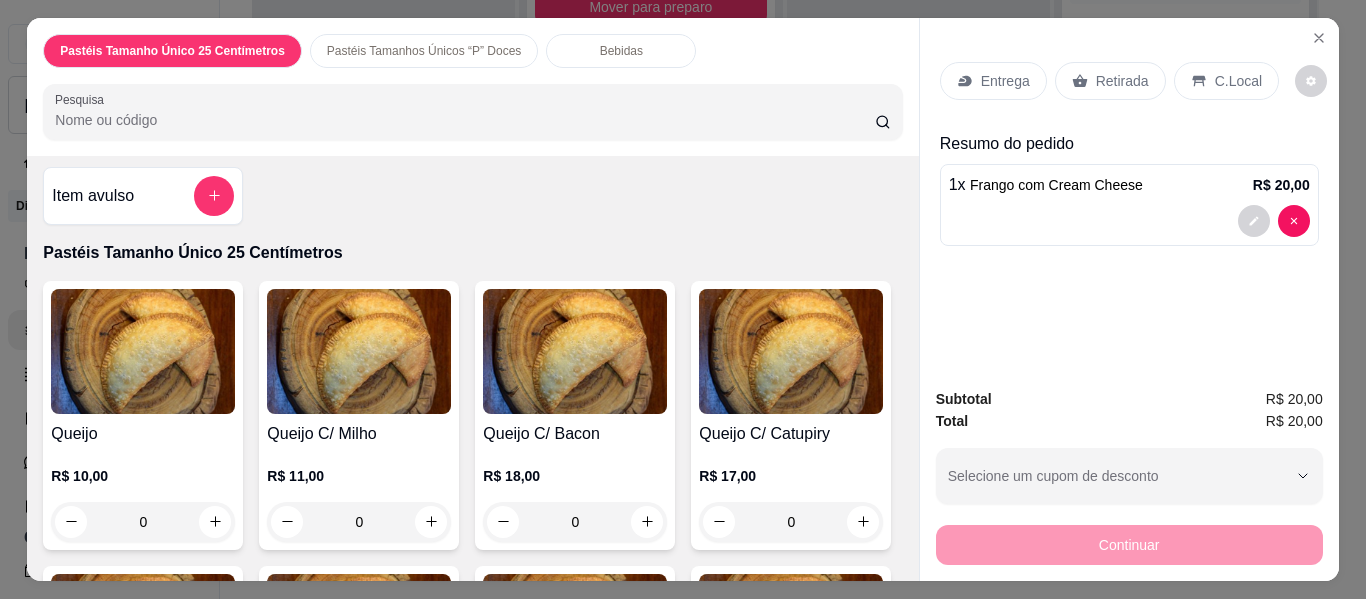 scroll, scrollTop: 0, scrollLeft: 0, axis: both 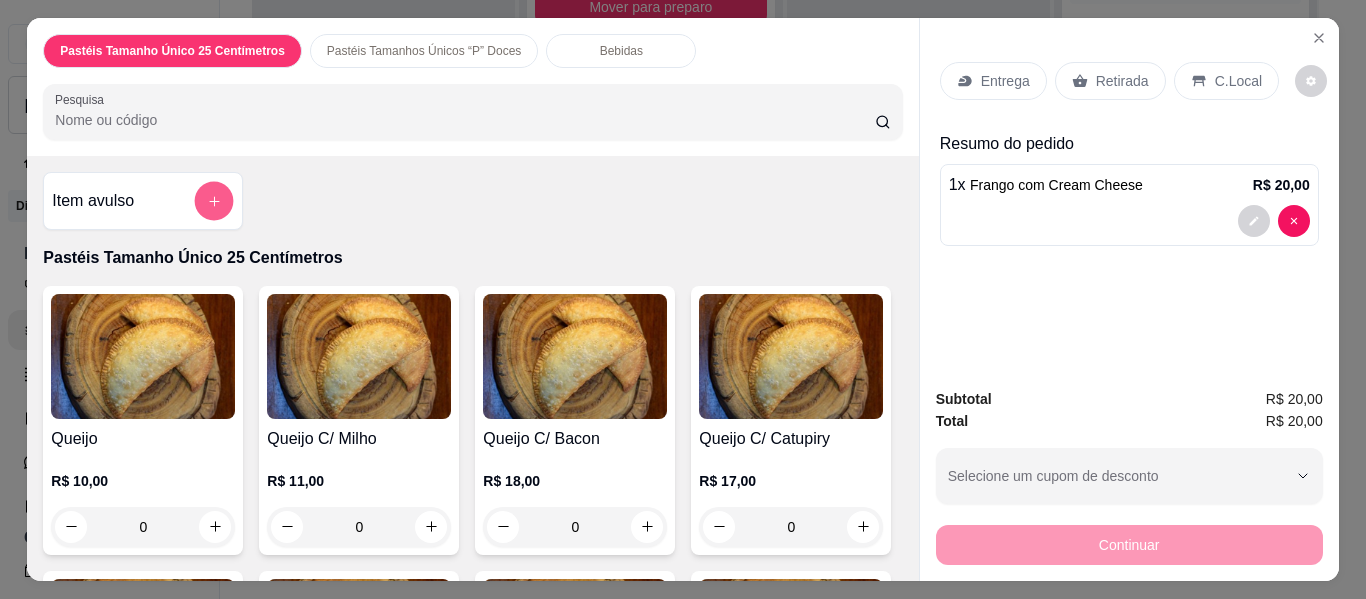 click at bounding box center [214, 201] 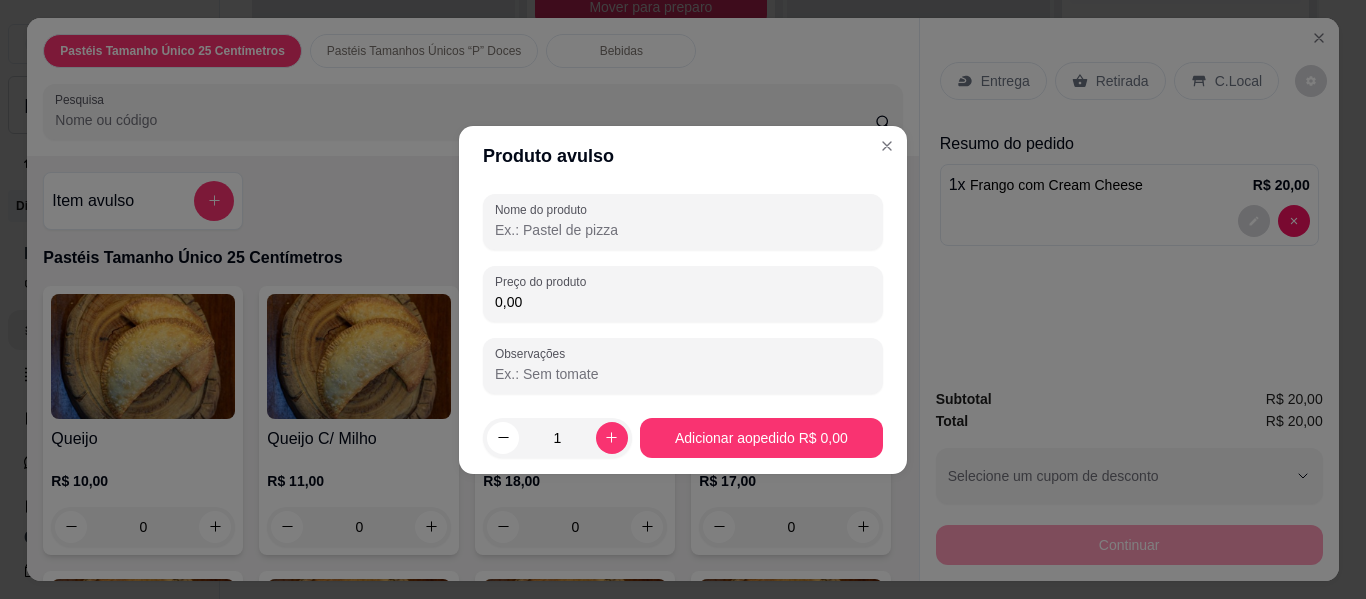 click on "0,00" at bounding box center [683, 302] 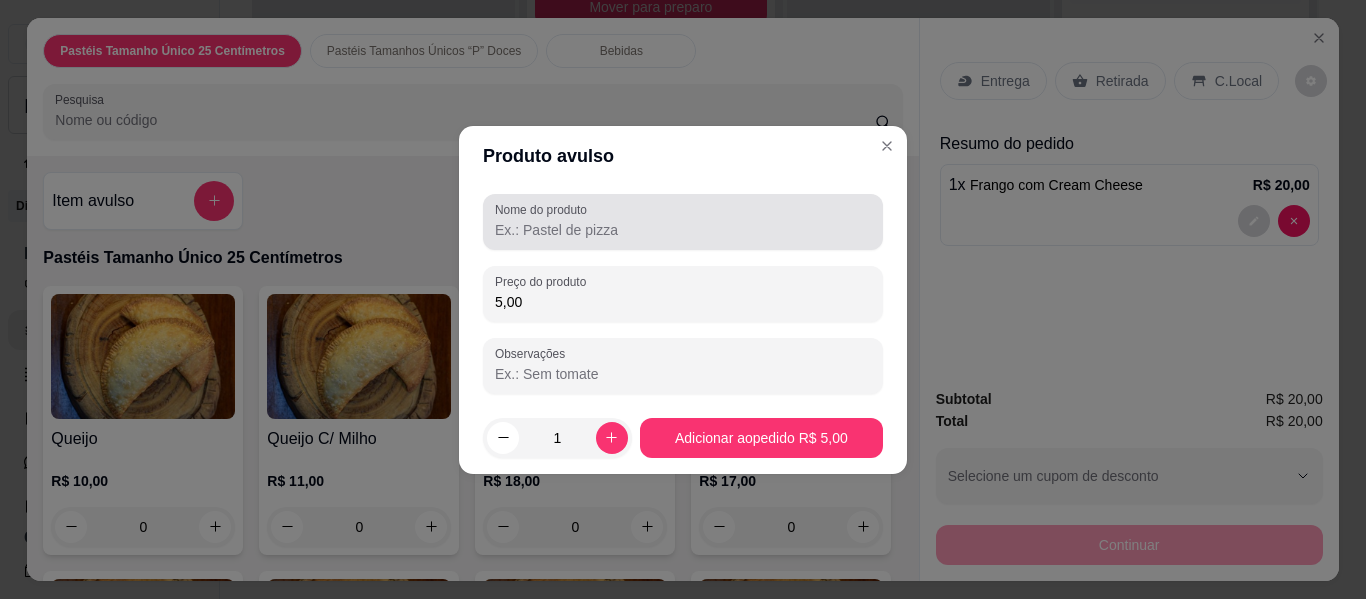 type on "5,00" 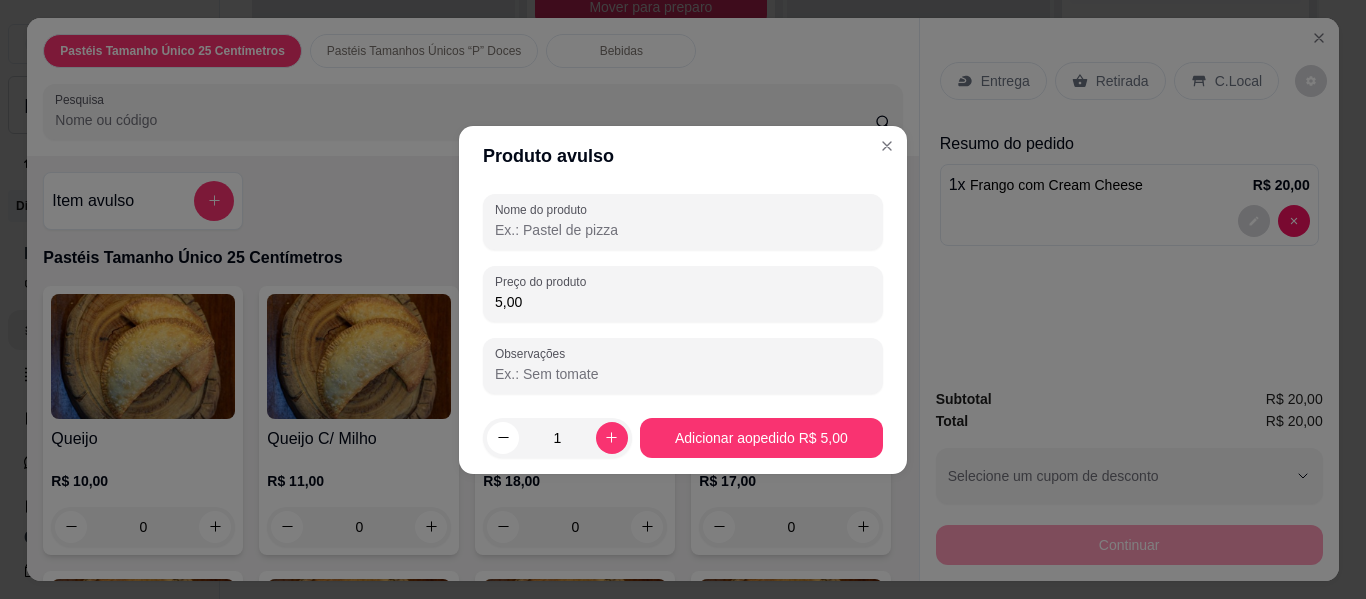 click on "Nome do produto" at bounding box center [683, 230] 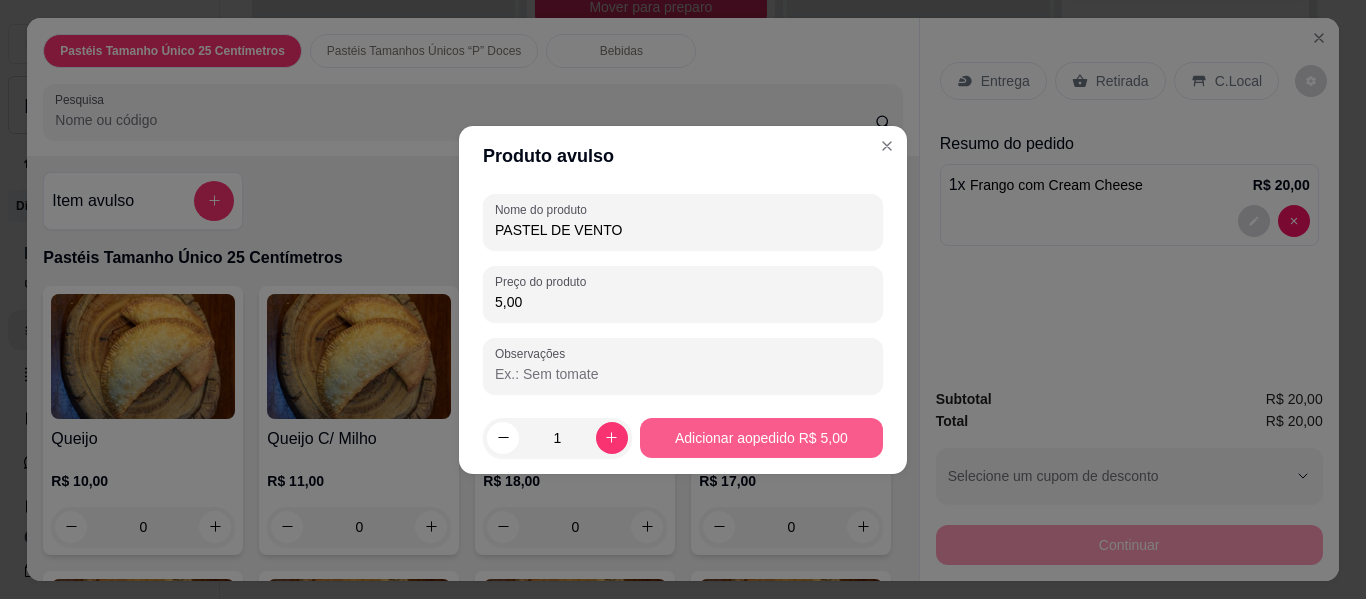 type on "PASTEL DE VENTO" 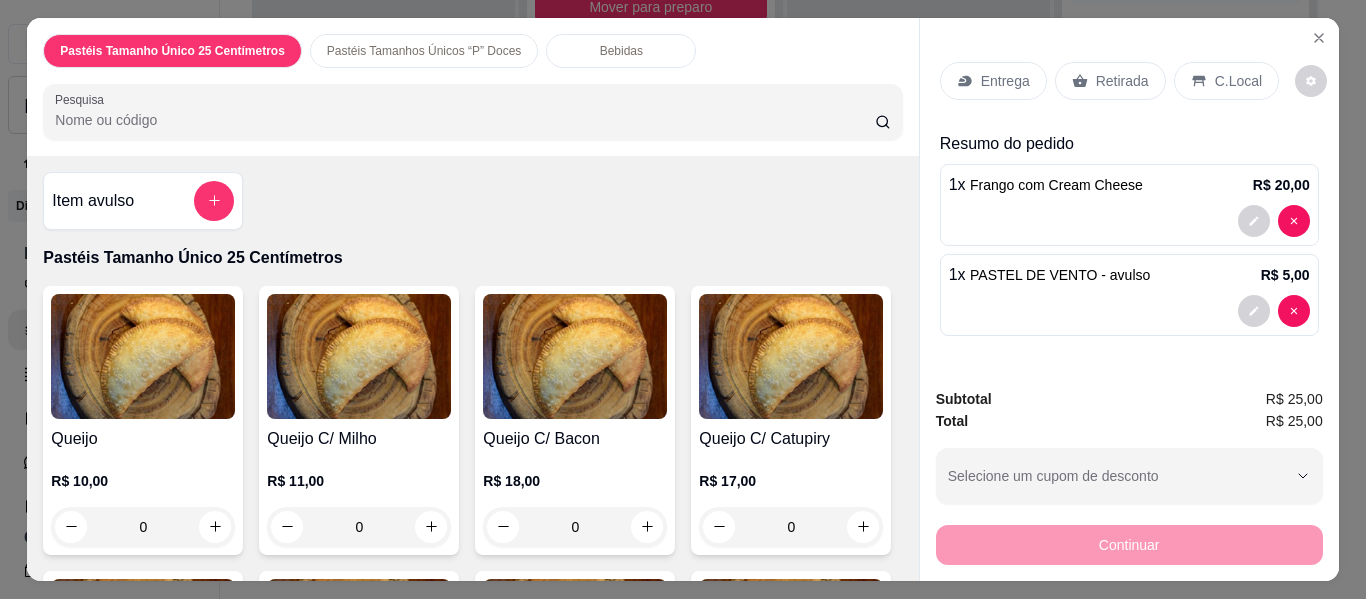 click on "Entrega" at bounding box center [1005, 81] 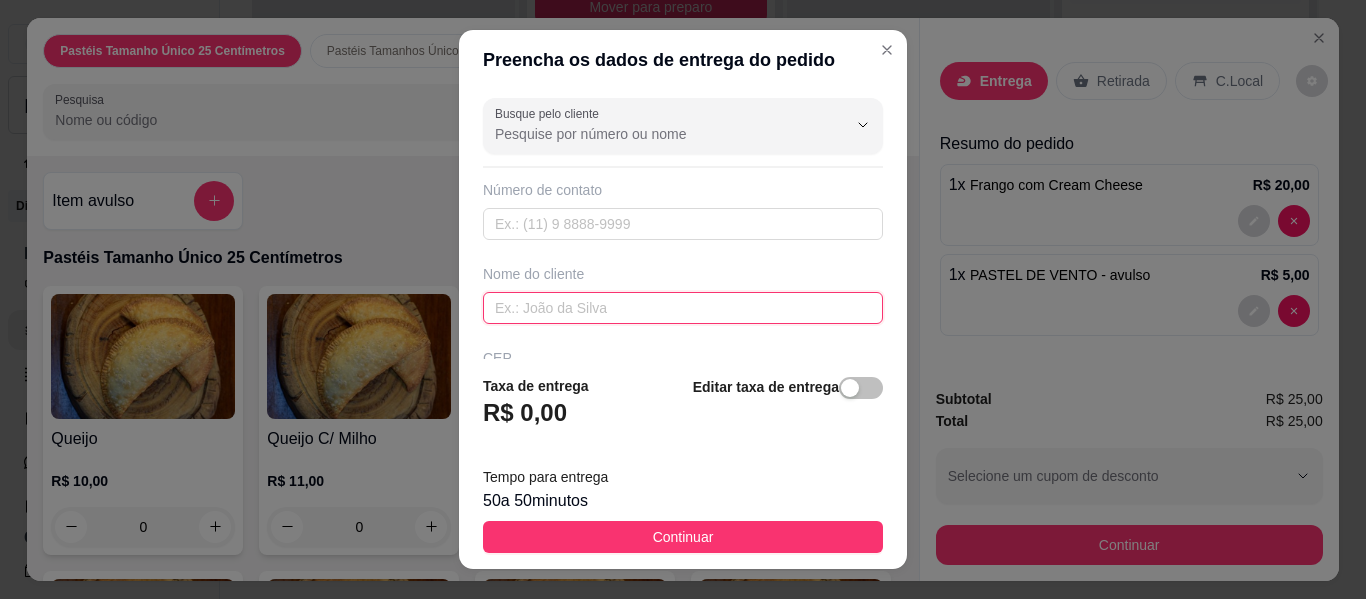 click at bounding box center [683, 308] 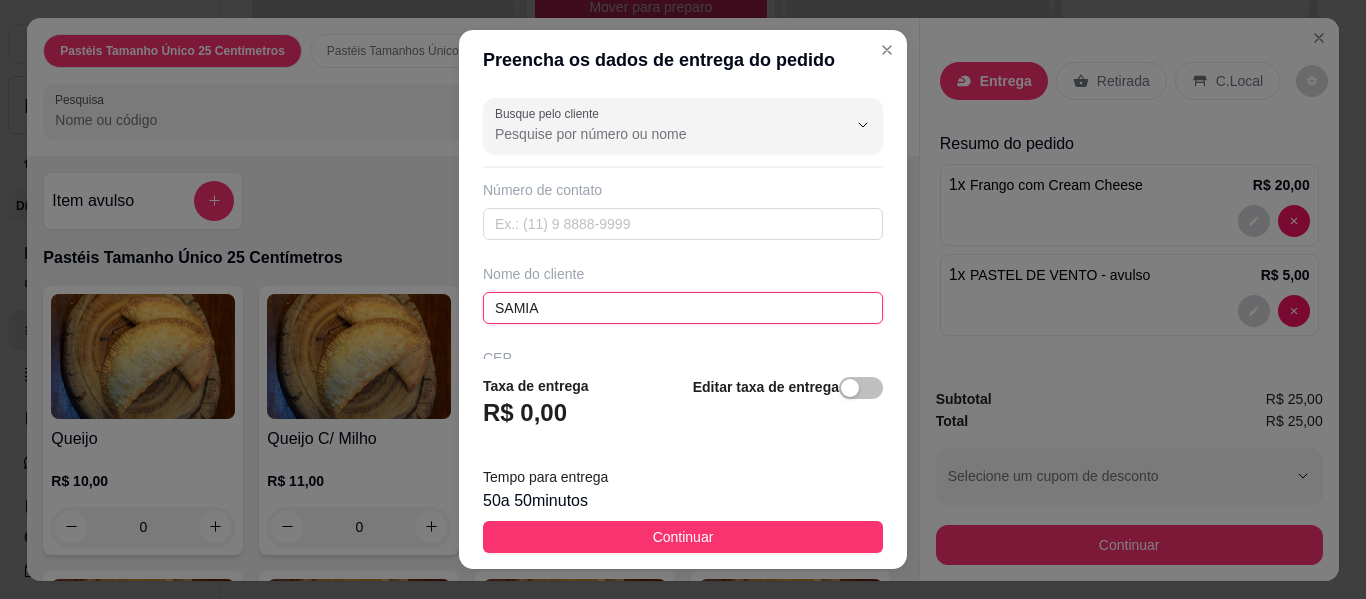 type on "SAMIA" 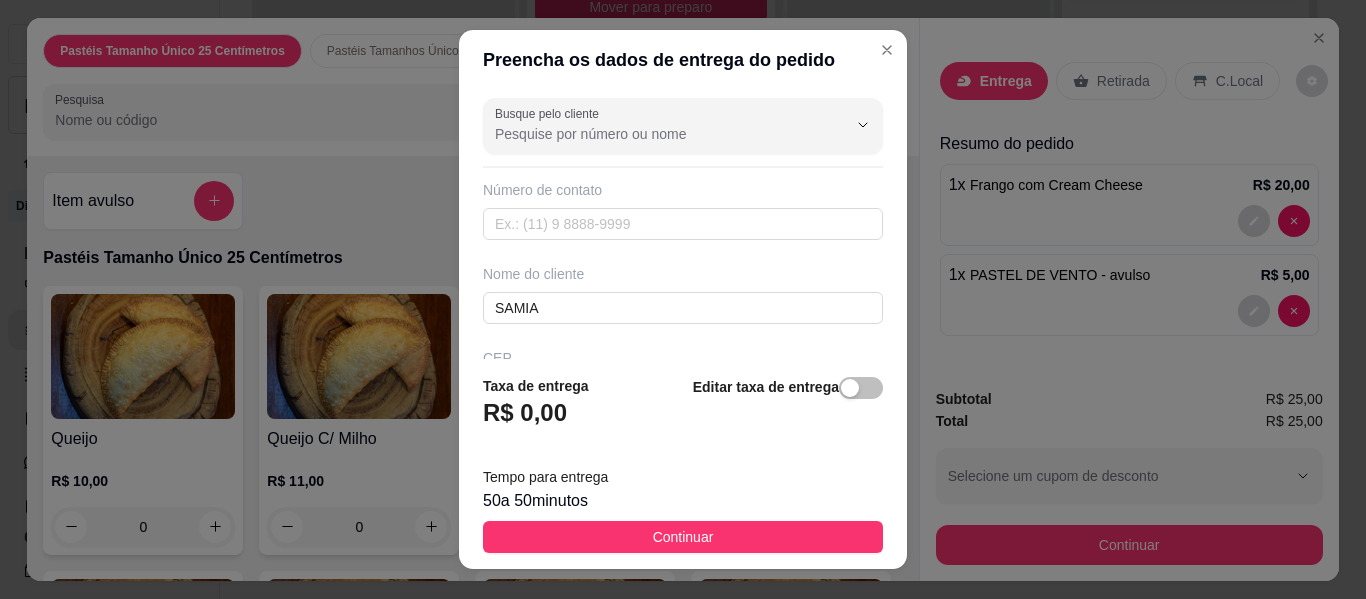 click on "Busque pelo cliente Número de contato Nome do cliente [PERSON_NAME] Rua/[GEOGRAPHIC_DATA]" at bounding box center [683, 224] 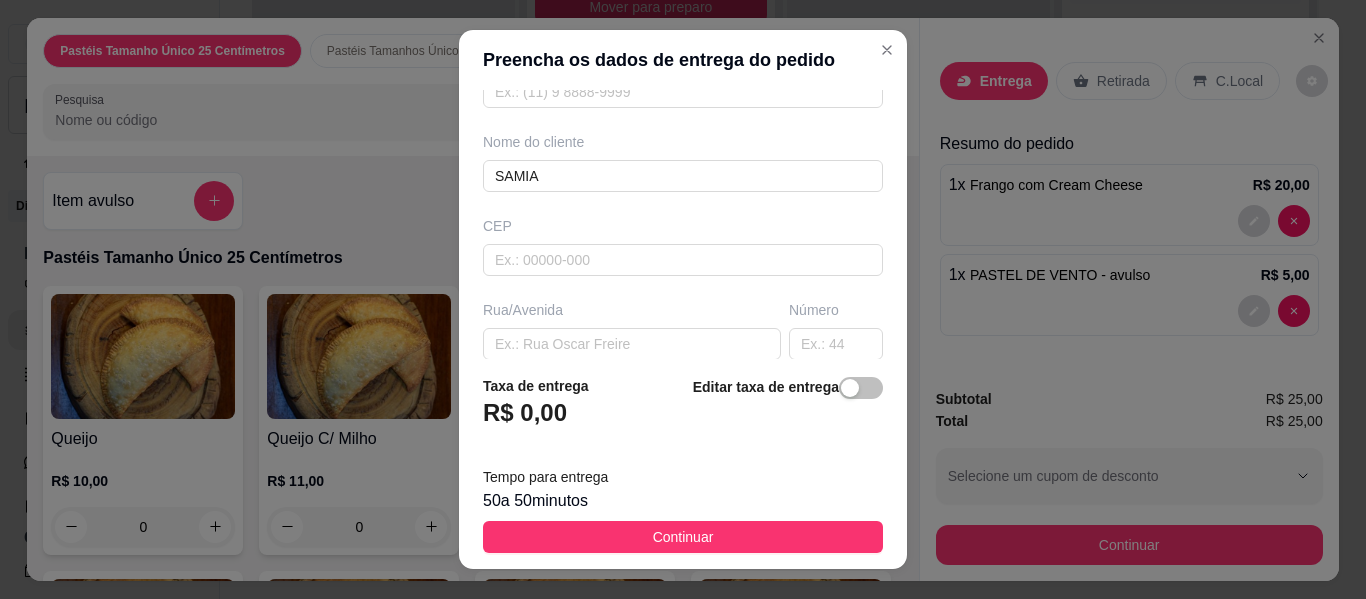 scroll, scrollTop: 160, scrollLeft: 0, axis: vertical 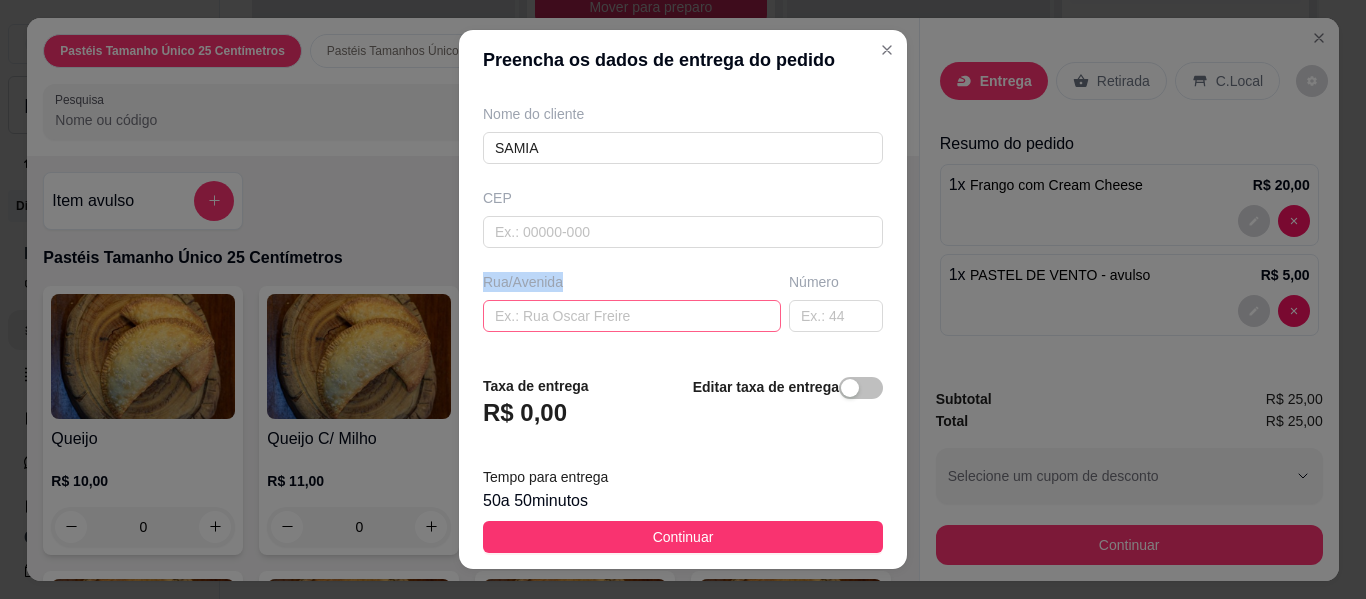 drag, startPoint x: 668, startPoint y: 288, endPoint x: 658, endPoint y: 301, distance: 16.40122 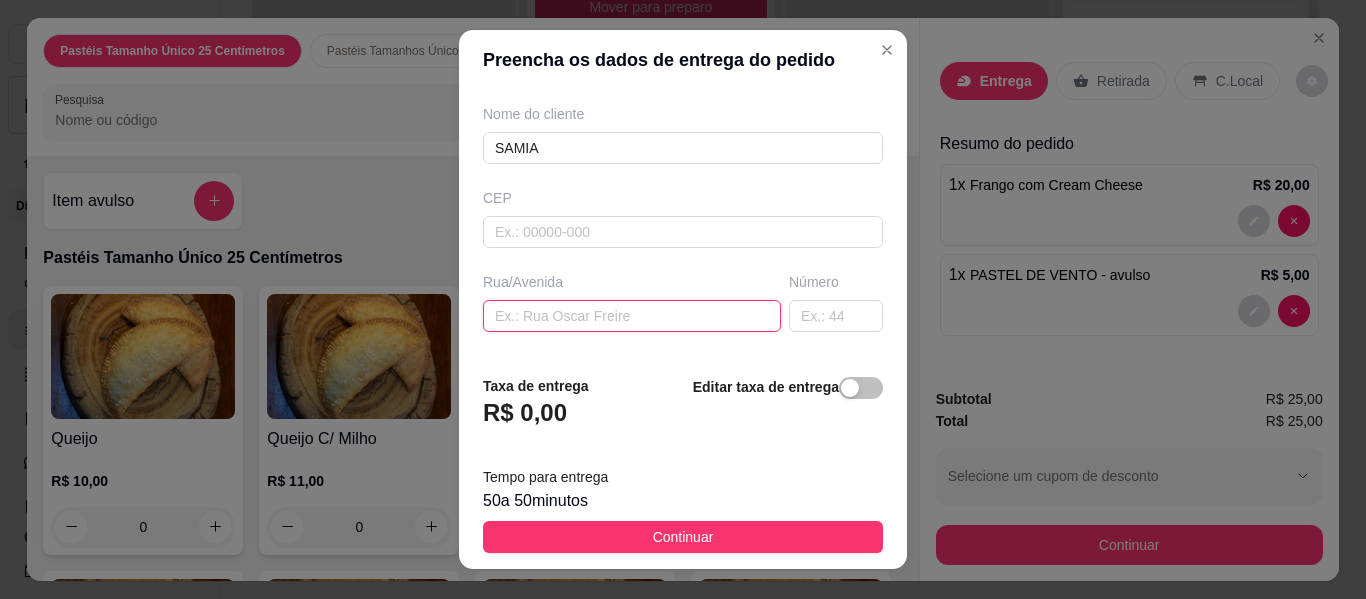 click at bounding box center [632, 316] 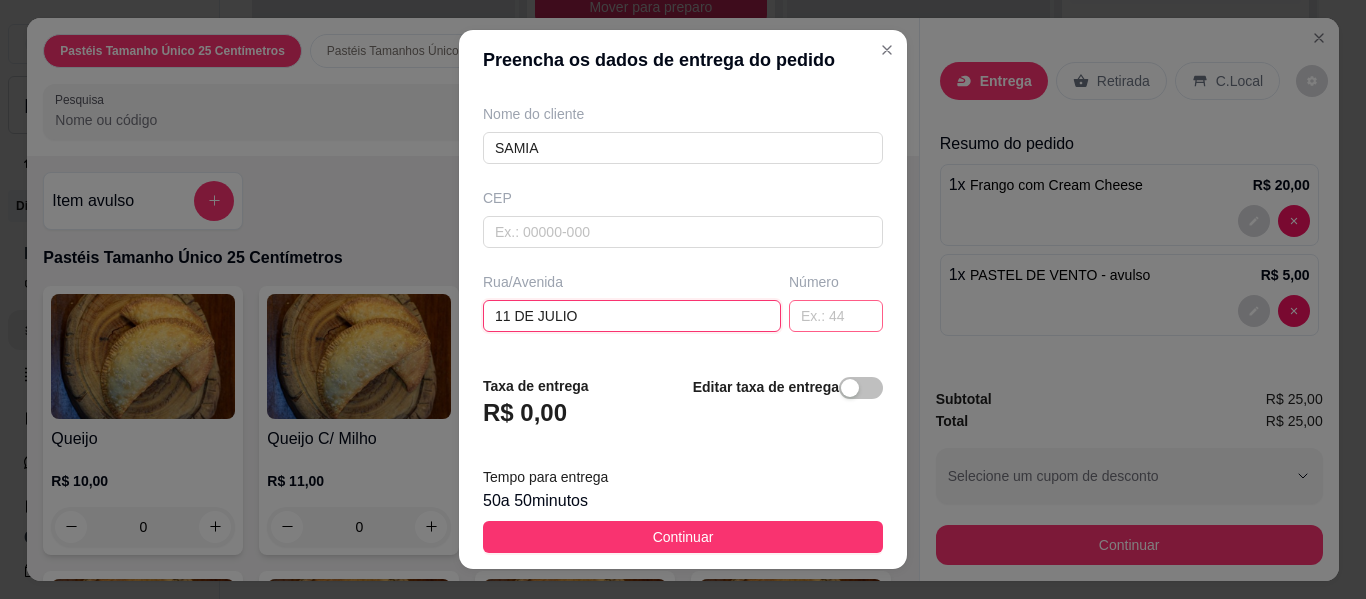 type on "11 DE JULIO" 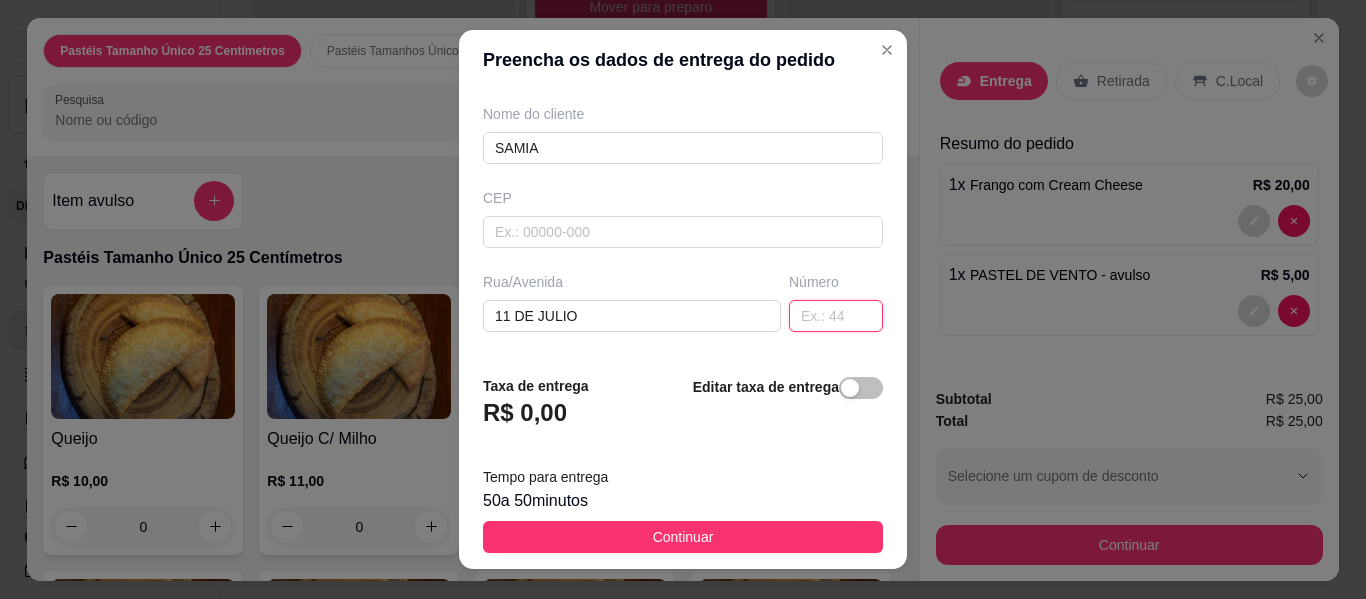 click at bounding box center [836, 316] 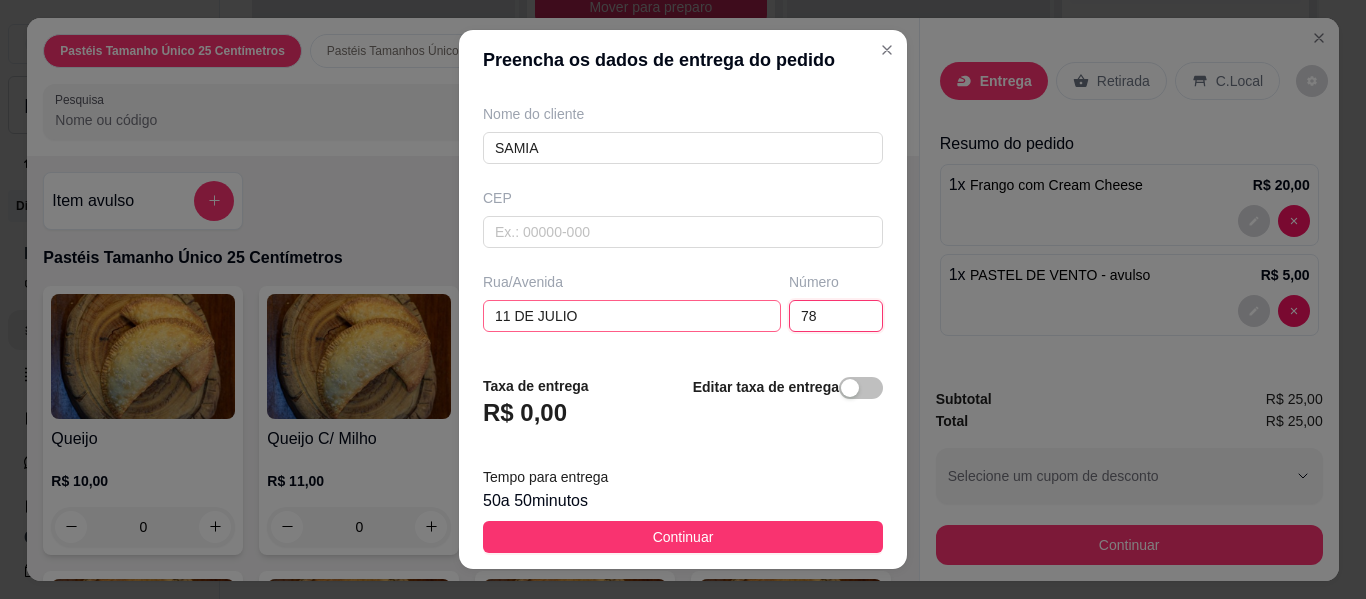 type on "78" 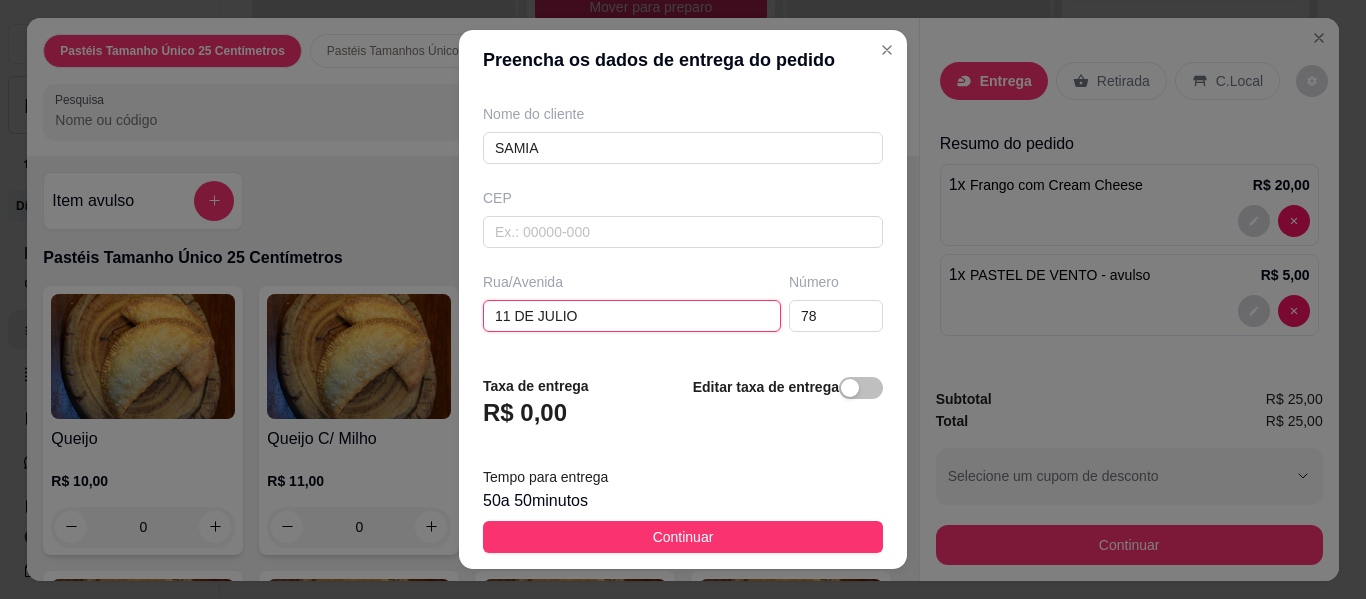 click on "11 DE JULIO" at bounding box center (632, 316) 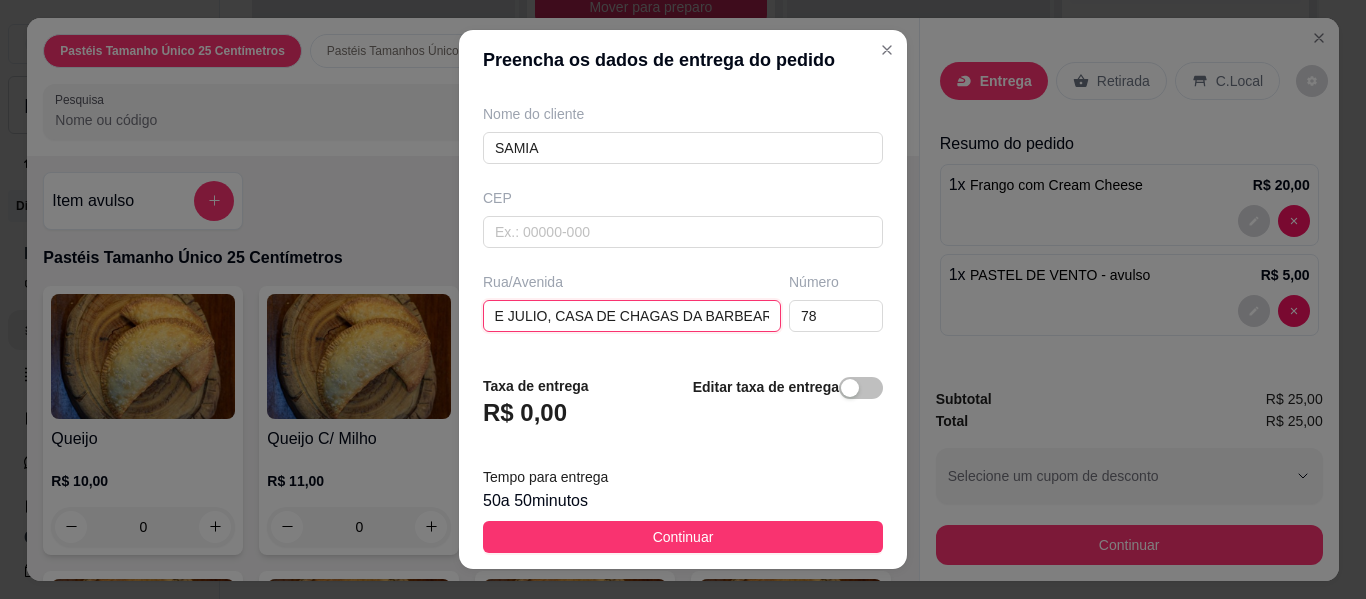 scroll, scrollTop: 0, scrollLeft: 39, axis: horizontal 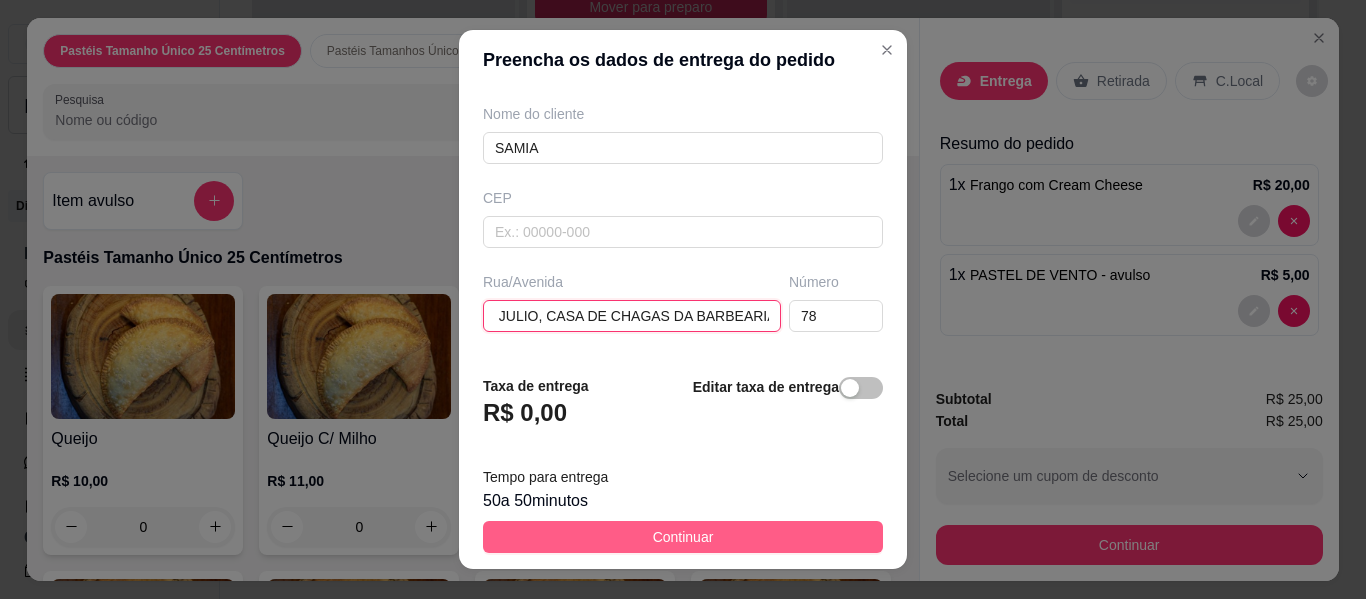 type on "11 DE JULIO, CASA DE CHAGAS DA BARBEARIA" 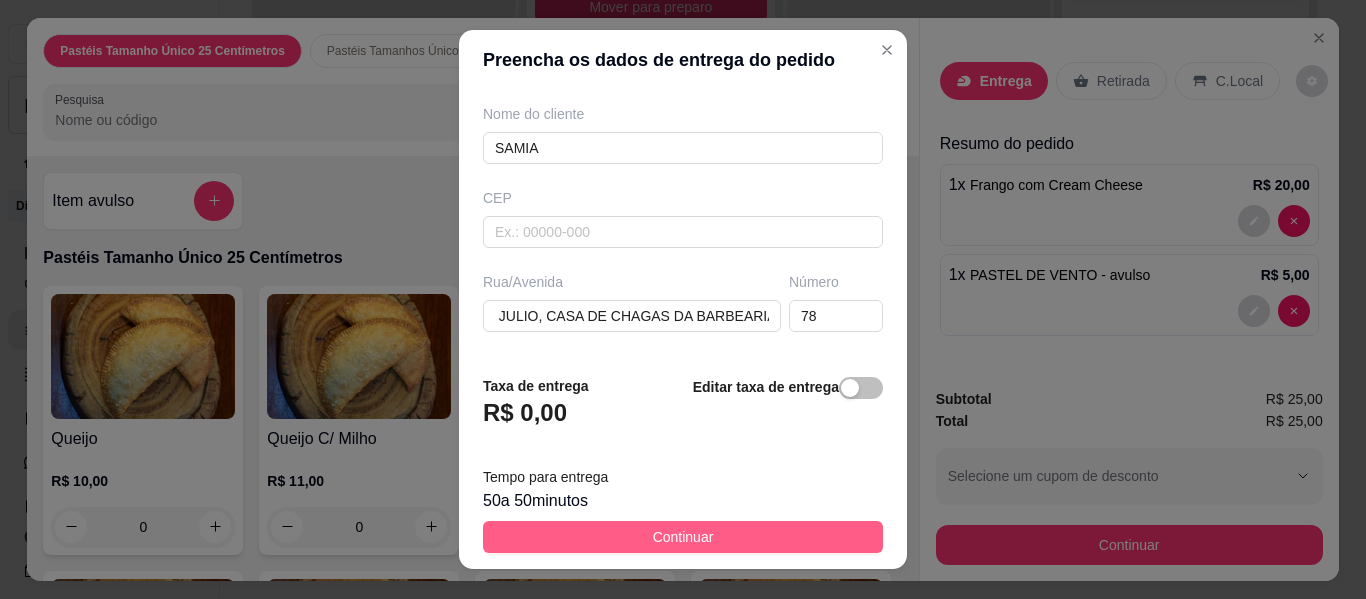 scroll, scrollTop: 0, scrollLeft: 0, axis: both 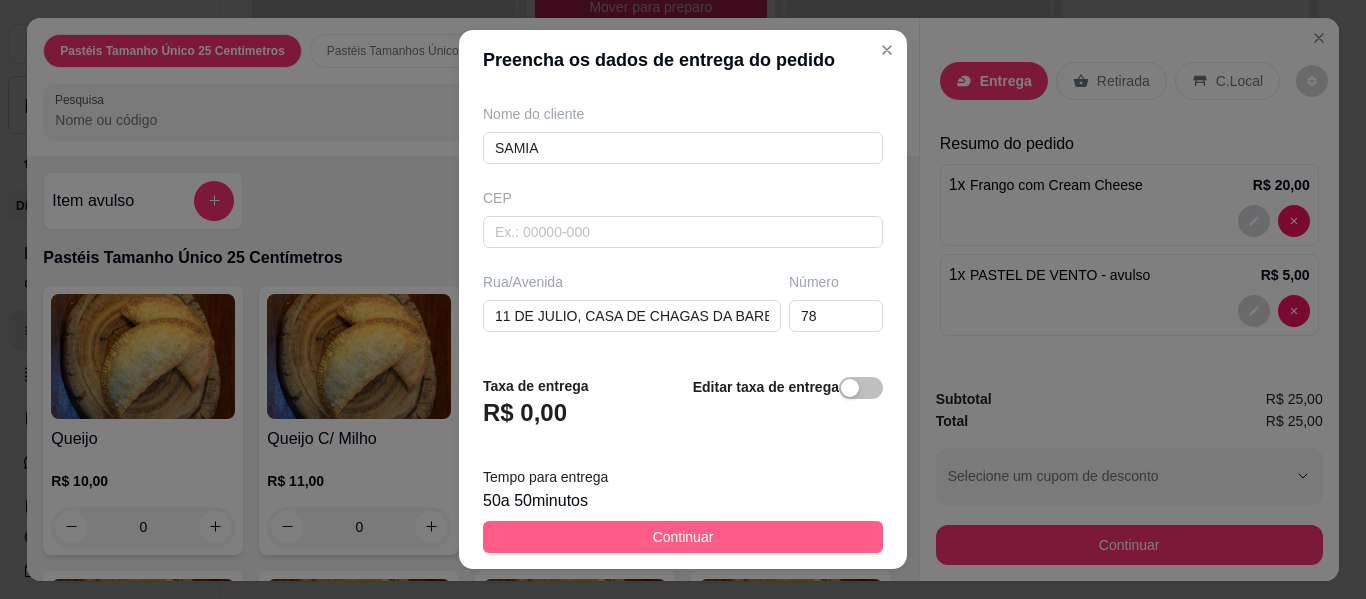 click on "Continuar" at bounding box center (683, 537) 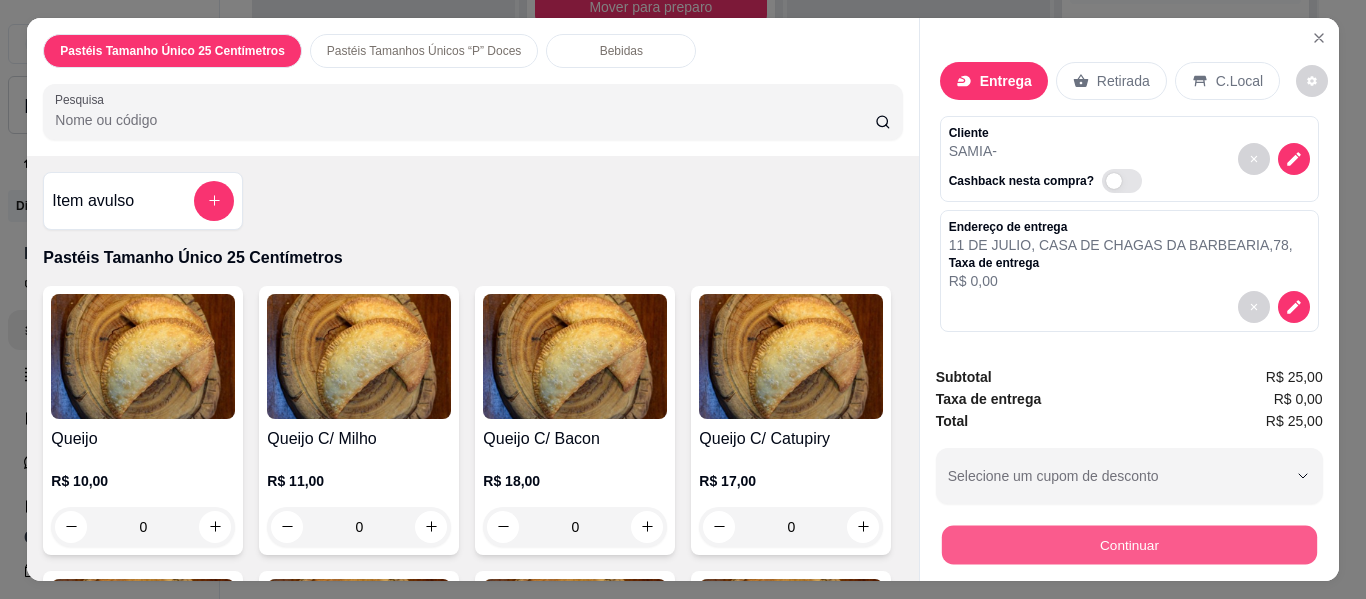 click on "Continuar" at bounding box center [1128, 545] 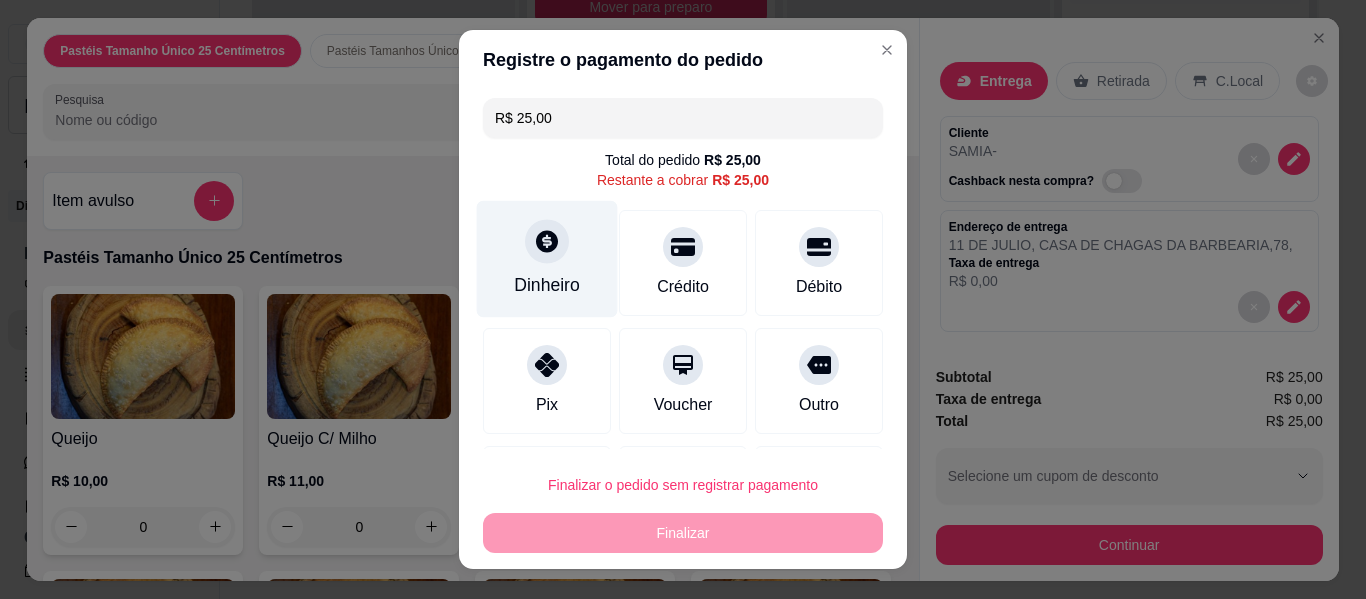 click on "Dinheiro" at bounding box center [547, 259] 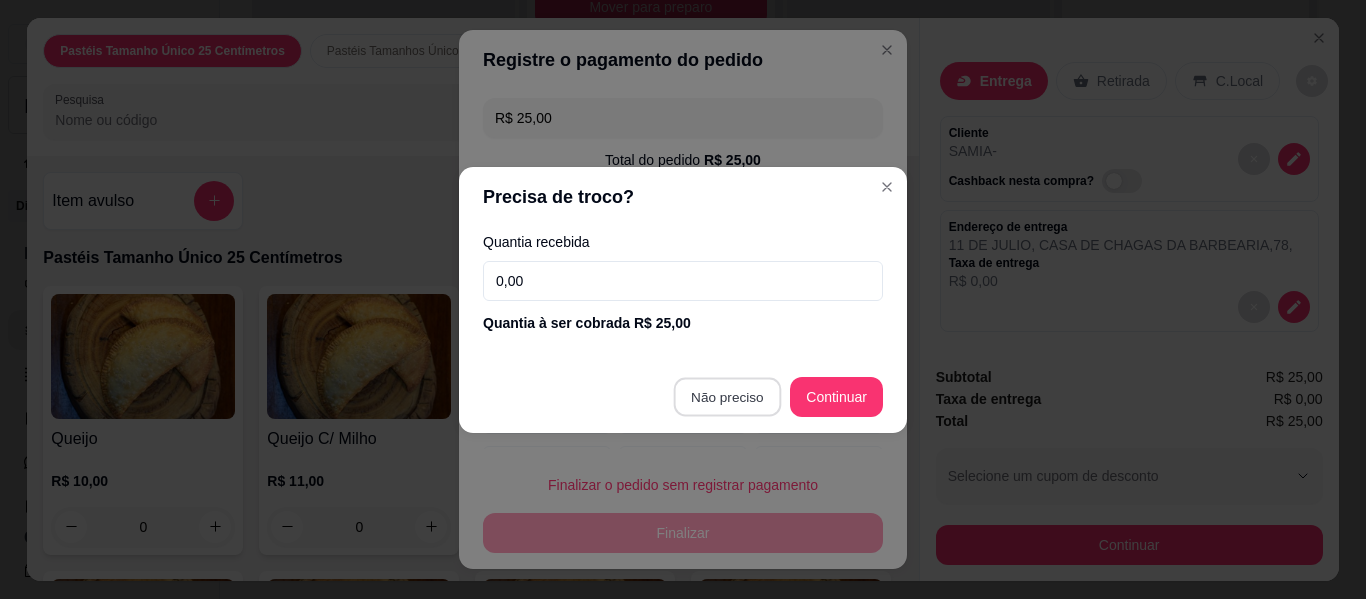 type on "R$ 0,00" 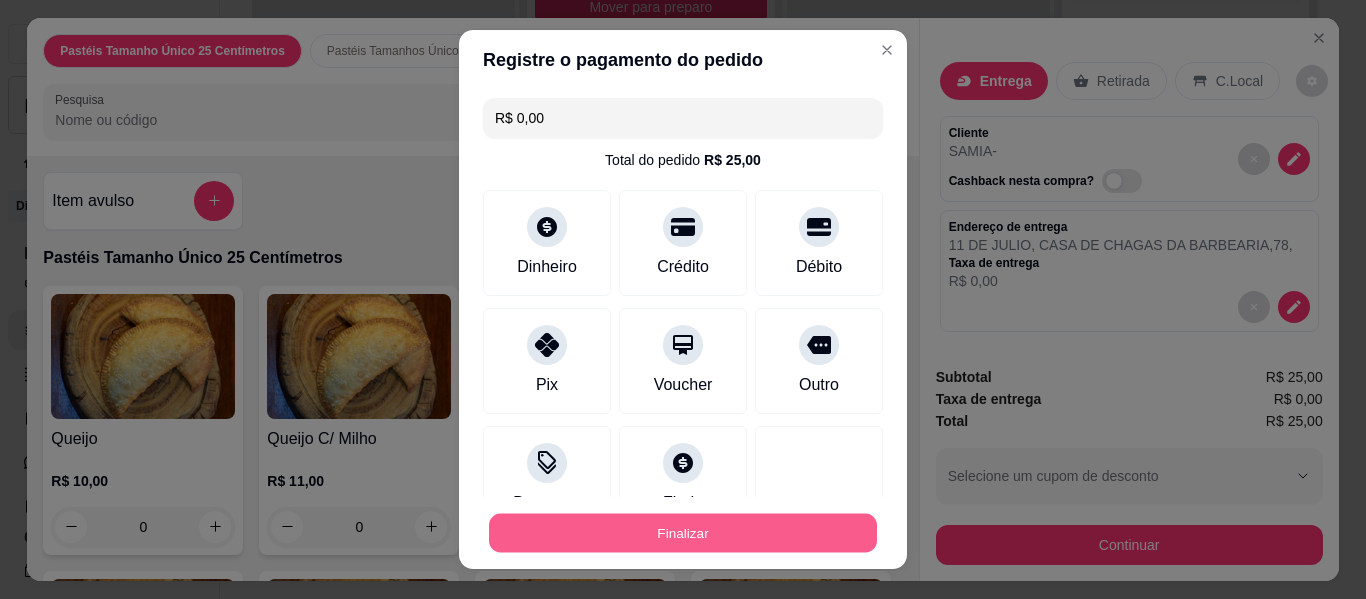 click on "Finalizar" at bounding box center (683, 533) 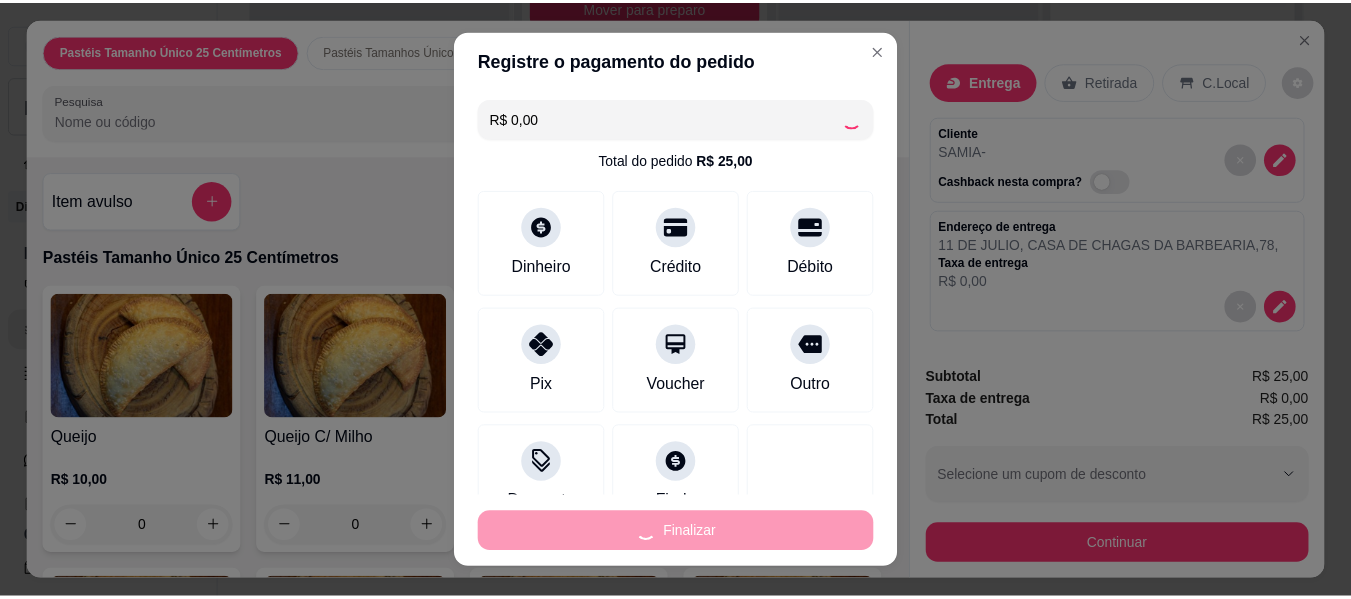 scroll, scrollTop: 789, scrollLeft: 0, axis: vertical 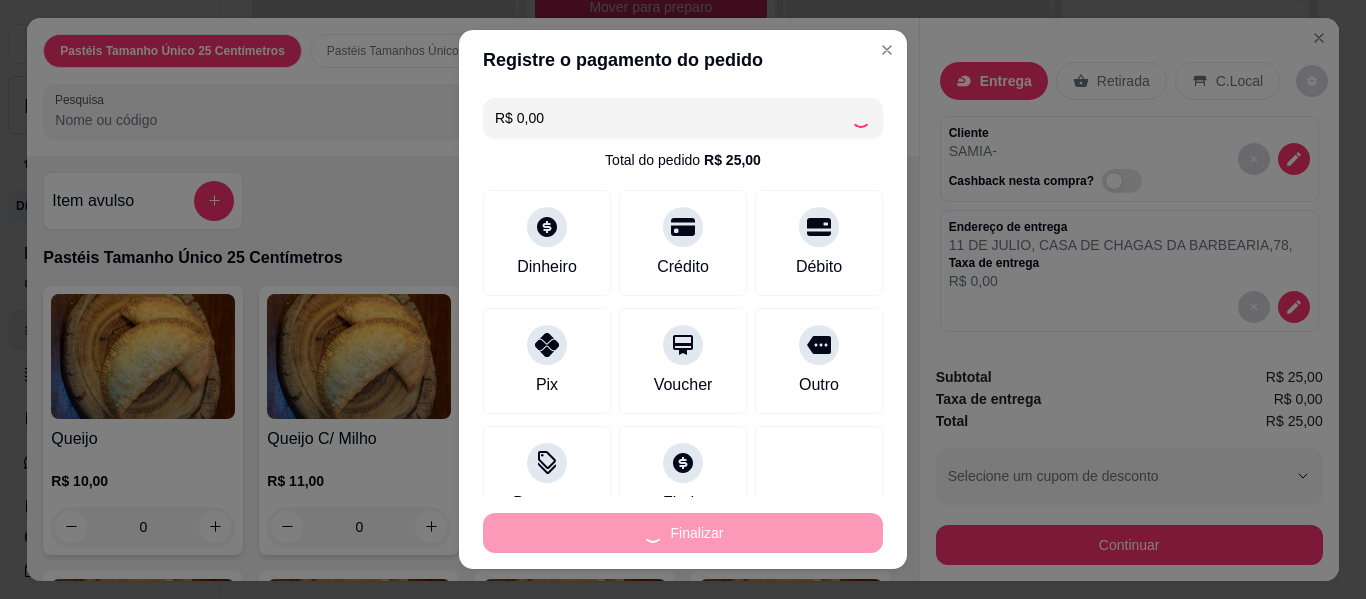 type on "0" 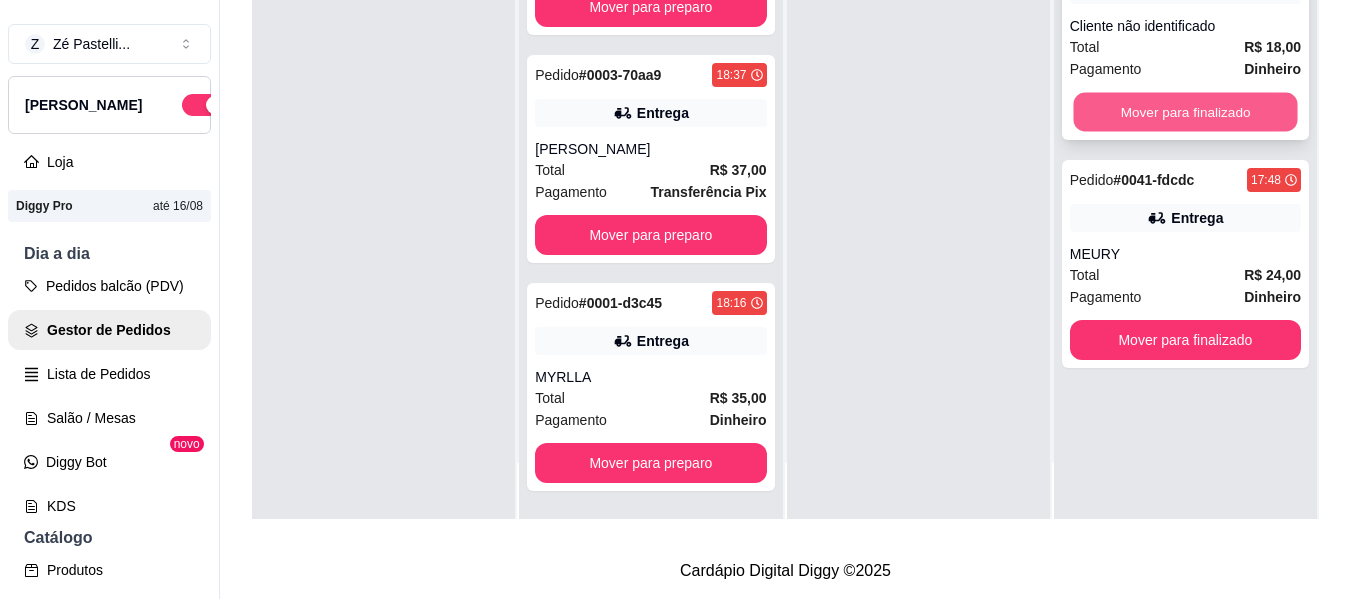 click on "Mover para finalizado" at bounding box center [1185, 112] 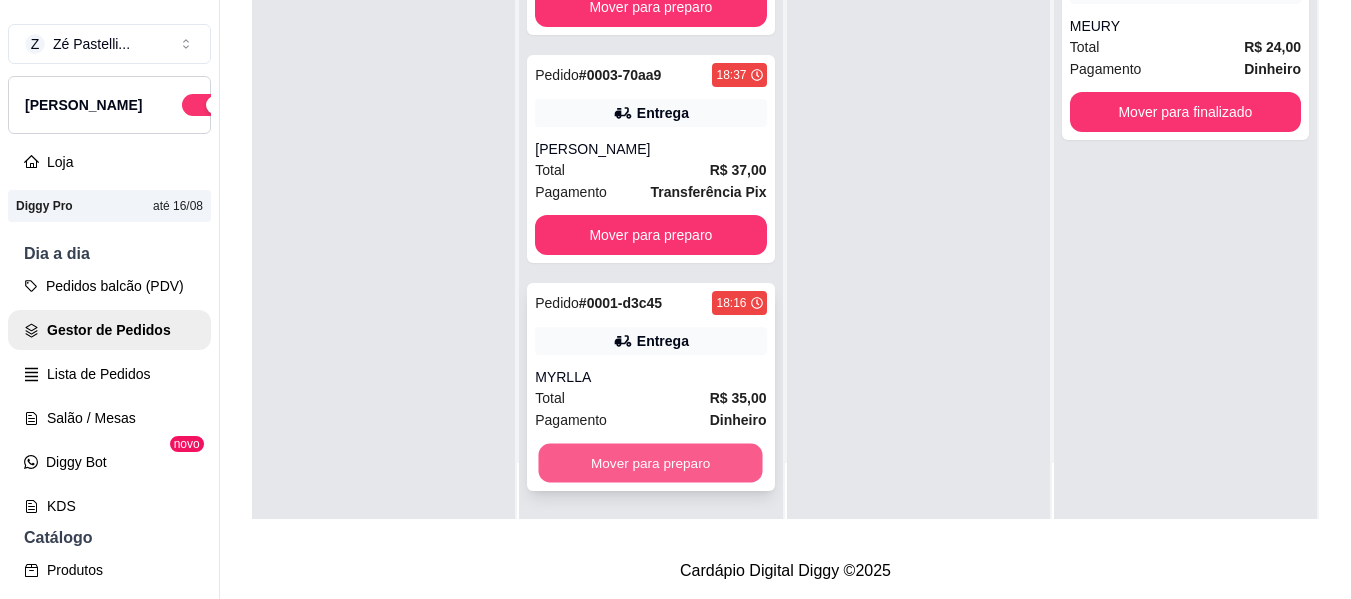 click on "Mover para preparo" at bounding box center (651, 463) 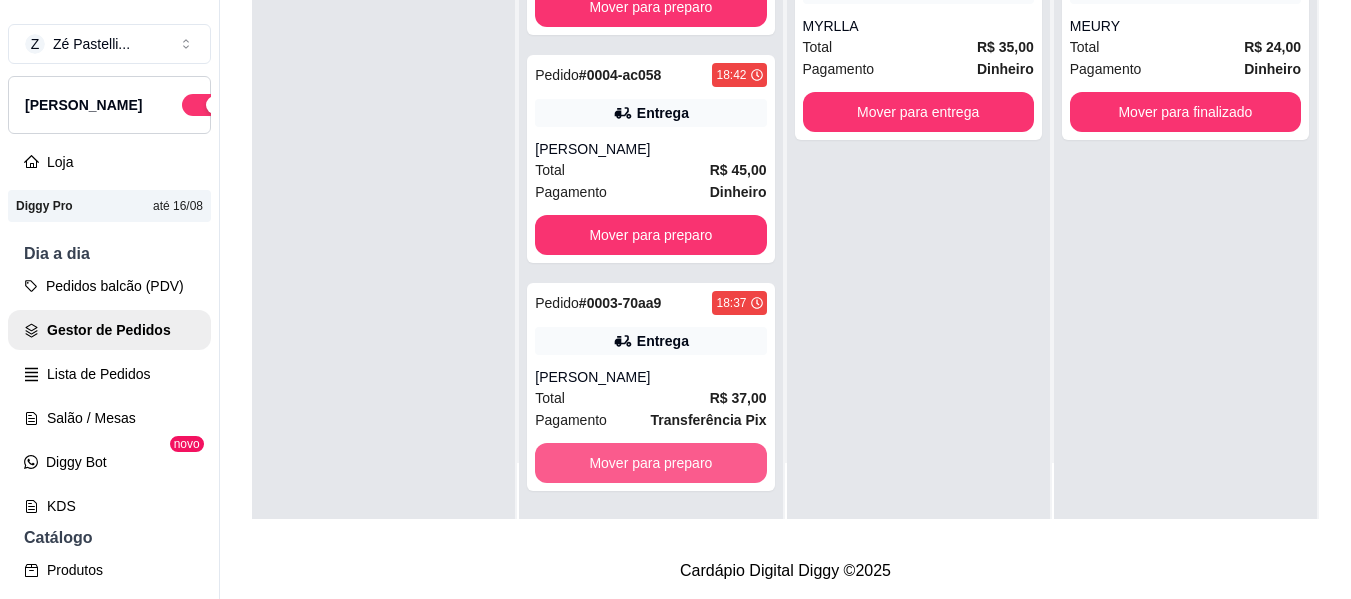 scroll, scrollTop: 561, scrollLeft: 0, axis: vertical 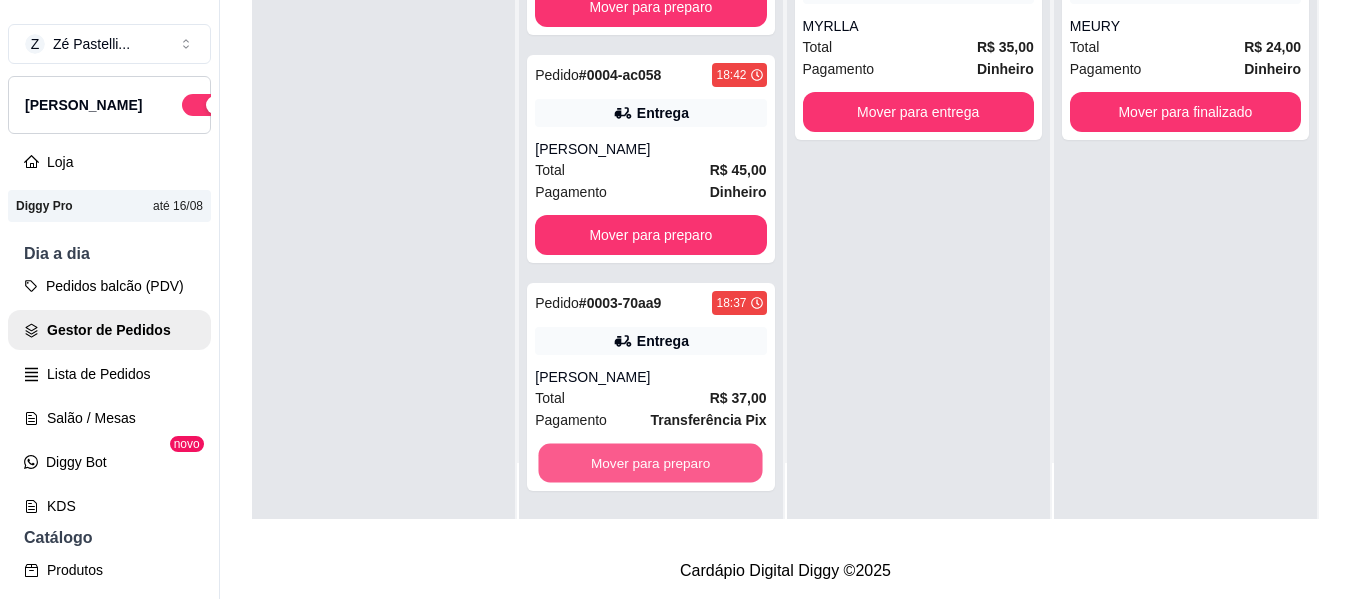 click on "Mover para preparo" at bounding box center (651, 463) 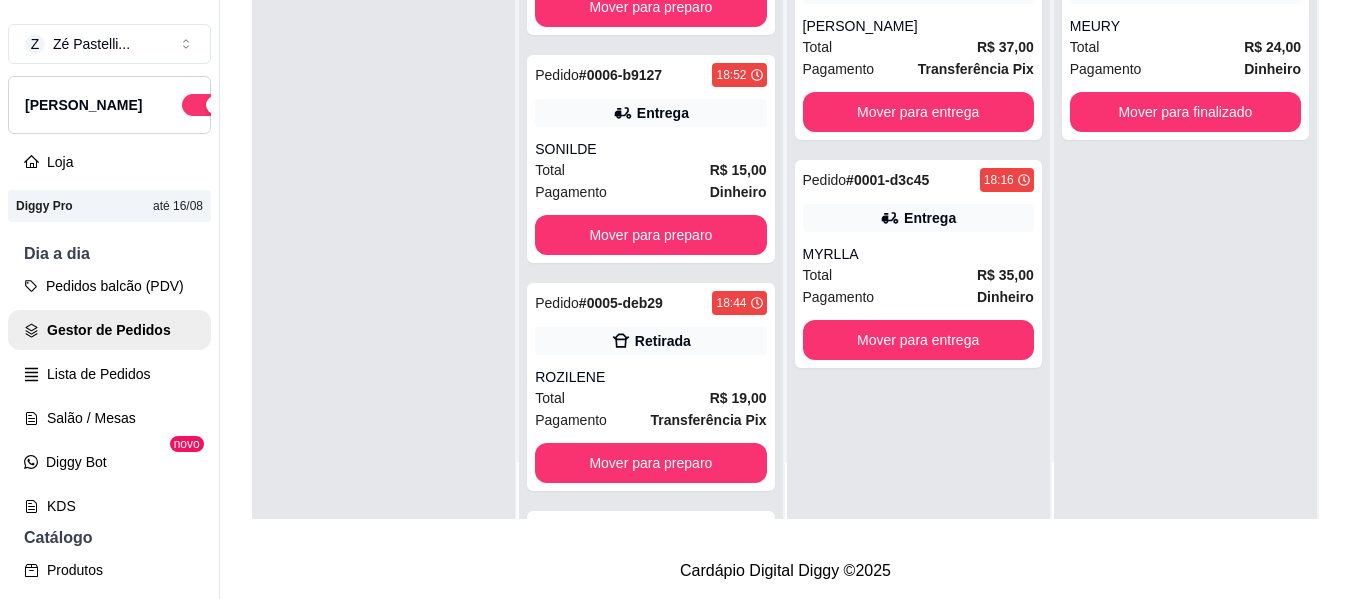 scroll, scrollTop: 561, scrollLeft: 0, axis: vertical 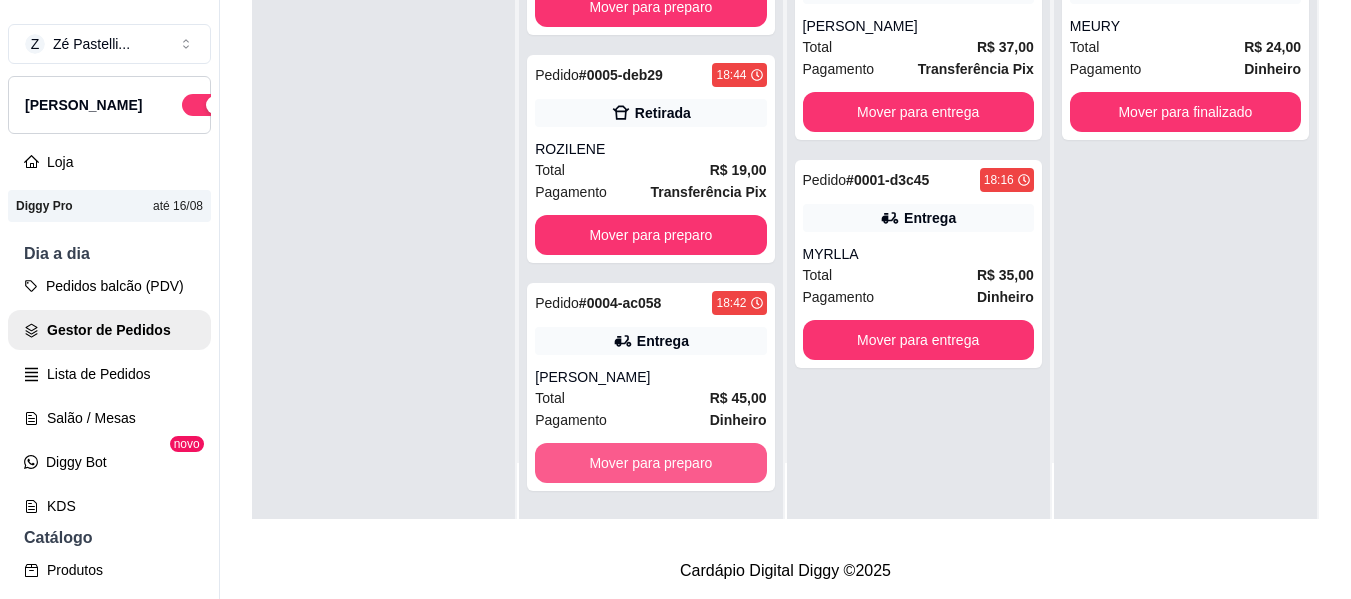 click on "Mover para preparo" at bounding box center (650, 463) 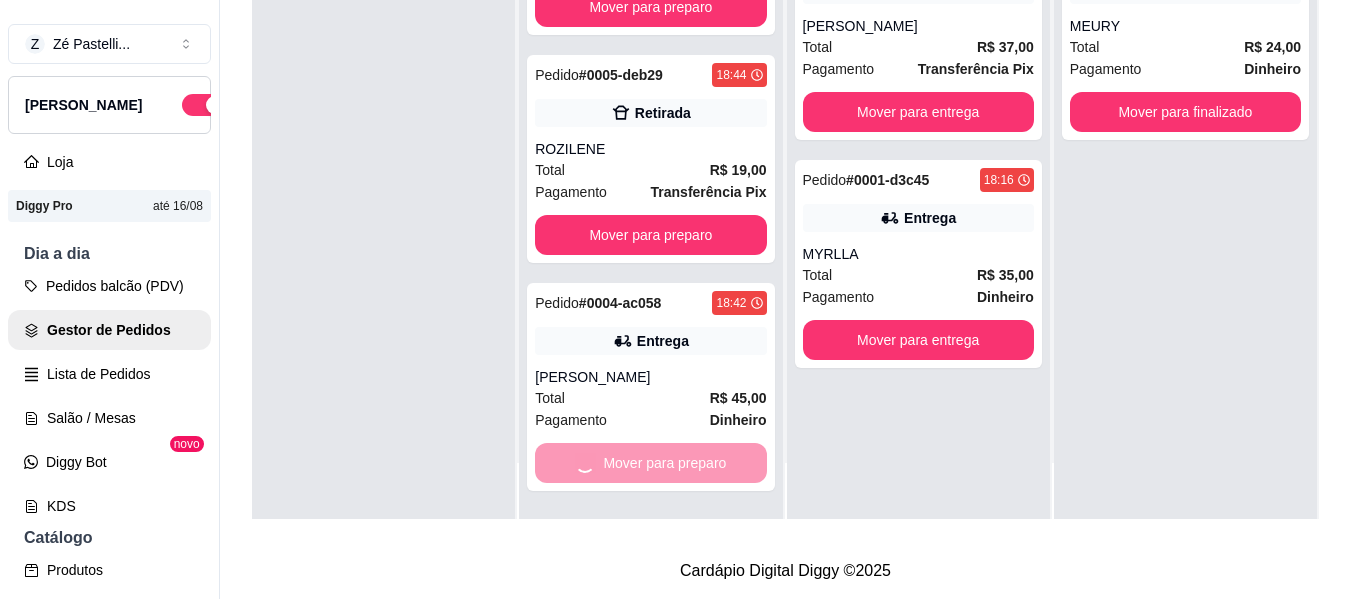 scroll, scrollTop: 333, scrollLeft: 0, axis: vertical 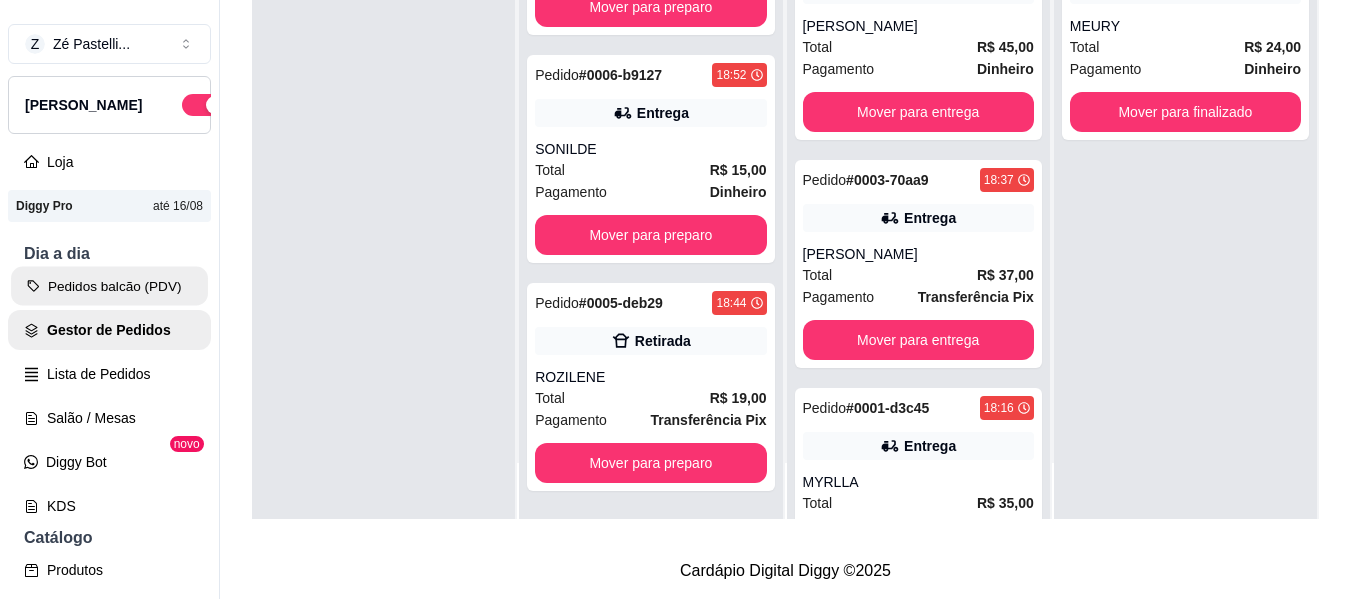 click on "Pedidos balcão (PDV)" at bounding box center [109, 286] 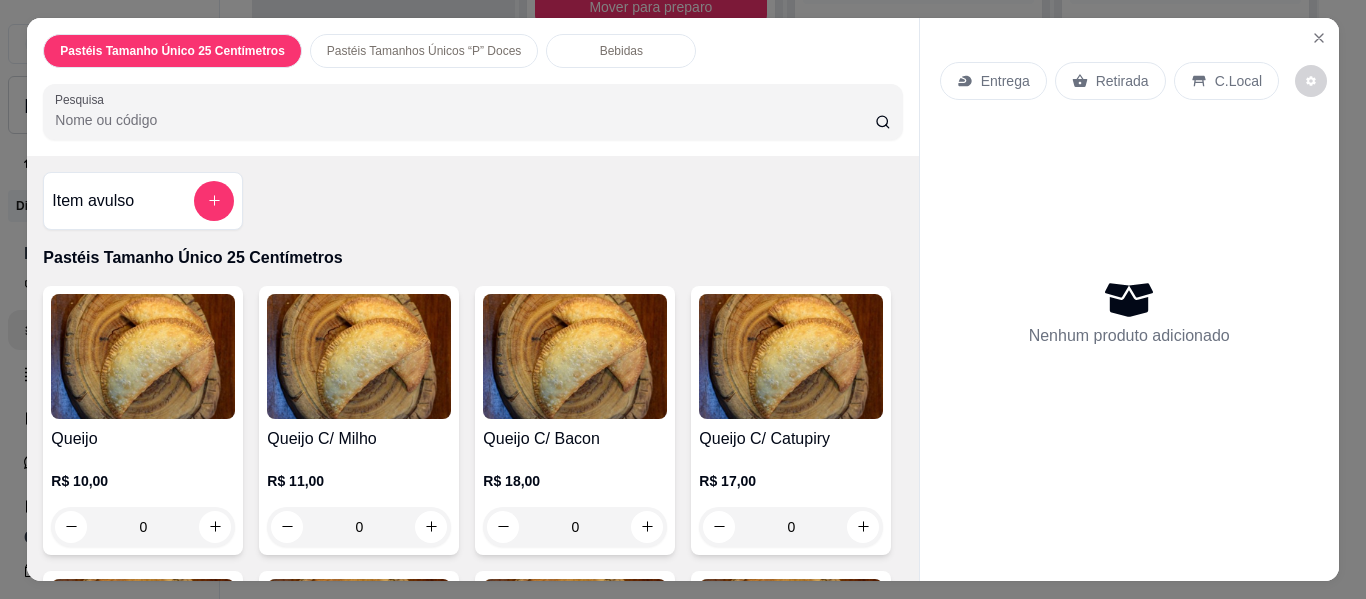 click on "0" at bounding box center (143, 527) 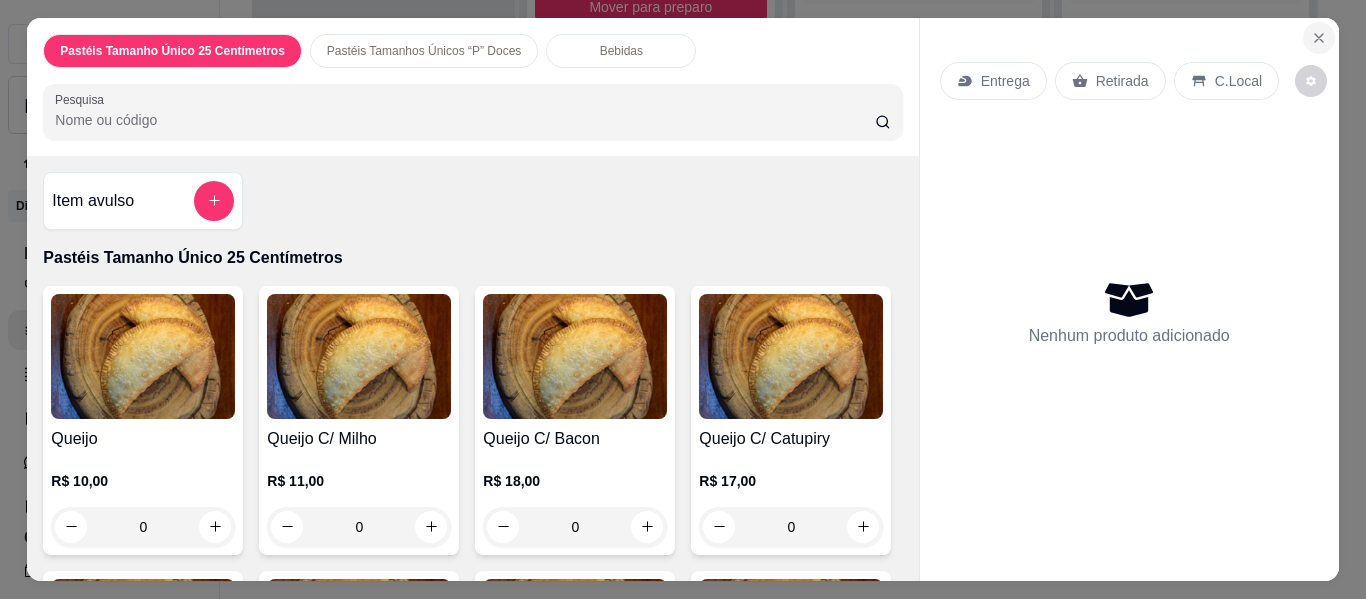 click at bounding box center (1319, 38) 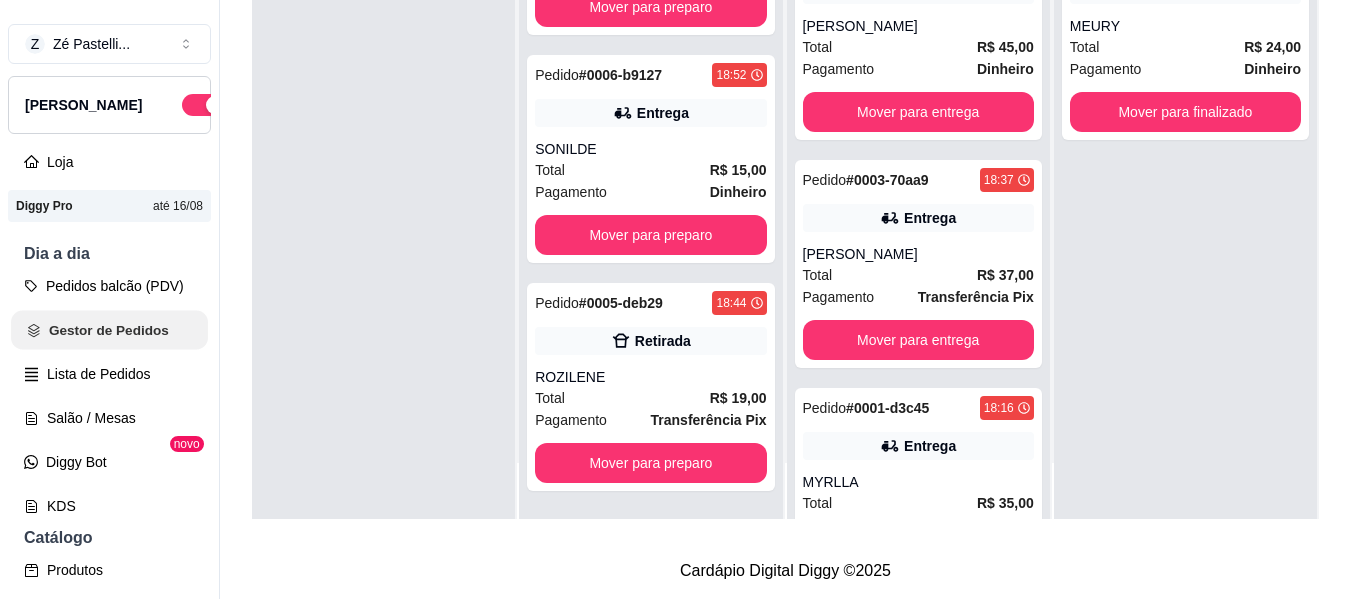 click on "Gestor de Pedidos" at bounding box center (109, 330) 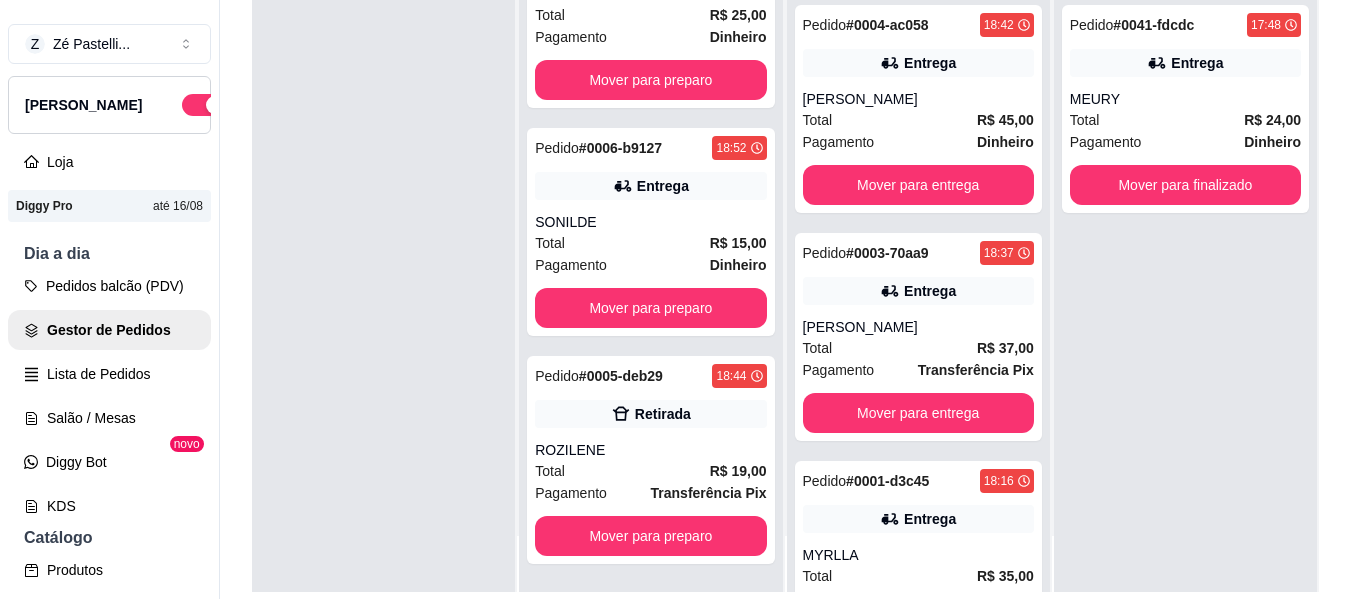 scroll, scrollTop: 240, scrollLeft: 0, axis: vertical 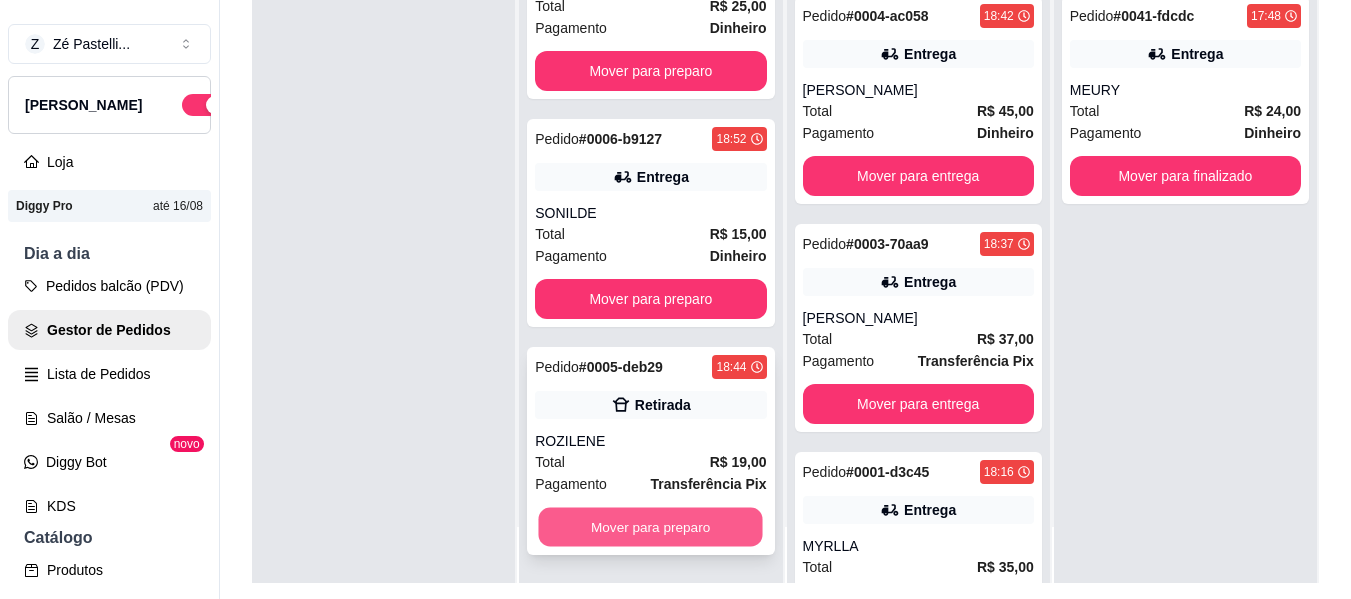 click on "Mover para preparo" at bounding box center (651, 527) 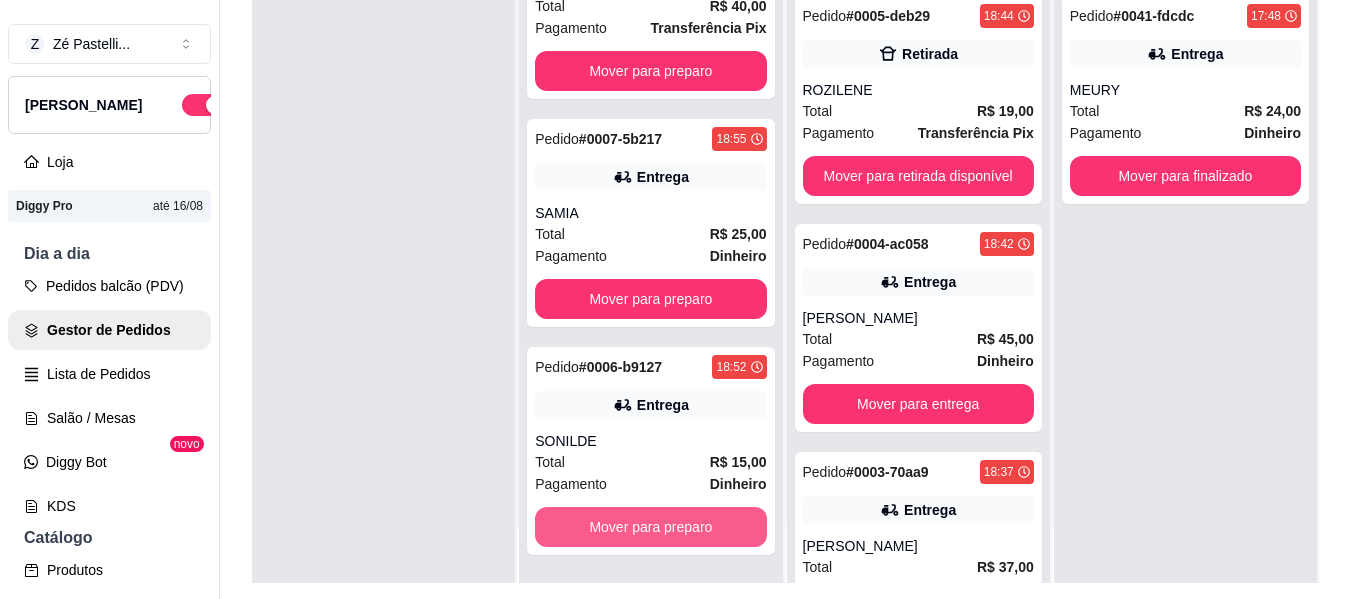 scroll, scrollTop: 105, scrollLeft: 0, axis: vertical 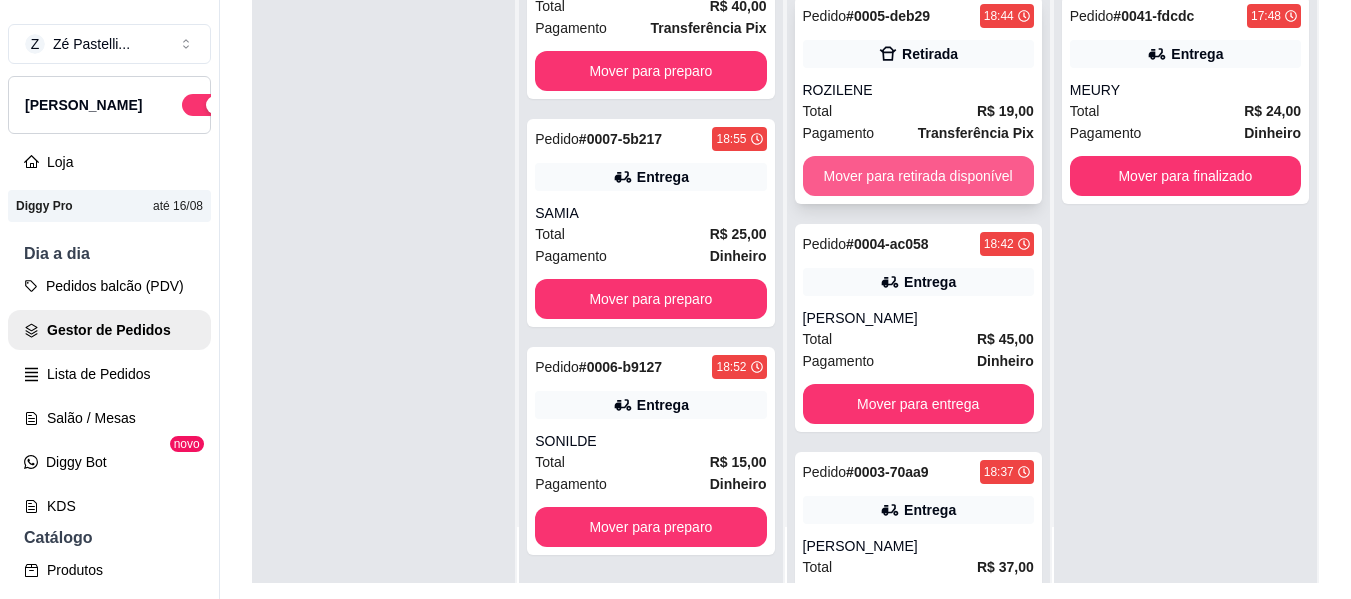 click on "Mover para retirada disponível" at bounding box center [918, 176] 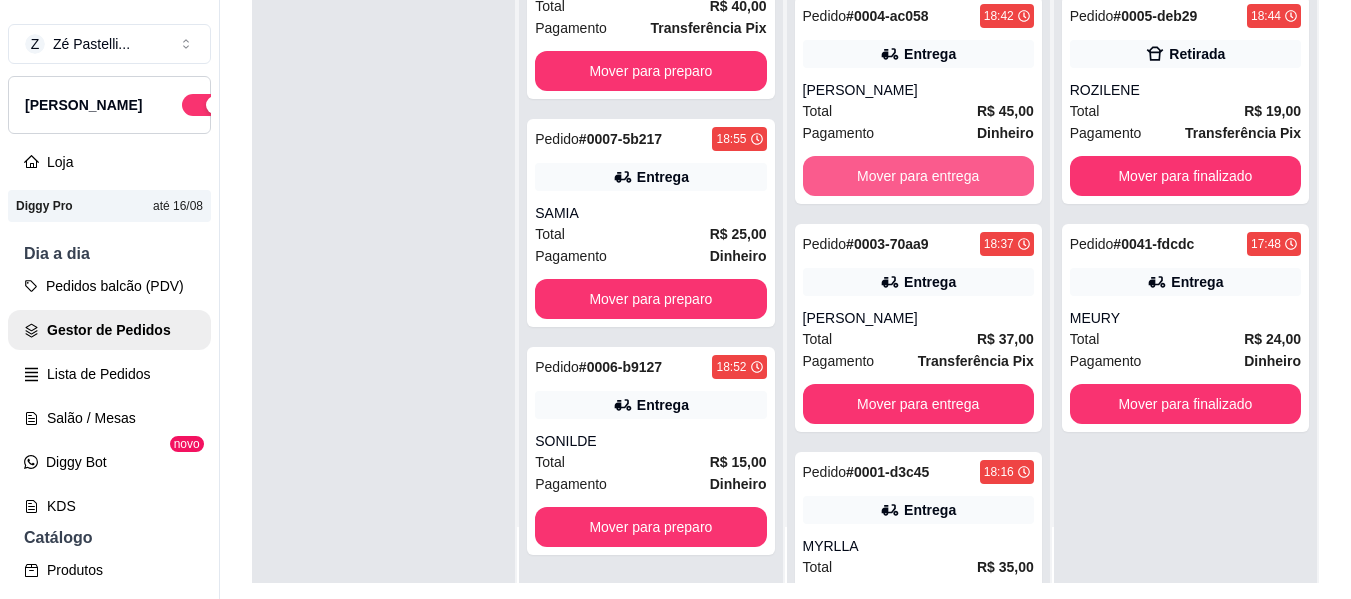 scroll, scrollTop: 105, scrollLeft: 0, axis: vertical 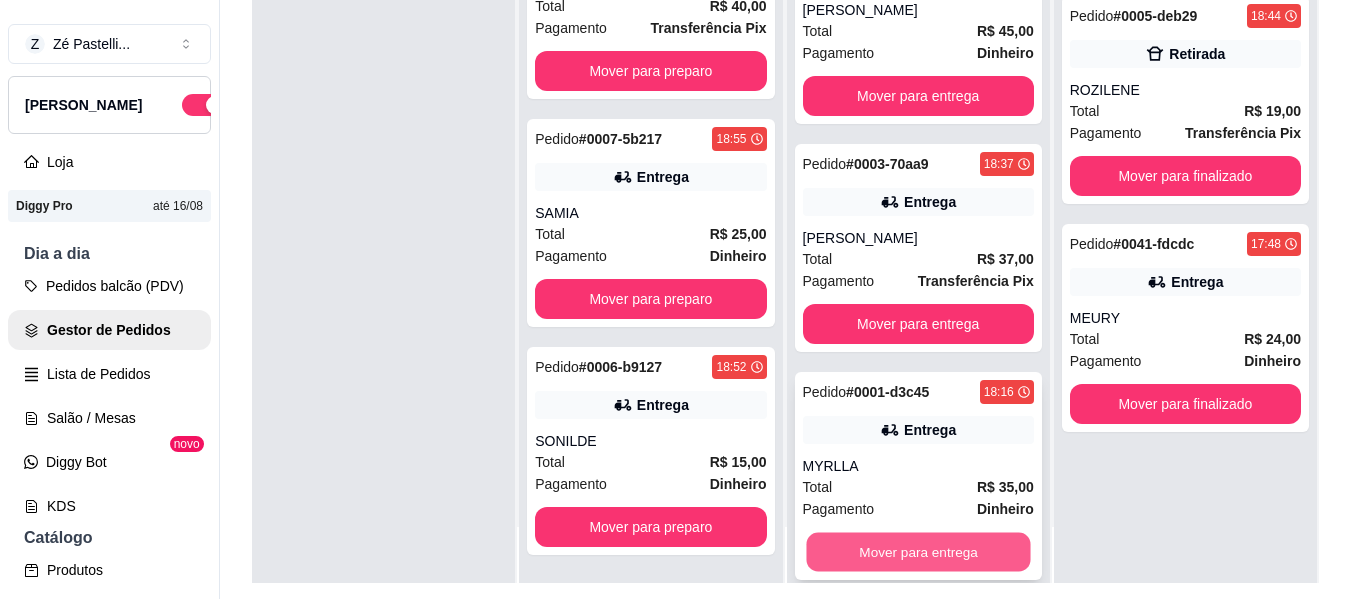click on "Mover para entrega" at bounding box center [918, 552] 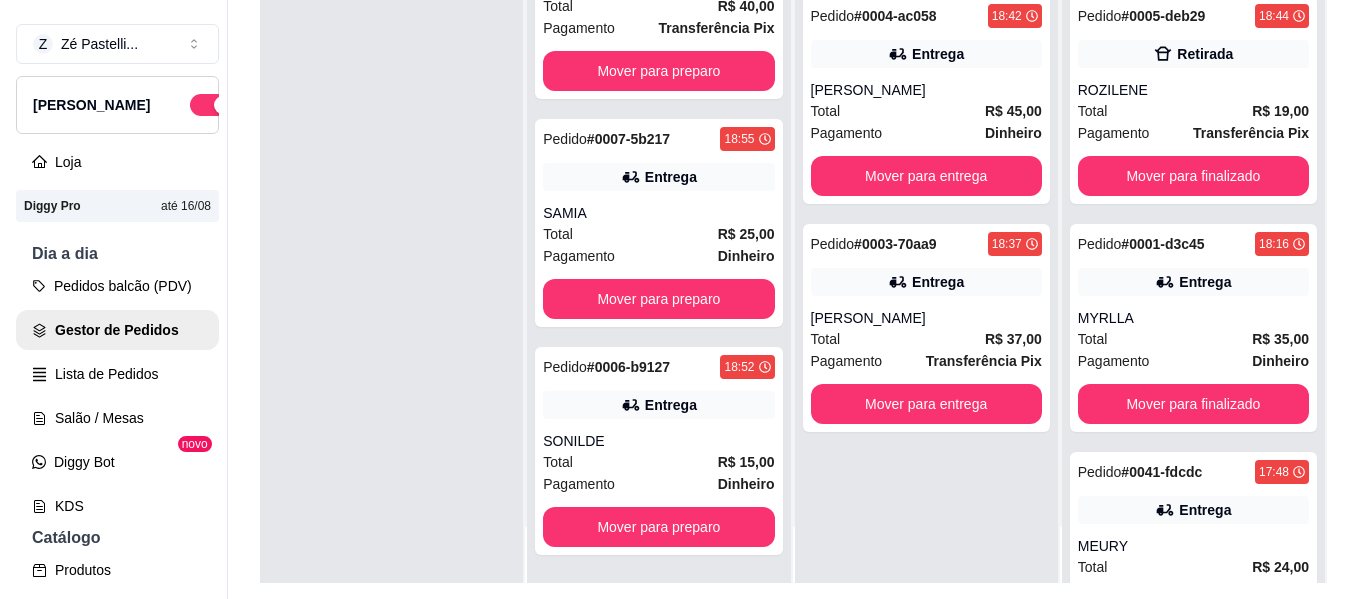 scroll, scrollTop: 0, scrollLeft: 0, axis: both 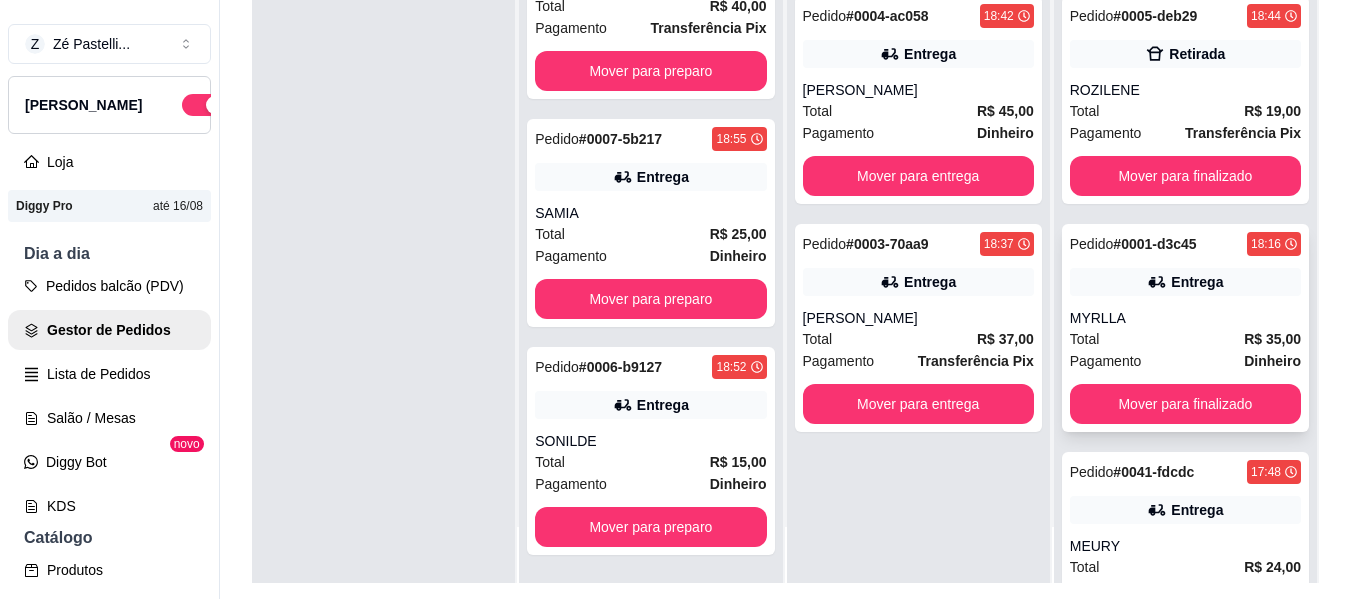 click on "Pagamento Dinheiro" at bounding box center [1185, 361] 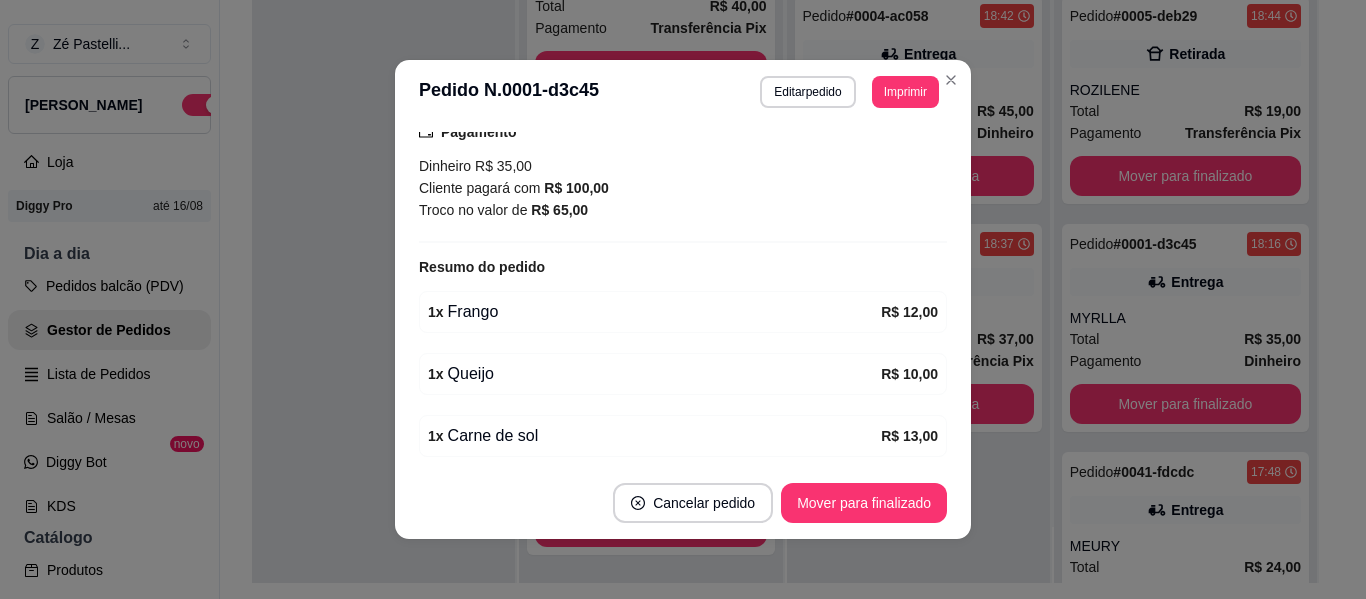 scroll, scrollTop: 520, scrollLeft: 0, axis: vertical 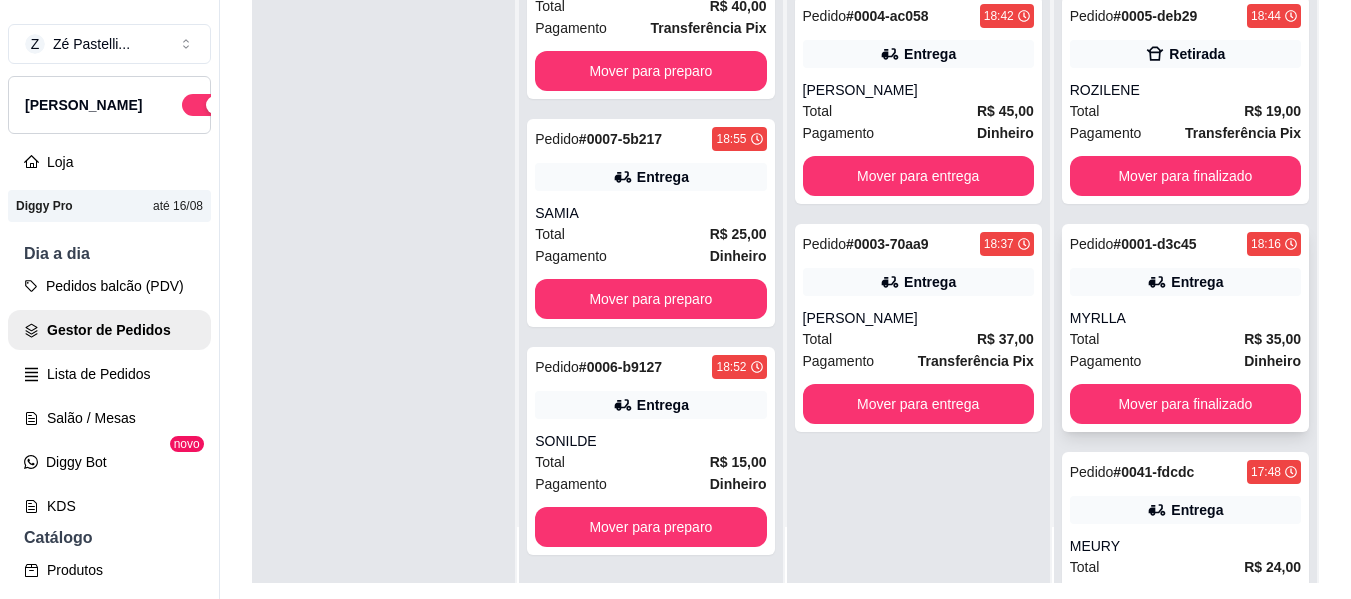 click on "MYRLLA" at bounding box center [1185, 318] 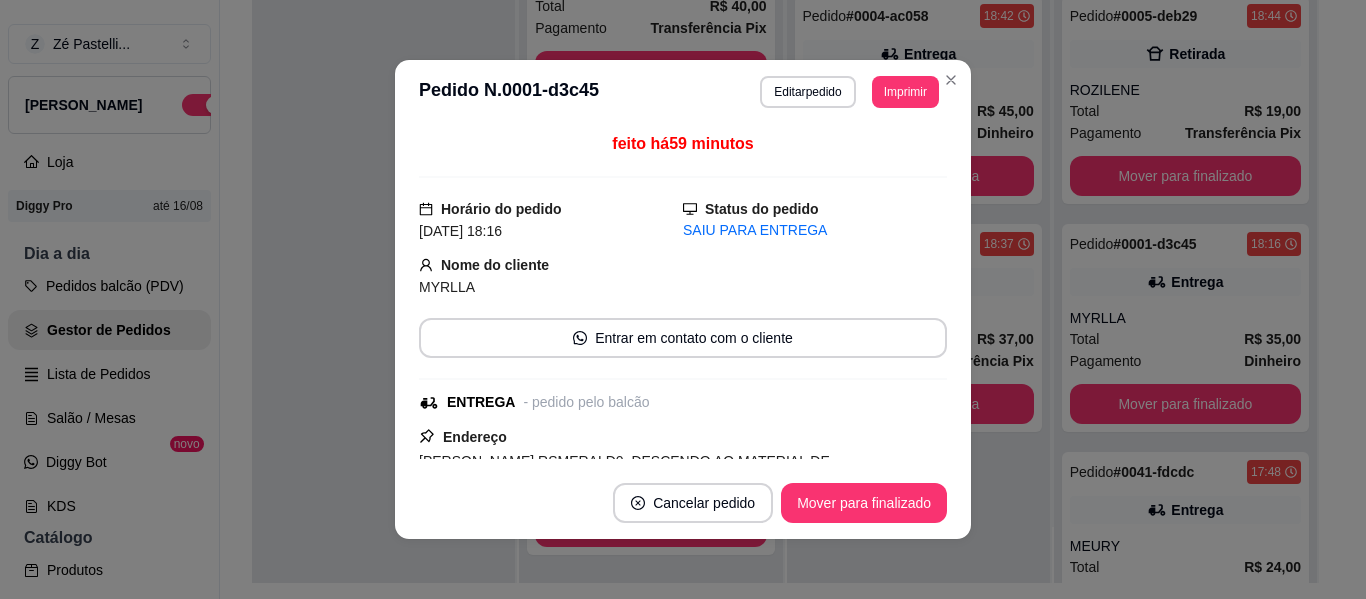 click on "Endereço  [PERSON_NAME] RSMERALD0, DESCENDO AO MATERIAL DE CONSTRUNÇOES  DE NIWLAN, n. 312,  -   Taxa de entrega  R$ 0,00 Copiar Endereço" at bounding box center (683, 509) 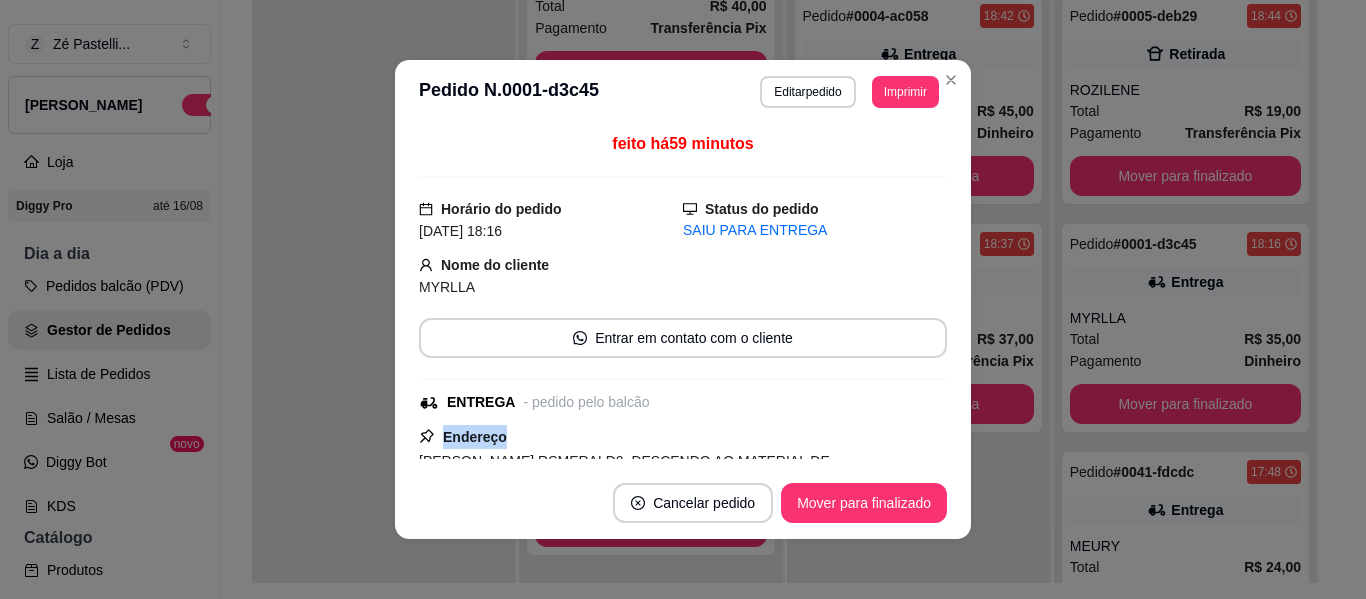 click on "Endereço  [PERSON_NAME] RSMERALD0, DESCENDO AO MATERIAL DE CONSTRUNÇOES  DE NIWLAN, n. 312,  -   Taxa de entrega  R$ 0,00 Copiar Endereço" at bounding box center [683, 509] 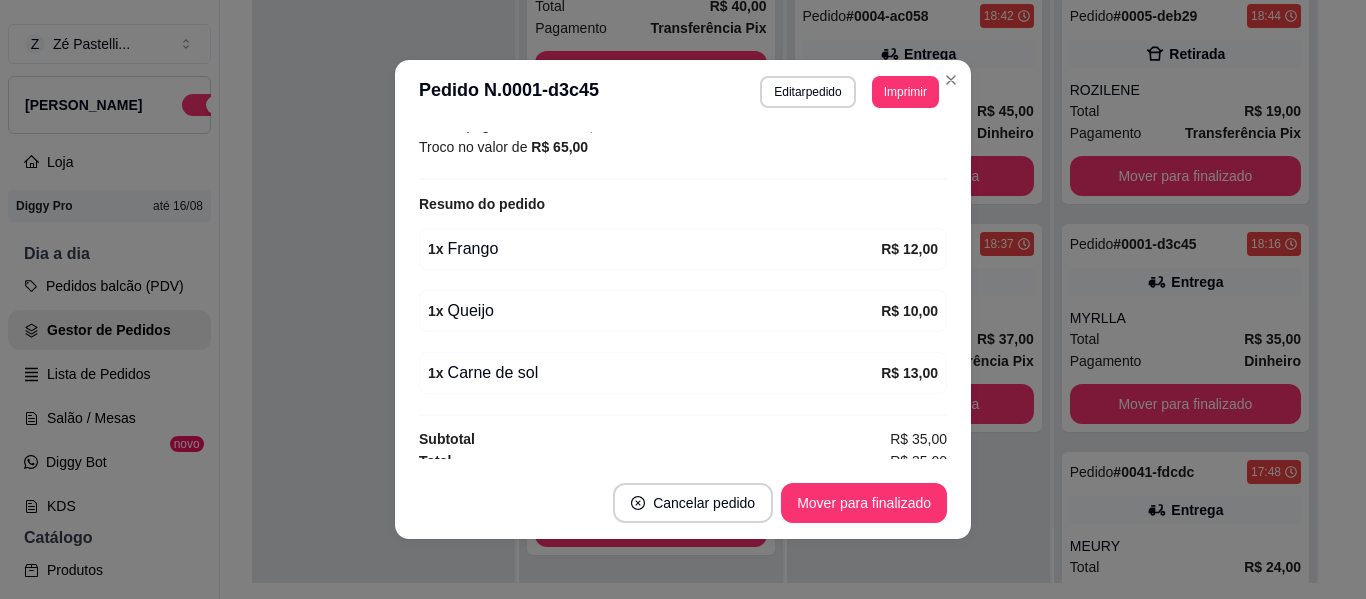 scroll, scrollTop: 582, scrollLeft: 0, axis: vertical 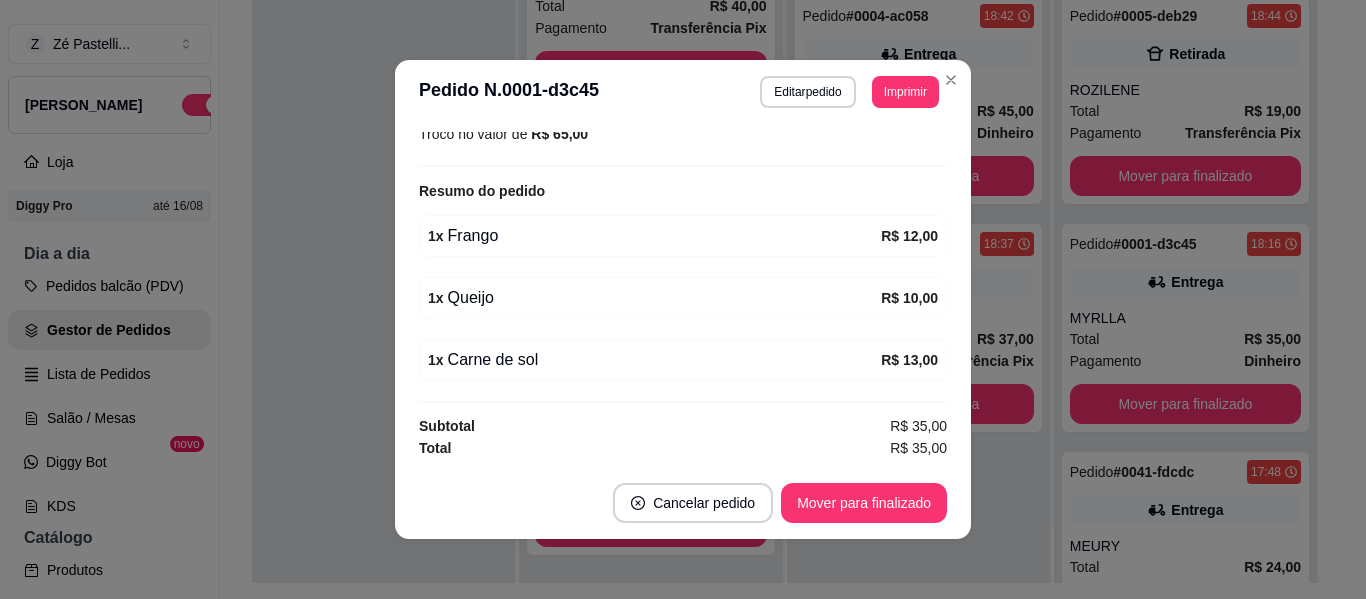 click on "feito há  59   minutos Horário do pedido [DATE] 18:16 Status do pedido SAIU PARA ENTREGA Nome do cliente MYRLLA Entrar em contato com o cliente ENTREGA - pedido pelo balcão Endereço  [PERSON_NAME] RSMERALD0, DESCENDO AO MATERIAL DE CONSTRUNÇOES  DE [PERSON_NAME], n. 312,  -   Taxa de entrega  R$ 0,00 Copiar Endereço Pagamento Dinheiro   R$ 35,00 Cliente pagará com   R$ 100,00 Troco no valor de   R$ 65,00 Resumo do pedido 1 x     Frango  R$ 12,00 1 x     Queijo  R$ 10,00 1 x     Carne de sol  R$ 13,00 Subtotal R$ 35,00 Total R$ 35,00" at bounding box center [683, 295] 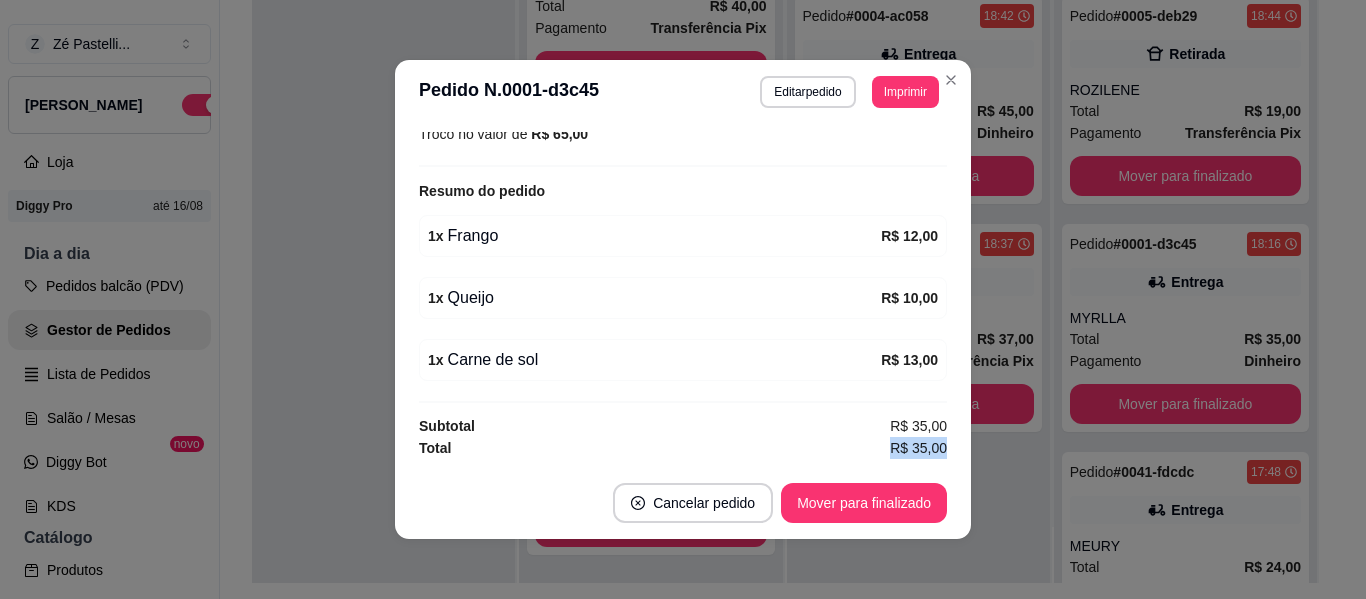click on "feito há  59   minutos Horário do pedido [DATE] 18:16 Status do pedido SAIU PARA ENTREGA Nome do cliente MYRLLA Entrar em contato com o cliente ENTREGA - pedido pelo balcão Endereço  [PERSON_NAME] RSMERALD0, DESCENDO AO MATERIAL DE CONSTRUNÇOES  DE [PERSON_NAME], n. 312,  -   Taxa de entrega  R$ 0,00 Copiar Endereço Pagamento Dinheiro   R$ 35,00 Cliente pagará com   R$ 100,00 Troco no valor de   R$ 65,00 Resumo do pedido 1 x     Frango  R$ 12,00 1 x     Queijo  R$ 10,00 1 x     Carne de sol  R$ 13,00 Subtotal R$ 35,00 Total R$ 35,00" at bounding box center (683, 295) 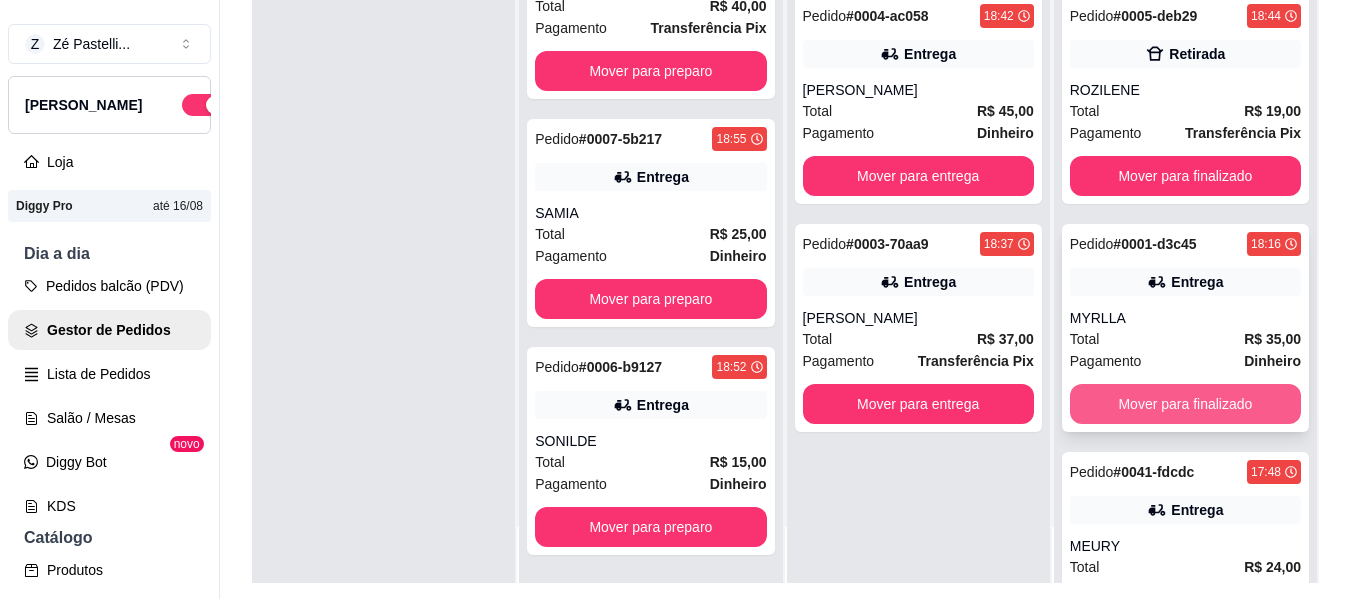 click on "Mover para finalizado" at bounding box center (1185, 404) 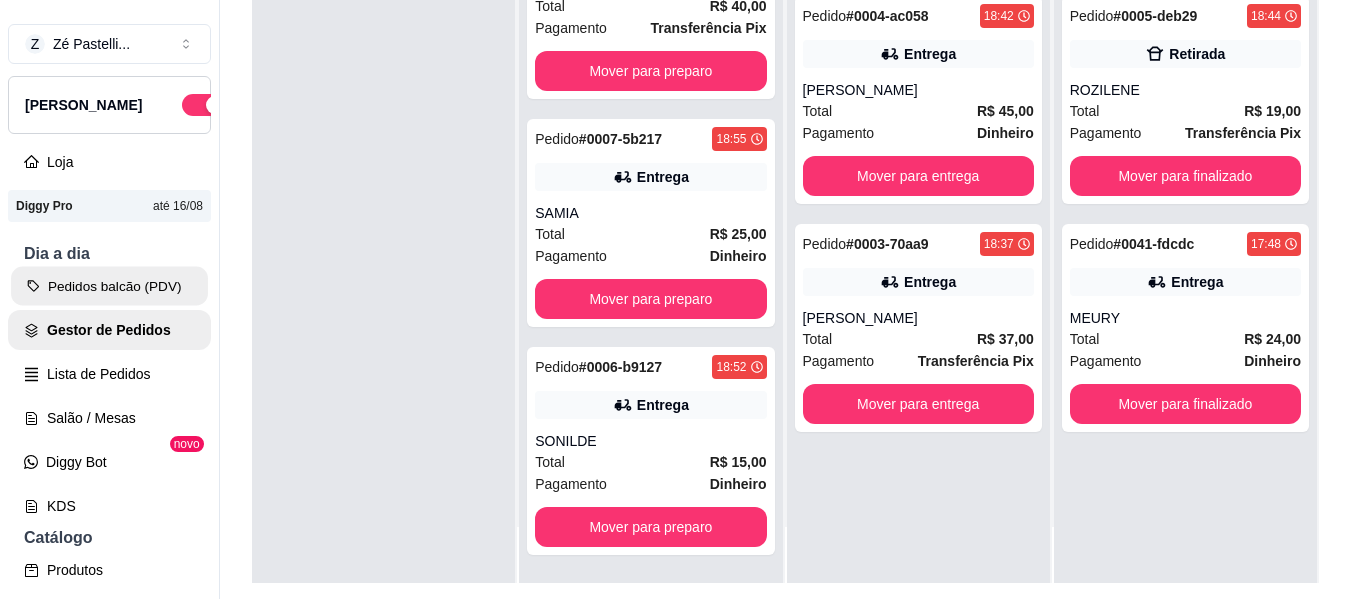 click on "Pedidos balcão (PDV)" at bounding box center (109, 286) 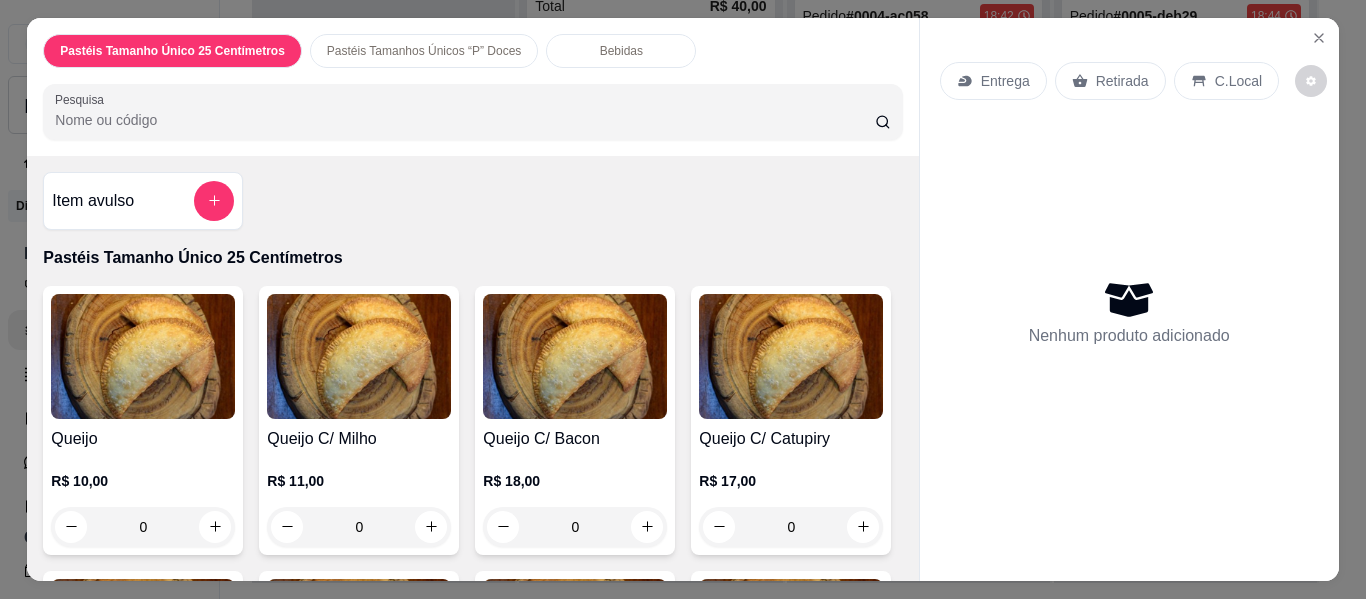 click on "0" at bounding box center [143, 527] 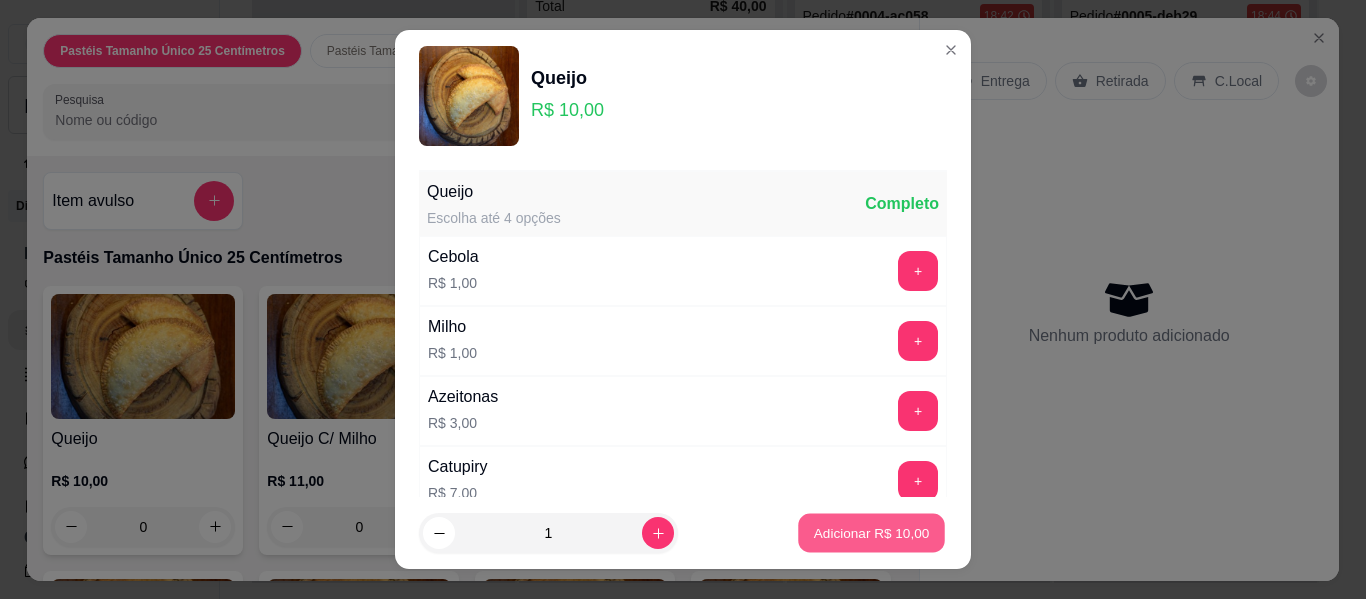 click on "Adicionar   R$ 10,00" at bounding box center [871, 533] 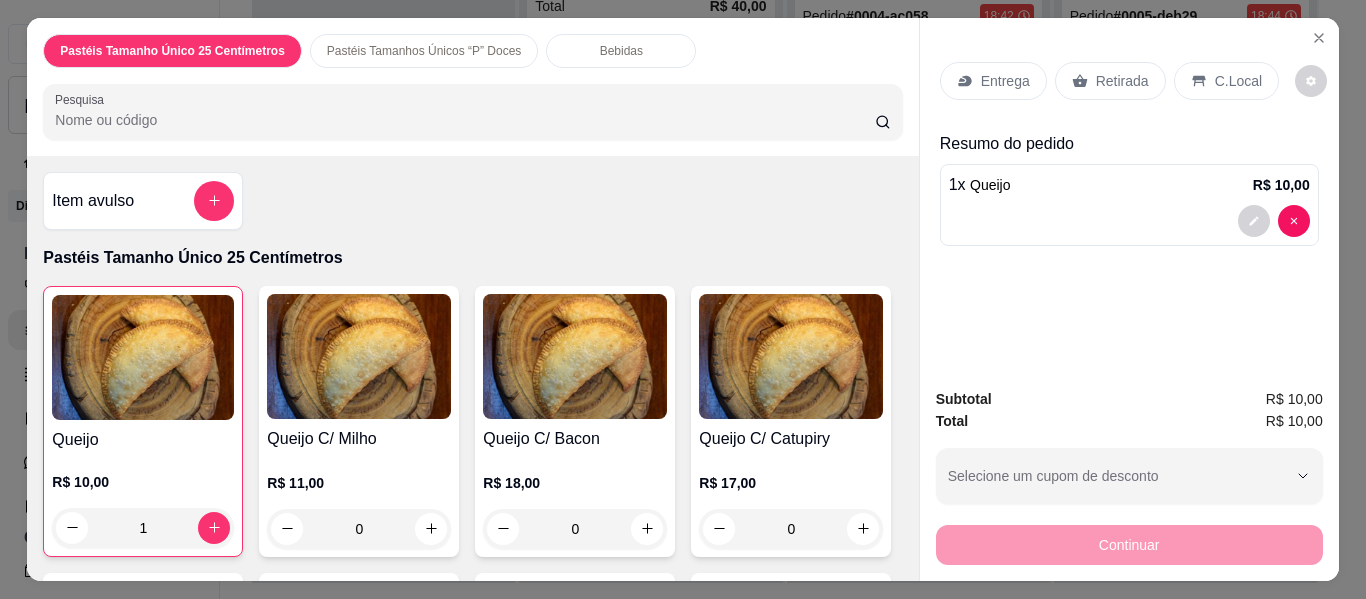 click on "Entrega" at bounding box center (1005, 81) 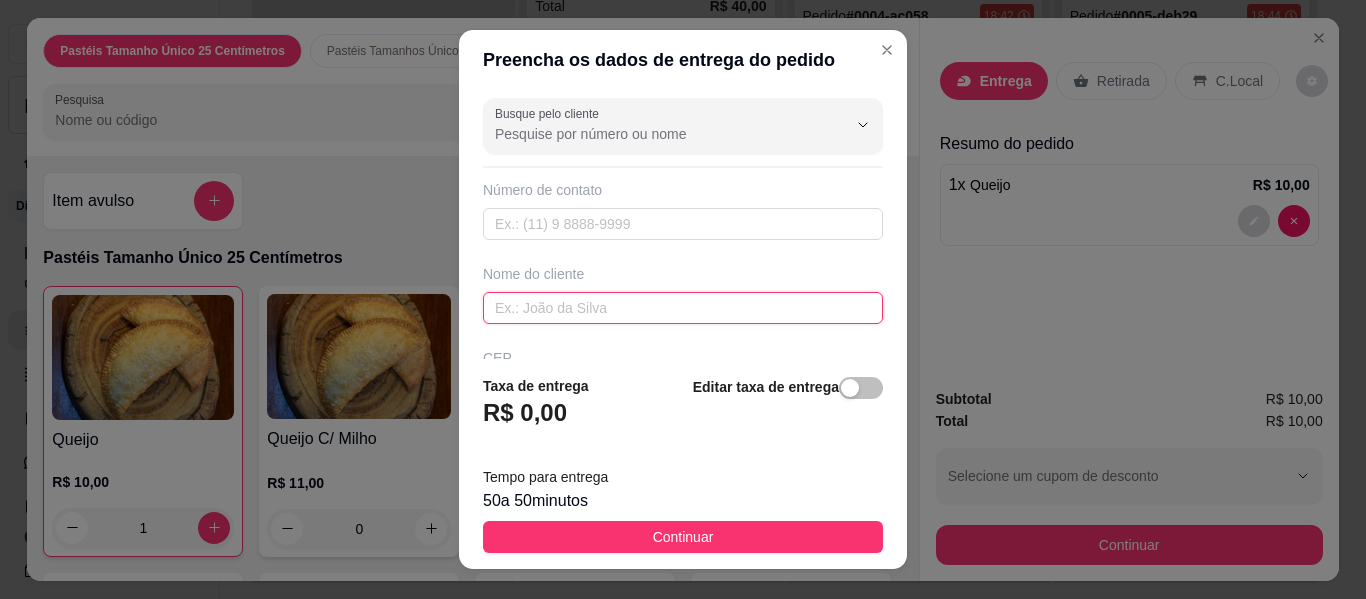 click at bounding box center [683, 308] 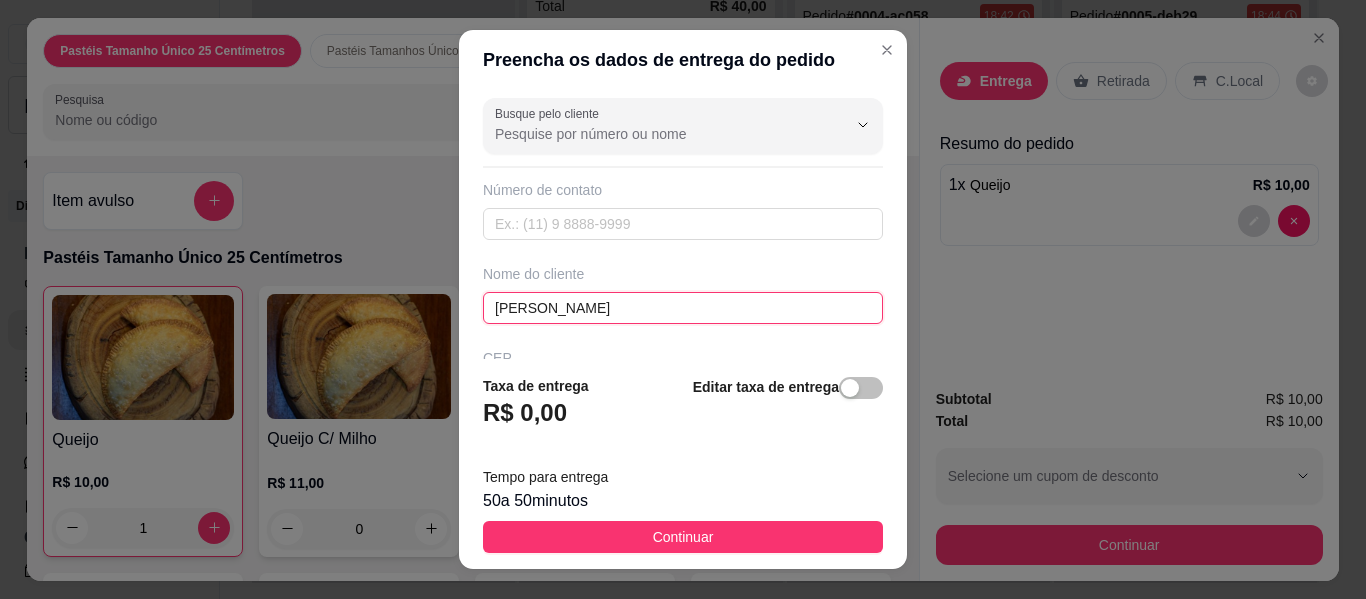 type on "[PERSON_NAME]" 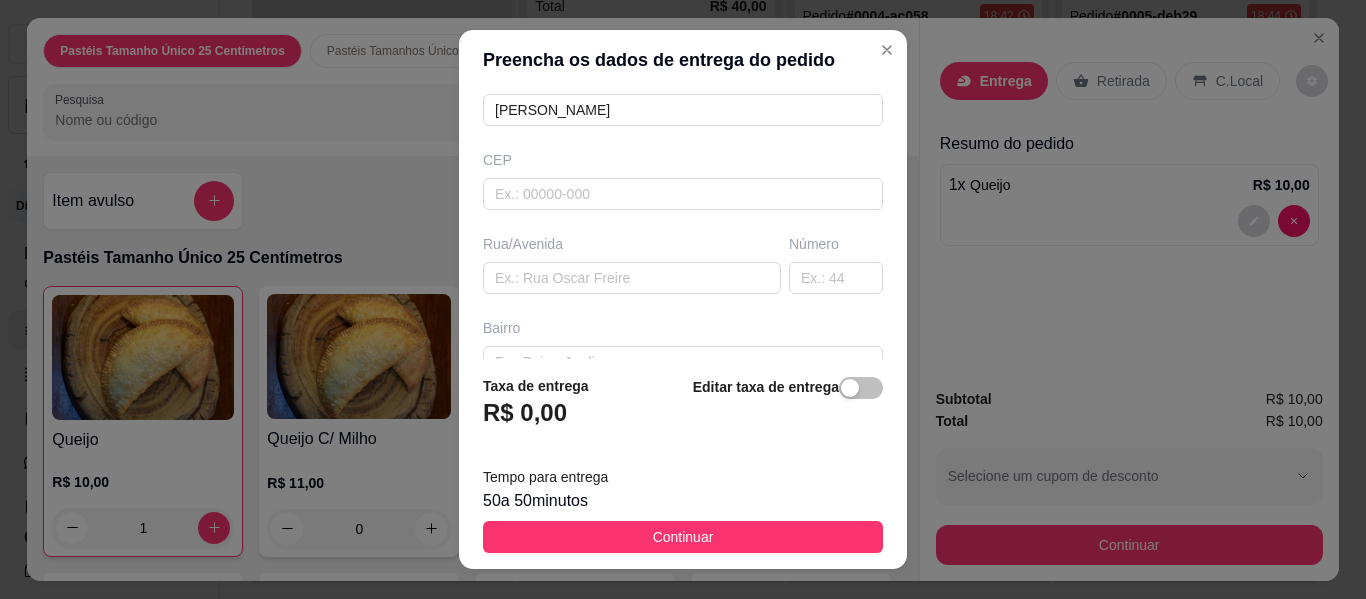 scroll, scrollTop: 200, scrollLeft: 0, axis: vertical 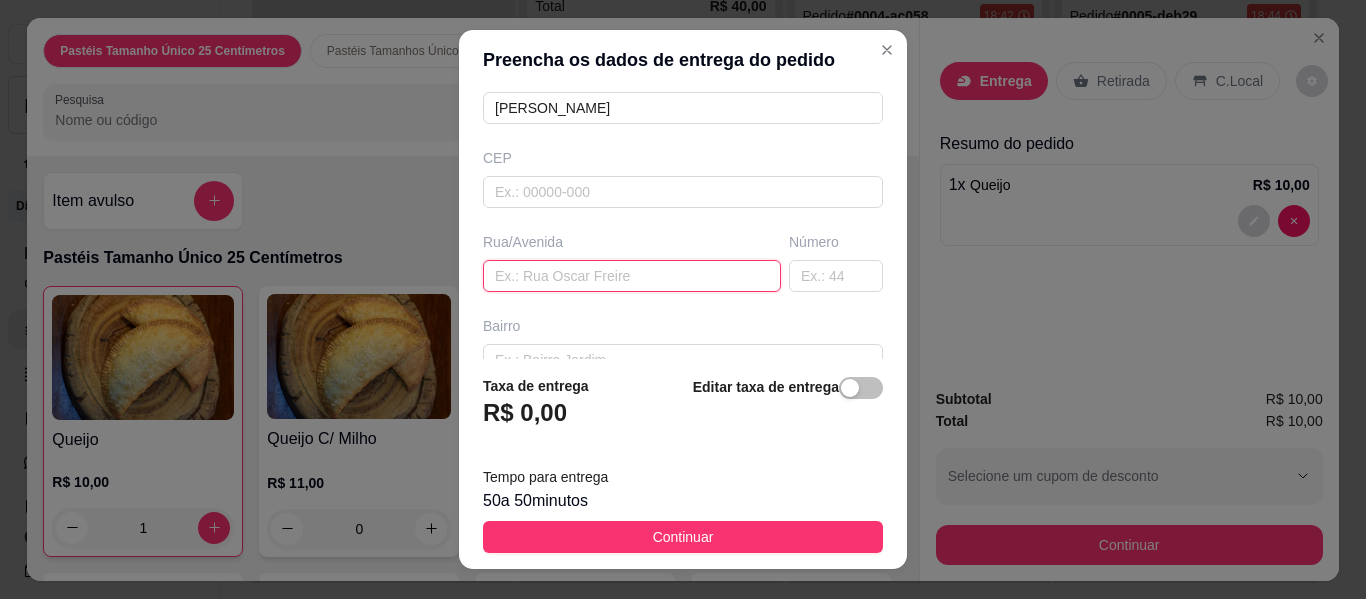 click at bounding box center (632, 276) 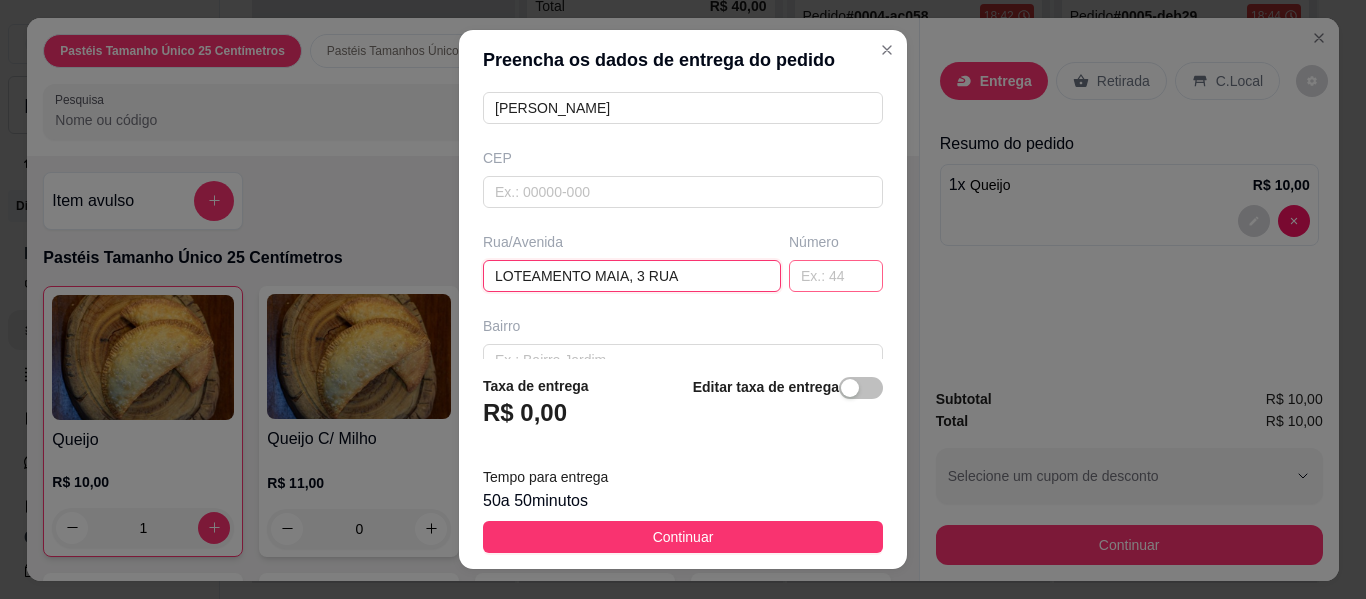 type on "LOTEAMENTO MAIA, 3 RUA" 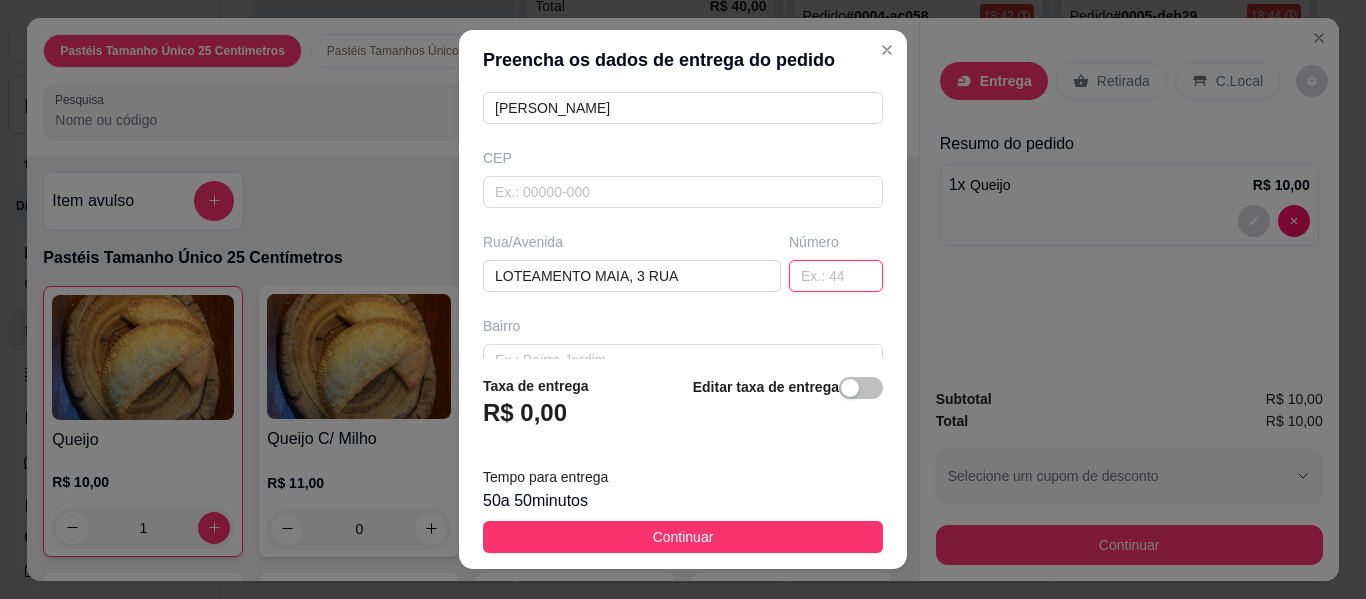 click at bounding box center (836, 276) 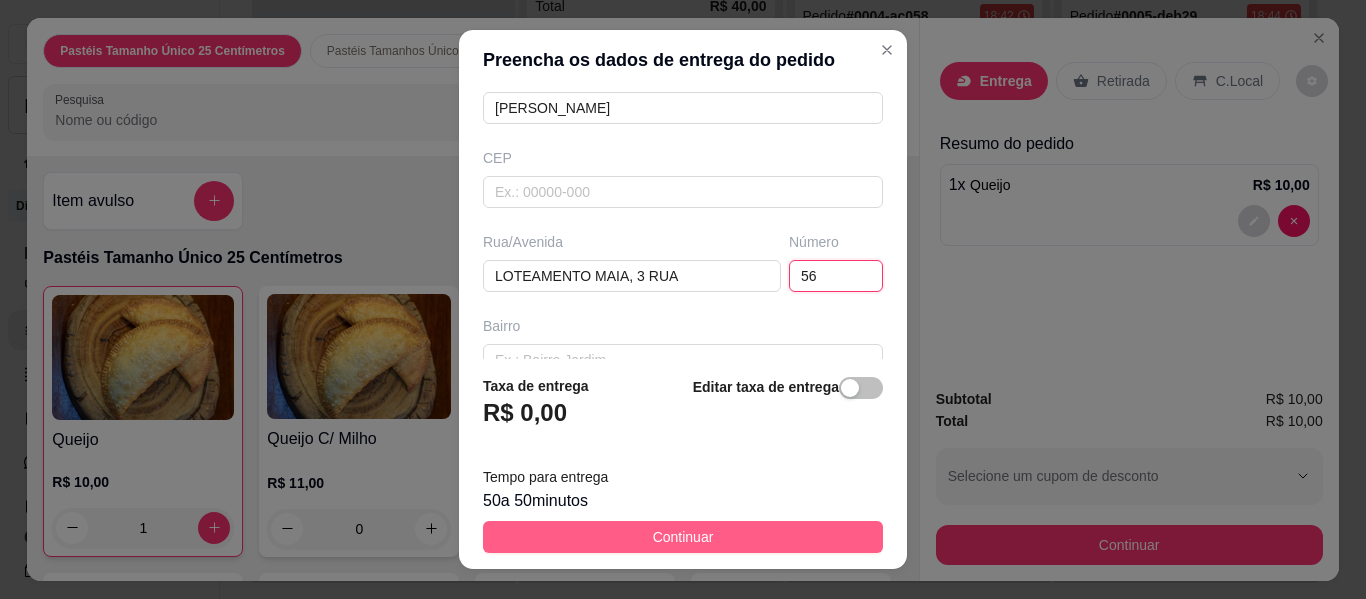 type on "56" 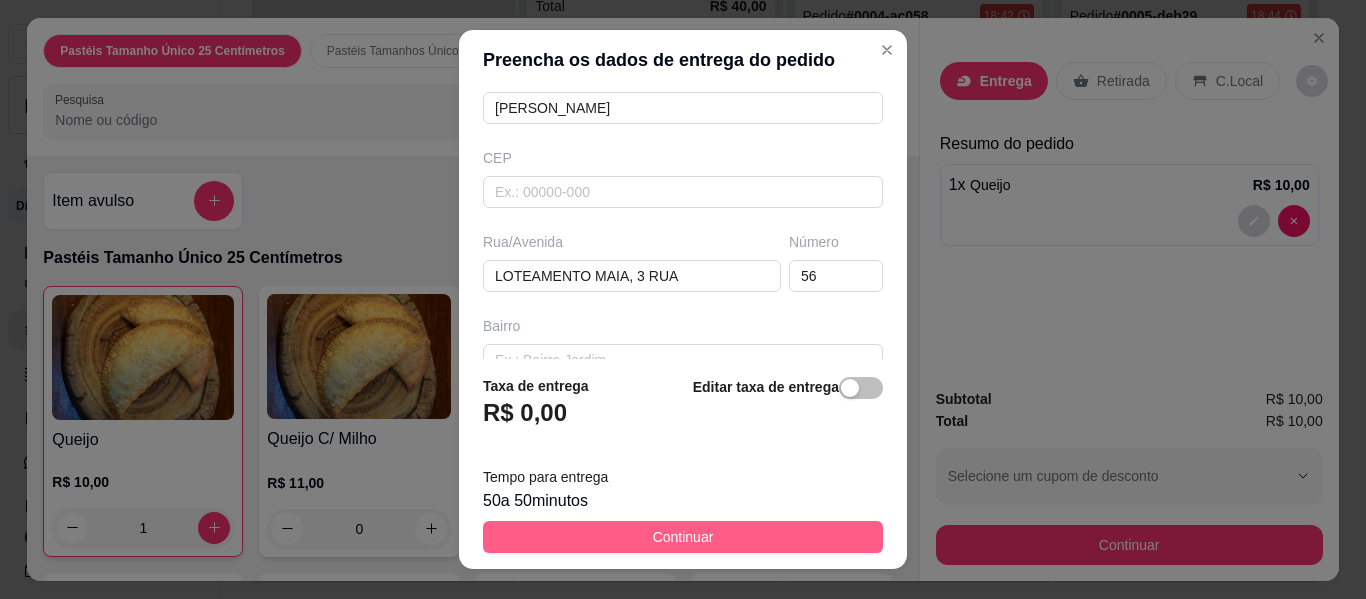 click on "Continuar" at bounding box center [683, 537] 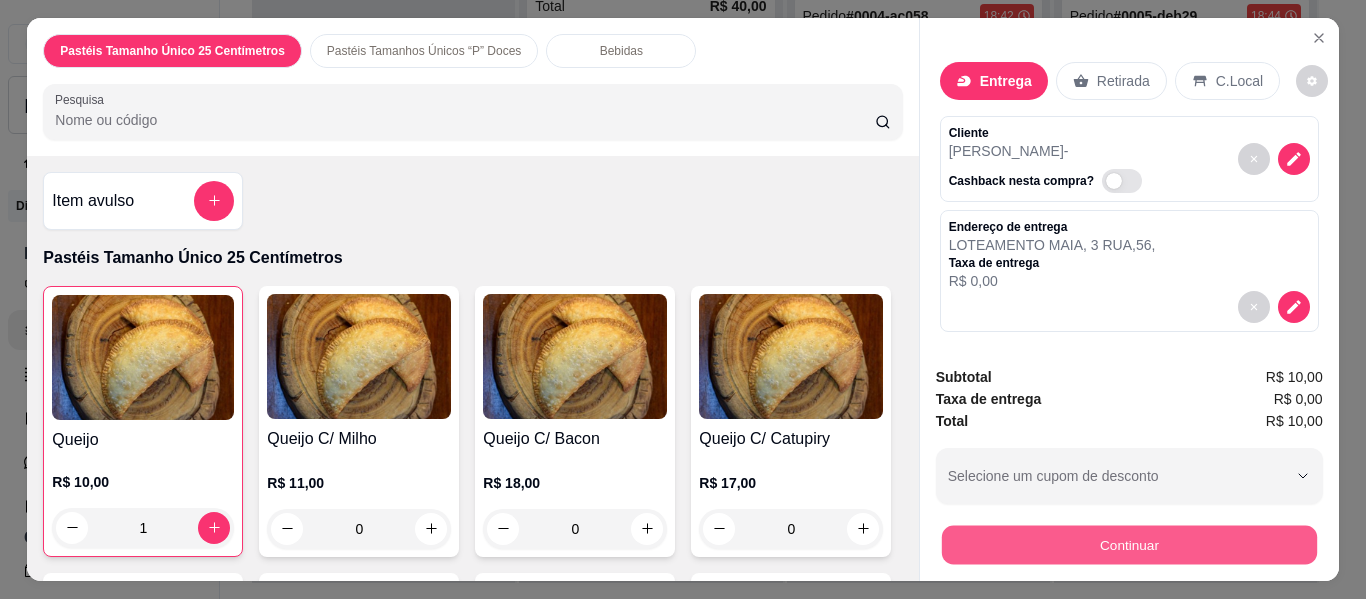 click on "Continuar" at bounding box center (1128, 545) 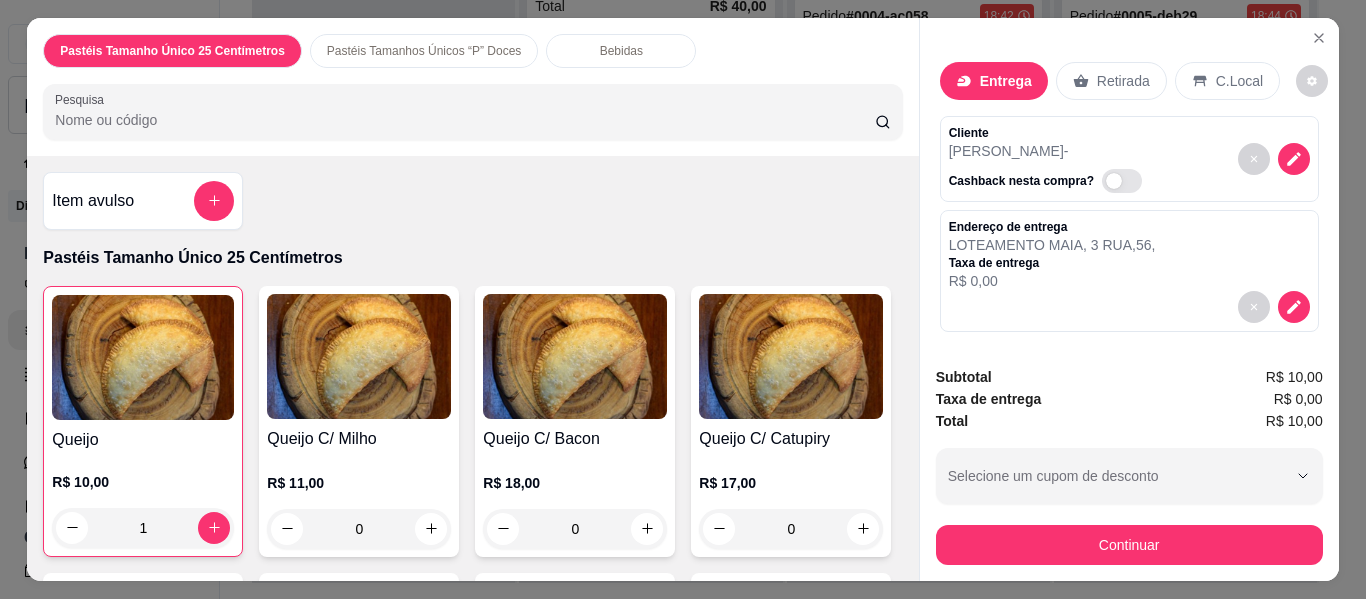 click on "Entrega" at bounding box center (1006, 81) 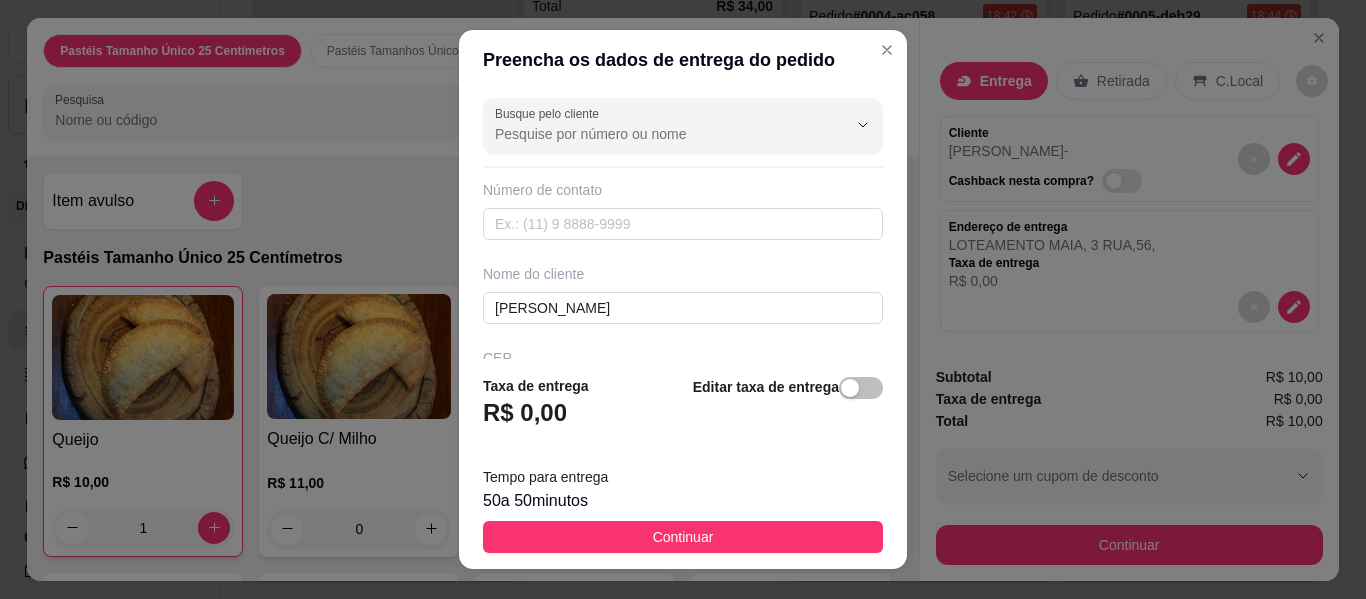 scroll, scrollTop: 333, scrollLeft: 0, axis: vertical 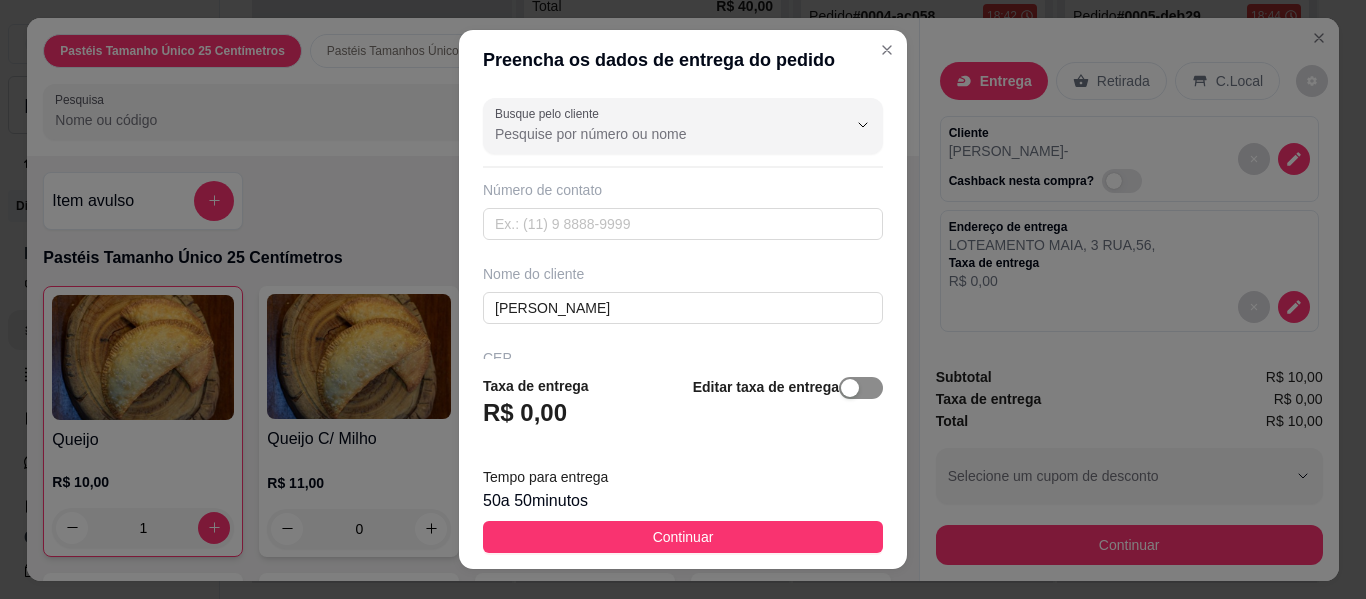 click at bounding box center (861, 388) 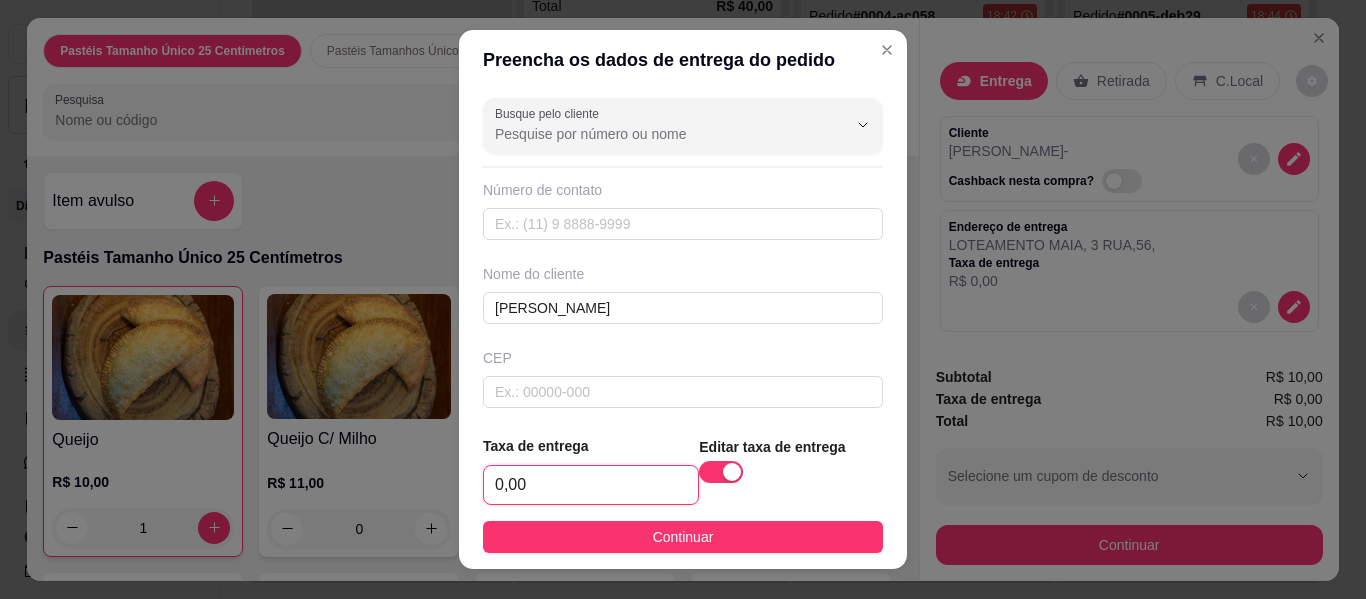 click on "0,00" at bounding box center [591, 485] 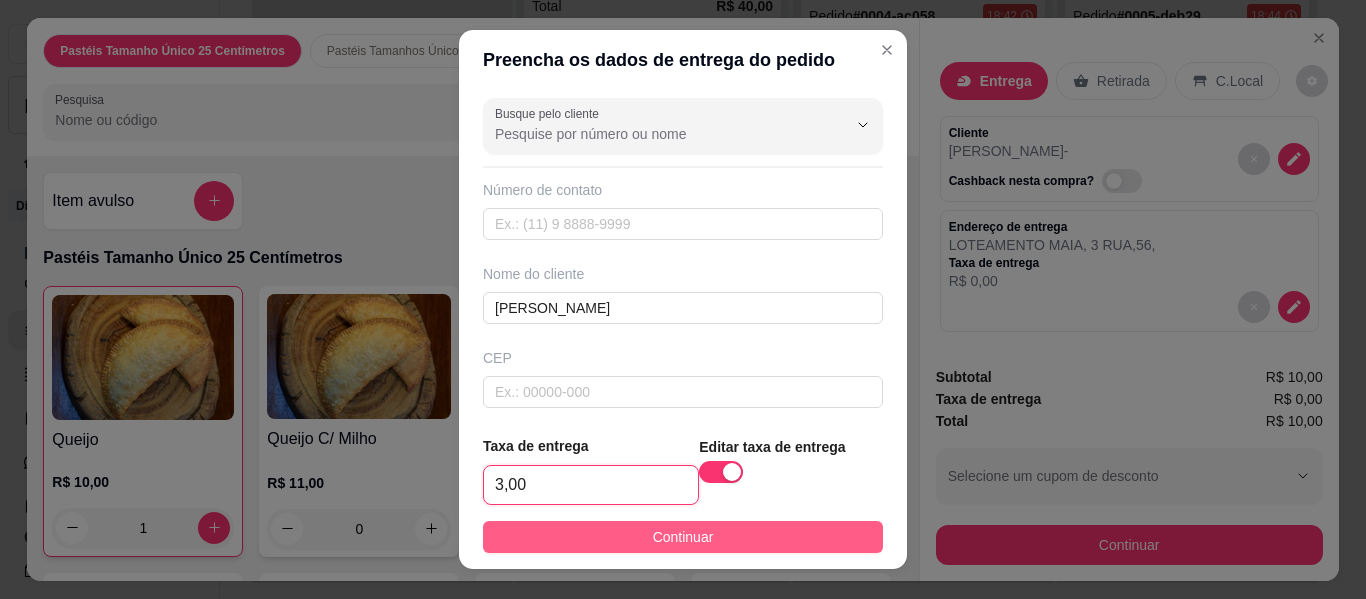 type on "3,00" 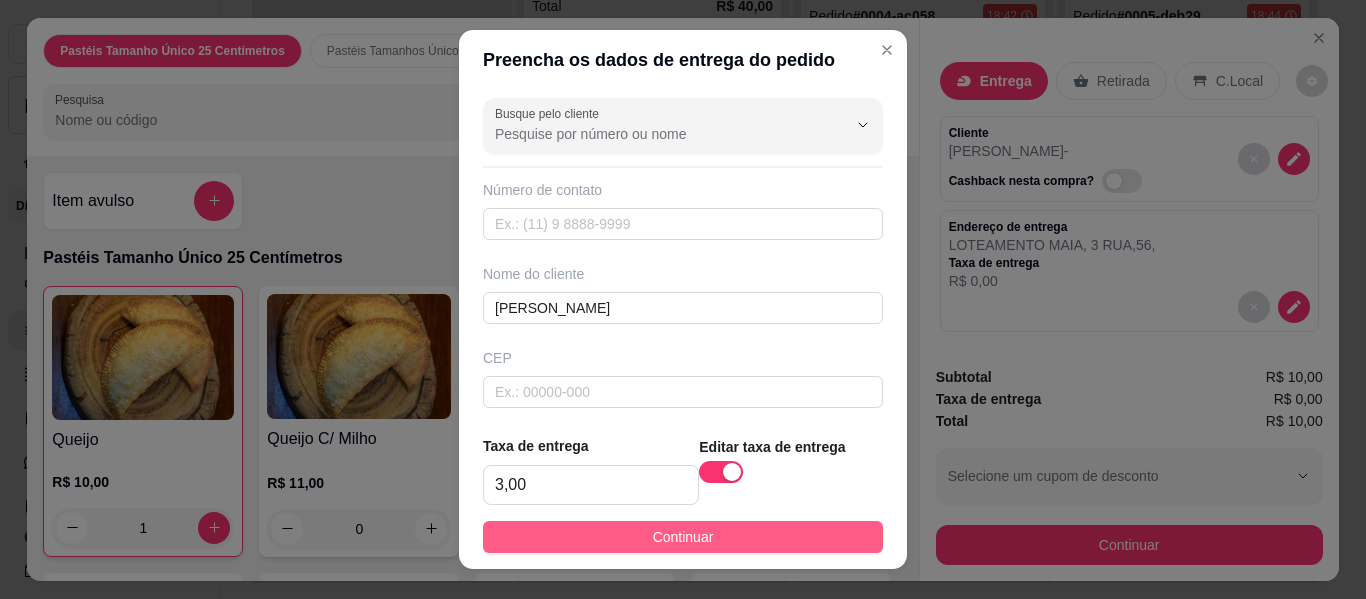 click on "Continuar" at bounding box center (683, 537) 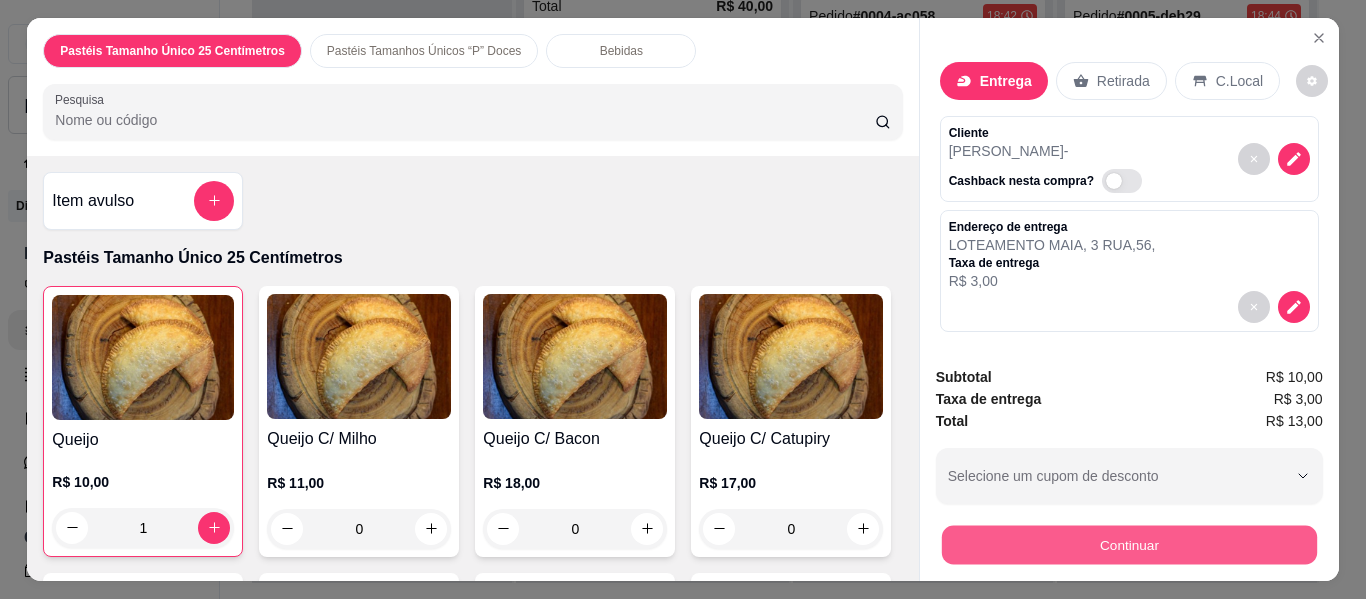 click on "Continuar" at bounding box center [1128, 545] 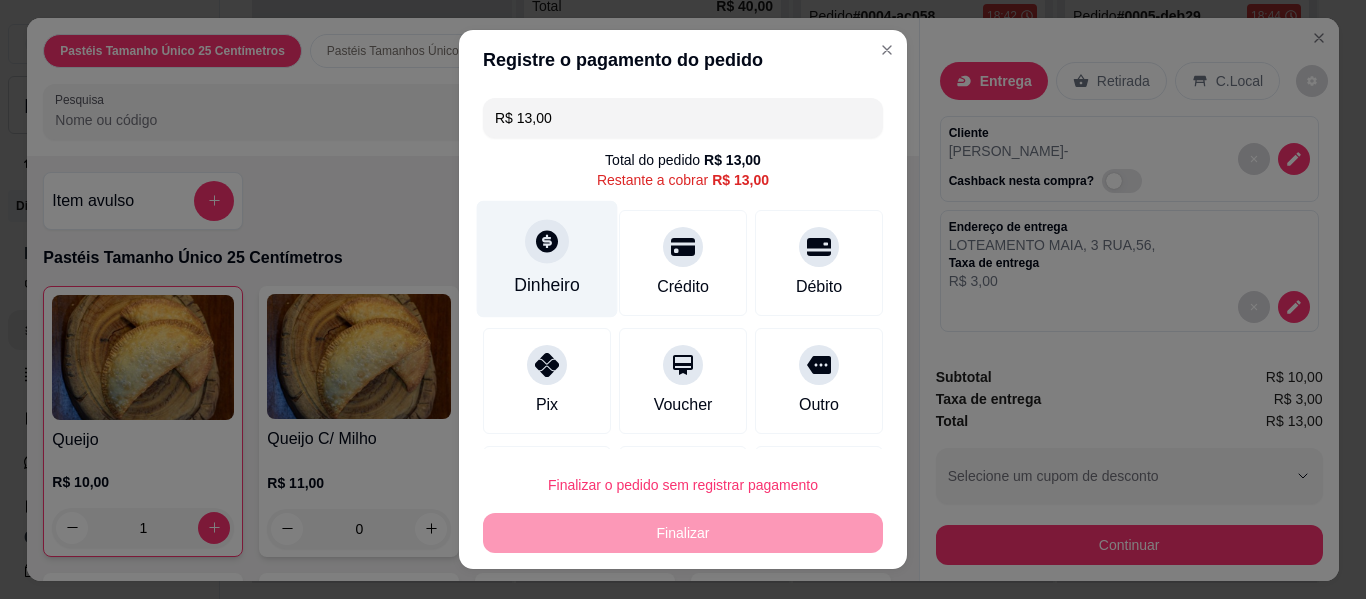 click on "Dinheiro" at bounding box center [547, 259] 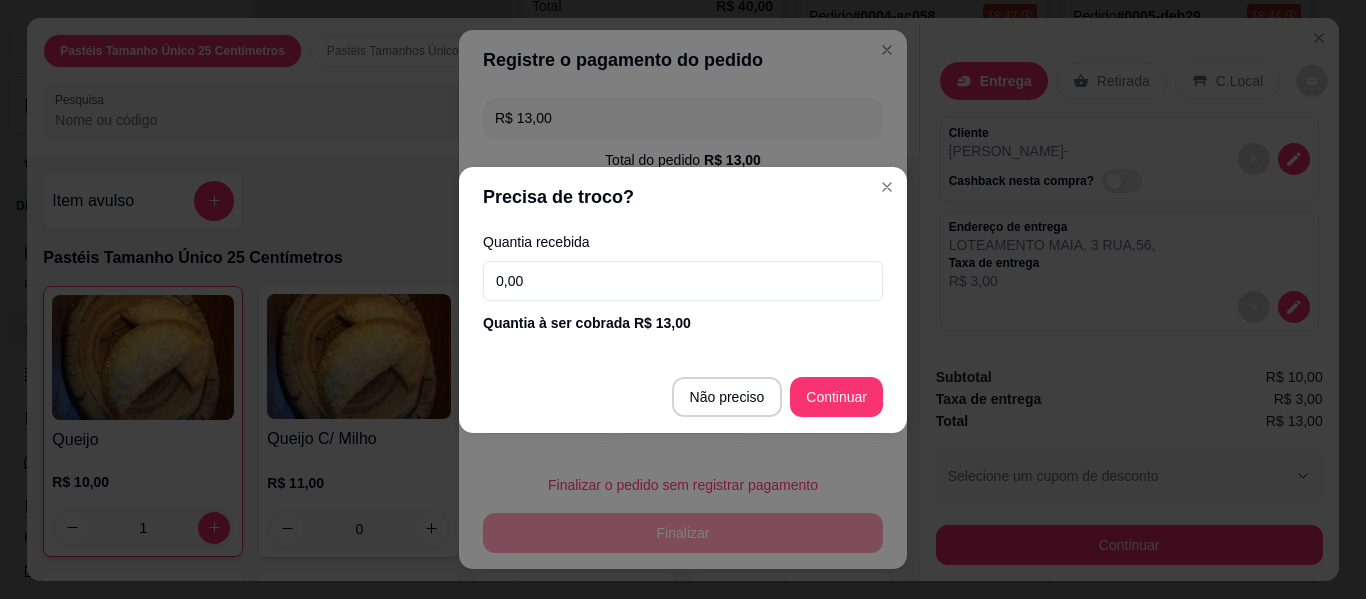 click on "0,00" at bounding box center (683, 281) 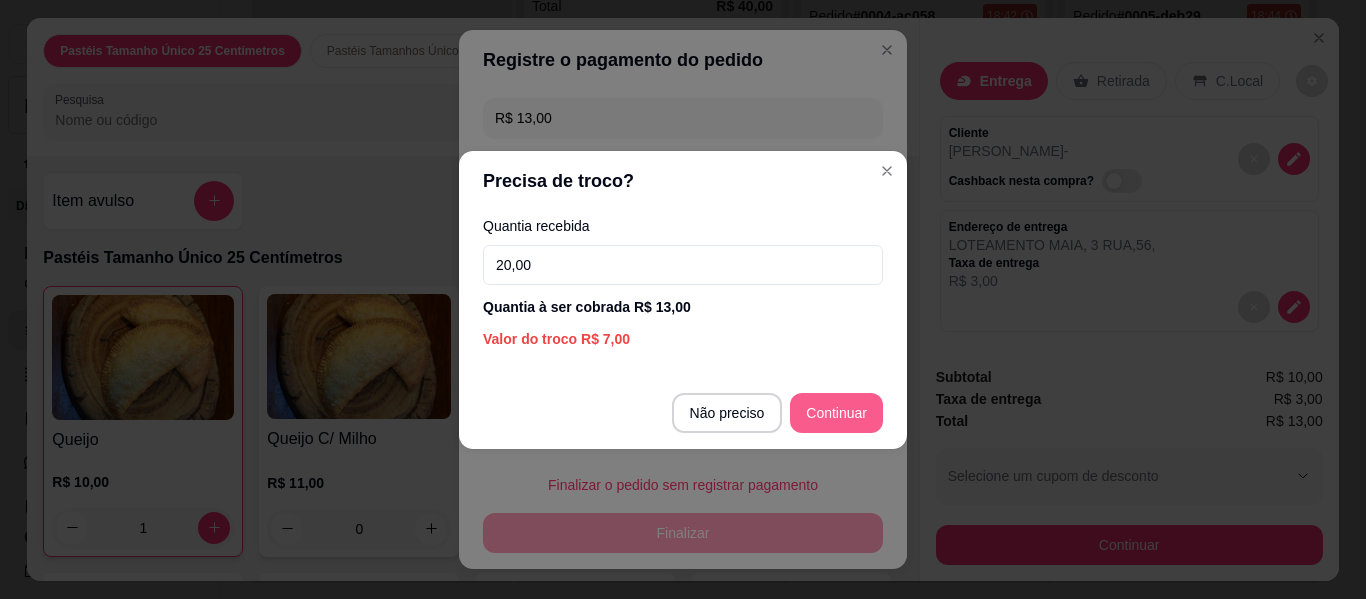 type on "20,00" 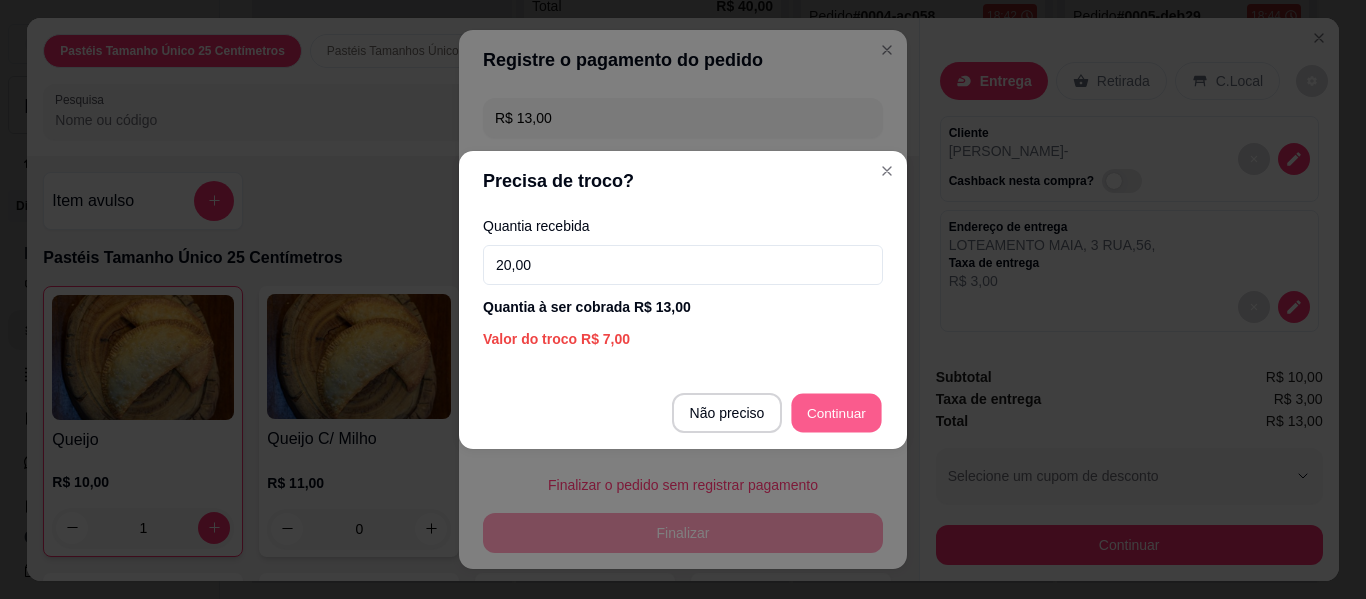type on "R$ 0,00" 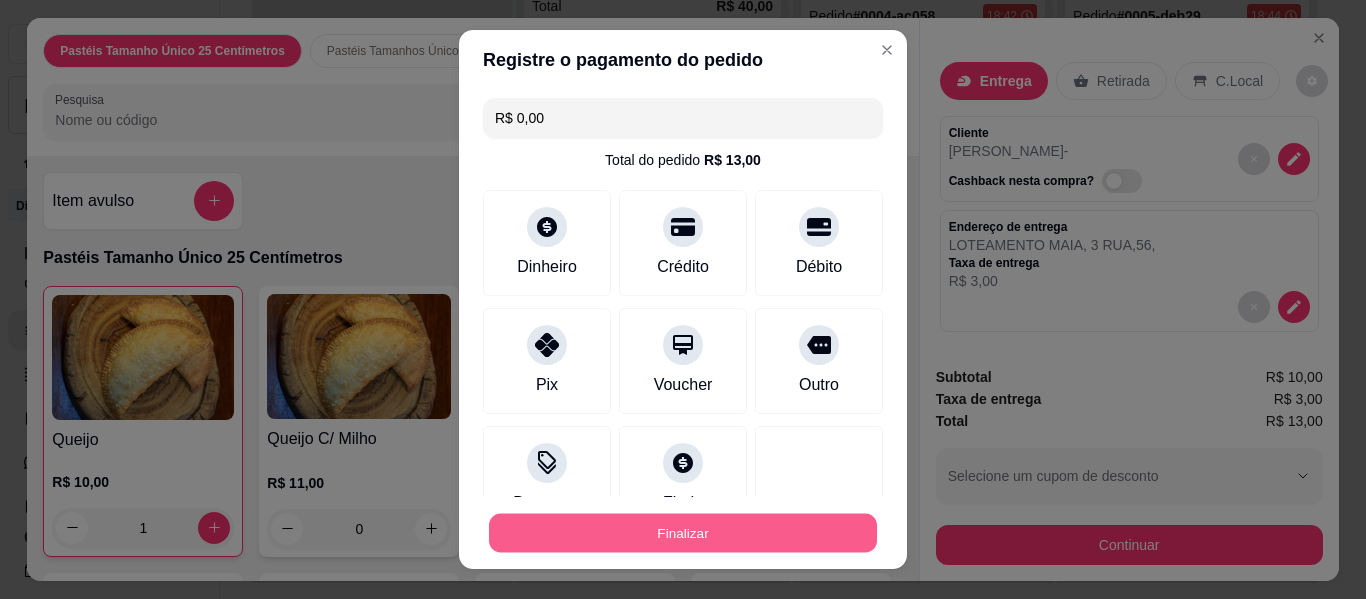 click on "Finalizar" at bounding box center (683, 533) 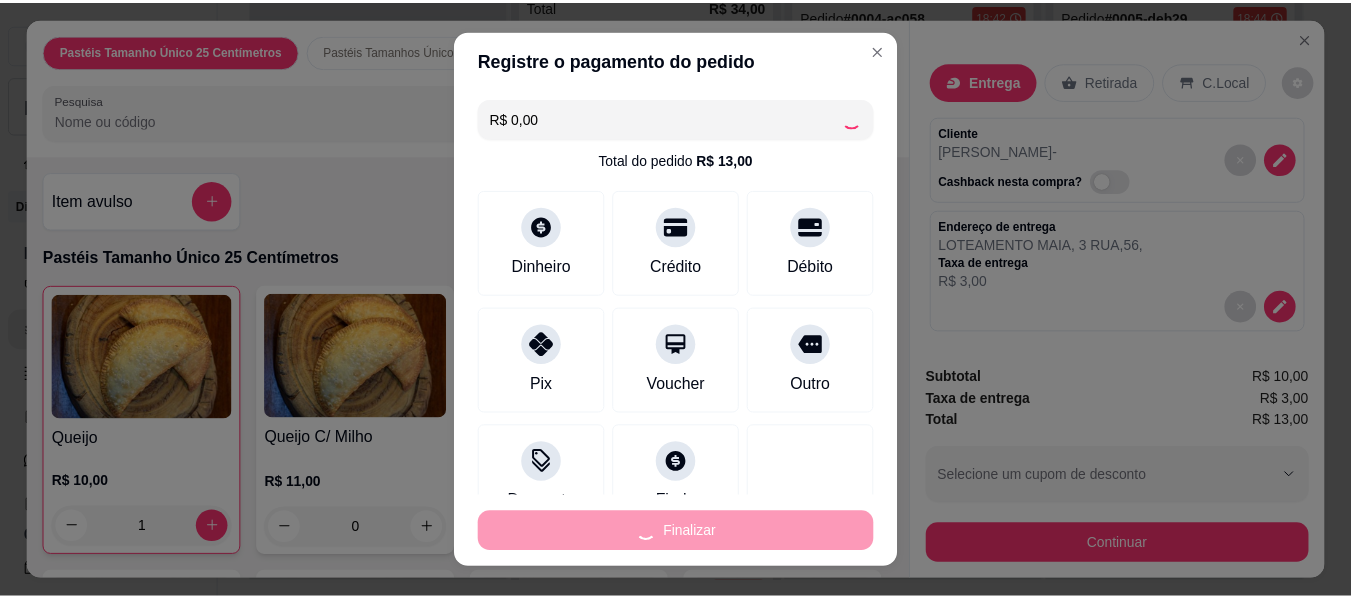 scroll, scrollTop: 561, scrollLeft: 0, axis: vertical 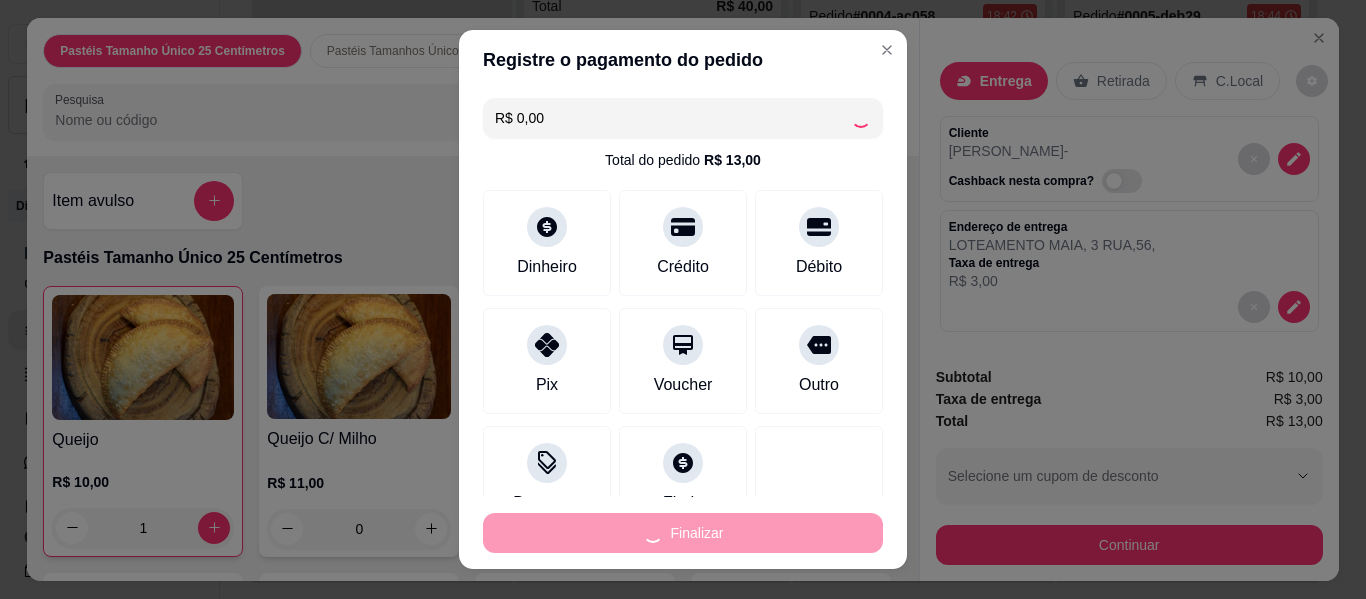 type on "0" 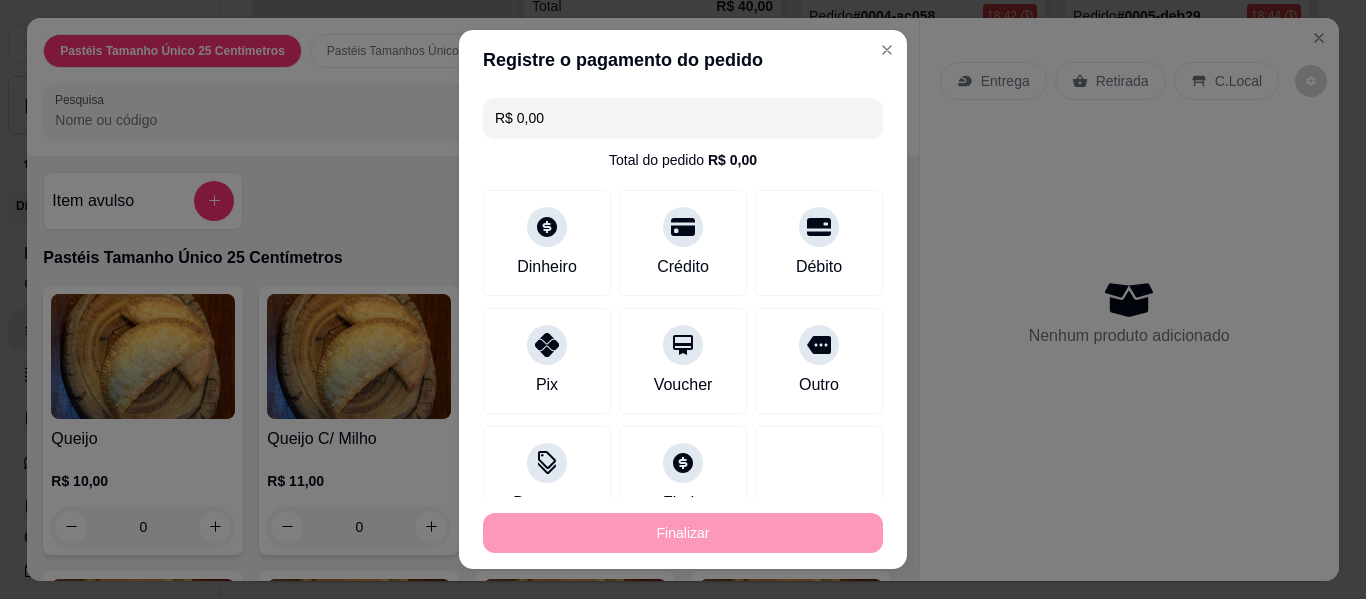 type on "-R$ 13,00" 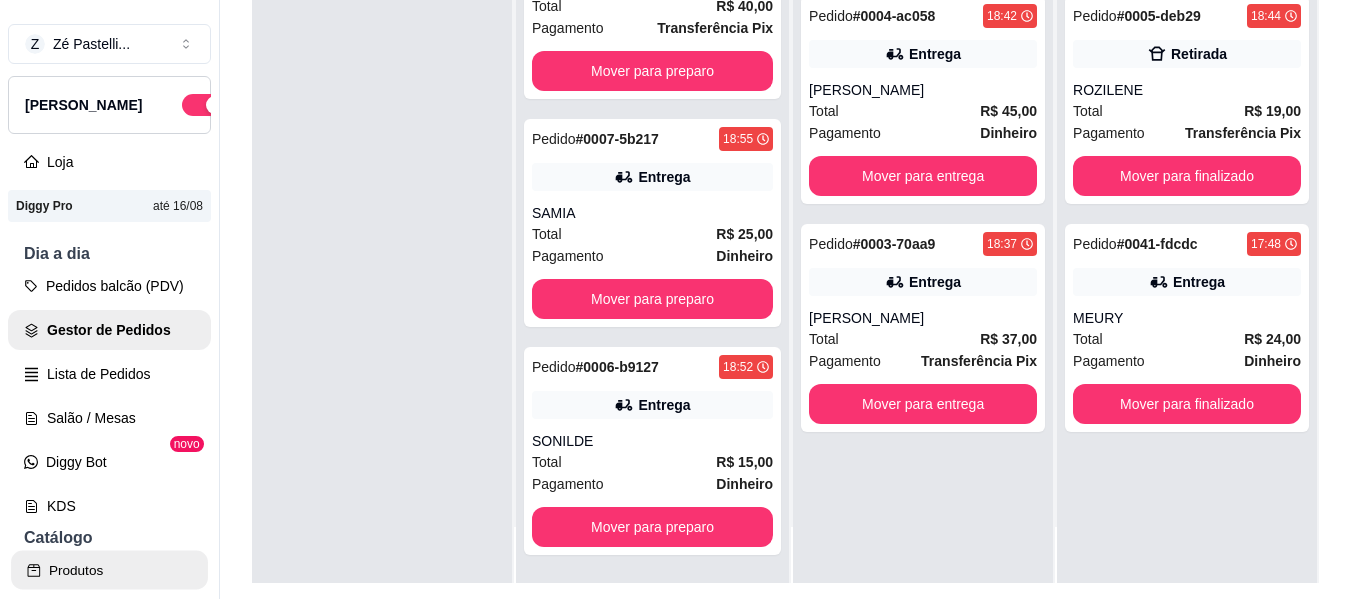 click on "Produtos" at bounding box center [109, 570] 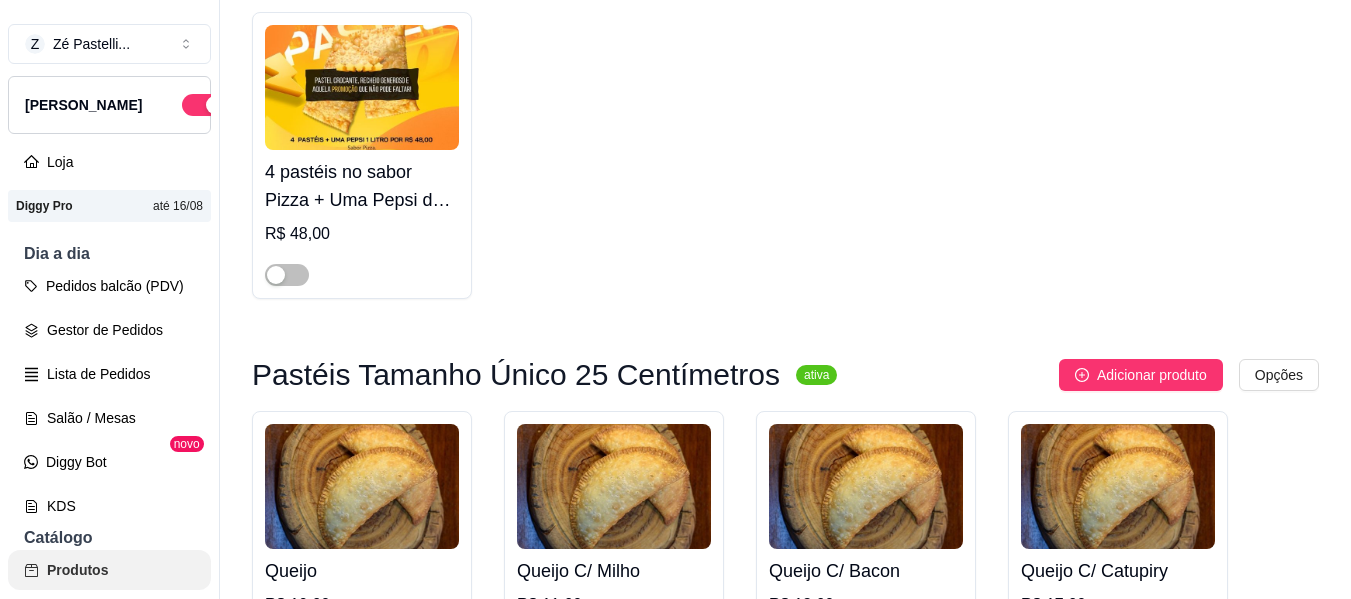 scroll, scrollTop: 0, scrollLeft: 0, axis: both 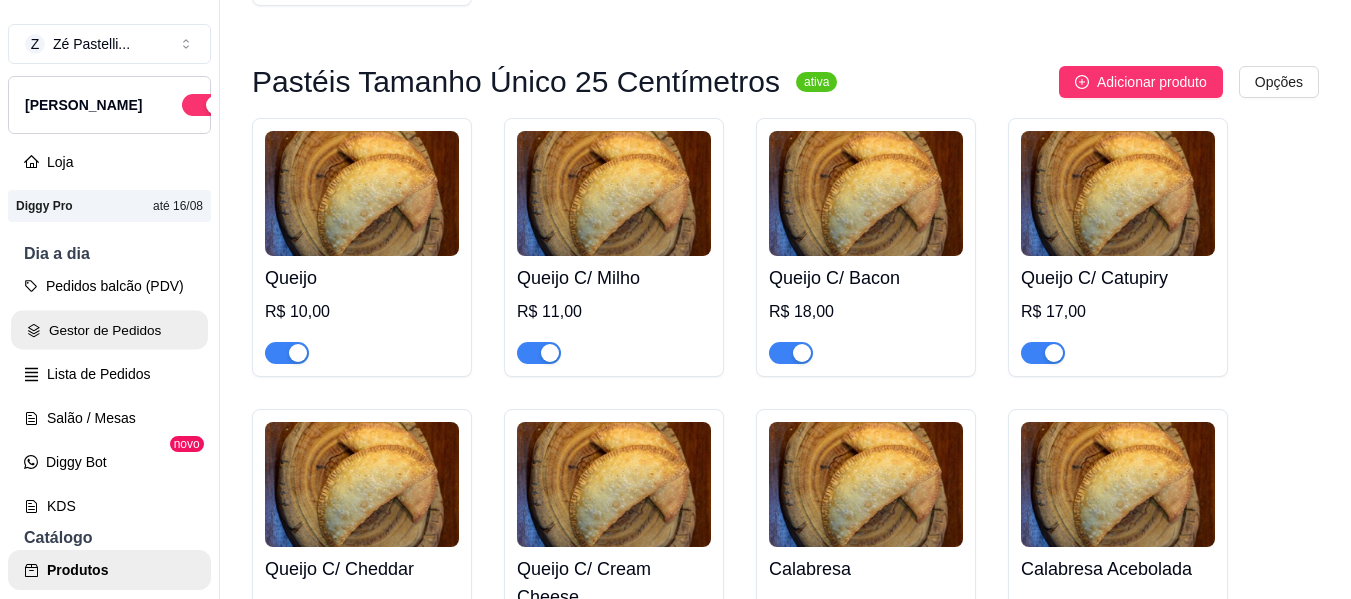 click on "Gestor de Pedidos" at bounding box center (109, 330) 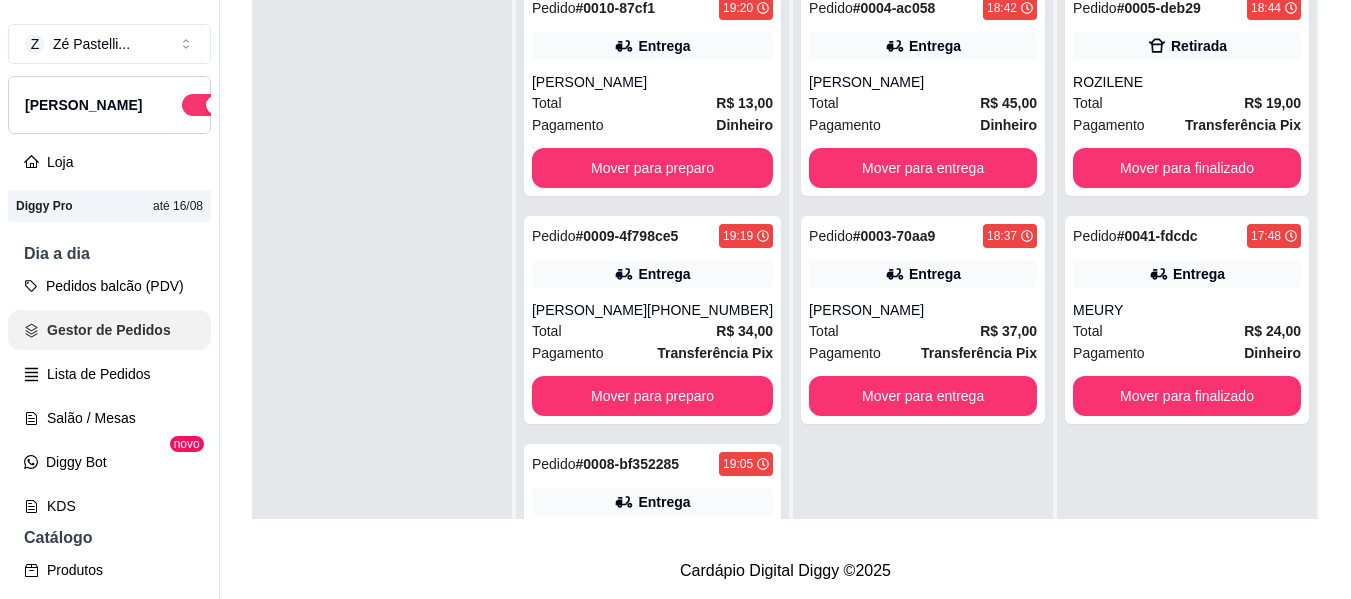scroll, scrollTop: 0, scrollLeft: 0, axis: both 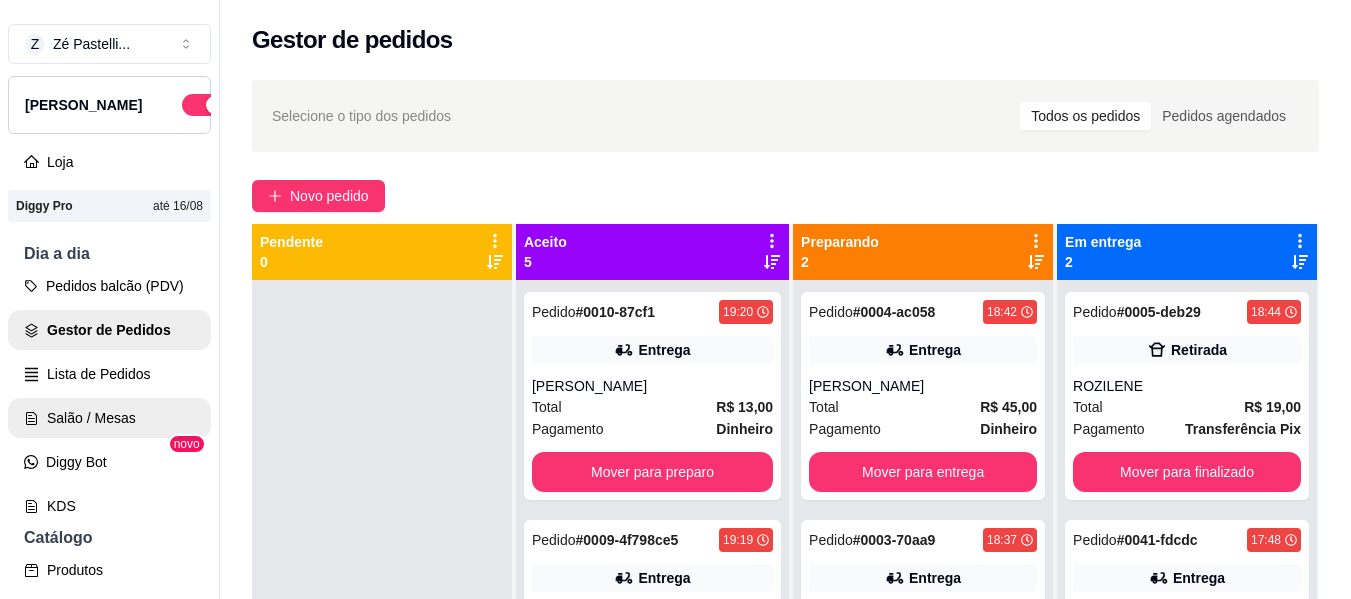 click on "Salão / Mesas" at bounding box center [109, 418] 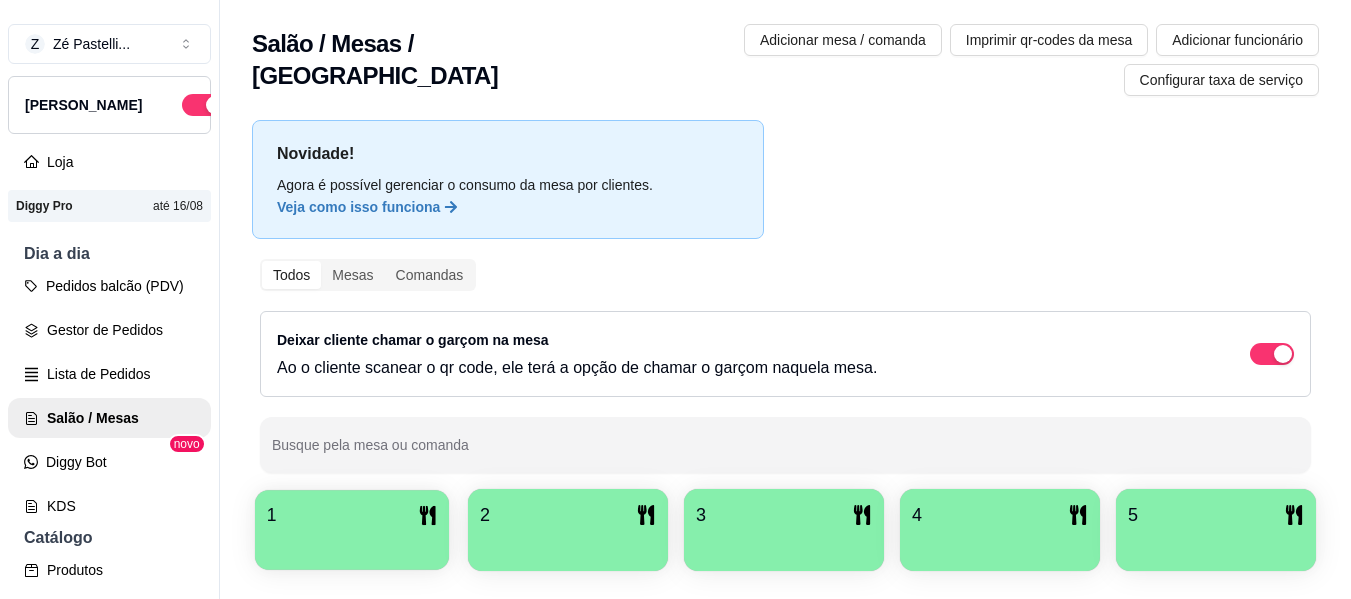click at bounding box center [352, 543] 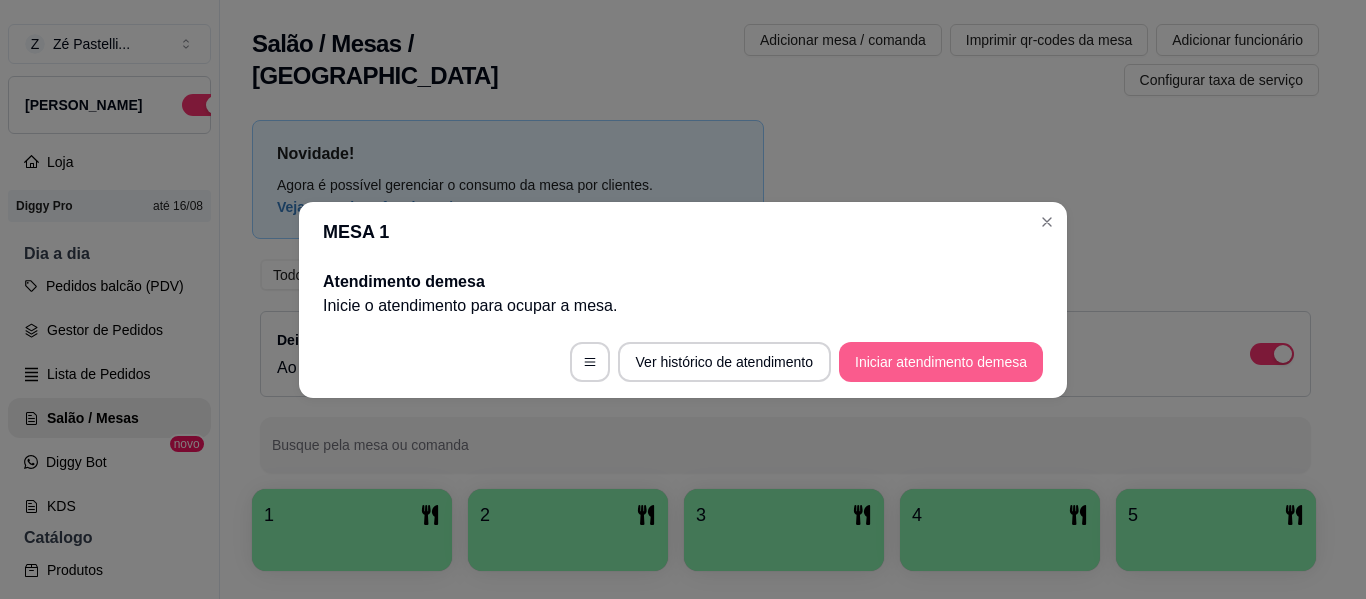 click on "Iniciar atendimento de  mesa" at bounding box center [941, 362] 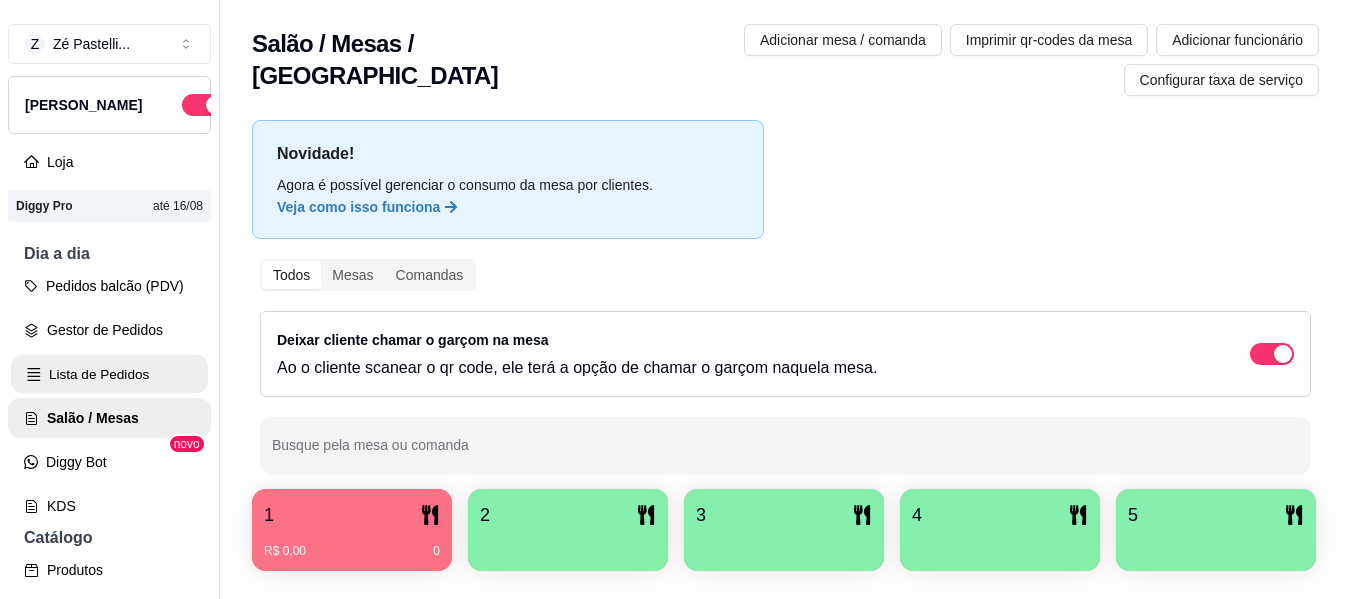 click on "Lista de Pedidos" at bounding box center [109, 374] 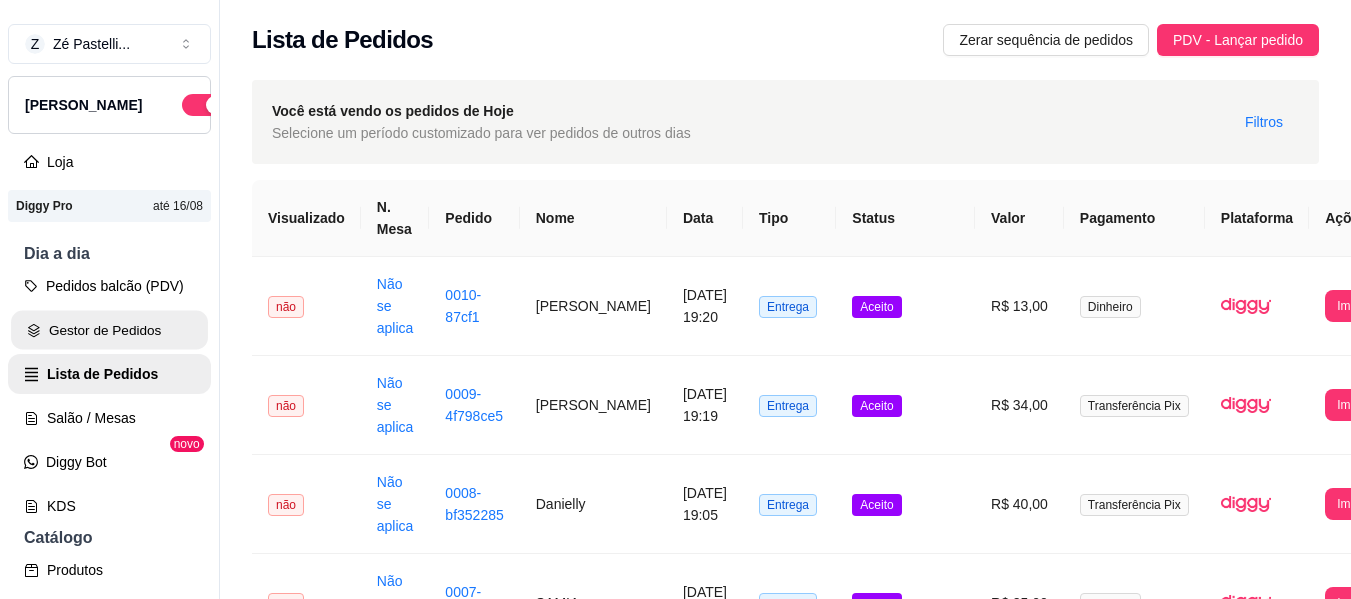 click on "Gestor de Pedidos" at bounding box center (109, 330) 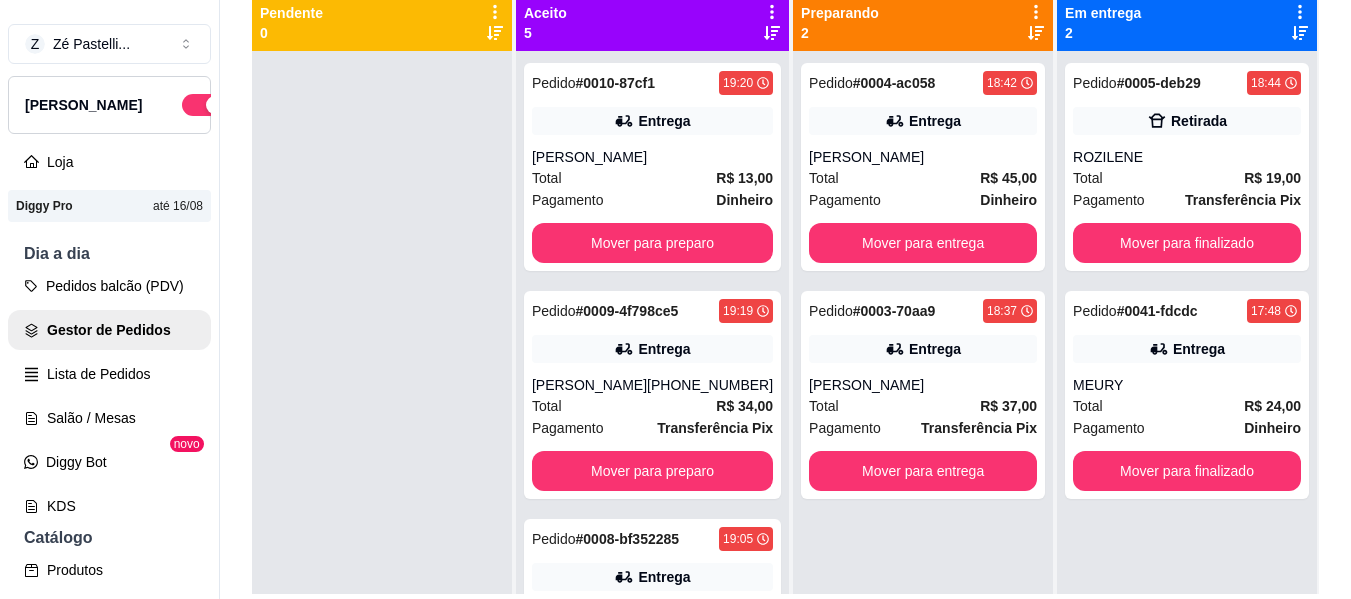 scroll, scrollTop: 240, scrollLeft: 0, axis: vertical 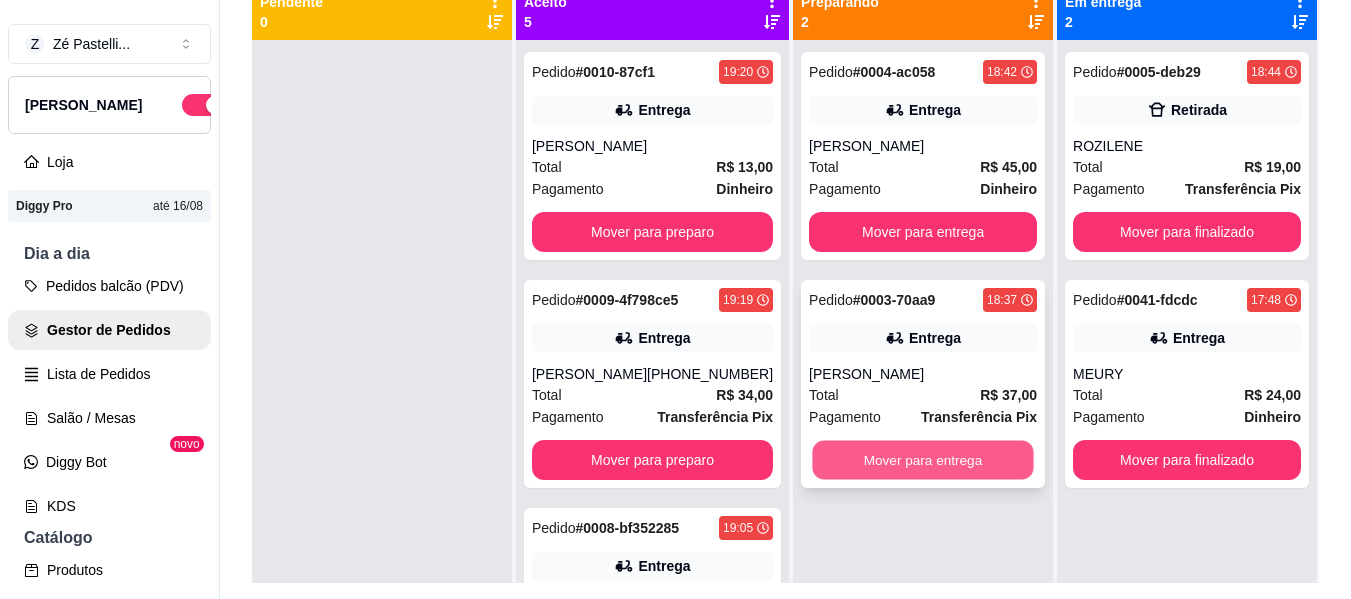 click on "Mover para entrega" at bounding box center [923, 460] 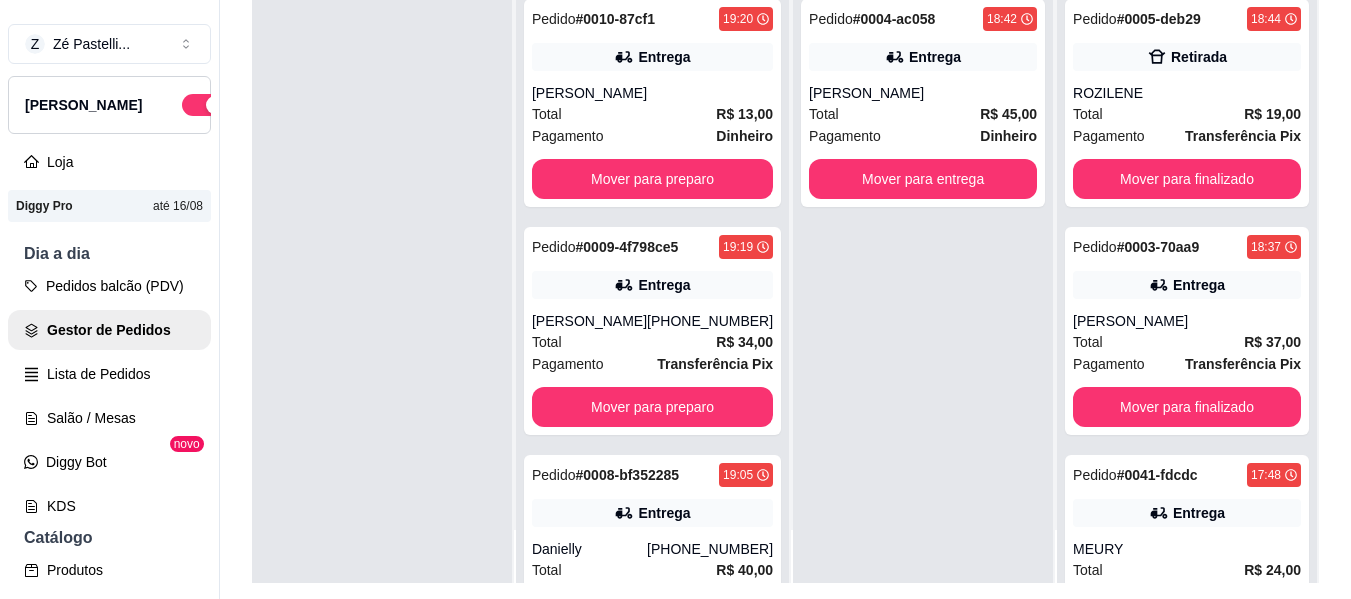 scroll, scrollTop: 56, scrollLeft: 0, axis: vertical 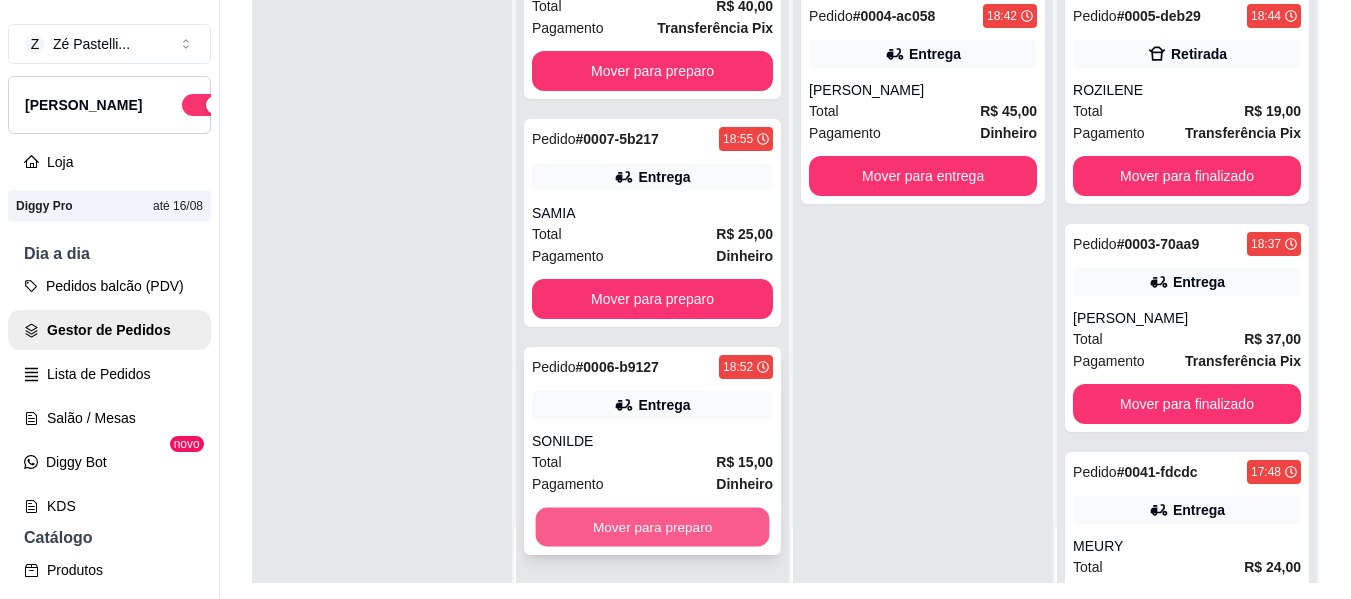 click on "Mover para preparo" at bounding box center [653, 527] 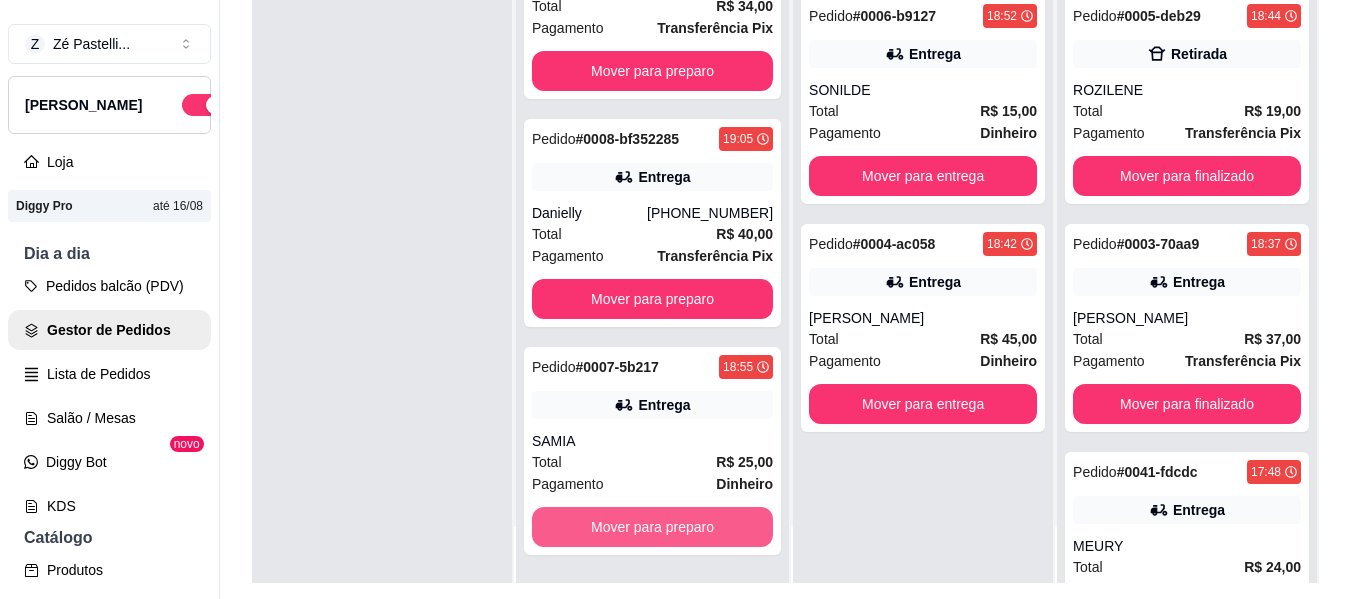 scroll, scrollTop: 333, scrollLeft: 0, axis: vertical 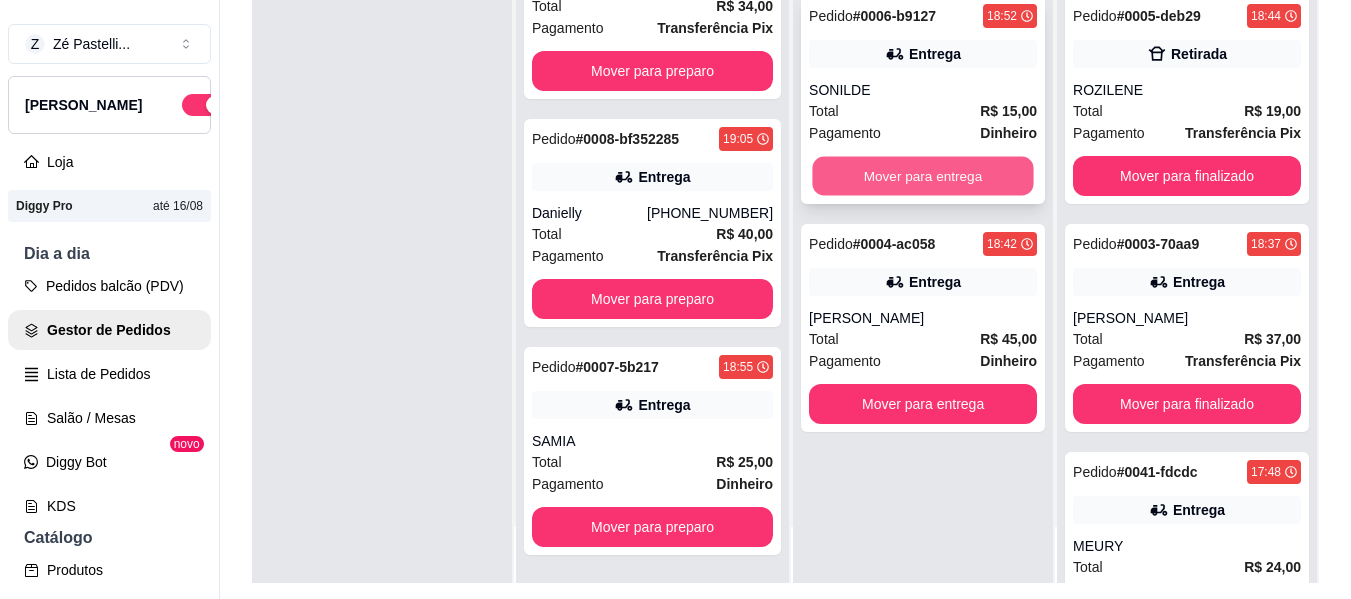 click on "Mover para entrega" at bounding box center [923, 176] 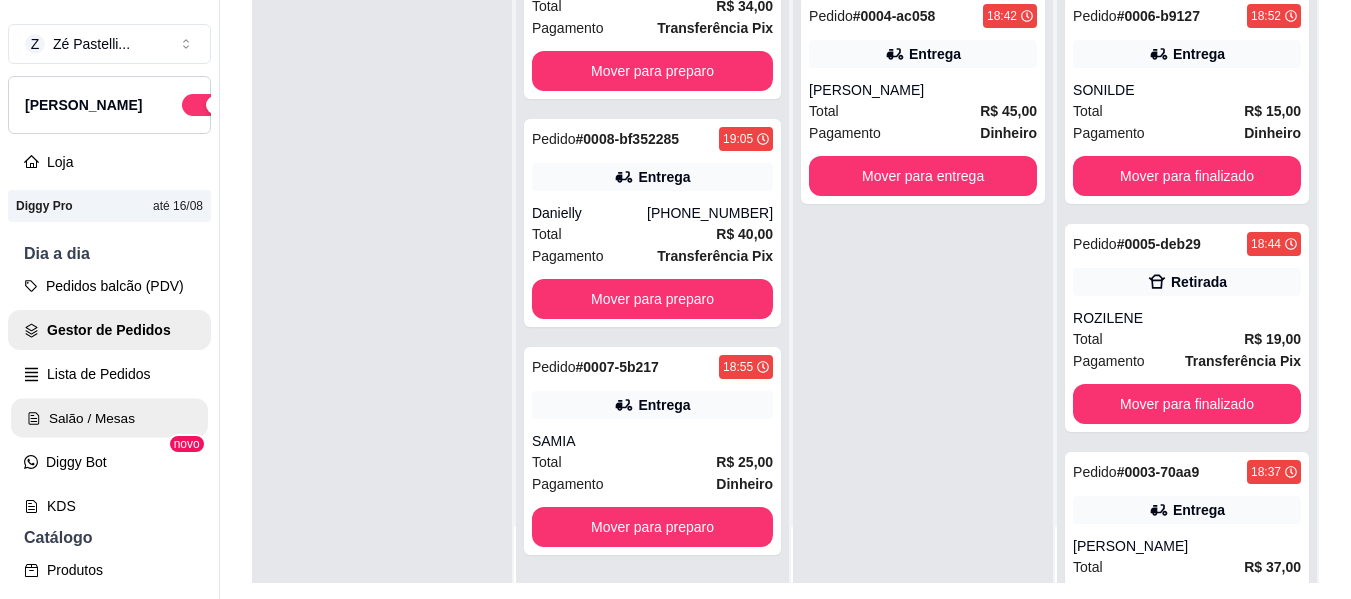 click on "Salão / Mesas" at bounding box center (109, 418) 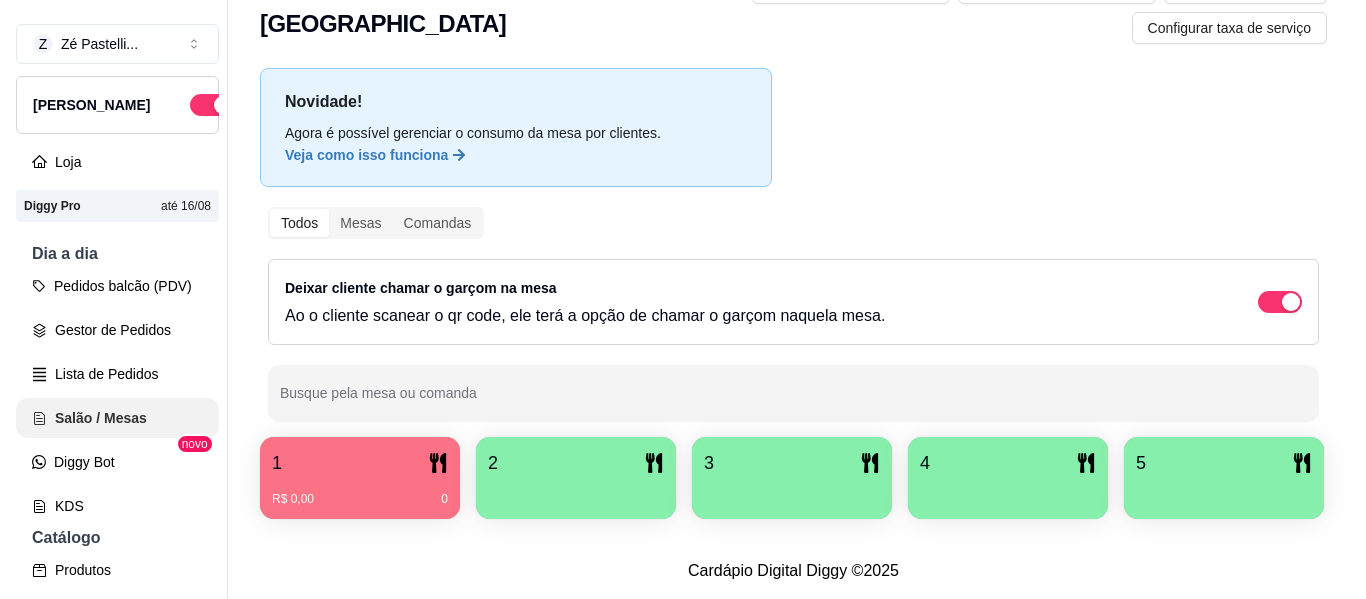 scroll, scrollTop: 0, scrollLeft: 0, axis: both 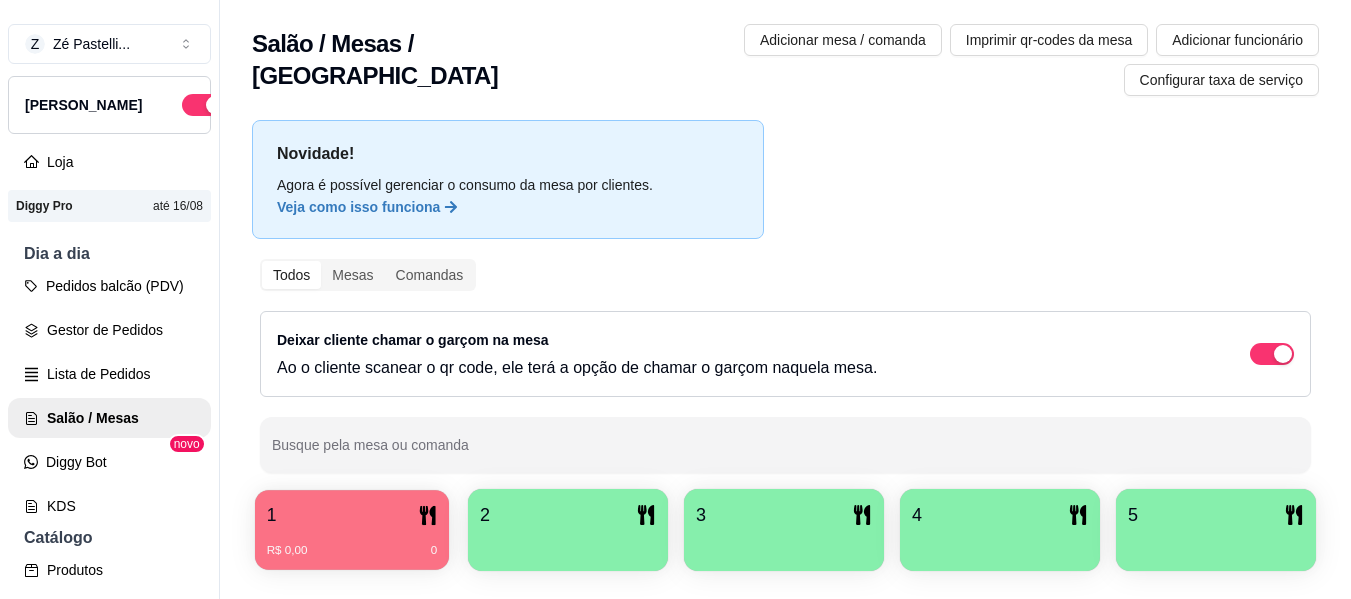 click on "R$ 0,00 0" at bounding box center [352, 551] 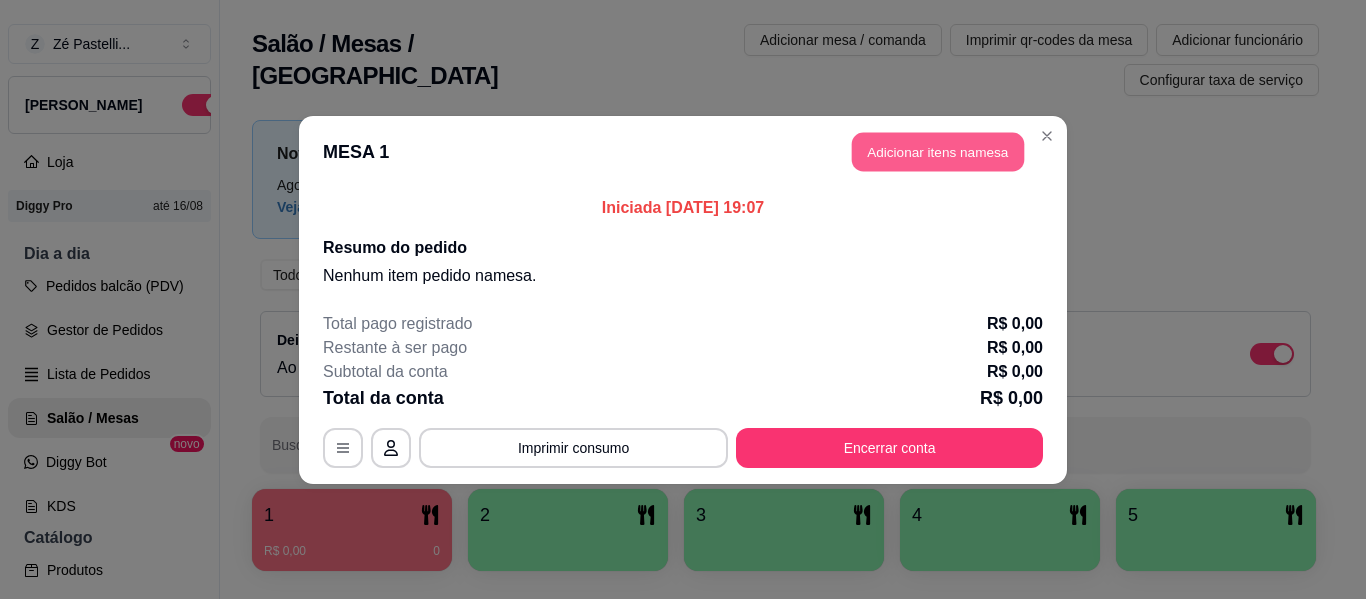 click on "Adicionar itens na  mesa" at bounding box center [938, 151] 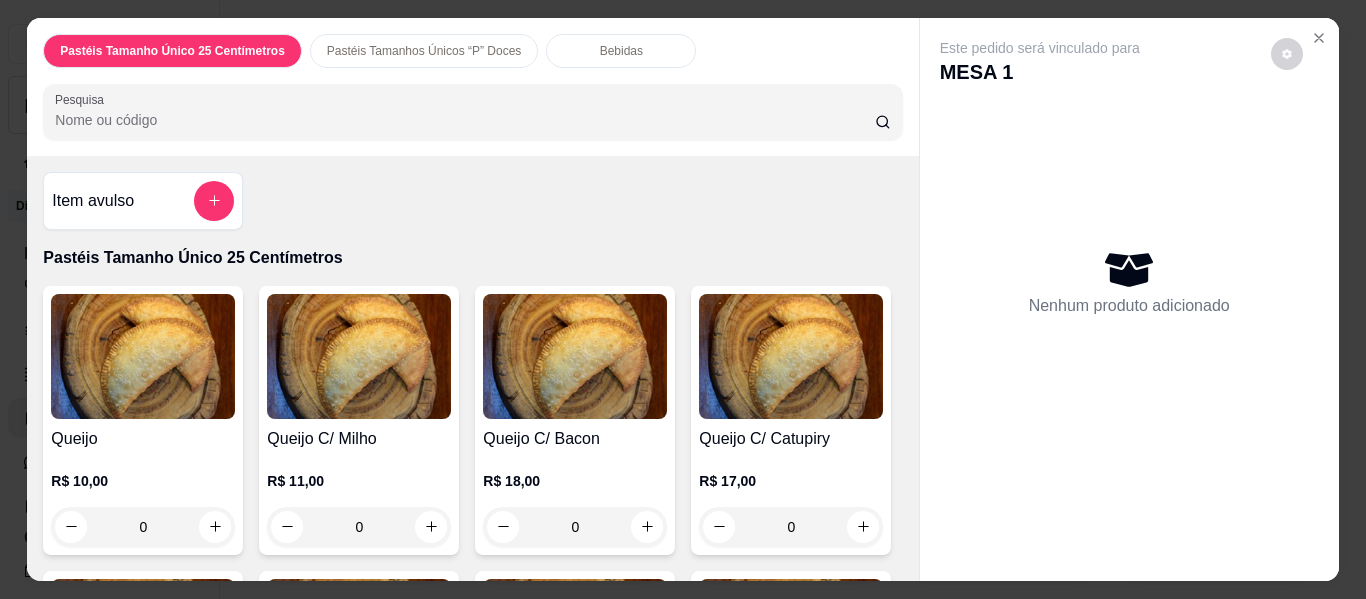 click on "0" at bounding box center [143, 527] 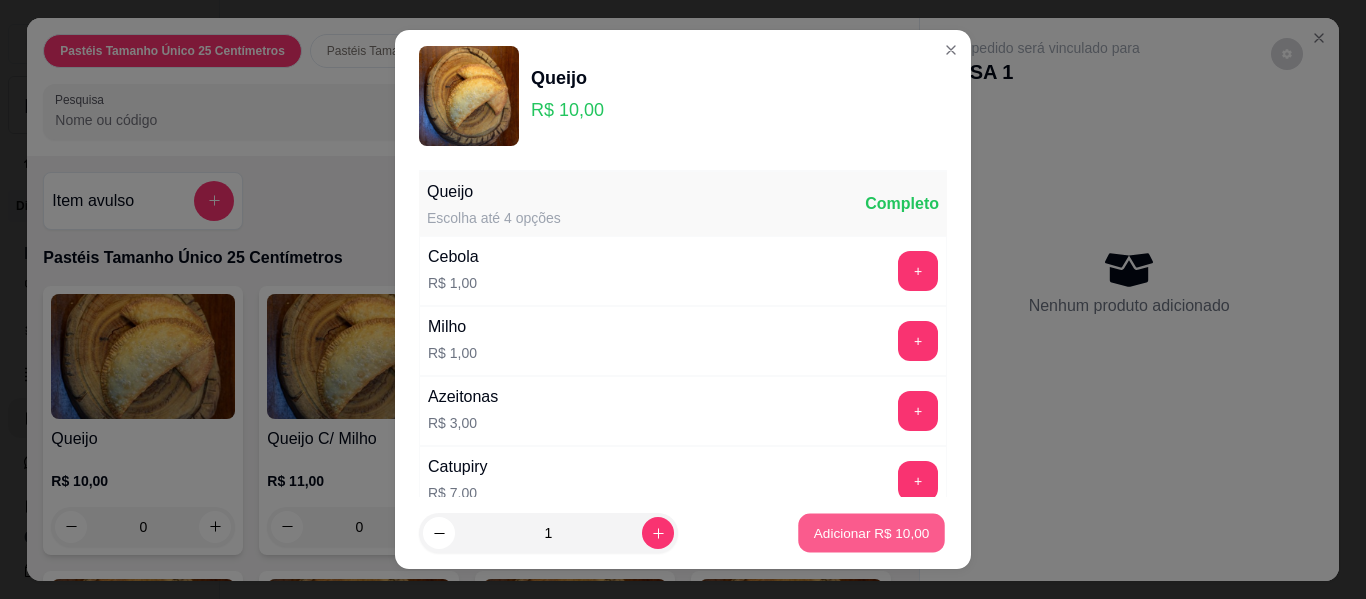 click on "Adicionar   R$ 10,00" at bounding box center (871, 533) 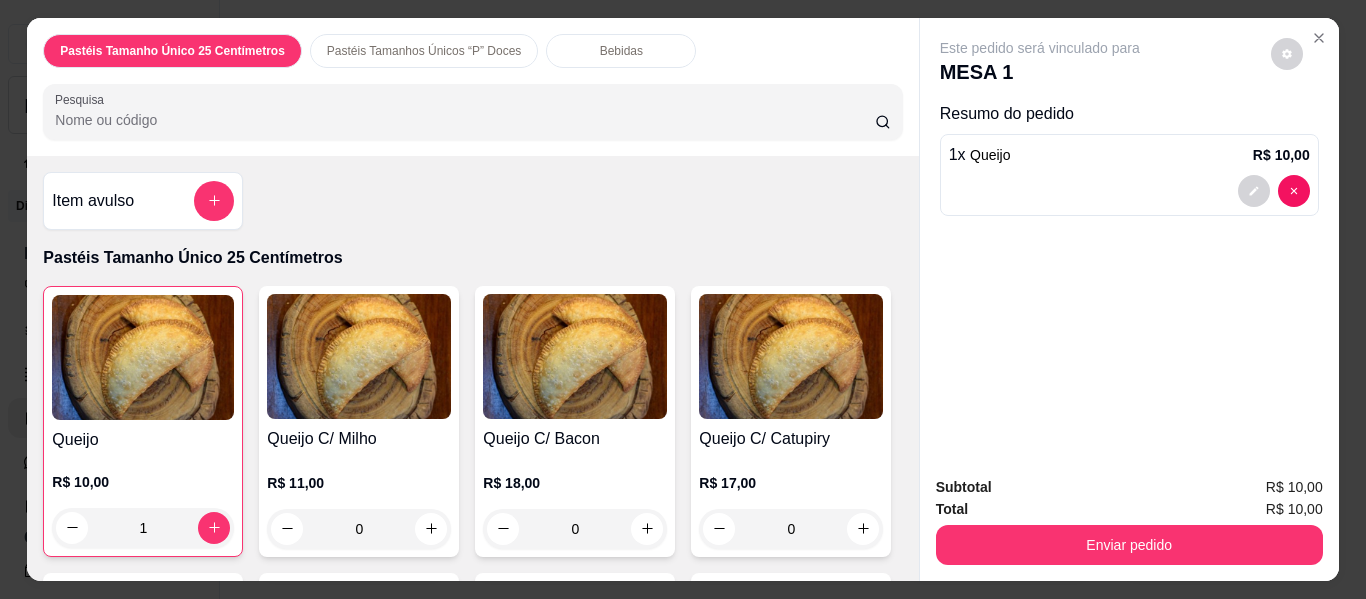 click on "Bebidas" at bounding box center (621, 51) 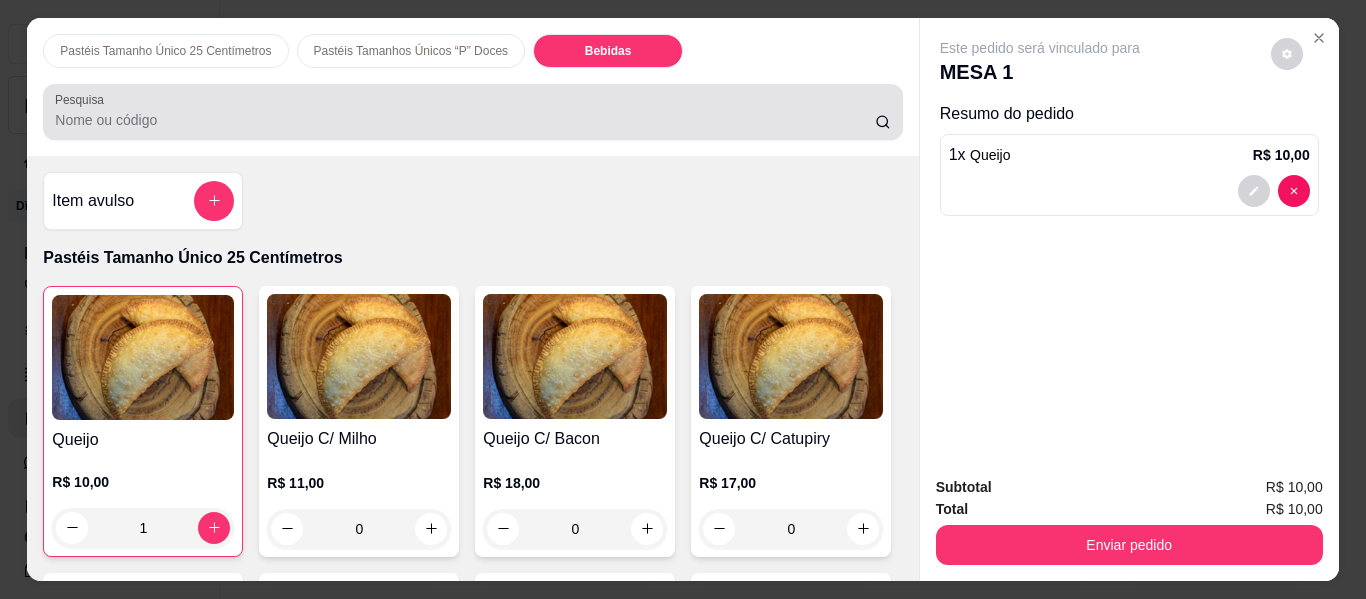 scroll, scrollTop: 4876, scrollLeft: 0, axis: vertical 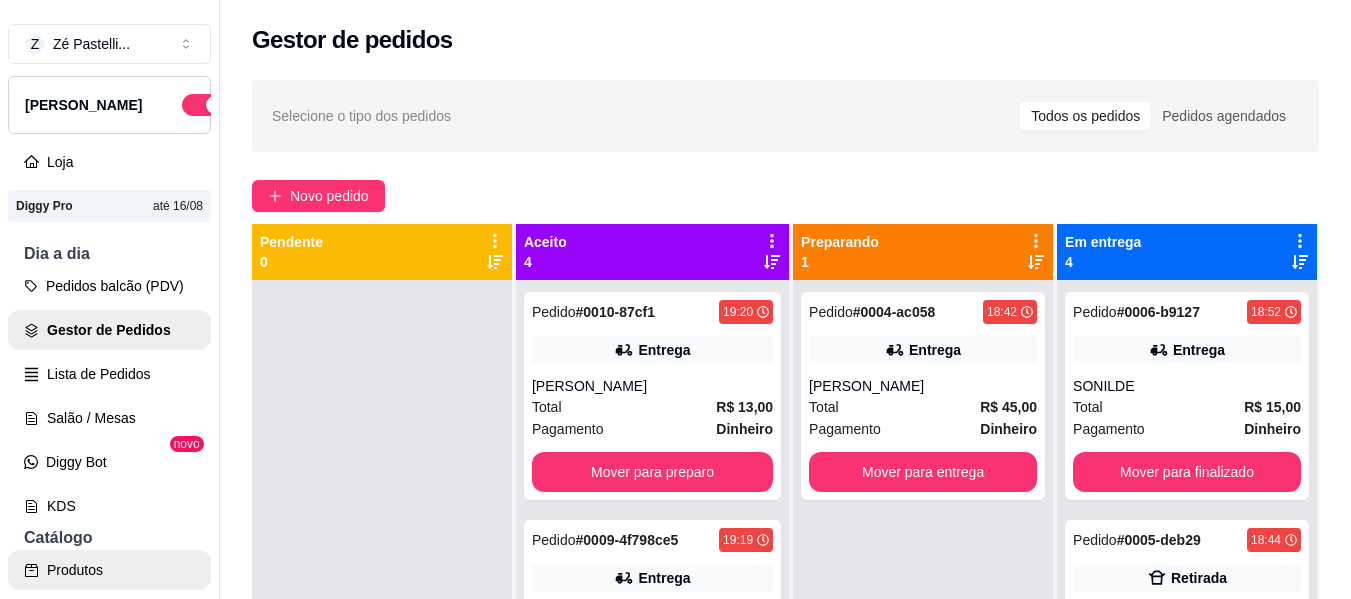 click on "Produtos" at bounding box center [109, 570] 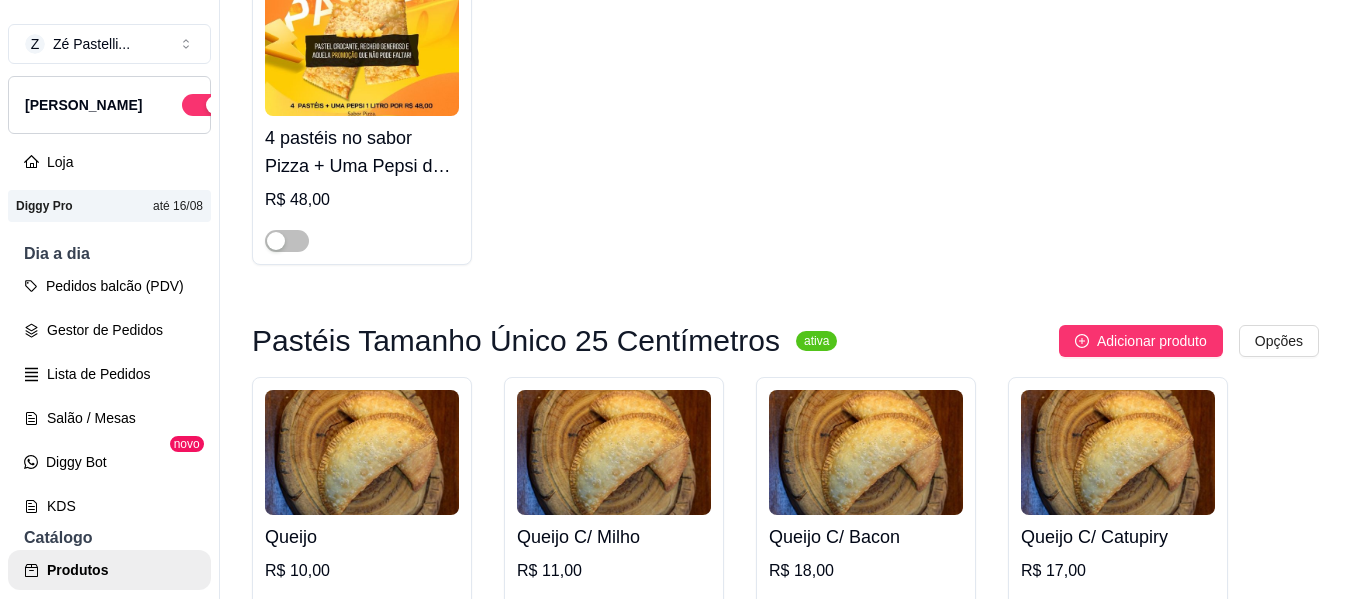 scroll, scrollTop: 280, scrollLeft: 0, axis: vertical 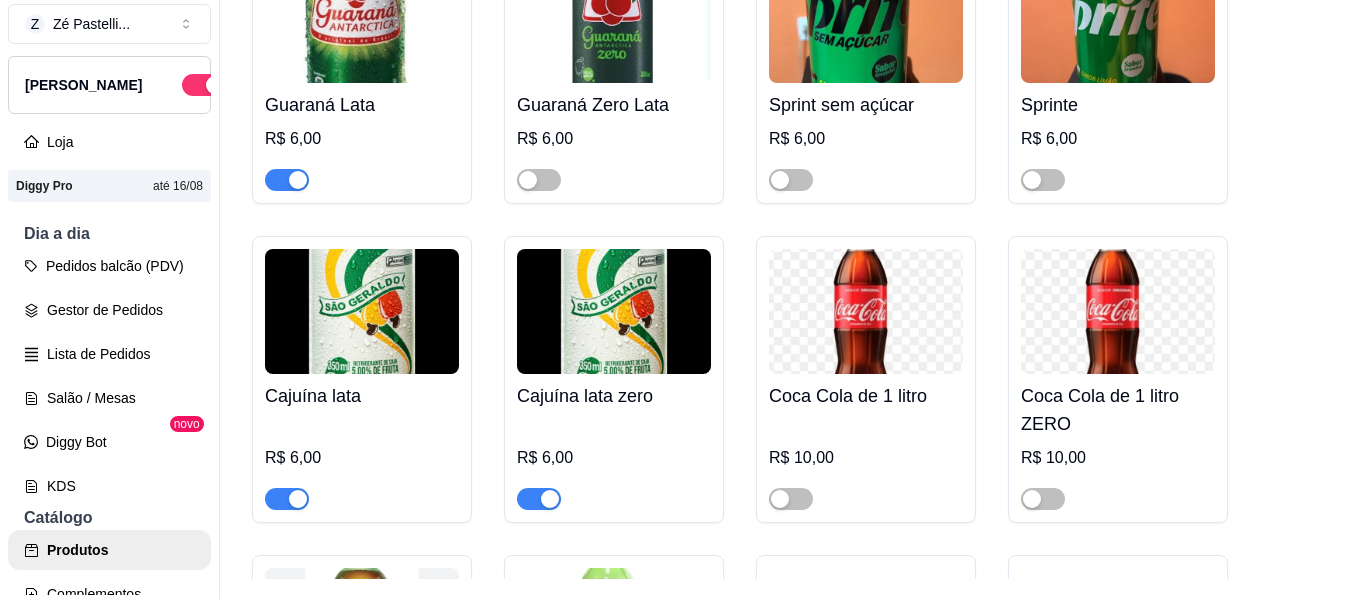 click at bounding box center [866, 490] 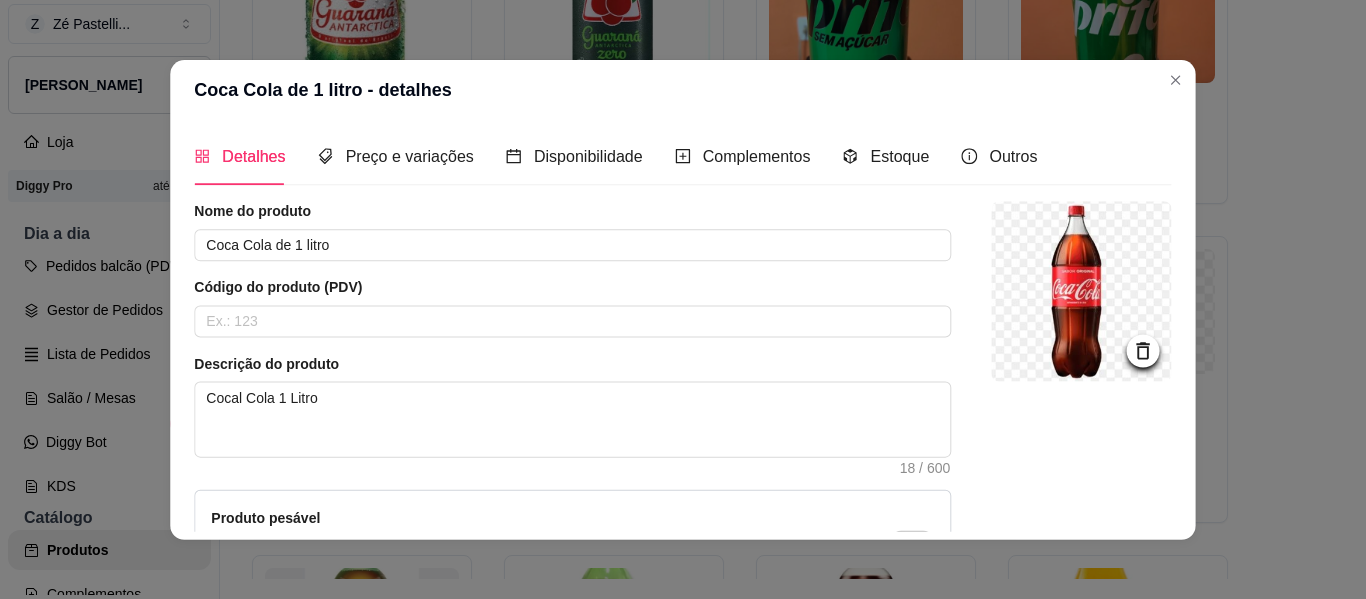 type 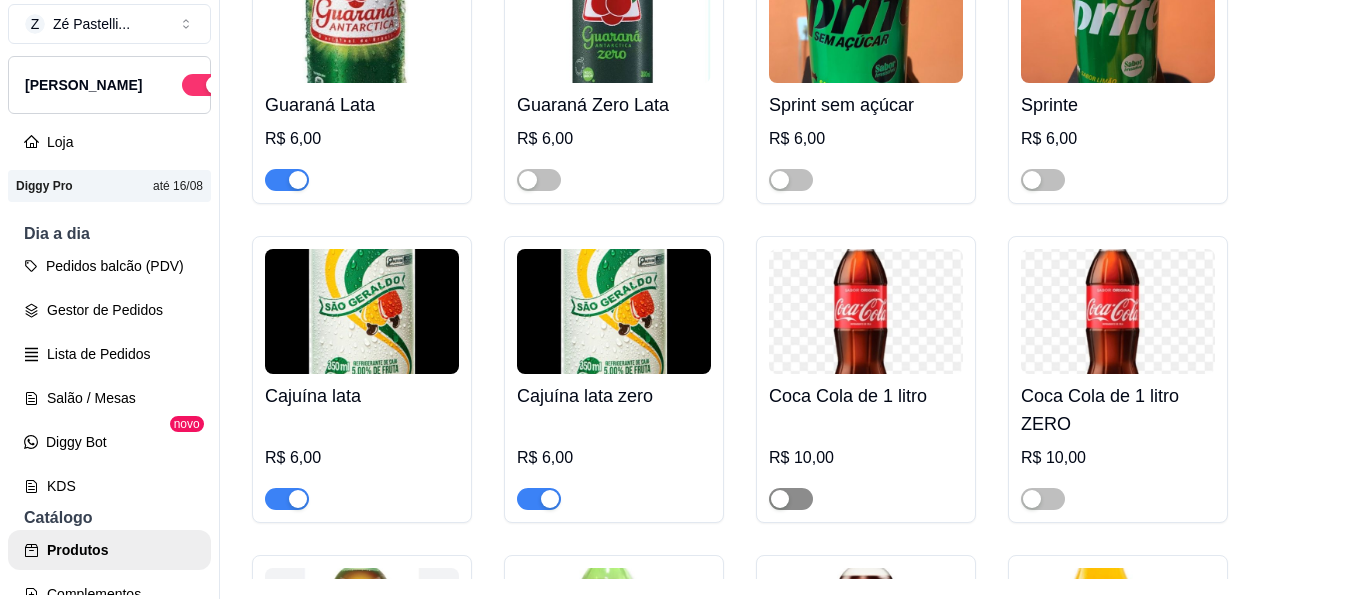 click at bounding box center [791, 499] 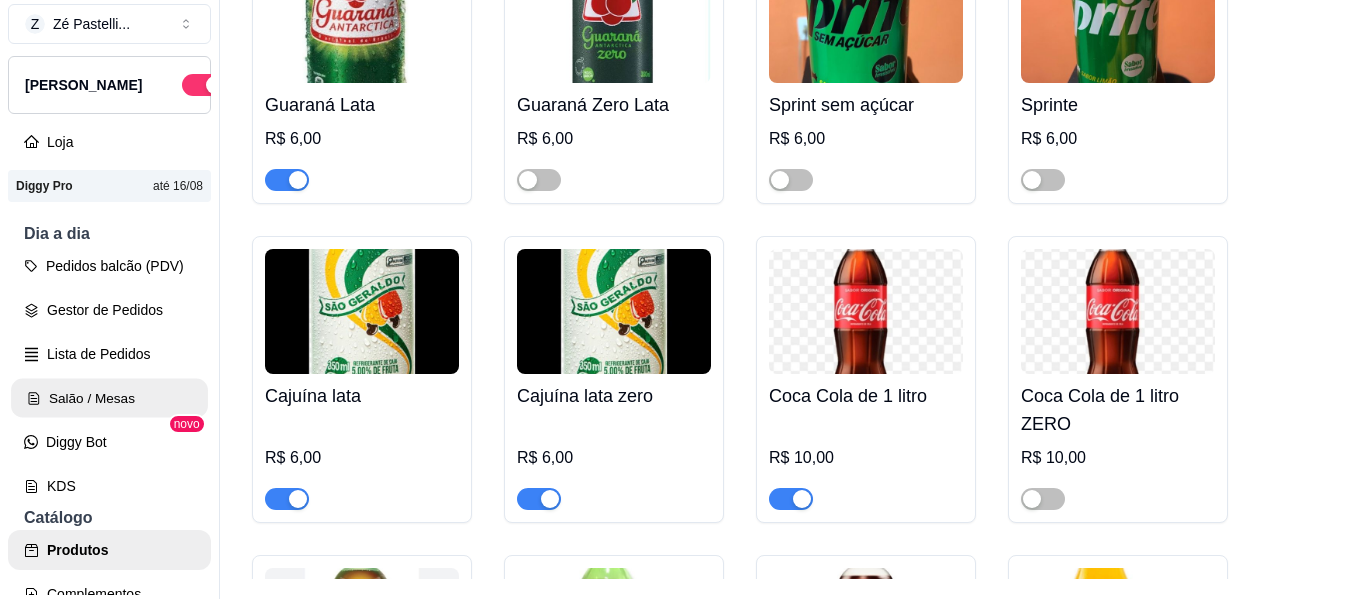 click on "Salão / Mesas" at bounding box center [109, 398] 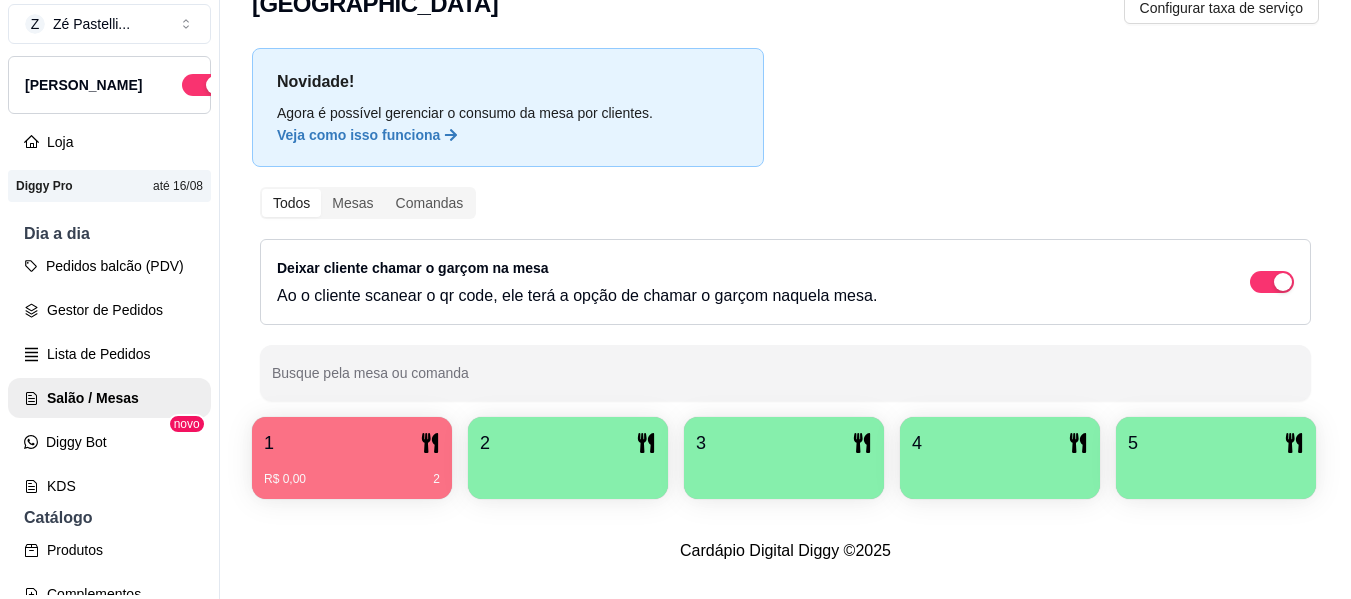 scroll, scrollTop: 0, scrollLeft: 0, axis: both 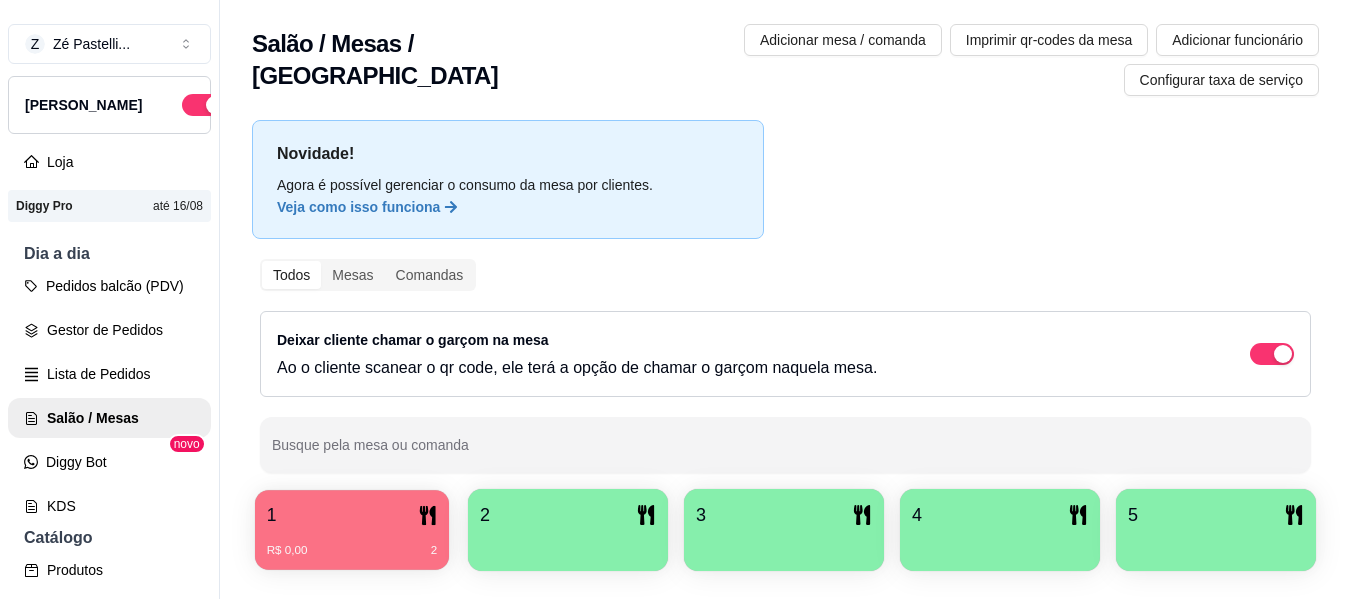 click on "1" at bounding box center (352, 515) 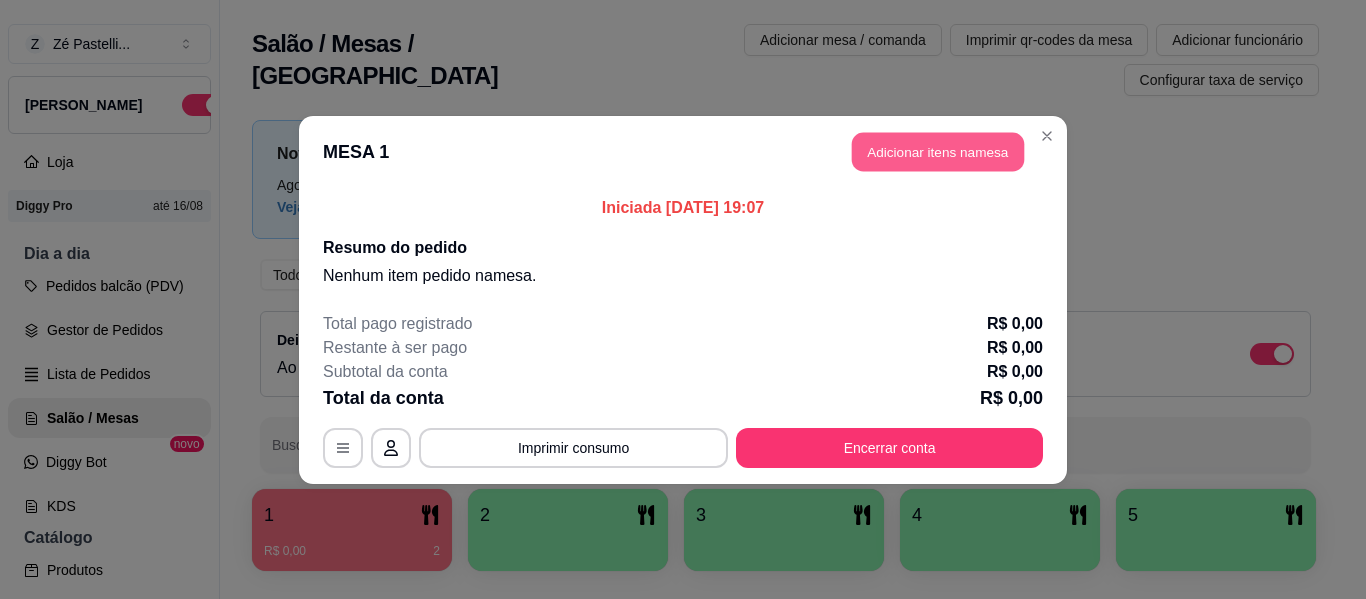click on "Adicionar itens na  mesa" at bounding box center [938, 151] 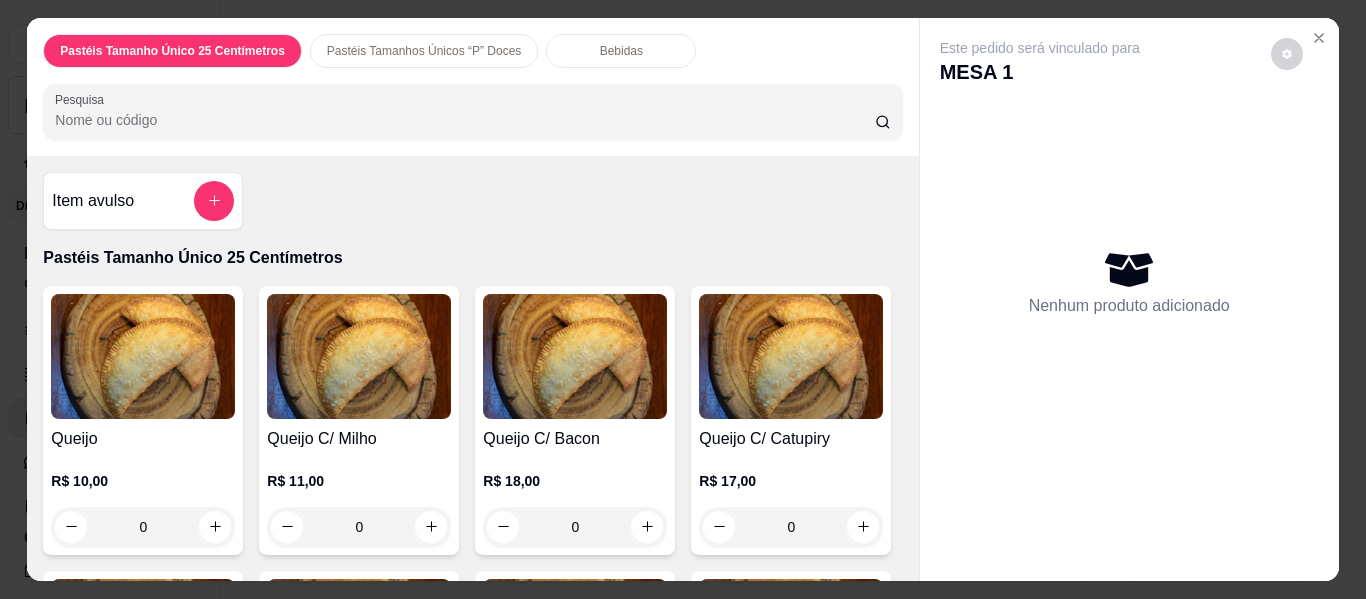 click on "0" at bounding box center [143, 527] 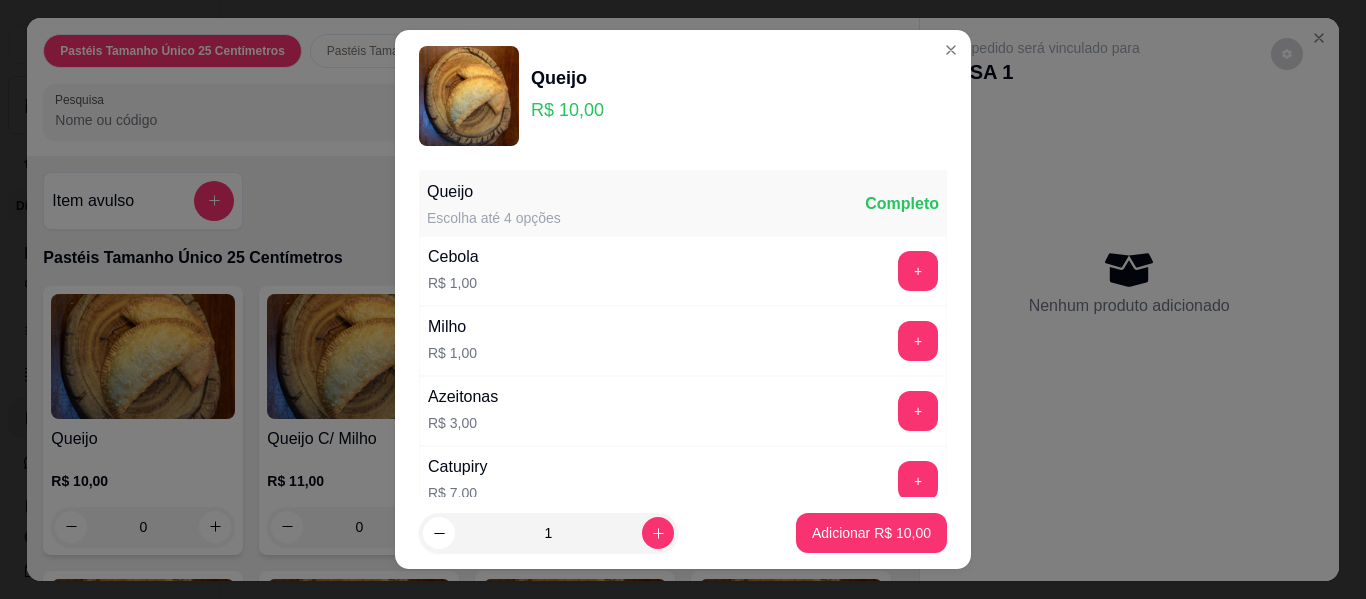 click on "1 Adicionar   R$ 10,00" at bounding box center [683, 533] 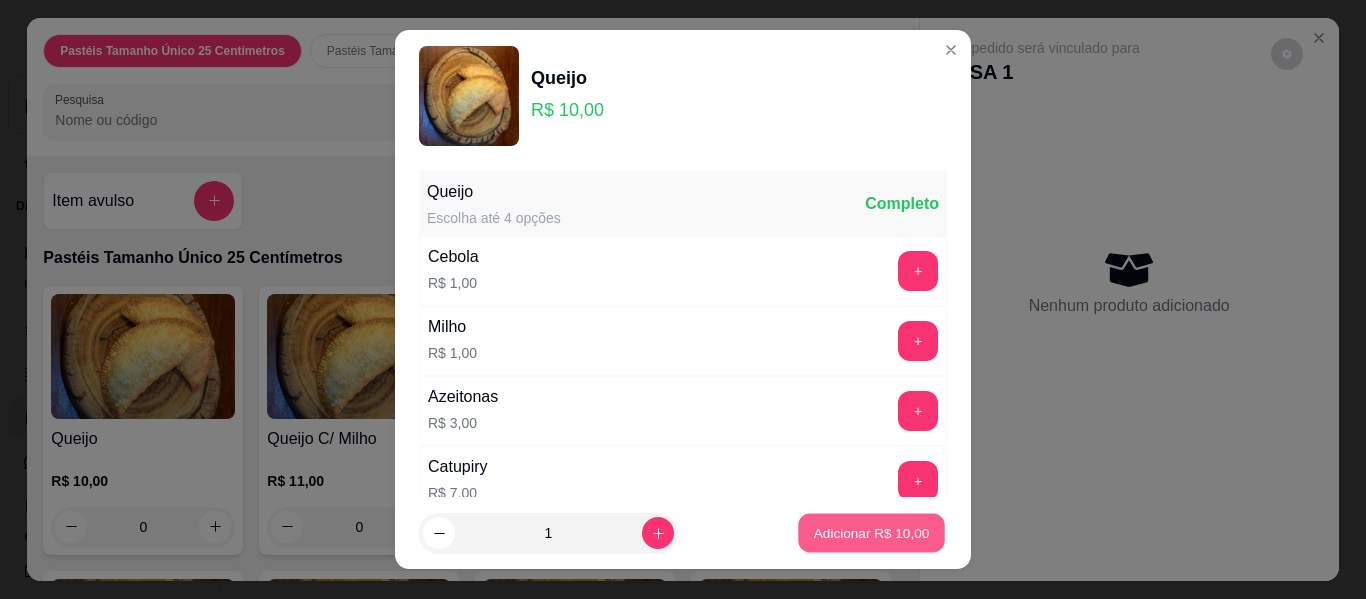 click on "Adicionar   R$ 10,00" at bounding box center (872, 532) 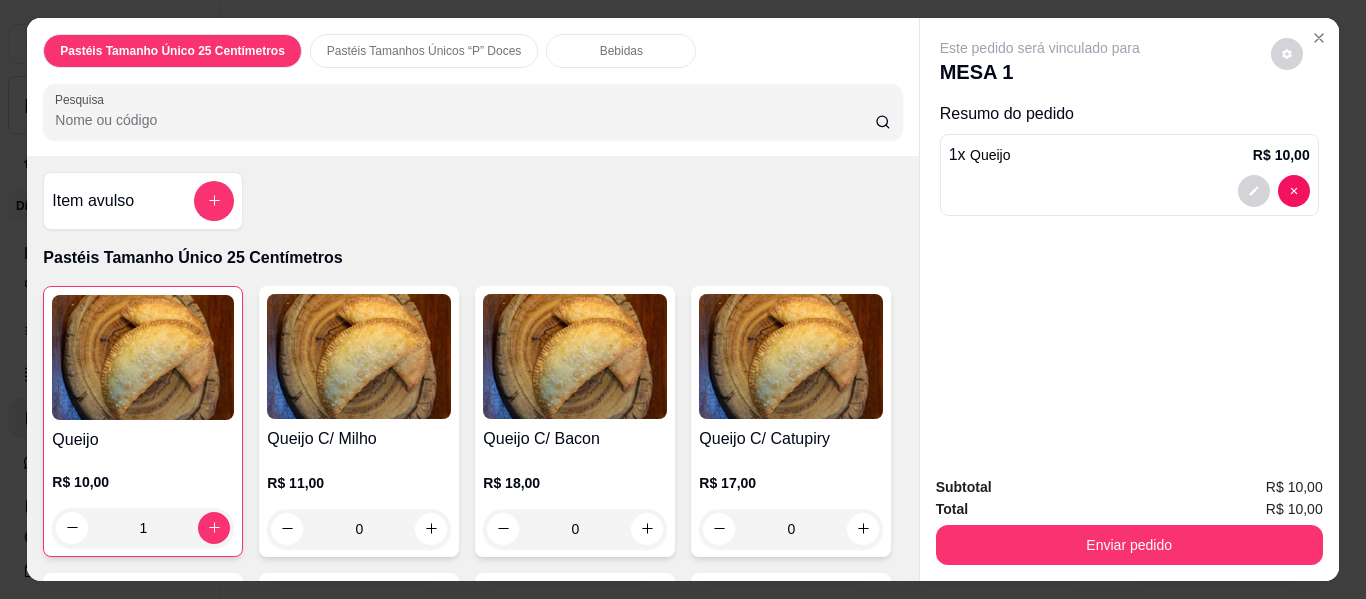 click on "Bebidas" at bounding box center [621, 51] 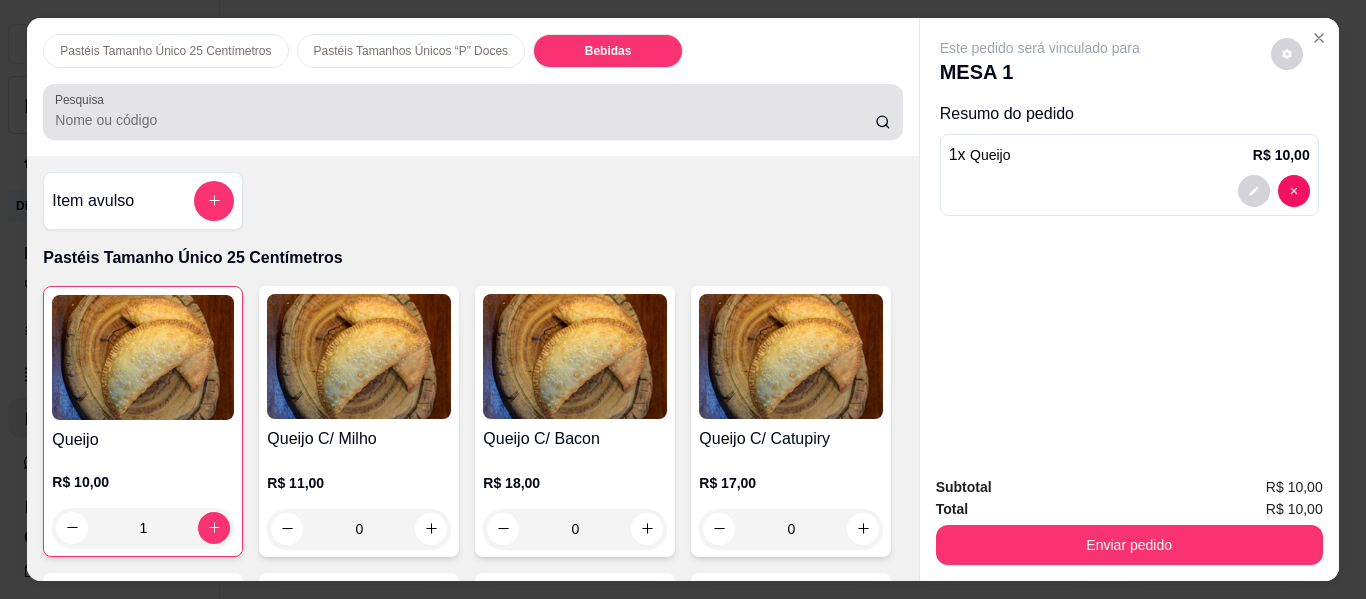 scroll, scrollTop: 4876, scrollLeft: 0, axis: vertical 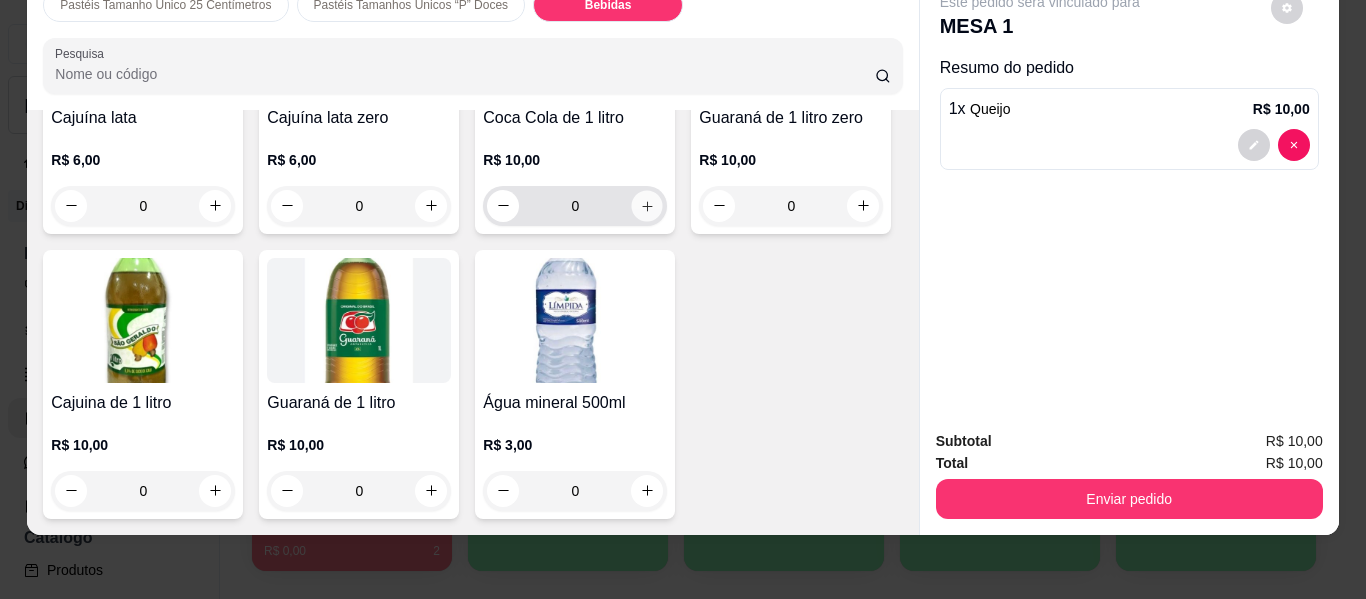 click at bounding box center [647, 205] 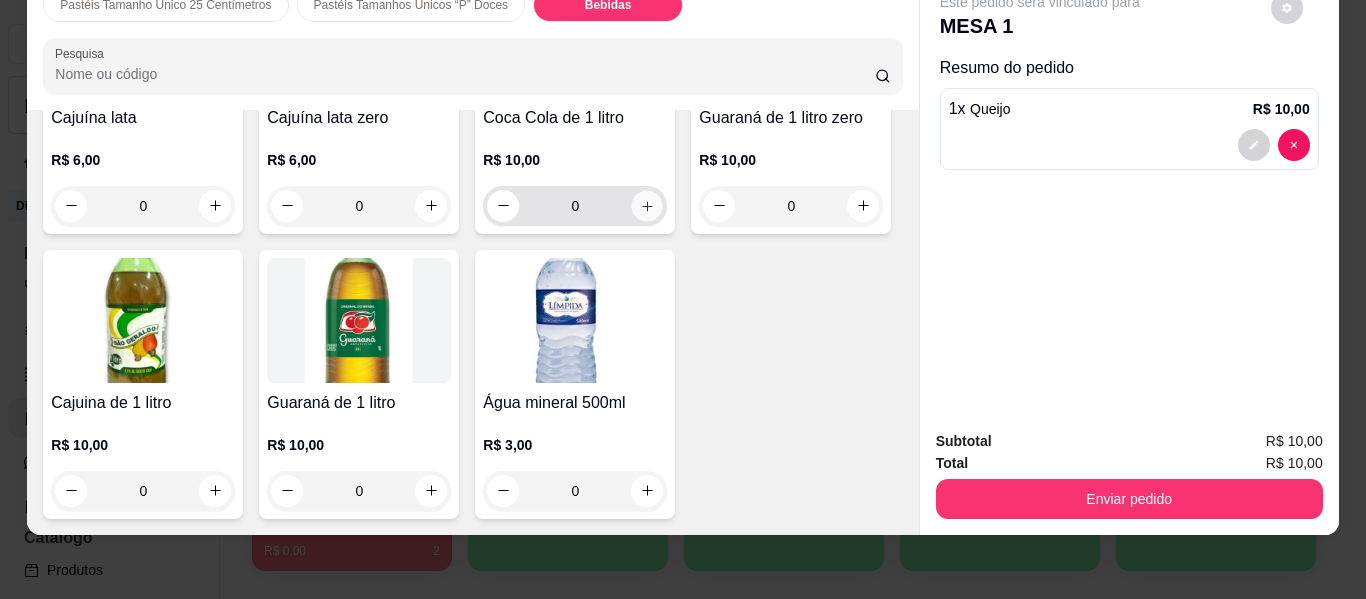 type on "1" 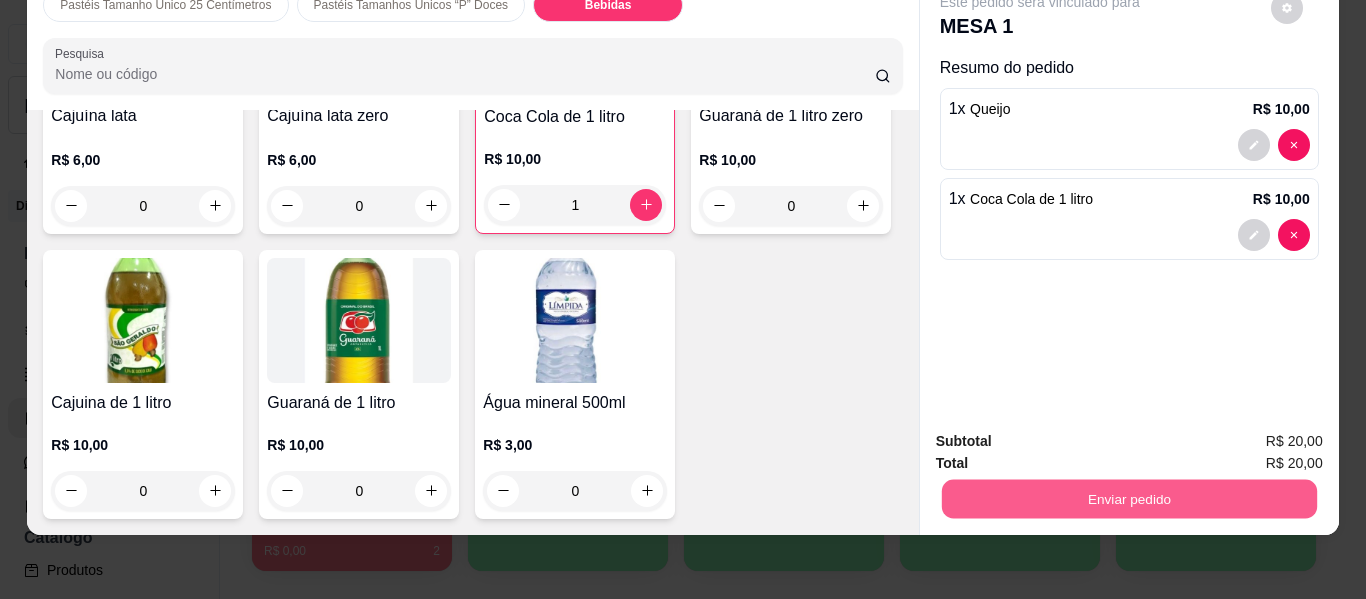 click on "Enviar pedido" at bounding box center (1128, 499) 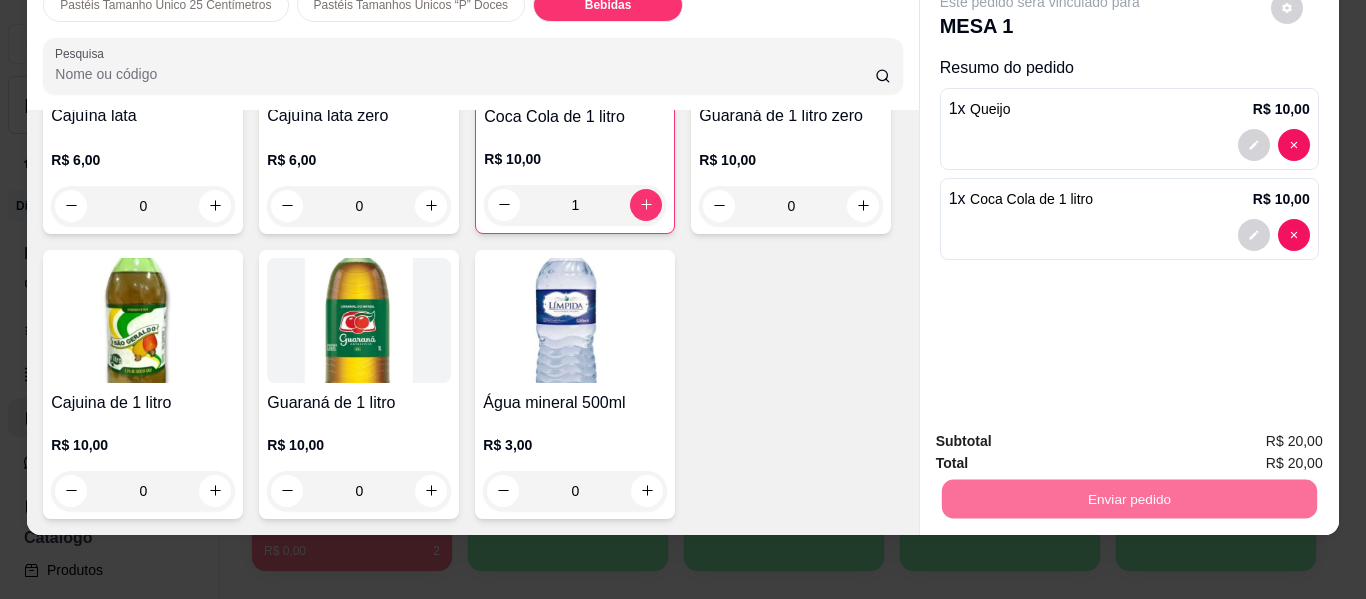 click on "Não registrar e enviar pedido" at bounding box center (1063, 435) 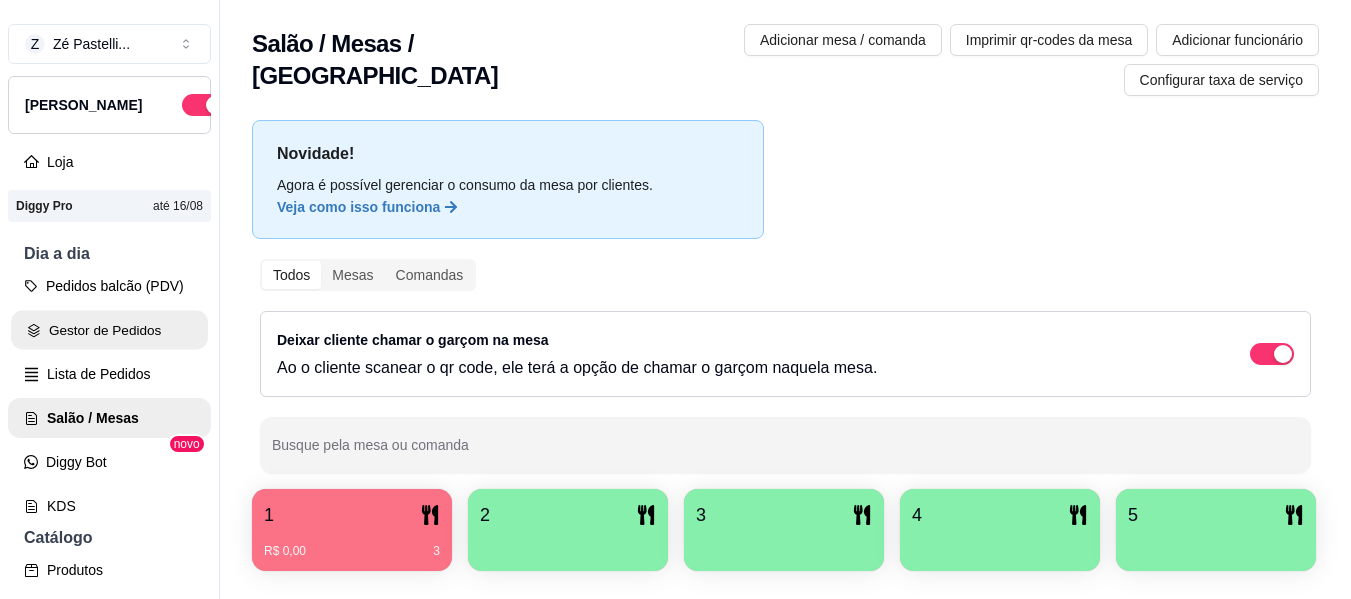 click on "Gestor de Pedidos" at bounding box center (109, 330) 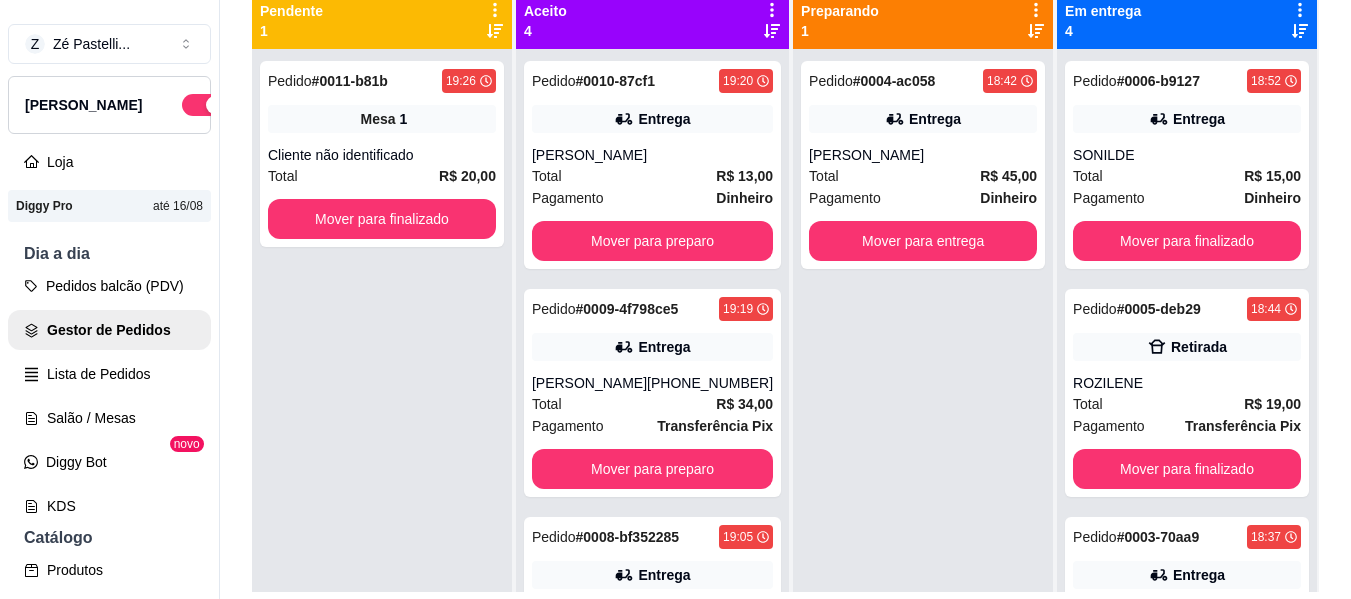 scroll, scrollTop: 240, scrollLeft: 0, axis: vertical 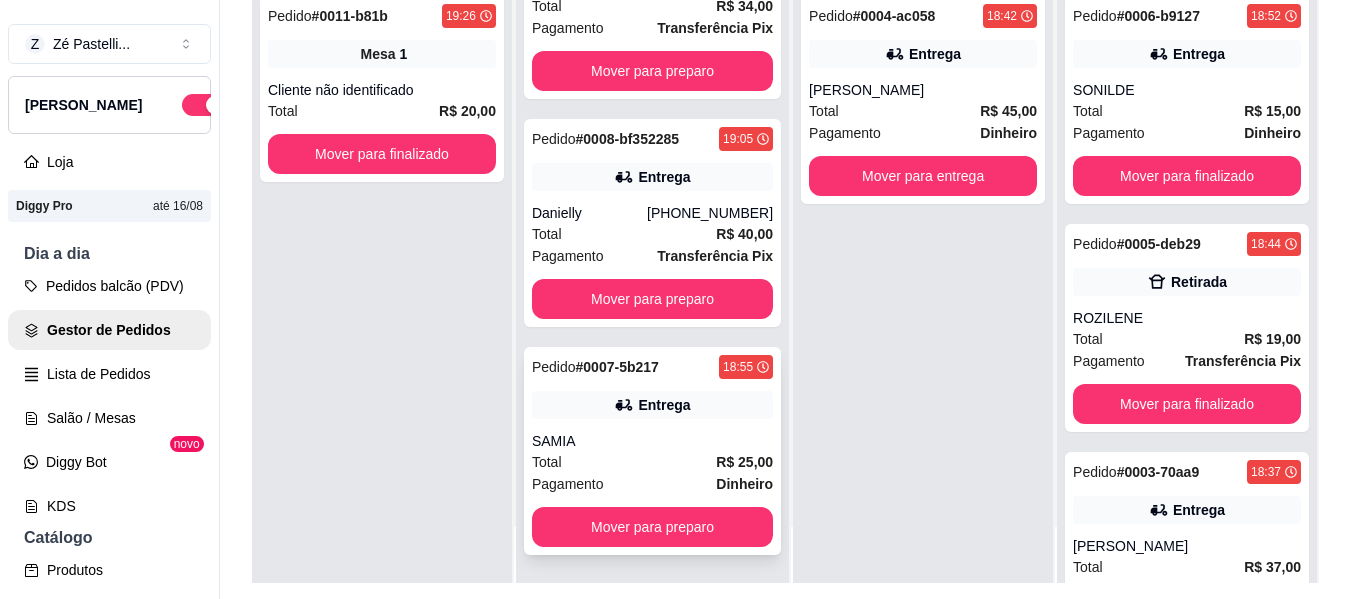 click on "SAMIA" at bounding box center [652, 441] 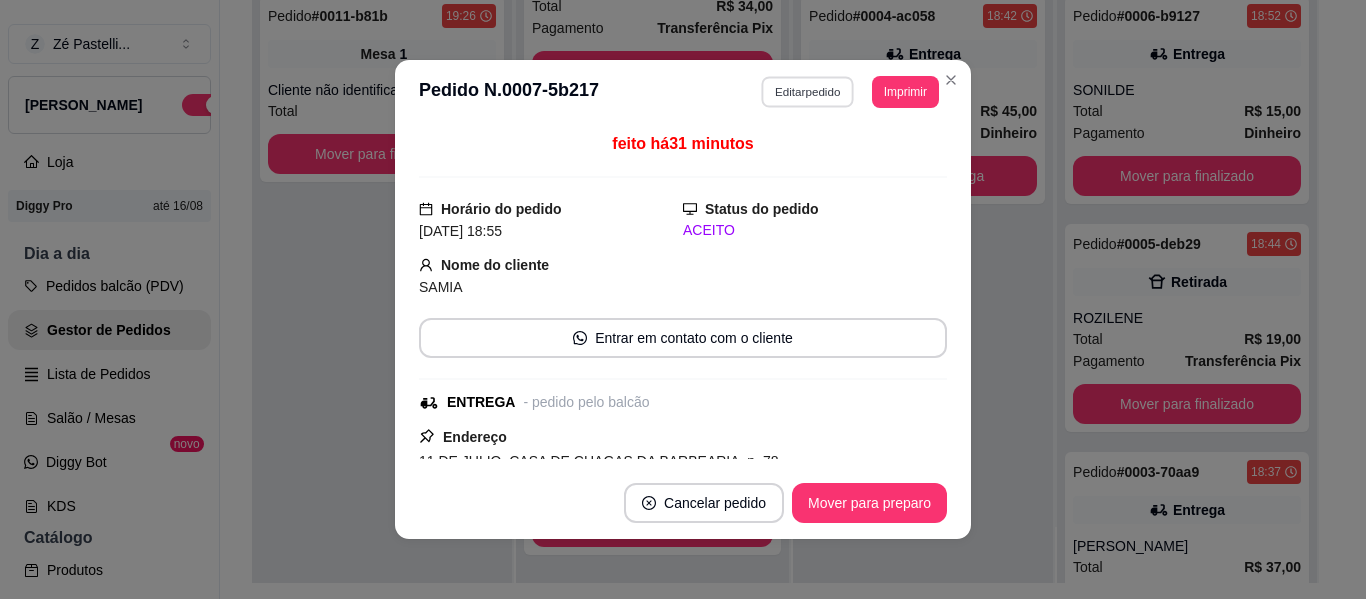 click on "Editar  pedido" at bounding box center [808, 91] 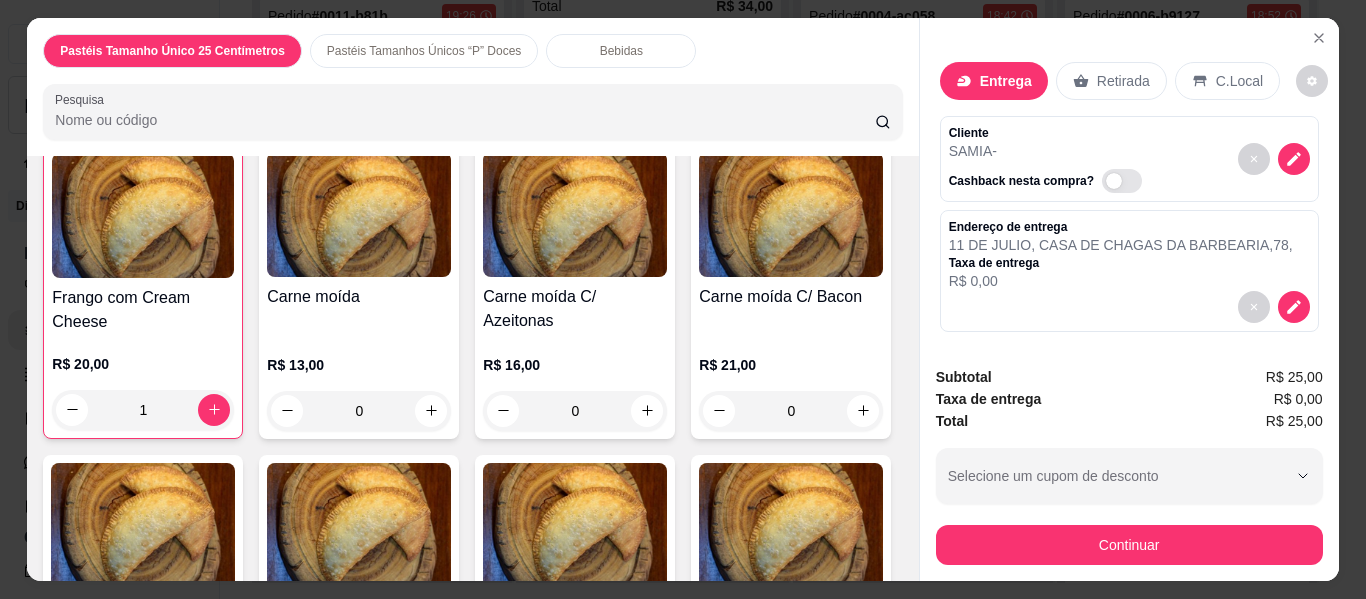 scroll, scrollTop: 1880, scrollLeft: 0, axis: vertical 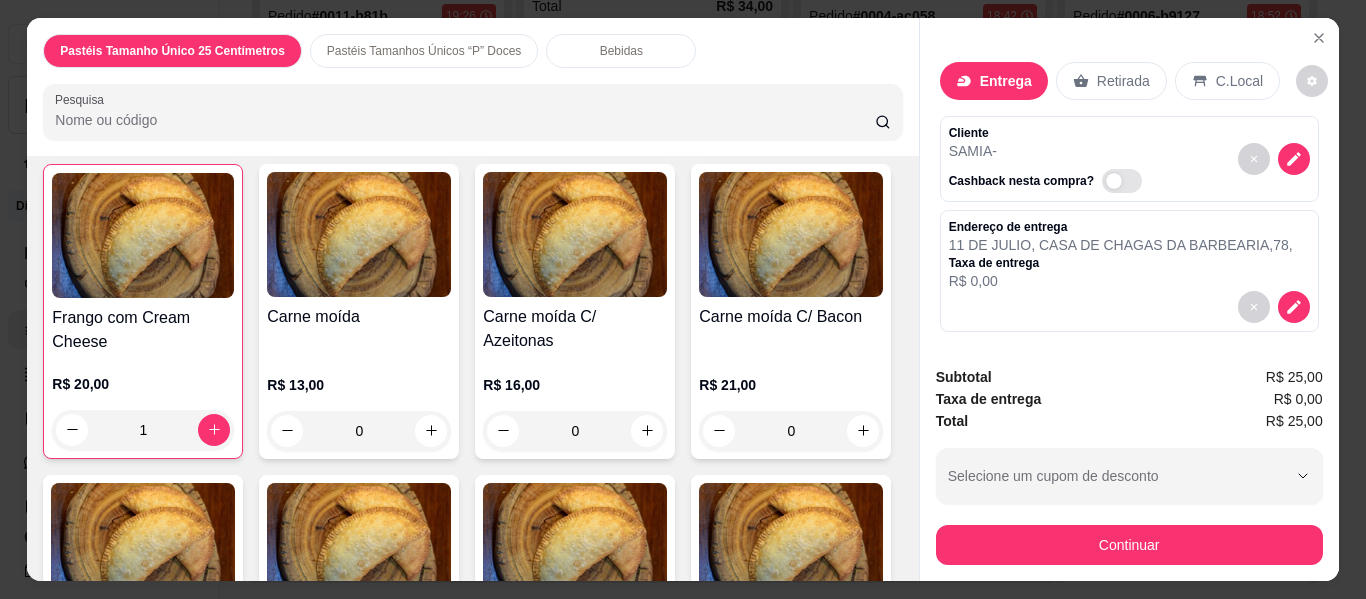 click on "0" at bounding box center [575, -165] 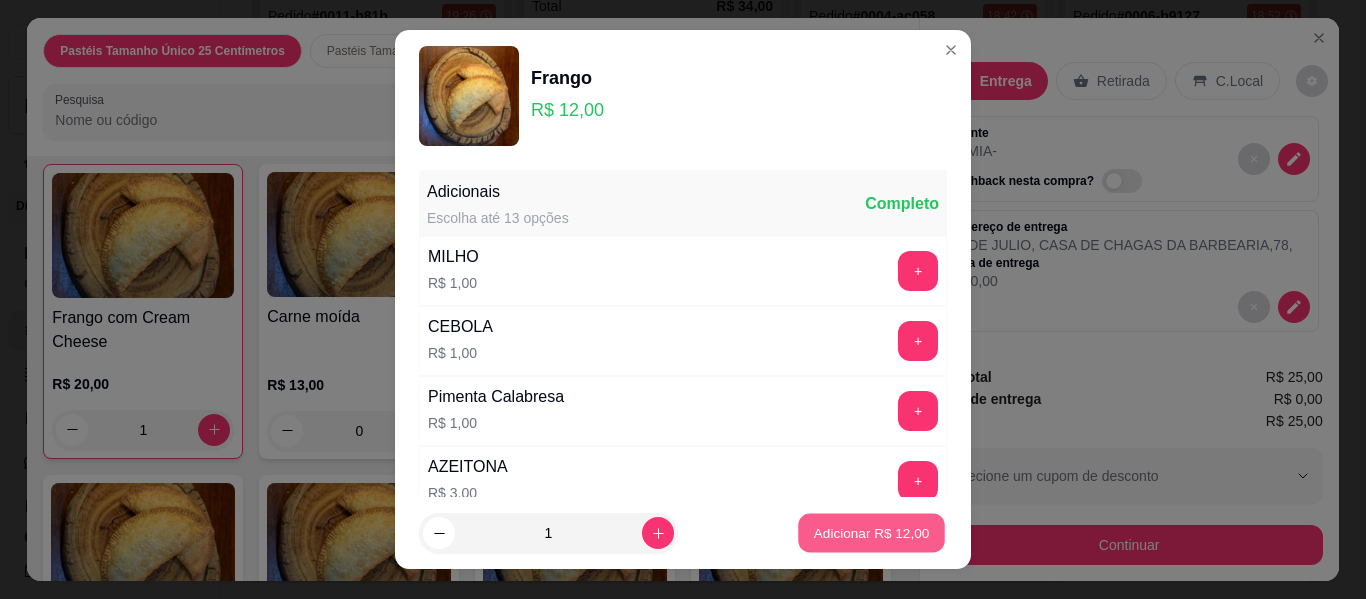 click on "Adicionar   R$ 12,00" at bounding box center (871, 533) 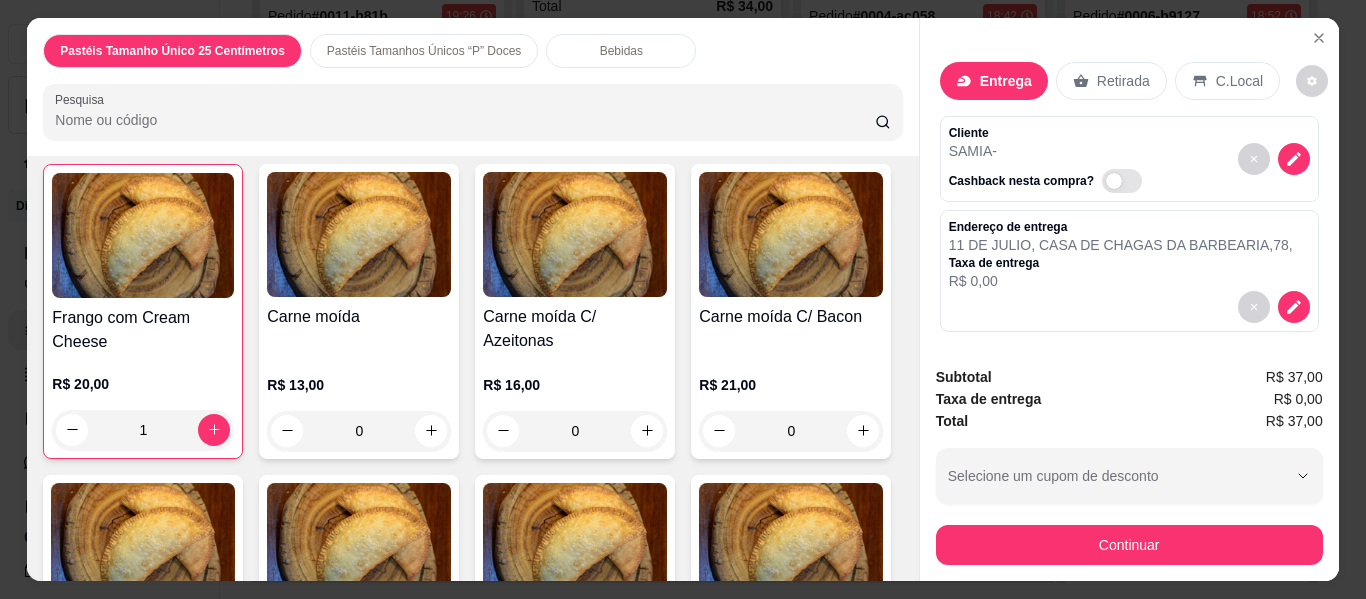scroll, scrollTop: 1881, scrollLeft: 0, axis: vertical 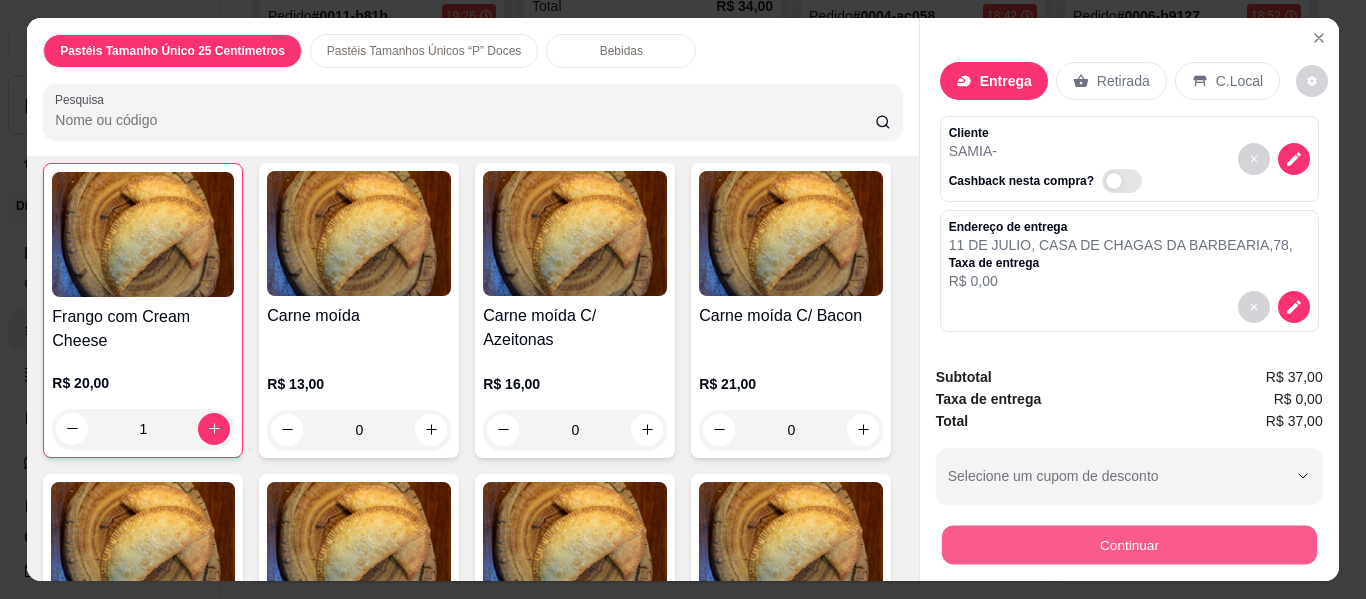 click on "Continuar" at bounding box center [1128, 545] 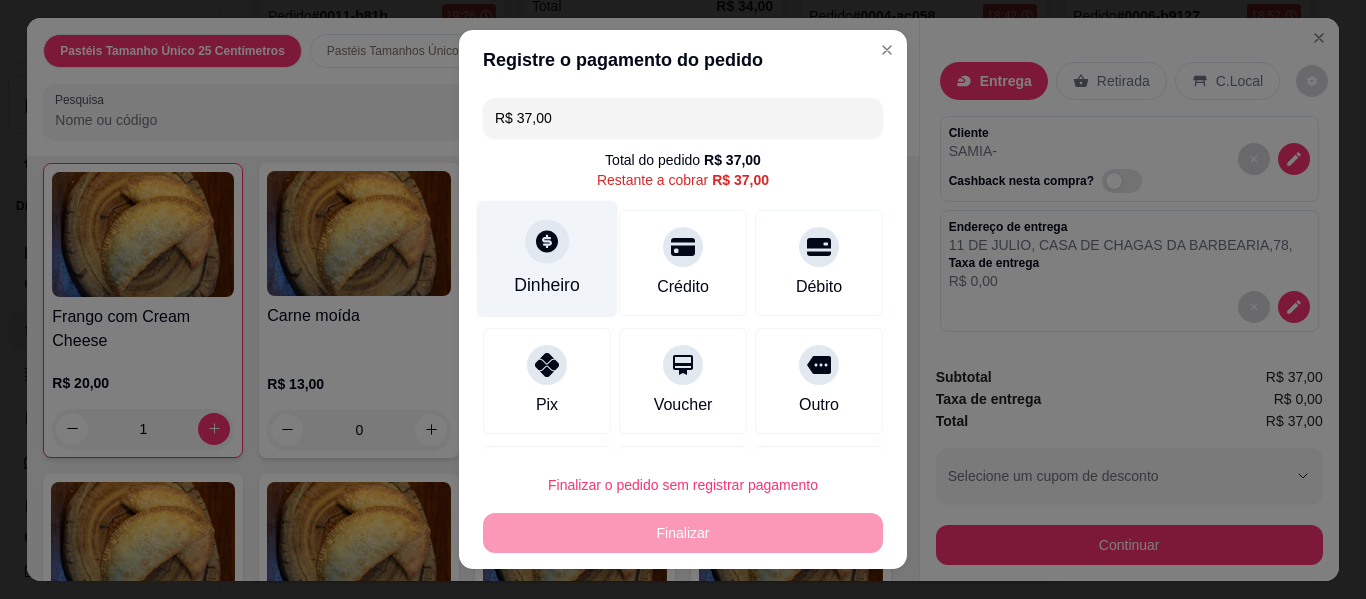 click on "Dinheiro" at bounding box center (547, 285) 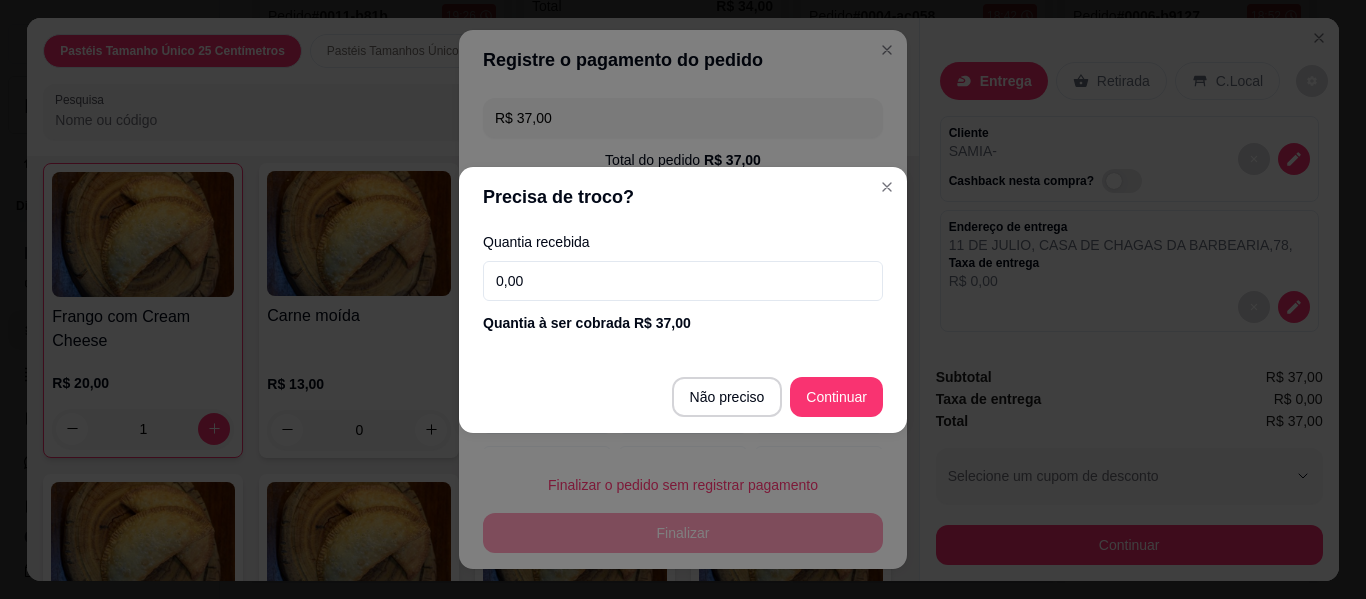click on "Quantia recebida 0,00 Quantia à ser cobrada   R$ 37,00" at bounding box center [683, 284] 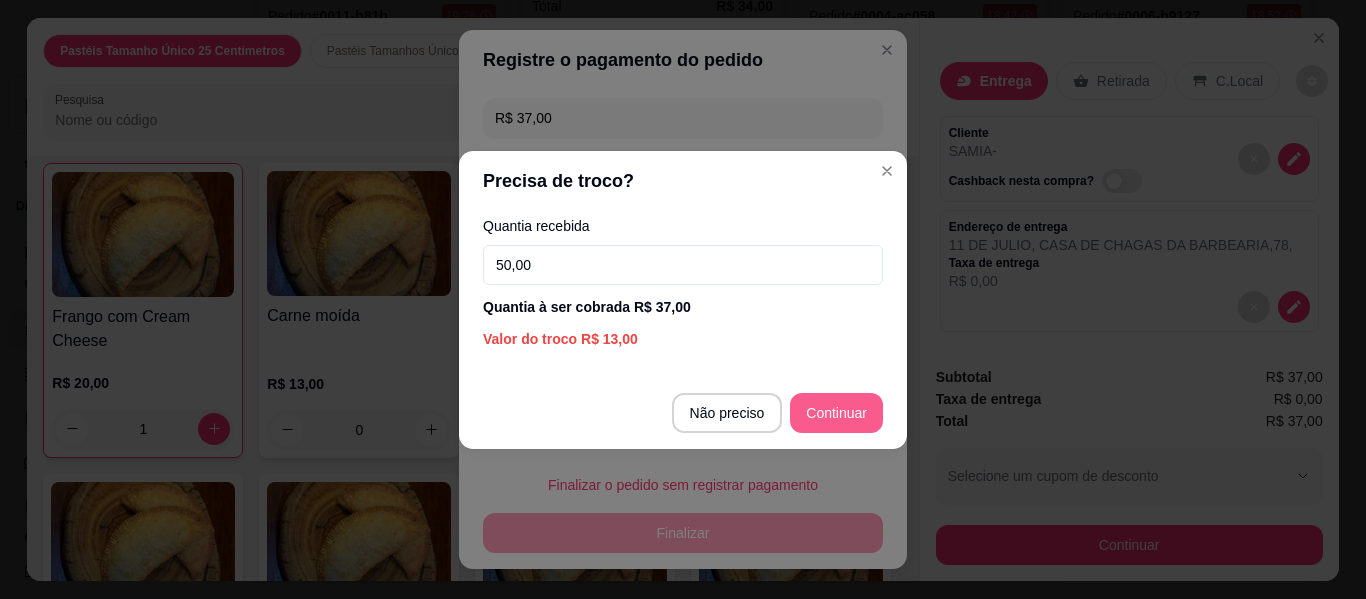 type on "50,00" 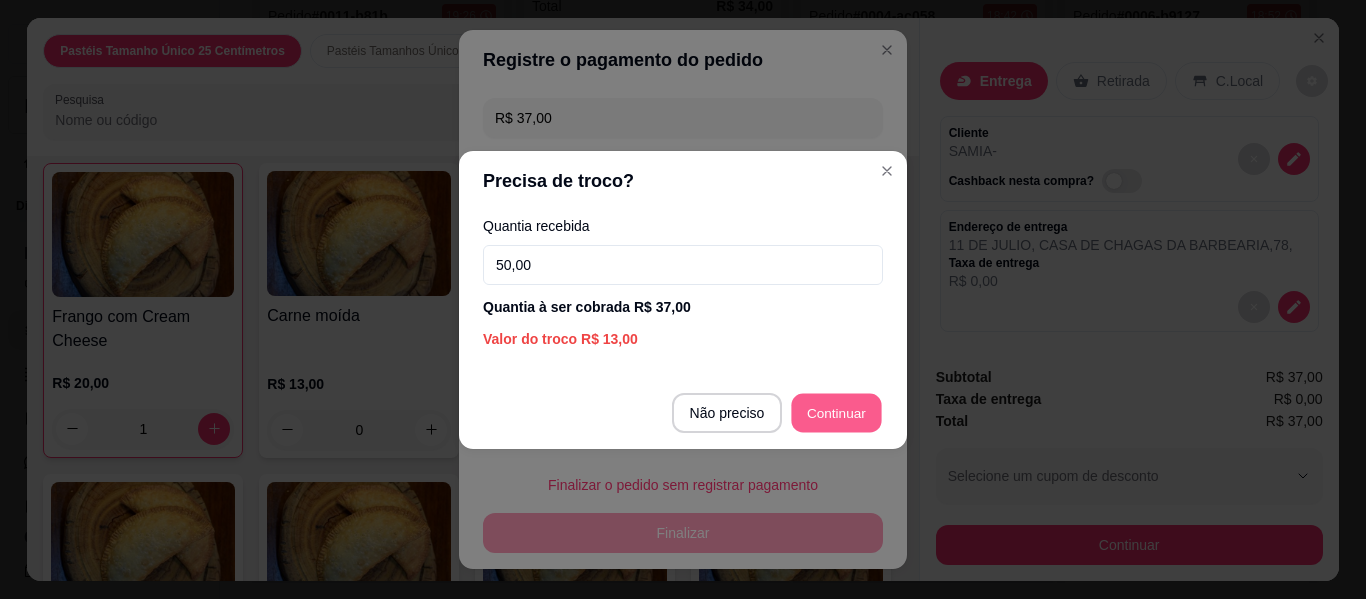 type on "R$ 0,00" 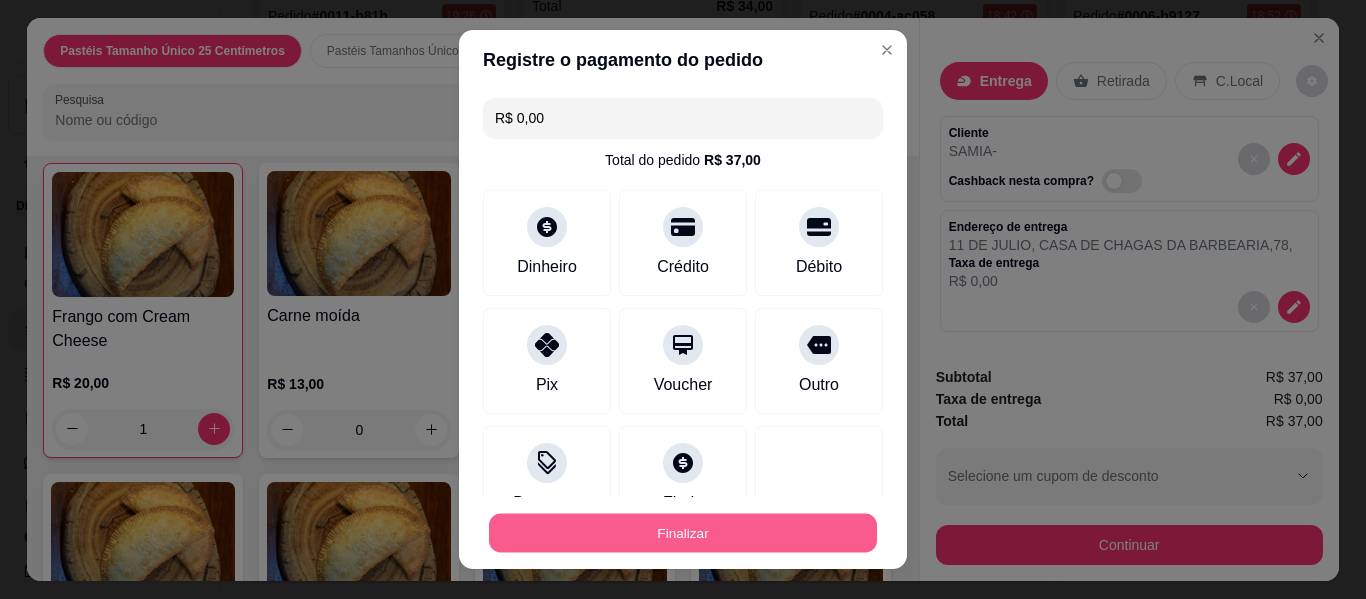 click on "Finalizar" at bounding box center [683, 533] 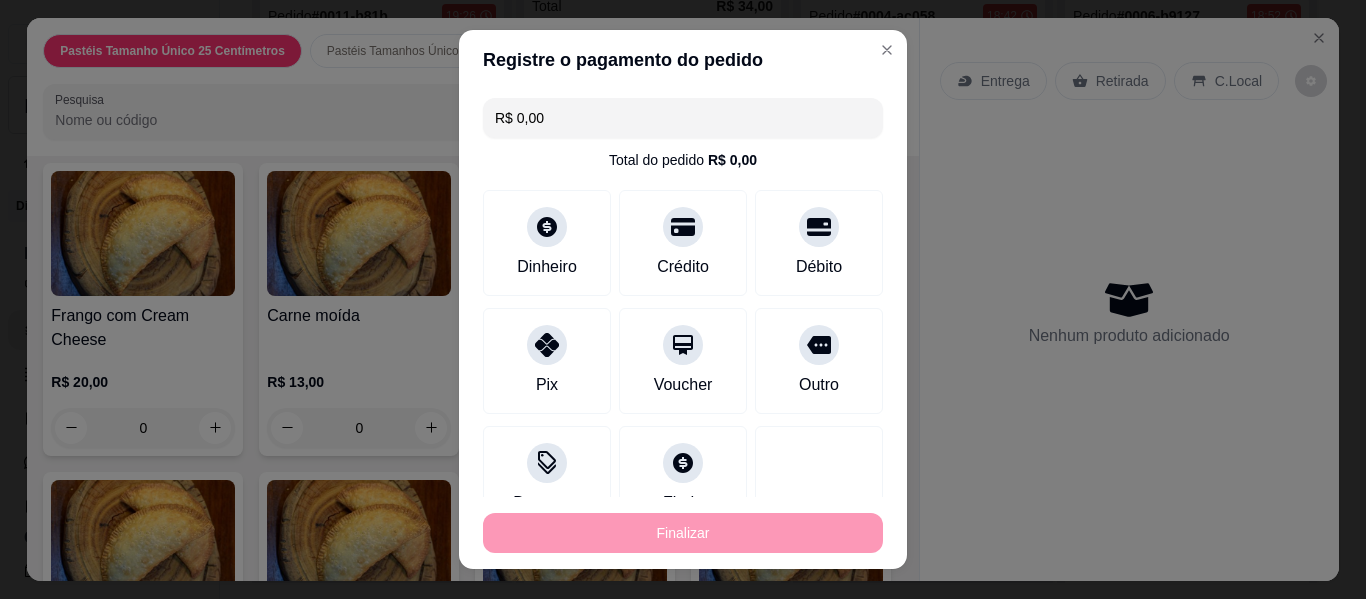 type on "0" 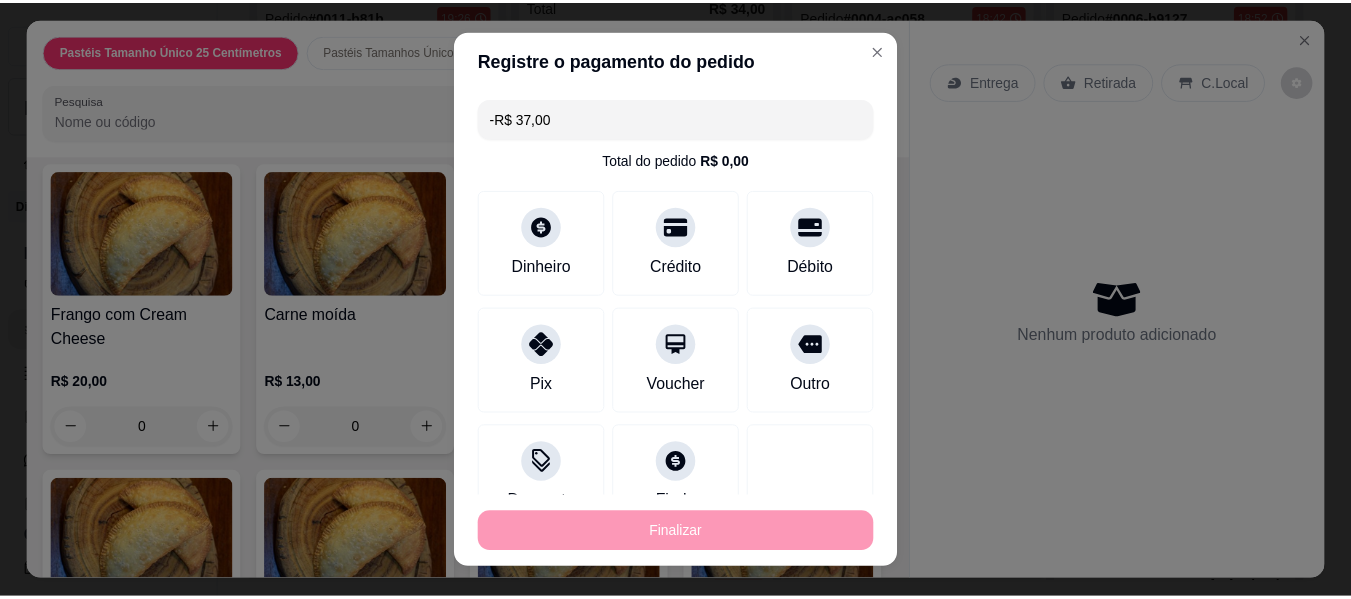 scroll, scrollTop: 1880, scrollLeft: 0, axis: vertical 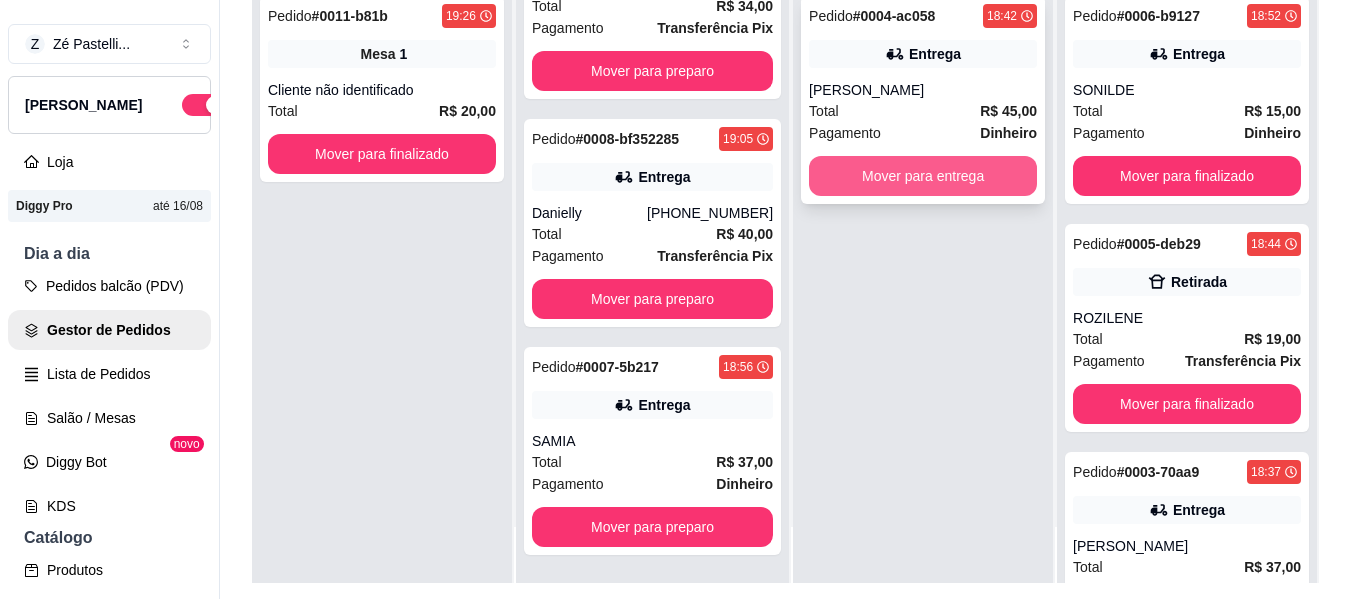 click on "Mover para entrega" at bounding box center [923, 176] 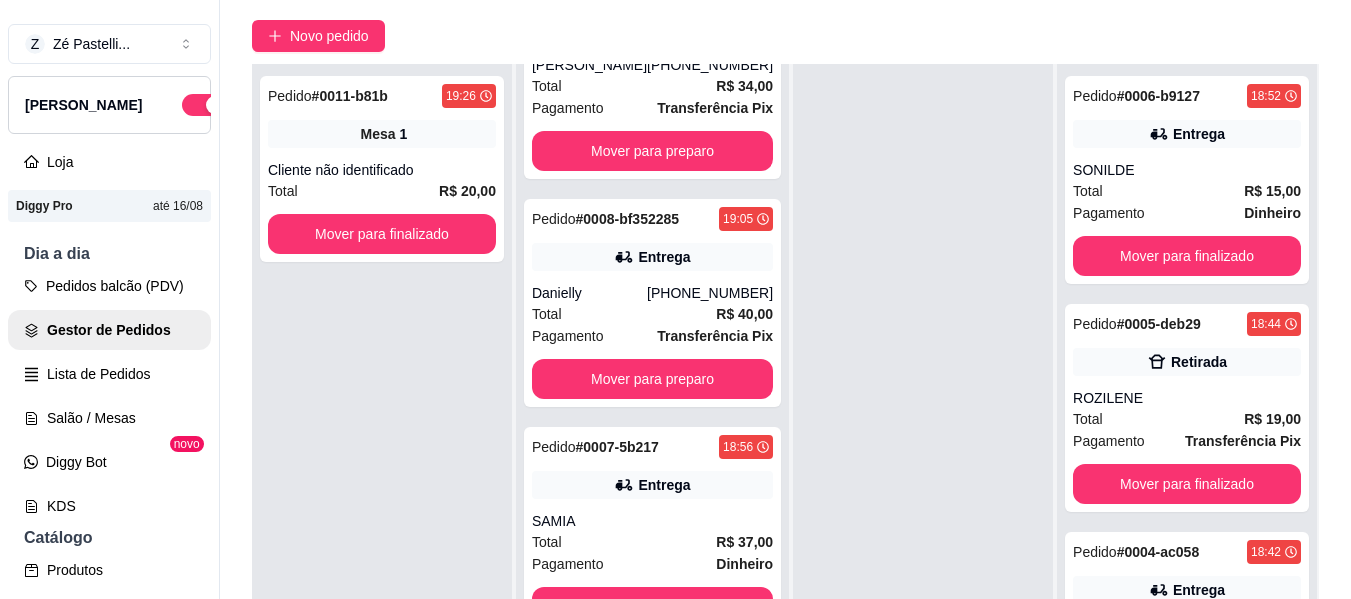 scroll, scrollTop: 120, scrollLeft: 0, axis: vertical 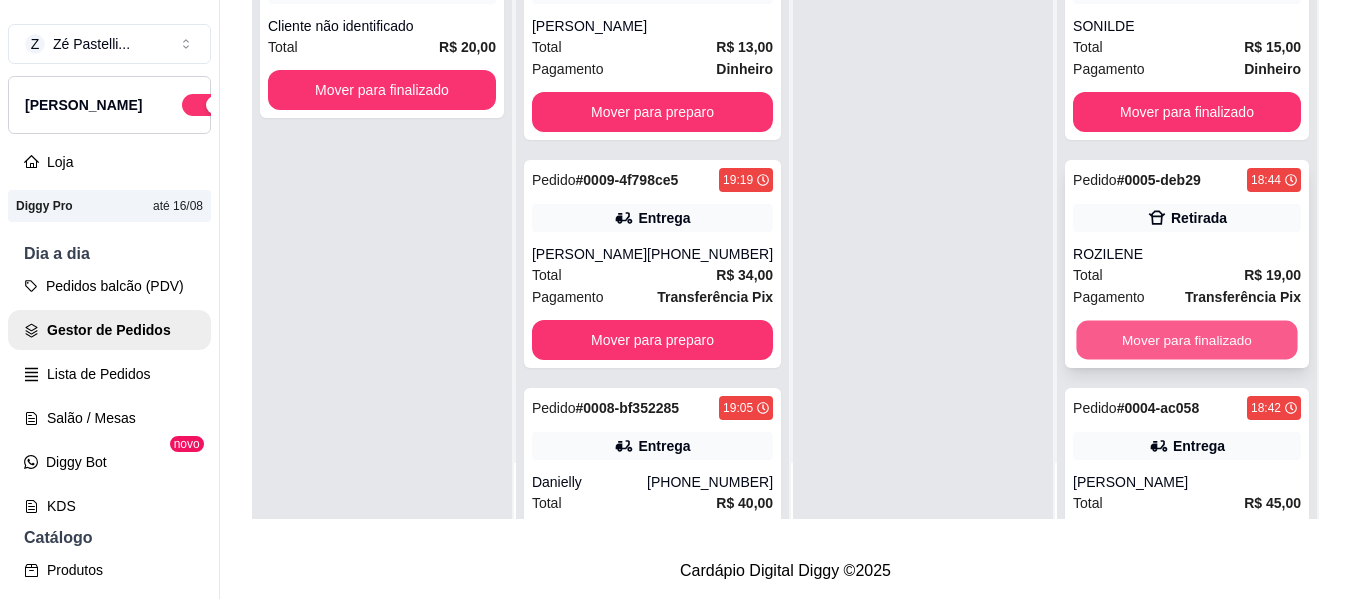 click on "Mover para finalizado" at bounding box center (1186, 340) 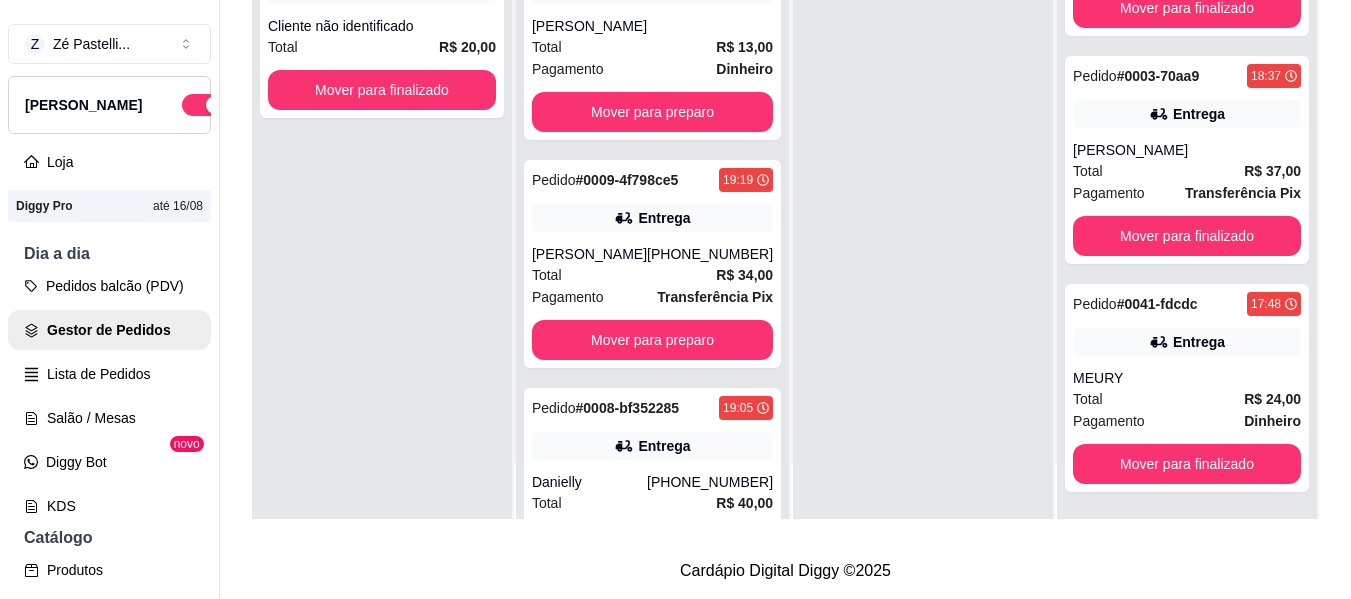 scroll, scrollTop: 333, scrollLeft: 0, axis: vertical 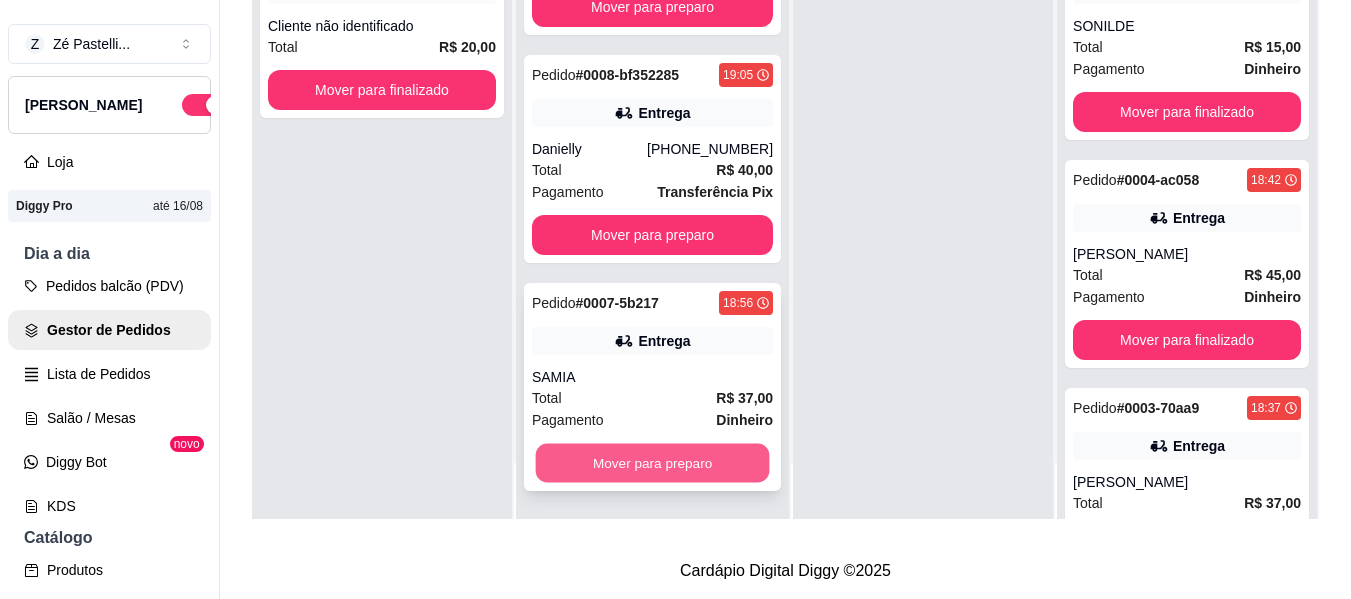 click on "Mover para preparo" at bounding box center [653, 463] 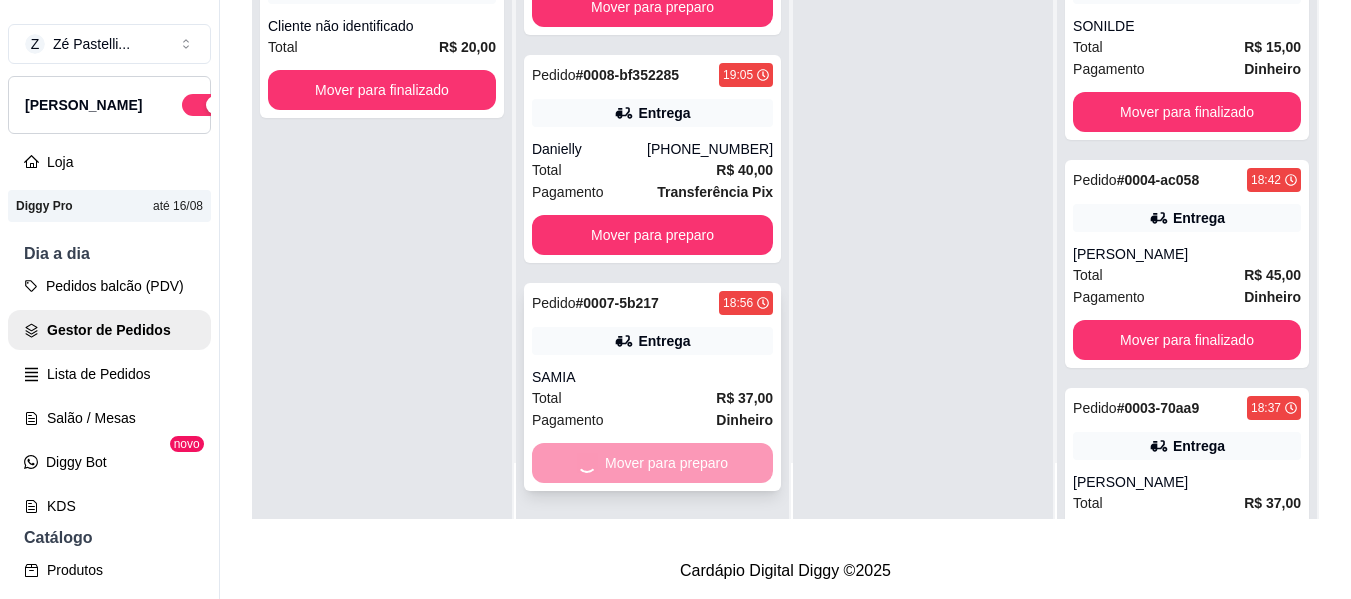 scroll, scrollTop: 105, scrollLeft: 0, axis: vertical 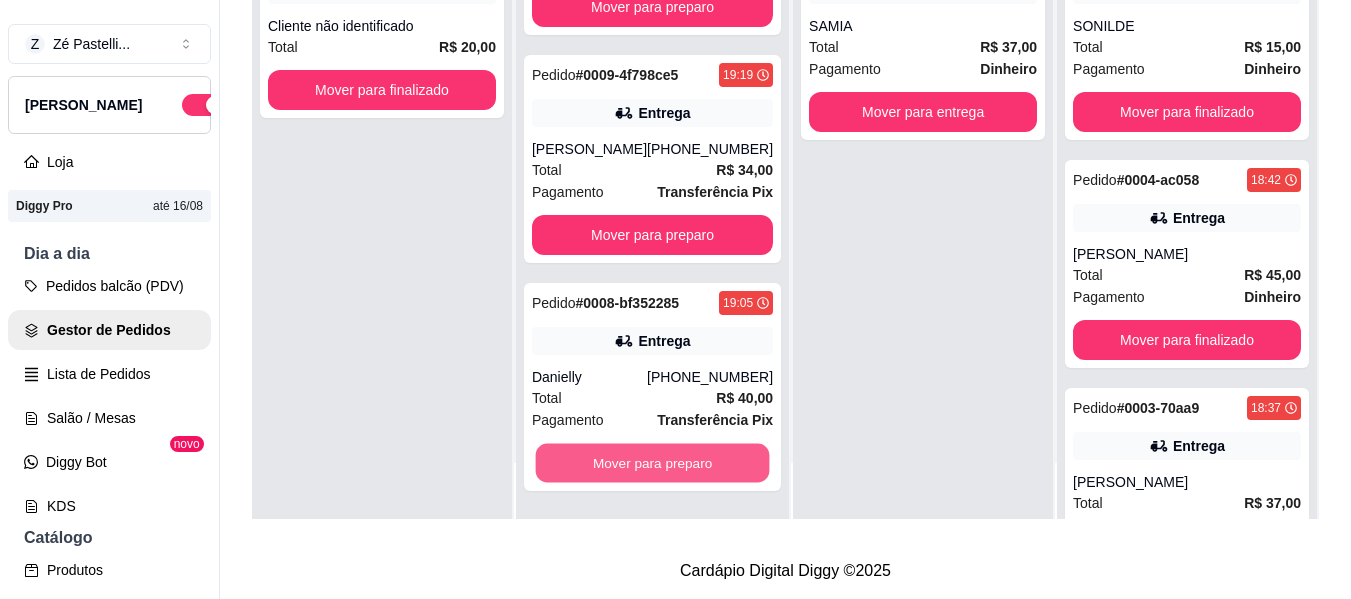click on "Mover para preparo" at bounding box center [653, 463] 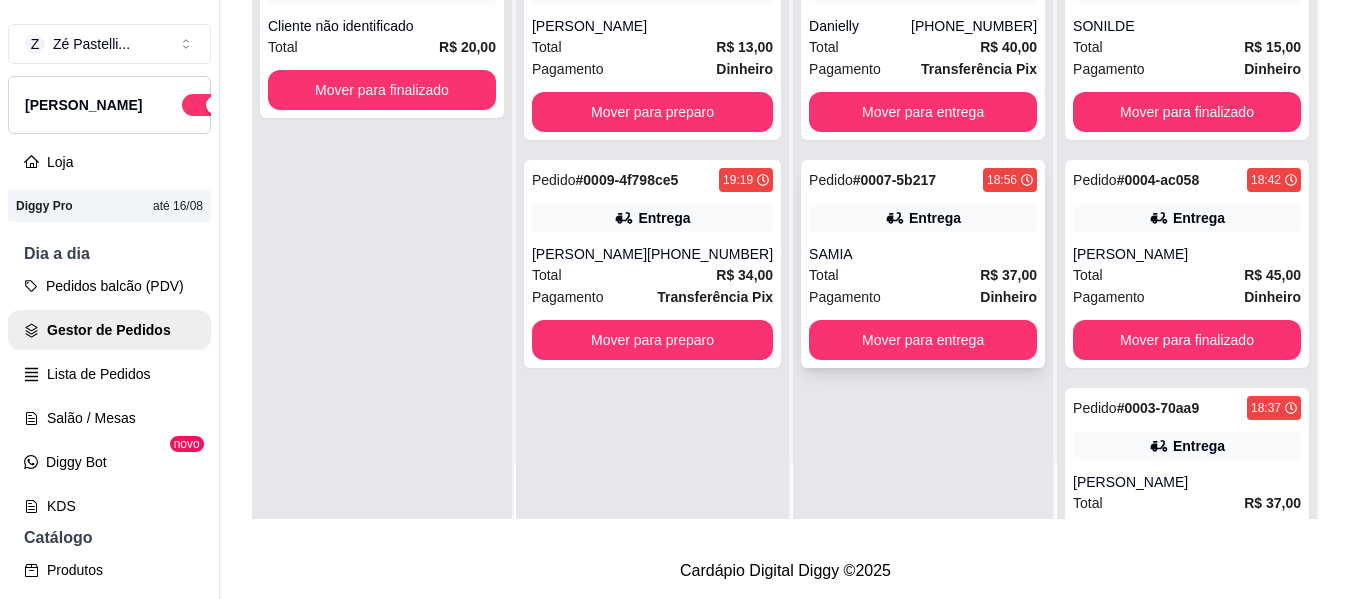 scroll, scrollTop: 0, scrollLeft: 0, axis: both 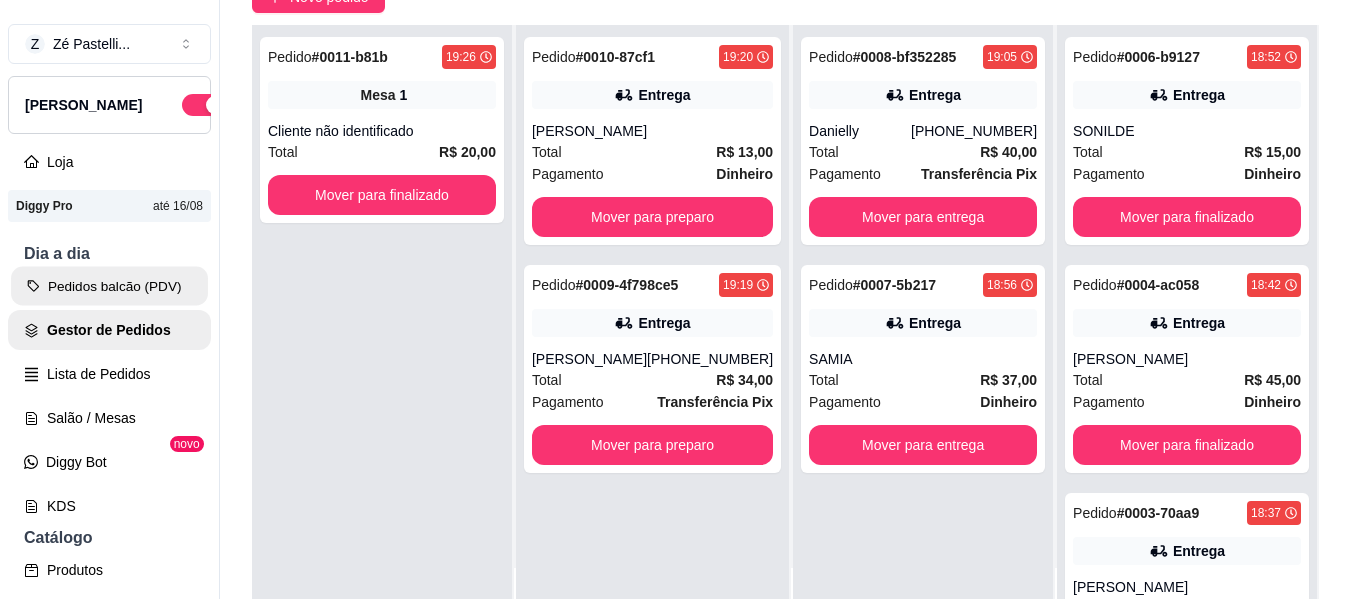 click on "Pedidos balcão (PDV)" at bounding box center [109, 286] 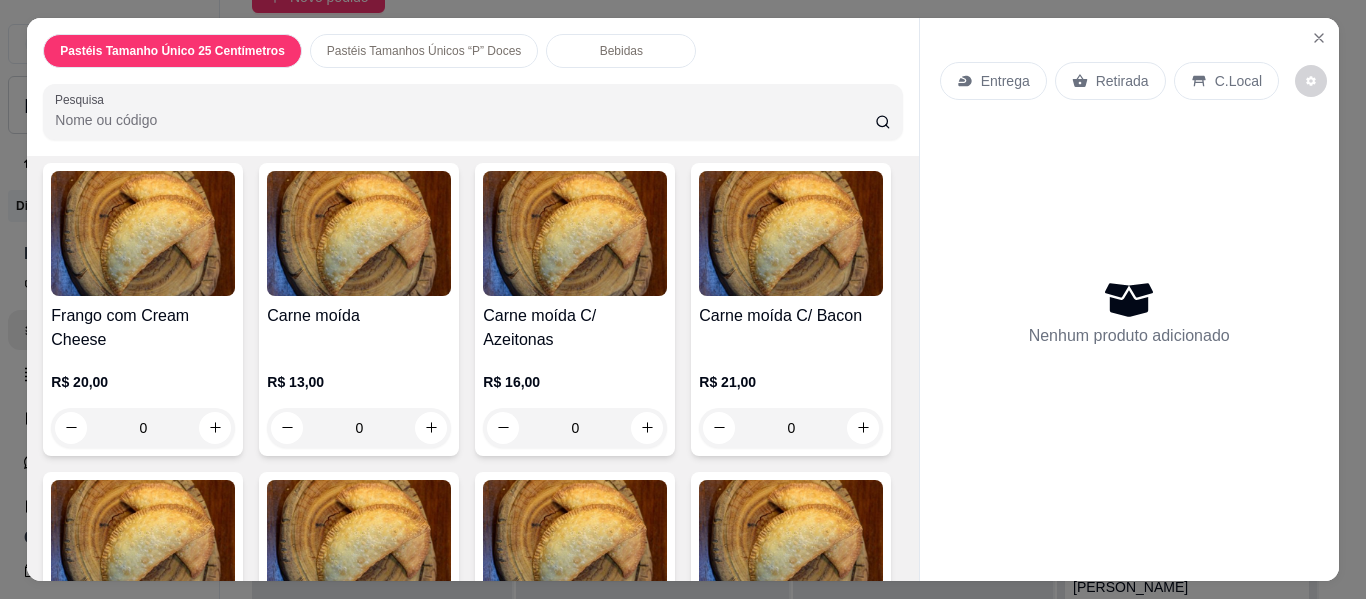 scroll, scrollTop: 1880, scrollLeft: 0, axis: vertical 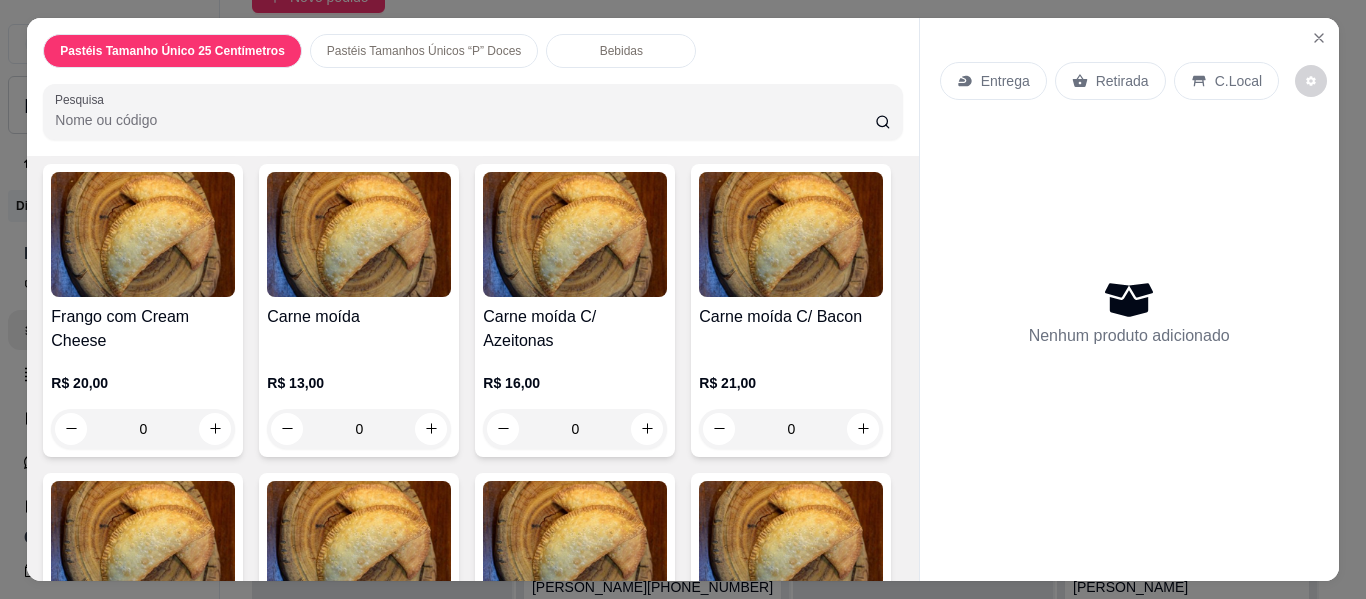 click on "0" at bounding box center (143, 120) 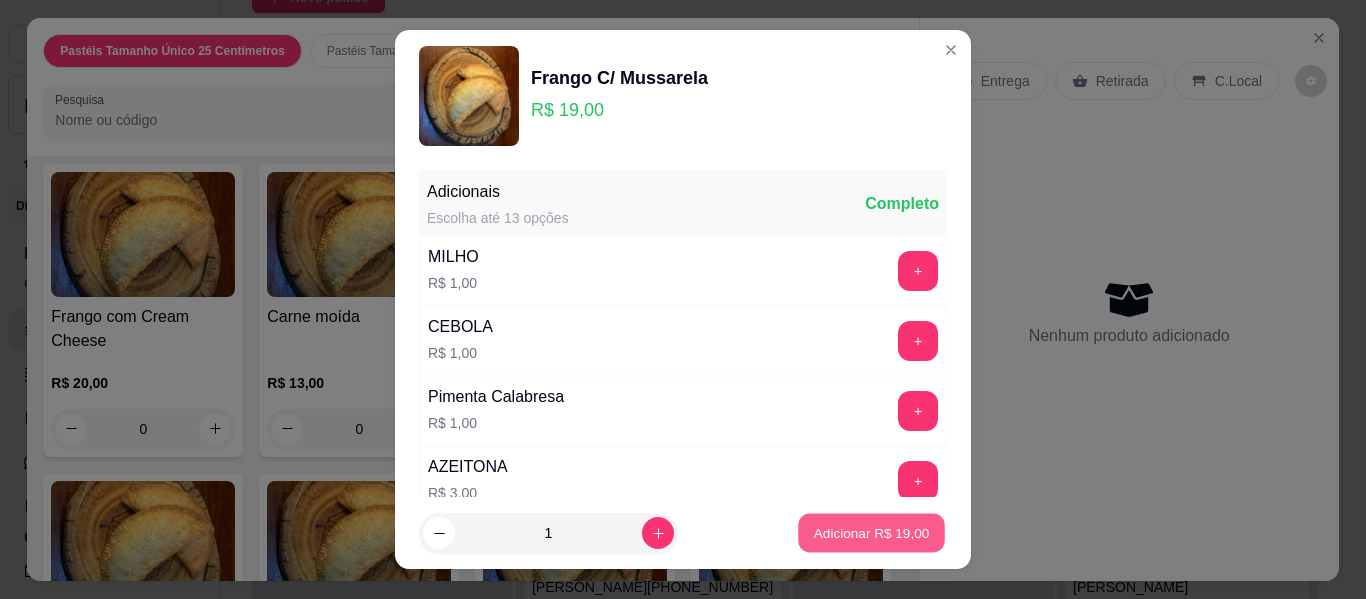 click on "Adicionar   R$ 19,00" at bounding box center (872, 532) 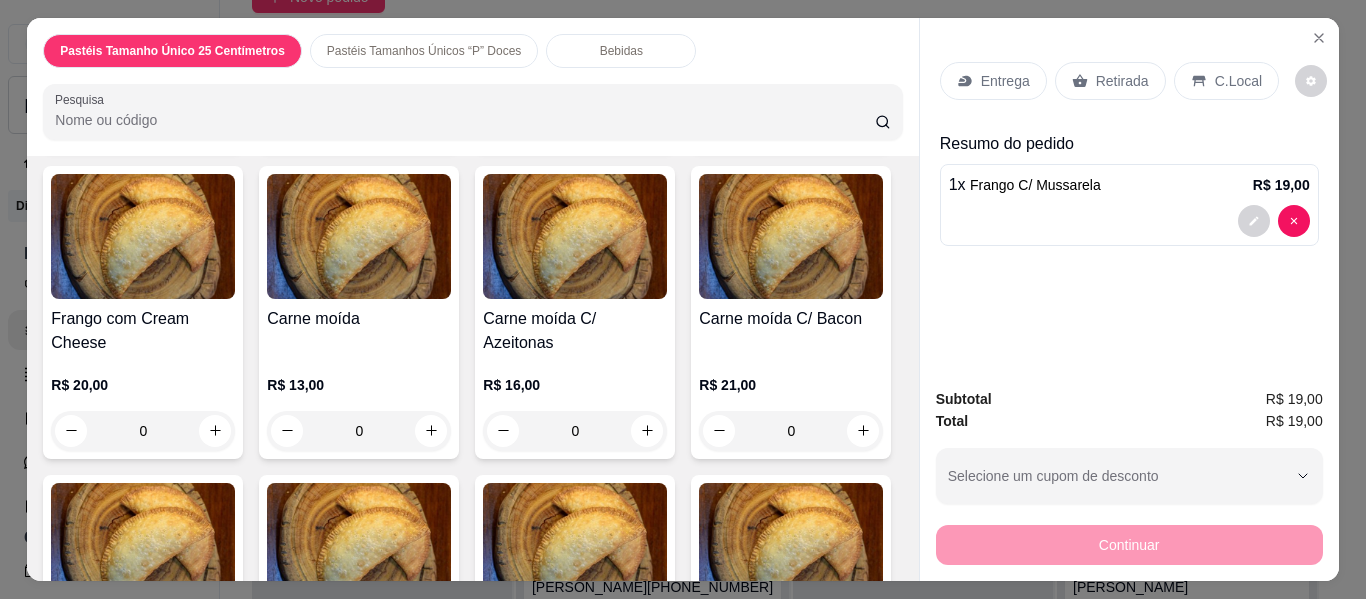 click on "0" at bounding box center (575, -165) 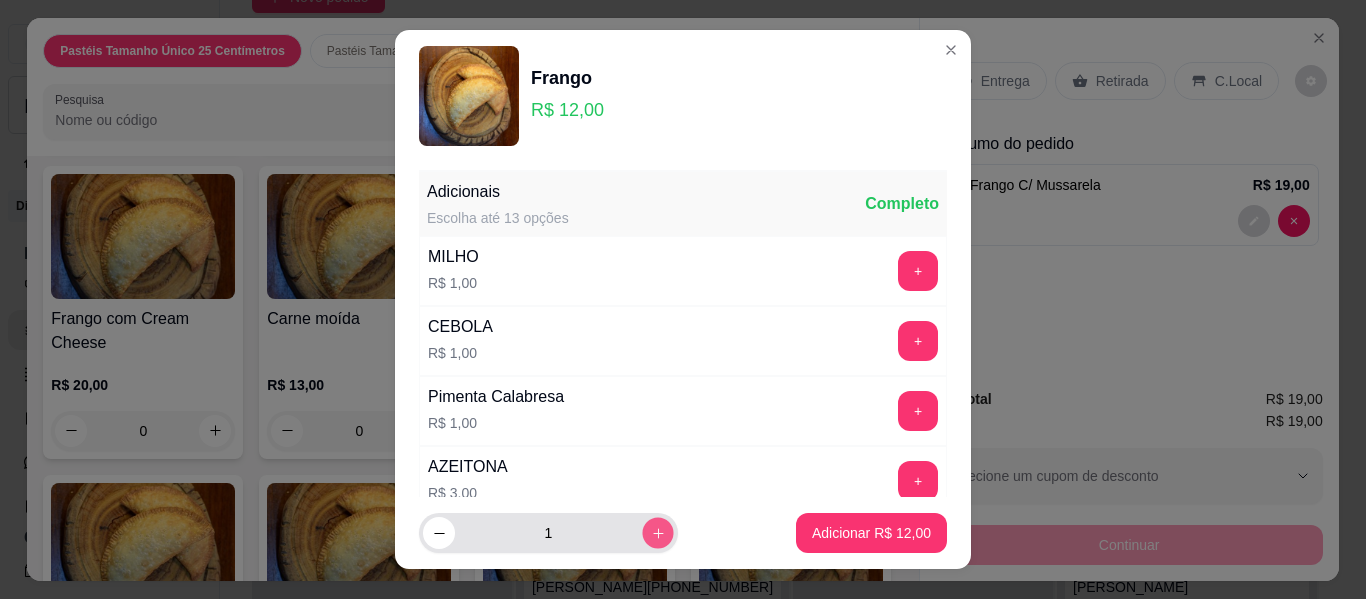 click at bounding box center (657, 533) 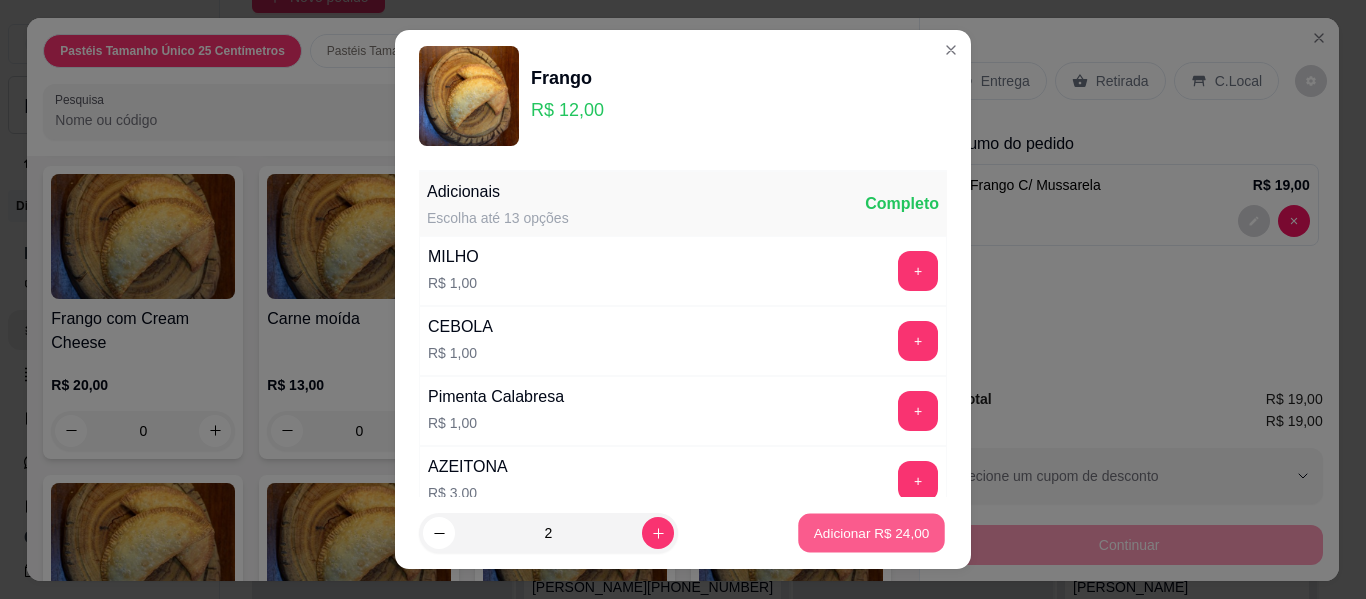 click on "Adicionar   R$ 24,00" at bounding box center (872, 532) 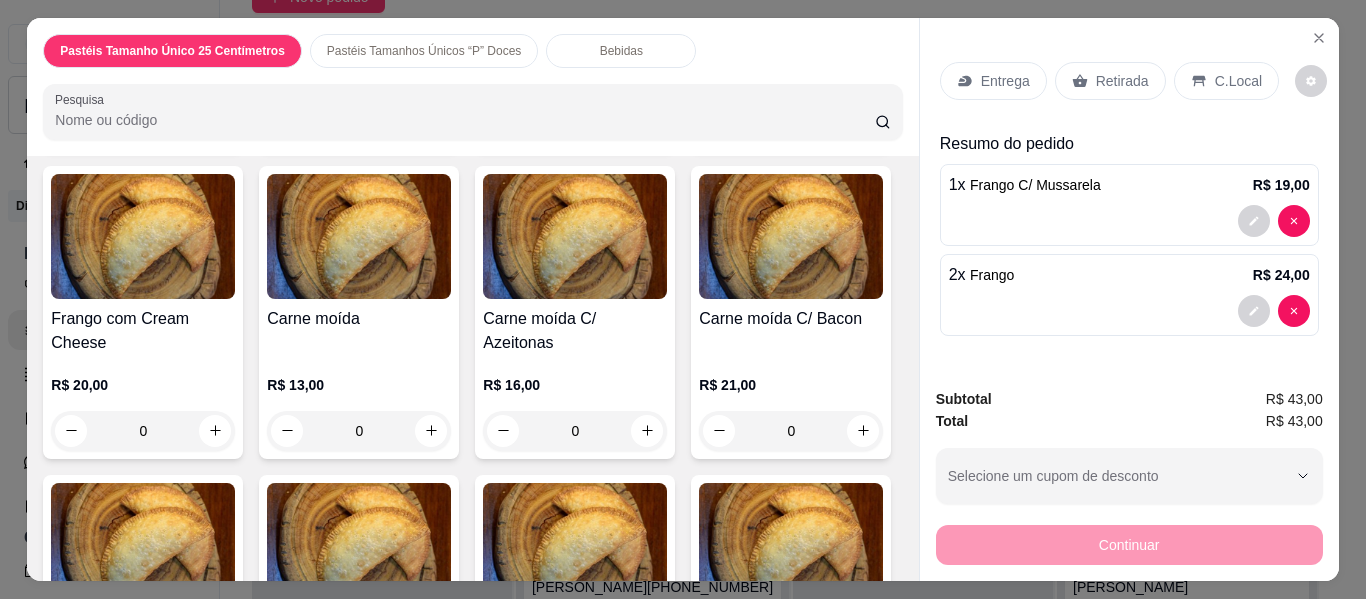scroll, scrollTop: 1881, scrollLeft: 0, axis: vertical 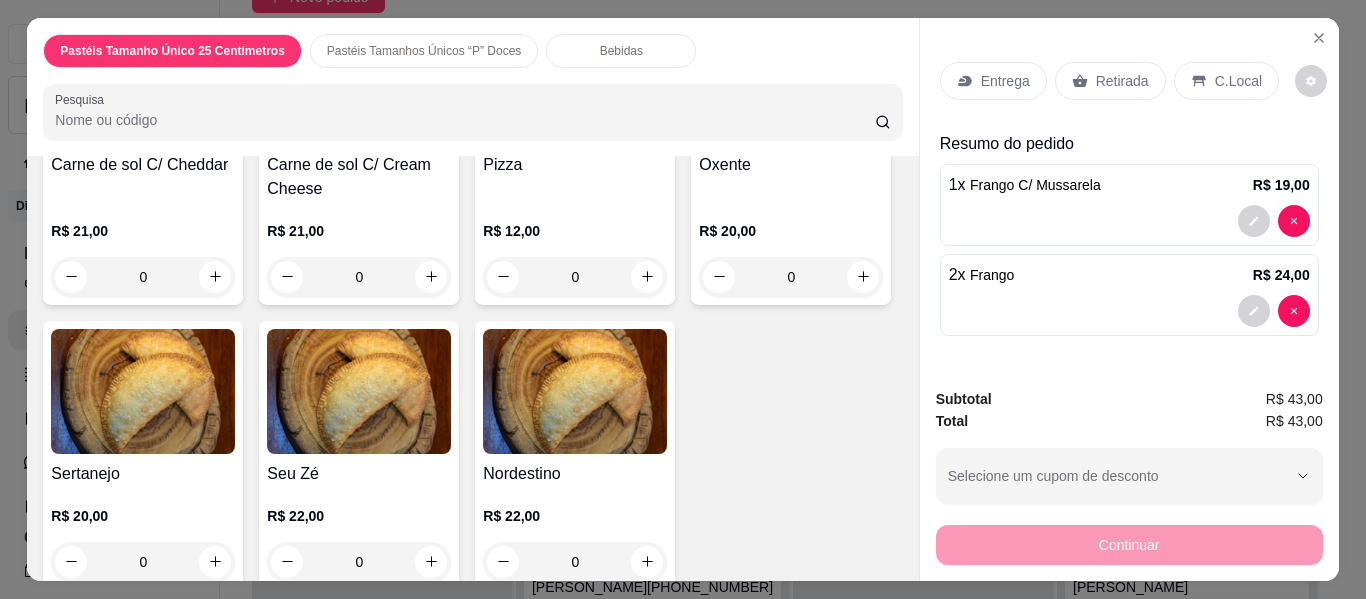 click on "0" at bounding box center (143, -32) 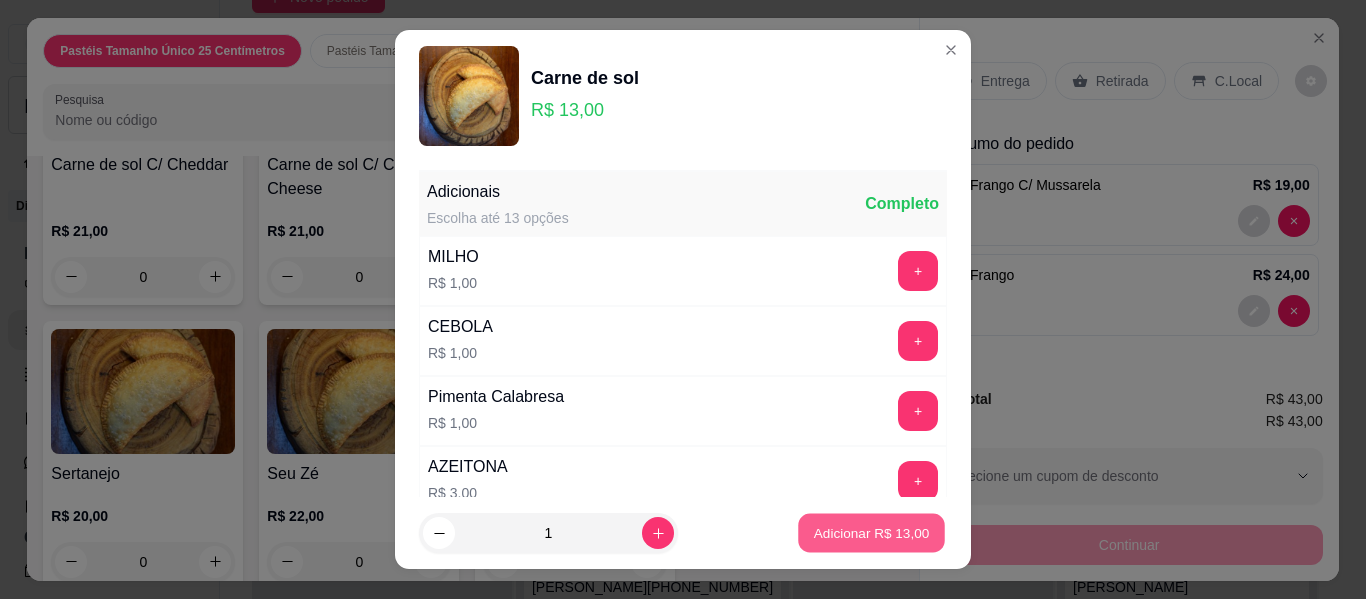 click on "Adicionar   R$ 13,00" at bounding box center [872, 532] 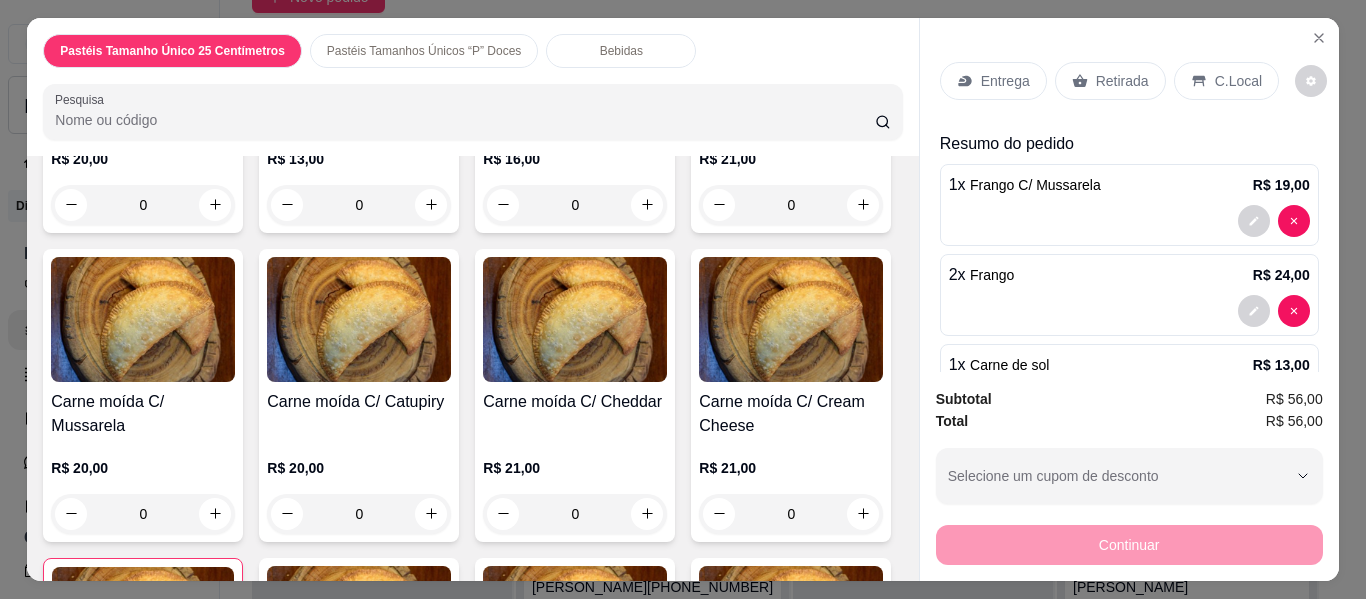 scroll, scrollTop: 2081, scrollLeft: 0, axis: vertical 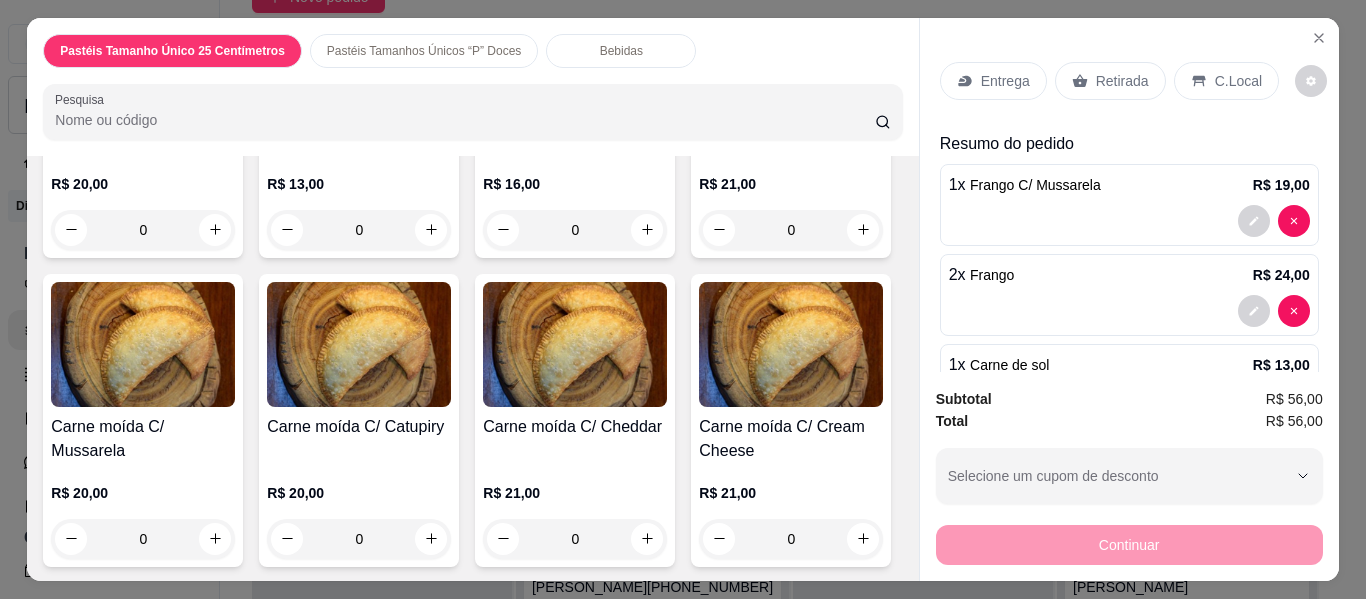 click on "0" at bounding box center [791, -79] 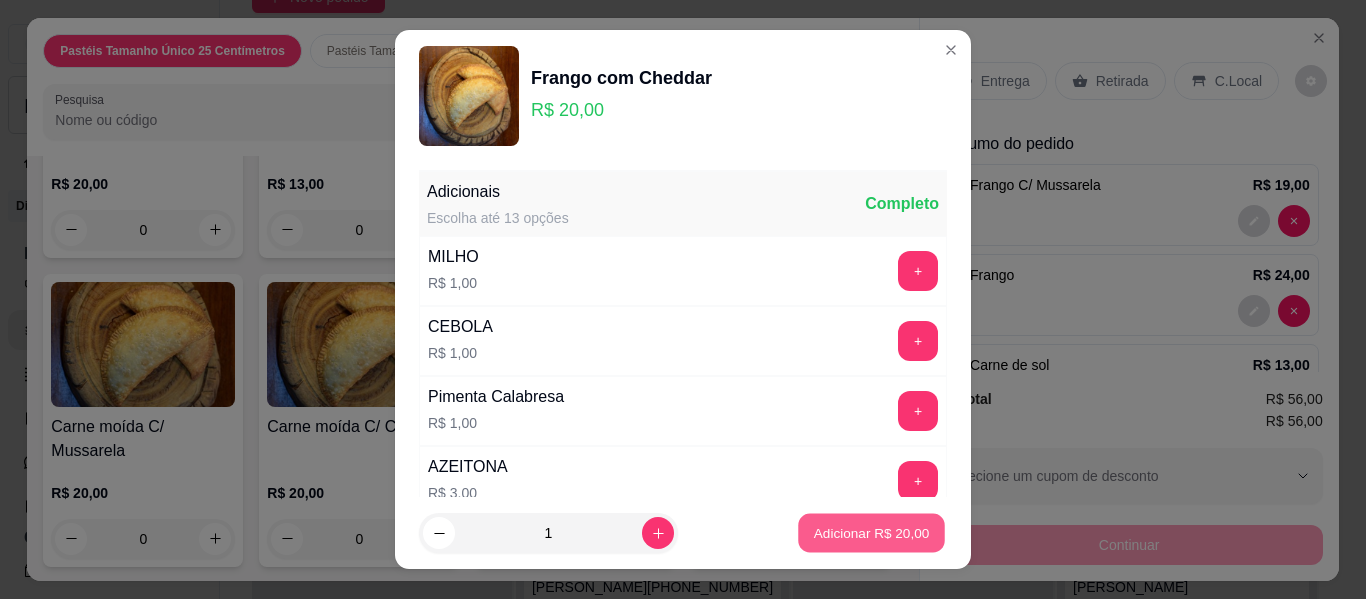 click on "Adicionar   R$ 20,00" at bounding box center [872, 532] 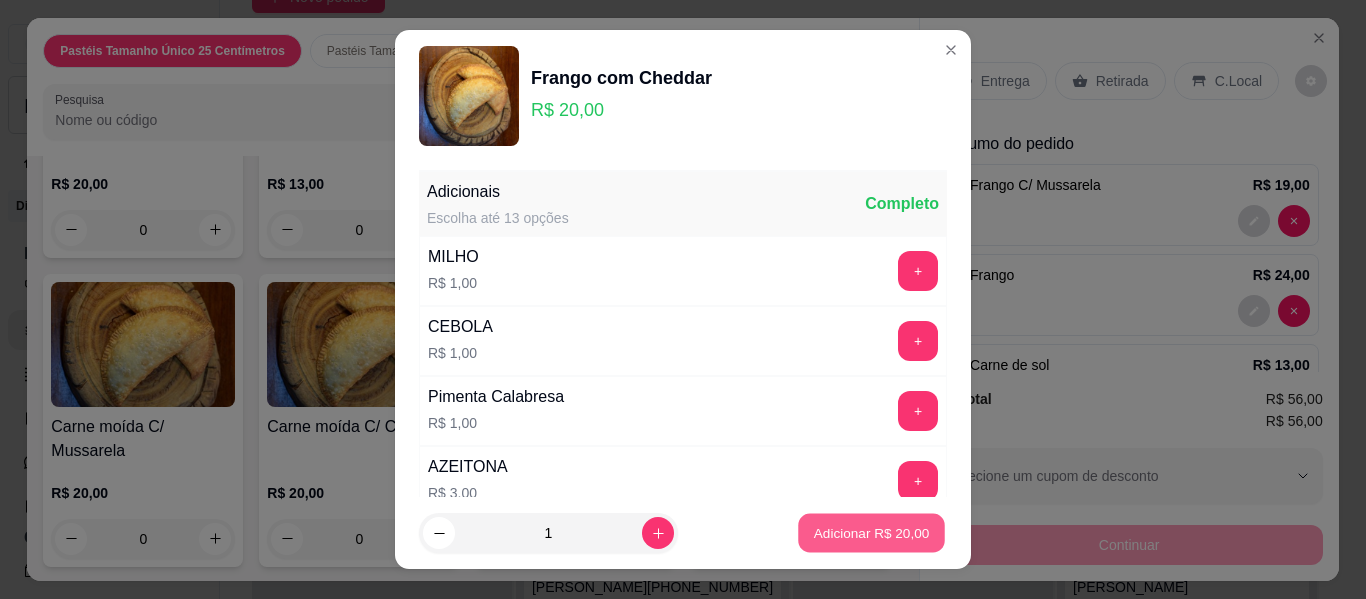 type on "1" 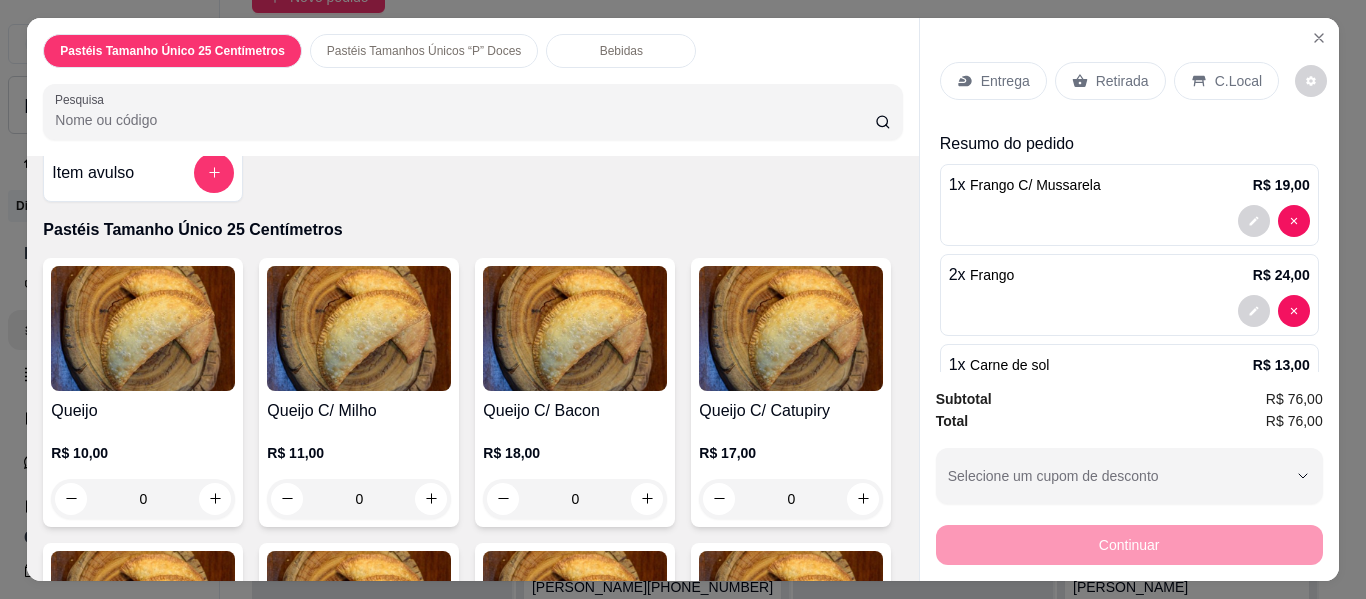 scroll, scrollTop: 0, scrollLeft: 0, axis: both 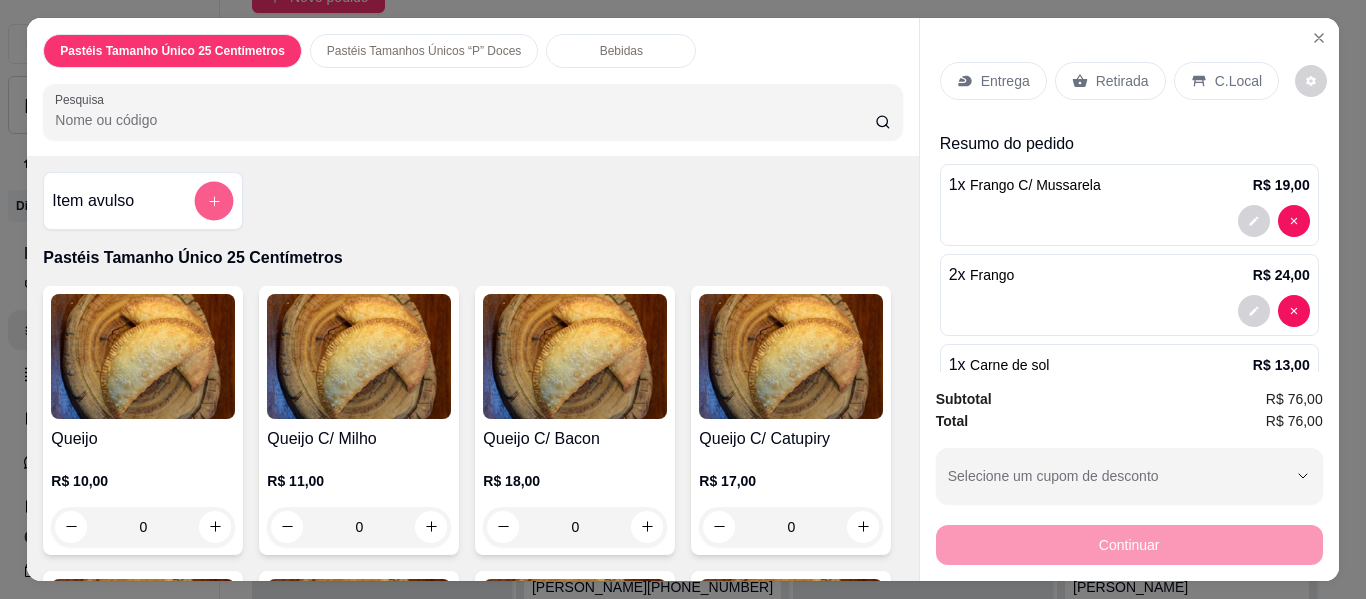 click 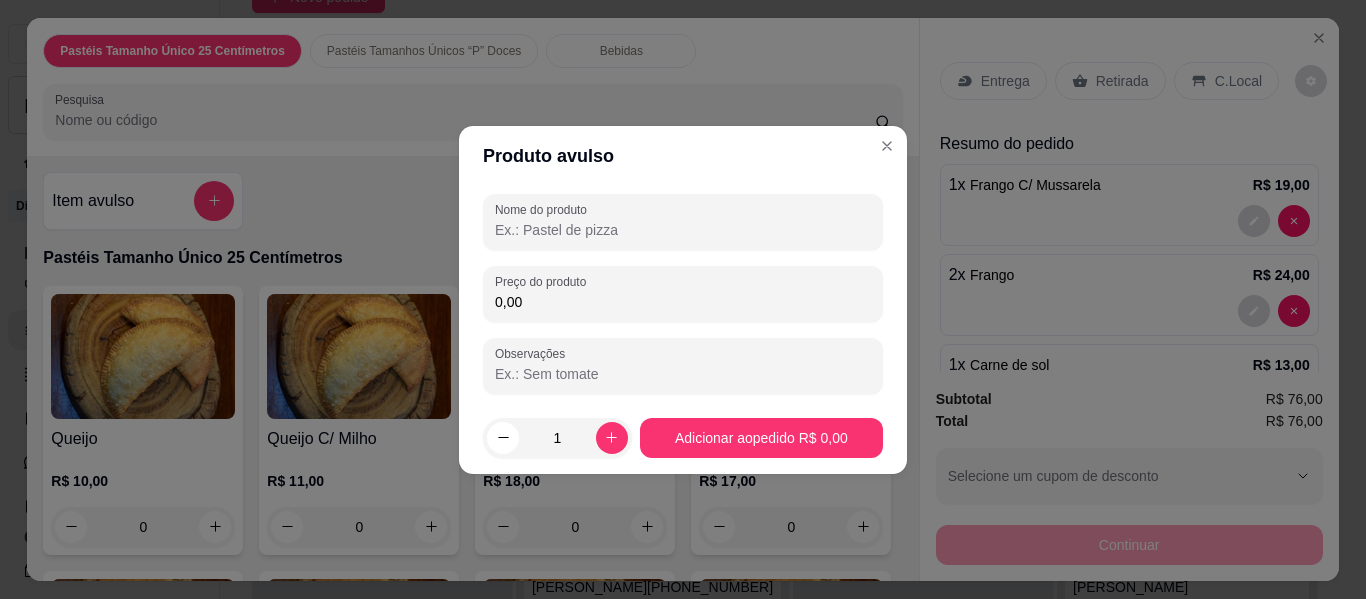 click on "0,00" at bounding box center (683, 302) 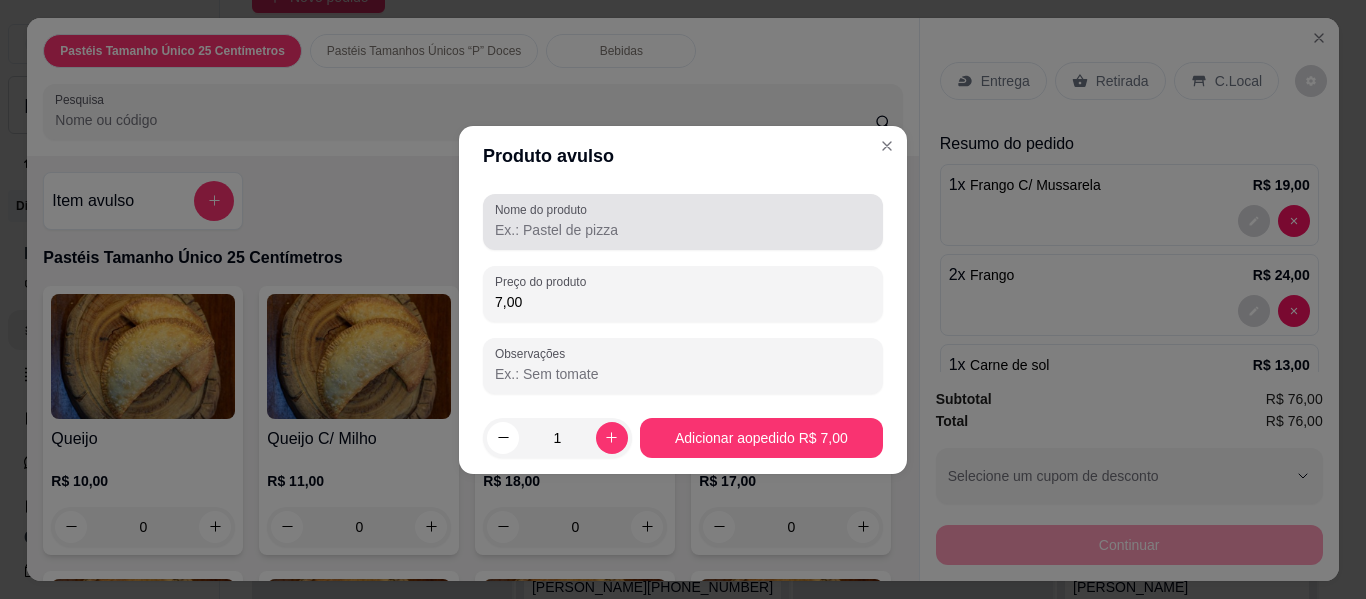 type on "7,00" 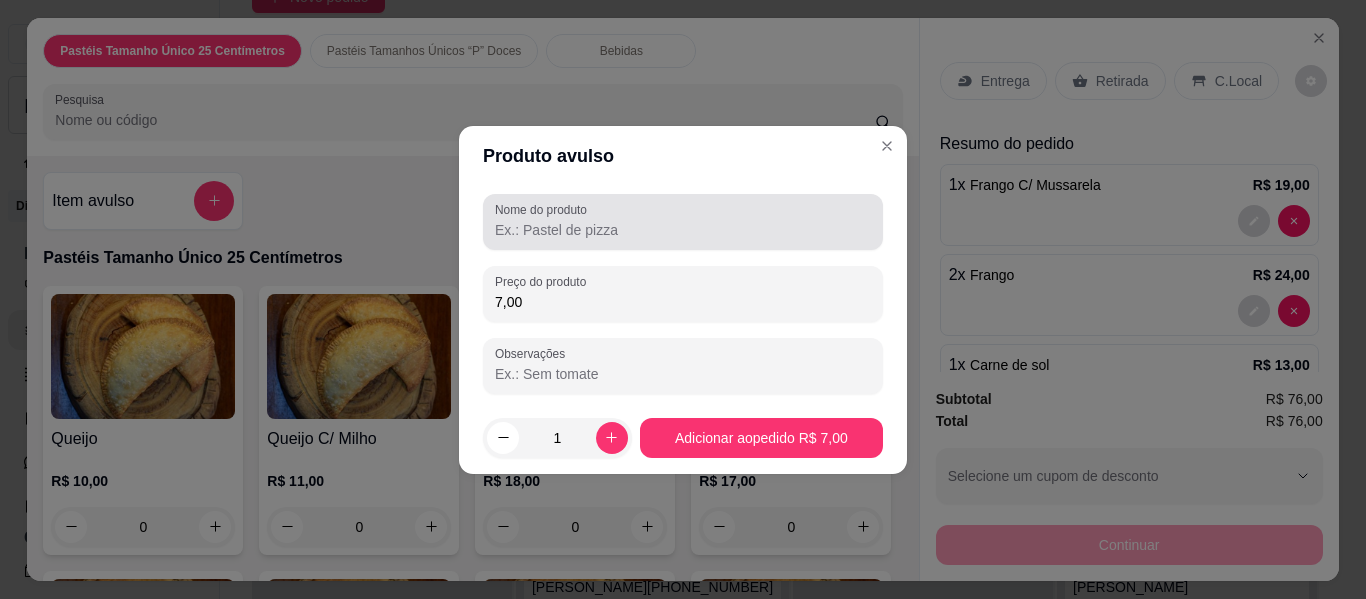 click at bounding box center [683, 222] 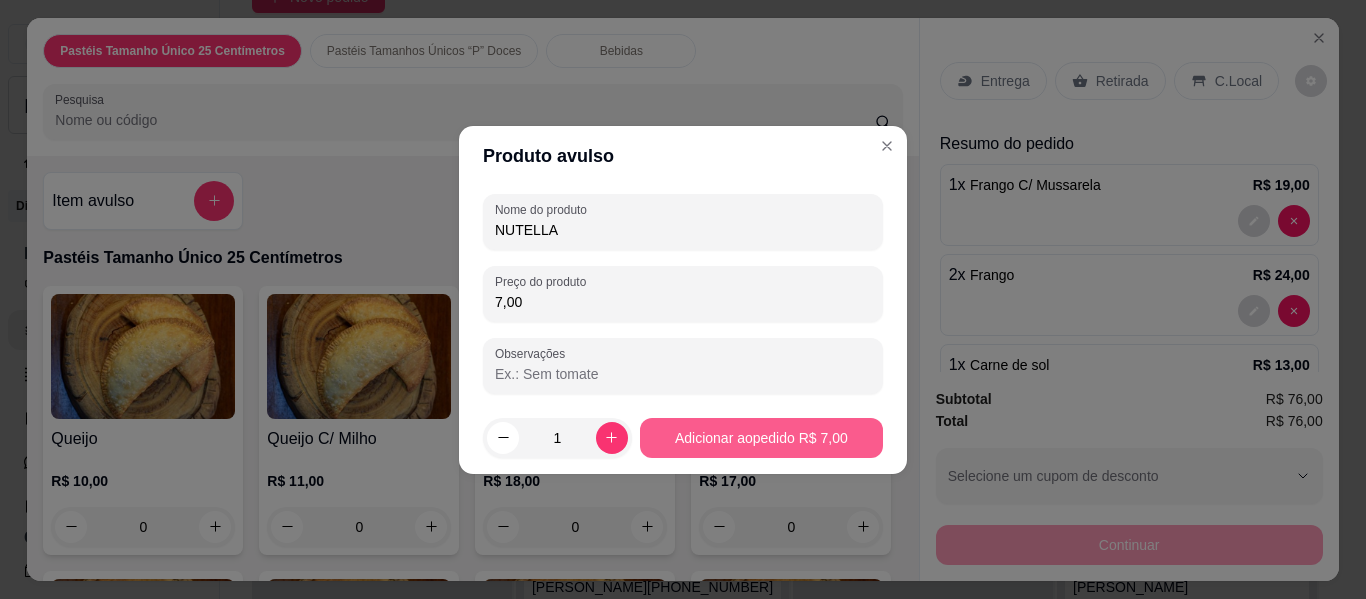 type on "NUTELLA" 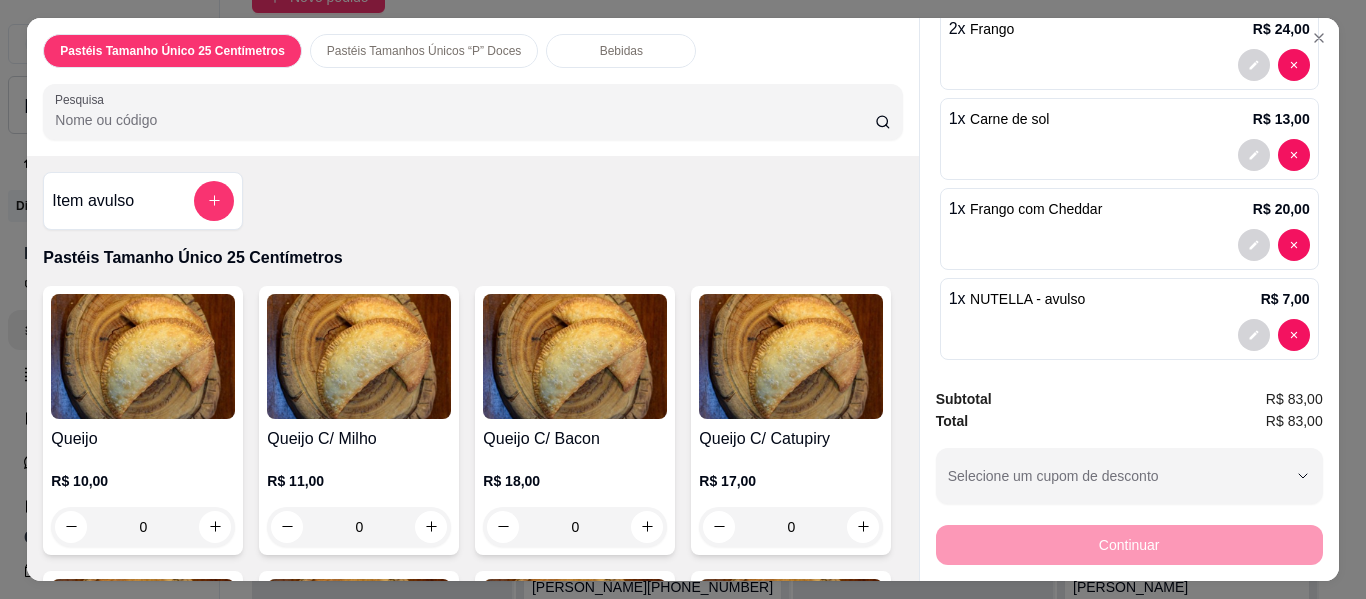 scroll, scrollTop: 261, scrollLeft: 0, axis: vertical 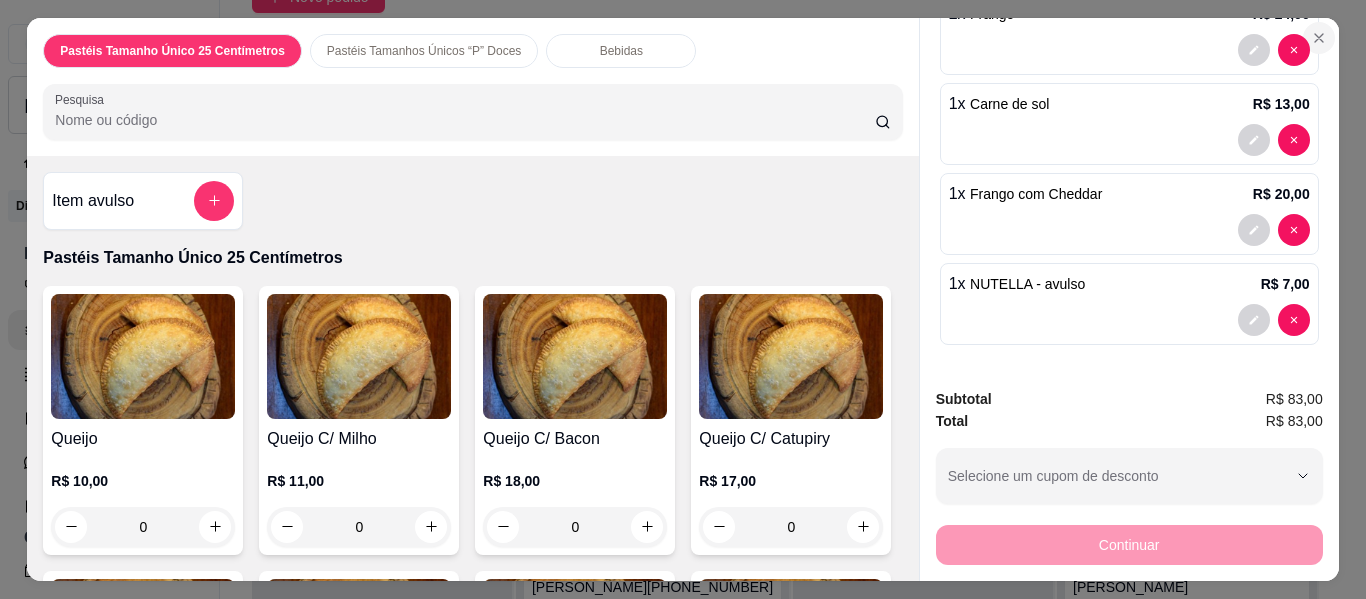 click at bounding box center (1319, 38) 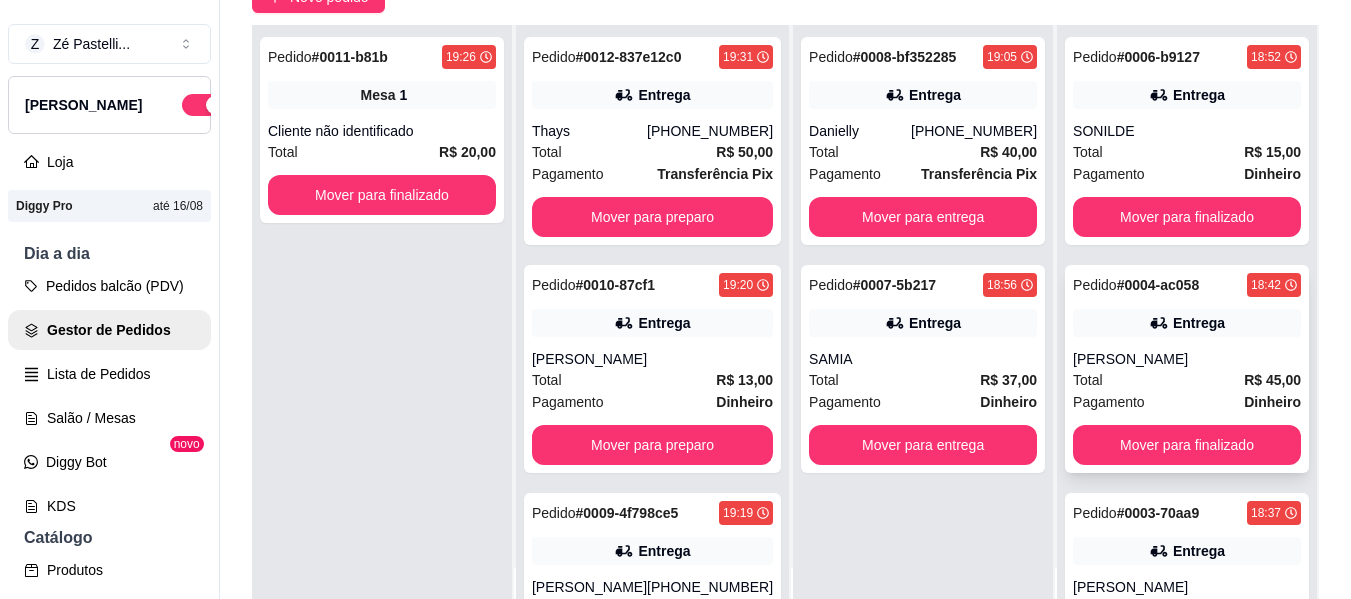 click on "[PERSON_NAME]" at bounding box center (1187, 359) 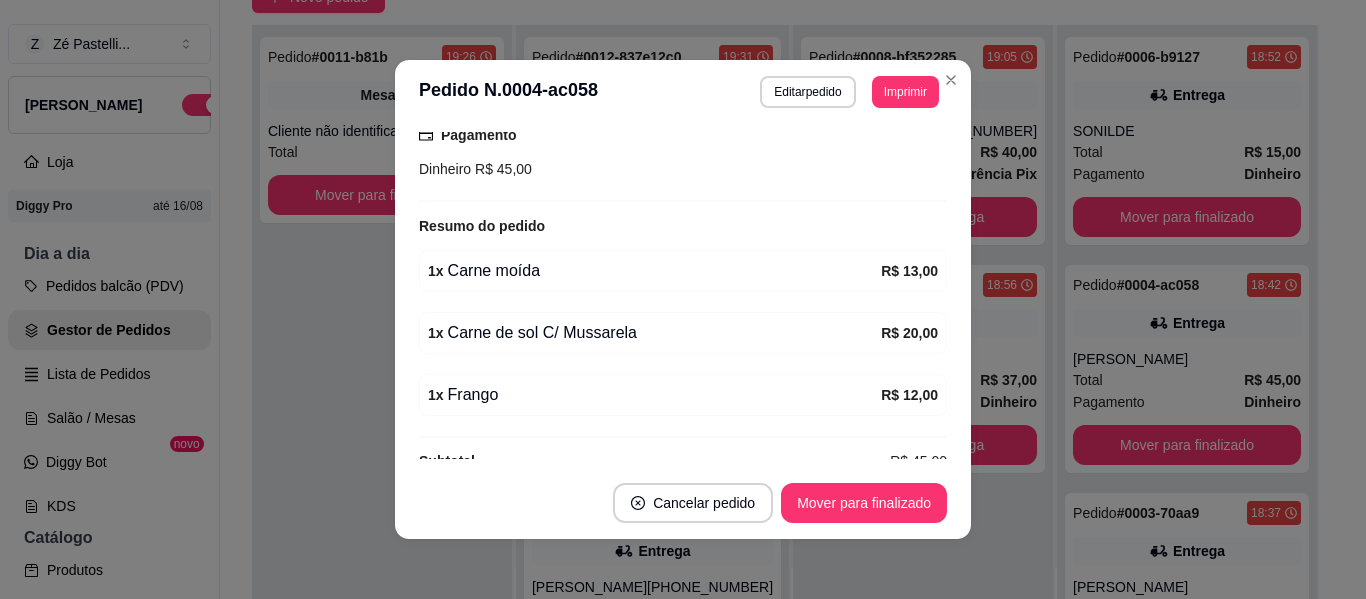 scroll, scrollTop: 480, scrollLeft: 0, axis: vertical 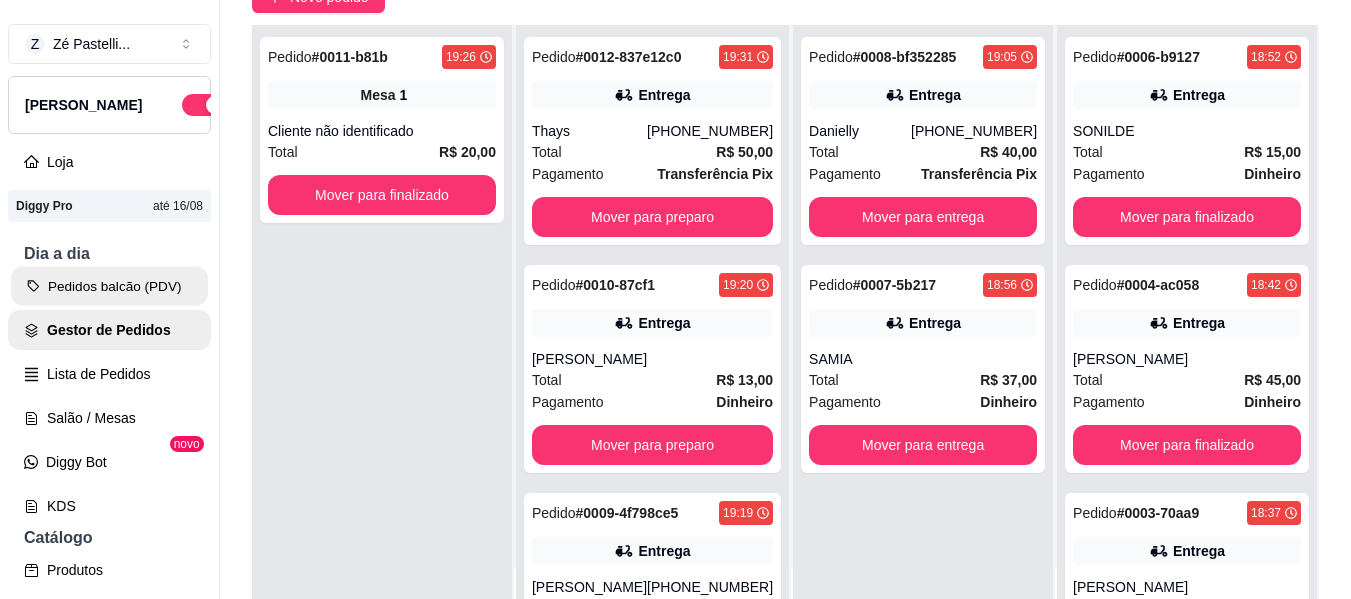 click on "Pedidos balcão (PDV)" at bounding box center [109, 286] 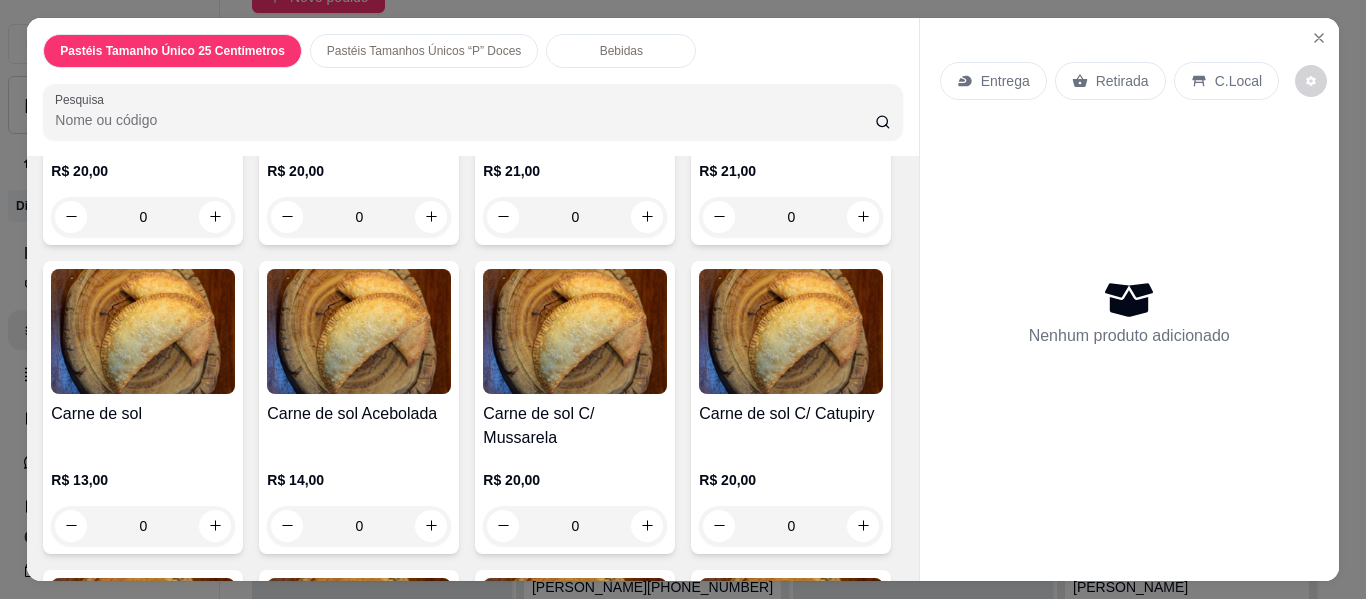 scroll, scrollTop: 2400, scrollLeft: 0, axis: vertical 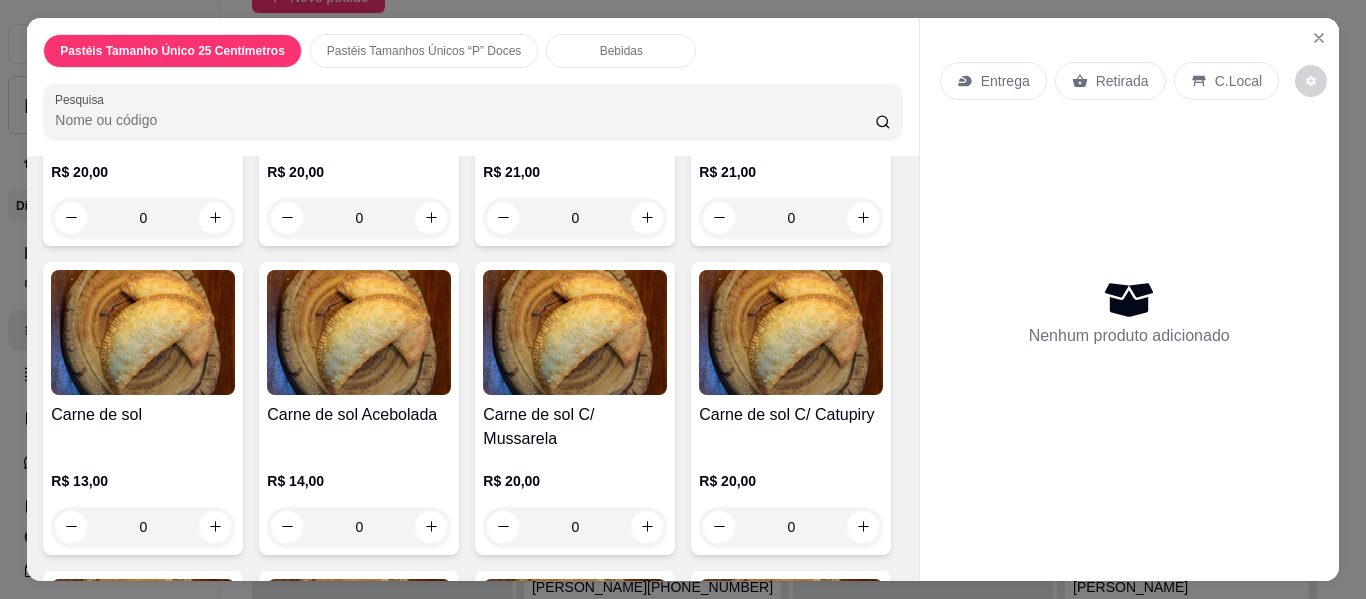 click on "0" at bounding box center [359, -91] 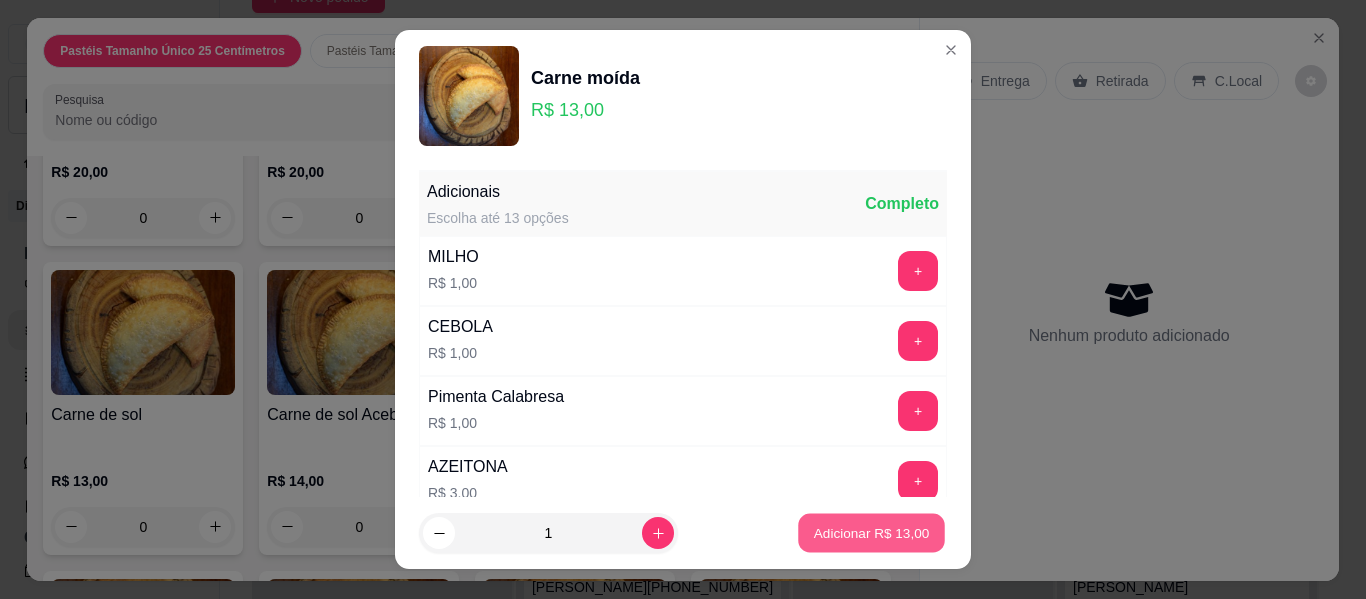 click on "Adicionar   R$ 13,00" at bounding box center [872, 532] 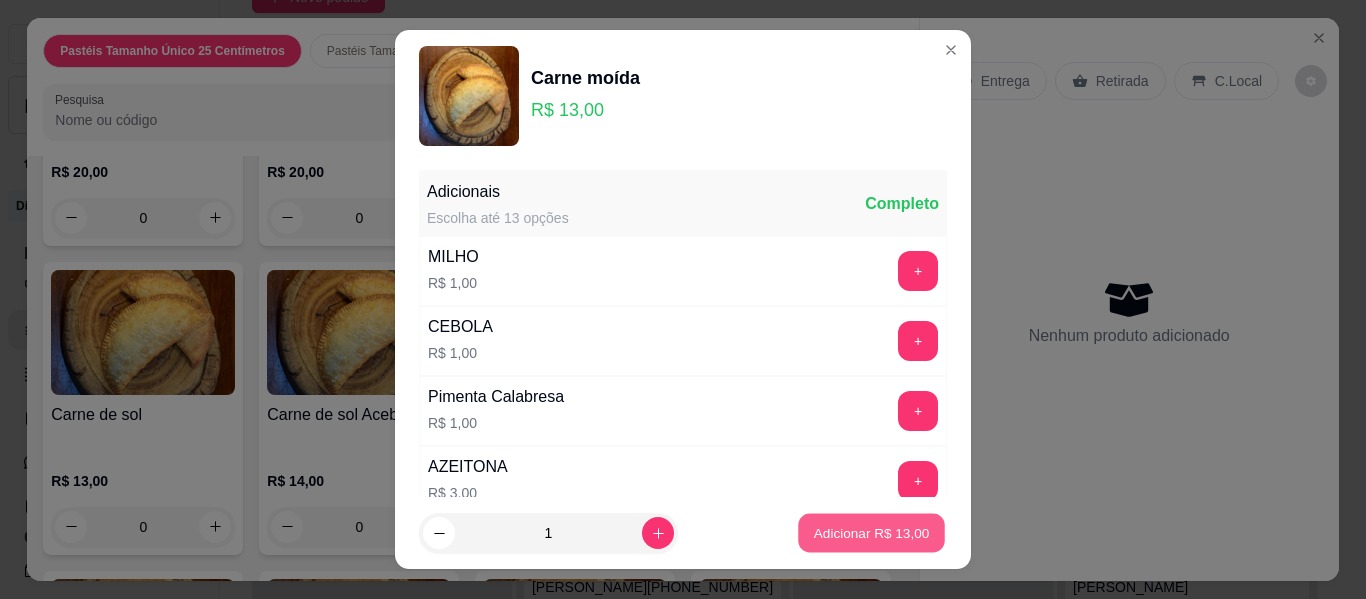 type on "1" 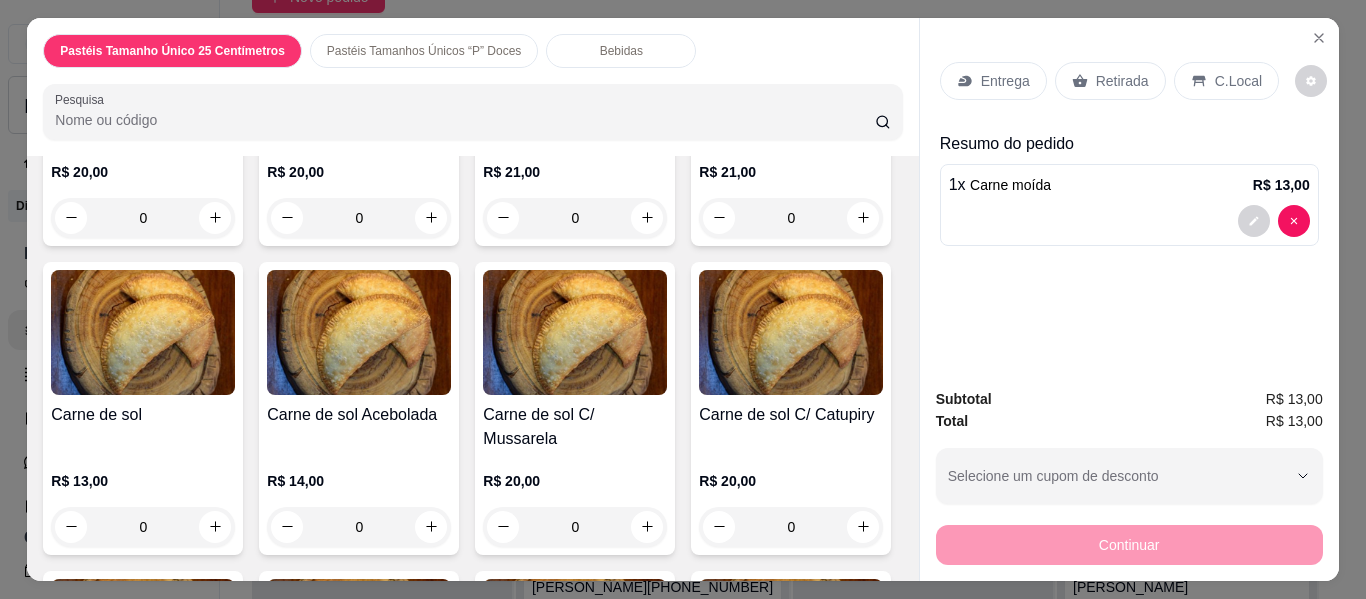 click on "Entrega" at bounding box center [1005, 81] 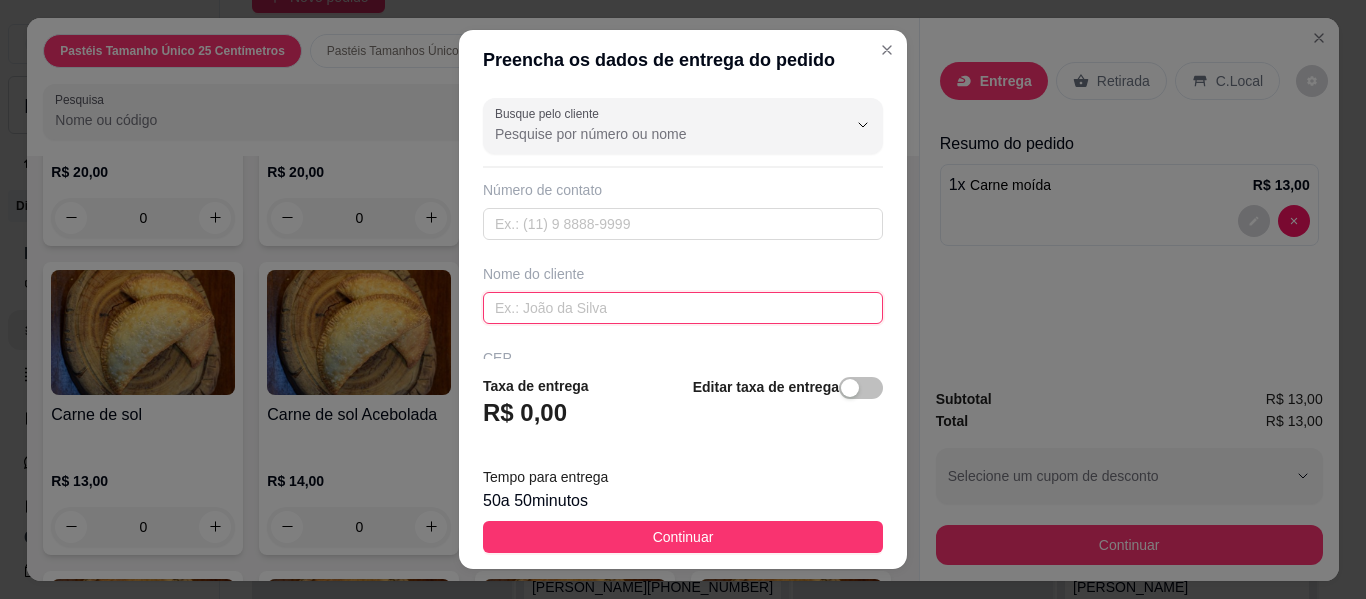 click at bounding box center [683, 308] 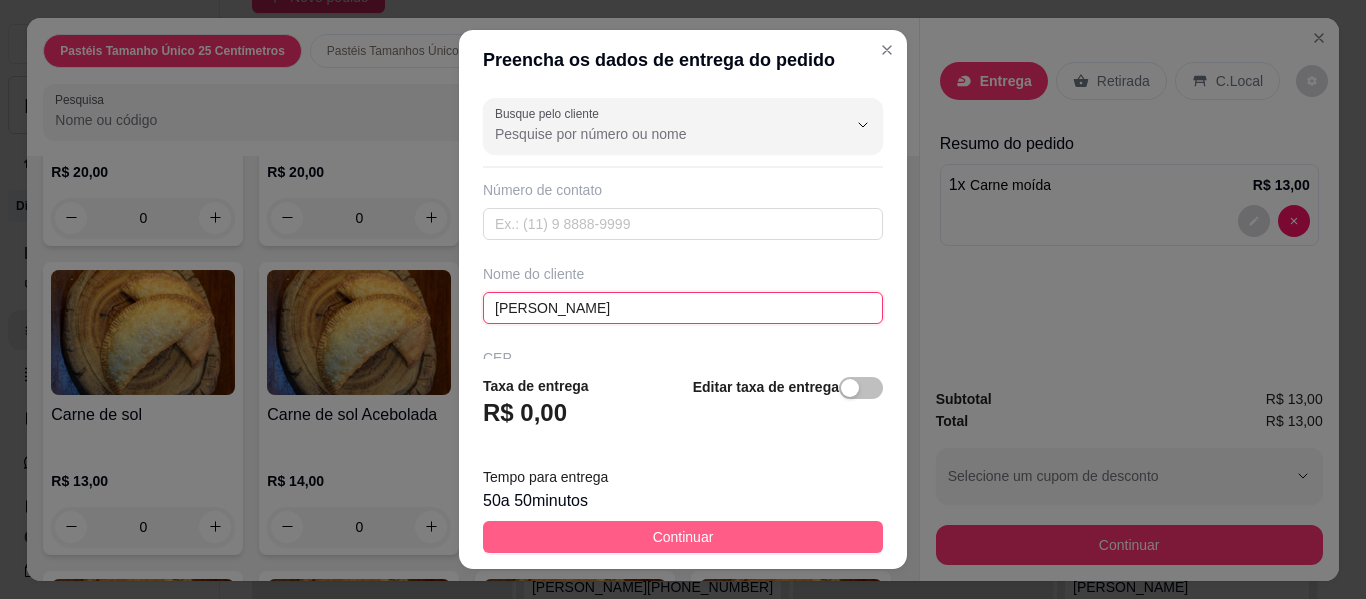 type on "[PERSON_NAME]" 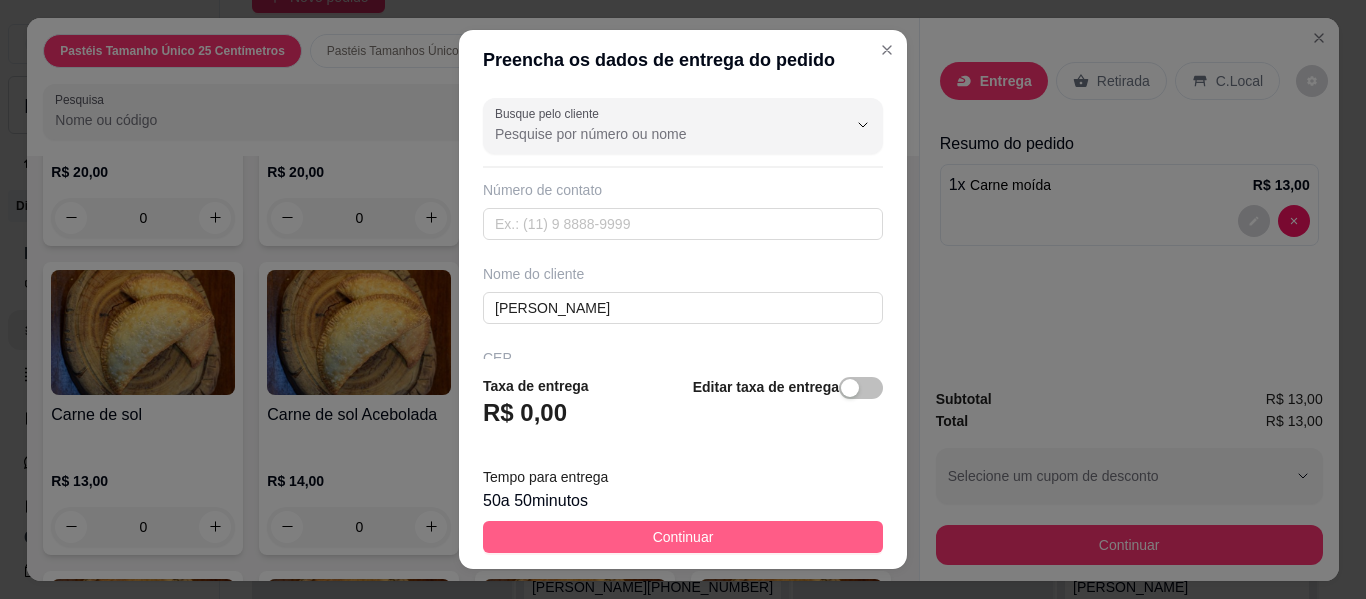 click on "Continuar" at bounding box center [683, 537] 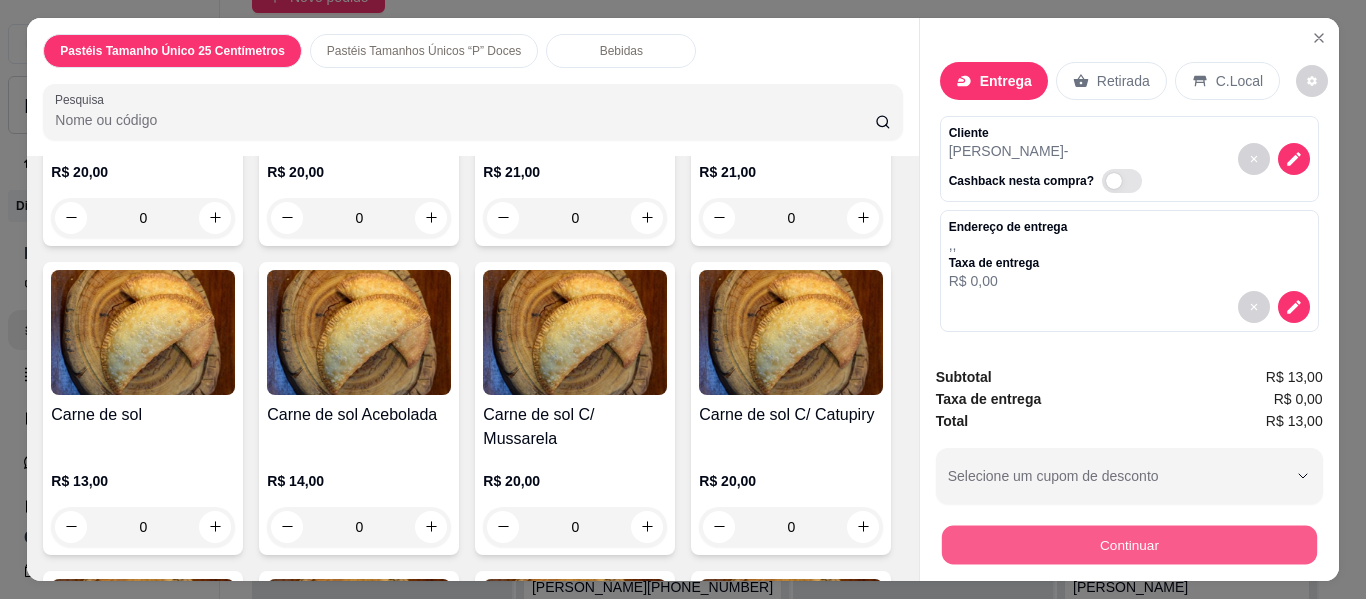 click on "Continuar" at bounding box center [1128, 545] 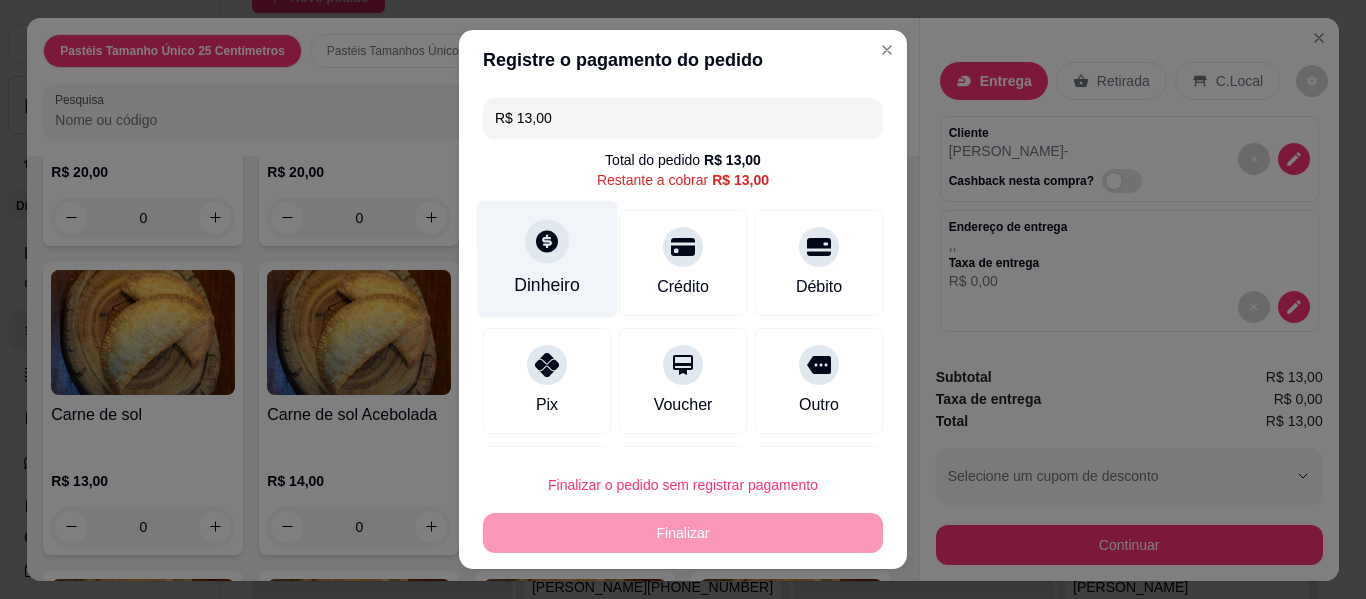 click on "Dinheiro" at bounding box center (547, 259) 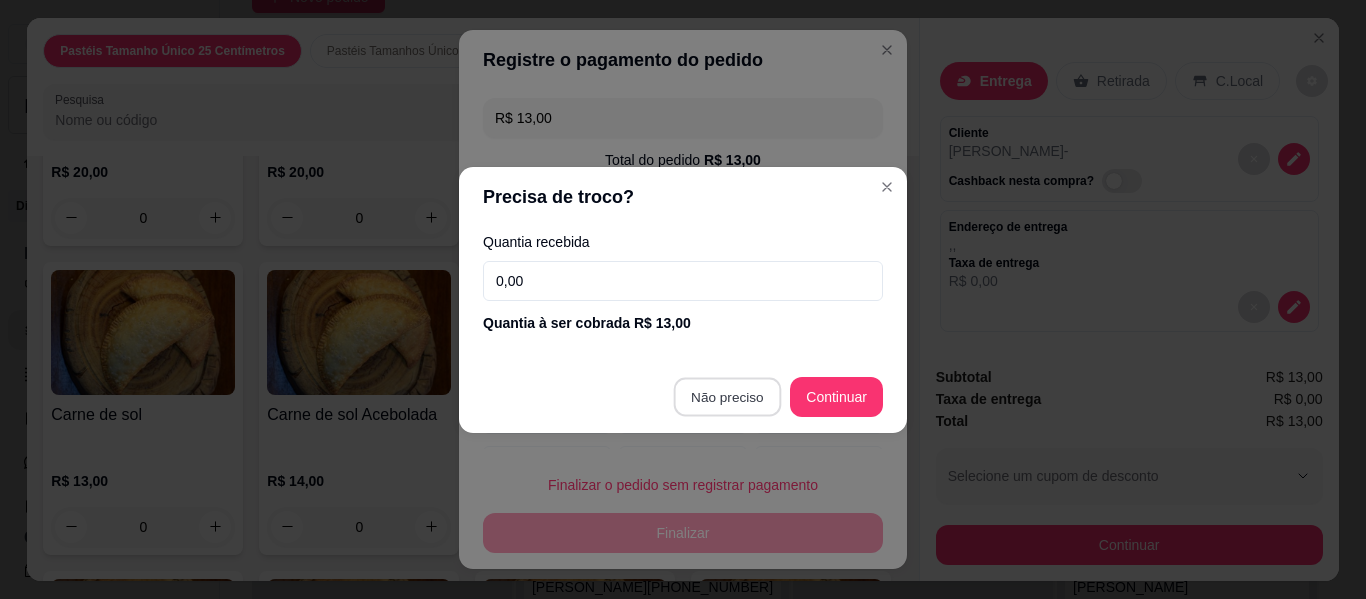 type on "R$ 0,00" 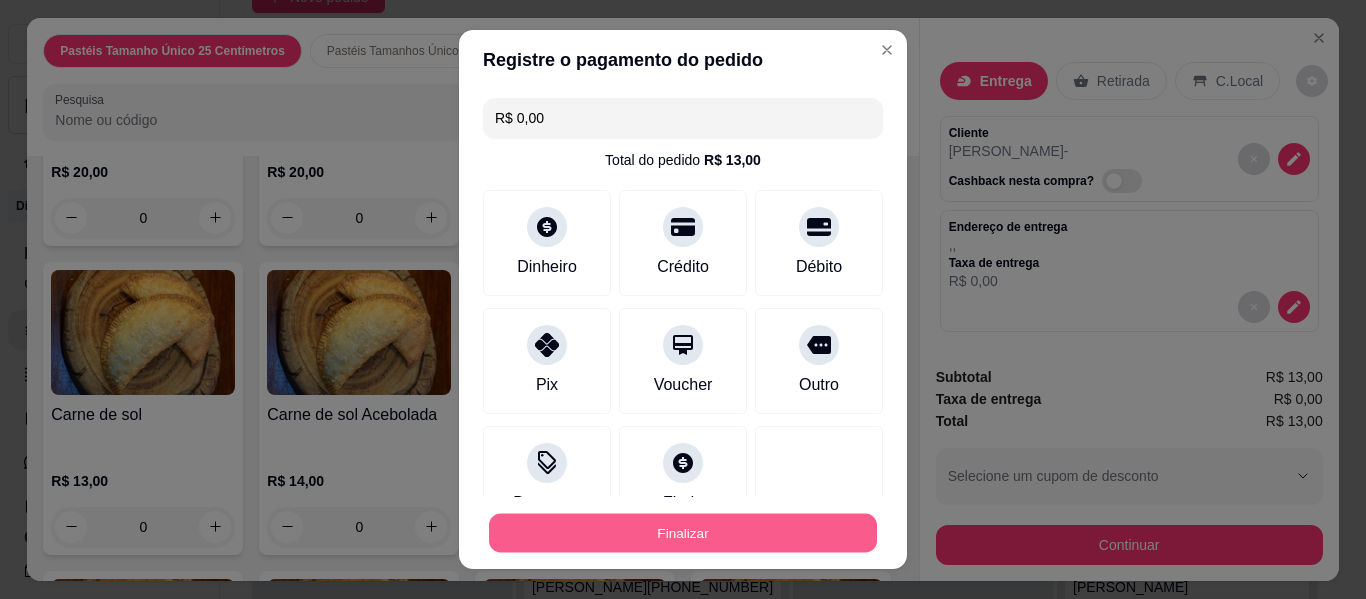 click on "Finalizar" at bounding box center (683, 533) 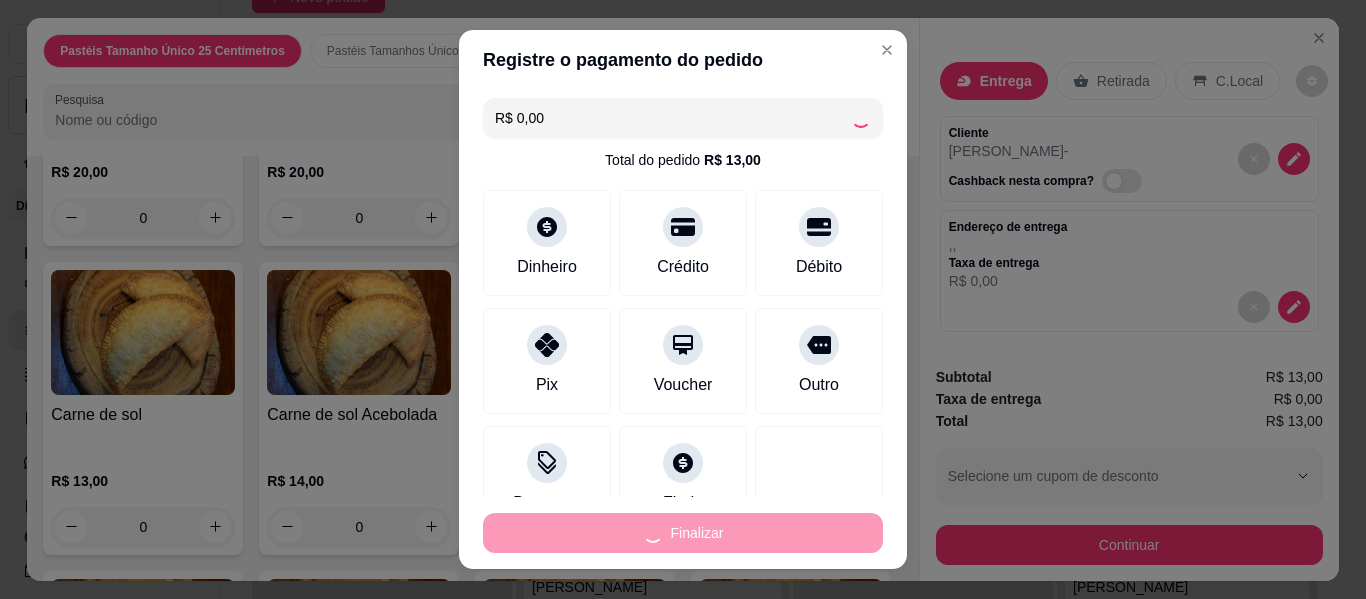 type on "0" 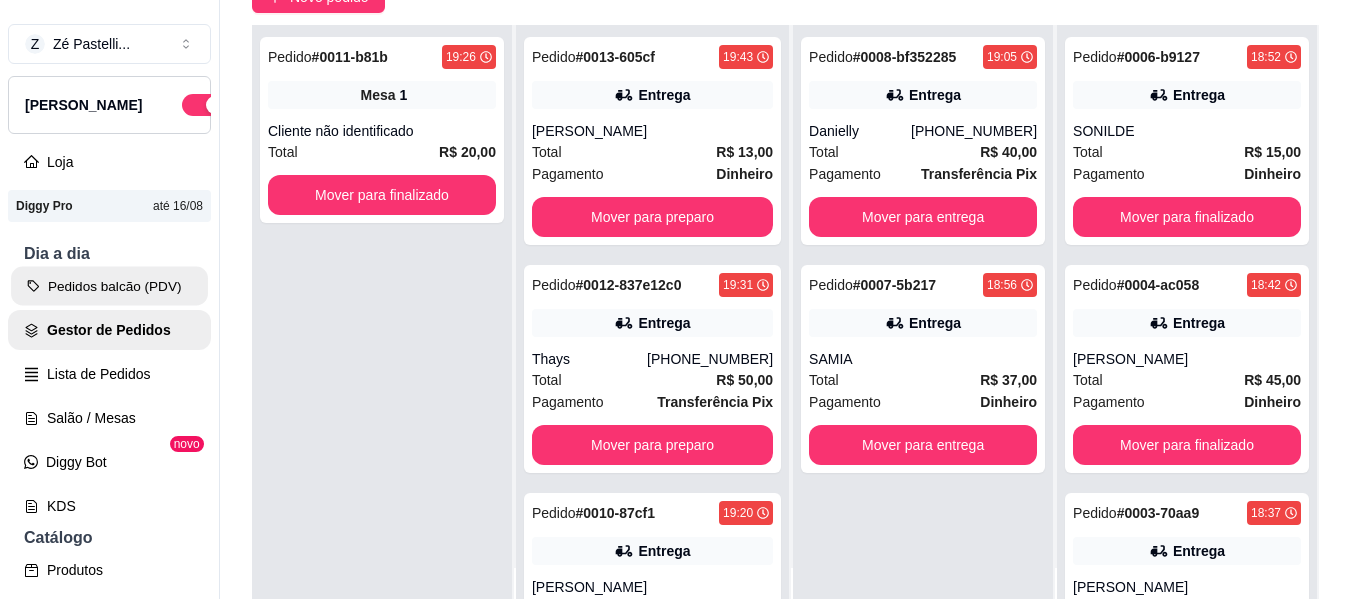 click on "Pedidos balcão (PDV)" at bounding box center [109, 286] 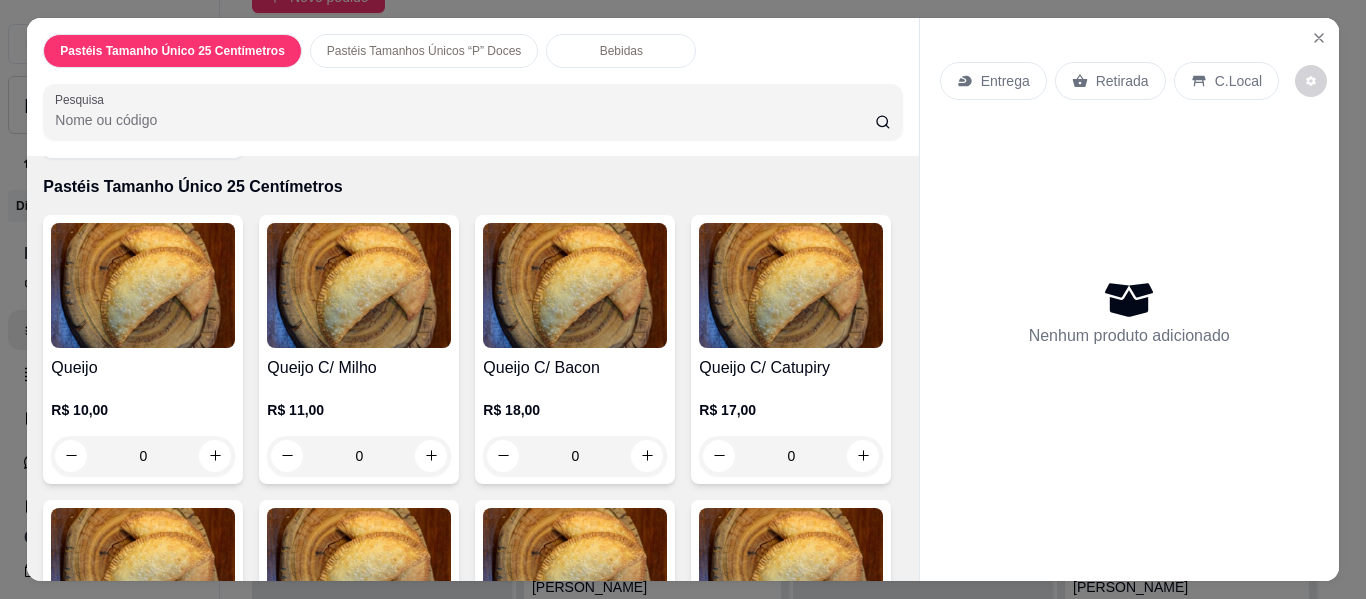 scroll, scrollTop: 80, scrollLeft: 0, axis: vertical 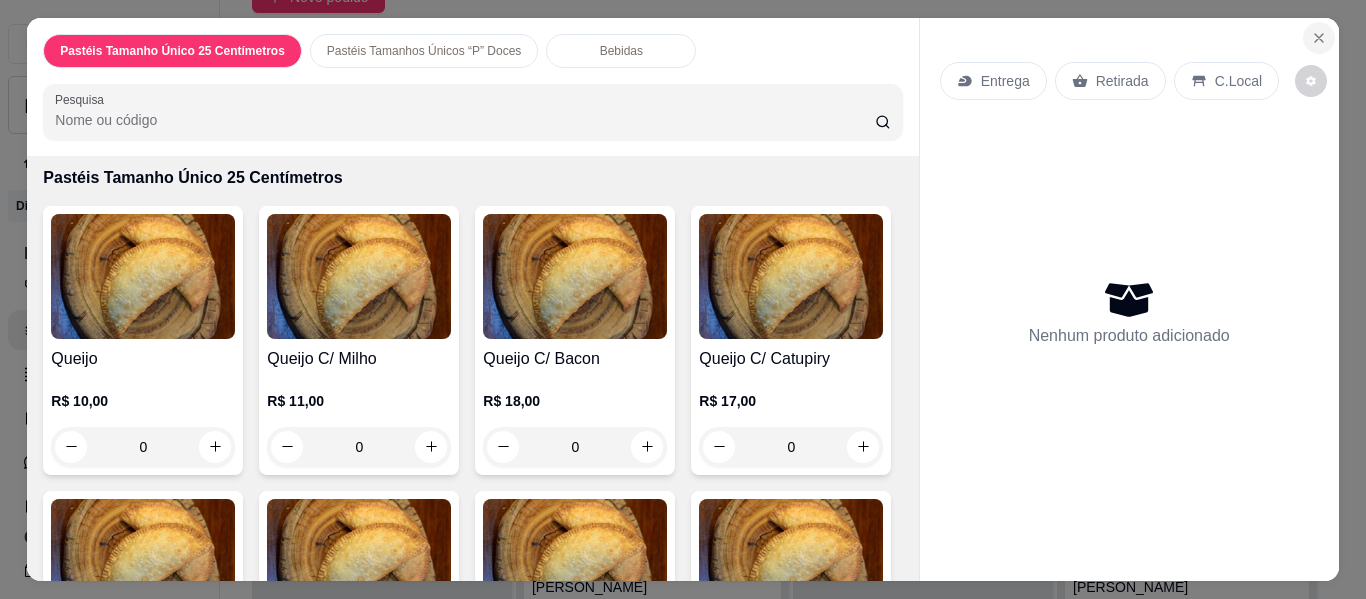 click at bounding box center (1319, 38) 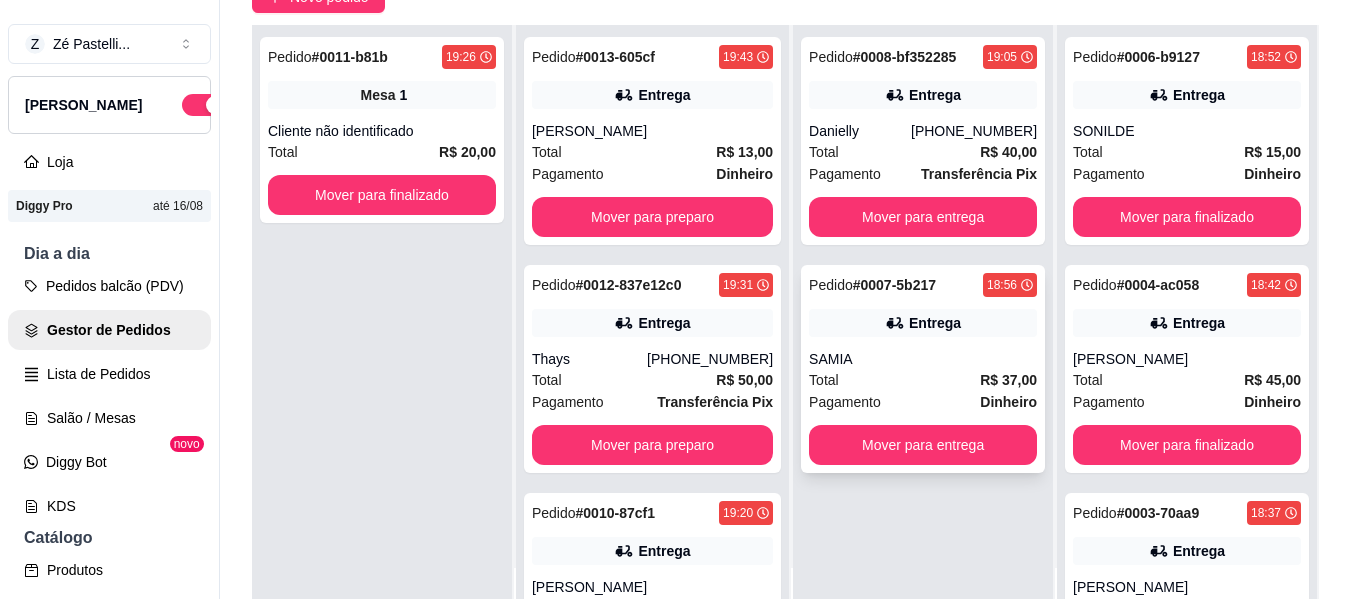click on "Total R$ 37,00" at bounding box center (923, 380) 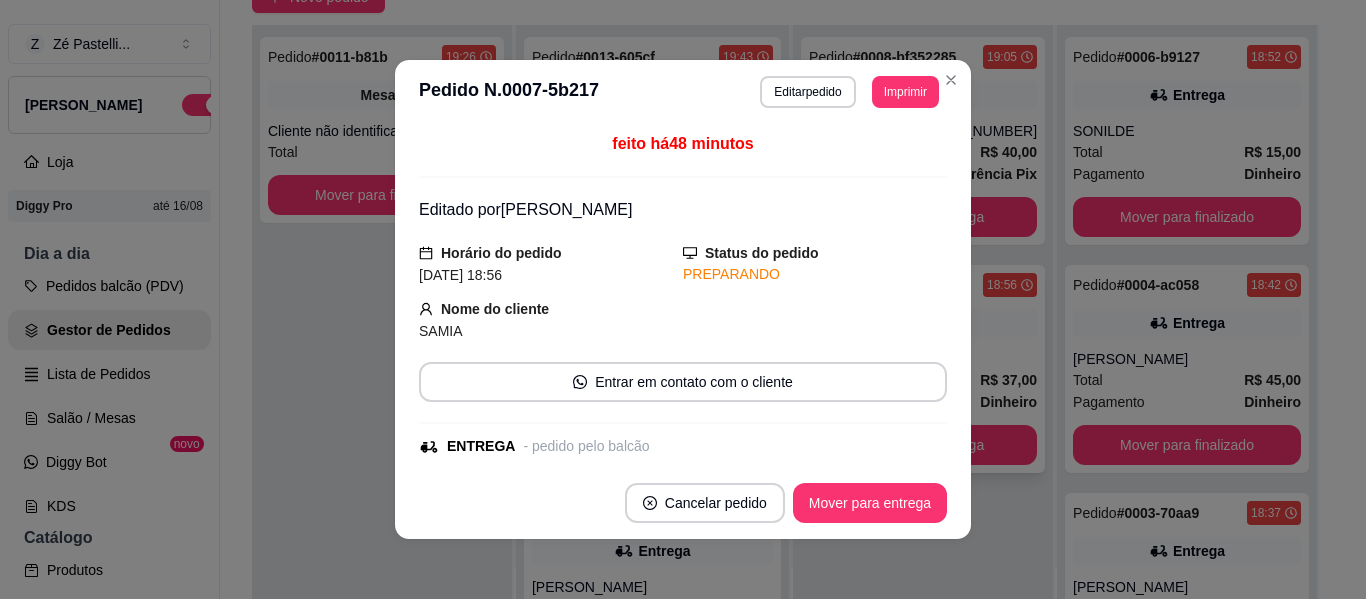 click on "feito há  48   minutos Editado por  [PERSON_NAME] do pedido [DATE] 18:56 Status do pedido PREPARANDO Nome do cliente SAMIA Entrar em contato com o cliente ENTREGA - pedido pelo balcão Endereço  11 DE JULIO, CASA DE CHAGAS DA BARBEARIA, n. 78,  -   Taxa de entrega  R$ 0,00 Copiar Endereço Pagamento Dinheiro   R$ 37,00 Cliente pagará com   R$ 50,00 Troco no valor de   R$ 13,00 Resumo do pedido 1 x     Frango com Cream Cheese  R$ 20,00 1 x     PASTEL DE VENTO - avulso R$ 5,00 1 x     Frango  R$ 12,00 Subtotal R$ 37,00 Total R$ 37,00" at bounding box center [683, 295] 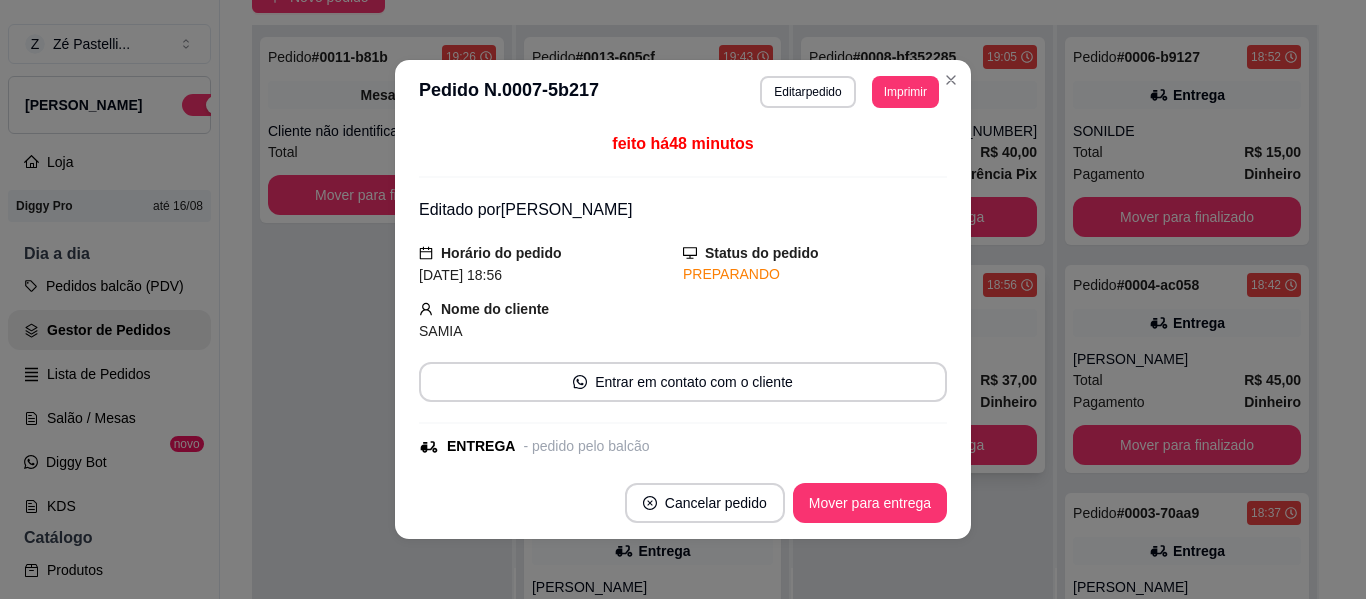 click on "feito há  48   minutos Editado por  [PERSON_NAME] do pedido [DATE] 18:56 Status do pedido PREPARANDO Nome do cliente SAMIA Entrar em contato com o cliente ENTREGA - pedido pelo balcão Endereço  11 DE JULIO, CASA DE CHAGAS DA BARBEARIA, n. 78,  -   Taxa de entrega  R$ 0,00 Copiar Endereço Pagamento Dinheiro   R$ 37,00 Cliente pagará com   R$ 50,00 Troco no valor de   R$ 13,00 Resumo do pedido 1 x     Frango com Cream Cheese  R$ 20,00 1 x     PASTEL DE VENTO - avulso R$ 5,00 1 x     Frango  R$ 12,00 Subtotal R$ 37,00 Total R$ 37,00" at bounding box center [683, 295] 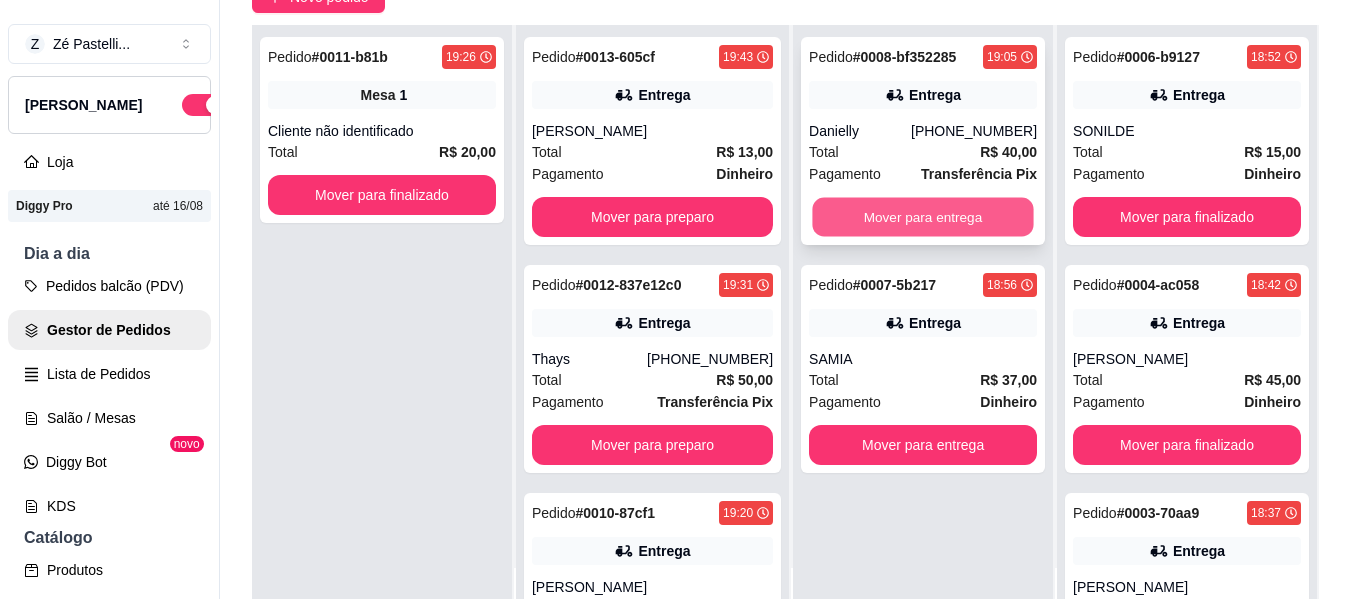click on "Mover para entrega" at bounding box center (923, 217) 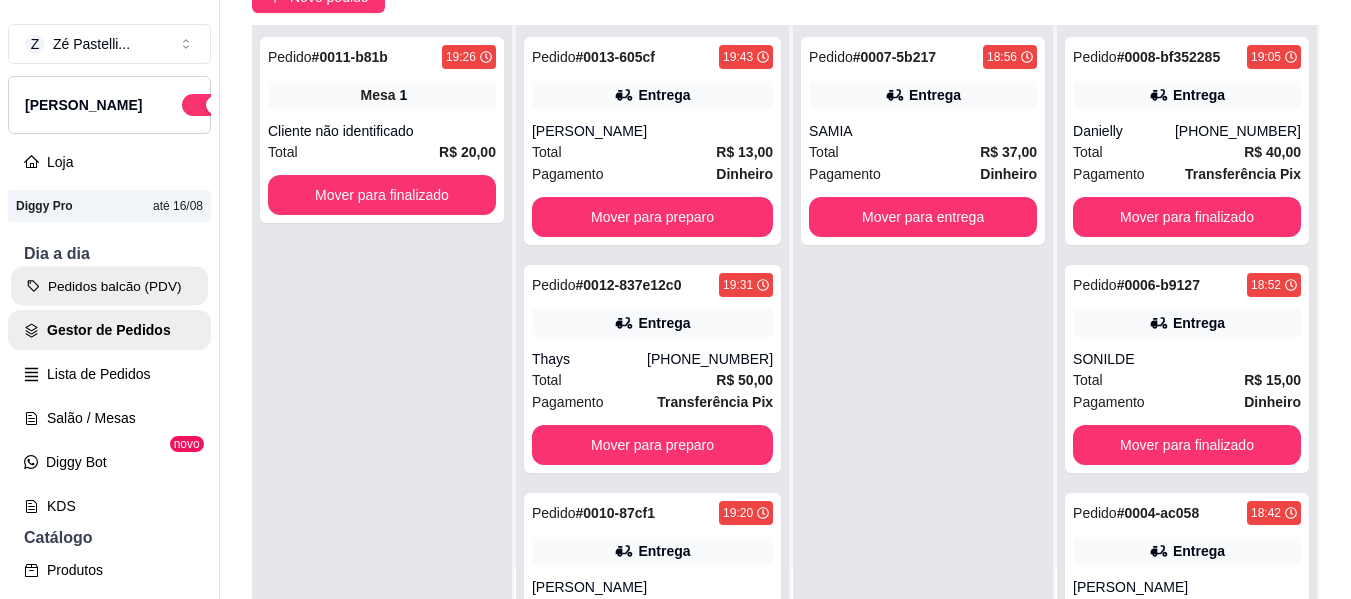 click on "Pedidos balcão (PDV)" at bounding box center [109, 286] 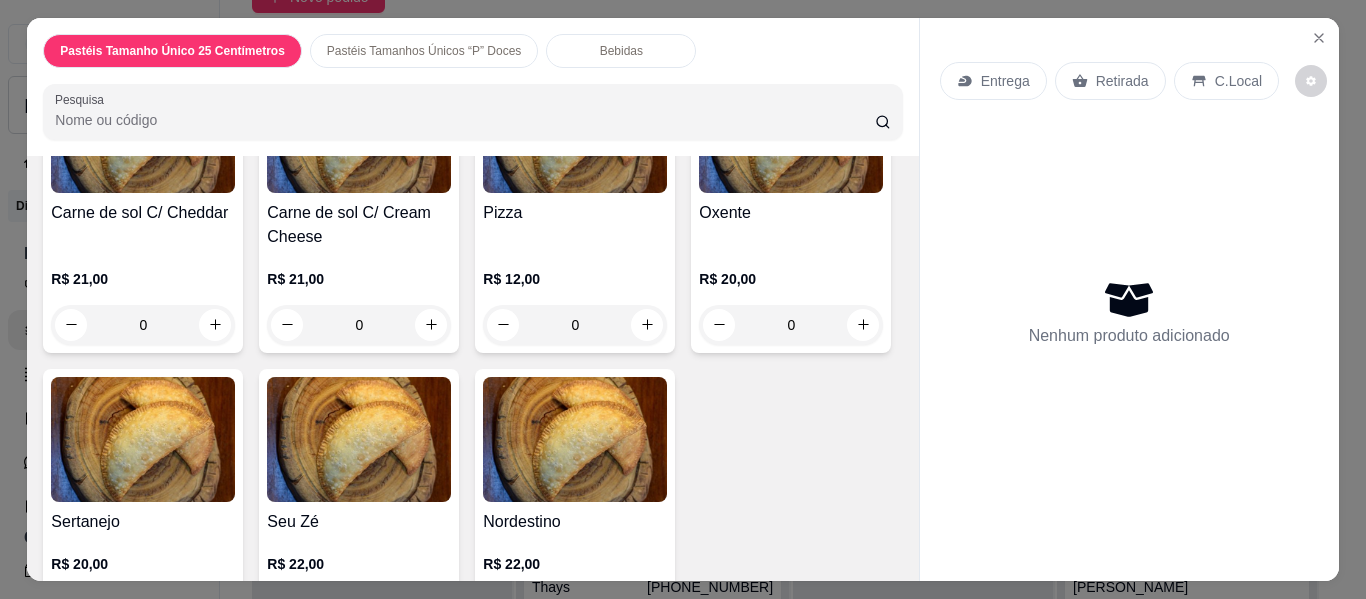 scroll, scrollTop: 2920, scrollLeft: 0, axis: vertical 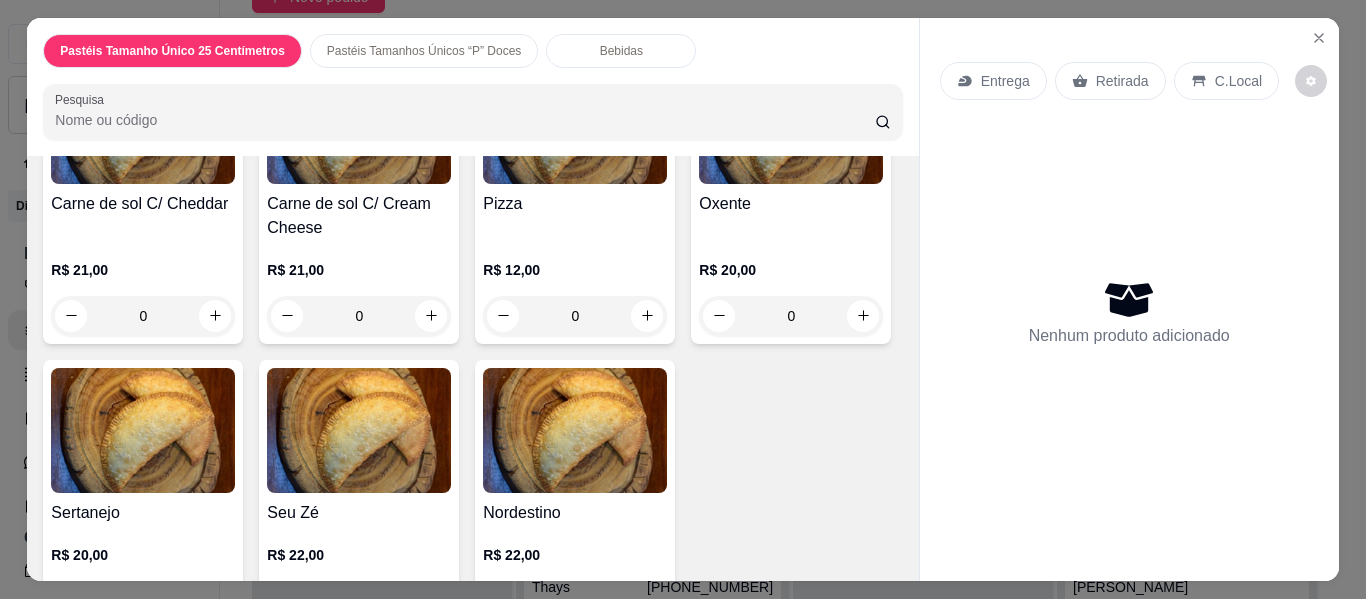 click on "0" at bounding box center (143, 7) 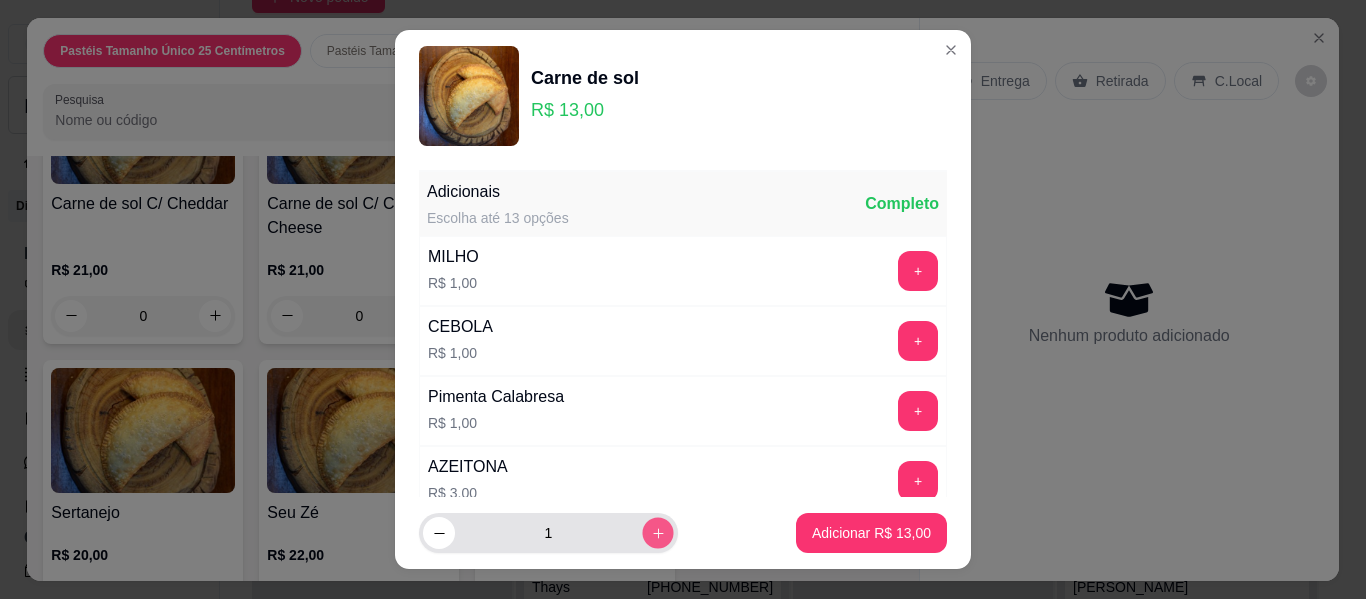 click at bounding box center (657, 533) 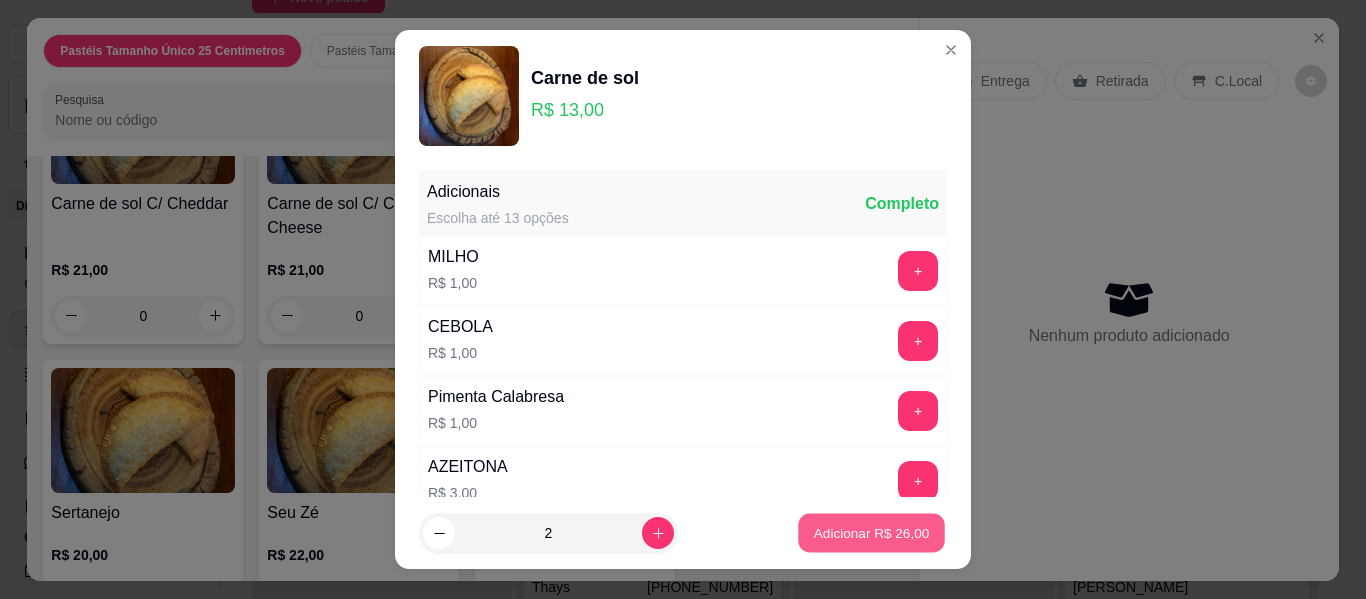 click on "Adicionar   R$ 26,00" at bounding box center [872, 532] 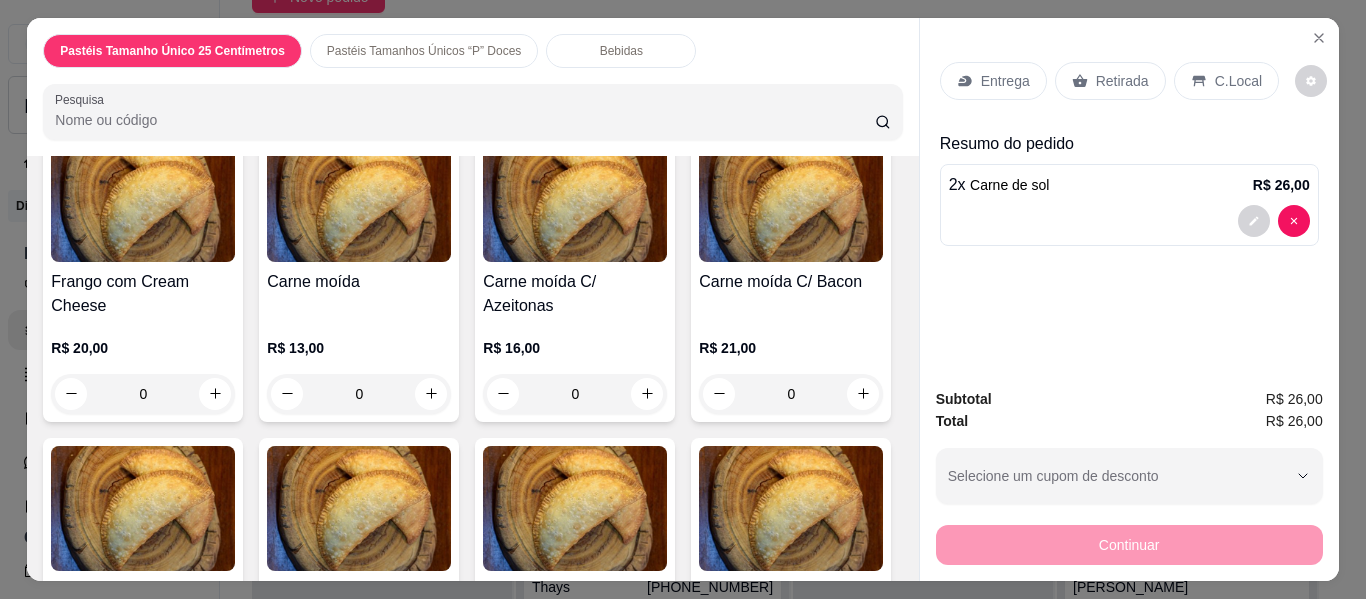scroll, scrollTop: 1880, scrollLeft: 0, axis: vertical 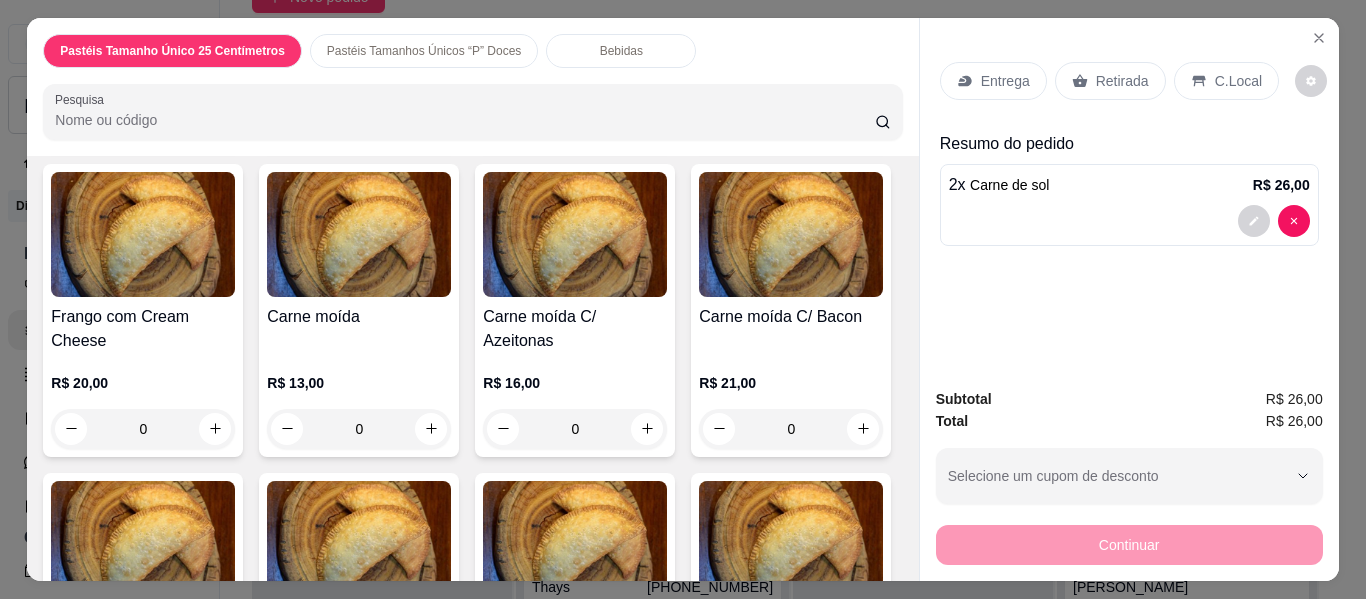 click on "0" at bounding box center (143, 120) 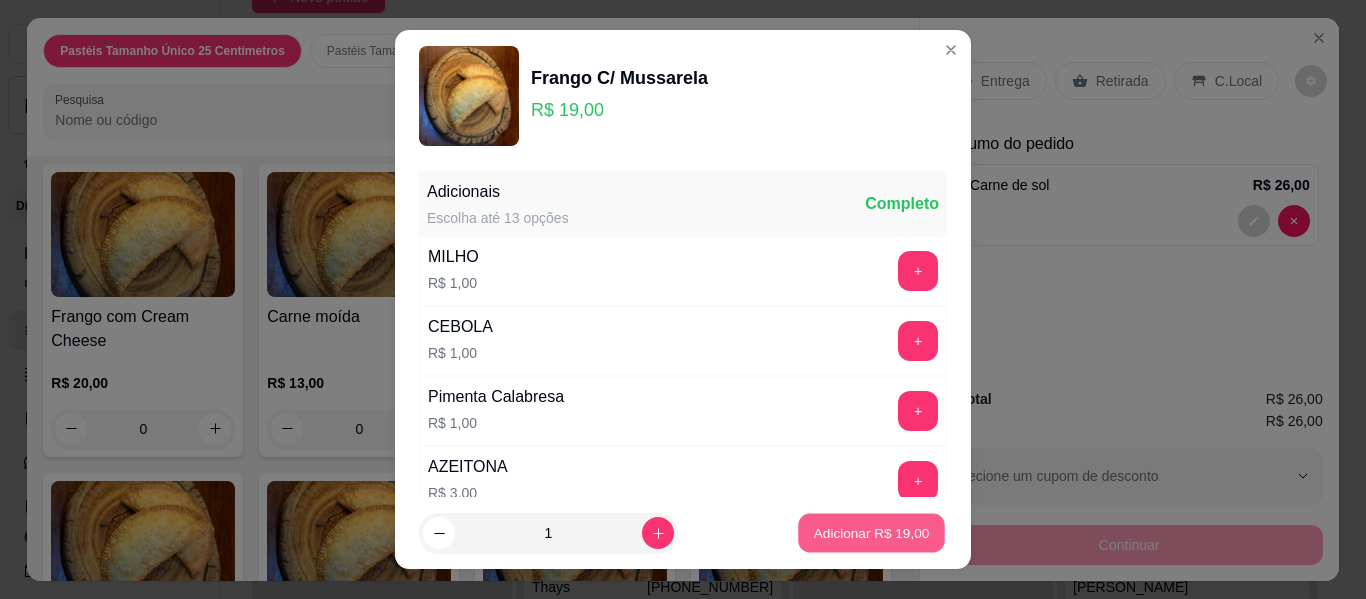 click on "Adicionar   R$ 19,00" at bounding box center [872, 532] 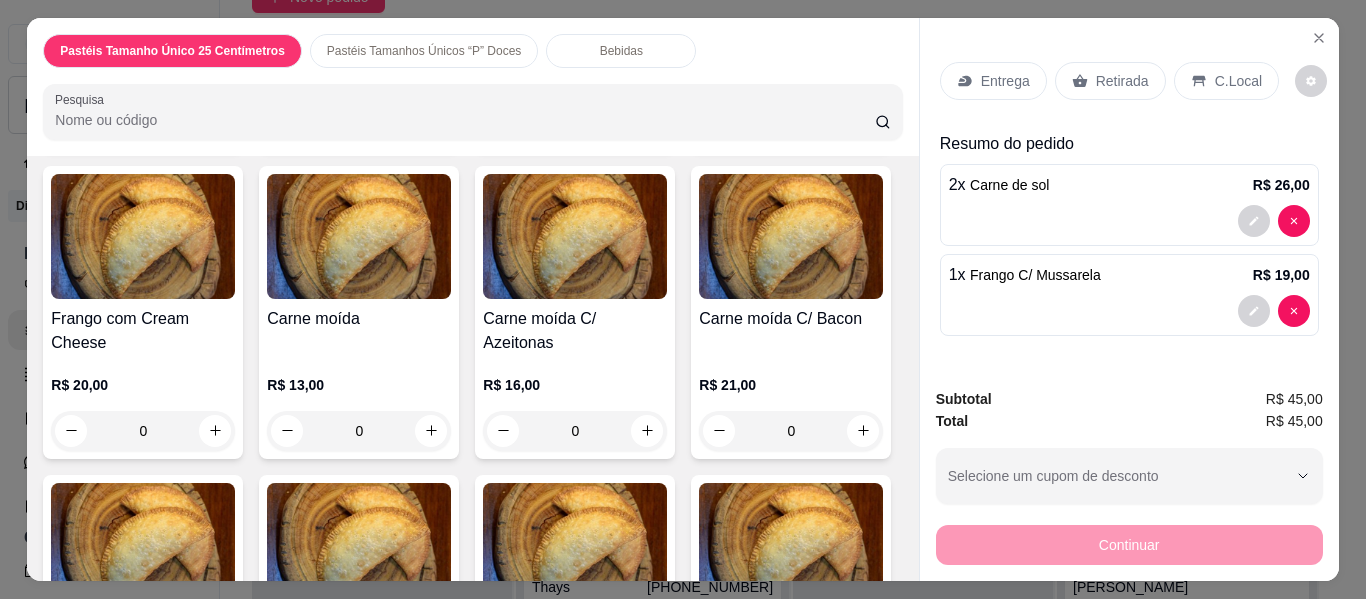 click on "0" at bounding box center [575, -165] 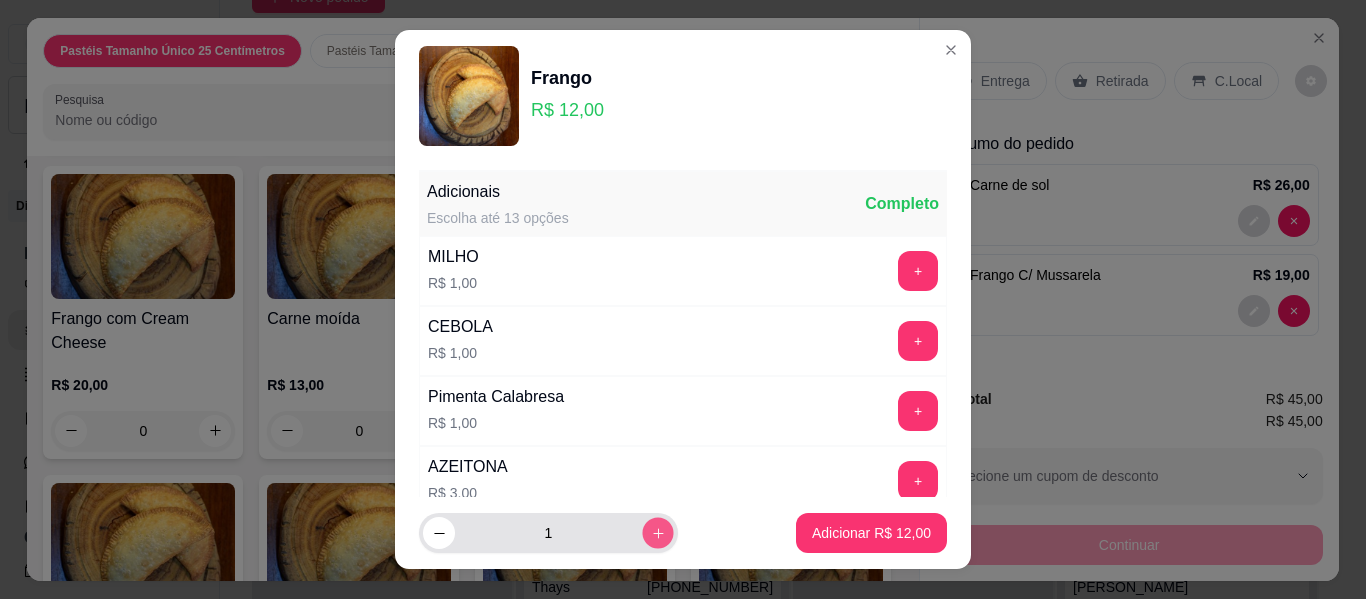 click 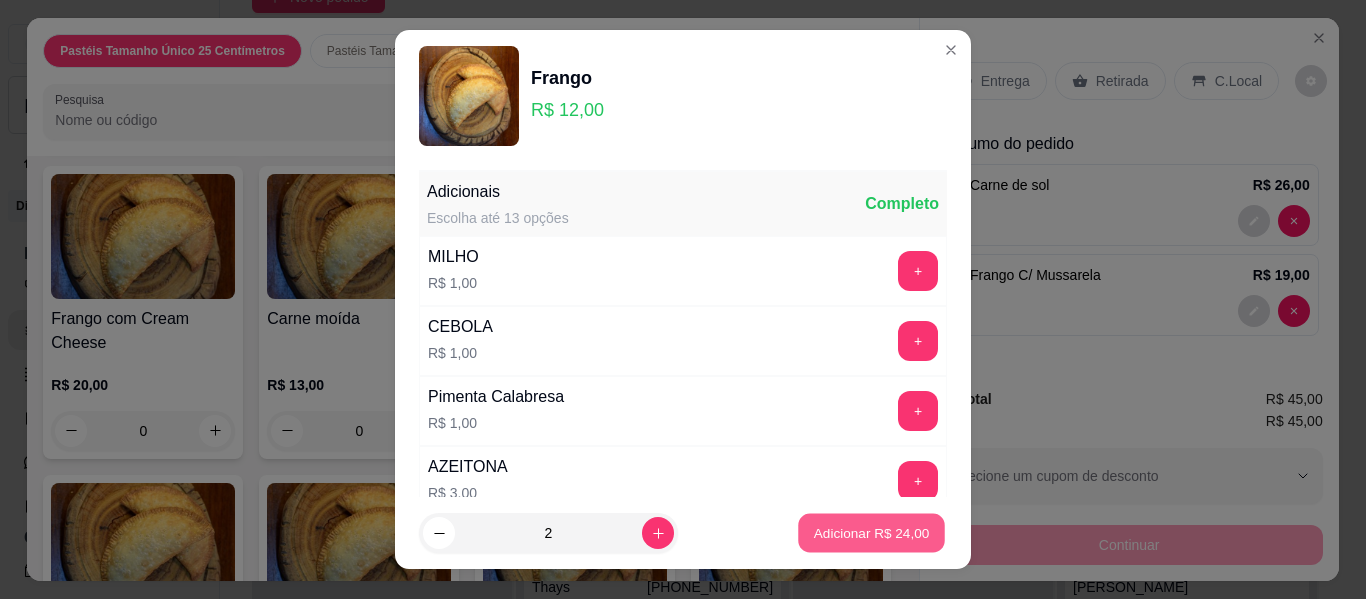 click on "Adicionar   R$ 24,00" at bounding box center (872, 532) 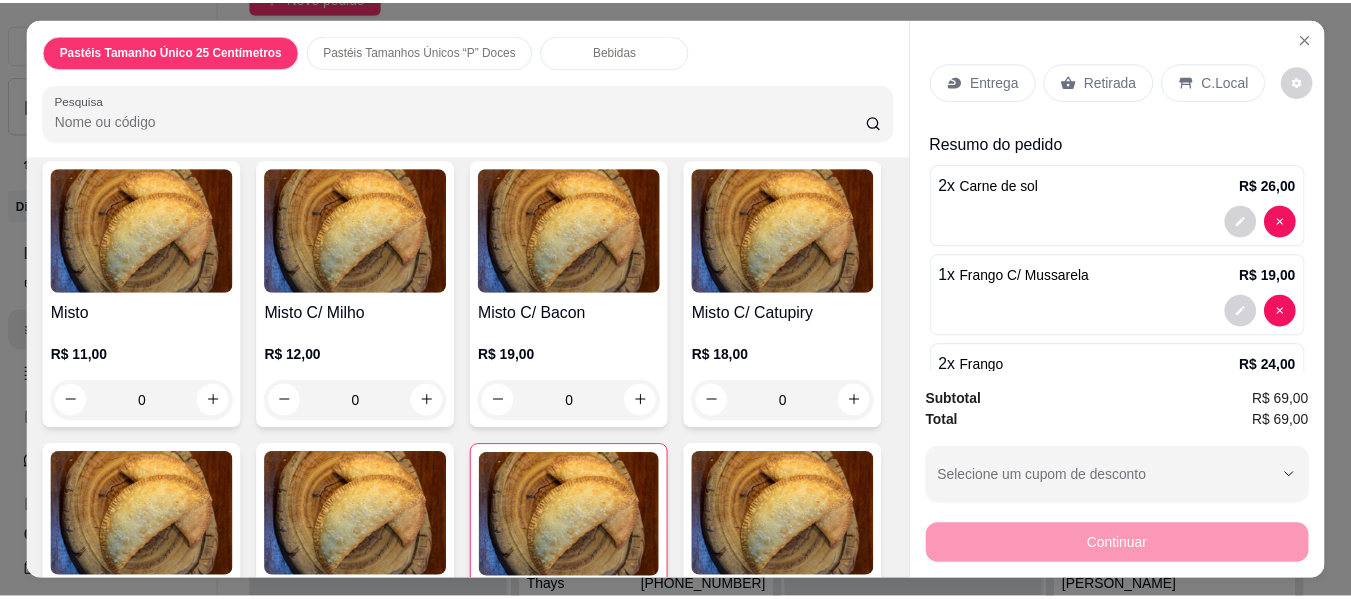 scroll, scrollTop: 961, scrollLeft: 0, axis: vertical 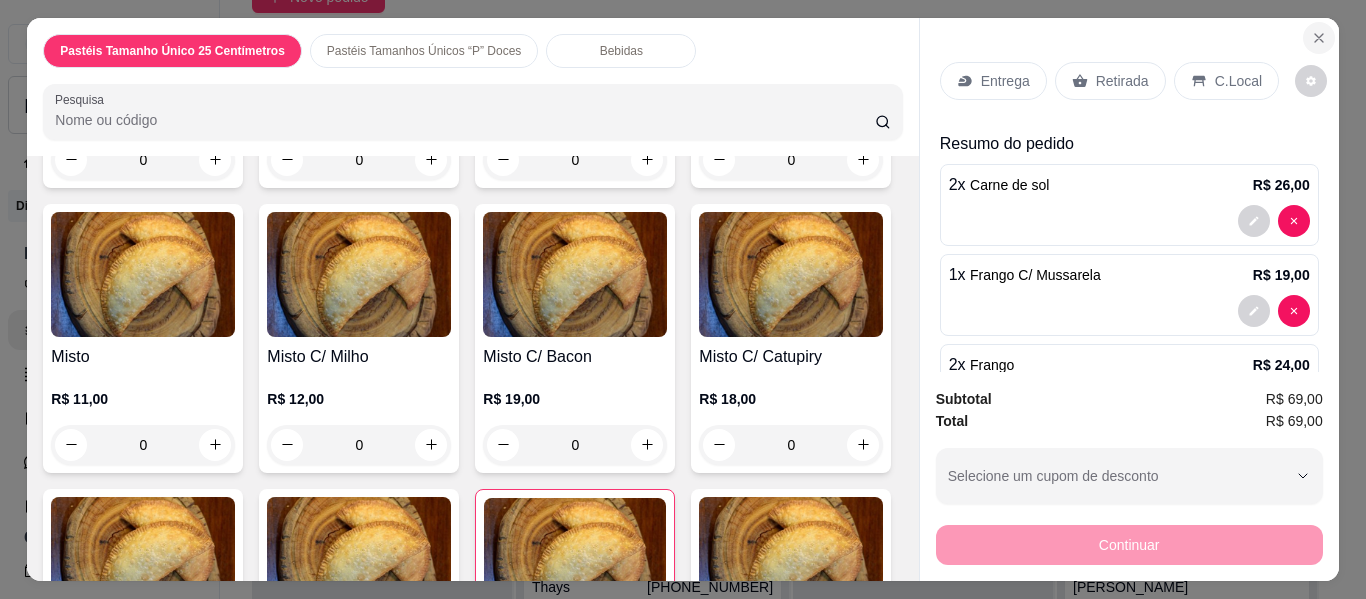click 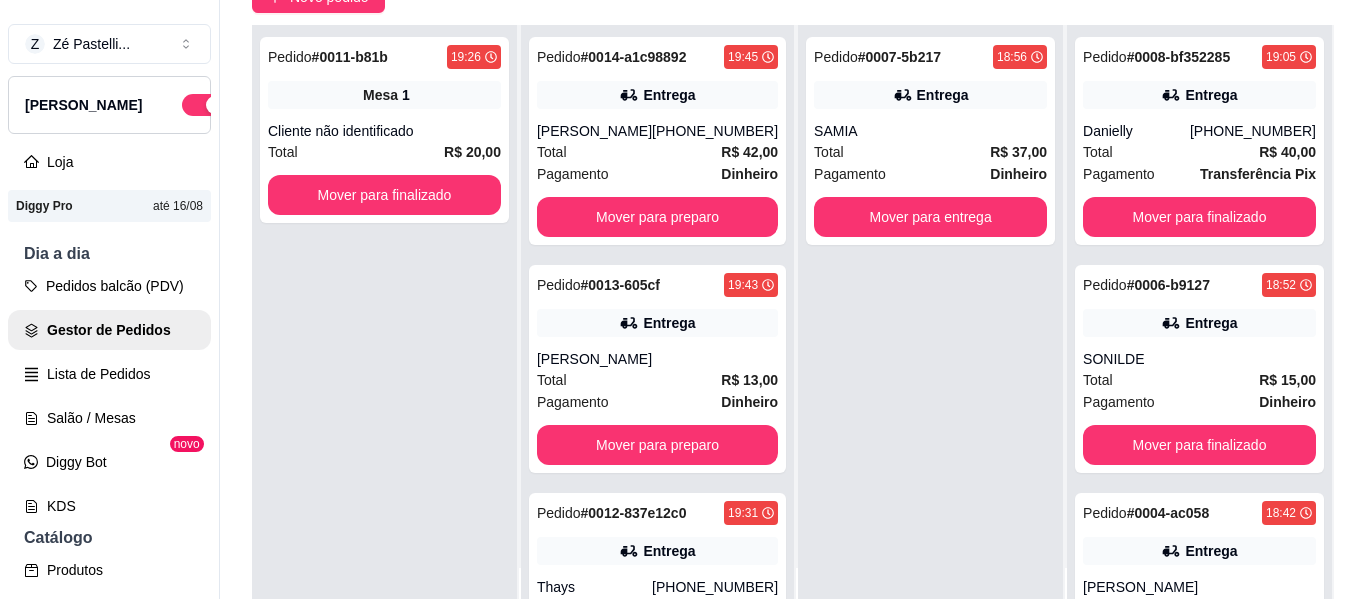click on "Selecione o tipo dos pedidos Todos os pedidos Pedidos agendados Novo pedido Pendente 1 Pedido  # 0011-b81b 19:26 Mesa 1 Cliente não identificado Total R$ 20,00 Mover para finalizado Aceito 5 Pedido  # 0014-a1c98892 19:45 Entrega [PERSON_NAME]  [PHONE_NUMBER] Total R$ 42,00 Pagamento Dinheiro Mover para preparo Pedido  # 0013-605cf 19:43 Entrega CARLIM Total R$ 13,00 Pagamento Dinheiro Mover para preparo Pedido  # 0012-837e12c0 19:31 Entrega Thays  [PHONE_NUMBER] Total R$ 50,00 Pagamento Transferência Pix Mover para preparo Pedido  # 0010-87cf1 19:20 Entrega JOSE Total R$ 13,00 Pagamento Dinheiro Mover para preparo Pedido  # 0009-4f798ce5 19:19 Entrega Sandra   [PHONE_NUMBER] Total R$ 34,00 Pagamento Transferência Pix Mover para preparo Preparando 1 Pedido  # 0007-5b217 18:56 Entrega SAMIA Total R$ 37,00 Pagamento Dinheiro Mover para entrega Em entrega 5 Pedido  # 0008-bf352285 19:05 Entrega Danielly  [PHONE_NUMBER] Total R$ 40,00 Pagamento Transferência Pix Mover para finalizado Pedido  # 18:52 #" at bounding box center [793, 258] 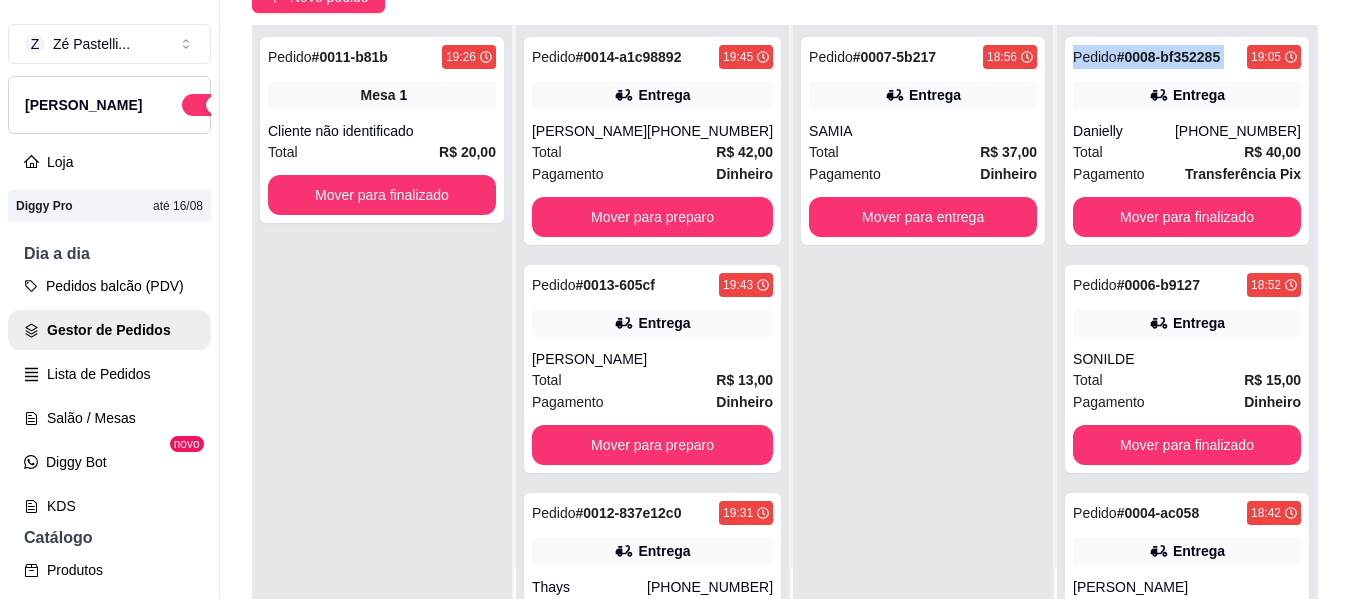click on "Selecione o tipo dos pedidos Todos os pedidos Pedidos agendados Novo pedido Pendente 1 Pedido  # 0011-b81b 19:26 Mesa 1 Cliente não identificado Total R$ 20,00 Mover para finalizado Aceito 5 Pedido  # 0014-a1c98892 19:45 Entrega [PERSON_NAME]  [PHONE_NUMBER] Total R$ 42,00 Pagamento Dinheiro Mover para preparo Pedido  # 0013-605cf 19:43 Entrega CARLIM Total R$ 13,00 Pagamento Dinheiro Mover para preparo Pedido  # 0012-837e12c0 19:31 Entrega Thays  [PHONE_NUMBER] Total R$ 50,00 Pagamento Transferência Pix Mover para preparo Pedido  # 0010-87cf1 19:20 Entrega JOSE Total R$ 13,00 Pagamento Dinheiro Mover para preparo Pedido  # 0009-4f798ce5 19:19 Entrega Sandra   [PHONE_NUMBER] Total R$ 34,00 Pagamento Transferência Pix Mover para preparo Preparando 1 Pedido  # 0007-5b217 18:56 Entrega SAMIA Total R$ 37,00 Pagamento Dinheiro Mover para entrega Em entrega 5 Pedido  # 0008-bf352285 19:05 Entrega Danielly  [PHONE_NUMBER] Total R$ 40,00 Pagamento Transferência Pix Mover para finalizado Pedido  # 18:52 #" at bounding box center [785, 258] 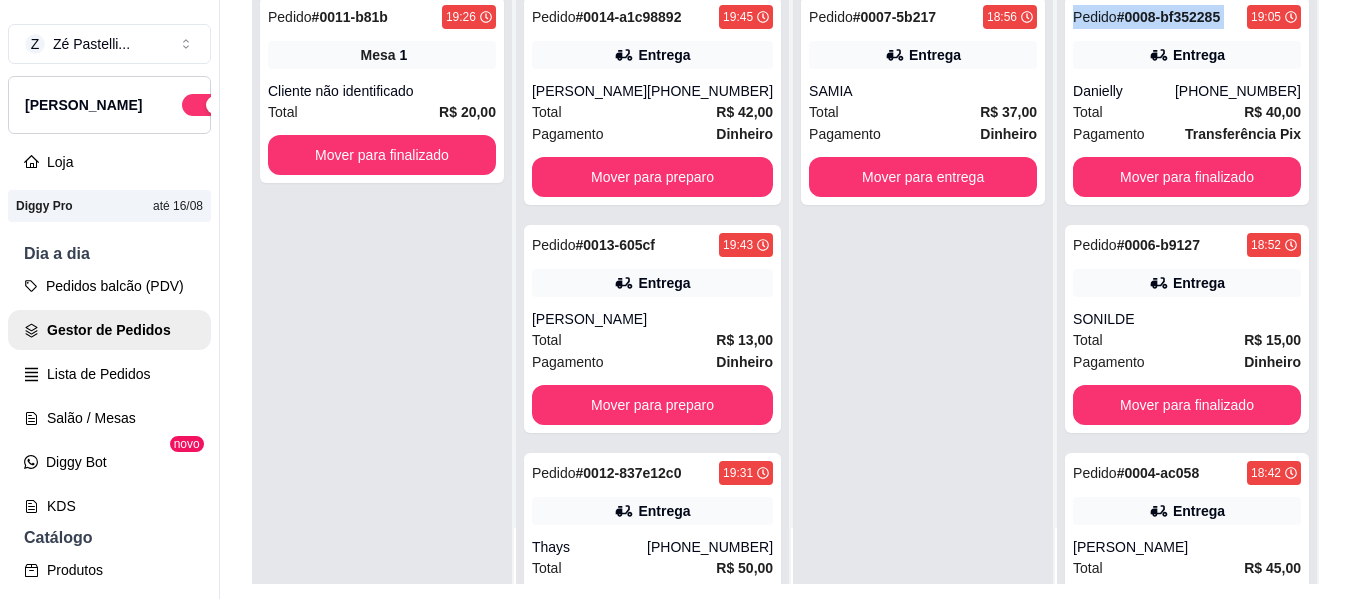 scroll, scrollTop: 279, scrollLeft: 0, axis: vertical 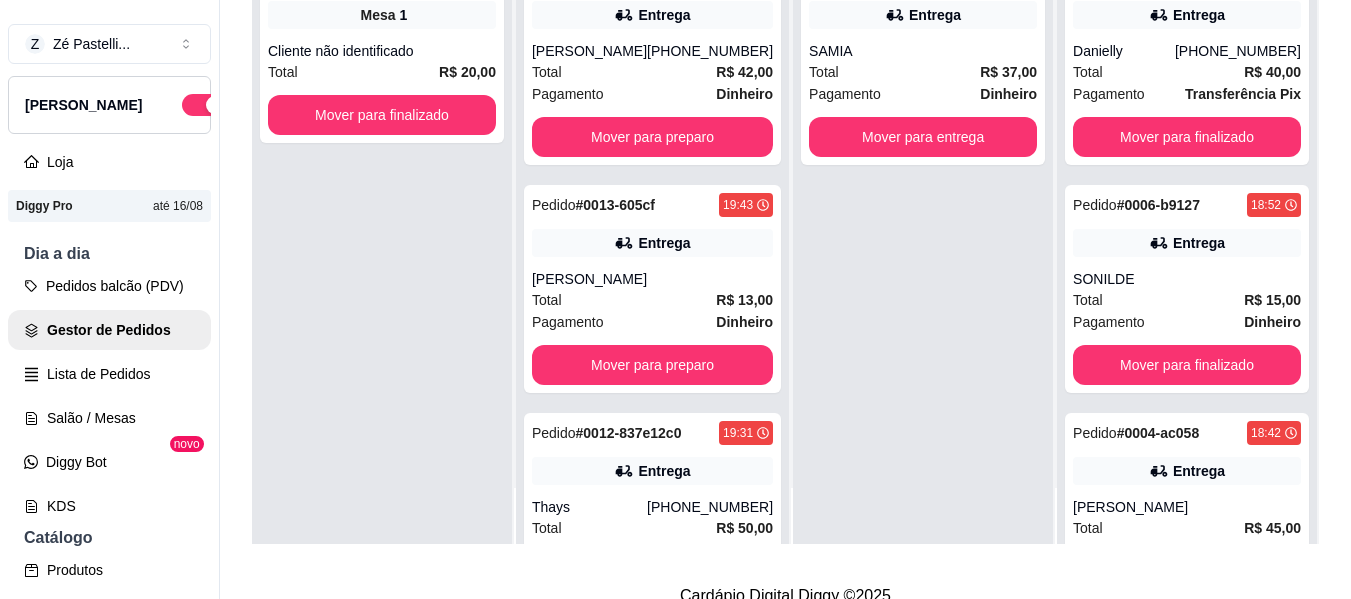 click on "Pendente 1 Pedido  # 0011-b81b 19:26 Mesa 1 Cliente não identificado Total R$ 20,00 Mover para finalizado Aceito 5 Pedido  # 0014-a1c98892 19:45 Entrega [PERSON_NAME]  [PHONE_NUMBER] Total R$ 42,00 Pagamento Dinheiro Mover para preparo Pedido  # 0013-605cf 19:43 Entrega CARLIM Total R$ 13,00 Pagamento Dinheiro Mover para preparo Pedido  # 0012-837e12c0 19:31 Entrega Thays  [PHONE_NUMBER] Total R$ 50,00 Pagamento Transferência Pix Mover para preparo Pedido  # 0010-87cf1 19:20 Entrega JOSE Total R$ 13,00 Pagamento Dinheiro Mover para preparo Pedido  # 0009-4f798ce5 19:19 Entrega [PERSON_NAME]   [PHONE_NUMBER] Total R$ 34,00 Pagamento Transferência Pix Mover para preparo Preparando 1 Pedido  # 0007-5b217 18:56 Entrega SAMIA Total R$ 37,00 Pagamento Dinheiro Mover para entrega Em entrega 5 Pedido  # 0008-bf352285 19:05 Entrega Danielly  [PHONE_NUMBER] Total R$ 40,00 Pagamento Transferência Pix Mover para finalizado Pedido  # 0006-b9127 18:52 Entrega SONILDE Total R$ 15,00 Pagamento Dinheiro Pedido  # 18:42" at bounding box center (785, 244) 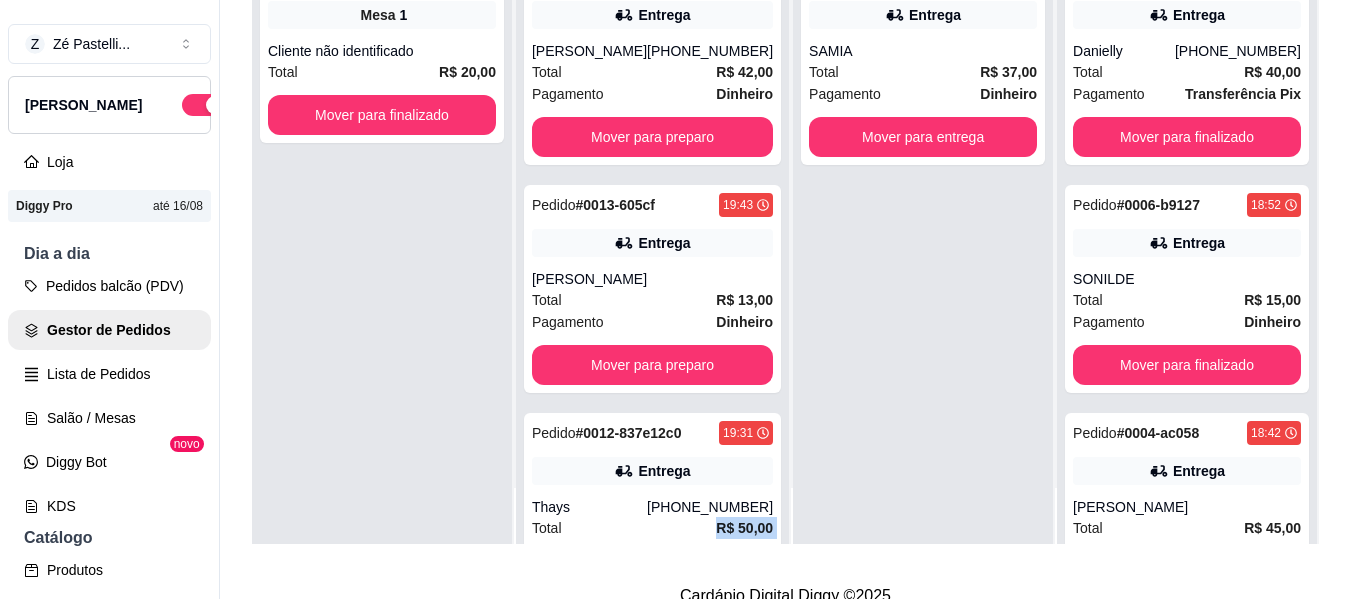 click on "Pendente 1 Pedido  # 0011-b81b 19:26 Mesa 1 Cliente não identificado Total R$ 20,00 Mover para finalizado Aceito 5 Pedido  # 0014-a1c98892 19:45 Entrega [PERSON_NAME]  [PHONE_NUMBER] Total R$ 42,00 Pagamento Dinheiro Mover para preparo Pedido  # 0013-605cf 19:43 Entrega CARLIM Total R$ 13,00 Pagamento Dinheiro Mover para preparo Pedido  # 0012-837e12c0 19:31 Entrega Thays  [PHONE_NUMBER] Total R$ 50,00 Pagamento Transferência Pix Mover para preparo Pedido  # 0010-87cf1 19:20 Entrega JOSE Total R$ 13,00 Pagamento Dinheiro Mover para preparo Pedido  # 0009-4f798ce5 19:19 Entrega [PERSON_NAME]   [PHONE_NUMBER] Total R$ 34,00 Pagamento Transferência Pix Mover para preparo Preparando 1 Pedido  # 0007-5b217 18:56 Entrega SAMIA Total R$ 37,00 Pagamento Dinheiro Mover para entrega Em entrega 5 Pedido  # 0008-bf352285 19:05 Entrega Danielly  [PHONE_NUMBER] Total R$ 40,00 Pagamento Transferência Pix Mover para finalizado Pedido  # 0006-b9127 18:52 Entrega SONILDE Total R$ 15,00 Pagamento Dinheiro Pedido  # 18:42" at bounding box center [785, 244] 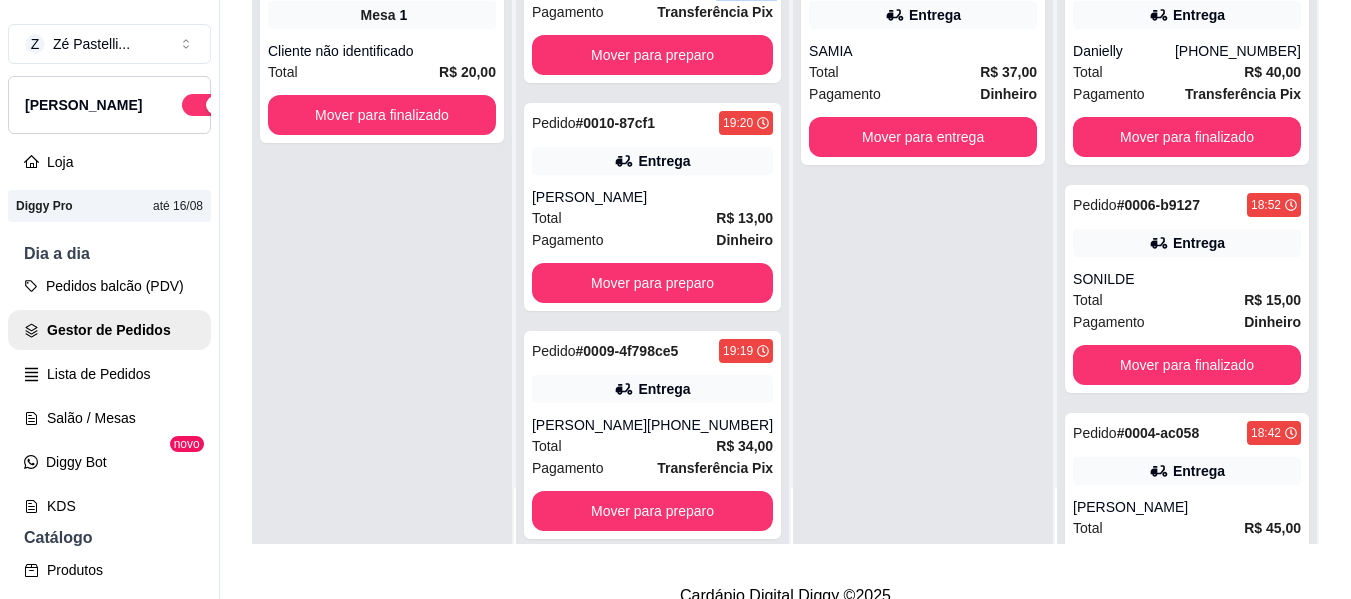 scroll, scrollTop: 561, scrollLeft: 0, axis: vertical 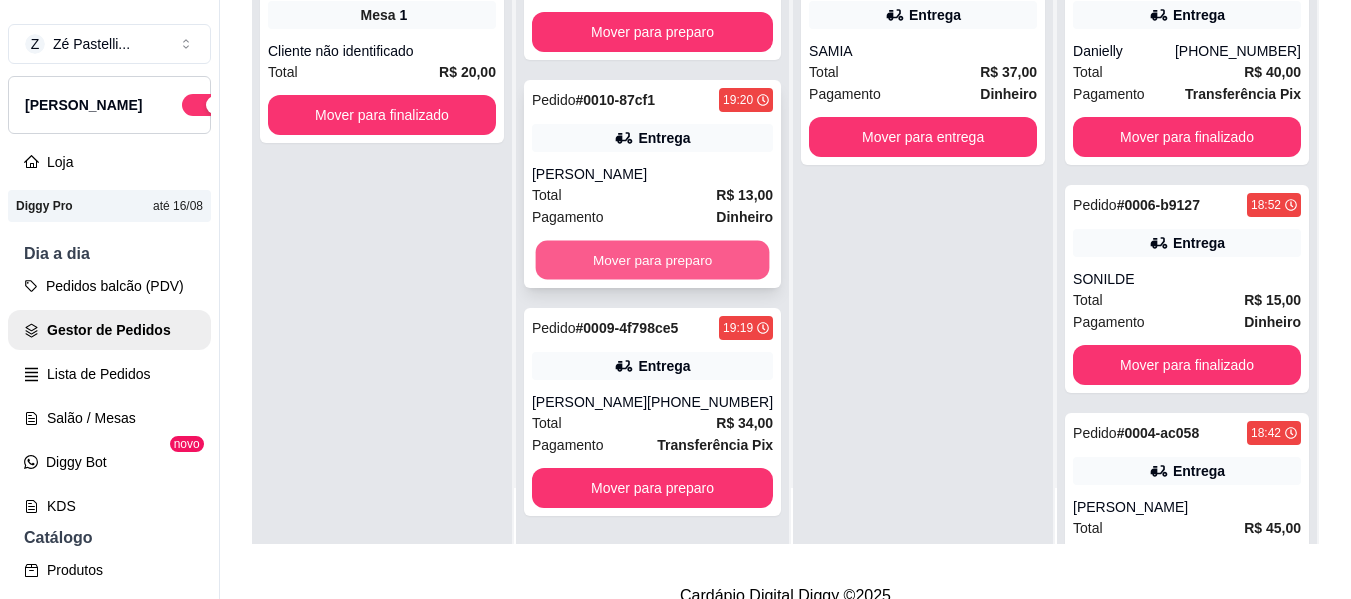 click on "Mover para preparo" at bounding box center (653, 260) 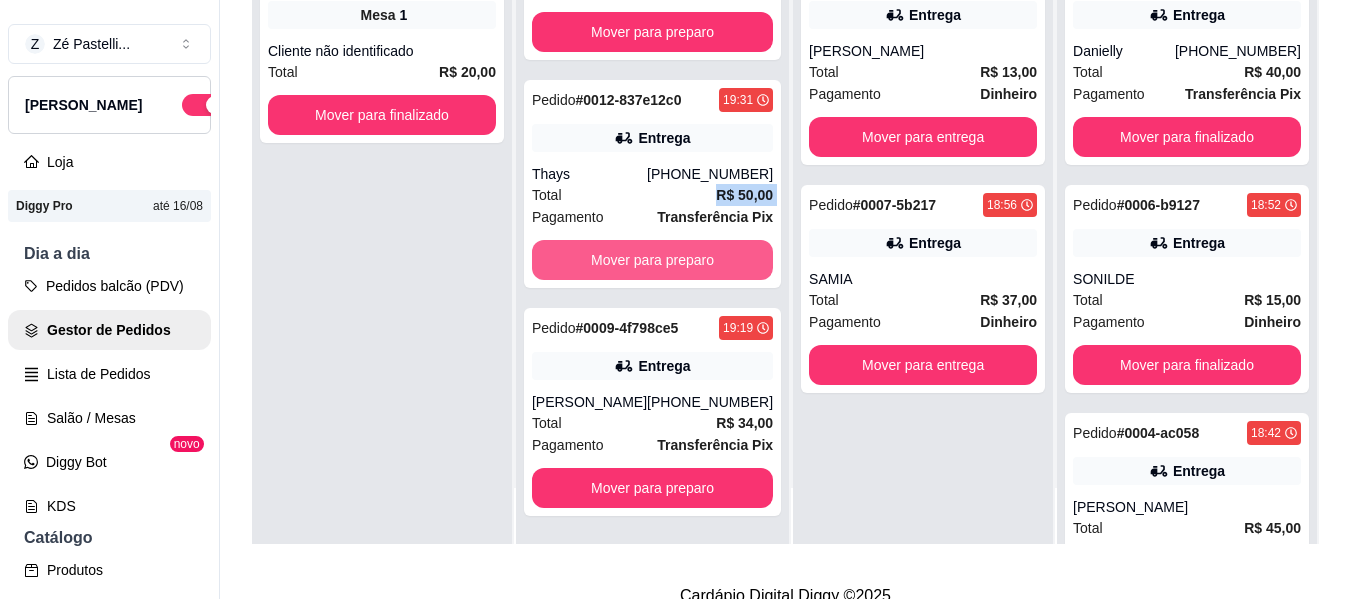 scroll, scrollTop: 333, scrollLeft: 0, axis: vertical 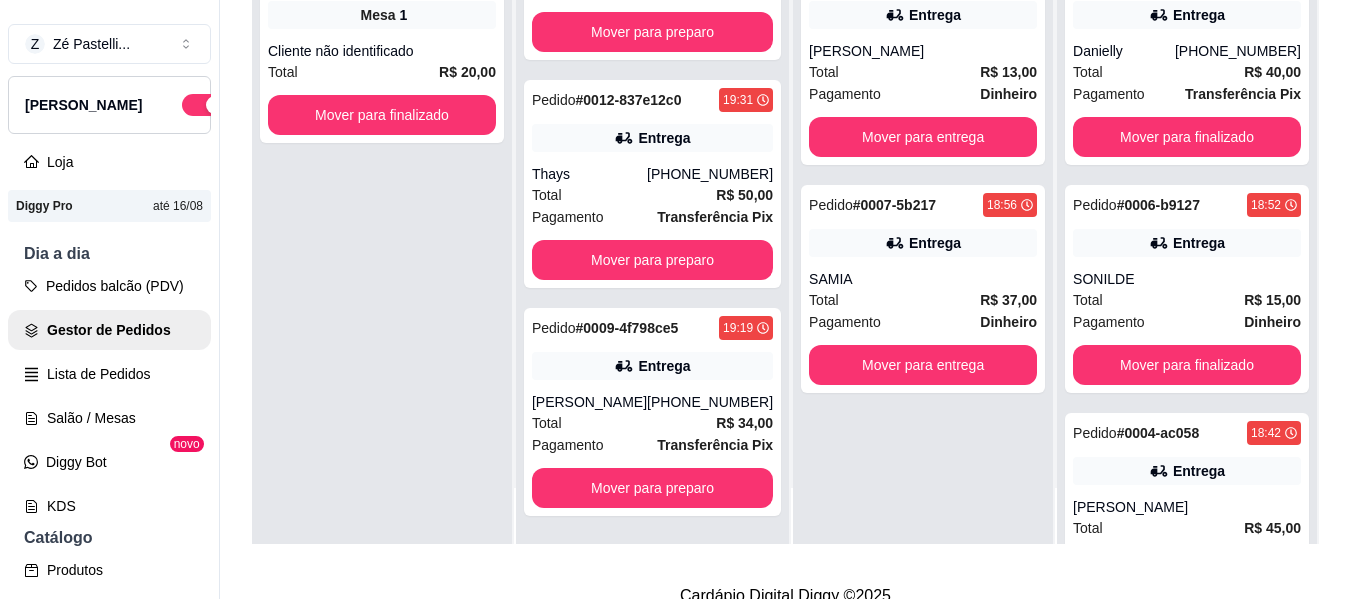 drag, startPoint x: 1315, startPoint y: 53, endPoint x: 1365, endPoint y: 4, distance: 70.00714 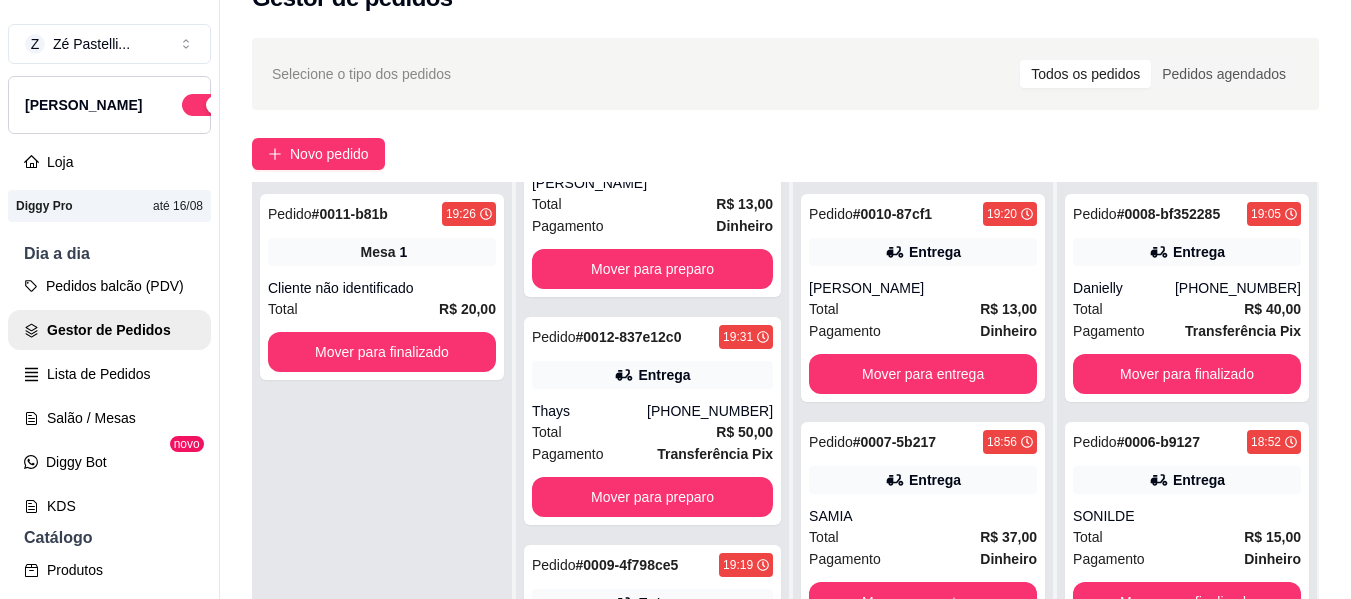 scroll, scrollTop: 39, scrollLeft: 0, axis: vertical 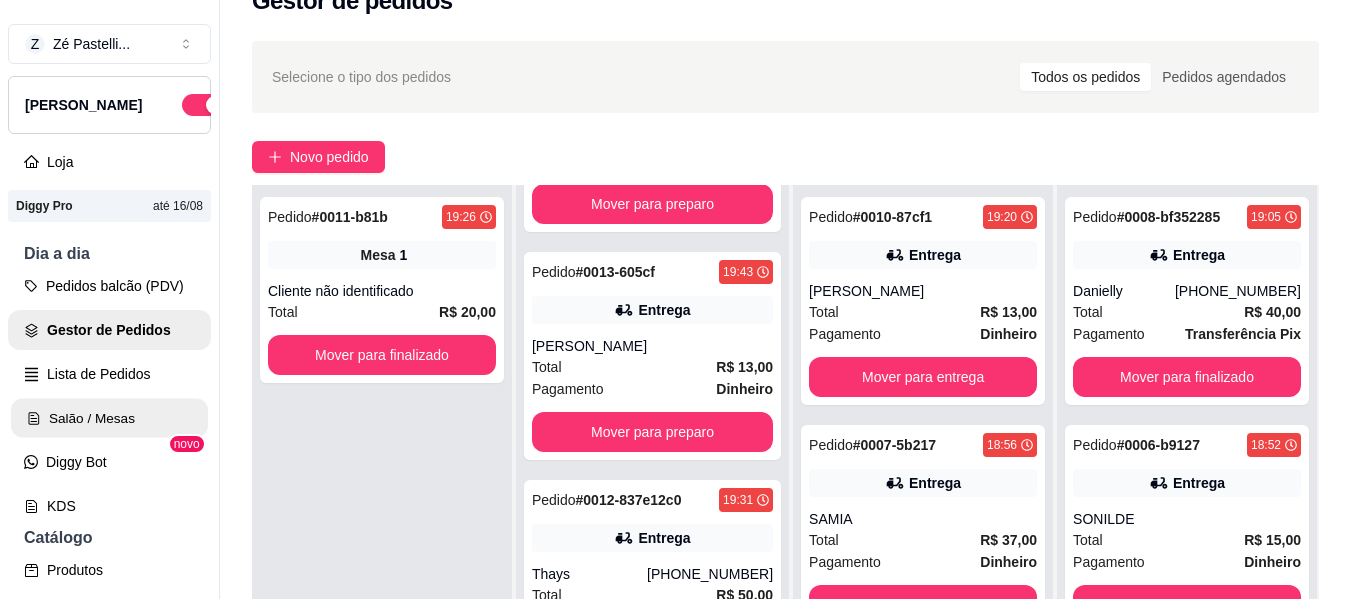 click on "Salão / Mesas" at bounding box center (109, 418) 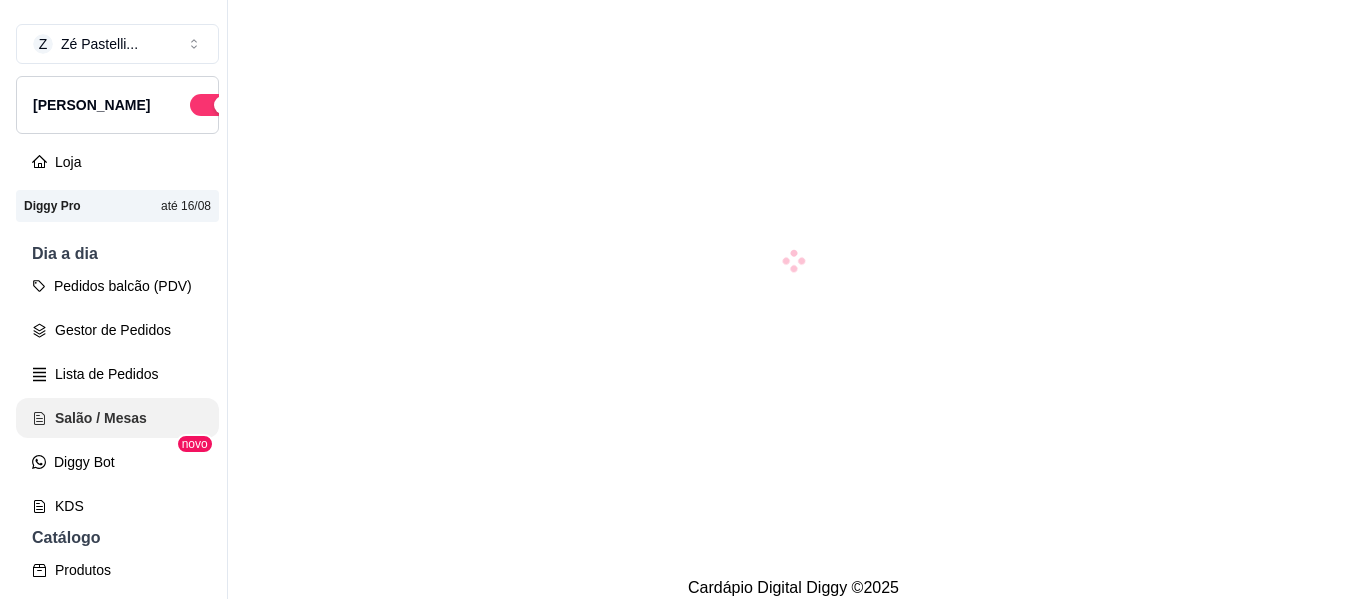 scroll, scrollTop: 0, scrollLeft: 0, axis: both 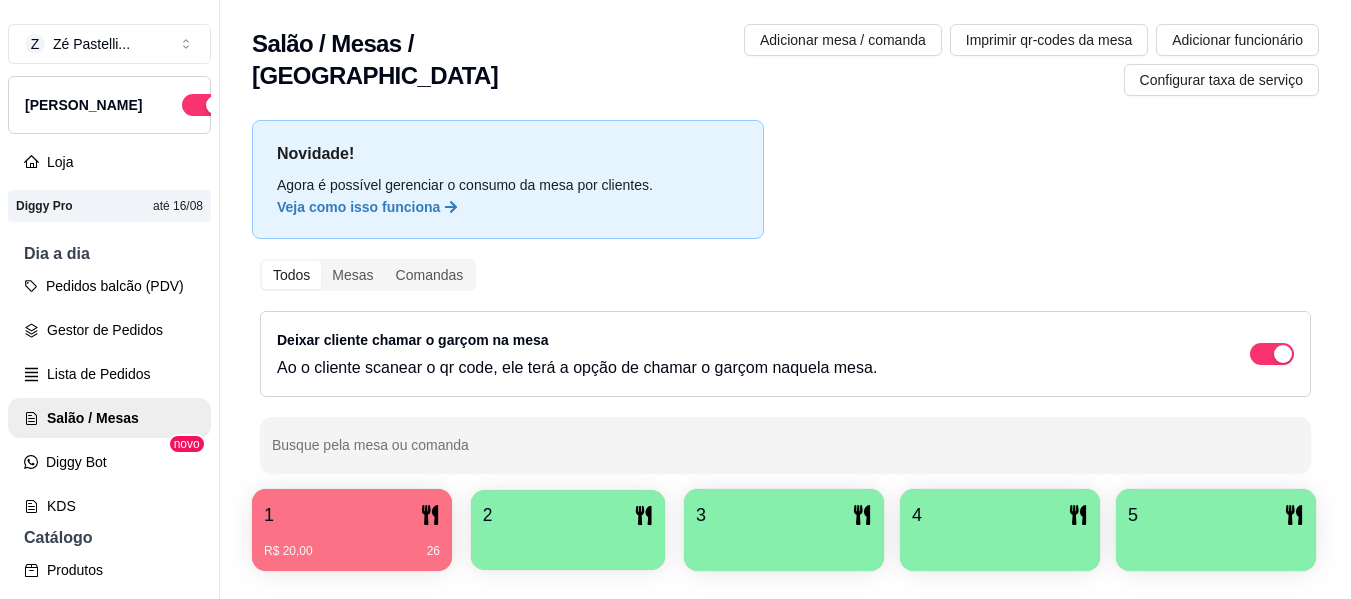 click on "2" at bounding box center (568, 515) 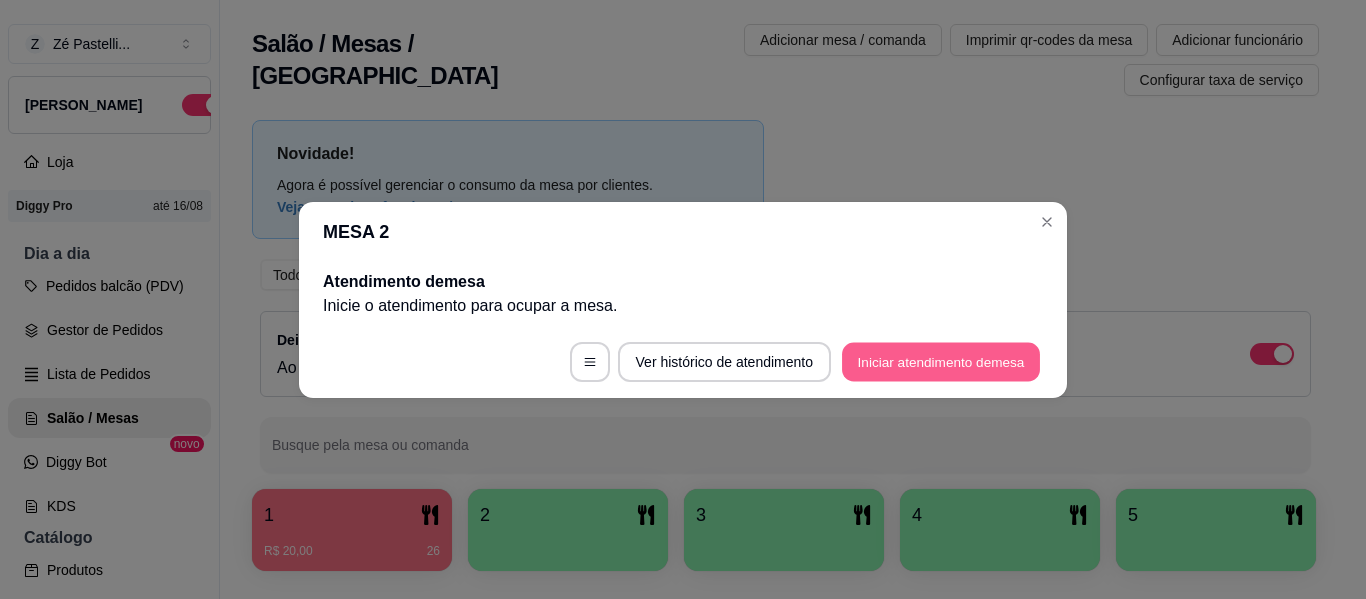 click on "Iniciar atendimento de  mesa" at bounding box center (941, 361) 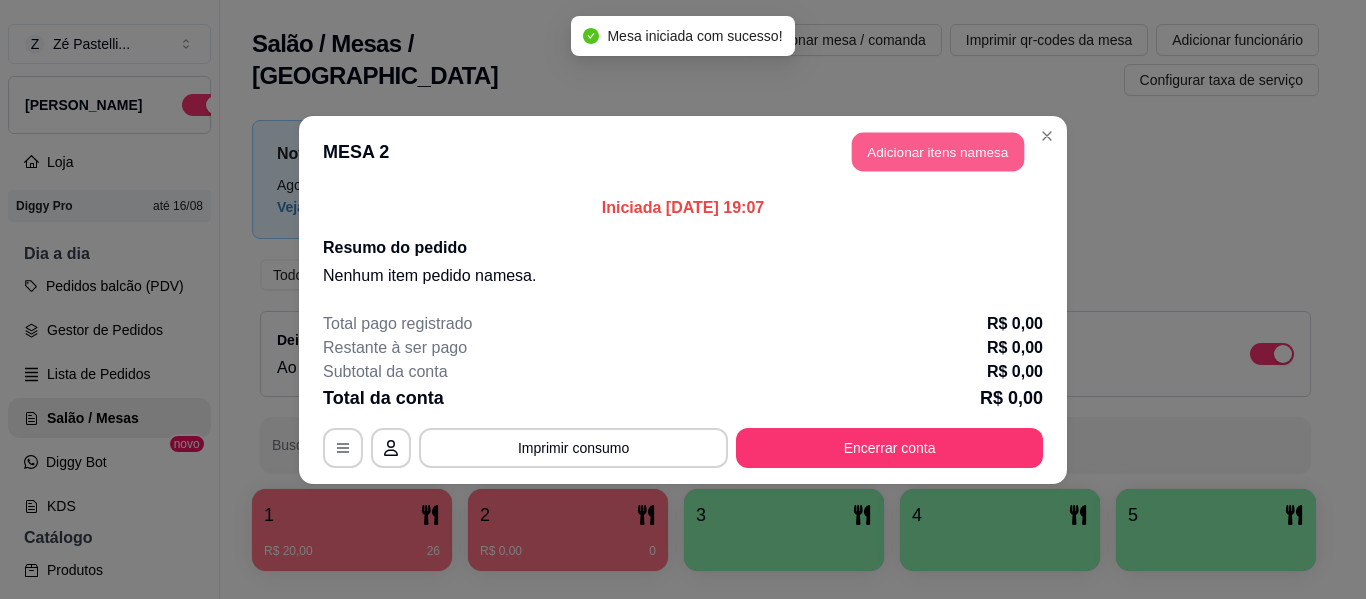 click on "Adicionar itens na  mesa" at bounding box center (938, 151) 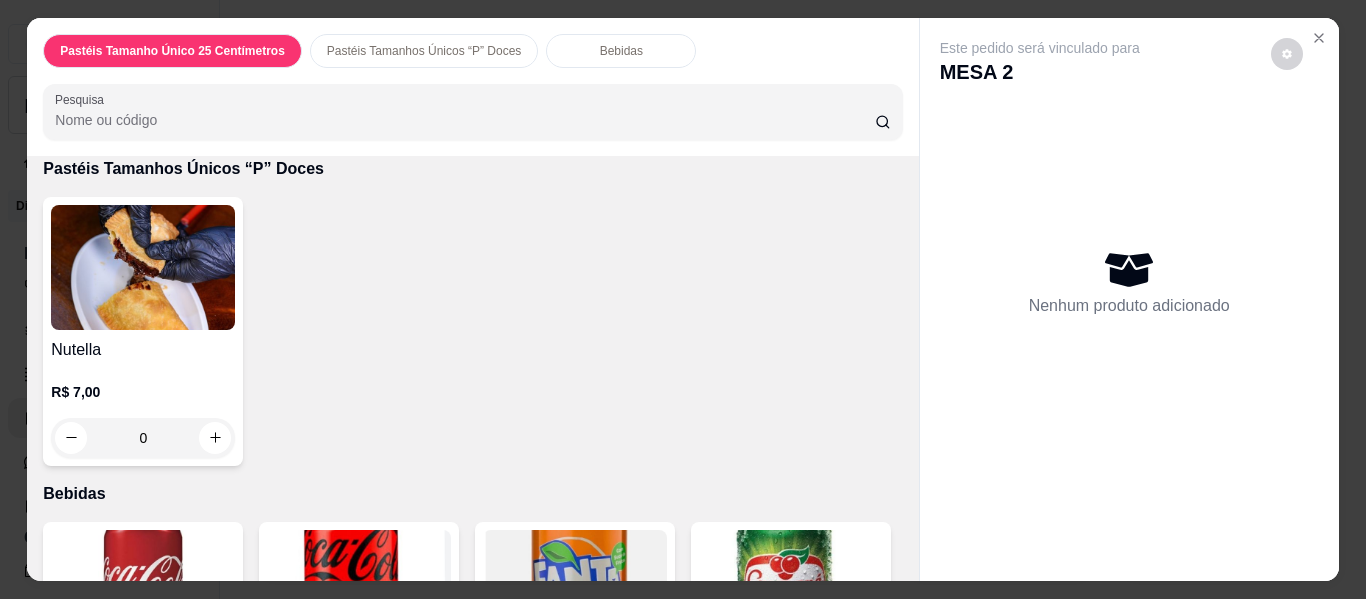 scroll, scrollTop: 3440, scrollLeft: 0, axis: vertical 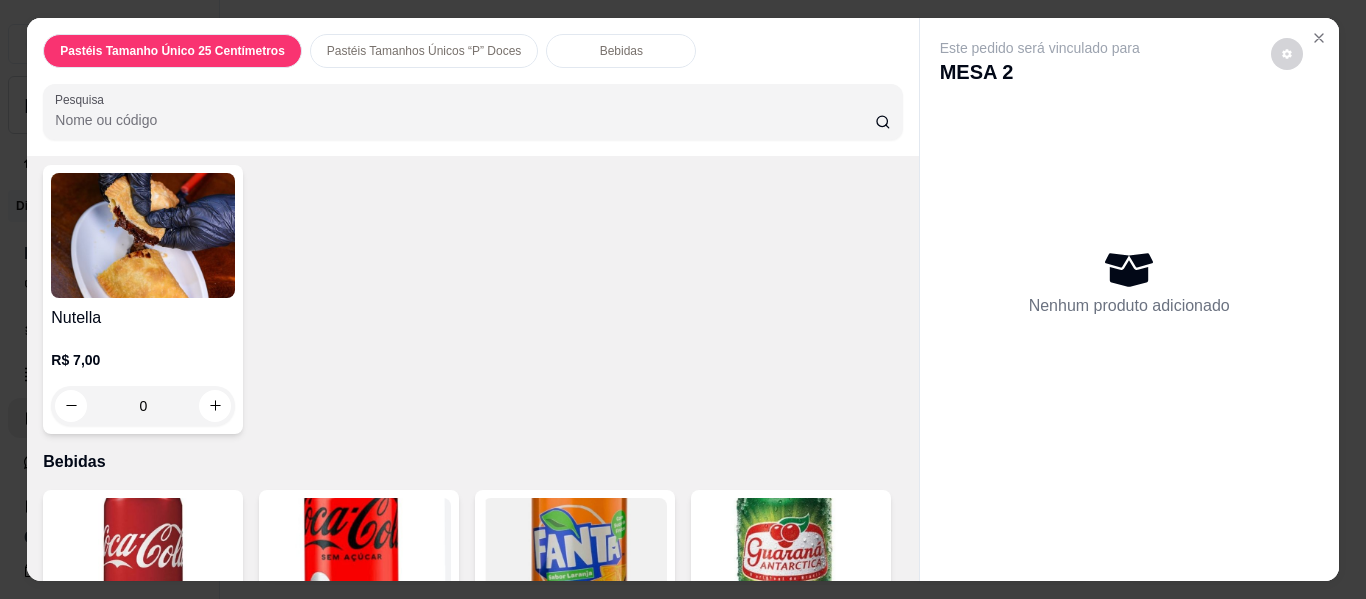 click on "0" at bounding box center (575, -513) 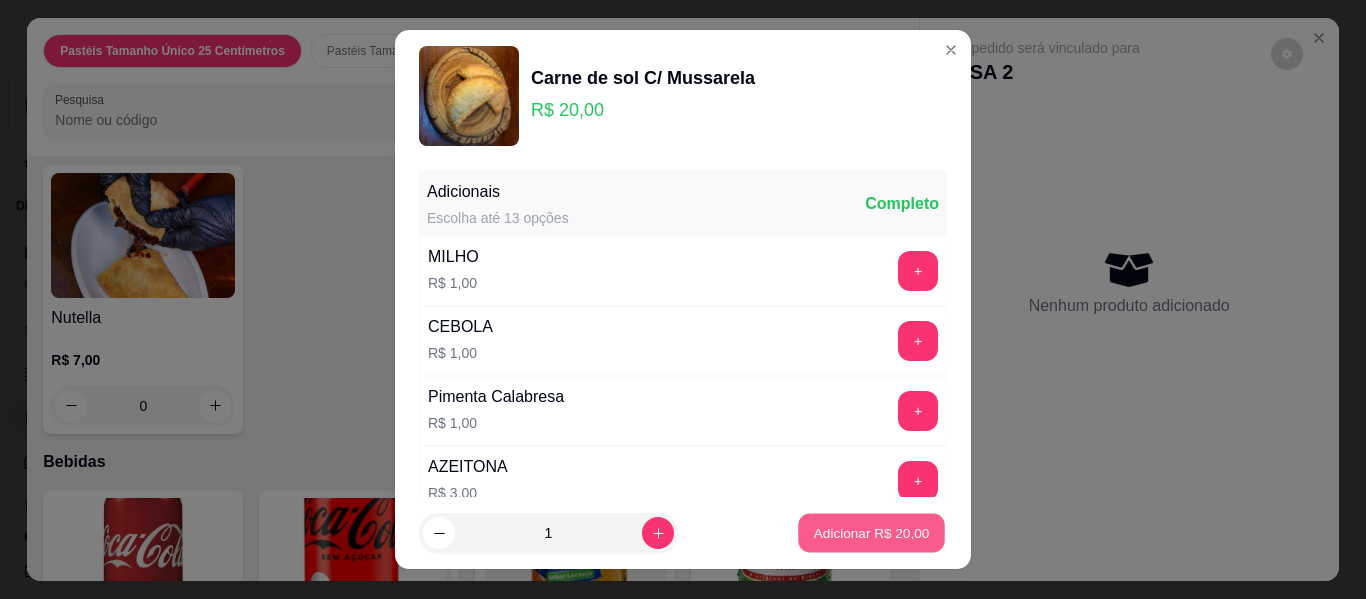 click on "Adicionar   R$ 20,00" at bounding box center [872, 532] 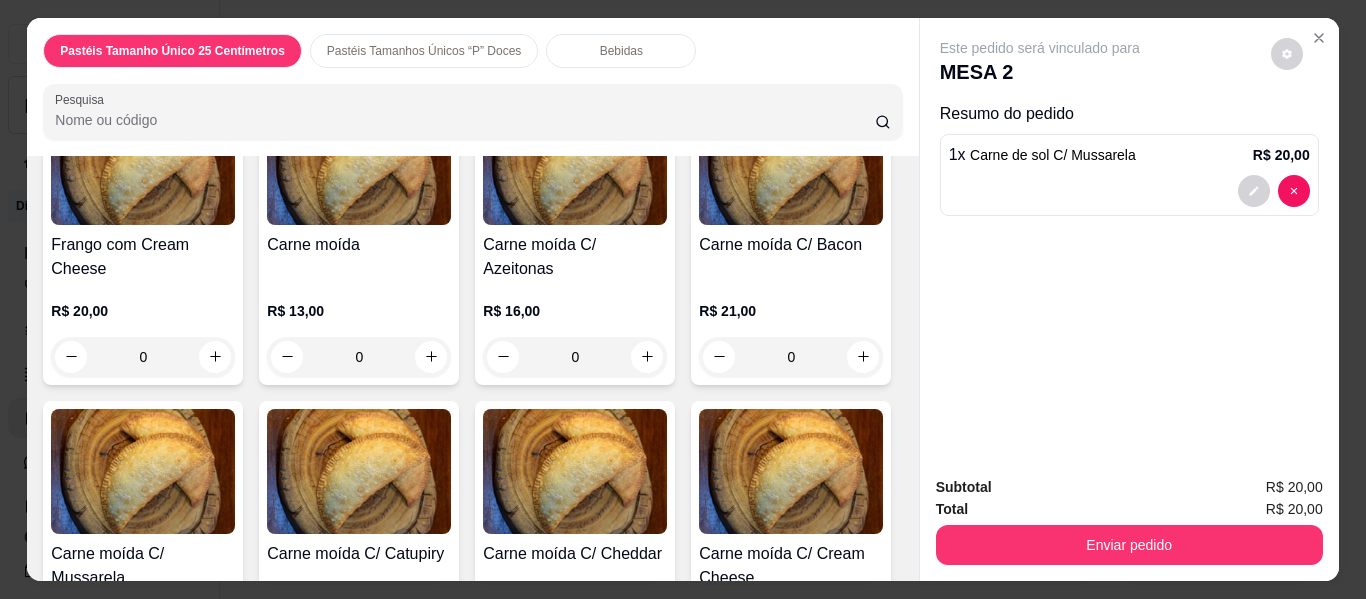 scroll, scrollTop: 1920, scrollLeft: 0, axis: vertical 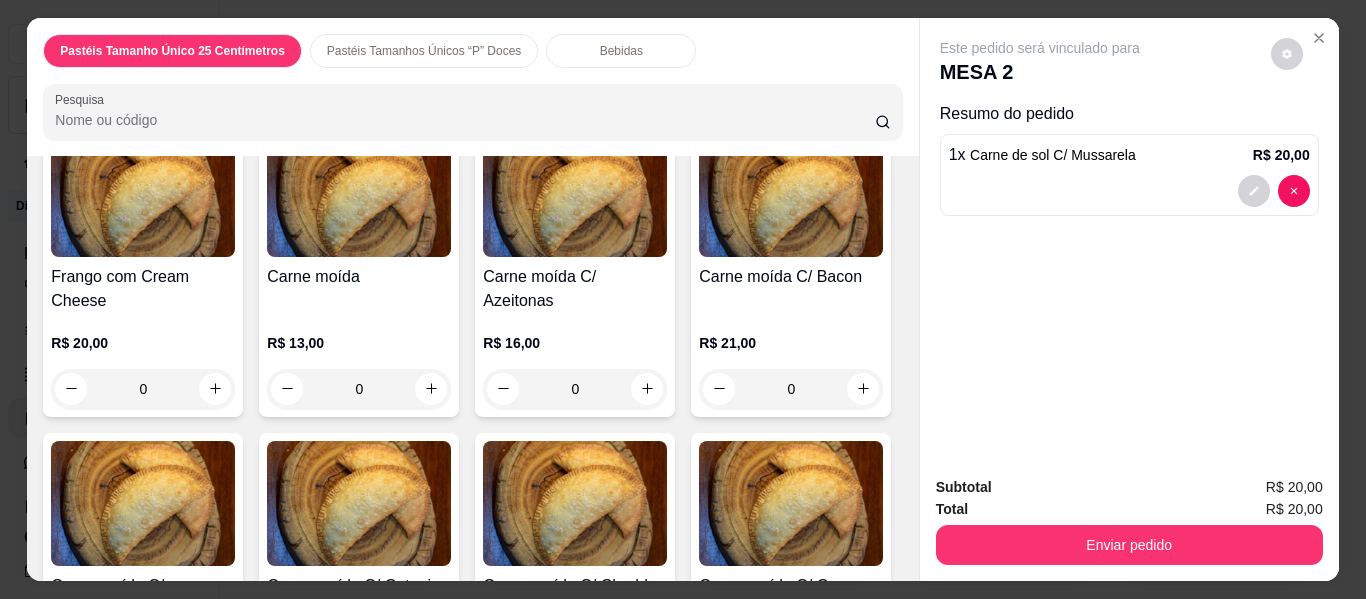 click on "0" at bounding box center (575, -205) 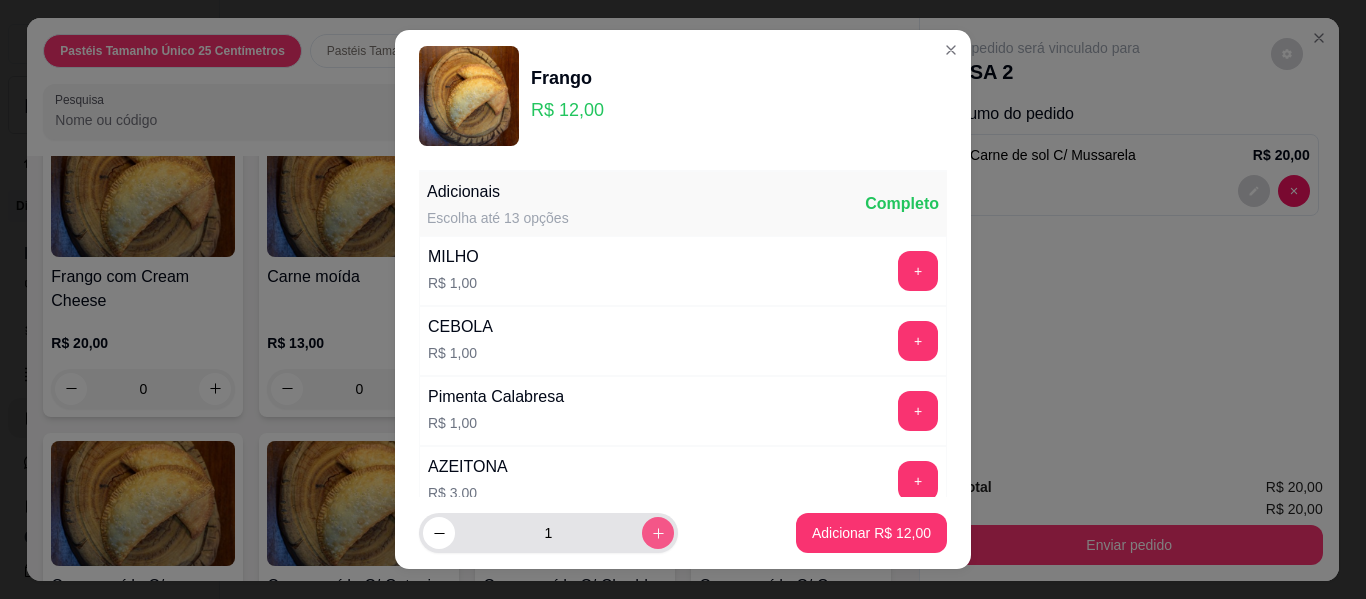click 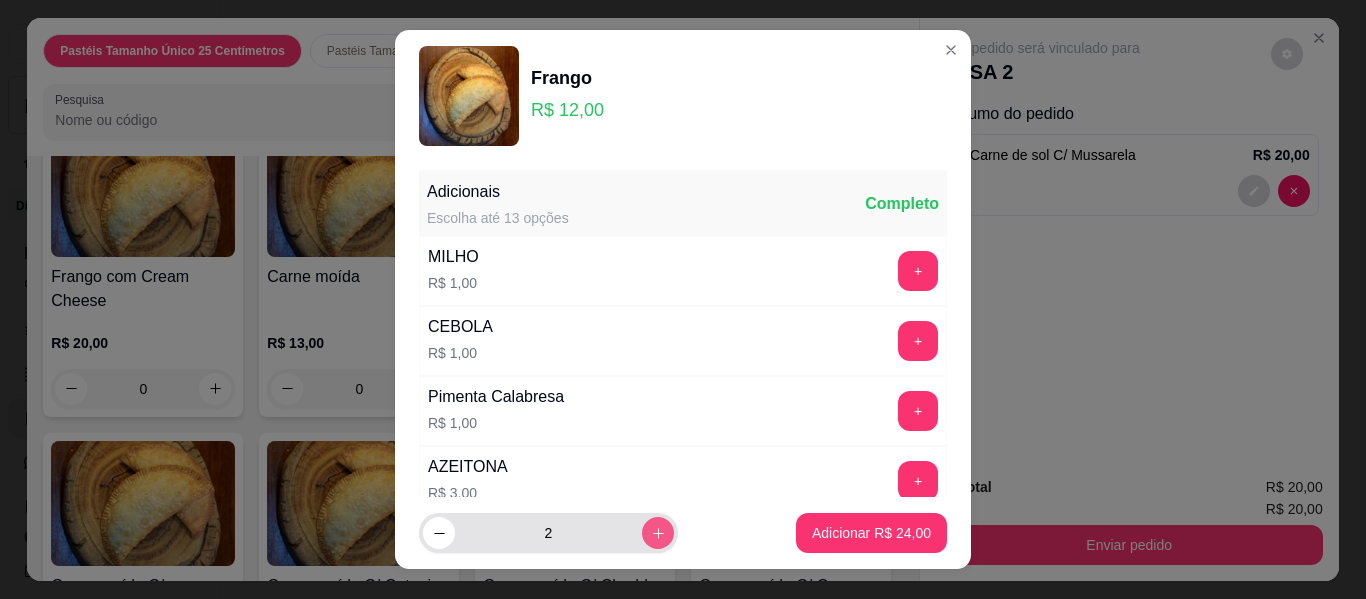 type on "2" 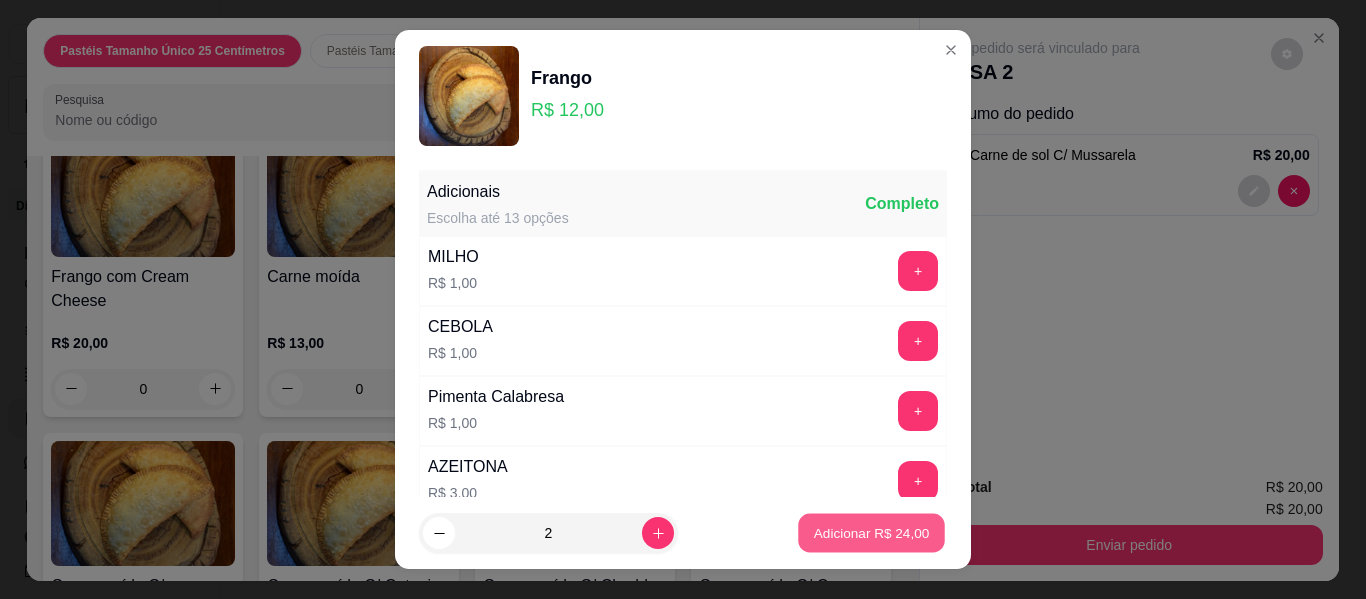 click on "Adicionar   R$ 24,00" at bounding box center [871, 533] 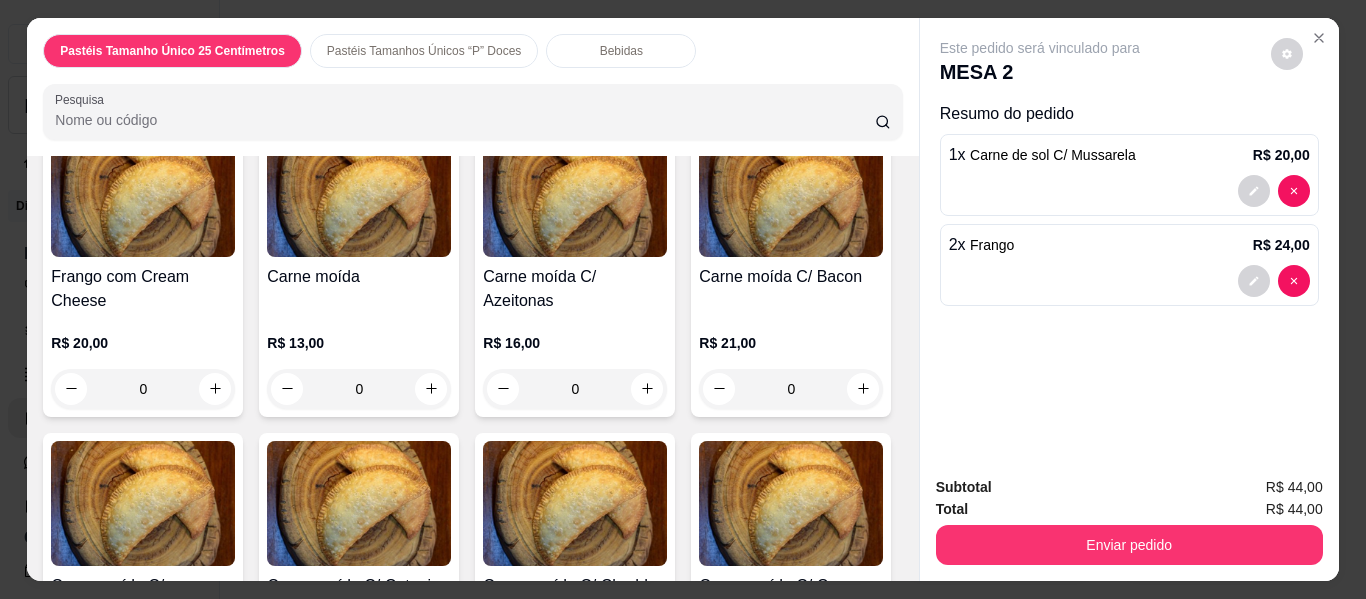 scroll, scrollTop: 1921, scrollLeft: 0, axis: vertical 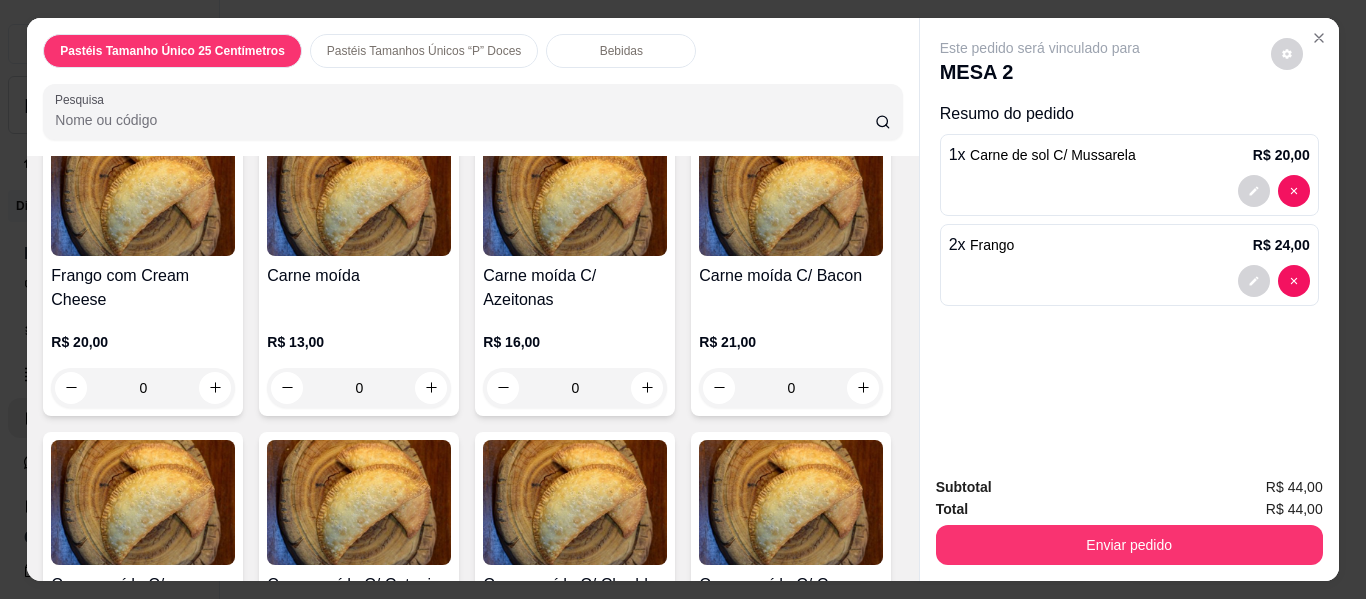 click on "Bebidas" at bounding box center (621, 51) 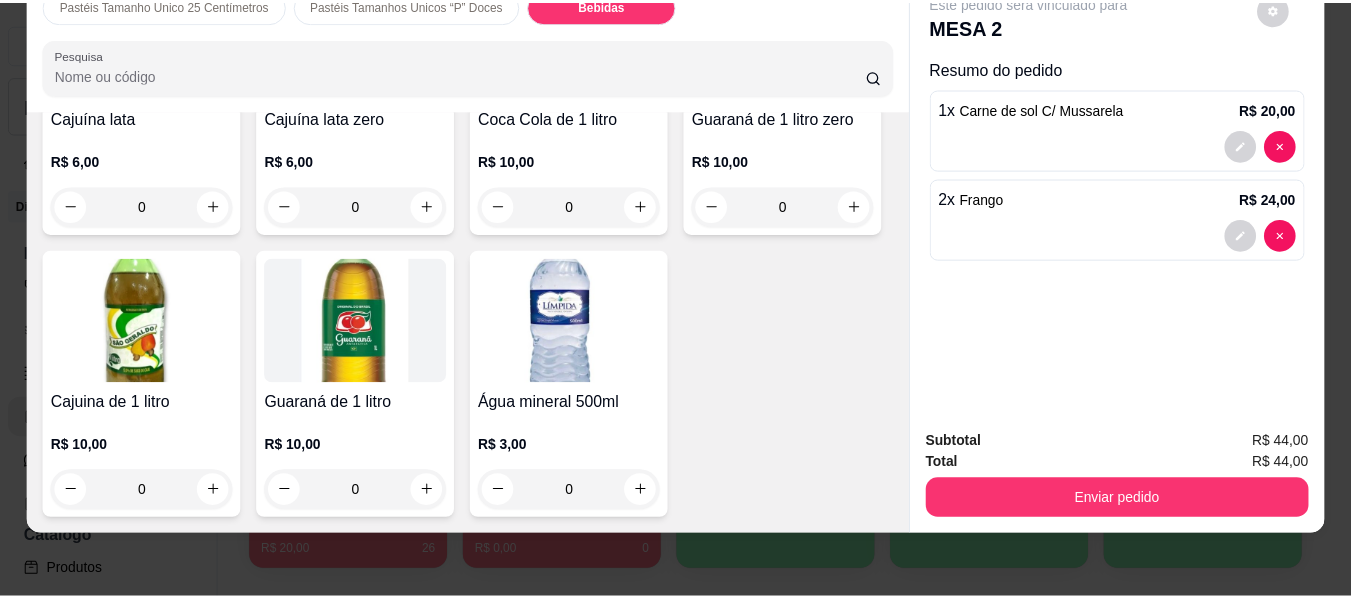 scroll, scrollTop: 5420, scrollLeft: 0, axis: vertical 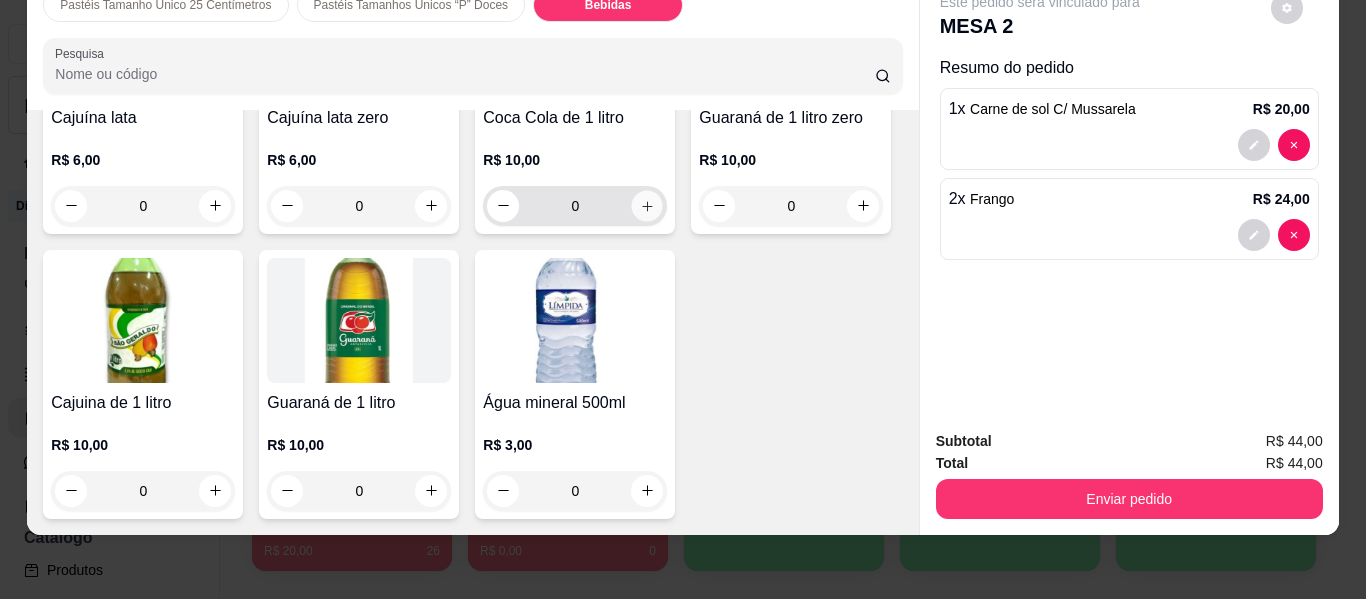 click 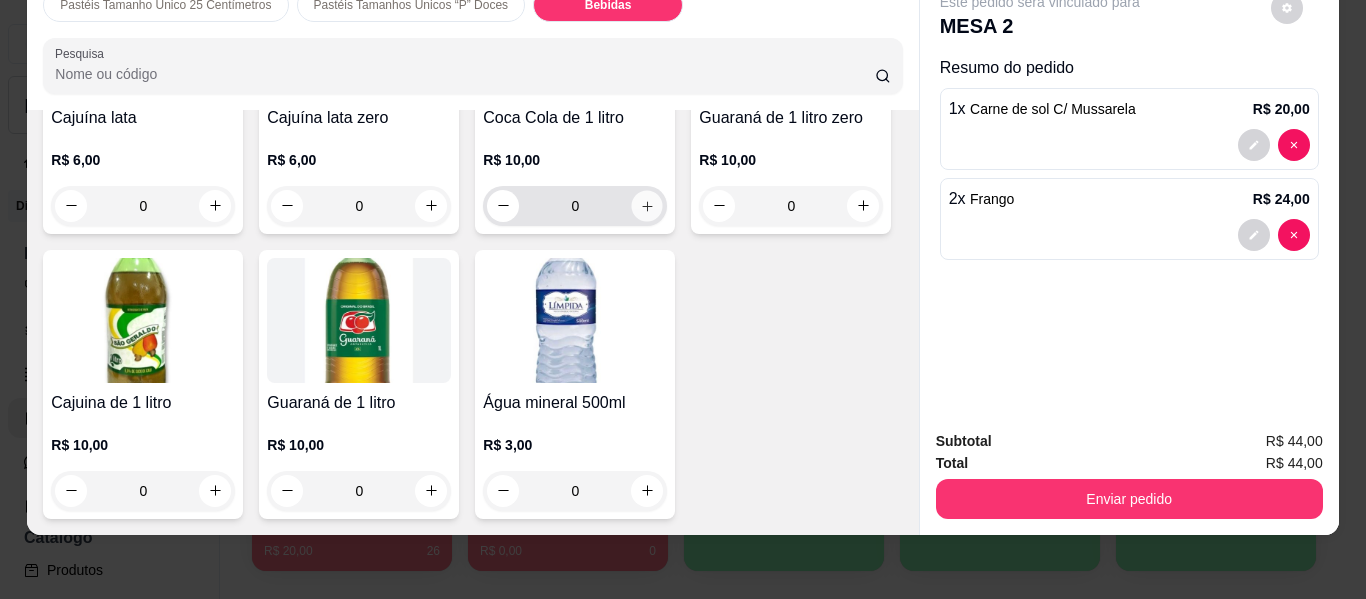 type on "1" 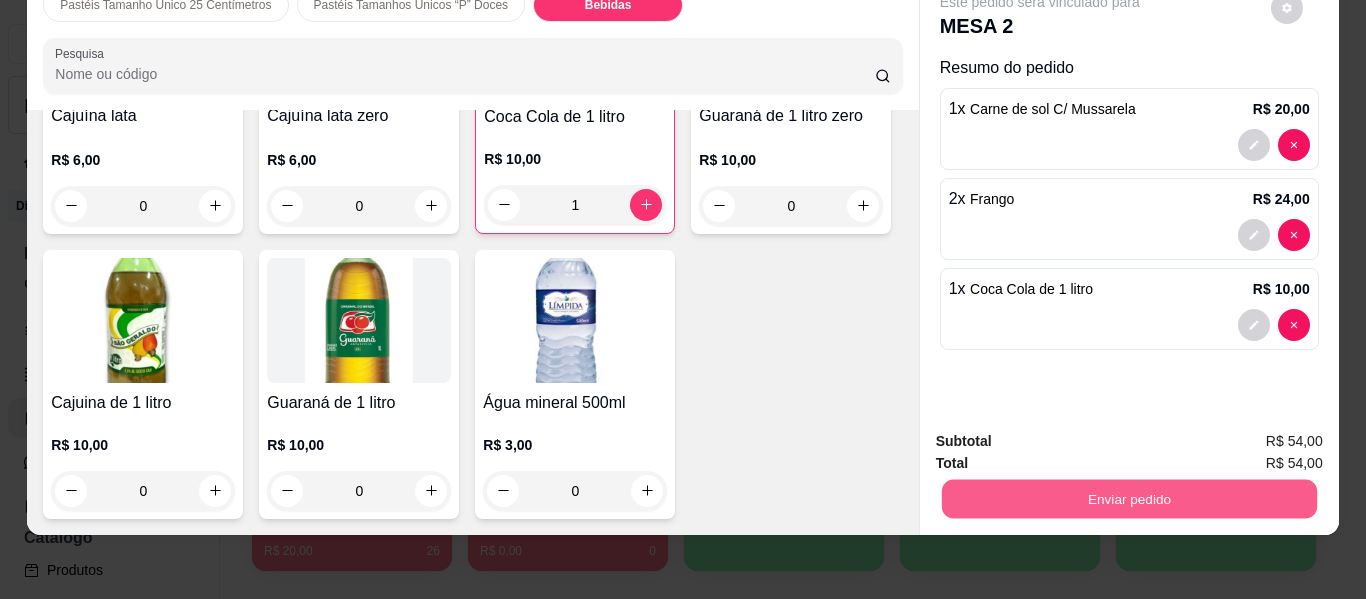 click on "Enviar pedido" at bounding box center [1128, 499] 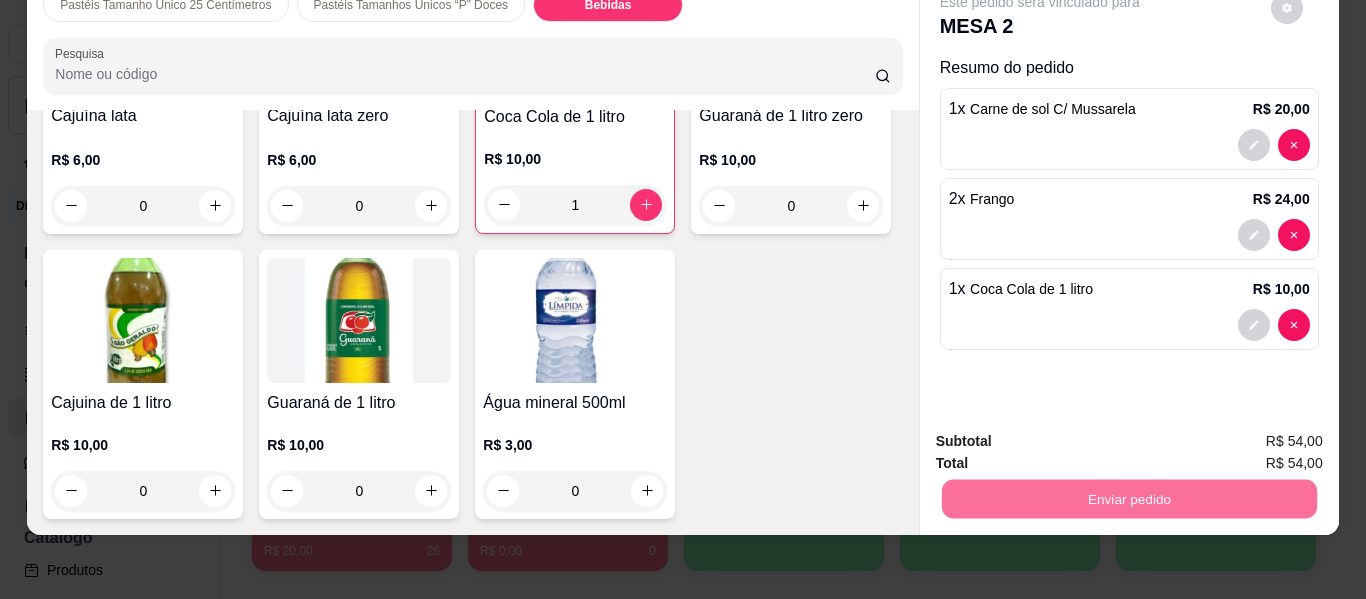 click on "Não registrar e enviar pedido" at bounding box center (1063, 434) 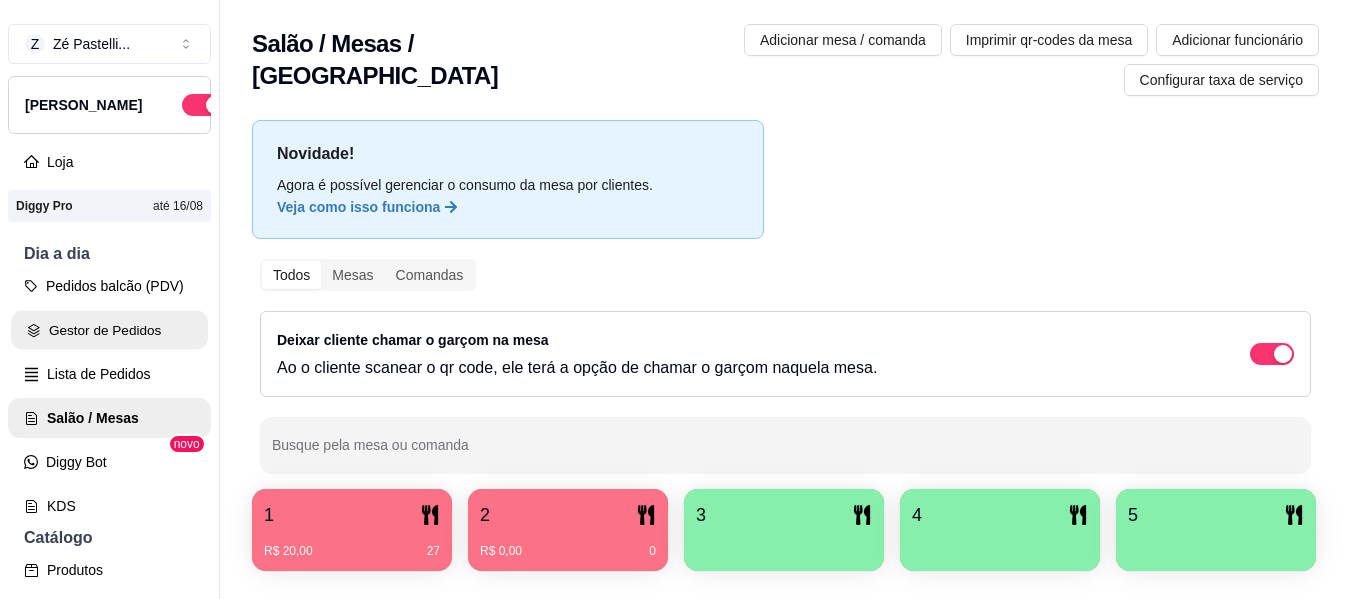 click on "Gestor de Pedidos" at bounding box center [109, 330] 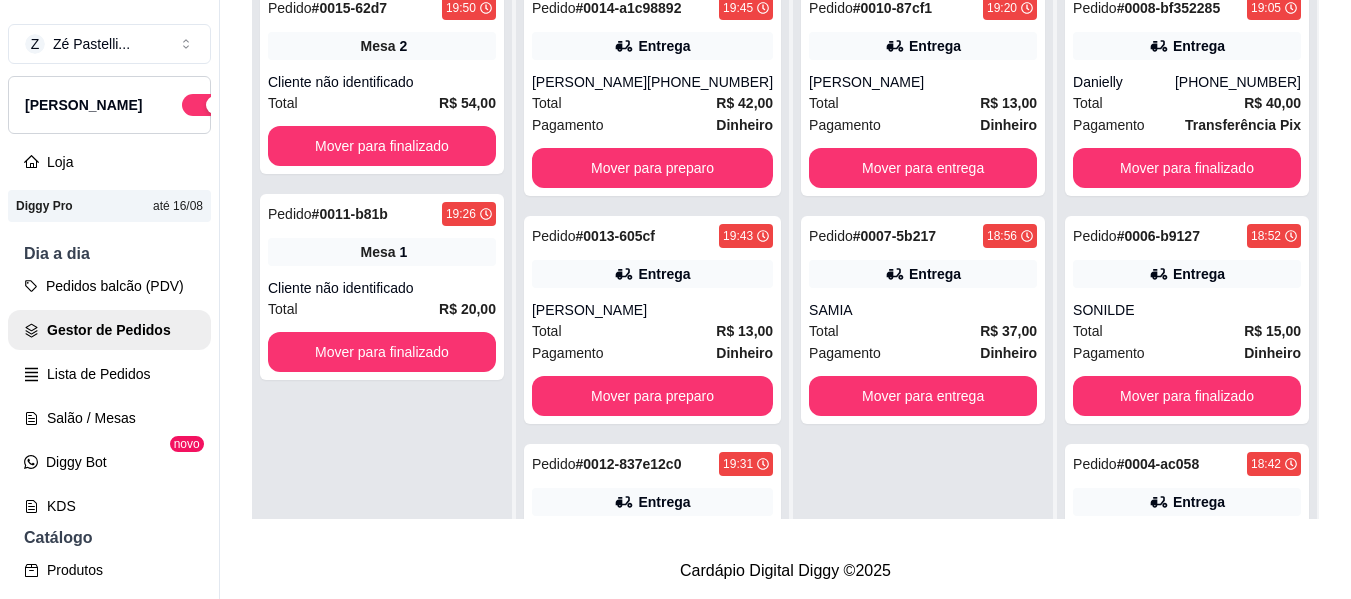 scroll, scrollTop: 319, scrollLeft: 0, axis: vertical 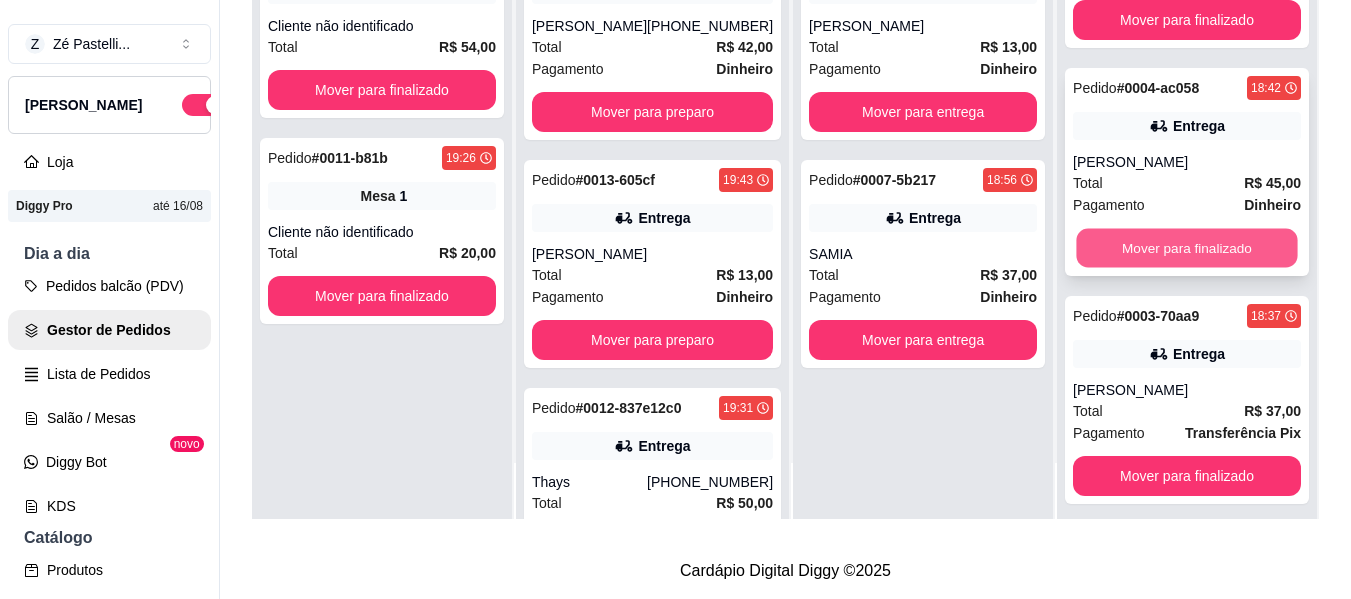 click on "Mover para finalizado" at bounding box center [1186, 248] 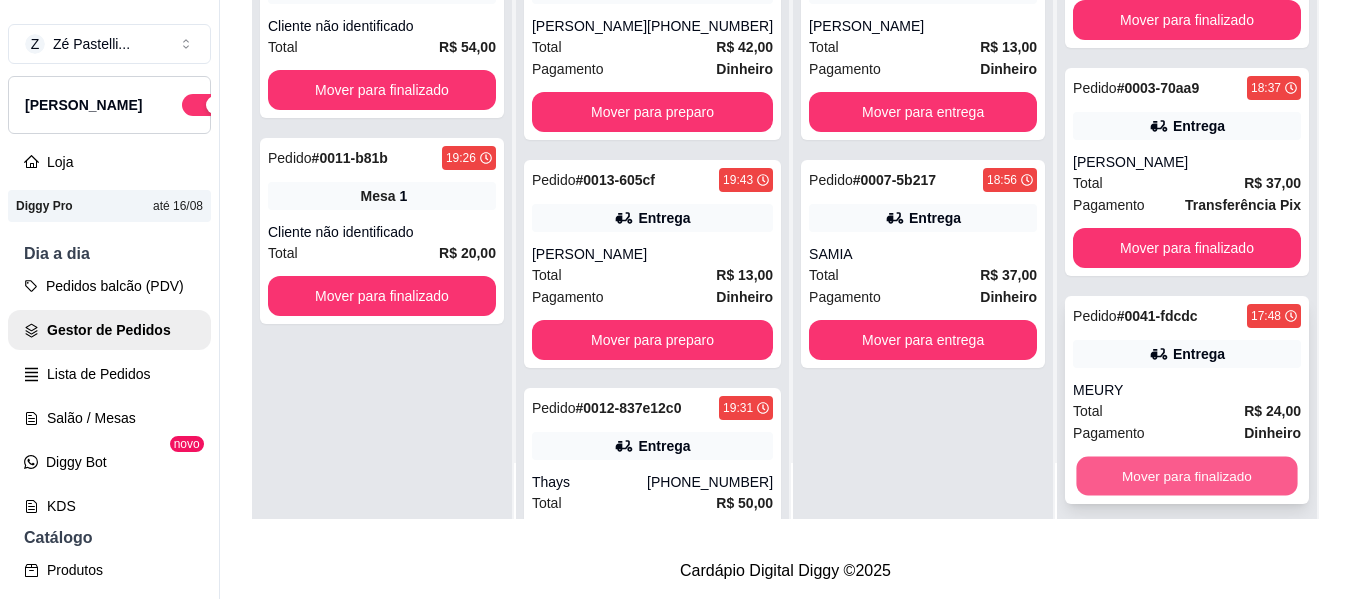 click on "Mover para finalizado" at bounding box center (1186, 476) 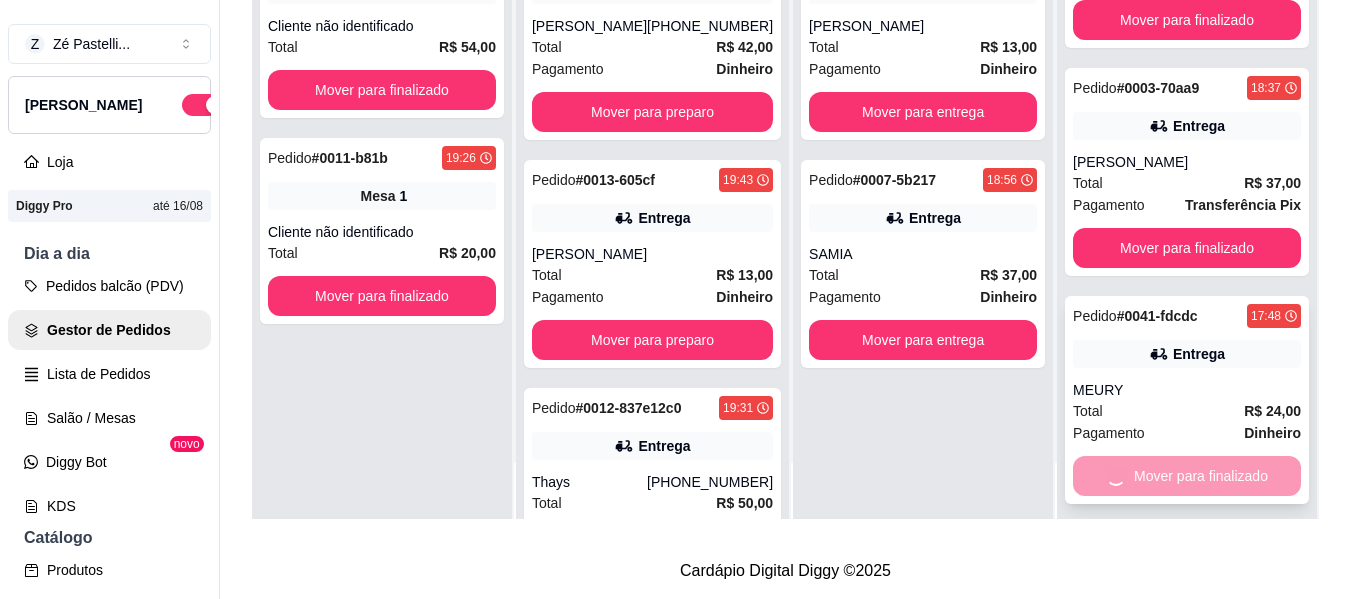 scroll, scrollTop: 105, scrollLeft: 0, axis: vertical 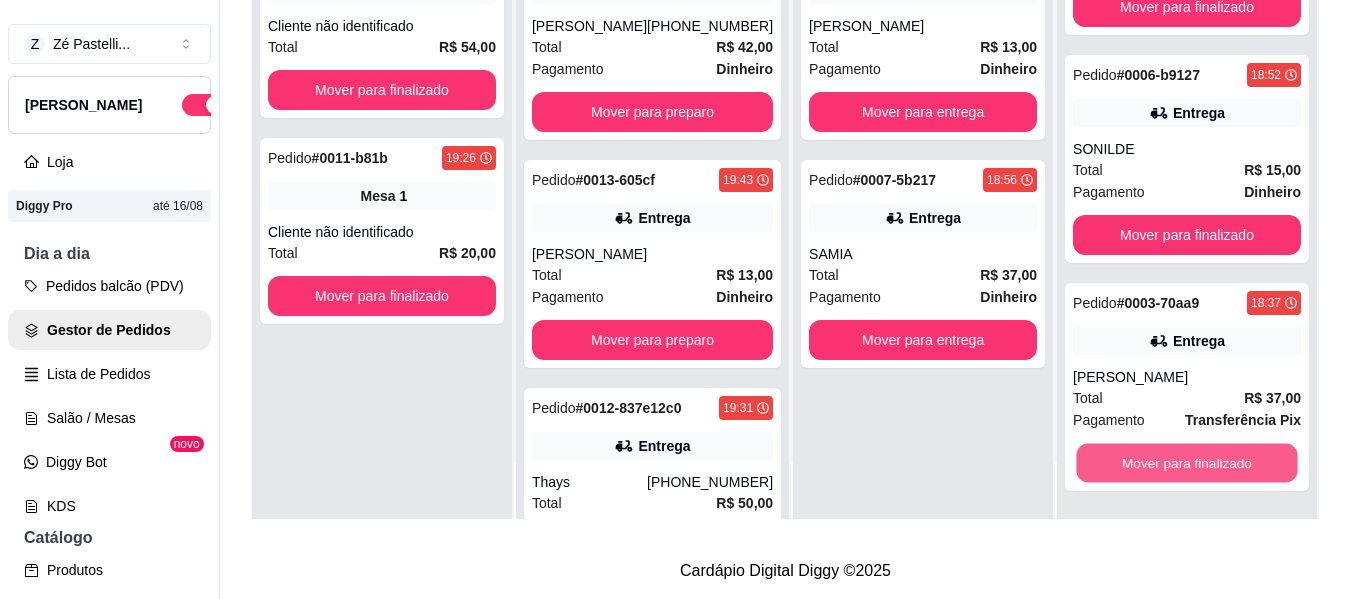 click on "Mover para finalizado" at bounding box center (1186, 463) 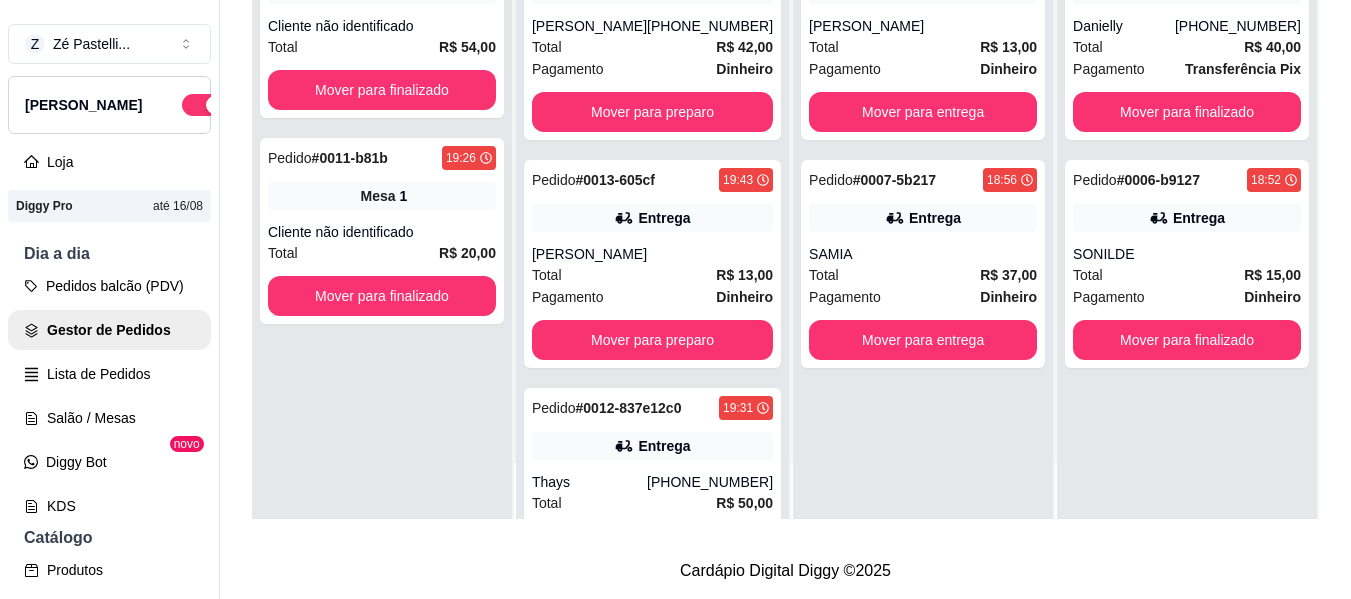 scroll, scrollTop: 0, scrollLeft: 0, axis: both 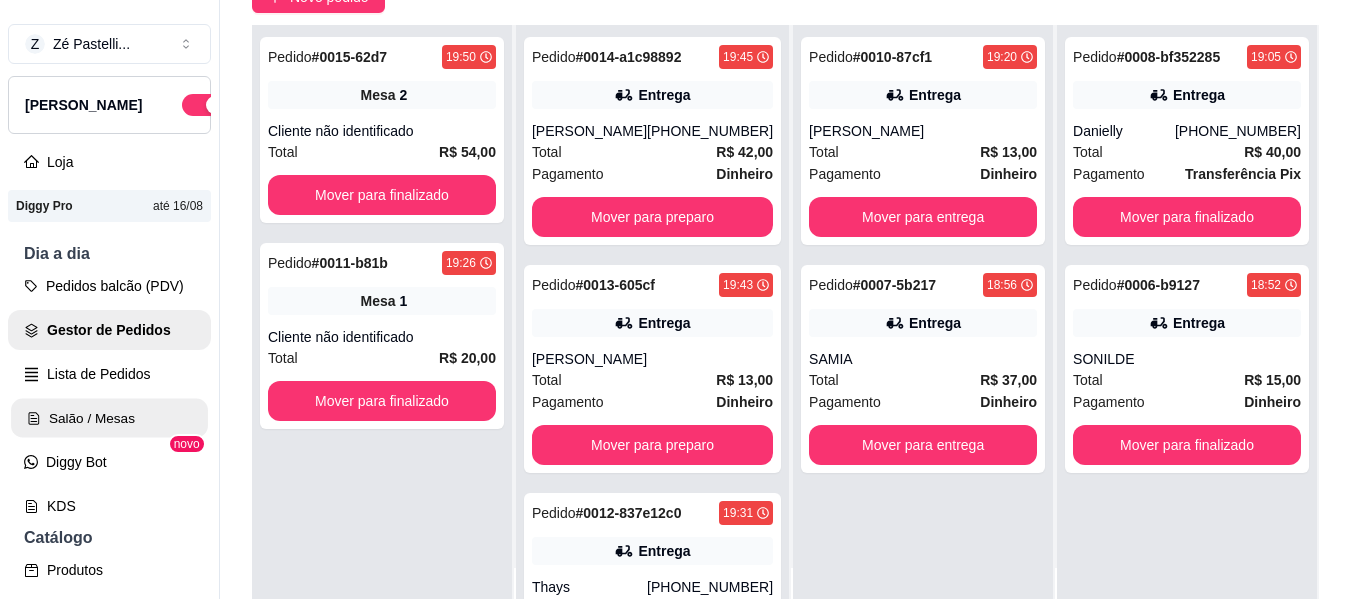 click on "Salão / Mesas" at bounding box center (109, 418) 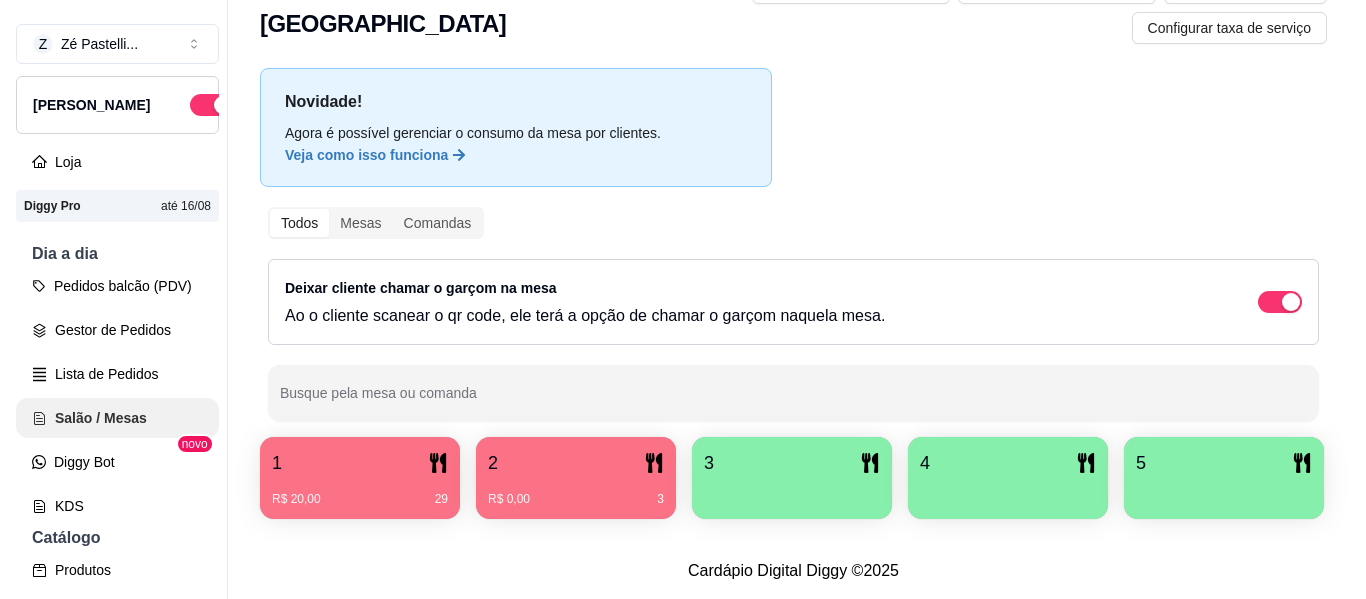 scroll, scrollTop: 0, scrollLeft: 0, axis: both 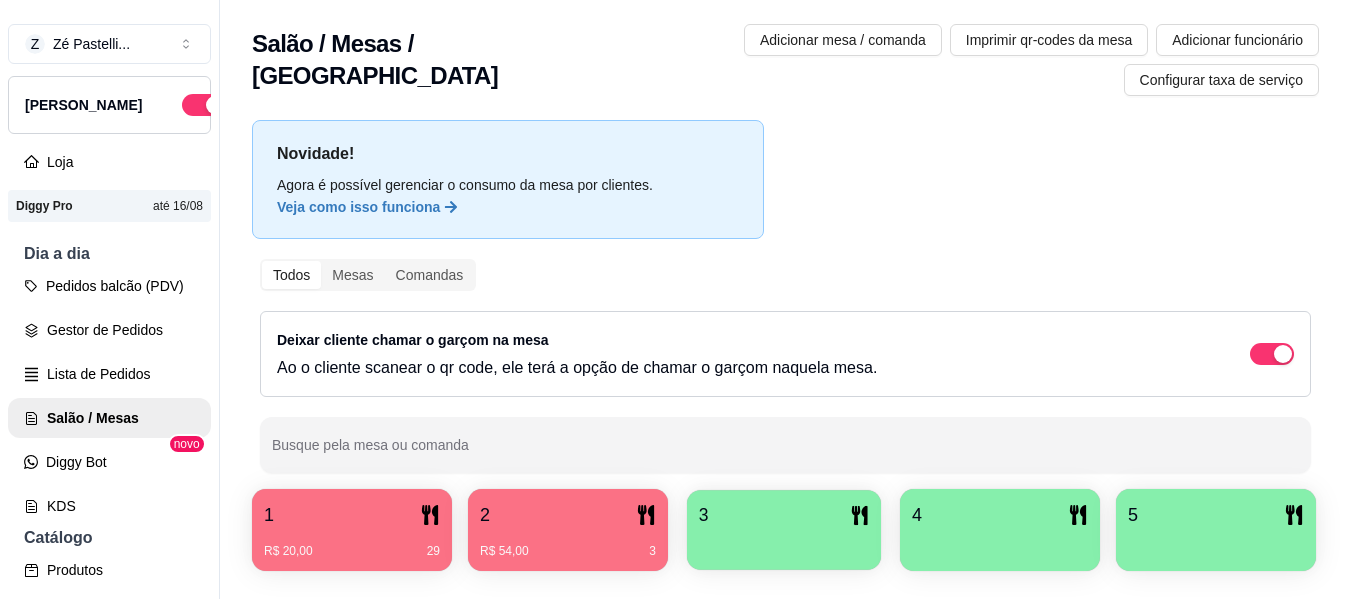 click at bounding box center (784, 543) 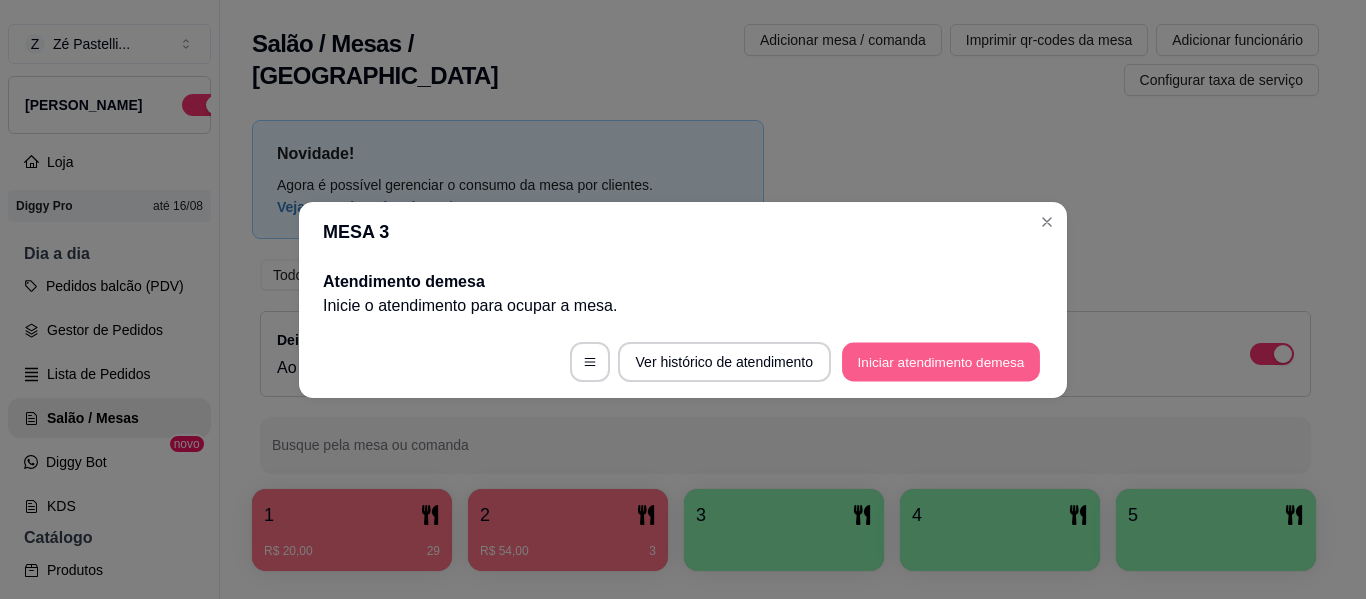 click on "Iniciar atendimento de  mesa" at bounding box center (941, 361) 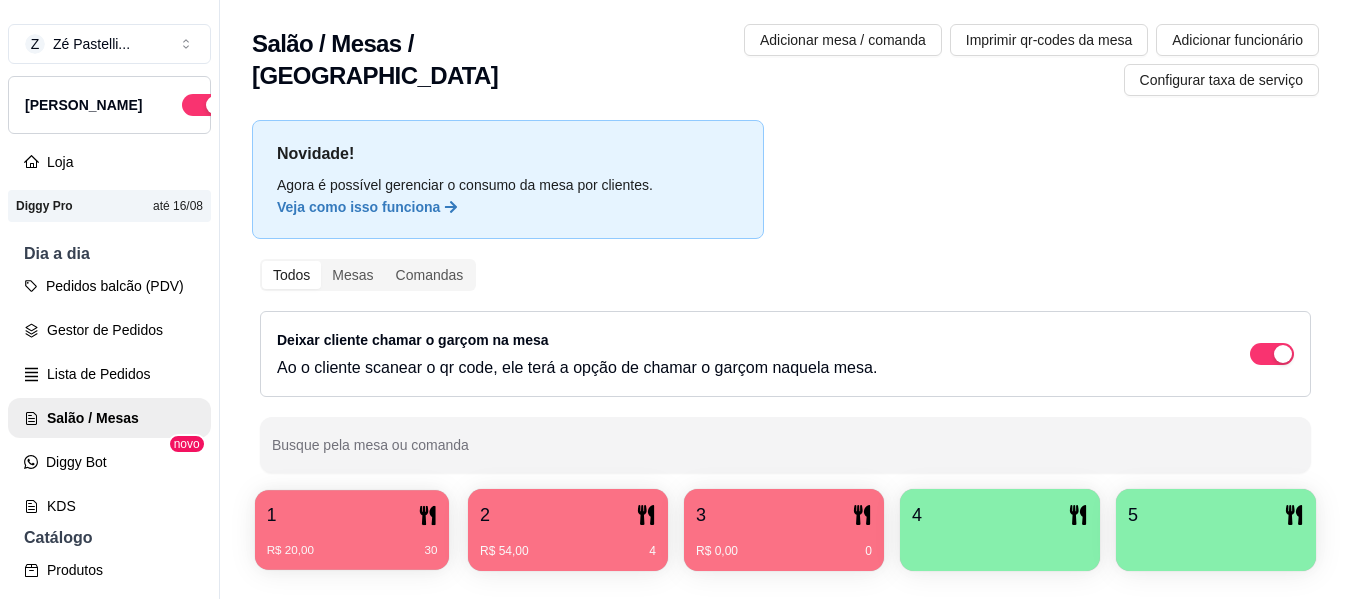 click on "R$ 20,00 30" at bounding box center [352, 543] 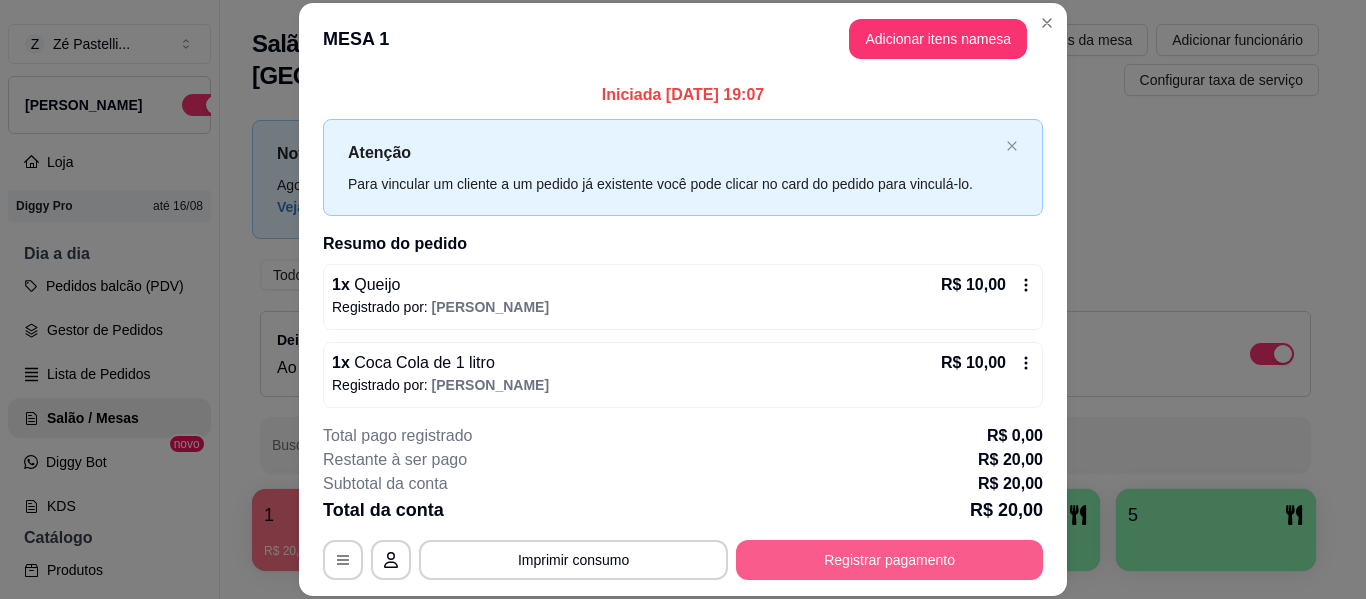 drag, startPoint x: 813, startPoint y: 587, endPoint x: 835, endPoint y: 565, distance: 31.112698 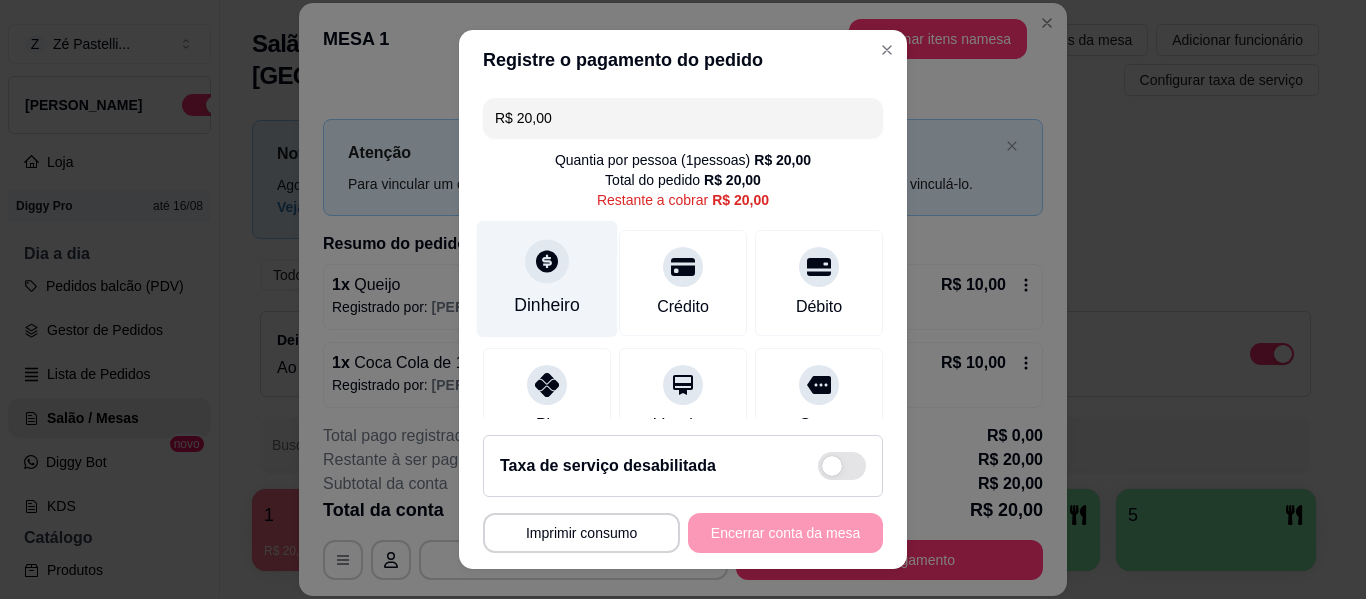 click on "Dinheiro" at bounding box center (547, 305) 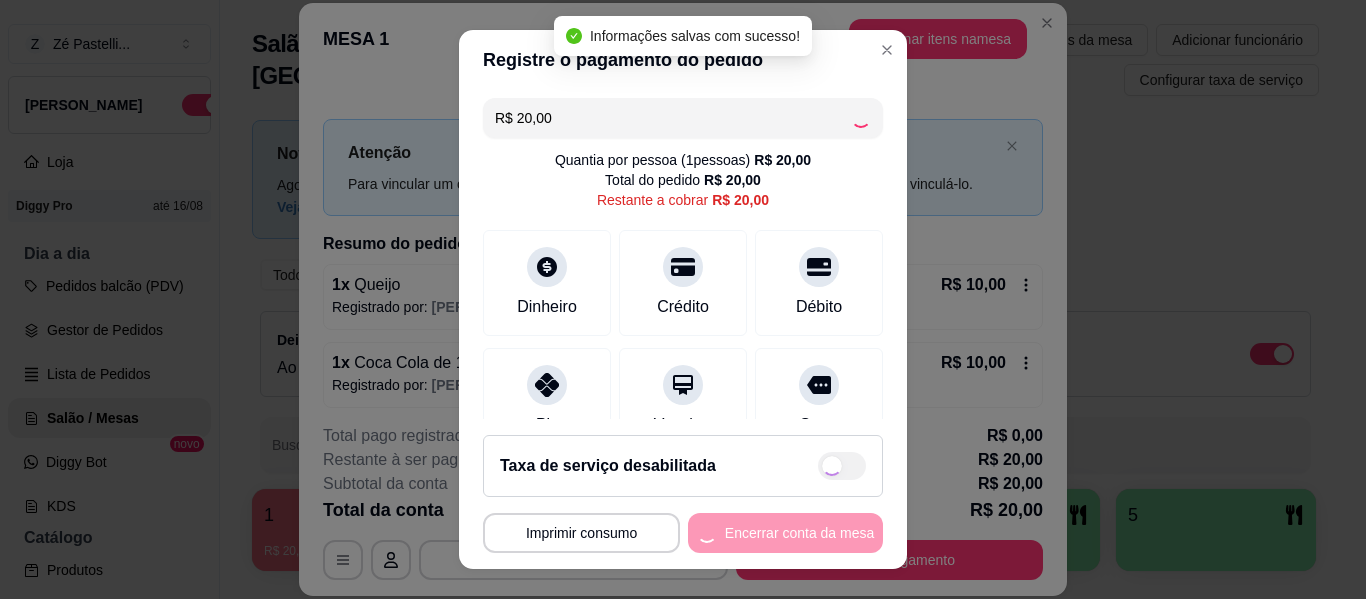 type on "R$ 0,00" 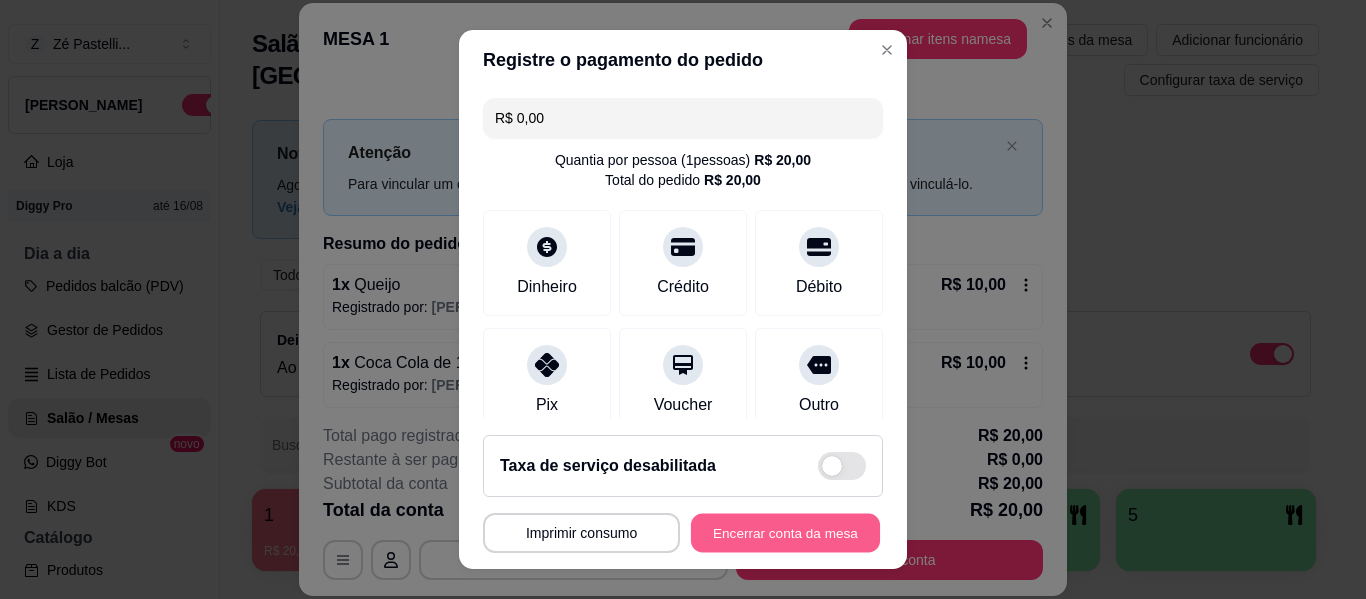click on "Encerrar conta da mesa" at bounding box center [785, 533] 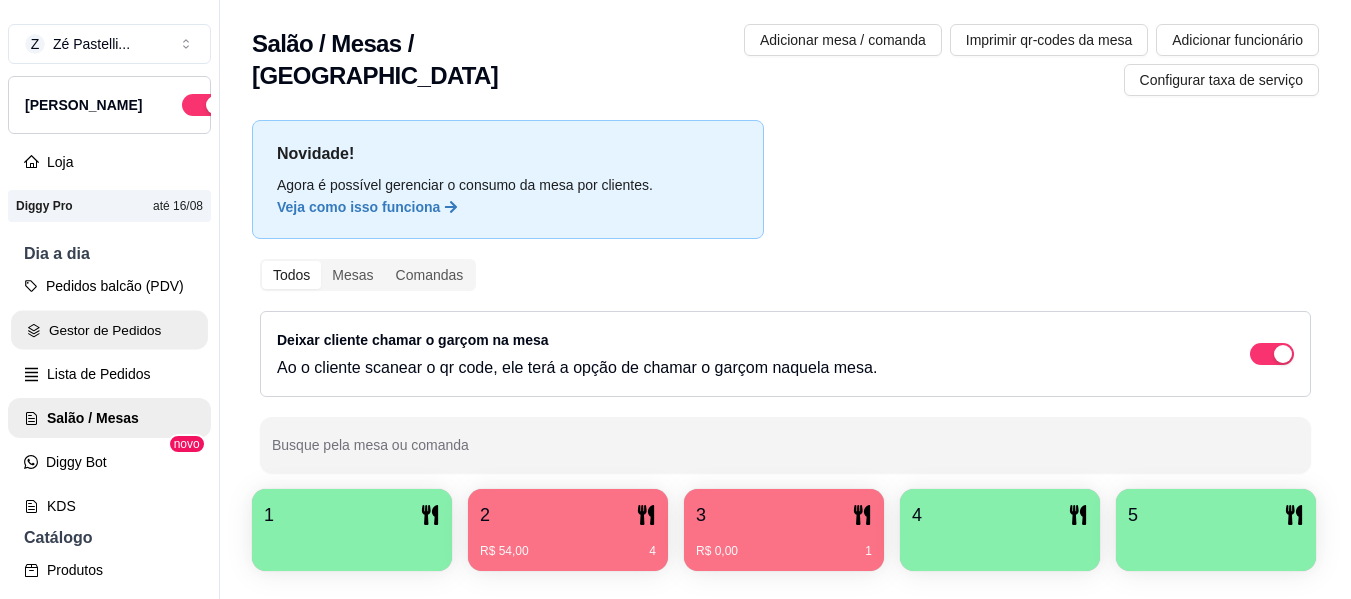 click on "Gestor de Pedidos" at bounding box center (109, 330) 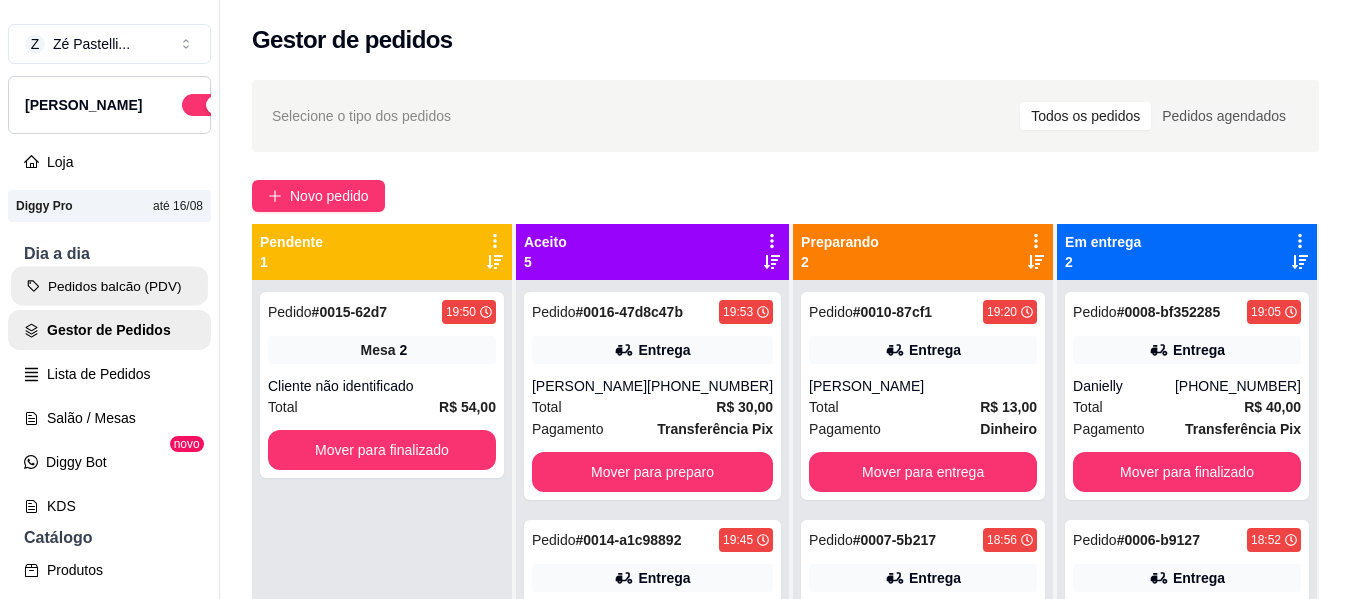 click on "Pedidos balcão (PDV)" at bounding box center [109, 286] 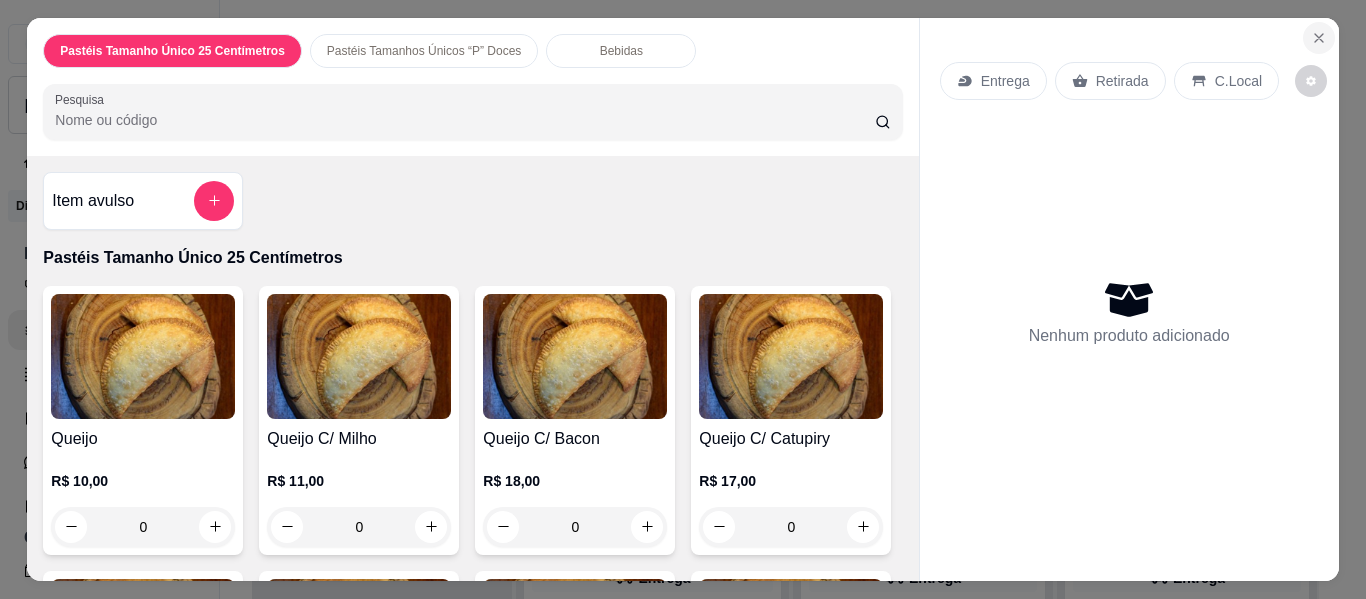 click at bounding box center (1319, 38) 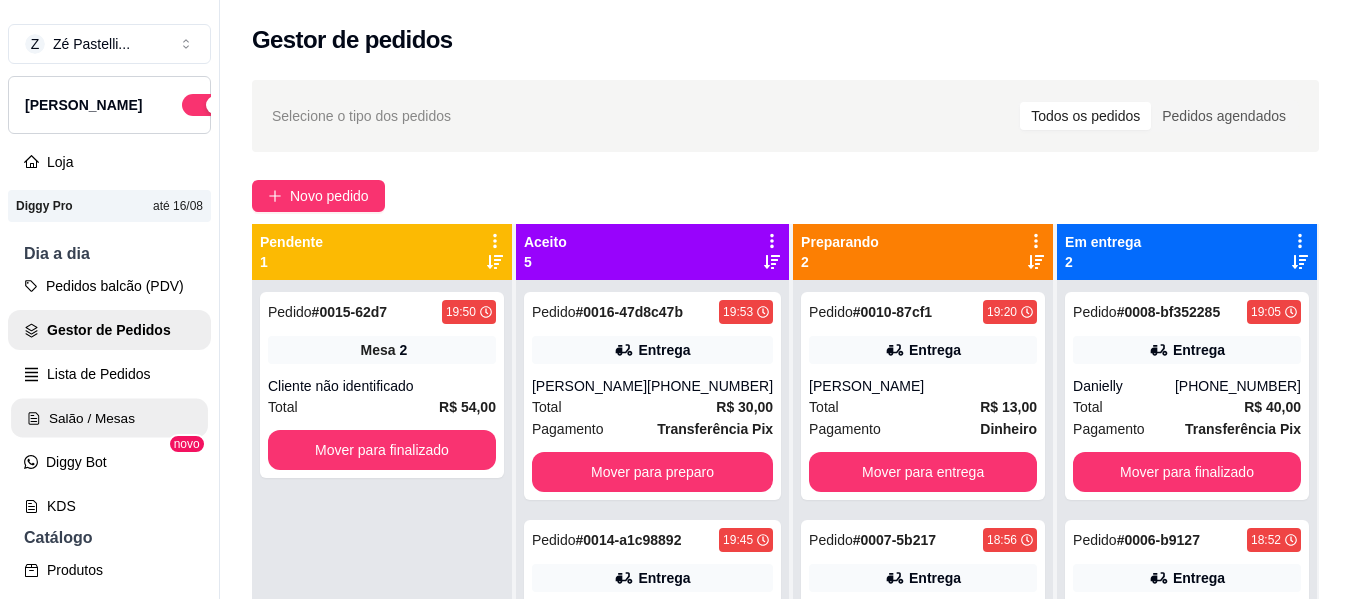 click on "Salão / Mesas" at bounding box center (109, 418) 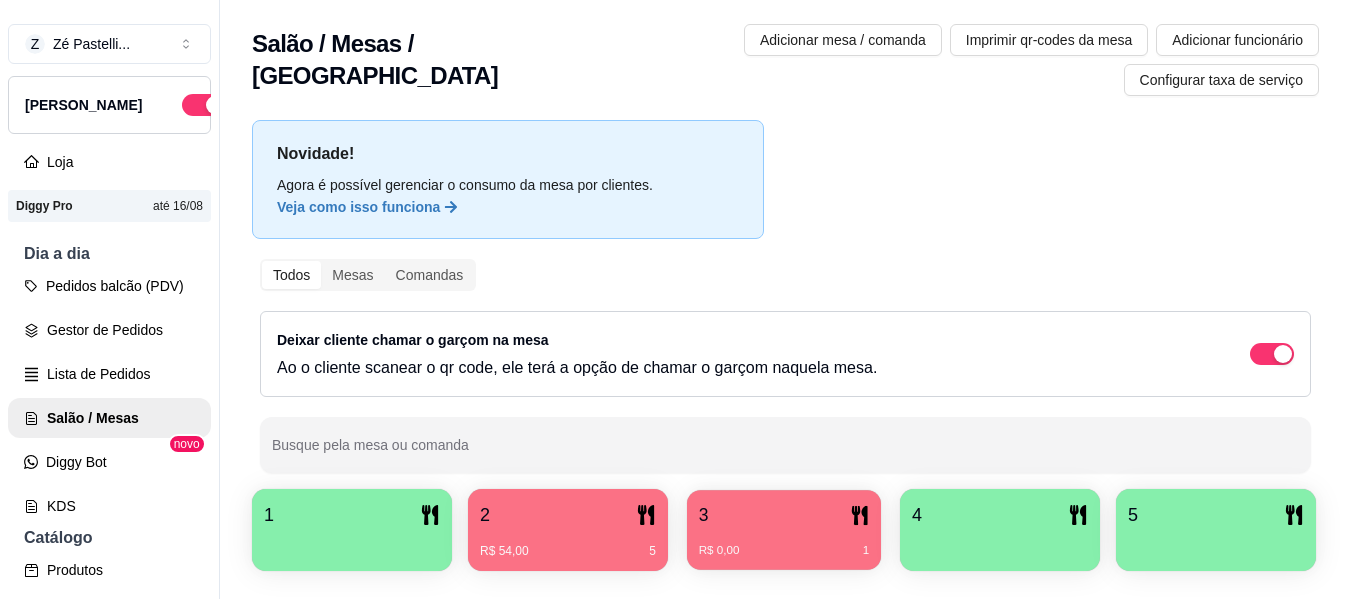 click on "R$ 0,00 1" at bounding box center [784, 551] 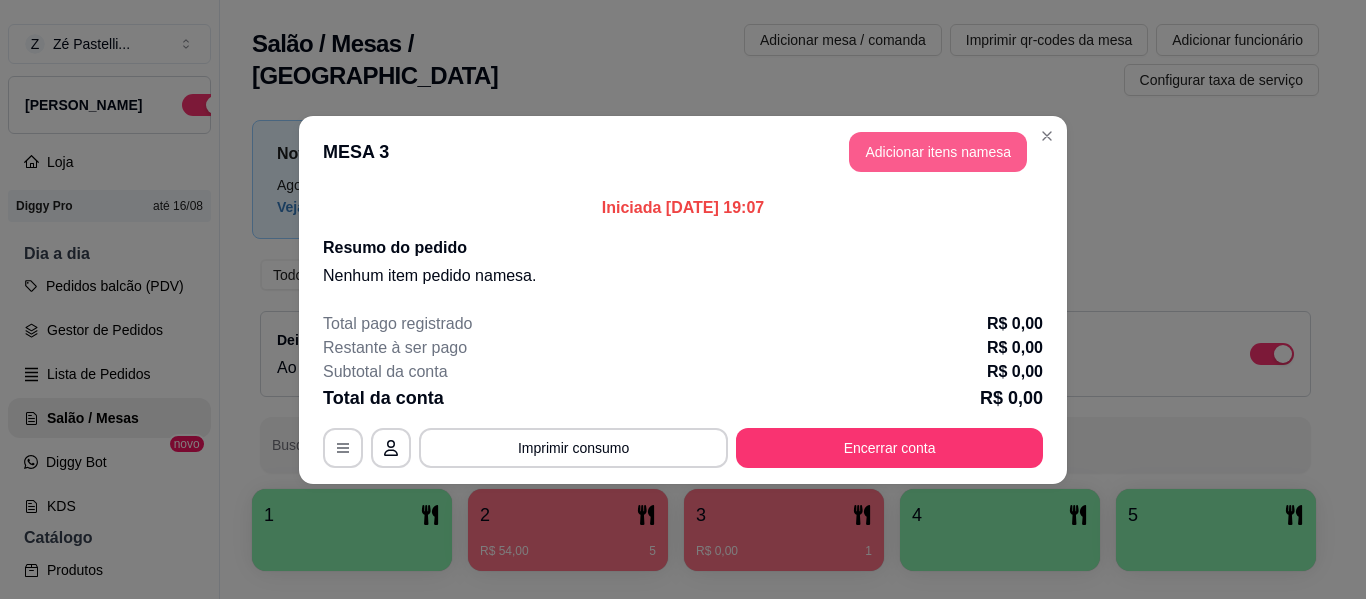 click on "Adicionar itens na  mesa" at bounding box center [938, 152] 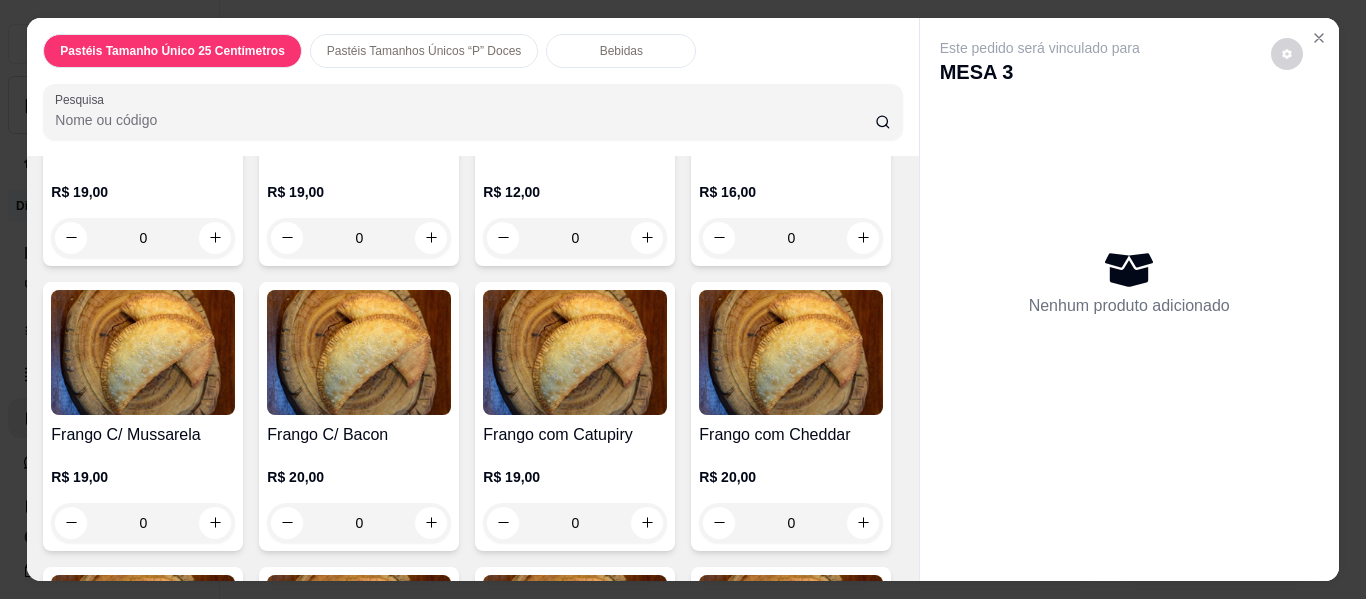 scroll, scrollTop: 1480, scrollLeft: 0, axis: vertical 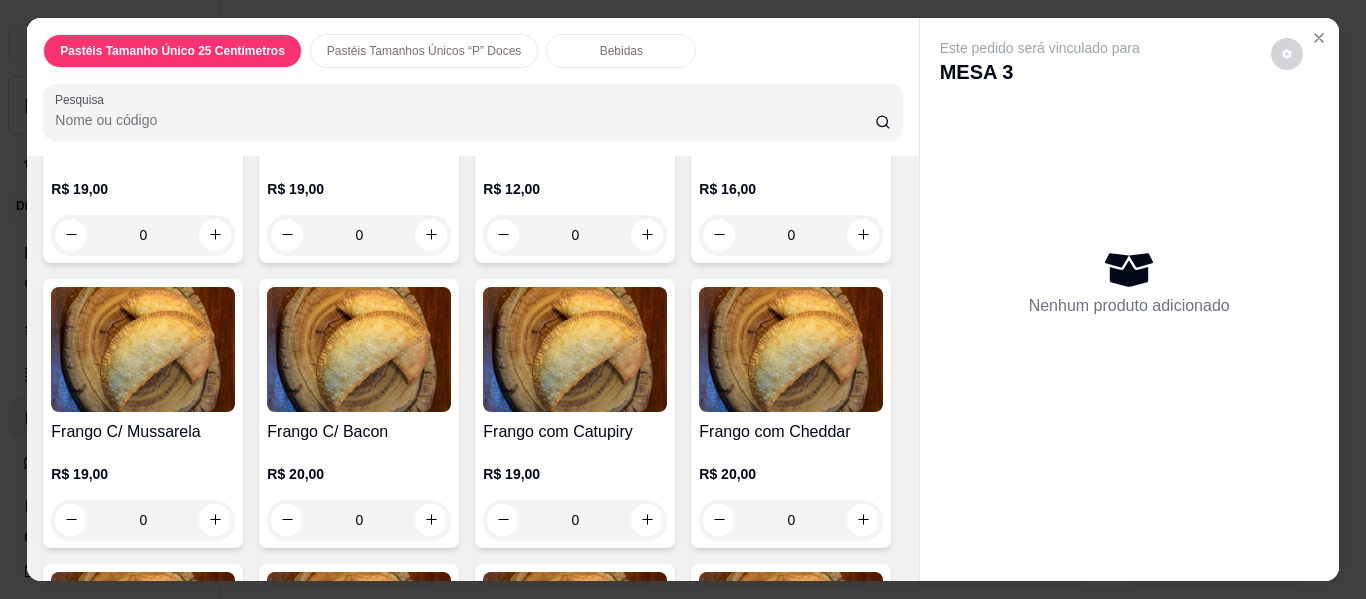 click on "Pastéis Tamanho Único 25 Centímetros  Pastéis Tamanhos Únicos “P” Doces  Bebidas Pesquisa Item avulso Pastéis Tamanho Único 25 Centímetros  Queijo    R$ 10,00 0 Queijo C/ Milho   R$ 11,00 0 Queijo C/ Bacon   R$ 18,00 0 Queijo C/ Catupiry    R$ 17,00 0 Queijo C/ Cheddar   R$ 18,00 0 Queijo C/ Cream Cheese    R$ 18,00 0 Calabresa    R$ 10,00 0 Calabresa Acebolada    R$ 11,00 0 Calabresa C/ Mussarela    R$ 17,00 0 Calabresa C/ Catupiry    R$ 17,00 0 Calabresa C/ Cheddar   R$ 18,00 0 Calabresa C/ Cream Cheese    R$ 18,00 0 Misto   R$ 11,00 0 Misto C/ Milho    R$ 12,00 0 Misto C/ Bacon   R$ 19,00 0 Misto C/ Catupiry    R$ 18,00 0 Misto C/ Cheddar    R$ 19,00 0 Misto C/ Cream Cheese    R$ 19,00 0 Frango    R$ 12,00 0 Frango C/ Milho e Azeitonas    R$ 16,00 0 Frango C/ Mussarela    R$ 19,00 0 Frango C/ Bacon   R$ 20,00 0 Frango com Catupiry    R$ 19,00 0 Frango com Cheddar    R$ 20,00 0 Frango com Cream Cheese    R$ 20,00 0 Carne moída    R$ 13,00 0 Carne moída C/ Azeitonas" at bounding box center [683, 299] 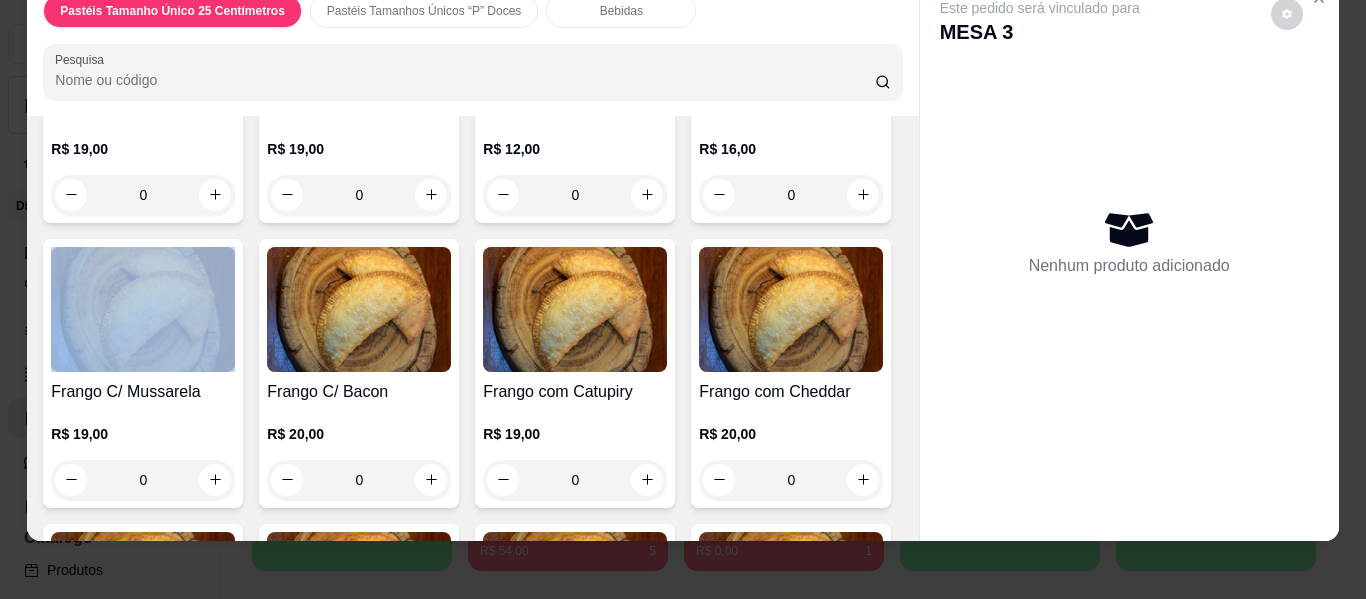 scroll, scrollTop: 48, scrollLeft: 0, axis: vertical 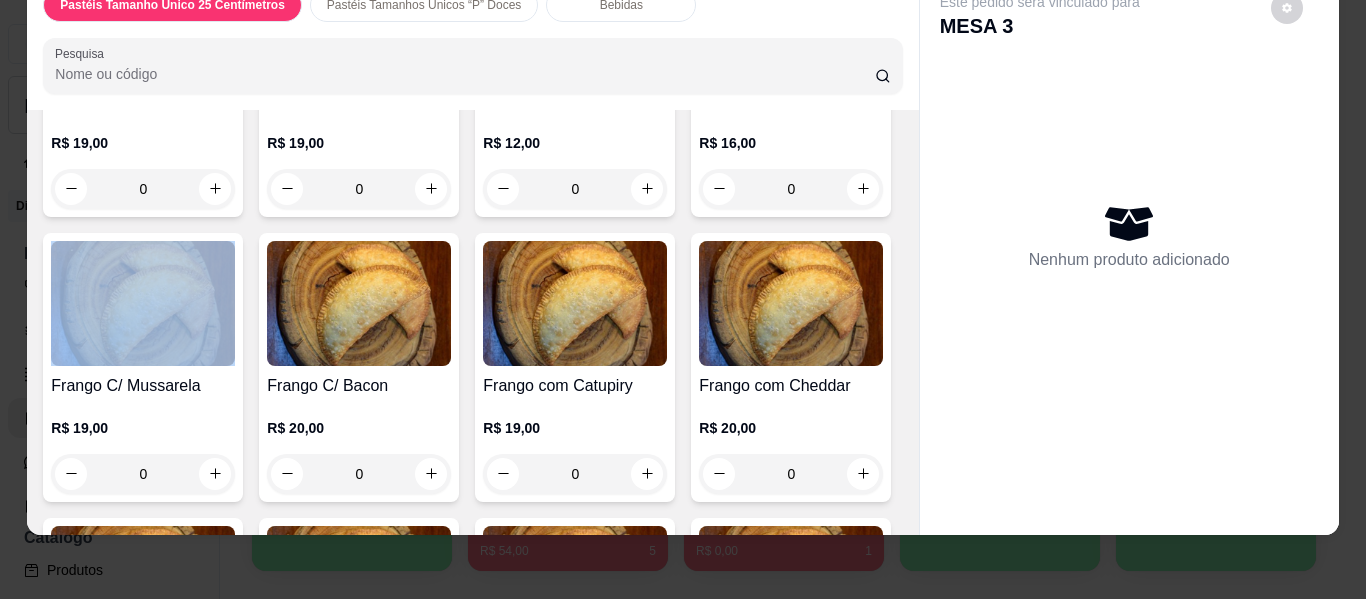 drag, startPoint x: 910, startPoint y: 576, endPoint x: 902, endPoint y: 522, distance: 54.589375 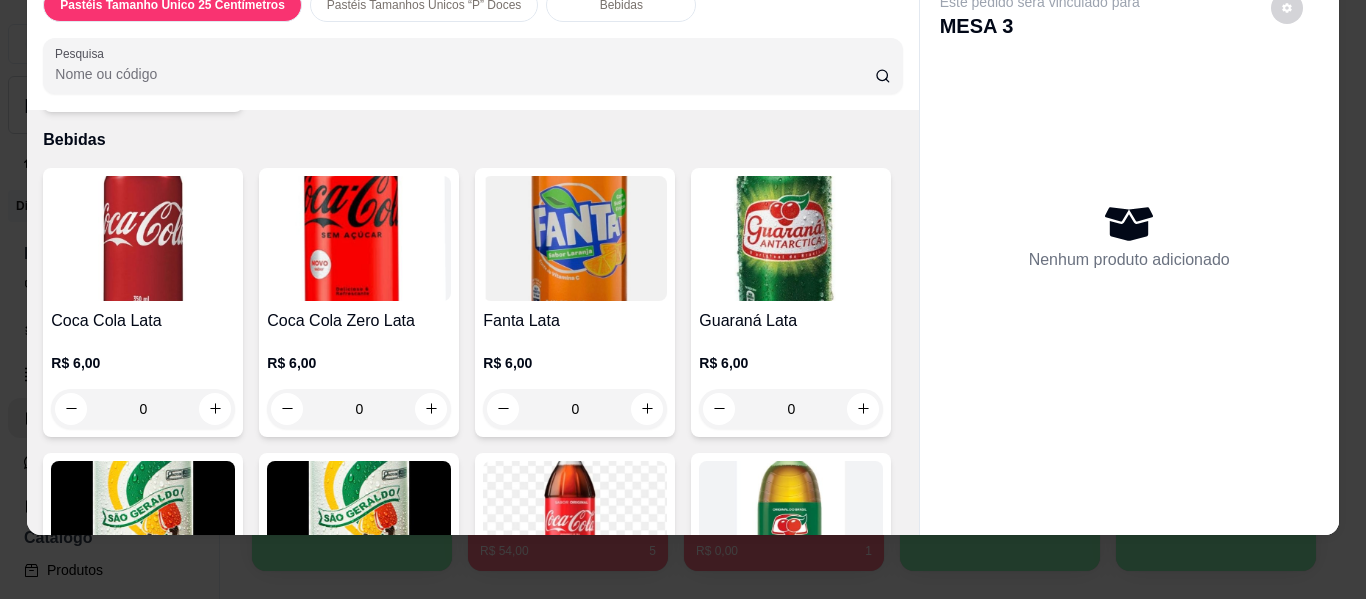 scroll, scrollTop: 3720, scrollLeft: 0, axis: vertical 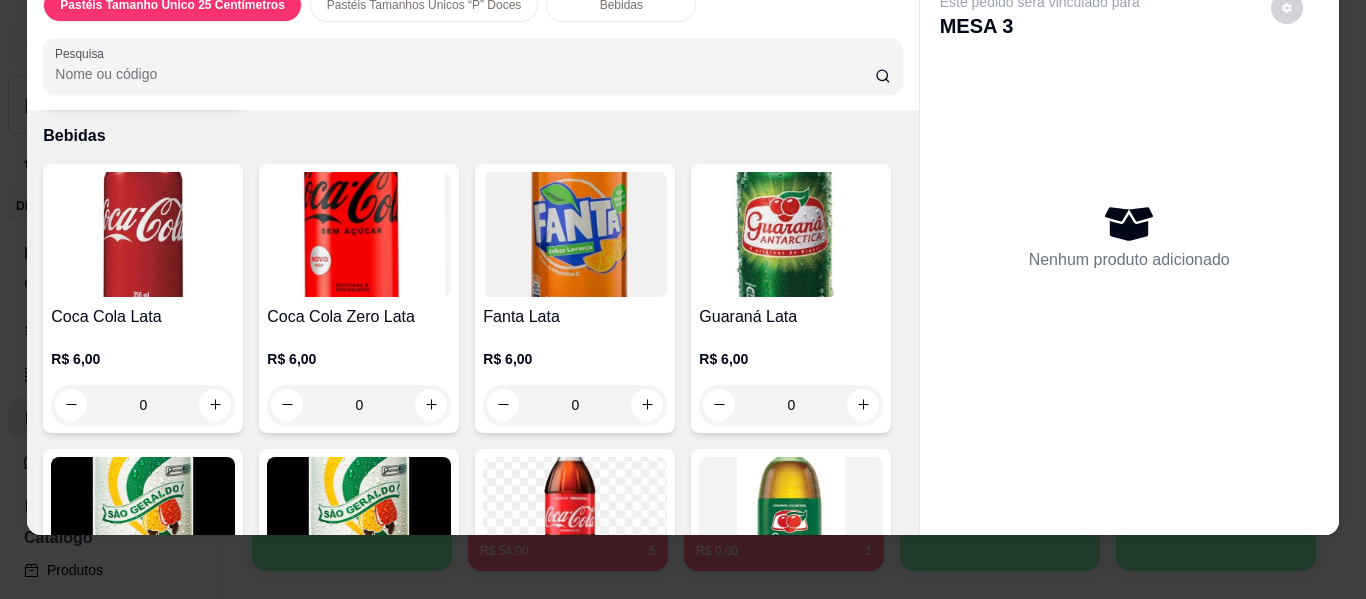 click on "0" at bounding box center (359, -530) 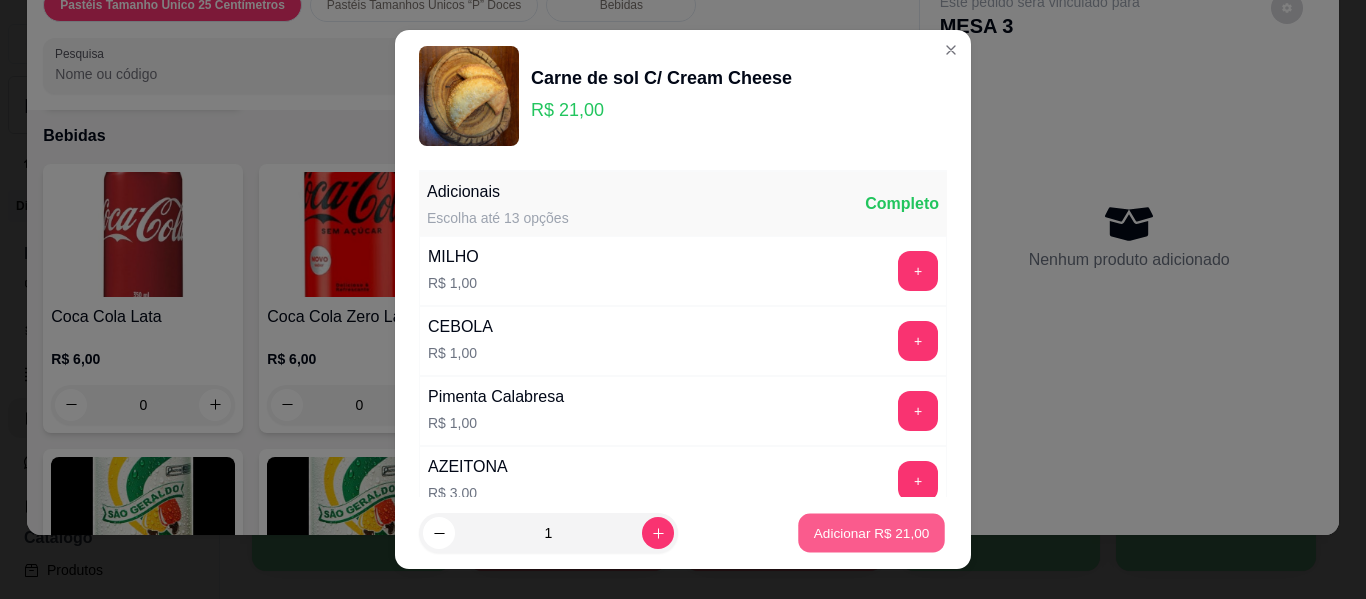 click on "Adicionar   R$ 21,00" at bounding box center (871, 533) 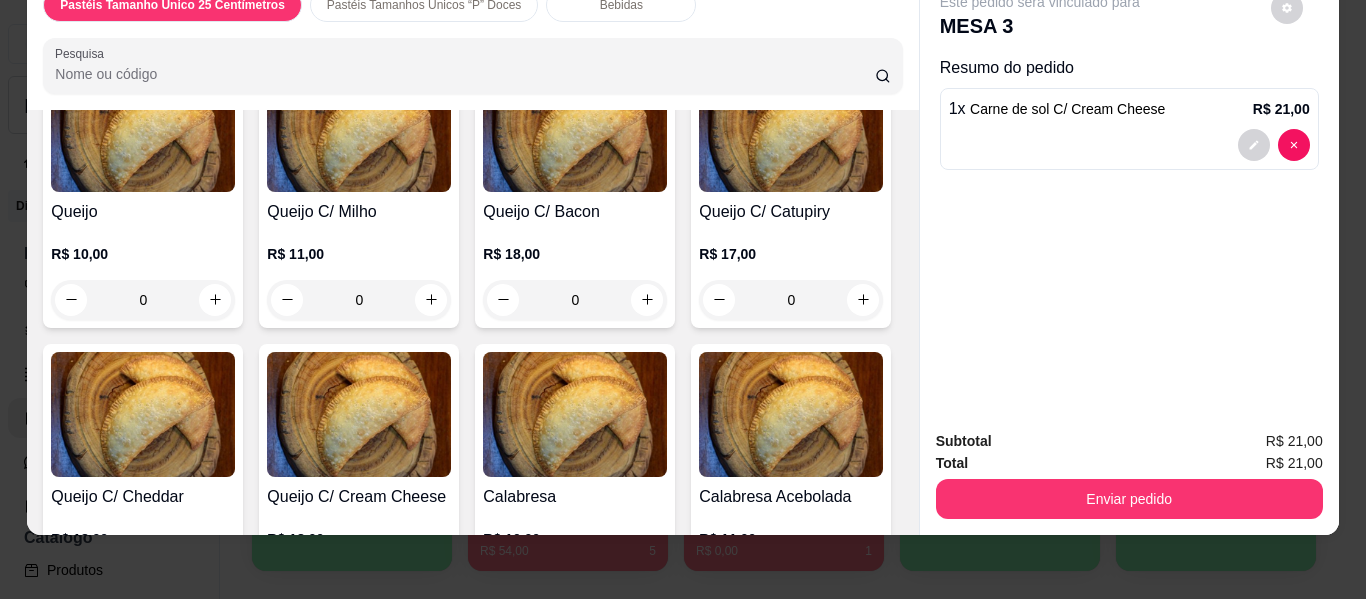 scroll, scrollTop: 160, scrollLeft: 0, axis: vertical 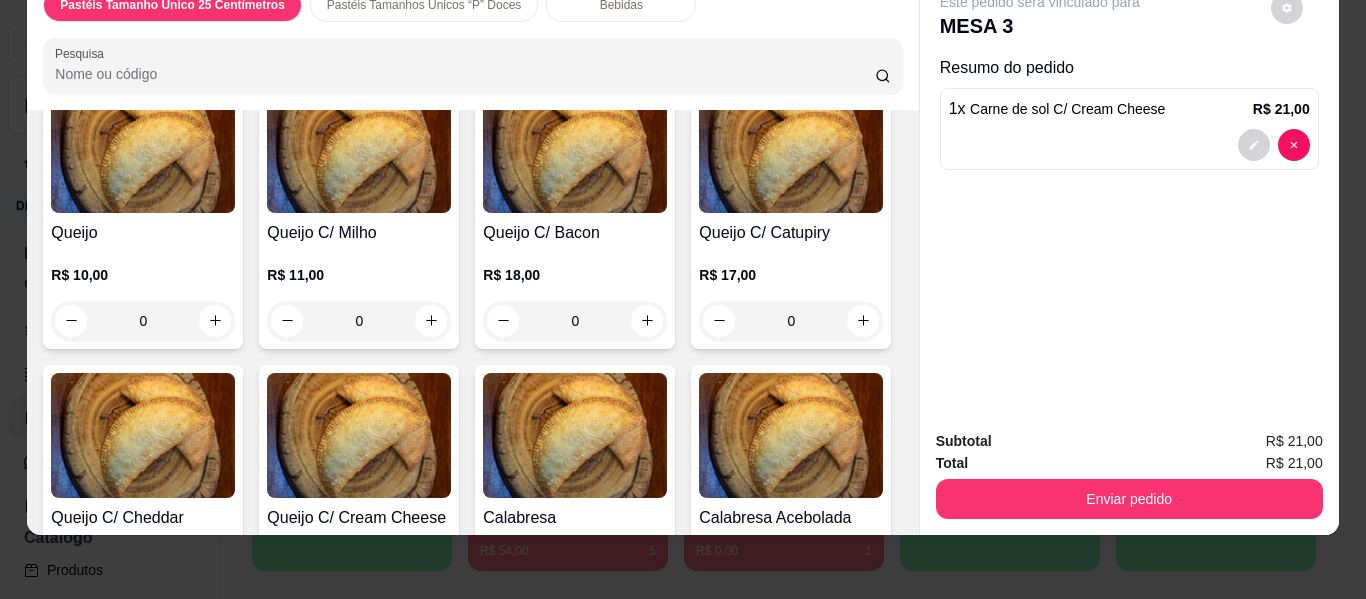 click on "0" at bounding box center (143, 321) 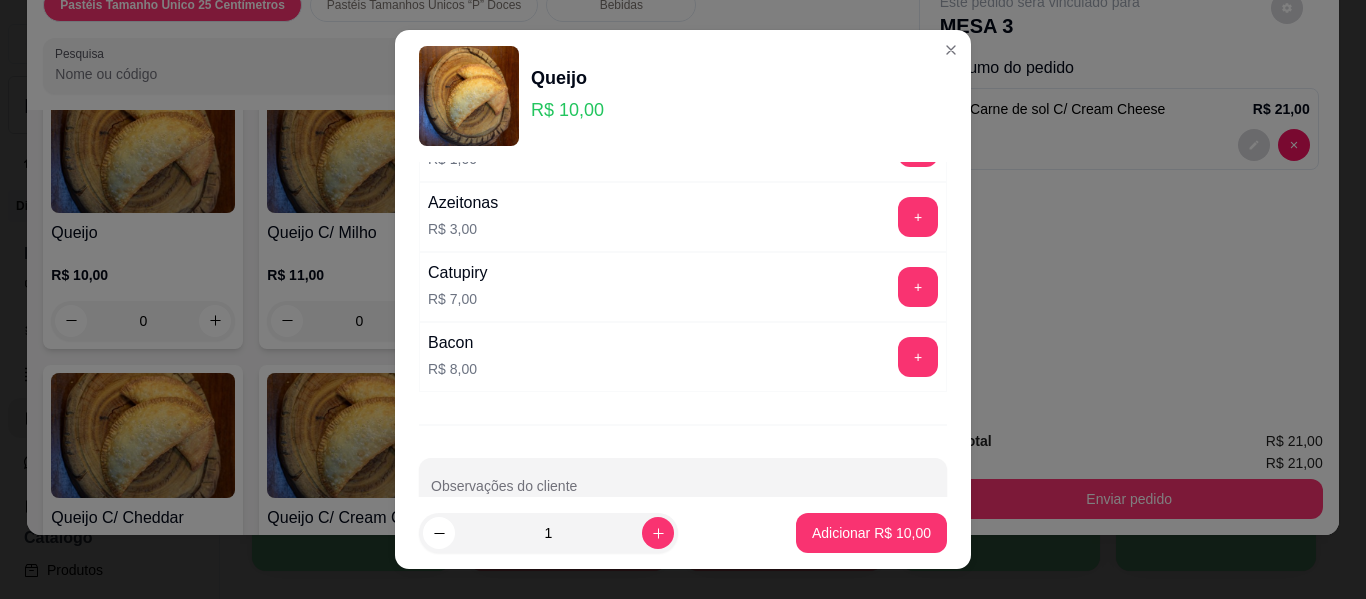 scroll, scrollTop: 239, scrollLeft: 0, axis: vertical 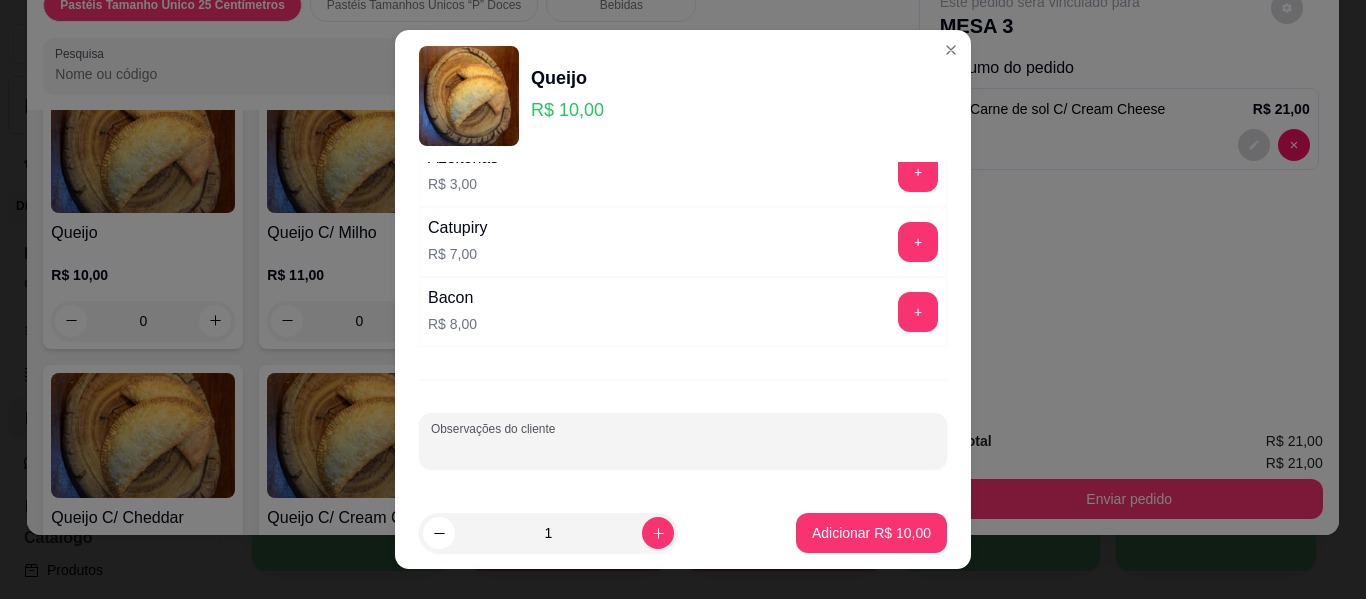 click on "Observações do cliente" at bounding box center [683, 449] 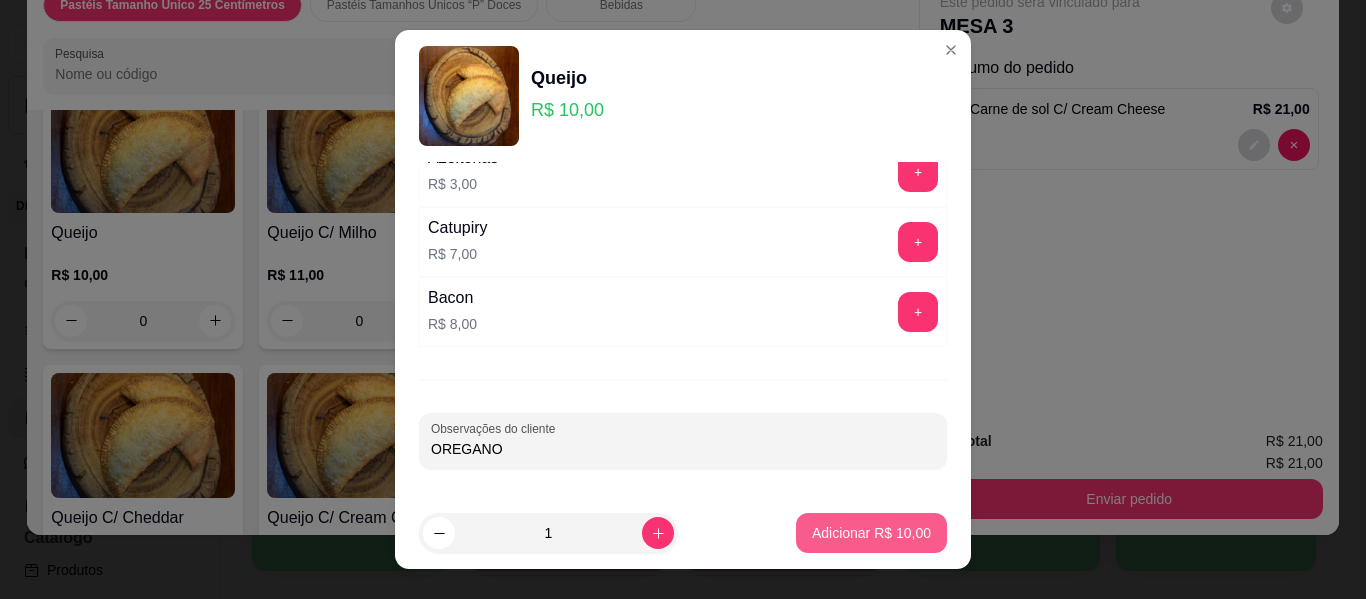 type on "OREGANO" 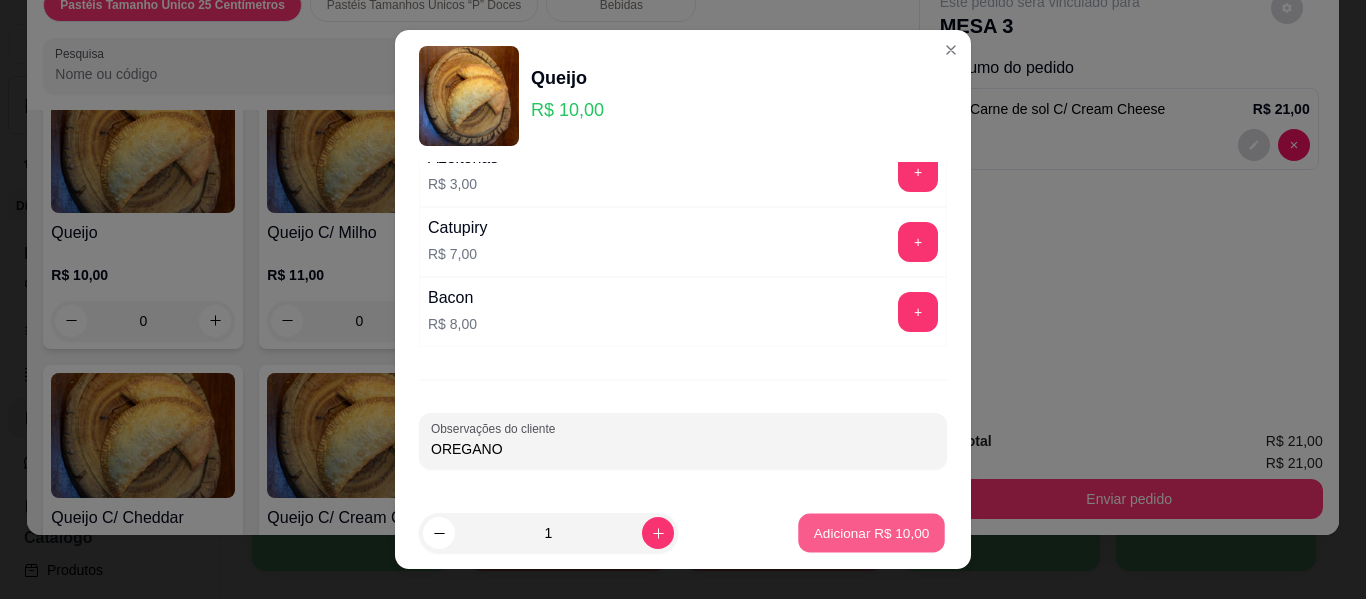click on "Adicionar   R$ 10,00" at bounding box center [872, 532] 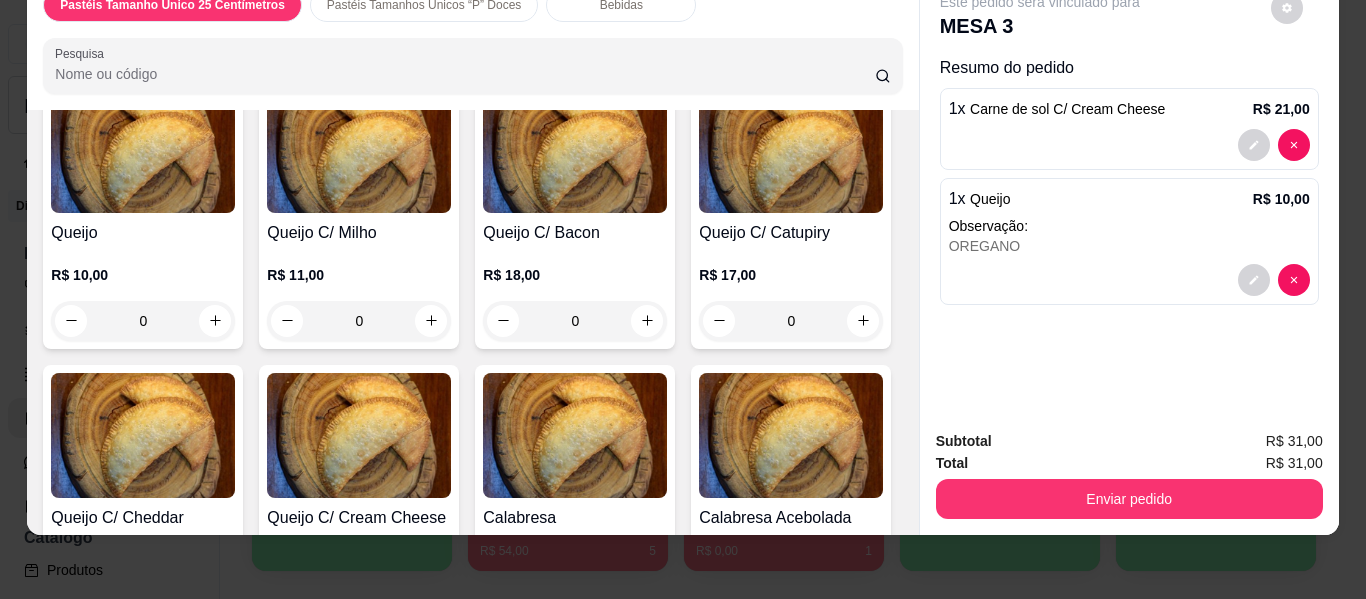 click on "Subtotal R$ 31,00 Total R$ 31,00 Enviar pedido" at bounding box center [1129, 474] 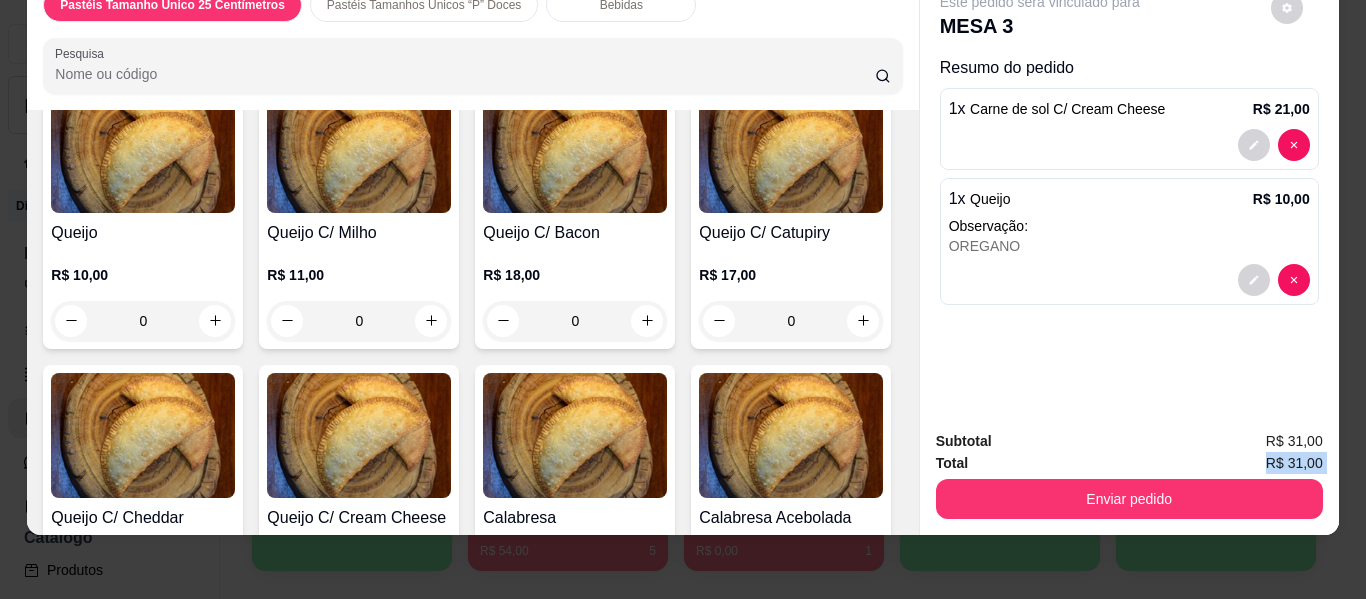 click on "Subtotal R$ 31,00 Total R$ 31,00 Enviar pedido" at bounding box center [1129, 474] 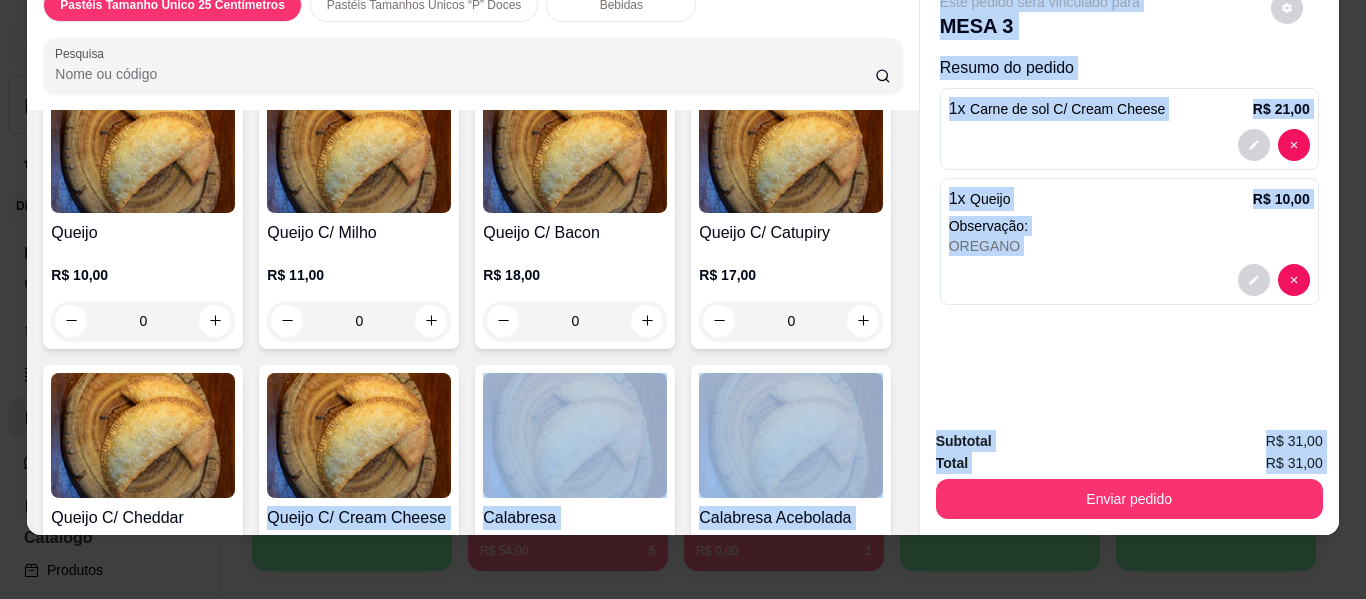 drag, startPoint x: 915, startPoint y: 516, endPoint x: 905, endPoint y: 515, distance: 10.049875 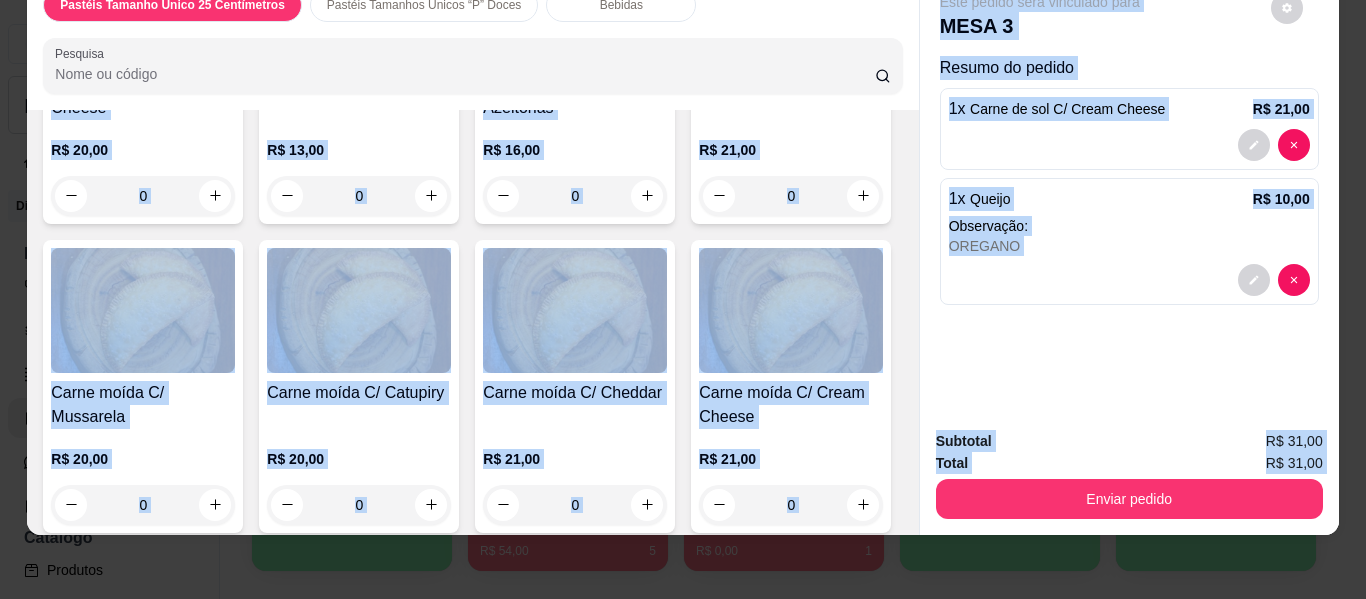 scroll, scrollTop: 2080, scrollLeft: 0, axis: vertical 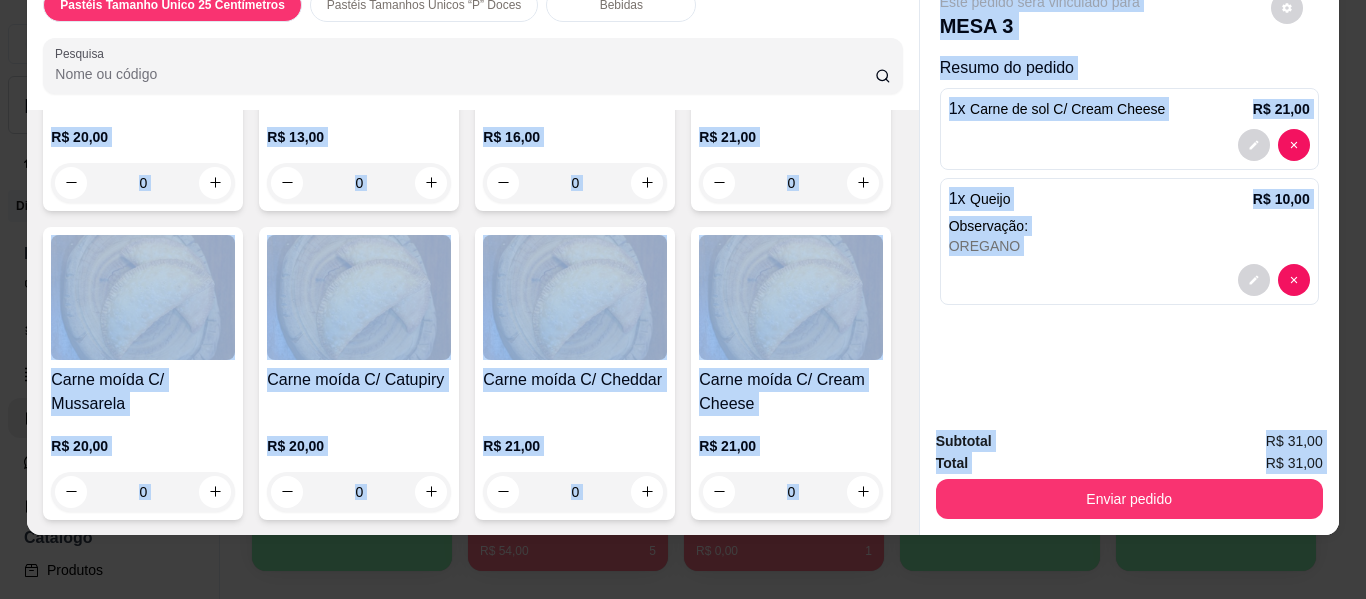 click on "0" at bounding box center (359, -126) 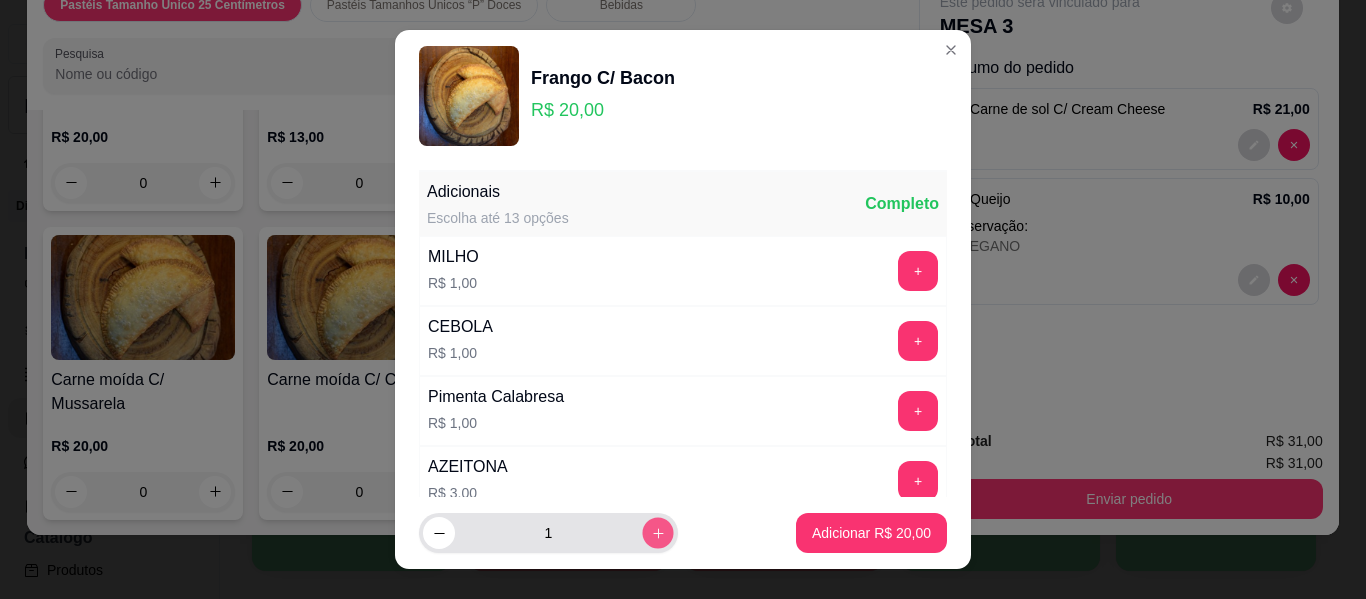 click at bounding box center [657, 533] 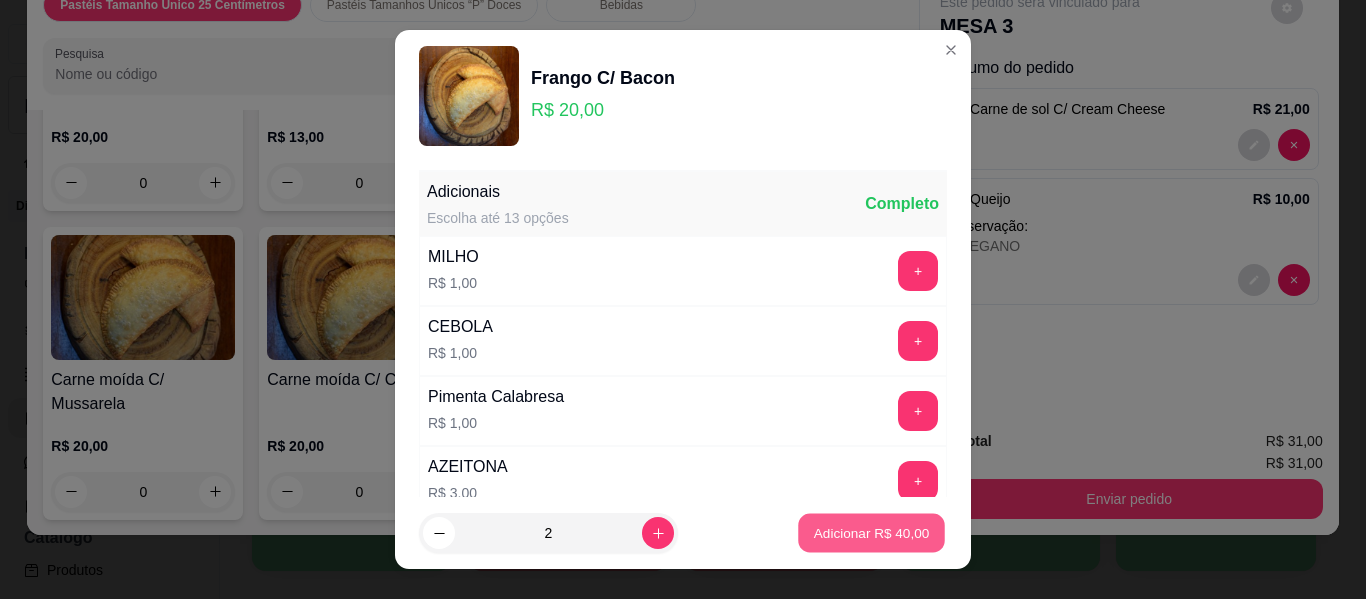 click on "Adicionar   R$ 40,00" at bounding box center (872, 532) 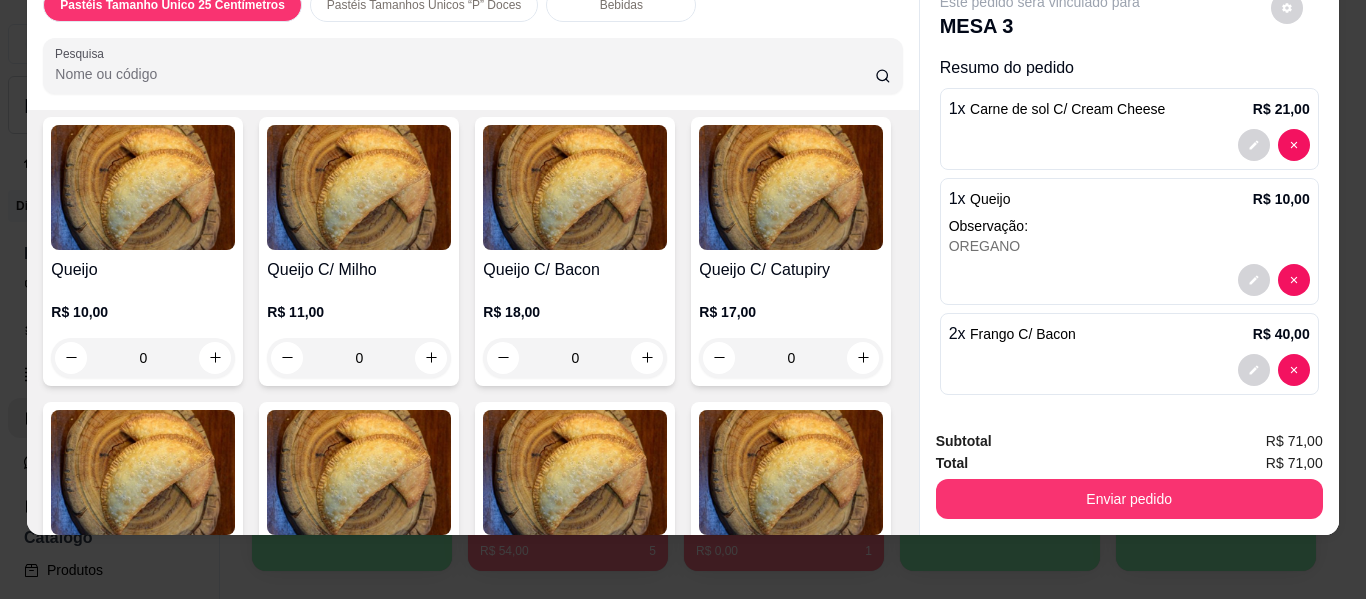 scroll, scrollTop: 80, scrollLeft: 0, axis: vertical 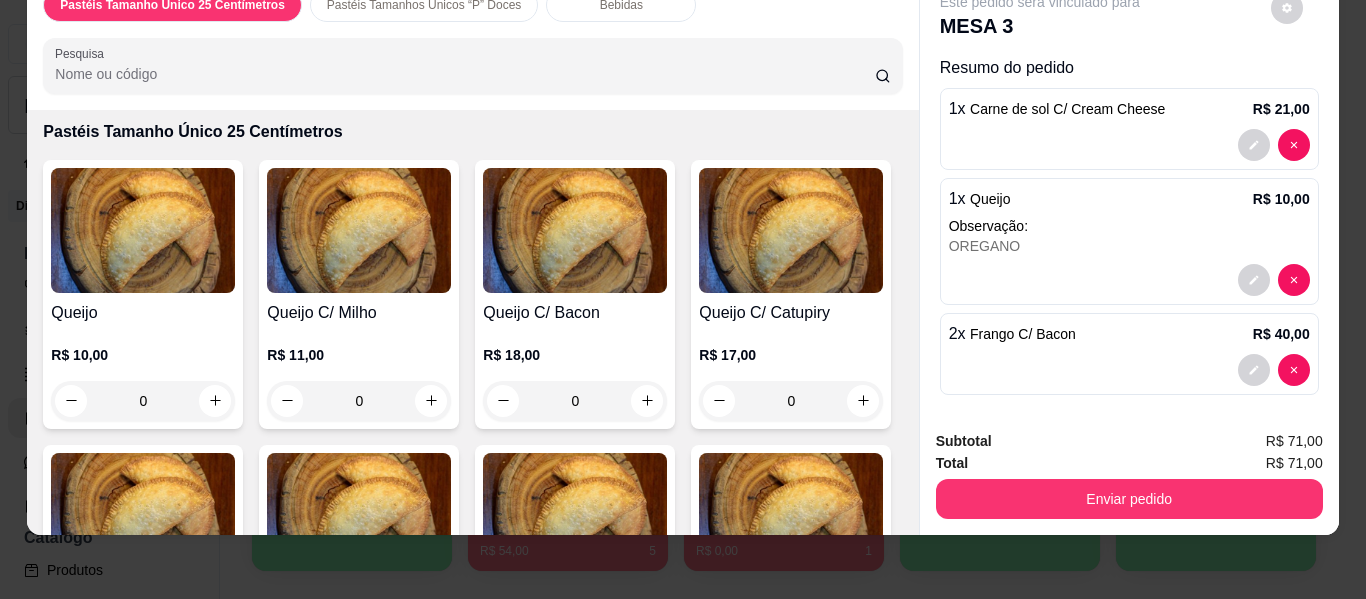 click on "0" at bounding box center (143, 401) 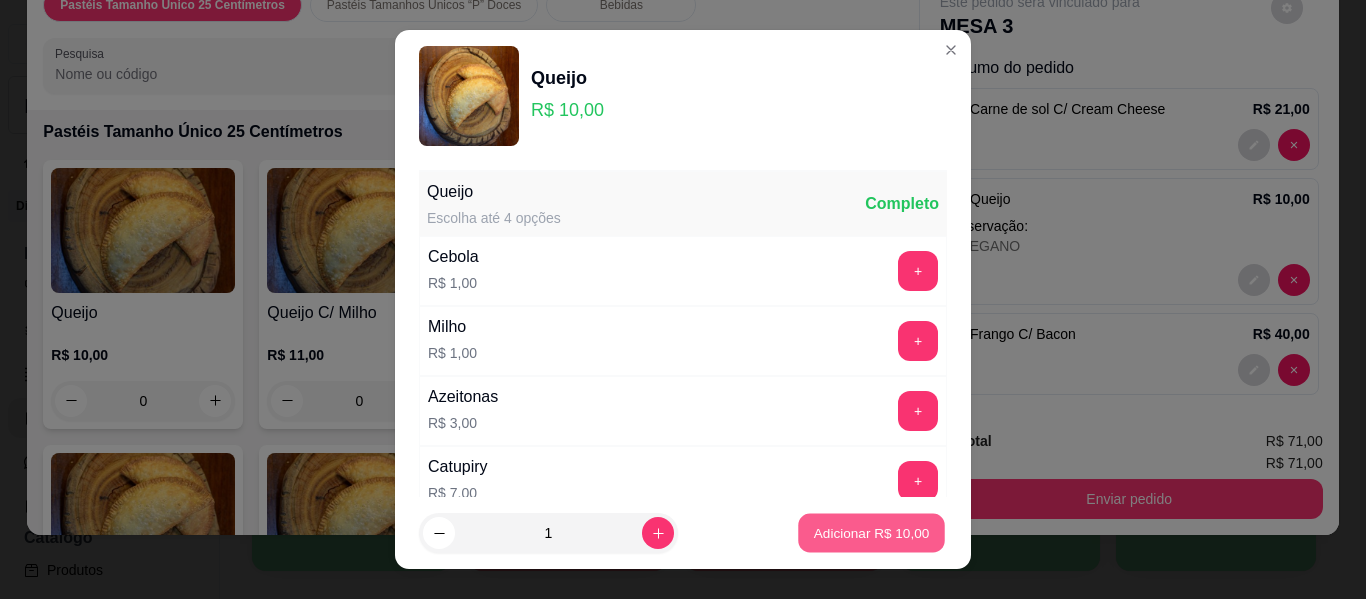 click on "Adicionar   R$ 10,00" at bounding box center [872, 532] 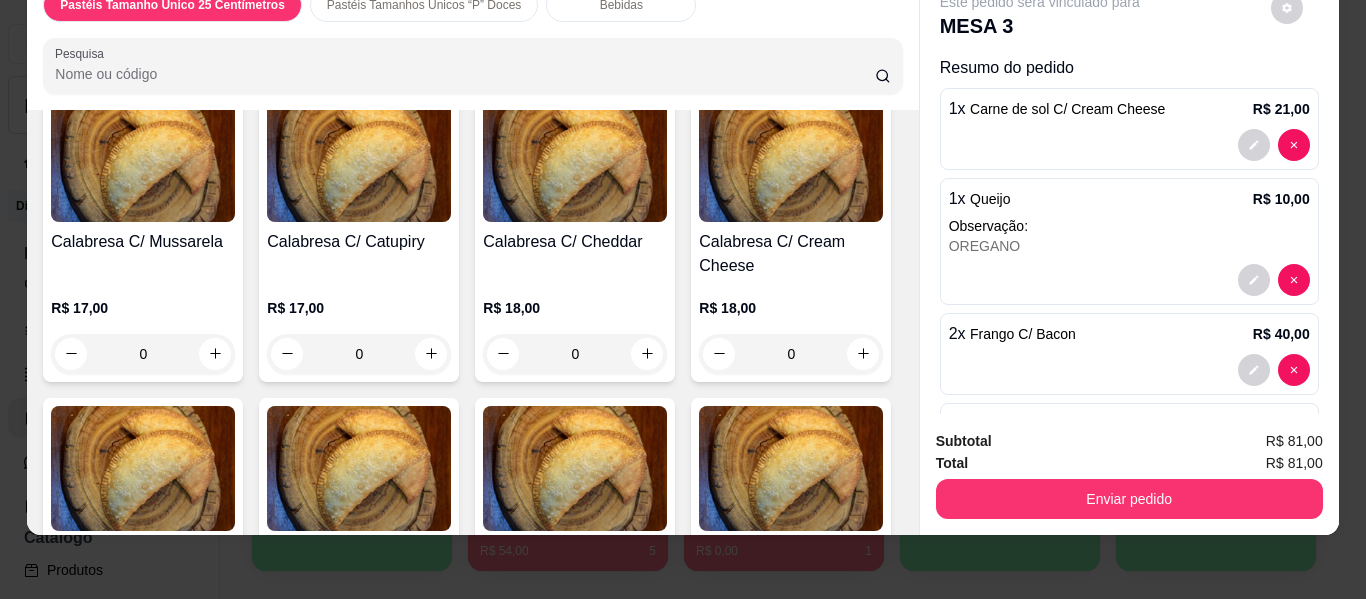 scroll, scrollTop: 720, scrollLeft: 0, axis: vertical 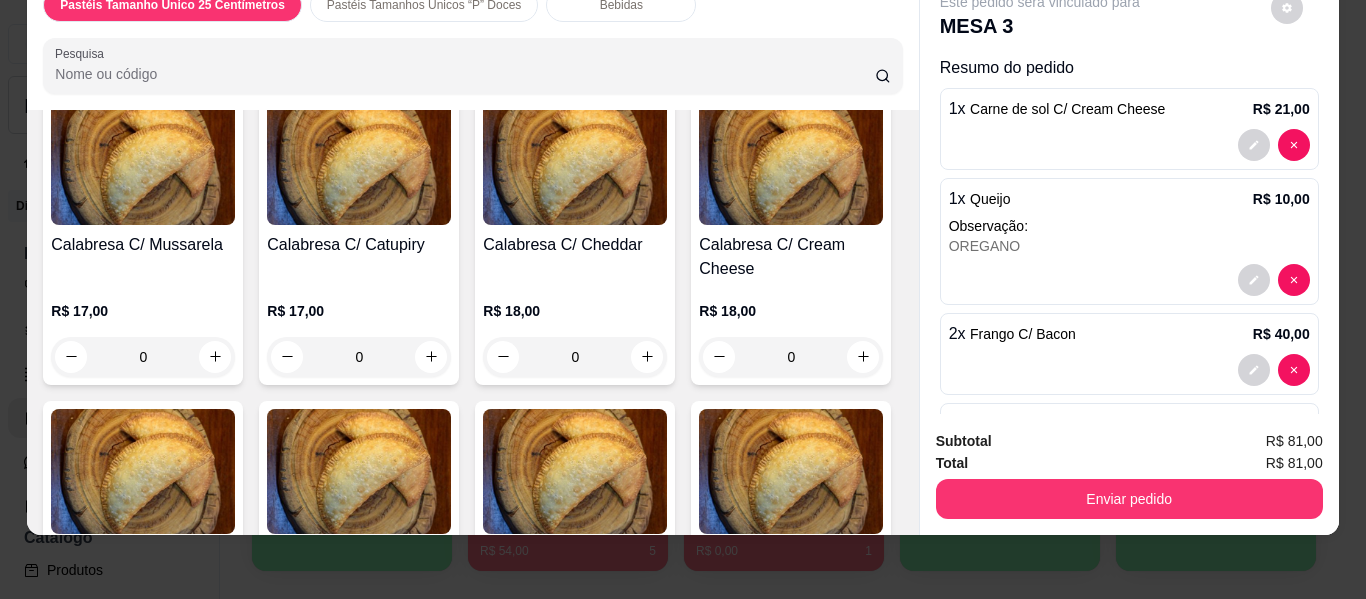 click on "0" at bounding box center [575, 48] 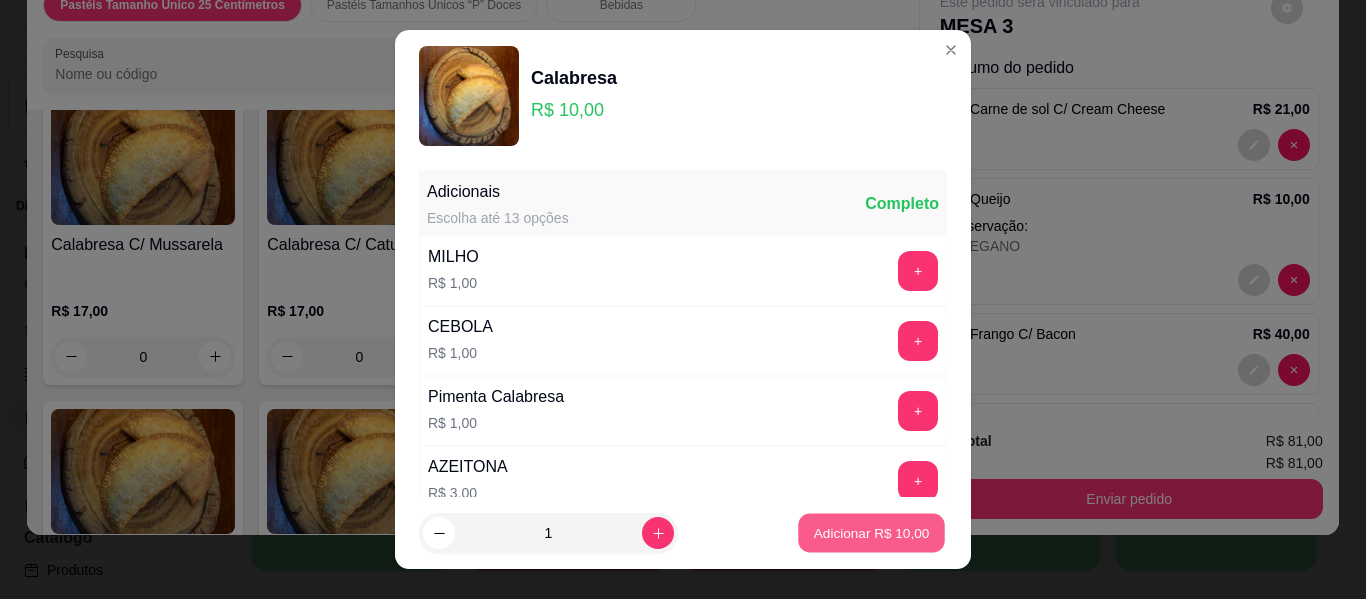 click on "Adicionar   R$ 10,00" at bounding box center (871, 533) 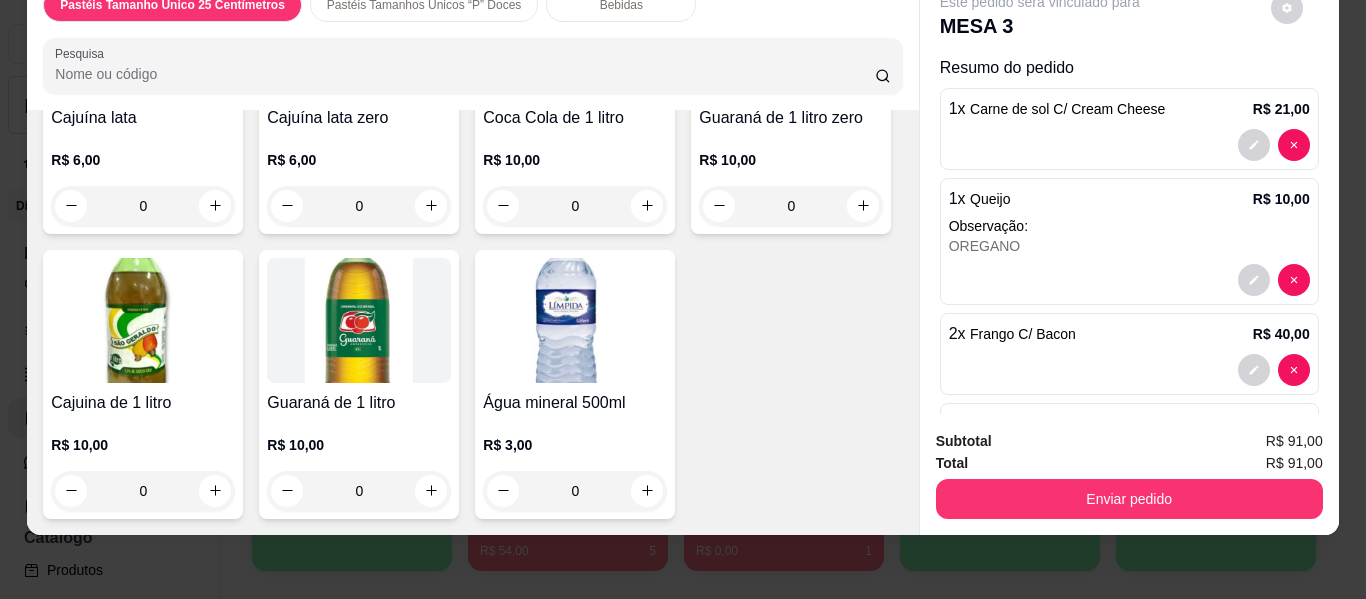 scroll, scrollTop: 5636, scrollLeft: 0, axis: vertical 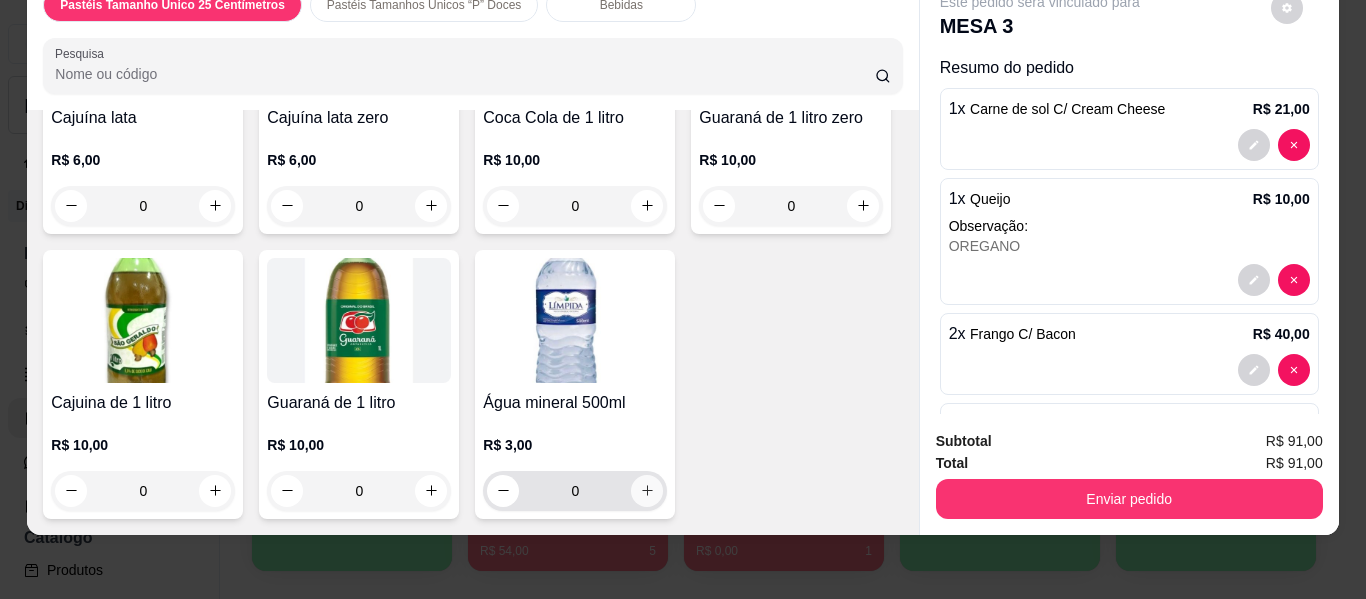click 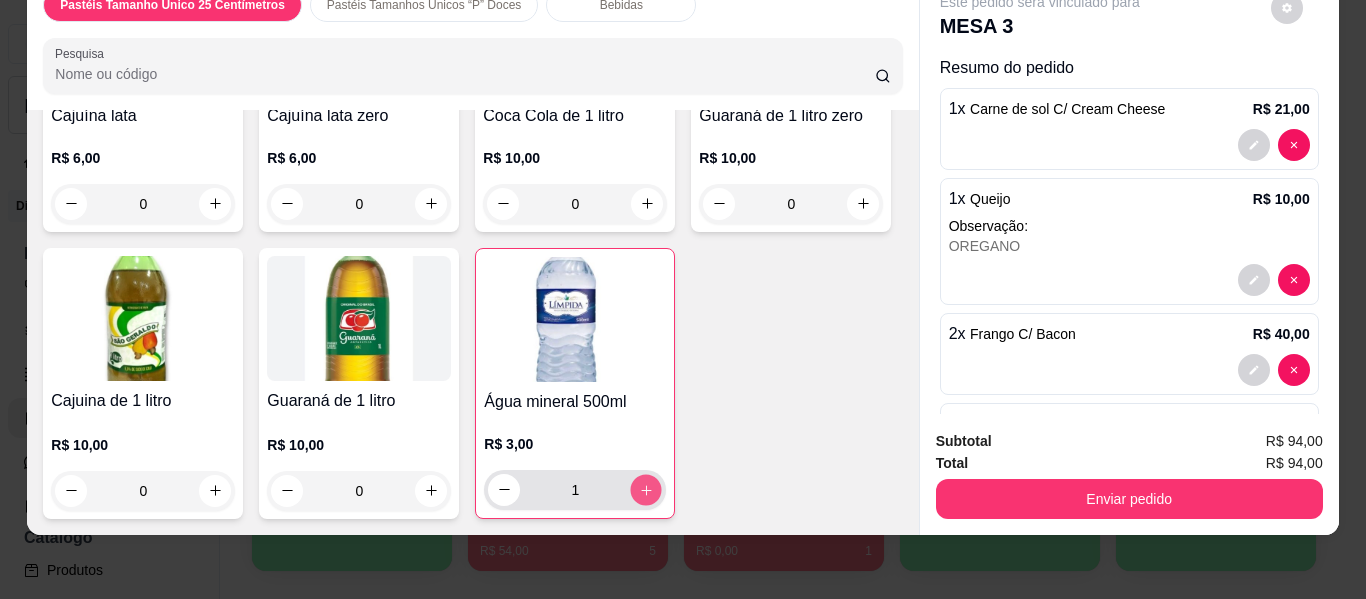 click 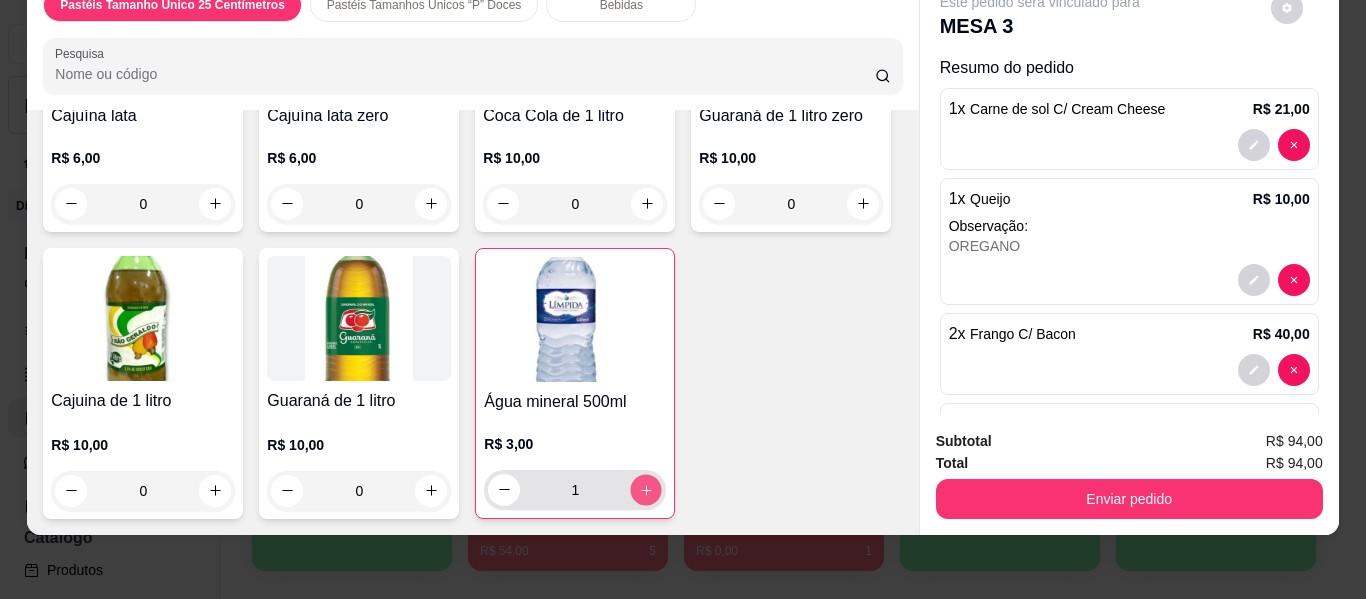 type on "2" 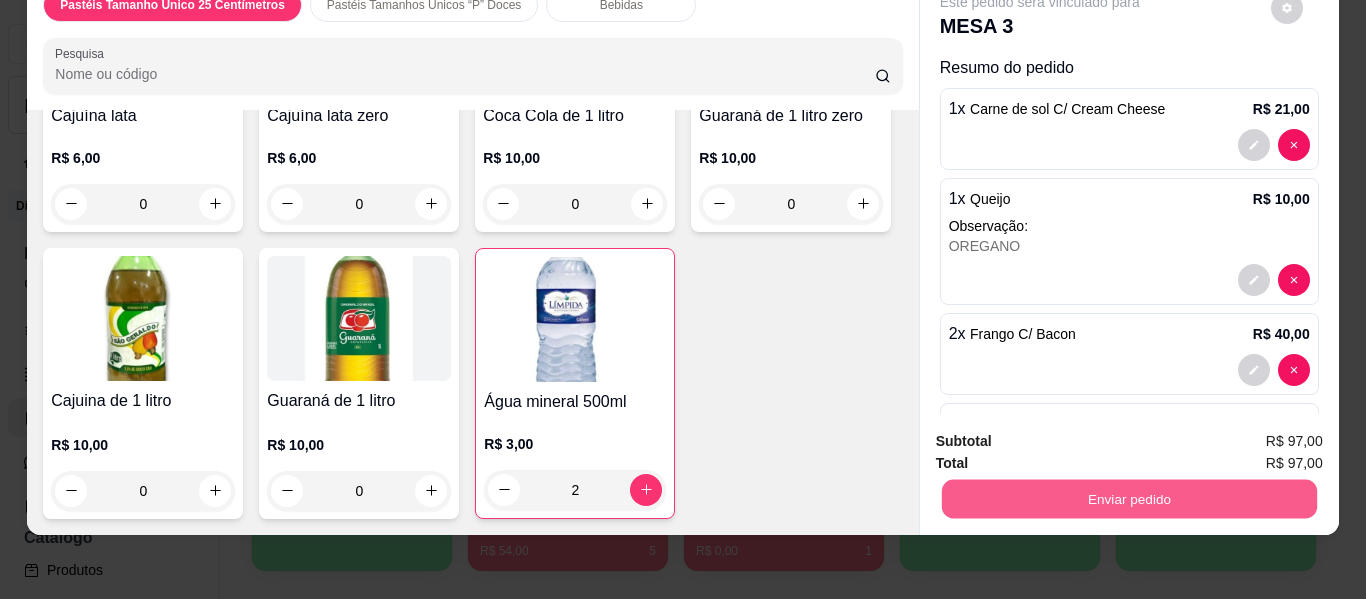 click on "Enviar pedido" at bounding box center (1128, 499) 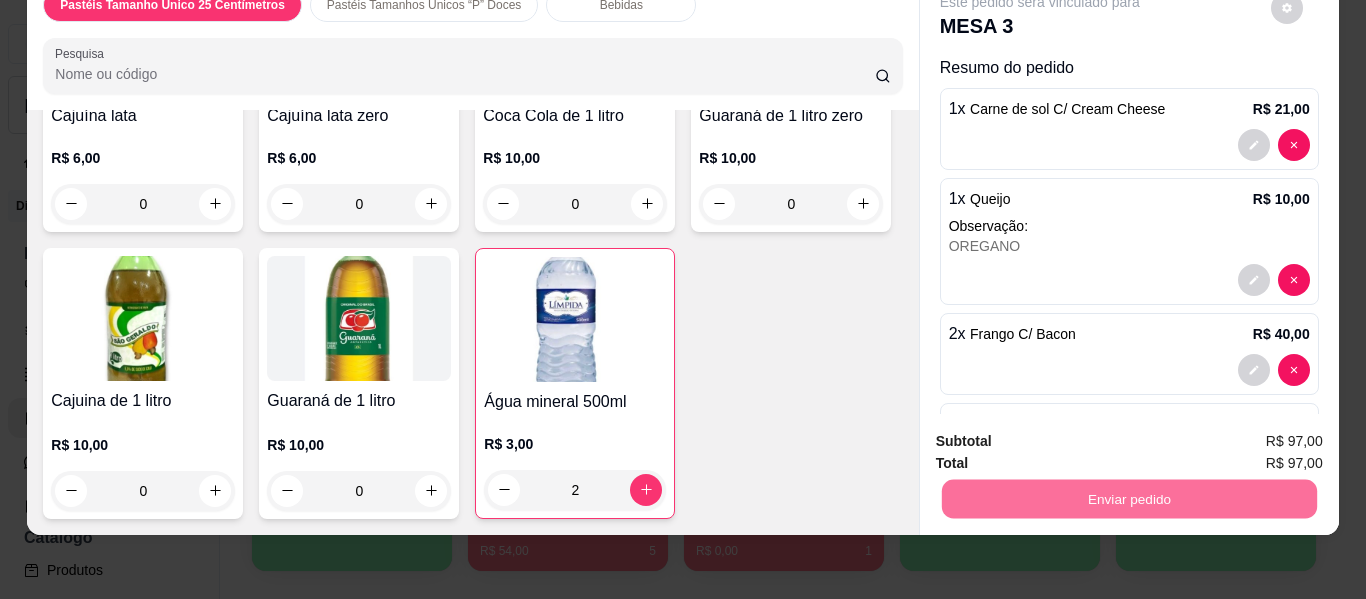 click on "Não registrar e enviar pedido" at bounding box center [1063, 440] 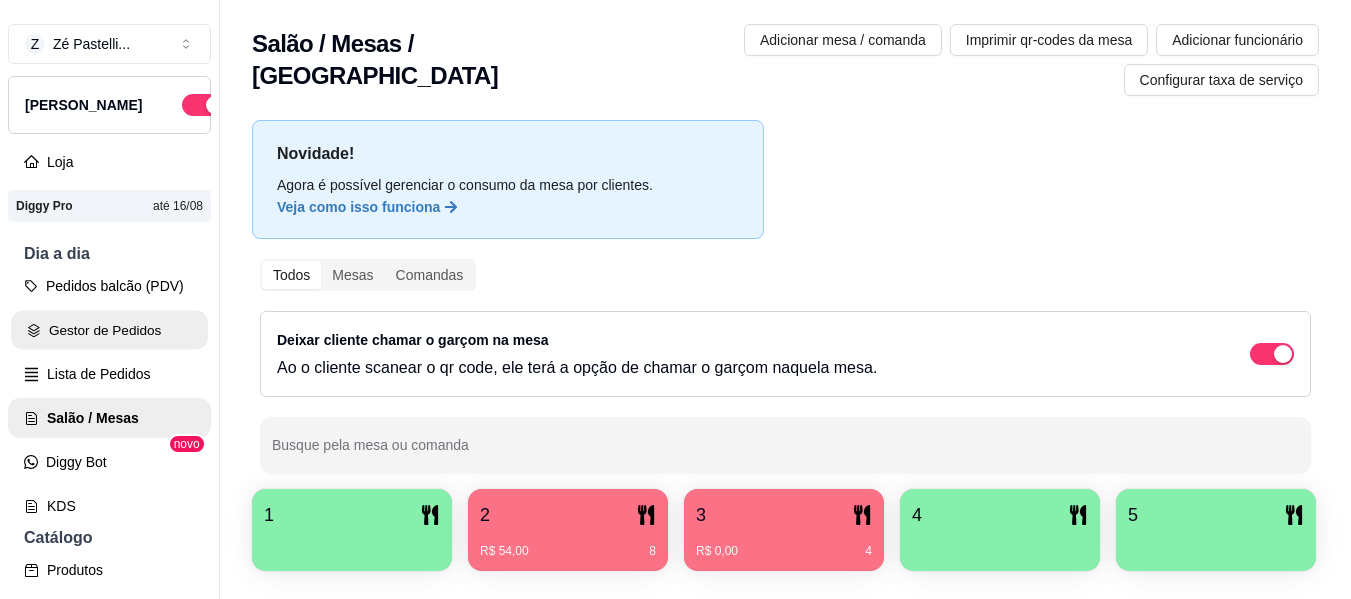 click on "Gestor de Pedidos" at bounding box center (109, 330) 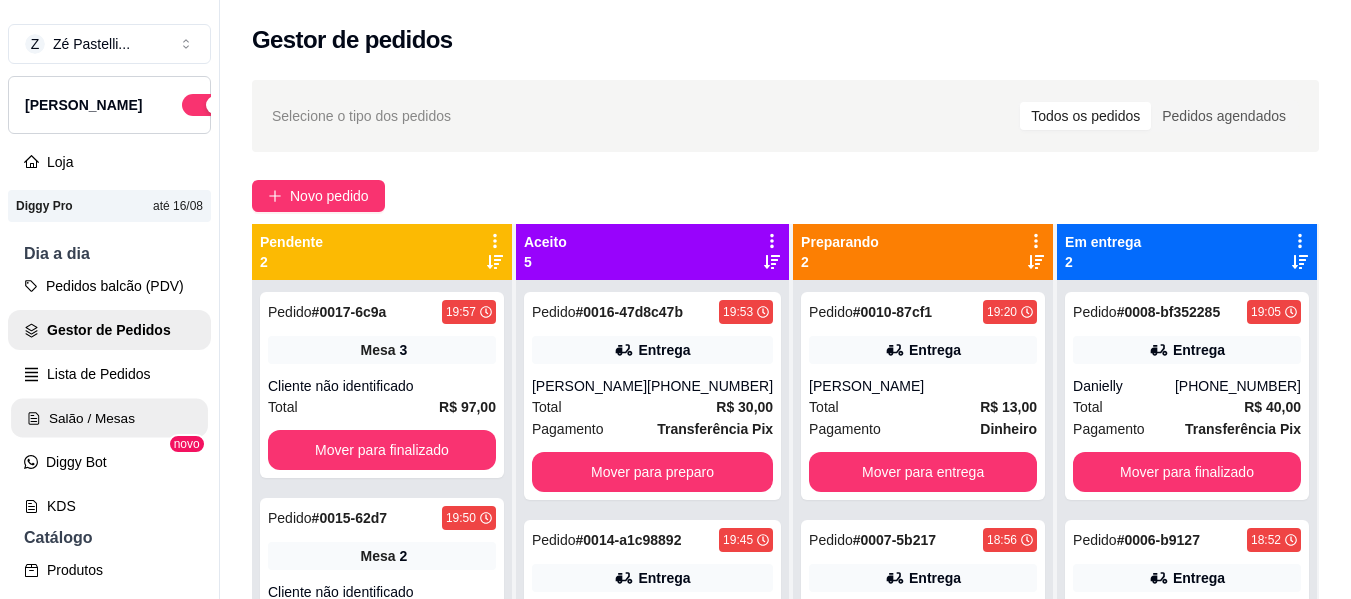 click on "Salão / Mesas" at bounding box center (109, 418) 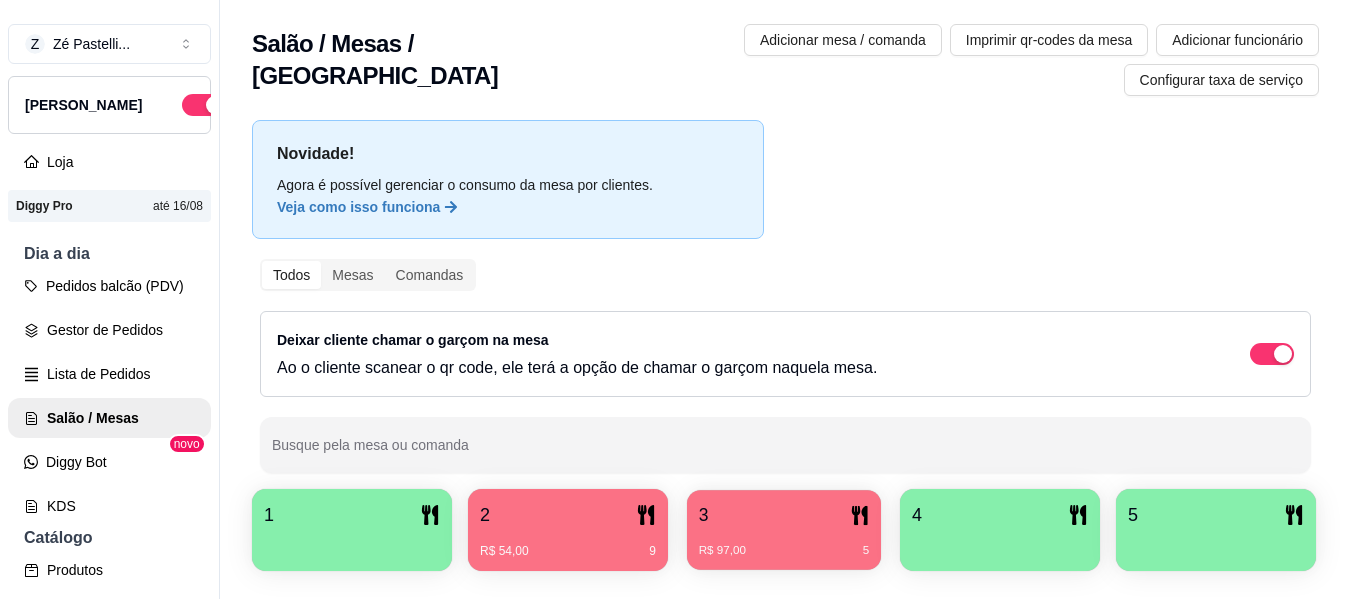 click on "3" at bounding box center (784, 515) 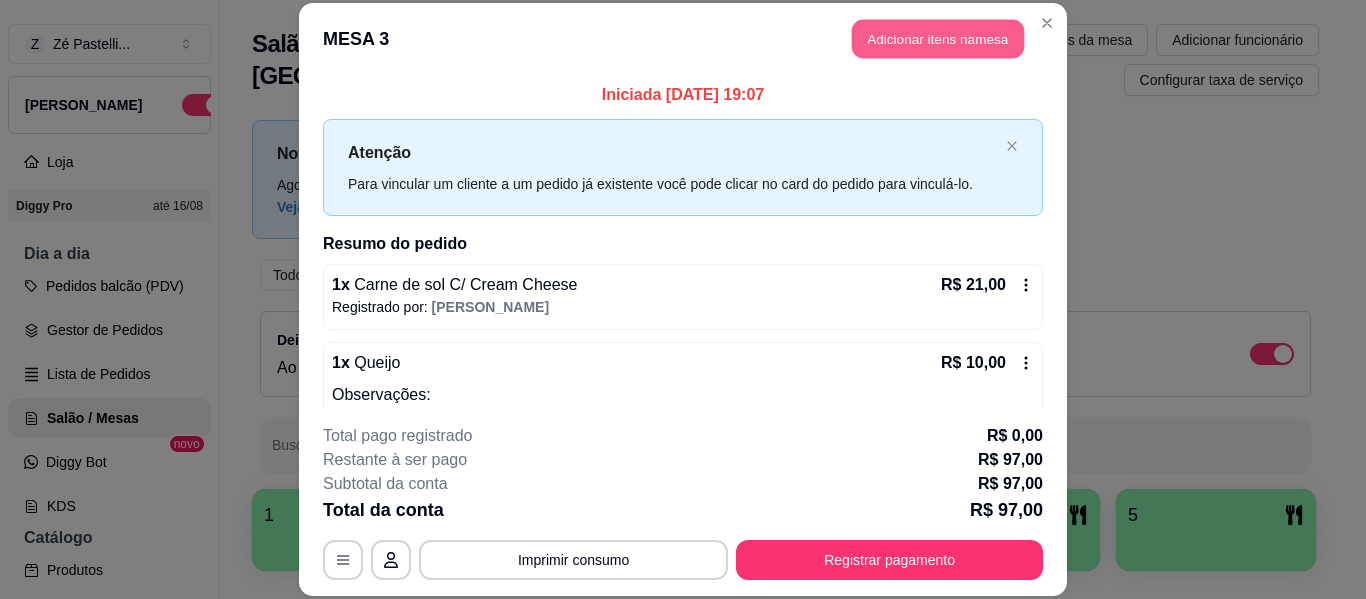 click on "Adicionar itens na  mesa" at bounding box center [938, 39] 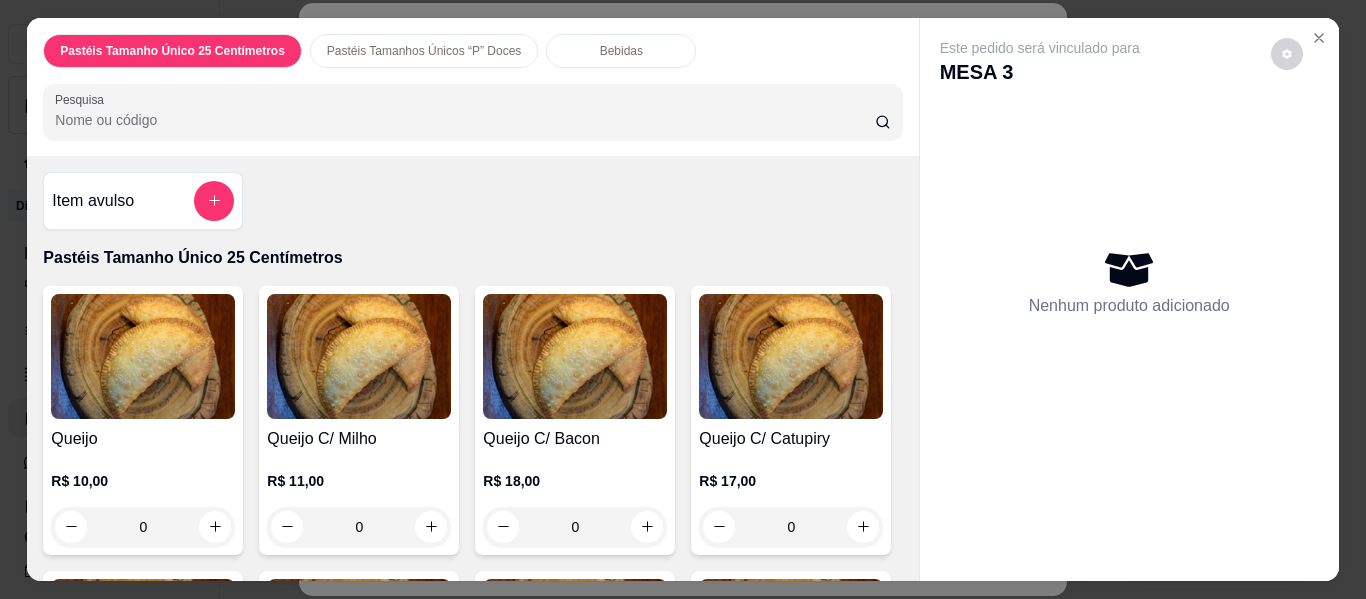 click on "Bebidas" at bounding box center [621, 51] 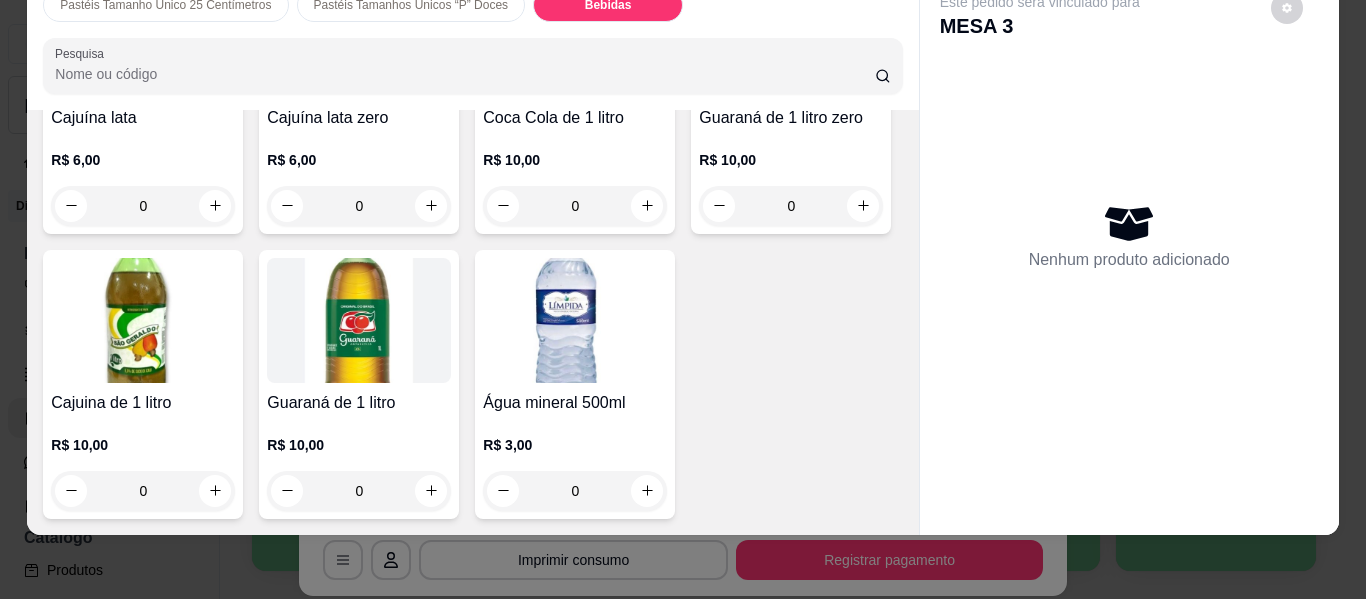 scroll, scrollTop: 5394, scrollLeft: 0, axis: vertical 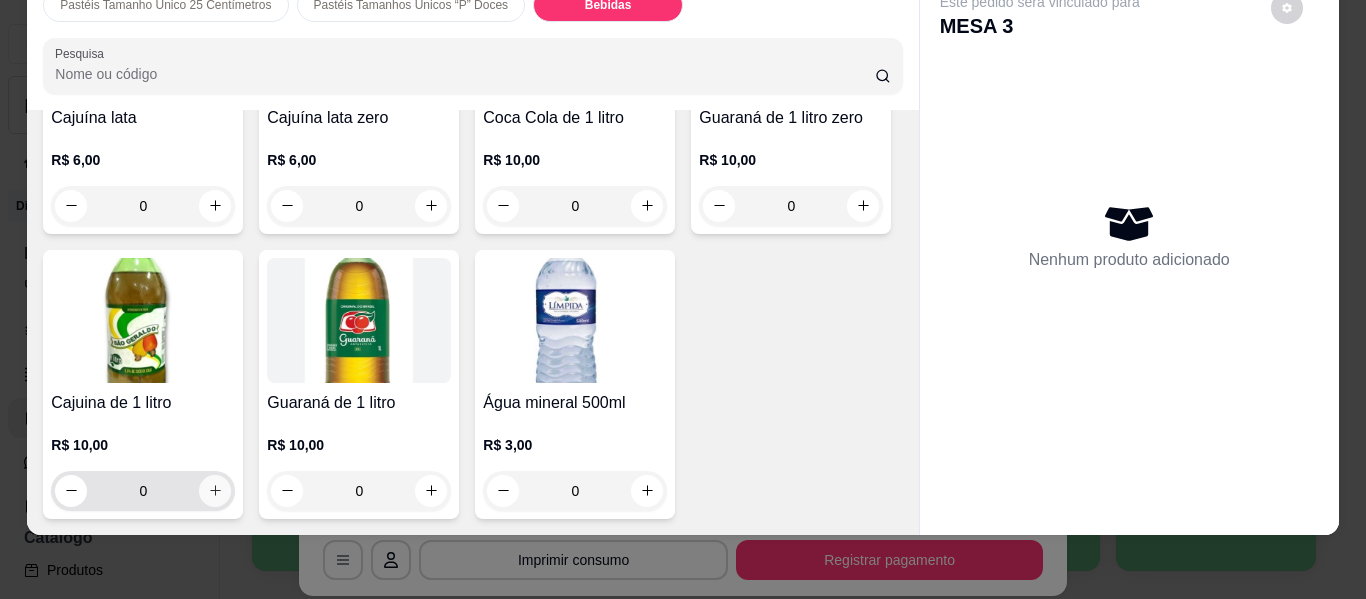 click 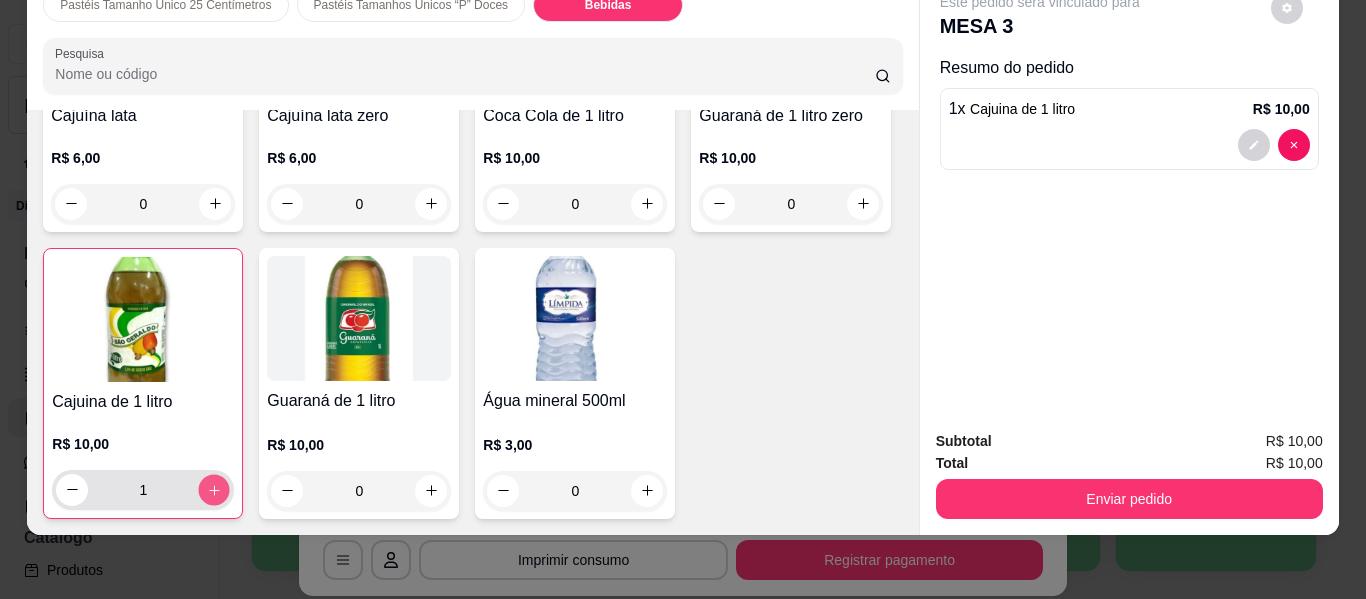 click 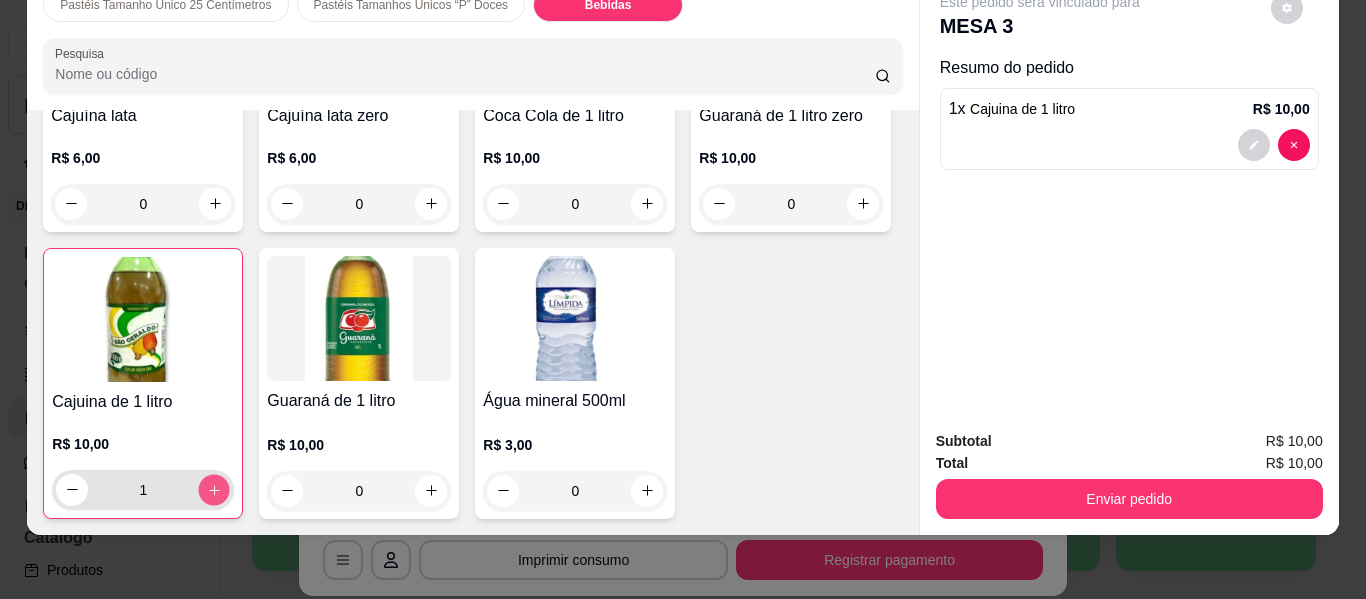 type on "2" 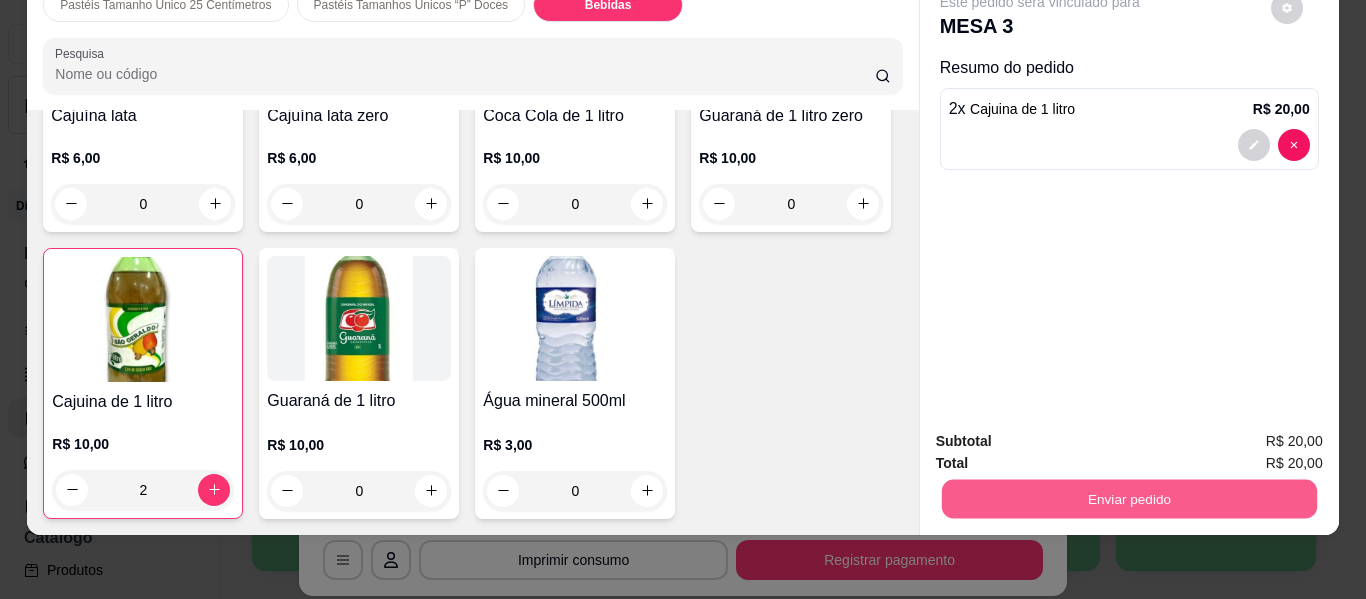 click on "Enviar pedido" at bounding box center [1128, 499] 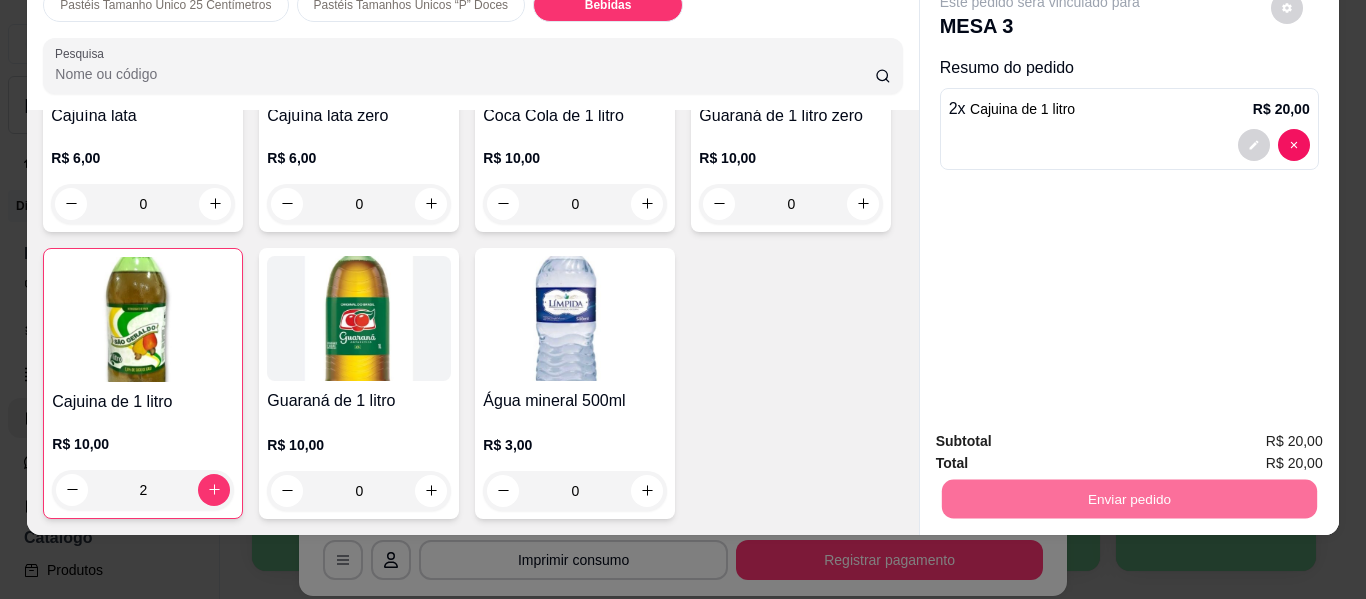 click on "Não registrar e enviar pedido" at bounding box center (1063, 434) 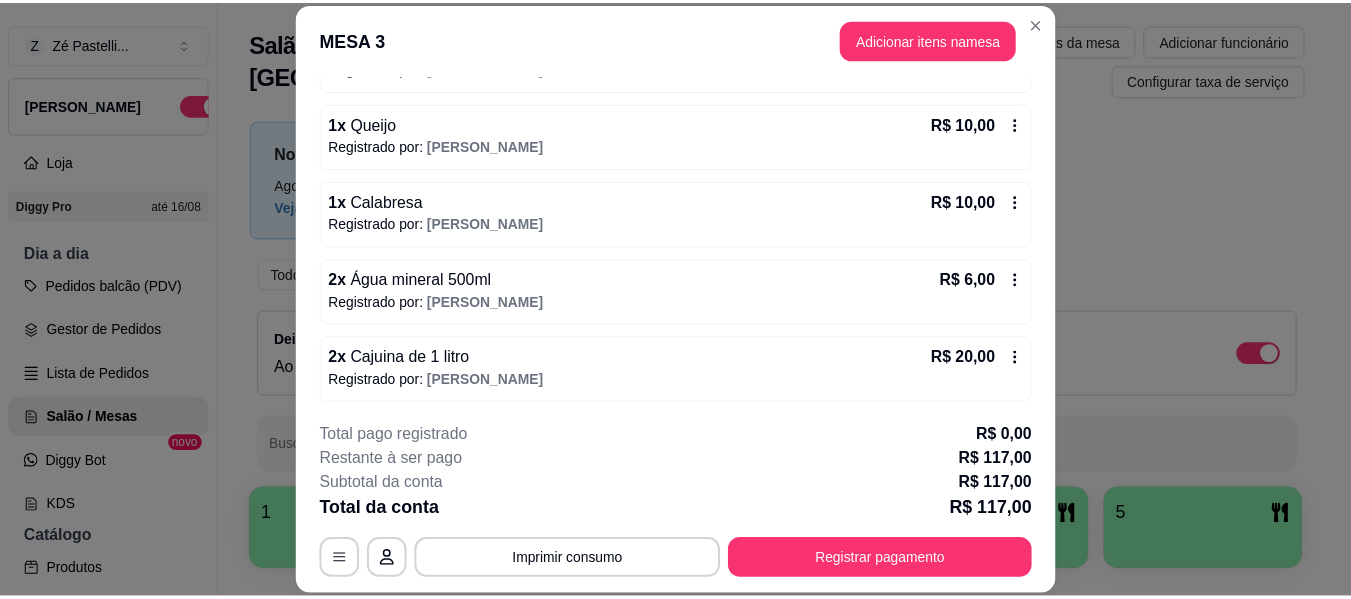 scroll, scrollTop: 454, scrollLeft: 0, axis: vertical 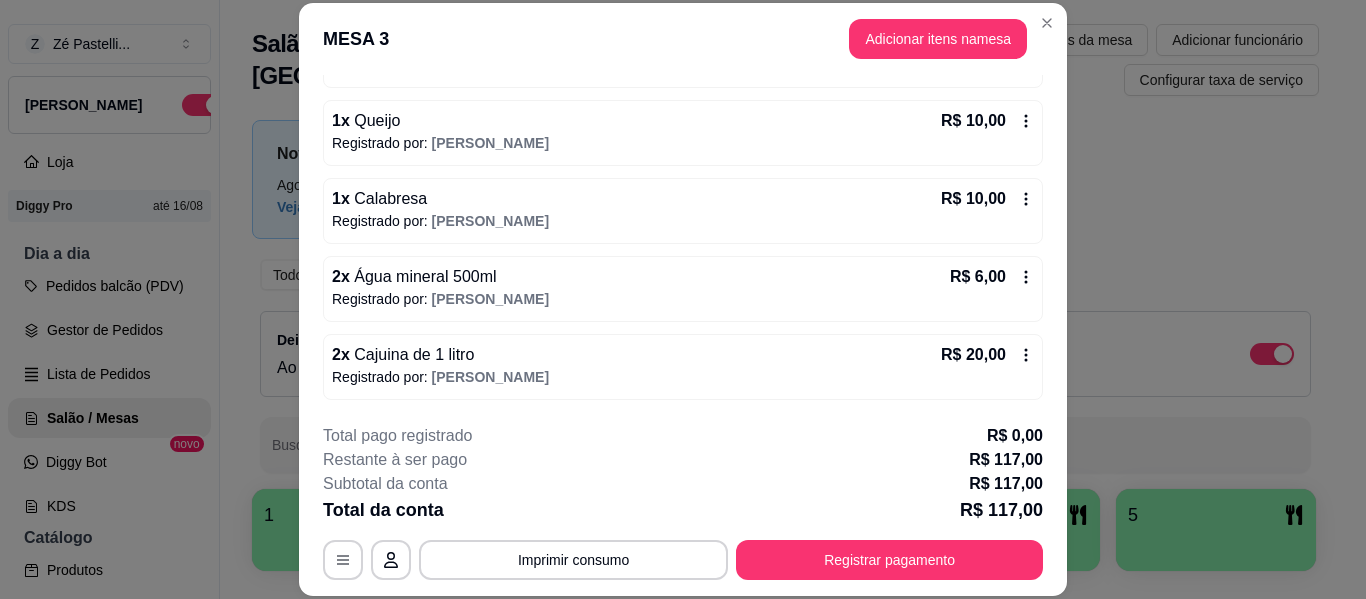 click 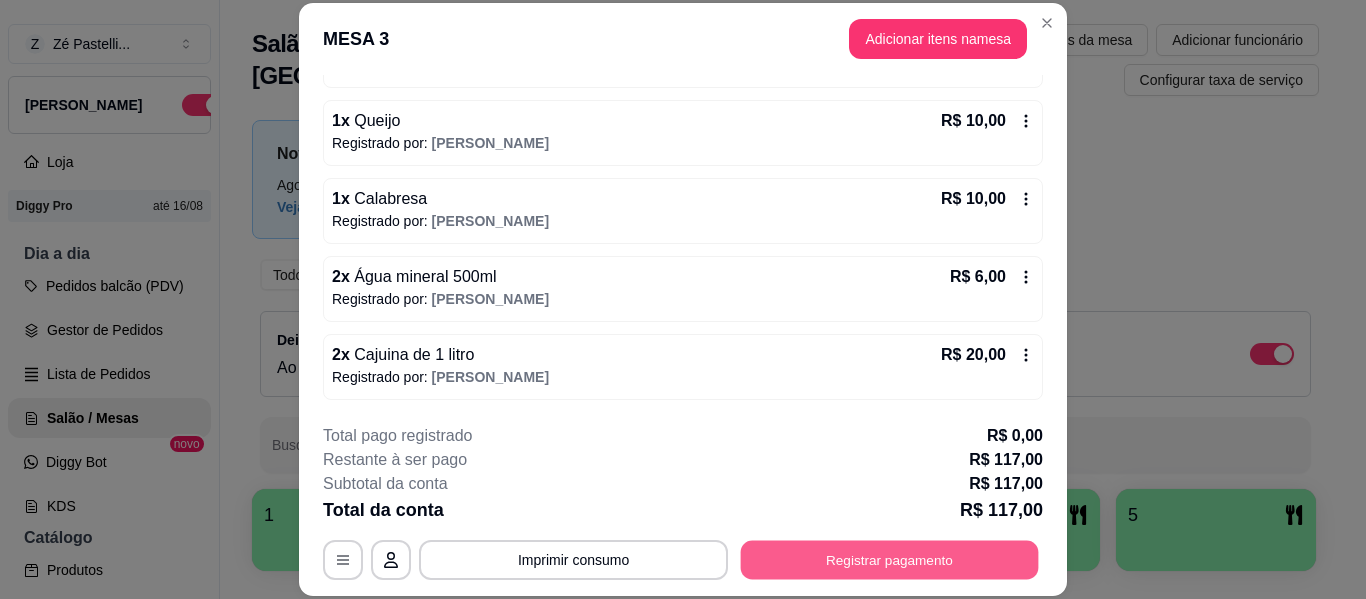 click on "Registrar pagamento" at bounding box center (890, 560) 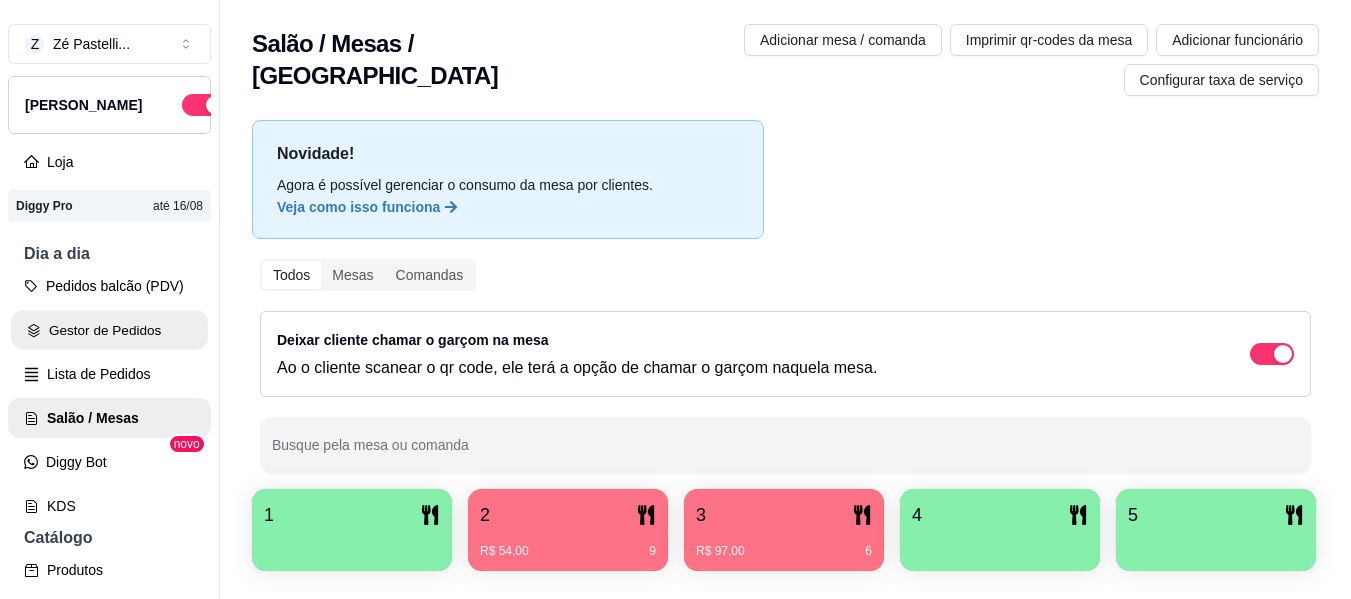 click on "Gestor de Pedidos" at bounding box center [109, 330] 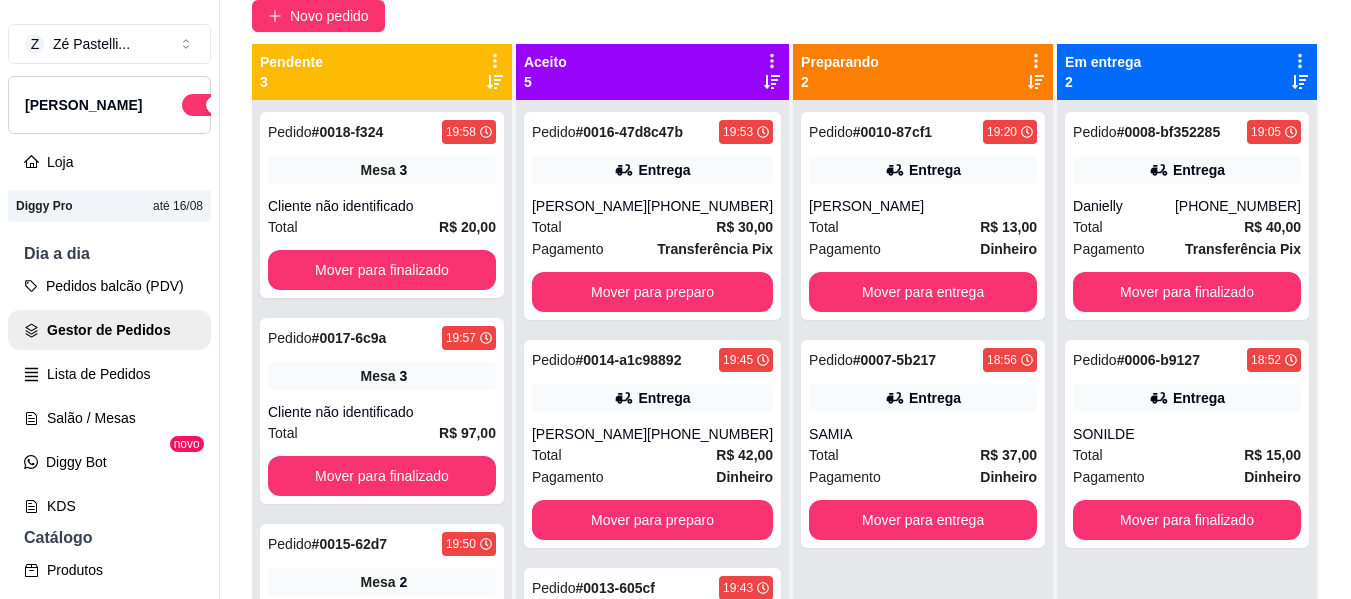 scroll, scrollTop: 200, scrollLeft: 0, axis: vertical 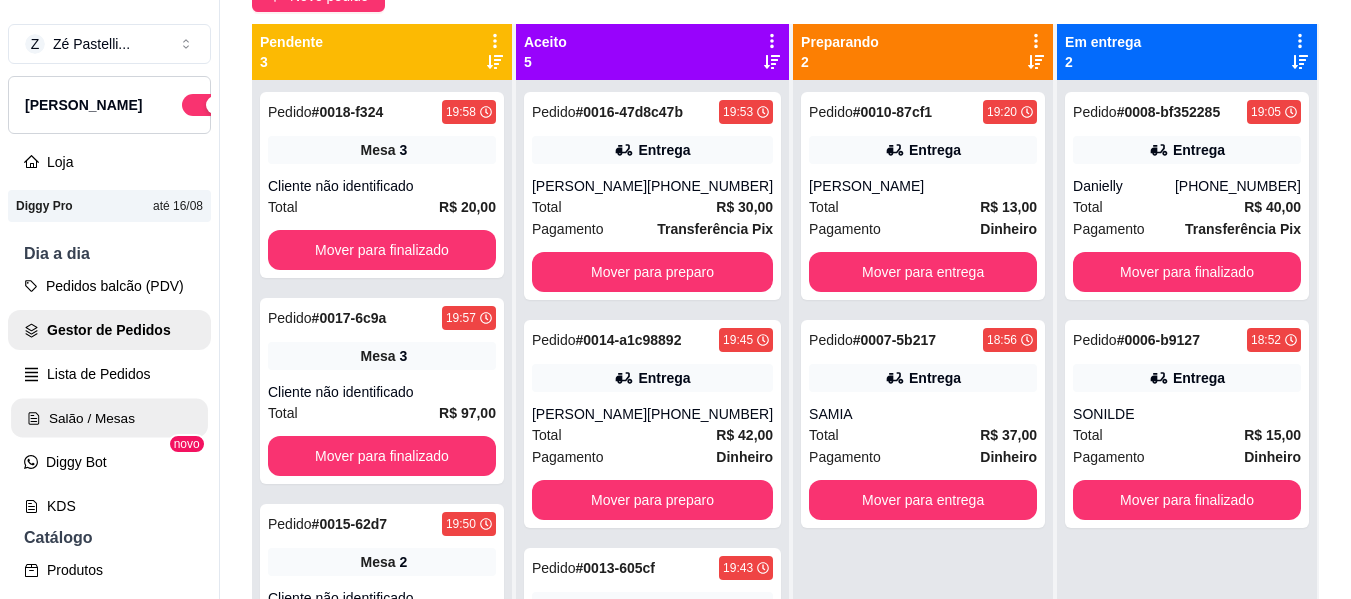 click on "Salão / Mesas" at bounding box center [109, 418] 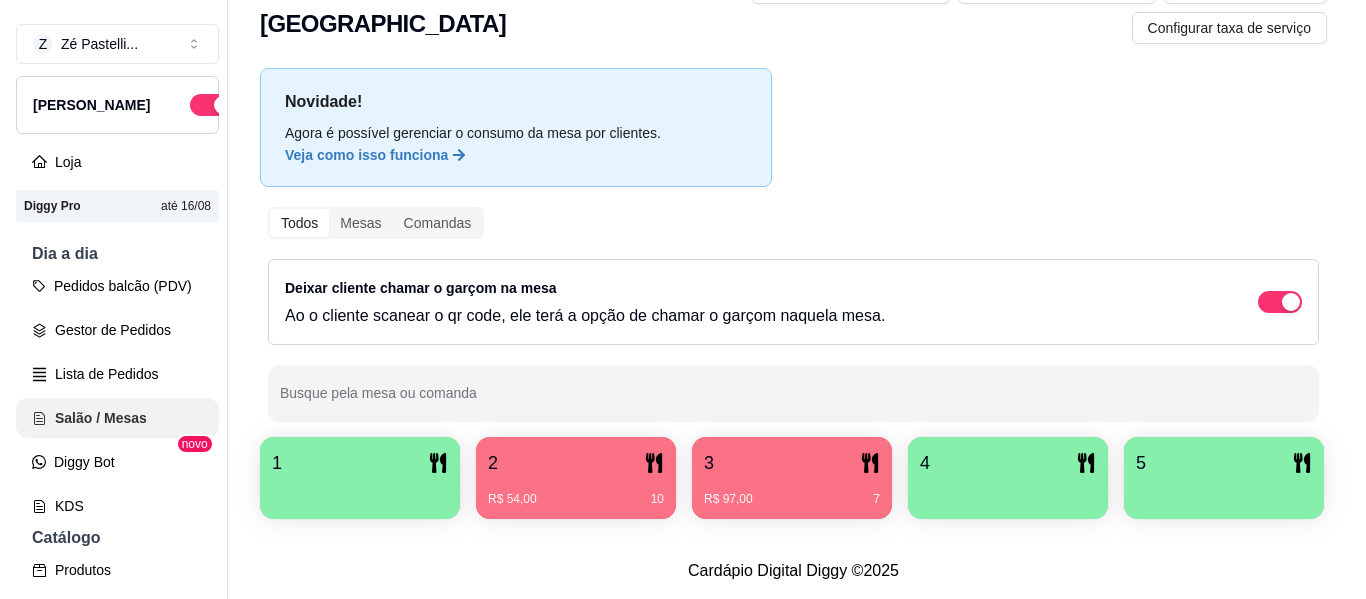 scroll, scrollTop: 0, scrollLeft: 0, axis: both 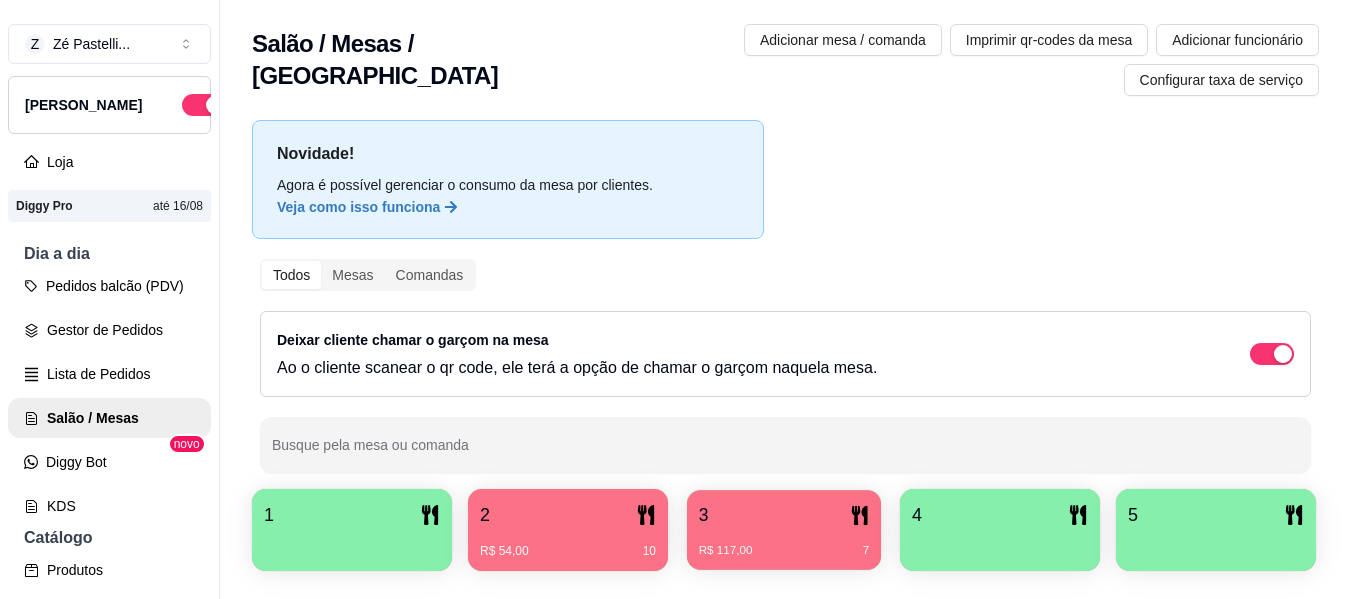 click on "R$ 117,00 7" at bounding box center (784, 551) 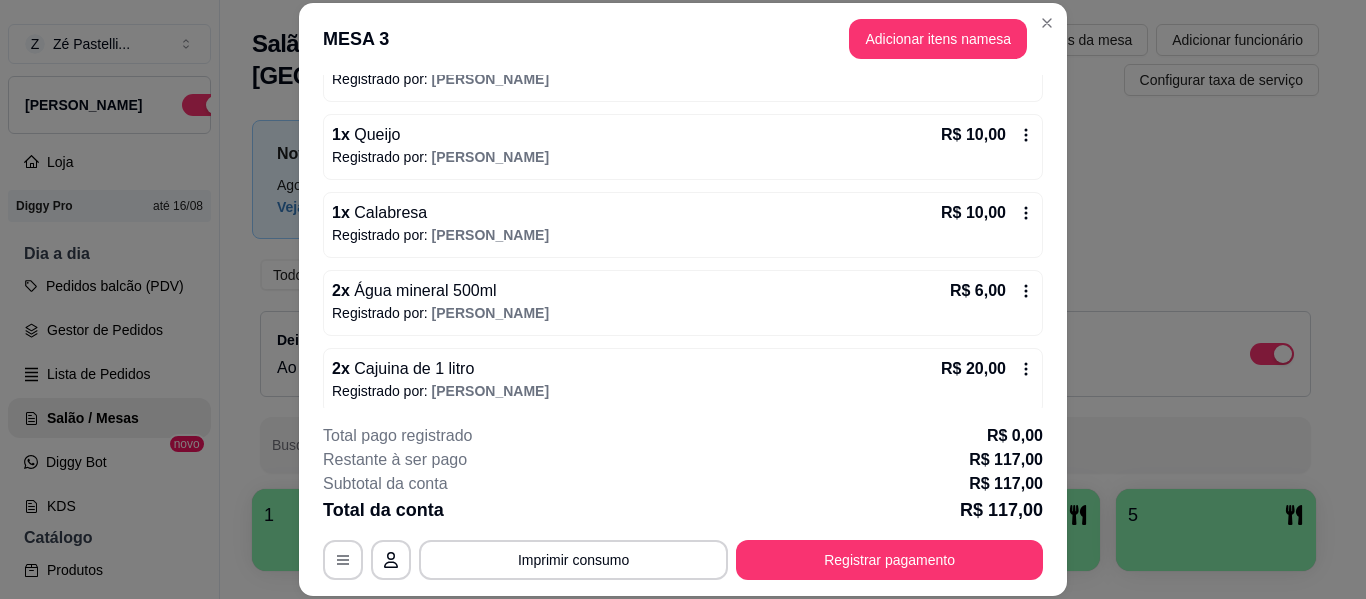 scroll, scrollTop: 454, scrollLeft: 0, axis: vertical 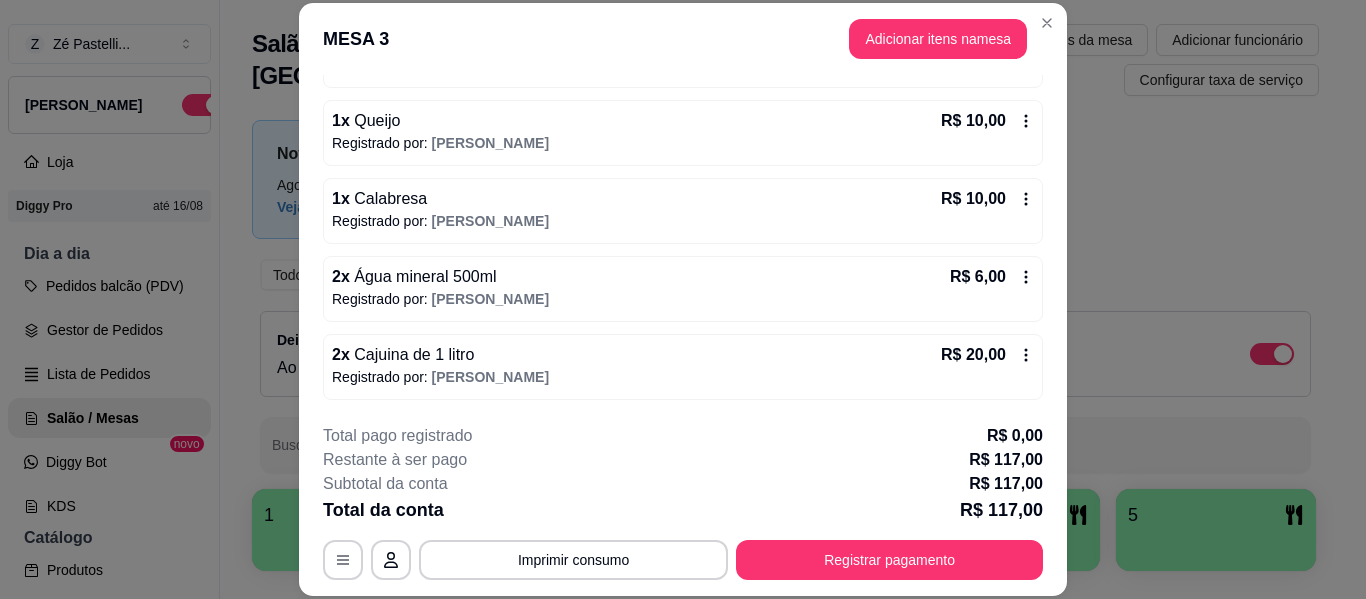 click 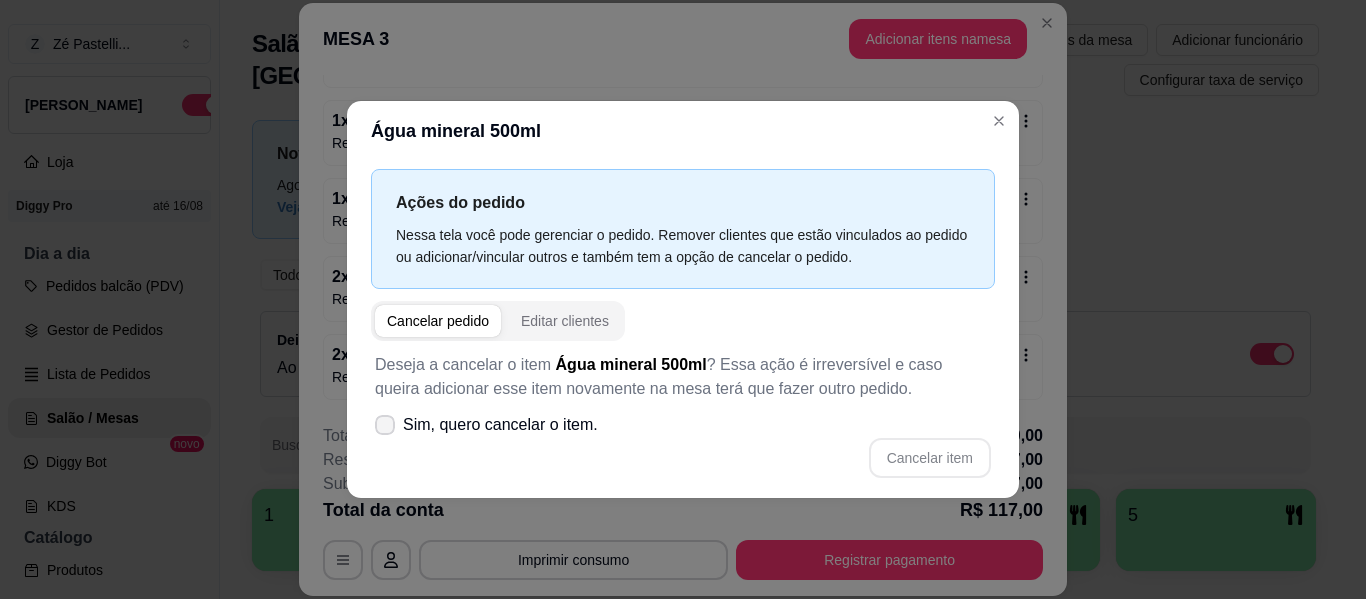 click 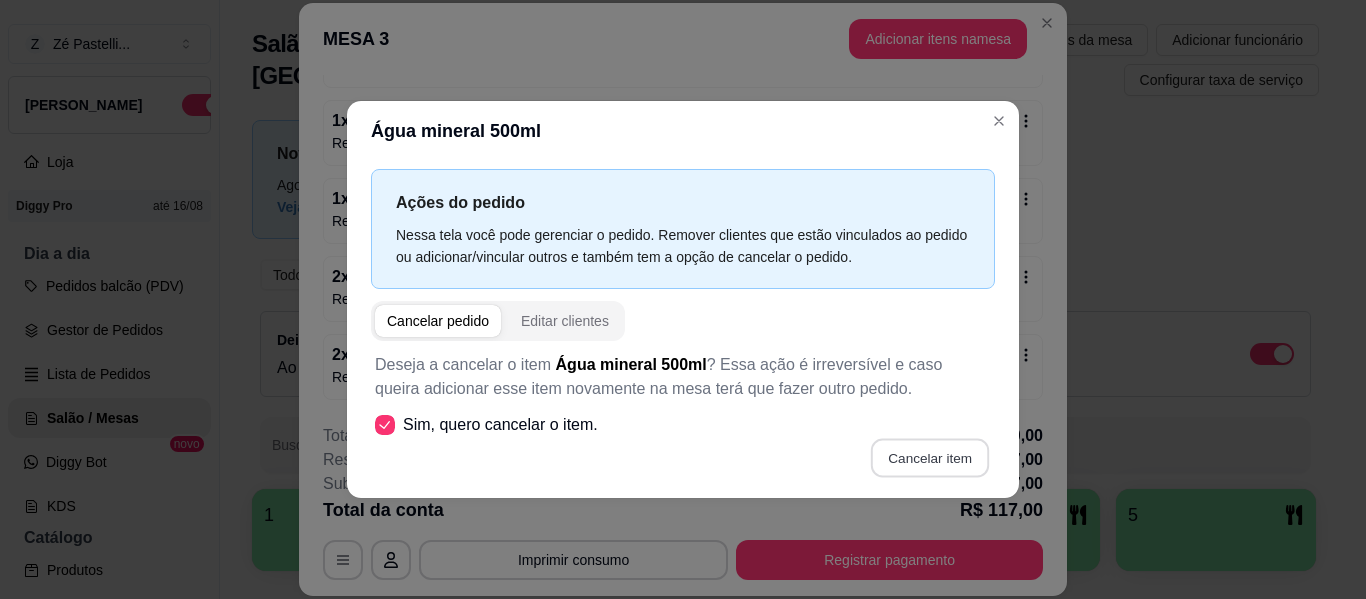 click on "Cancelar item" at bounding box center (929, 457) 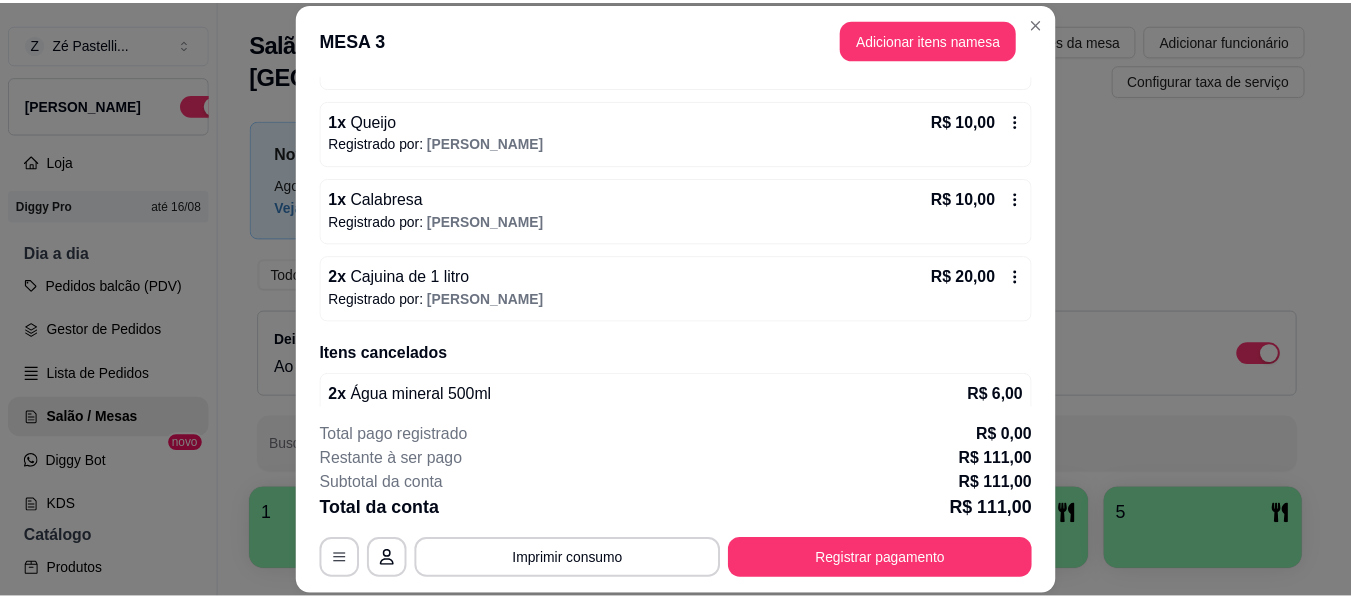 scroll, scrollTop: 490, scrollLeft: 0, axis: vertical 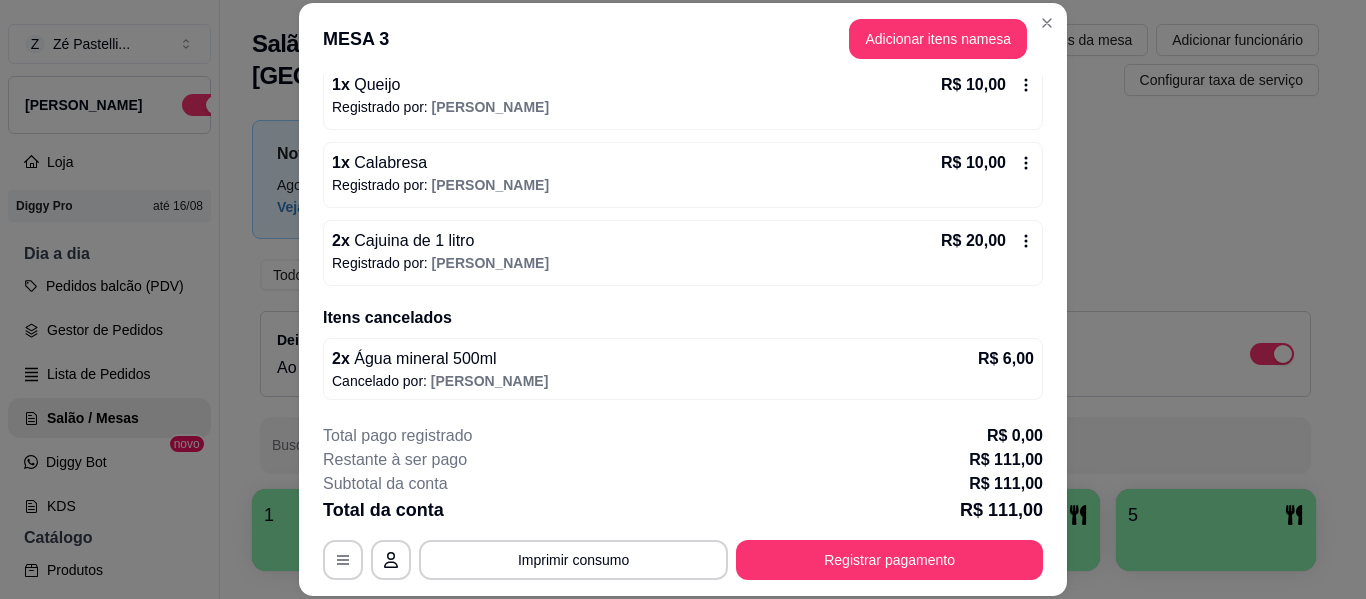click on "2 x   Água mineral 500ml R$ 6,00" at bounding box center (683, 359) 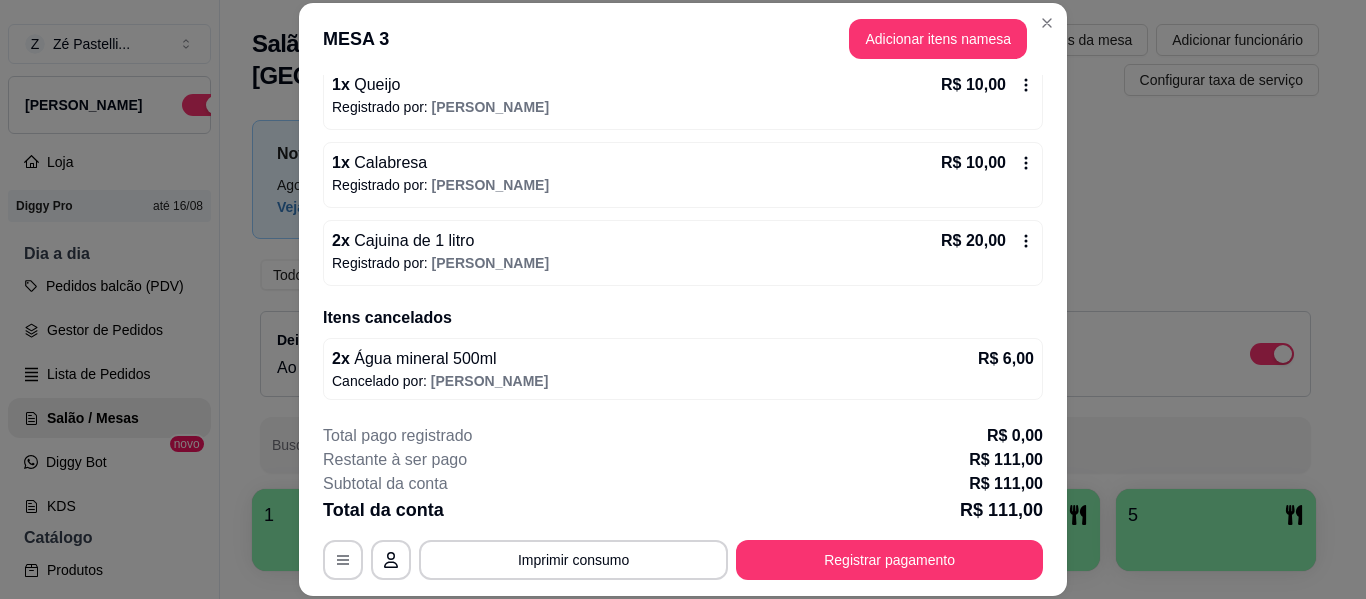 click on "Cancelado por:   [PERSON_NAME]" at bounding box center [683, 381] 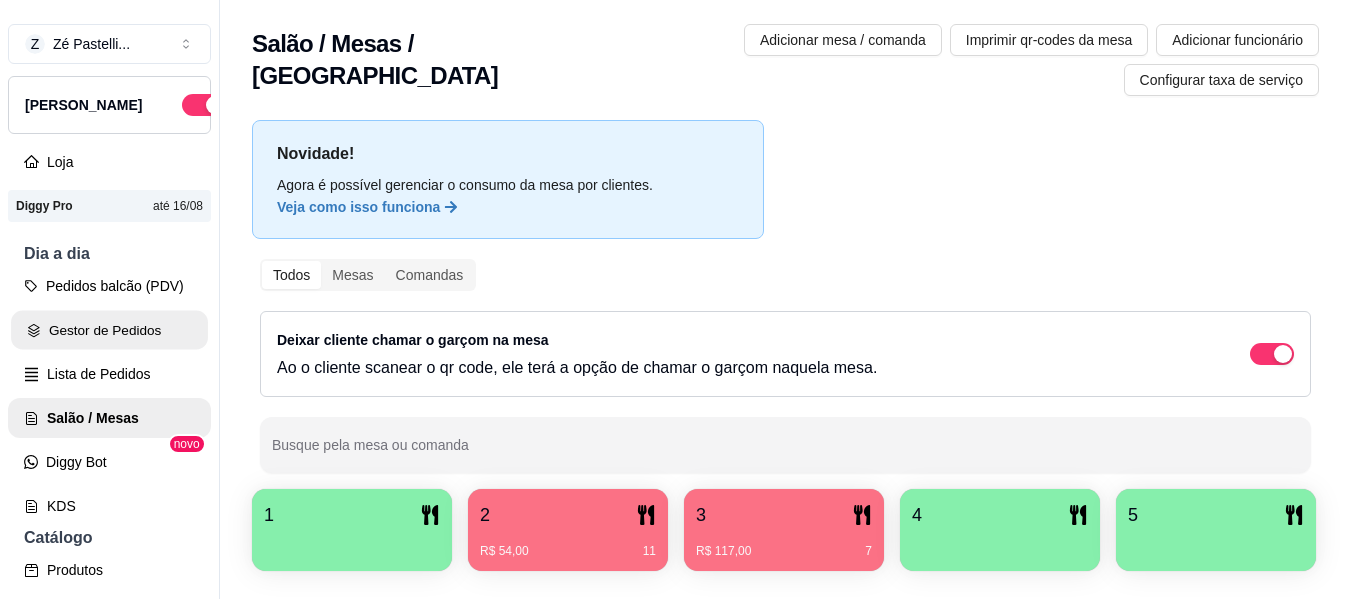 click on "Gestor de Pedidos" at bounding box center [109, 330] 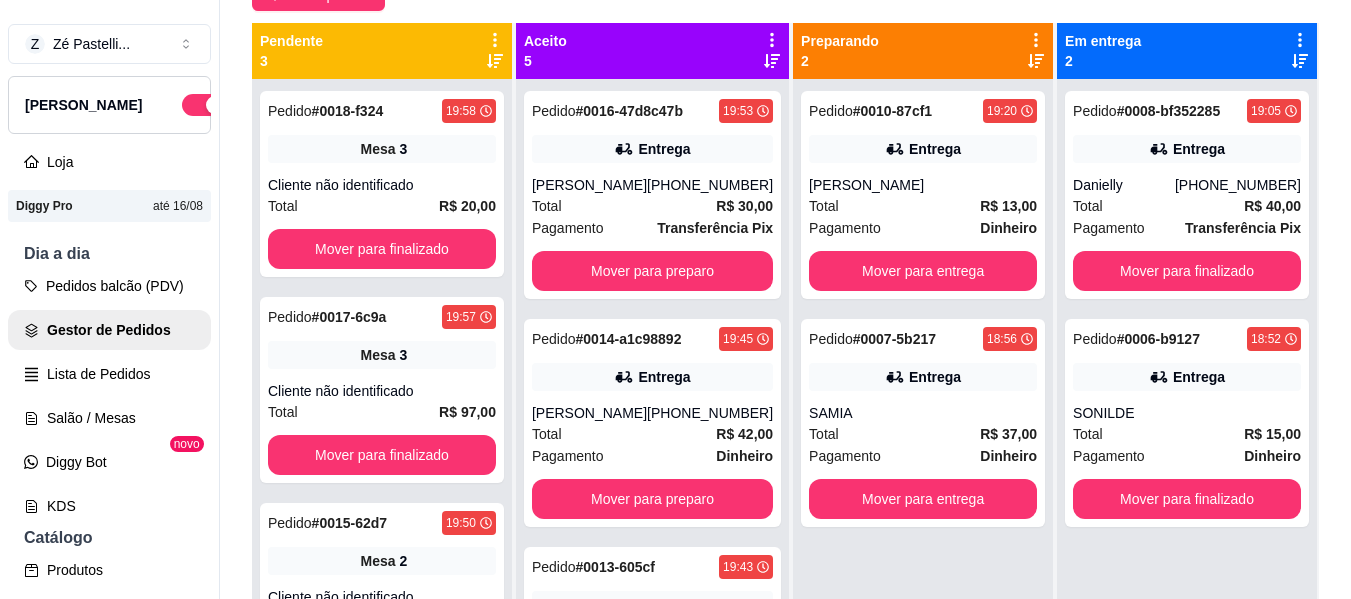scroll, scrollTop: 240, scrollLeft: 0, axis: vertical 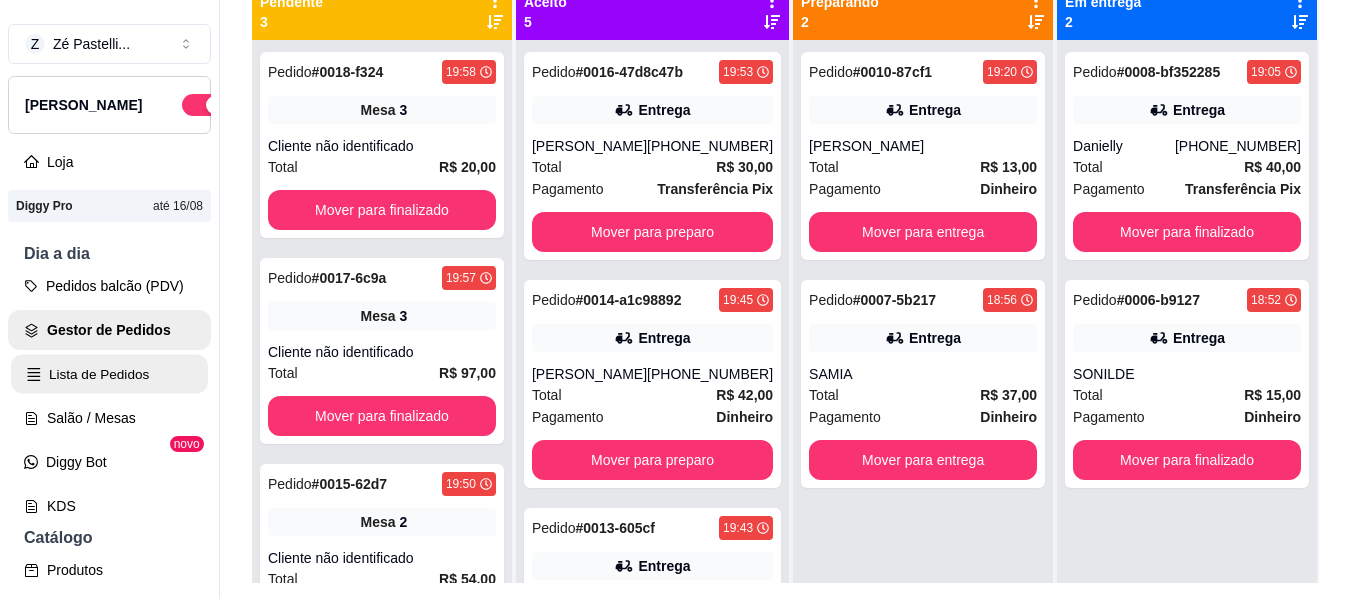 click on "Lista de Pedidos" at bounding box center (109, 374) 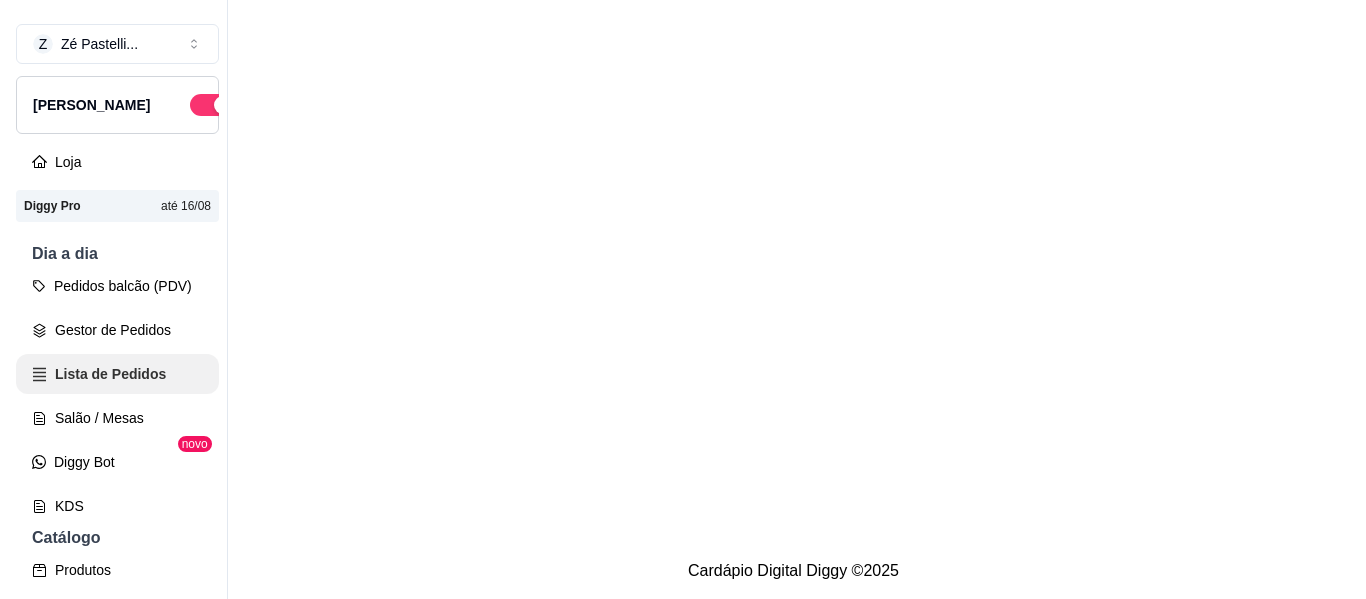 scroll, scrollTop: 0, scrollLeft: 0, axis: both 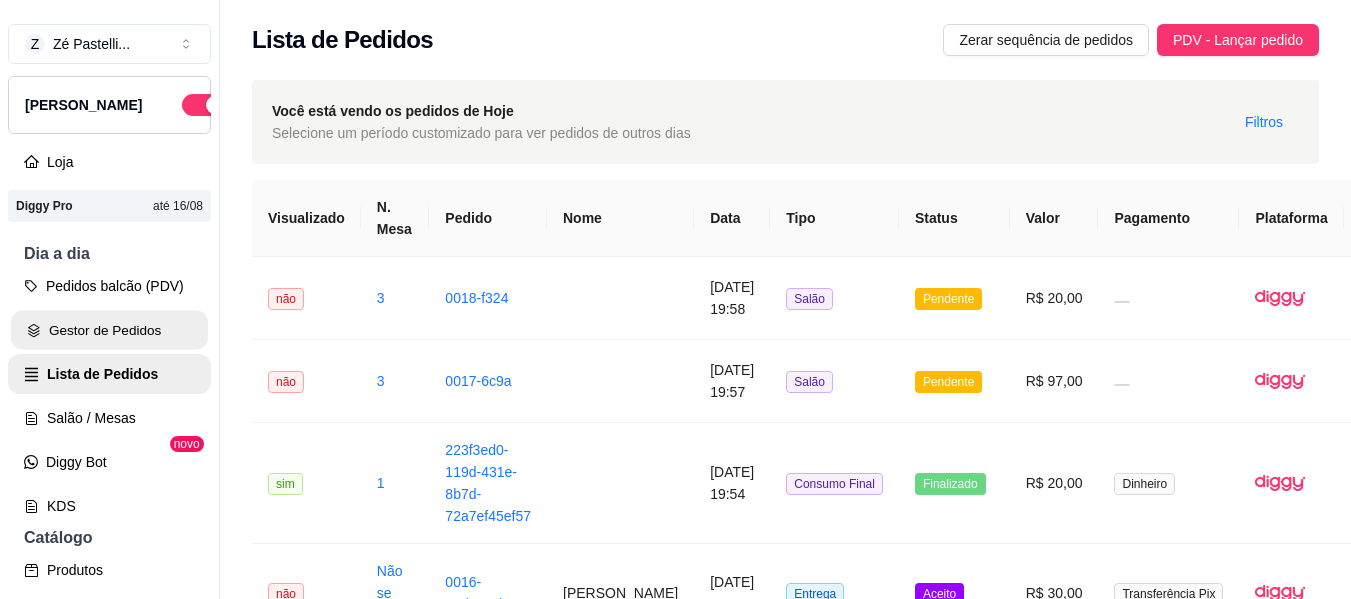 click on "Gestor de Pedidos" at bounding box center [109, 330] 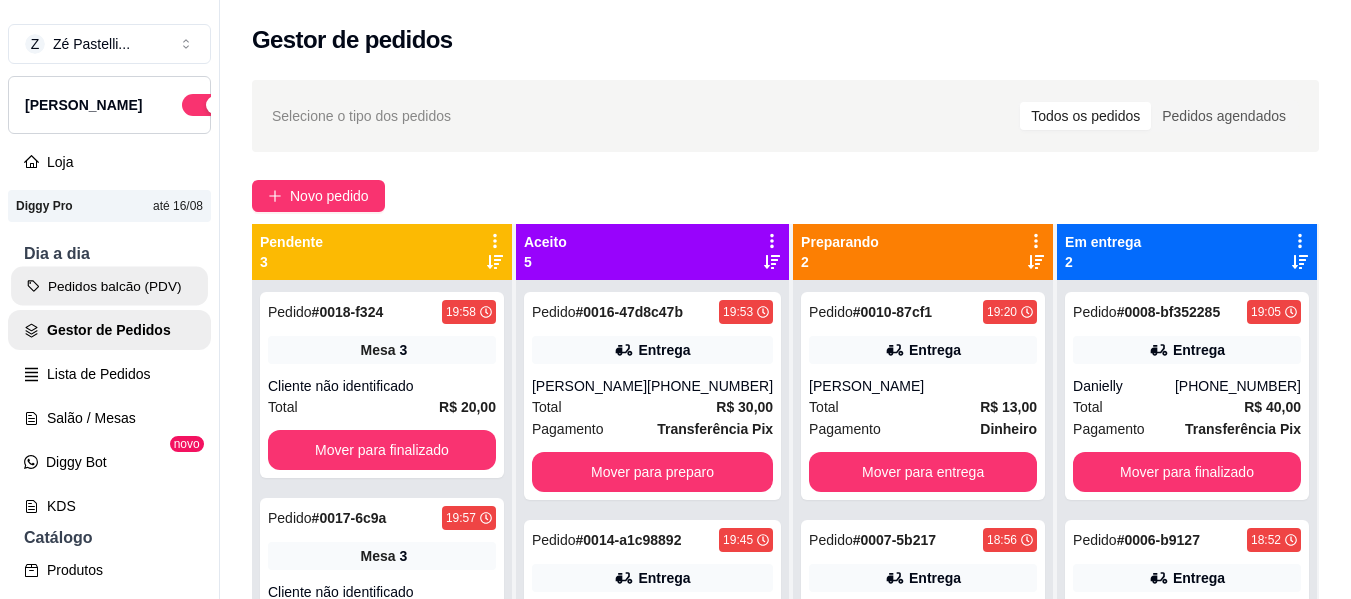 click on "Pedidos balcão (PDV)" at bounding box center [109, 286] 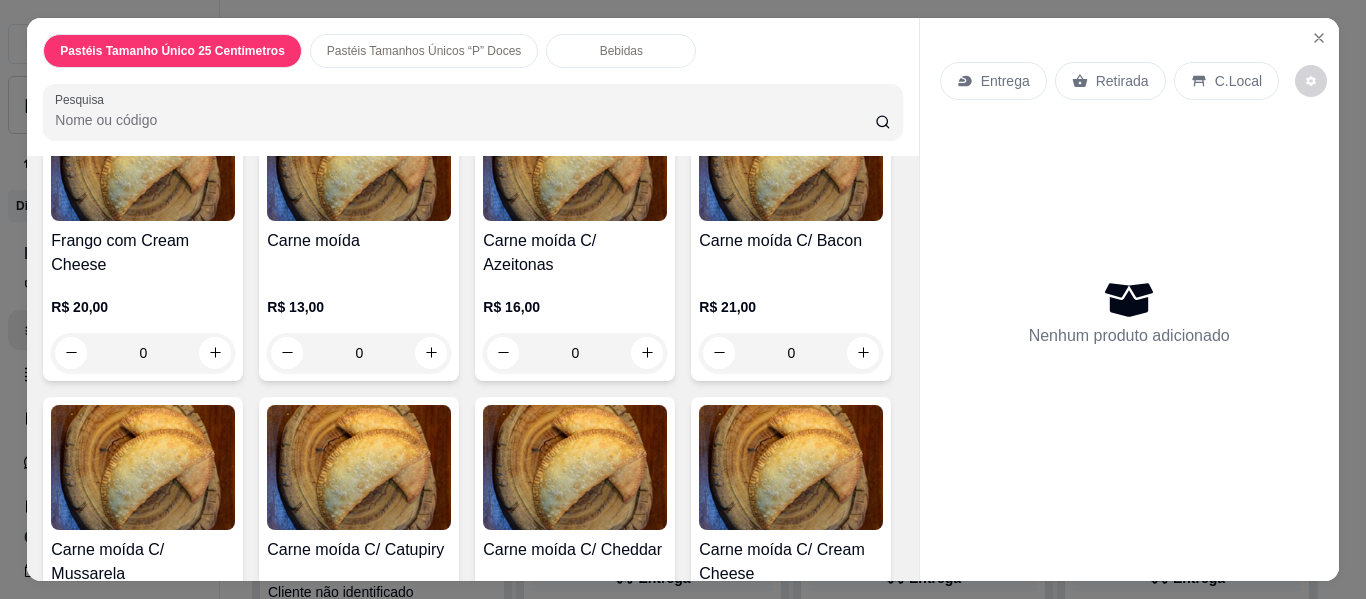 scroll, scrollTop: 1960, scrollLeft: 0, axis: vertical 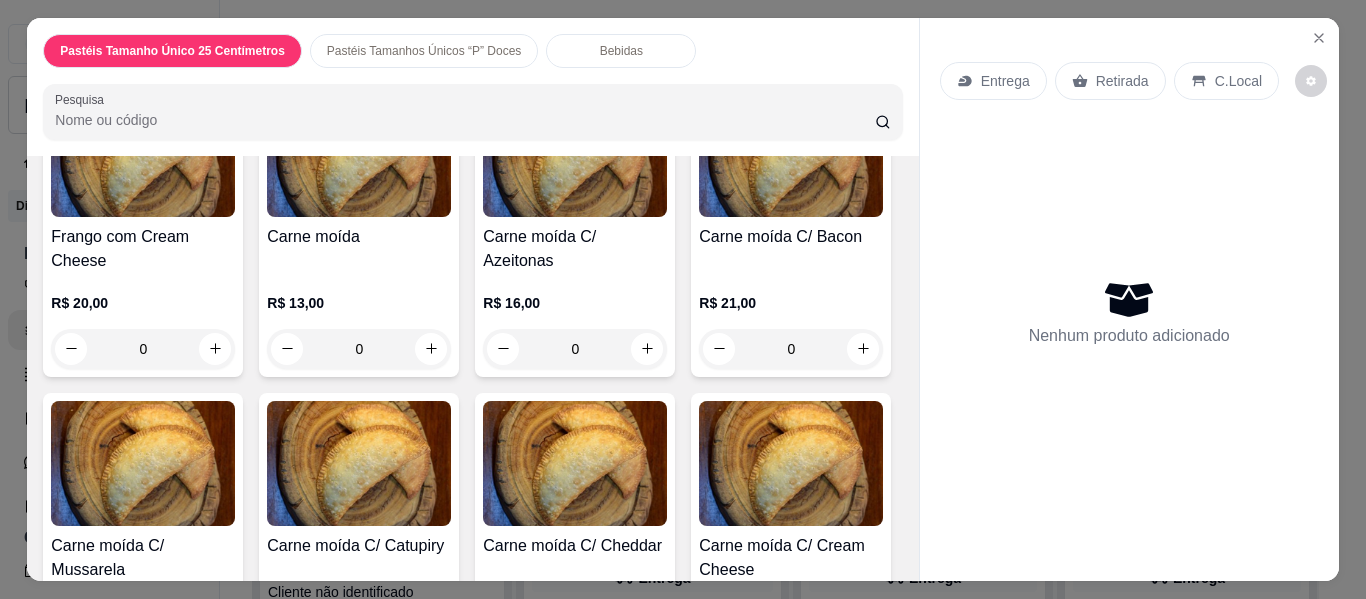 click on "0" at bounding box center (143, 40) 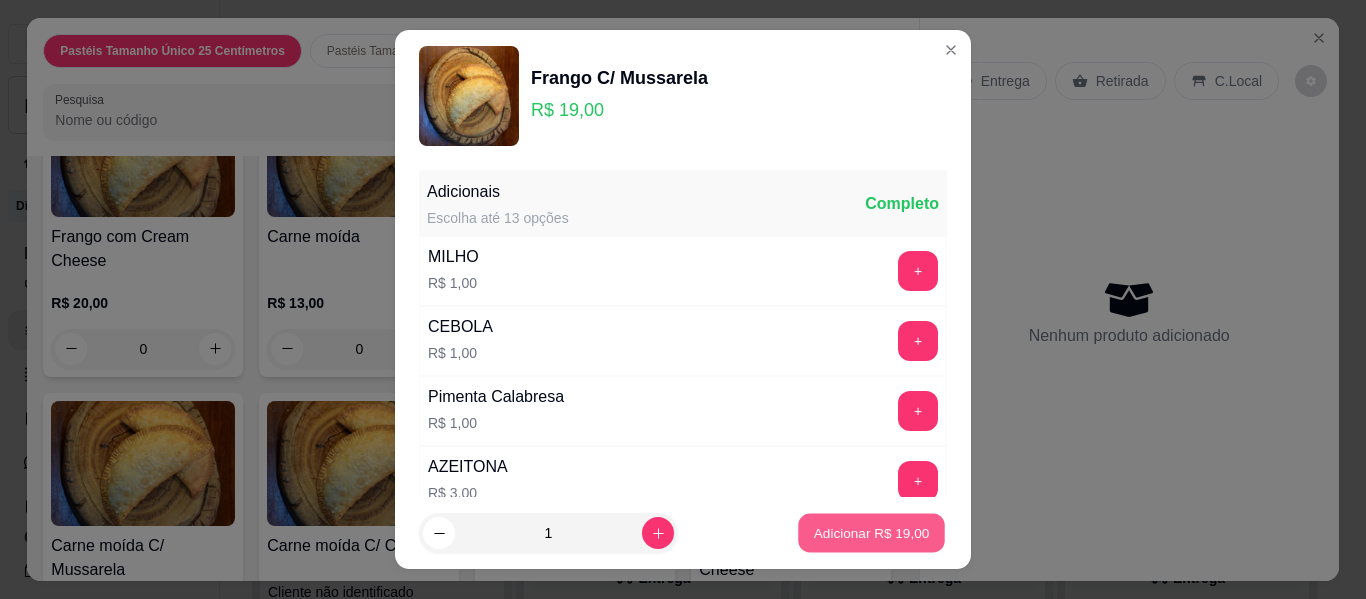 click on "Adicionar   R$ 19,00" at bounding box center [872, 532] 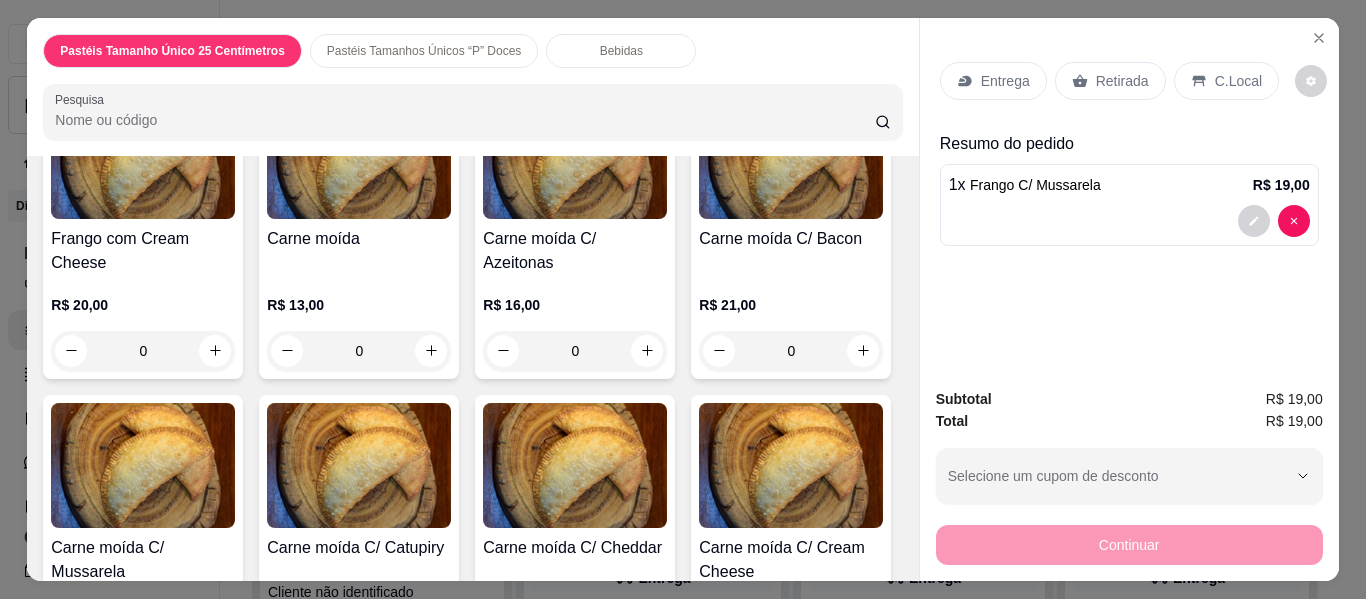 click on "0" at bounding box center [575, -245] 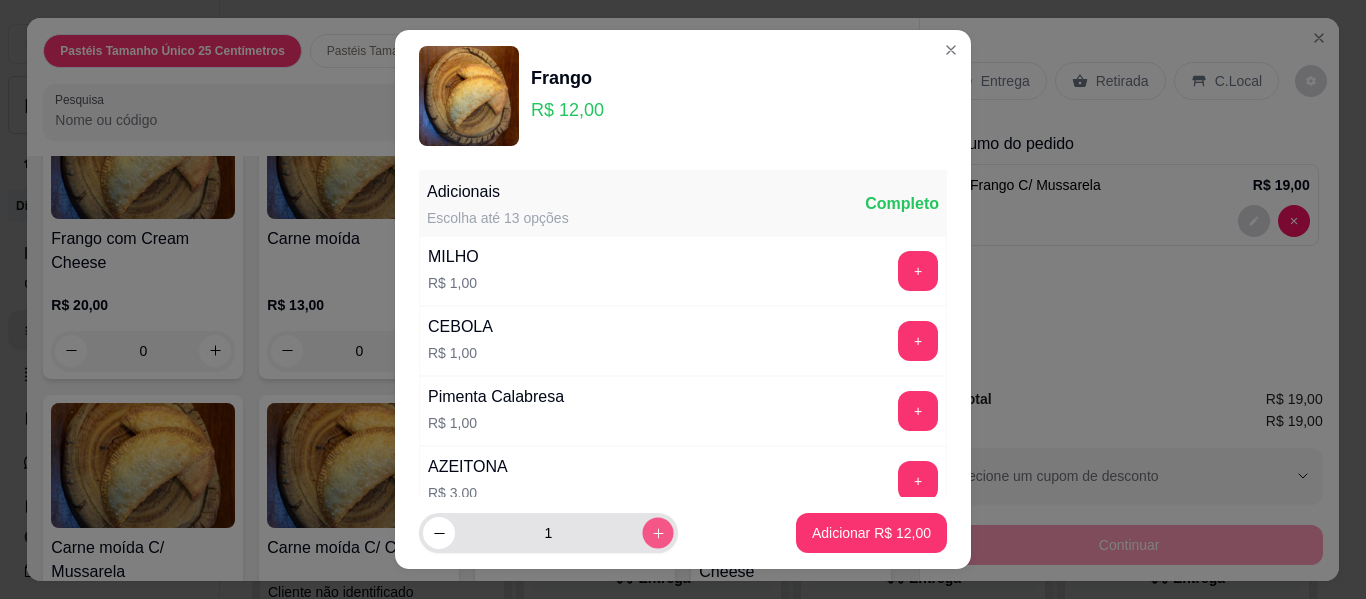click 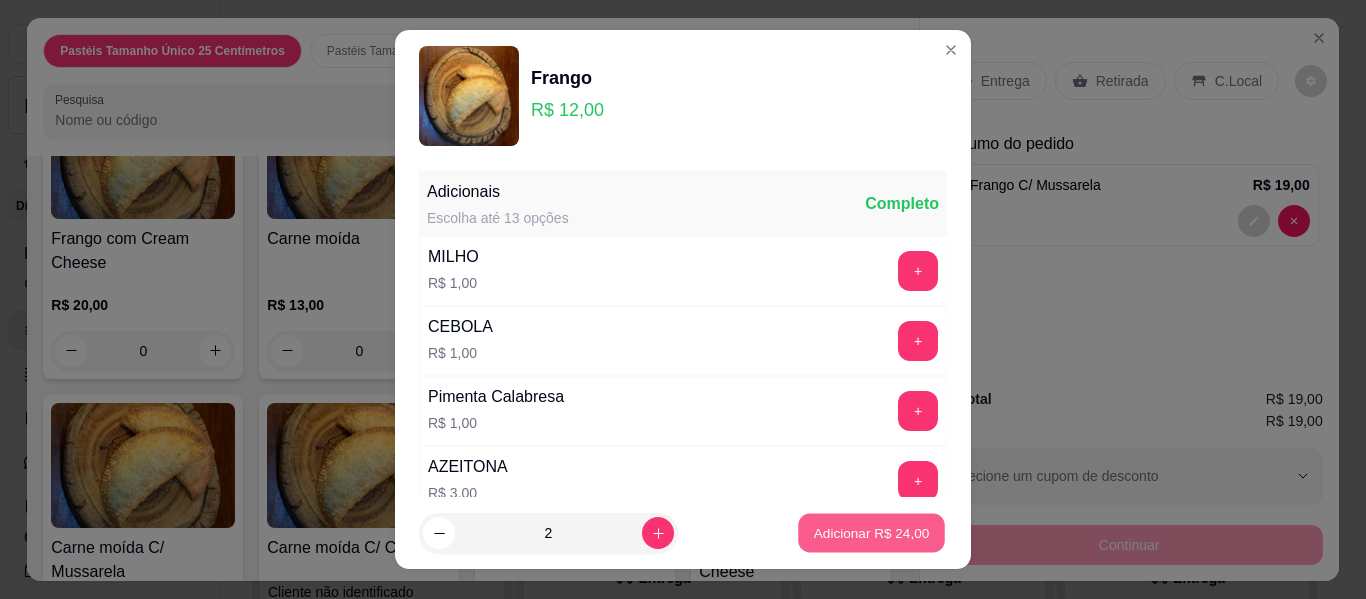 click on "Adicionar   R$ 24,00" at bounding box center [872, 532] 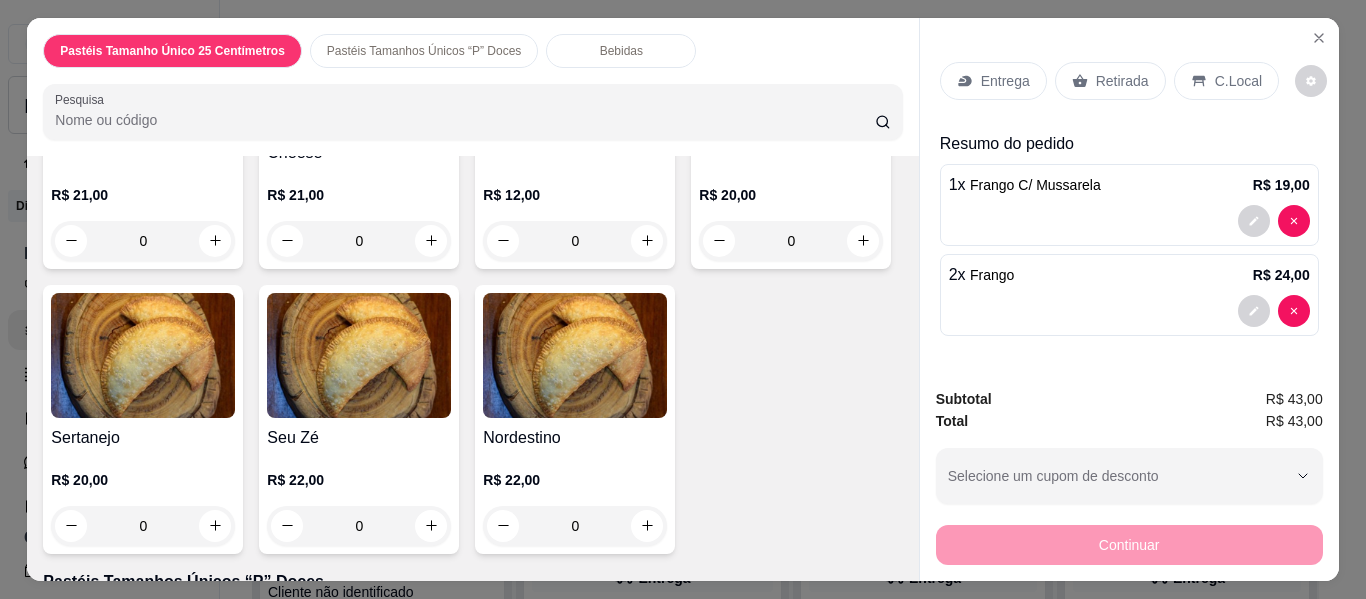 scroll, scrollTop: 3001, scrollLeft: 0, axis: vertical 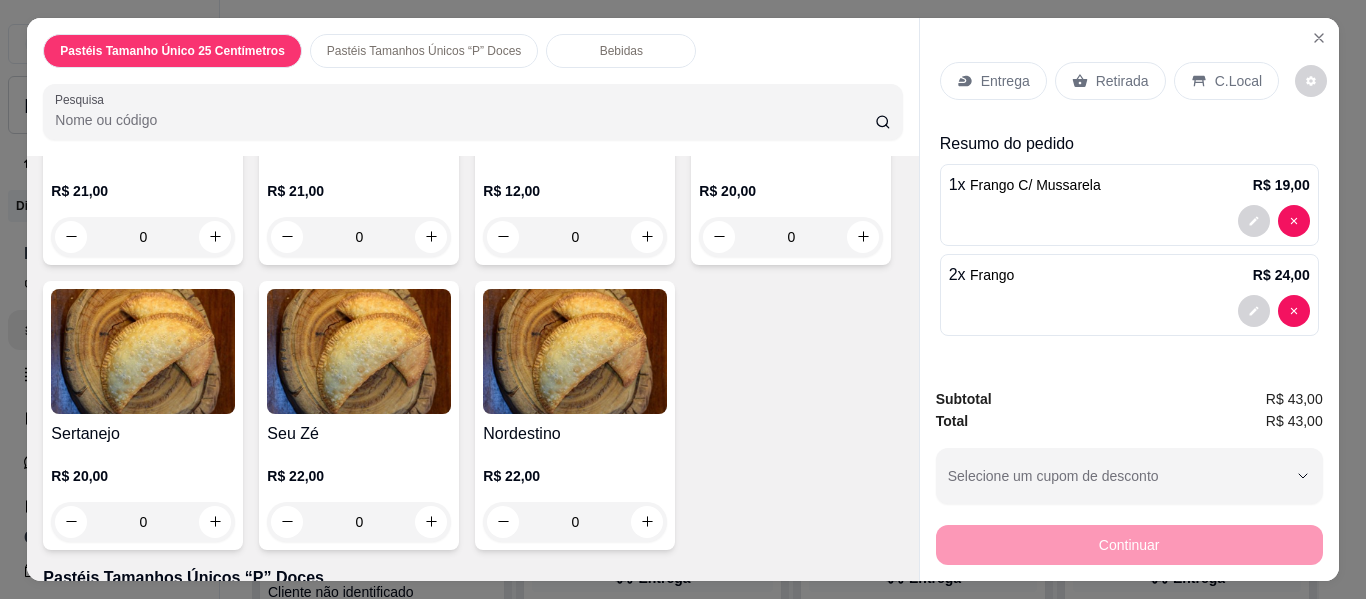 click on "0" at bounding box center (143, -72) 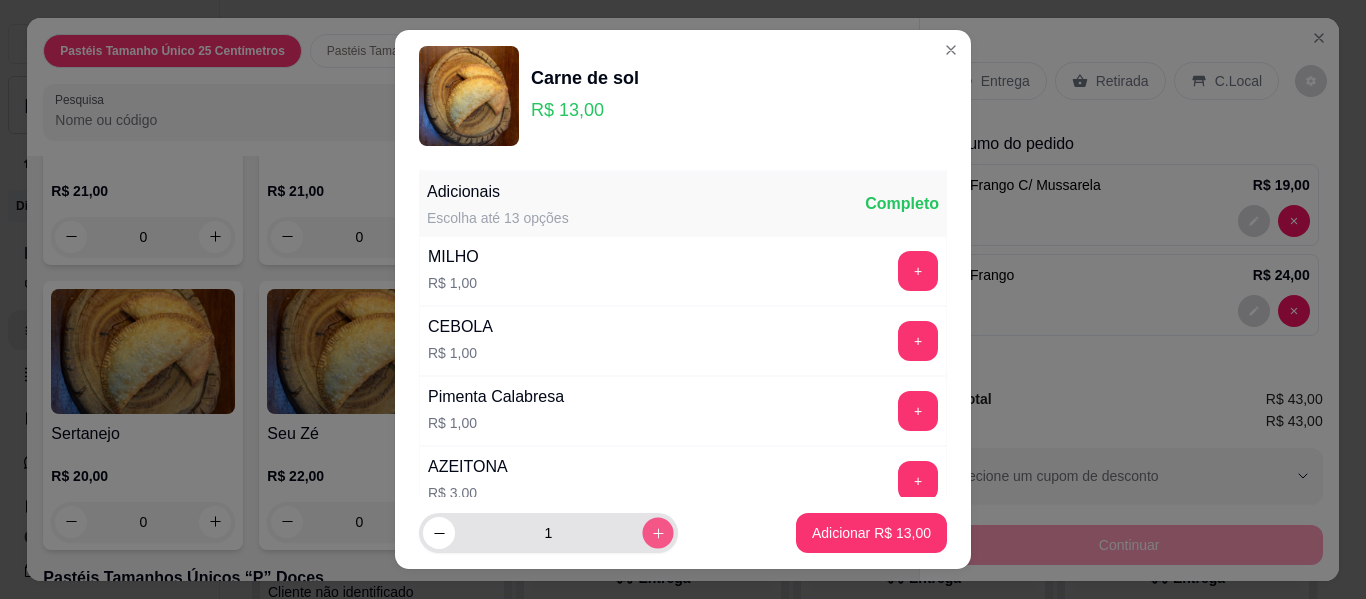 click 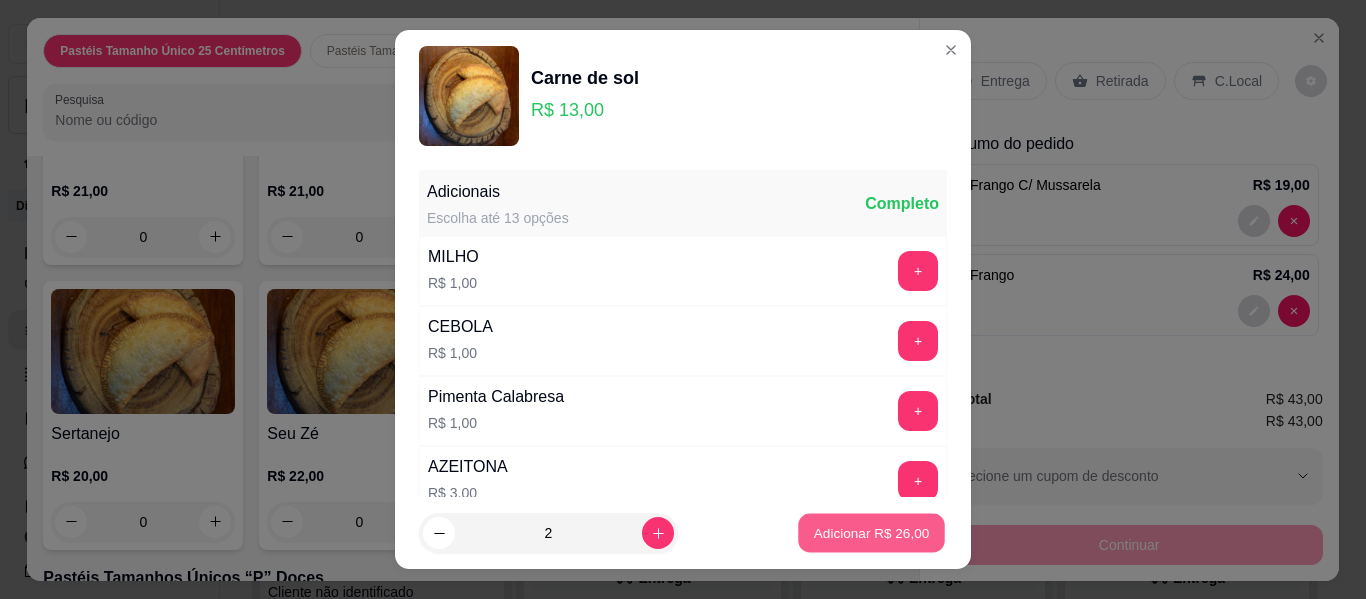 click on "Adicionar   R$ 26,00" at bounding box center [872, 532] 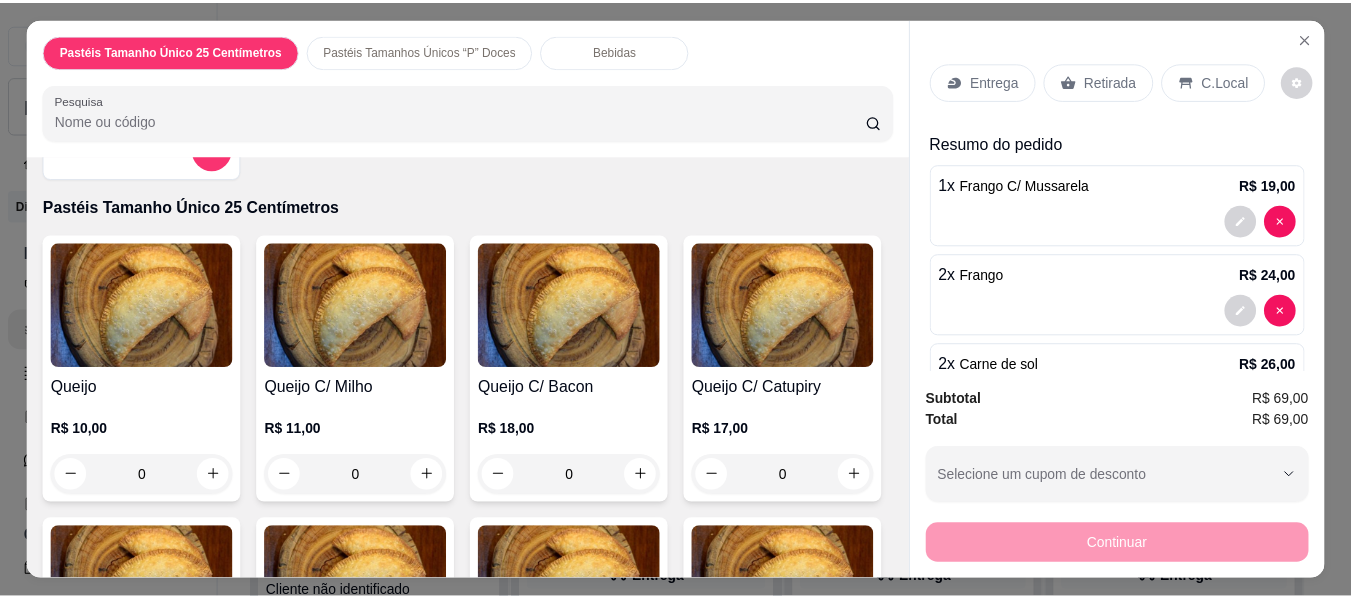 scroll, scrollTop: 0, scrollLeft: 0, axis: both 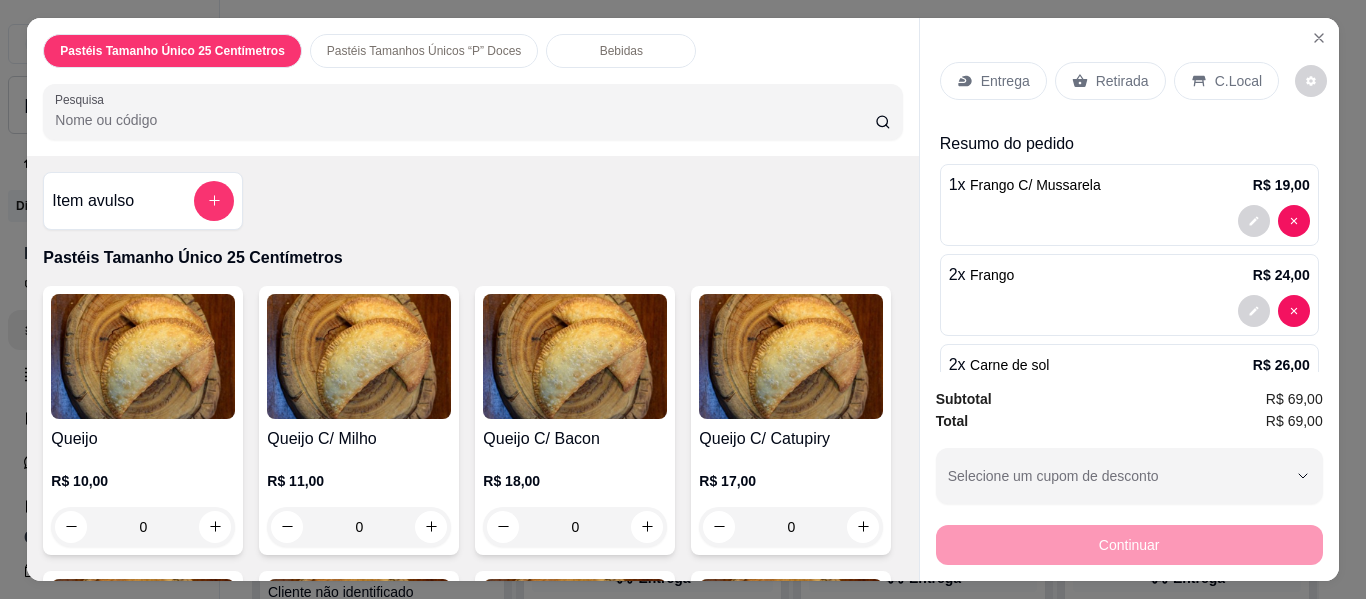 click on "Item avulso" at bounding box center (143, 201) 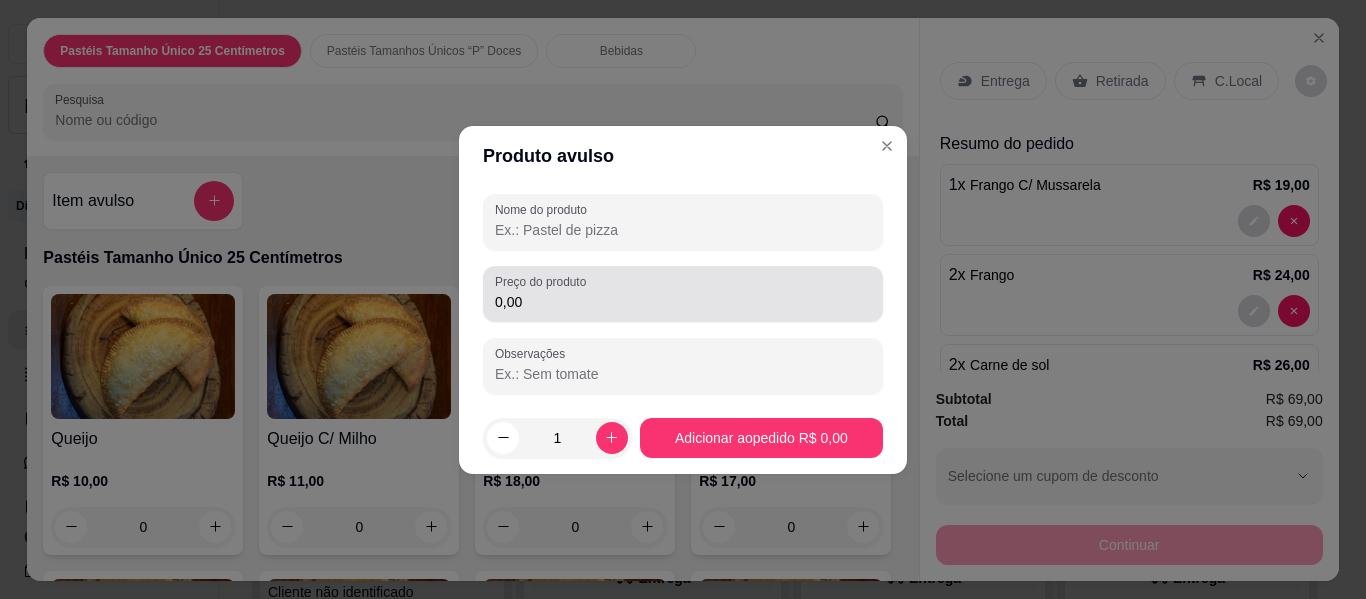 click on "0,00" at bounding box center (683, 294) 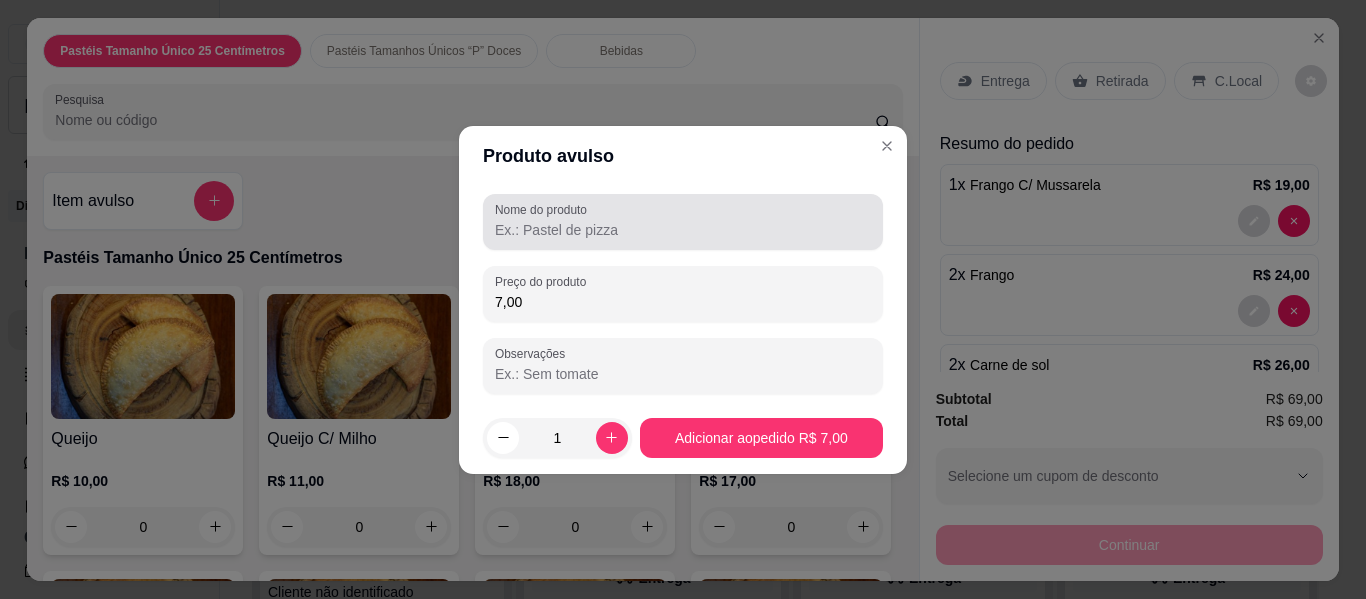 type on "7,00" 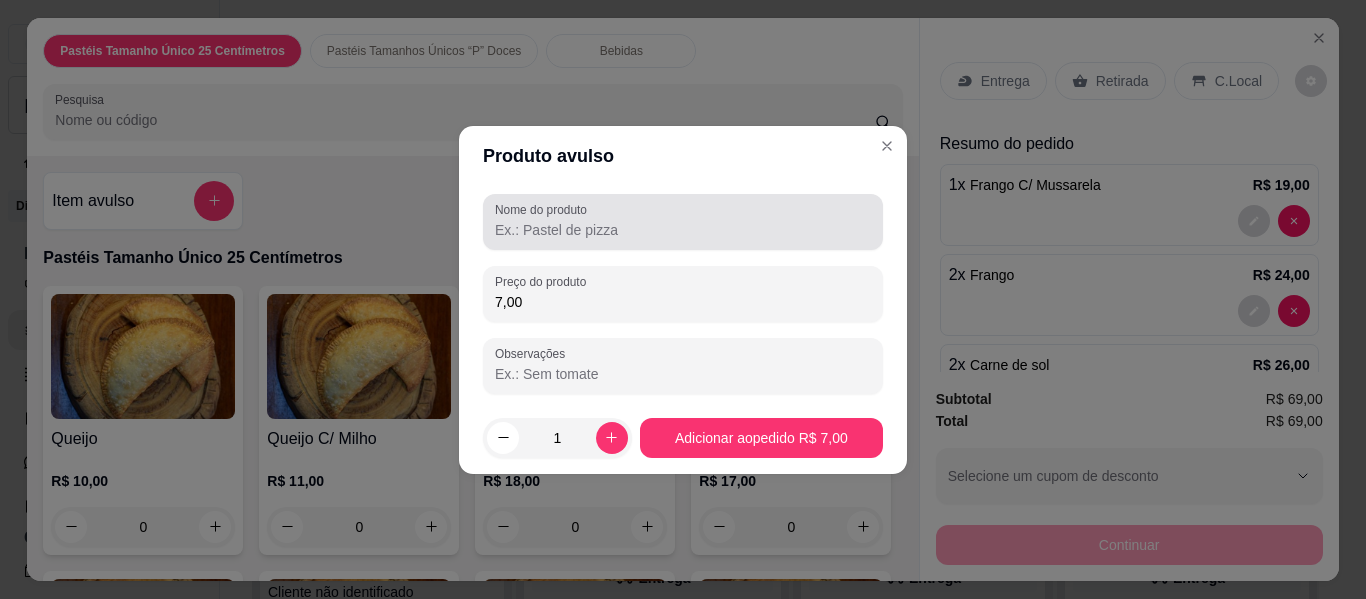 click at bounding box center (683, 222) 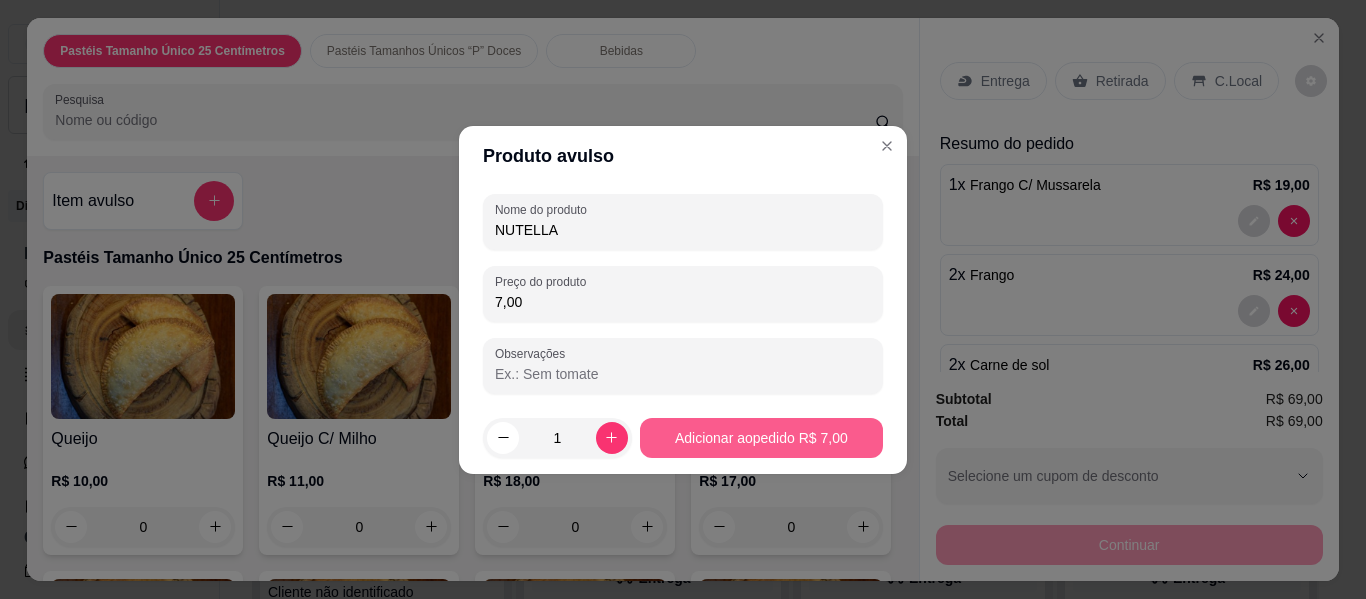 type on "NUTELLA" 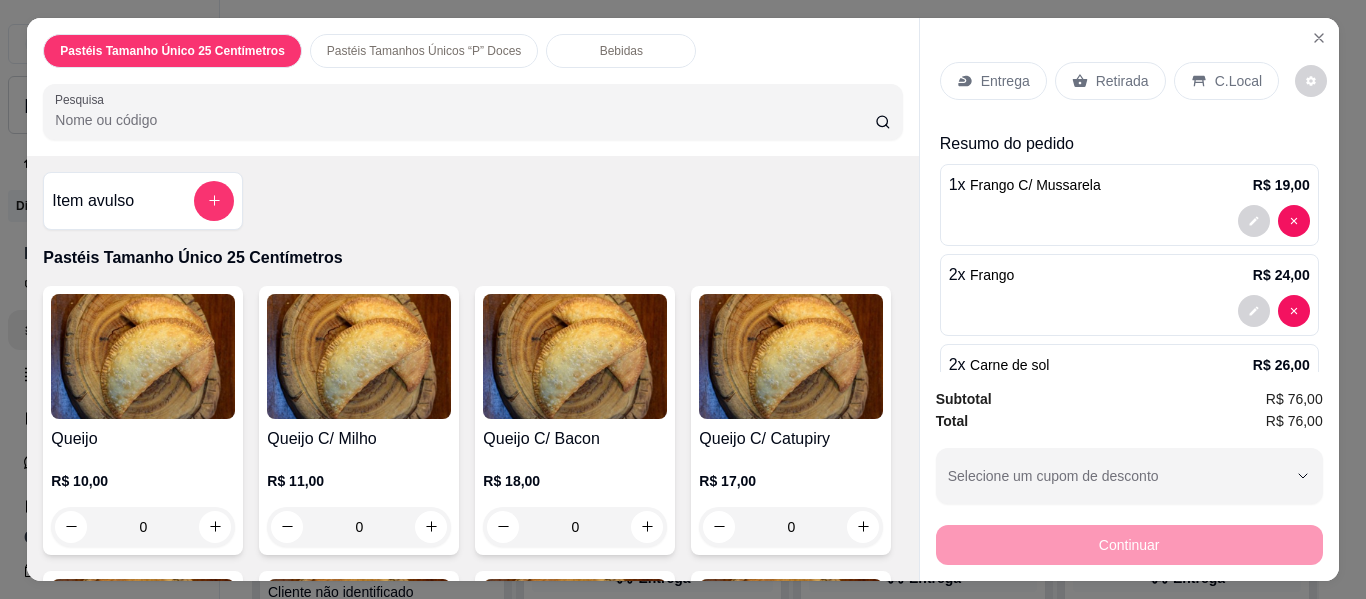 click on "Entrega" at bounding box center [1005, 81] 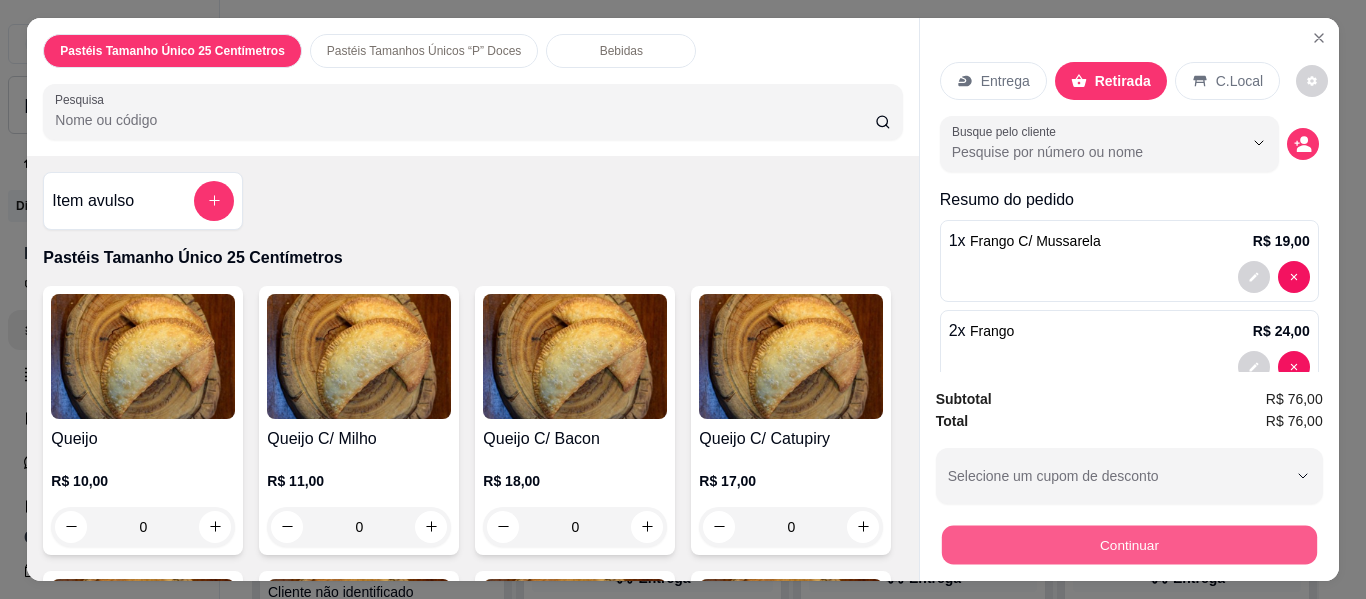 click on "Continuar" at bounding box center [1128, 545] 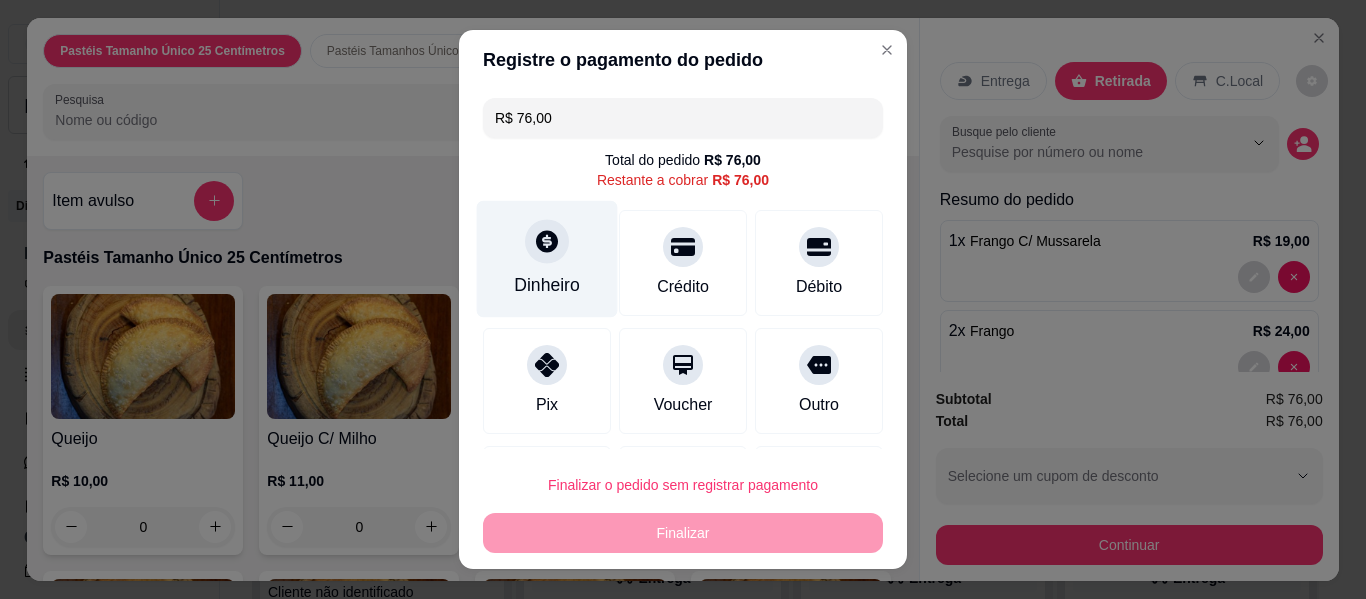click on "Dinheiro" at bounding box center (547, 259) 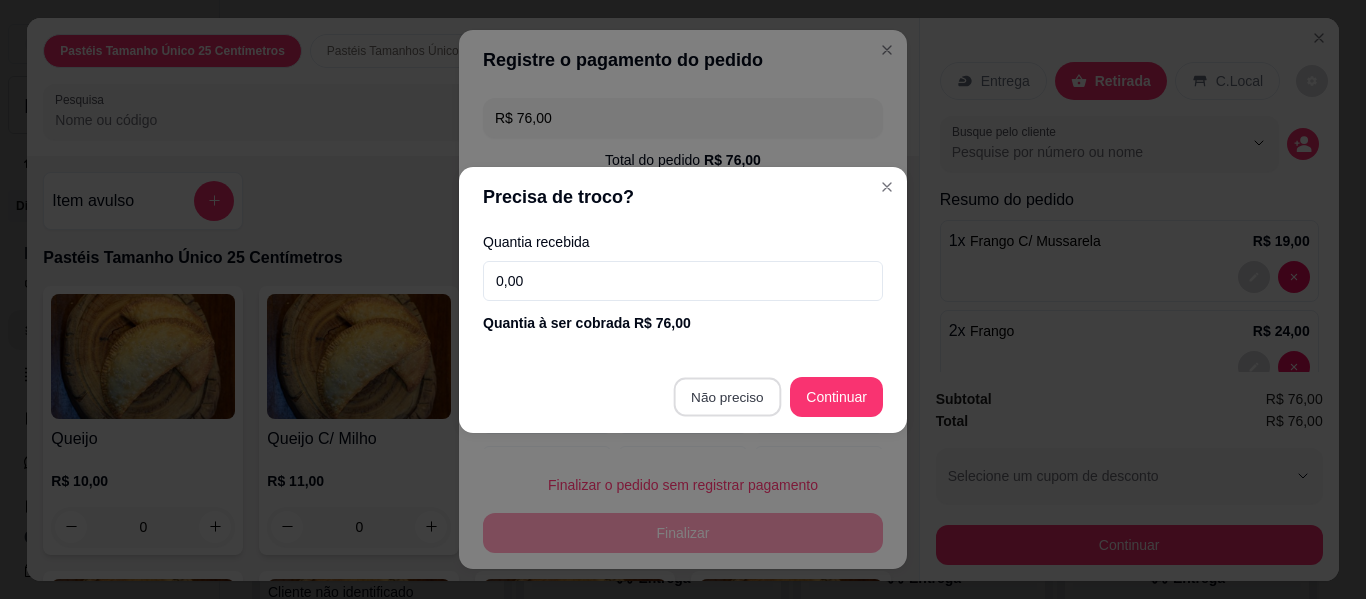 type on "R$ 0,00" 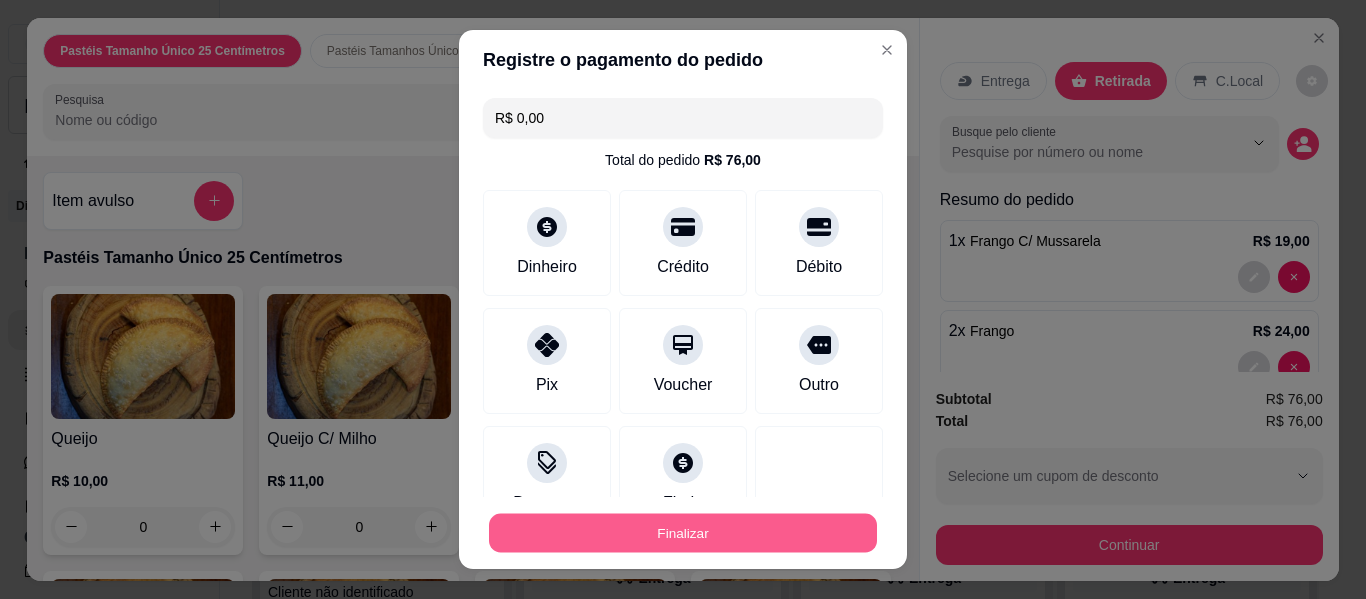 click on "Finalizar" at bounding box center [683, 533] 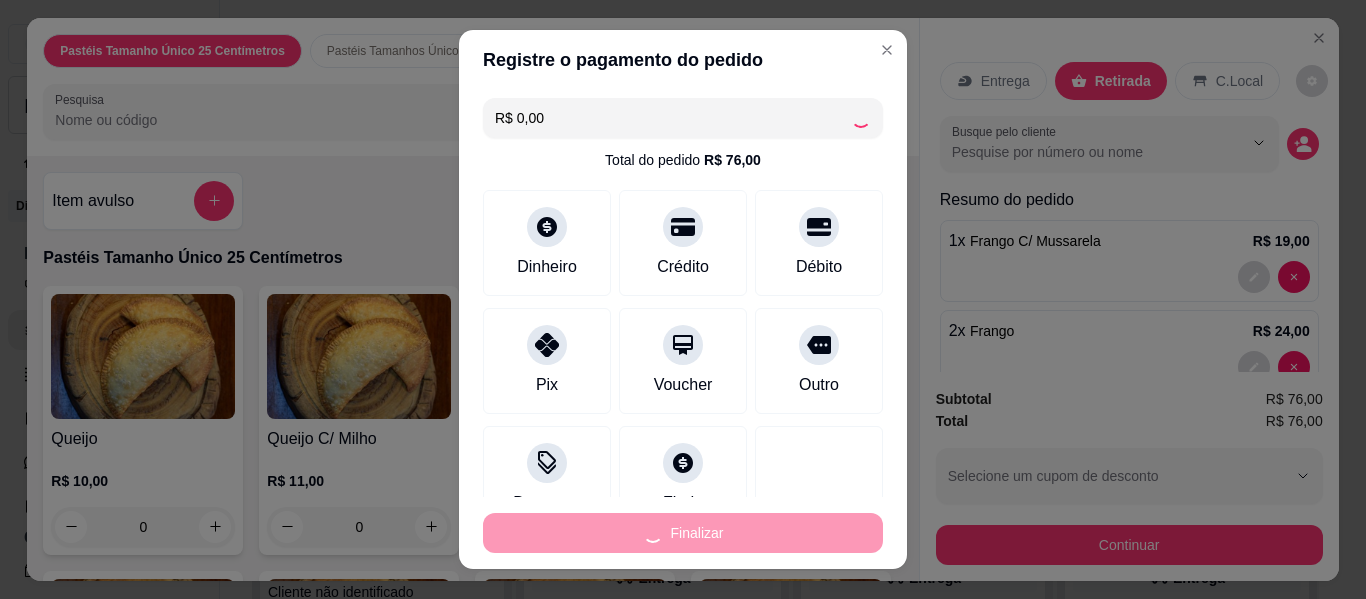 type on "0" 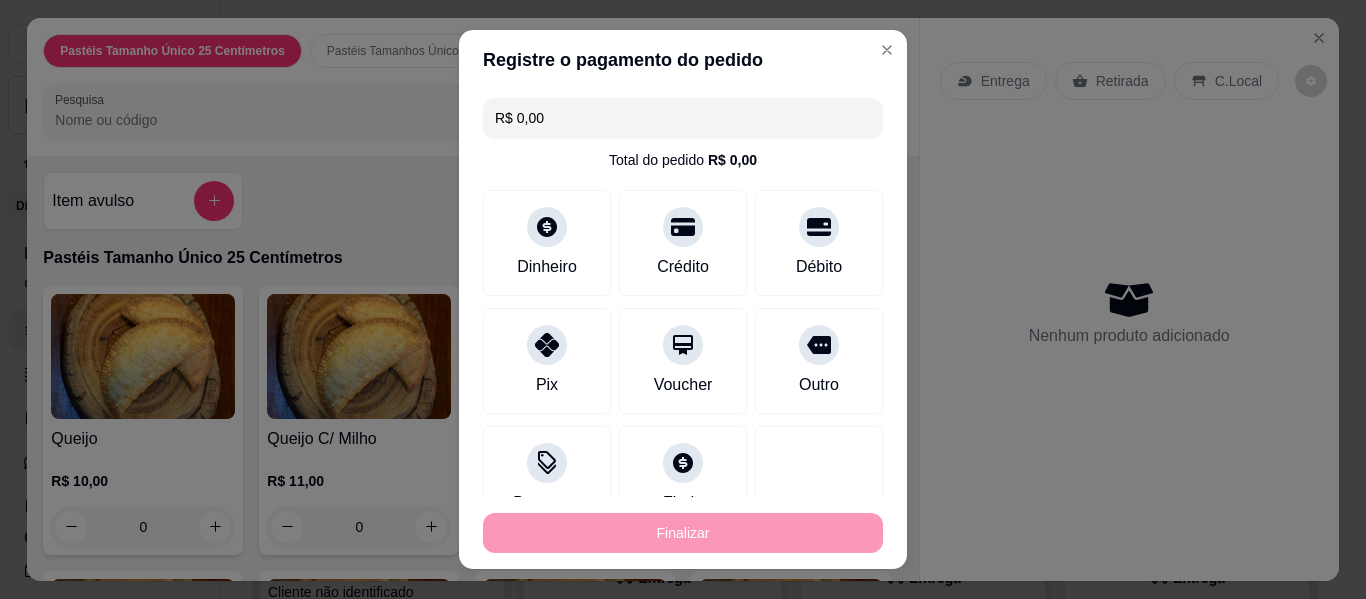 type on "-R$ 76,00" 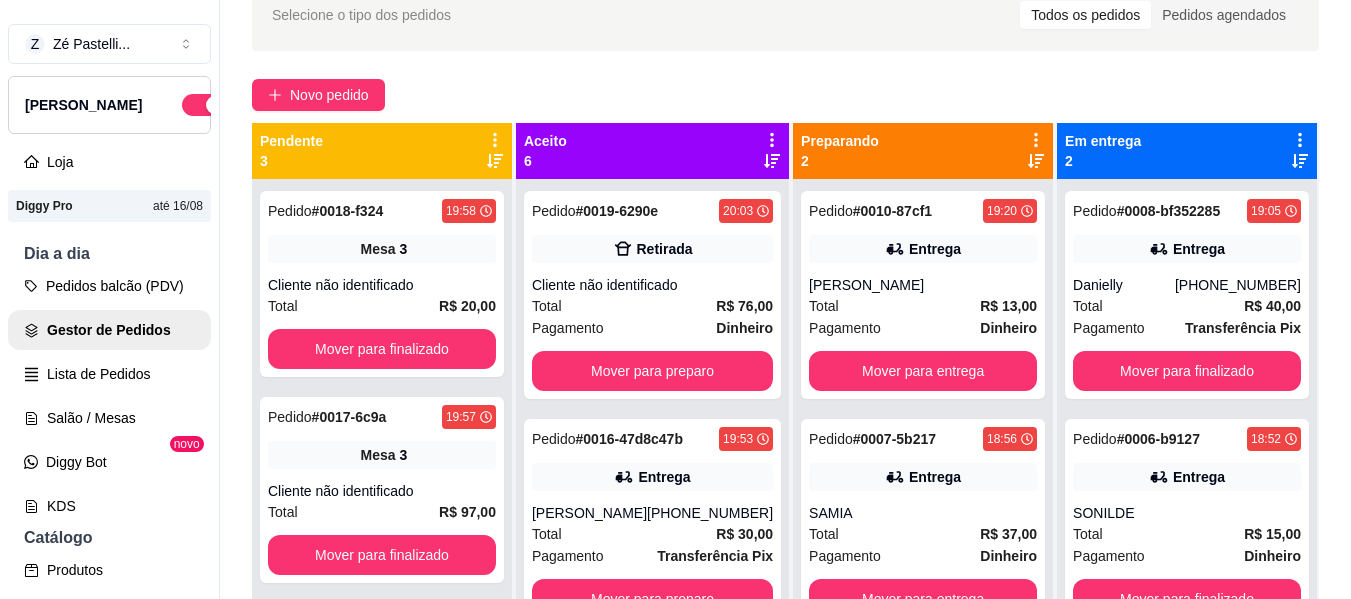 scroll, scrollTop: 160, scrollLeft: 0, axis: vertical 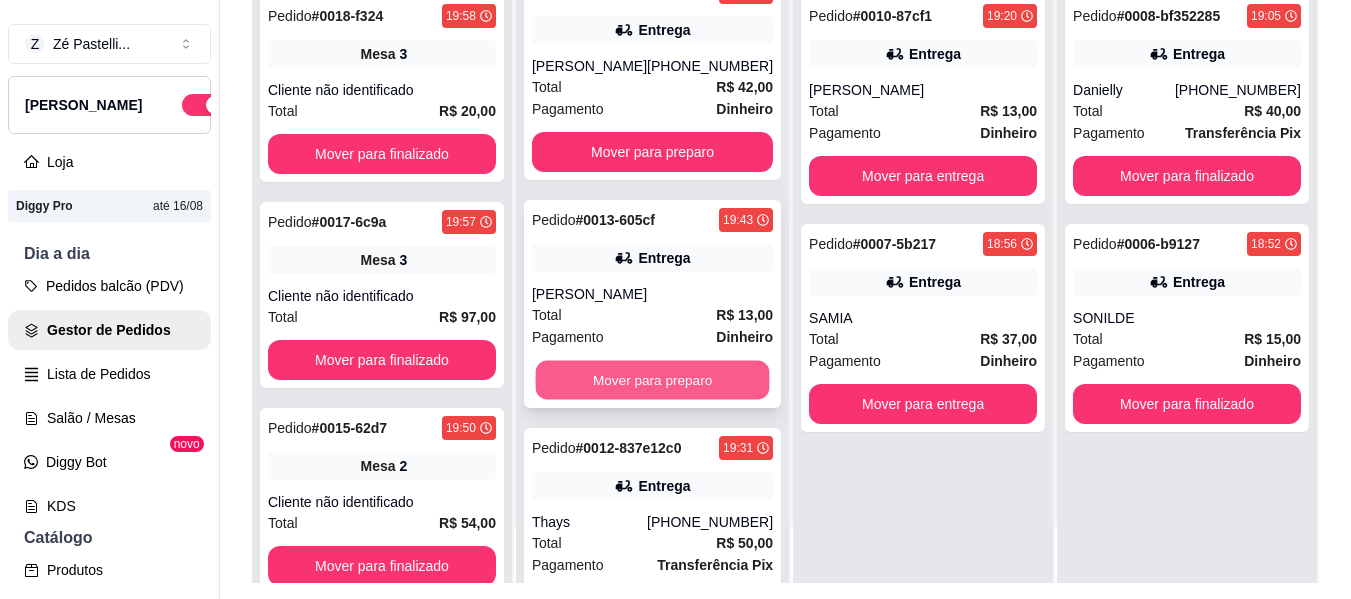 click on "Mover para preparo" at bounding box center [653, 380] 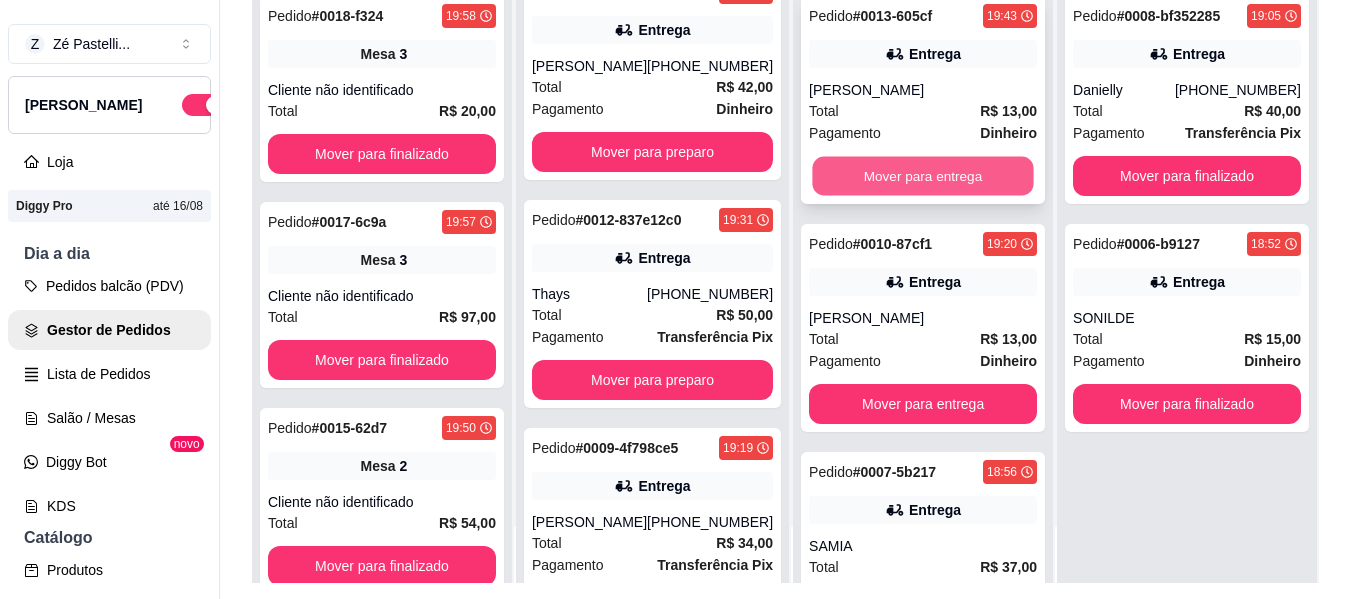 click on "Mover para entrega" at bounding box center (923, 176) 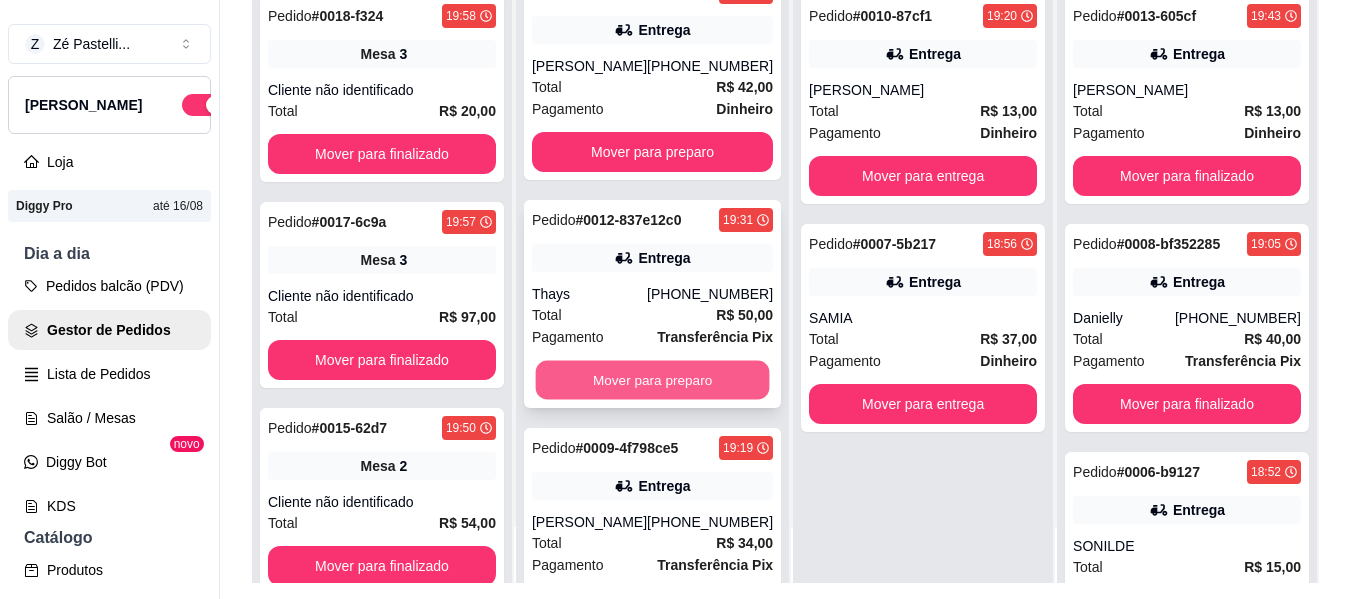 click on "Mover para preparo" at bounding box center [653, 380] 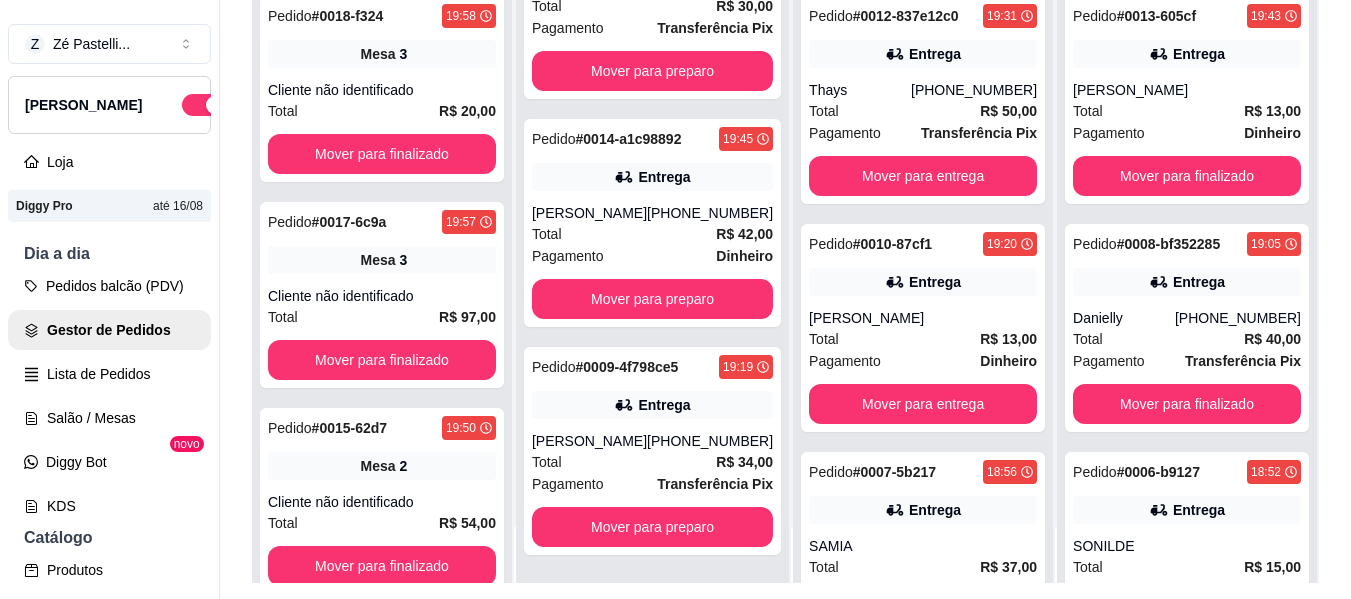 scroll, scrollTop: 333, scrollLeft: 0, axis: vertical 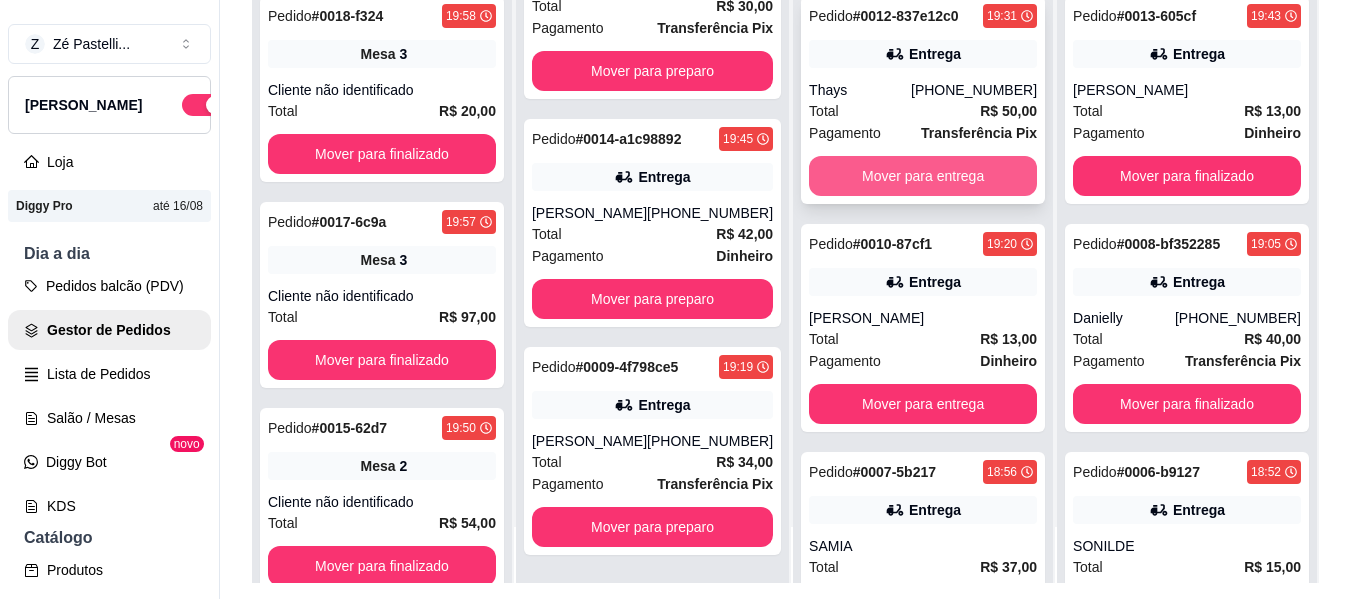 click on "Mover para entrega" at bounding box center [923, 176] 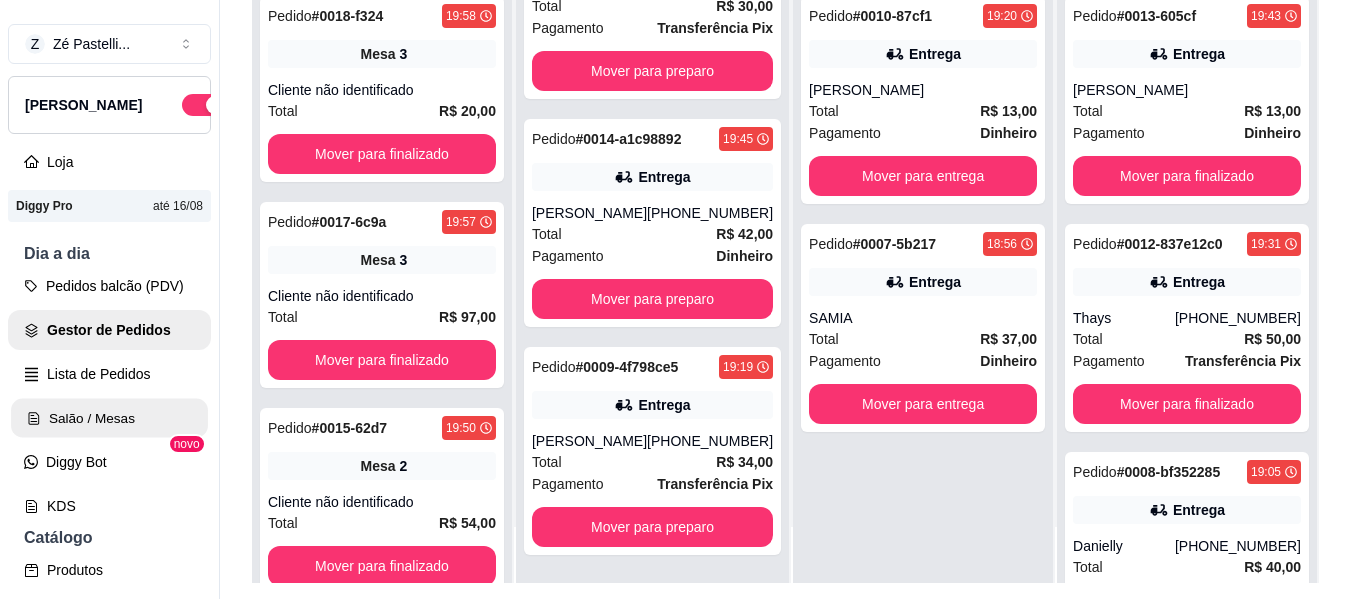 click on "Salão / Mesas" at bounding box center [109, 418] 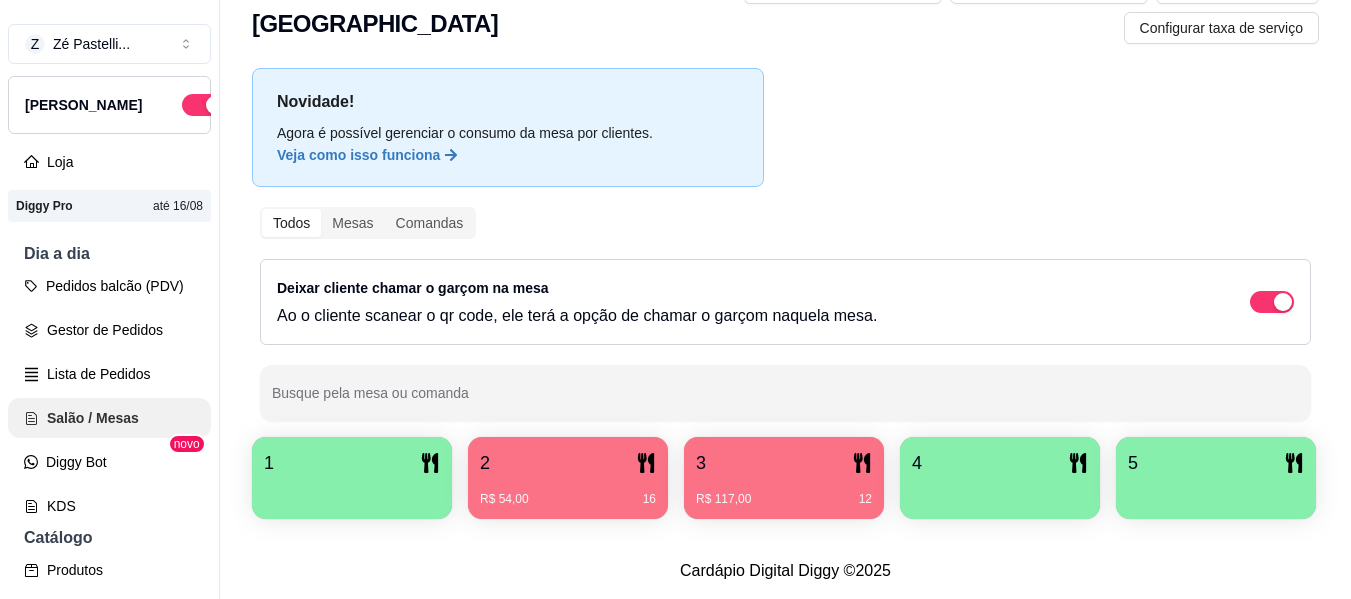 scroll, scrollTop: 0, scrollLeft: 0, axis: both 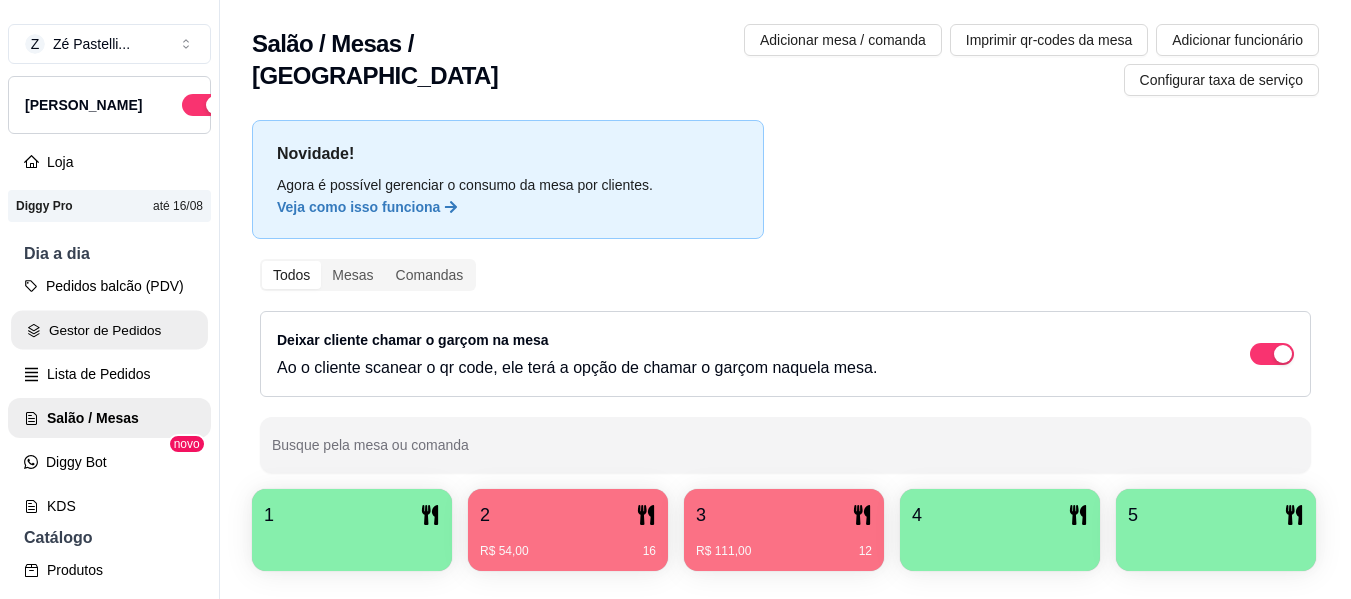 click on "Gestor de Pedidos" at bounding box center (109, 330) 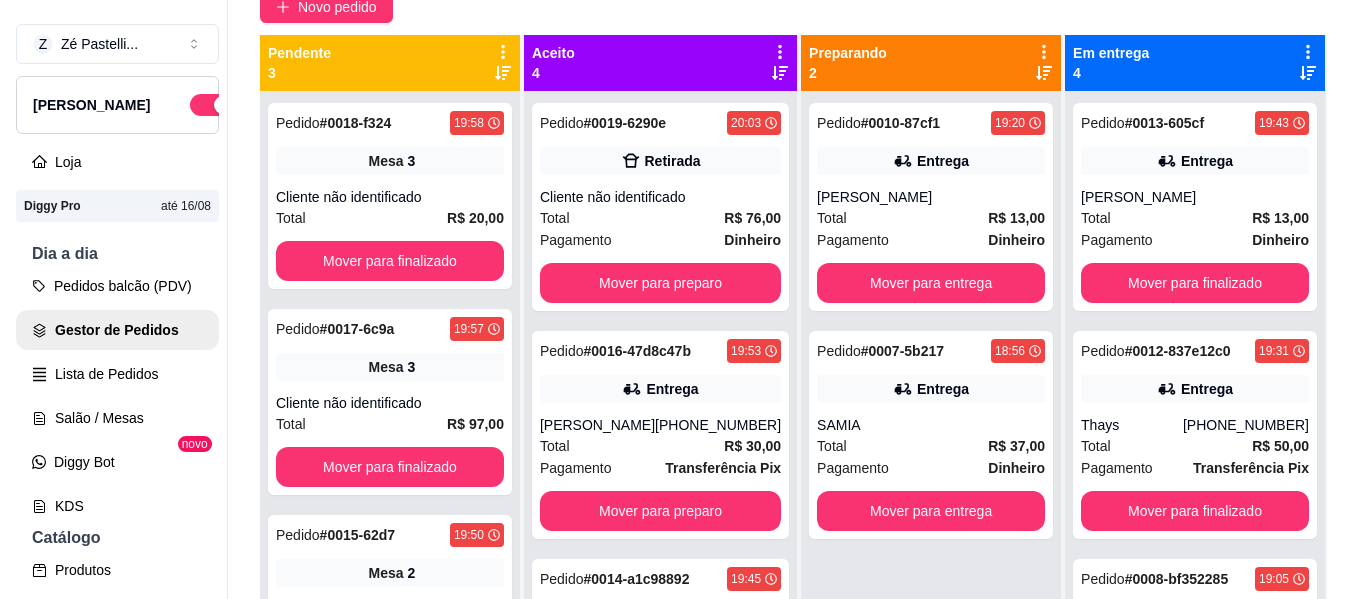 scroll, scrollTop: 200, scrollLeft: 0, axis: vertical 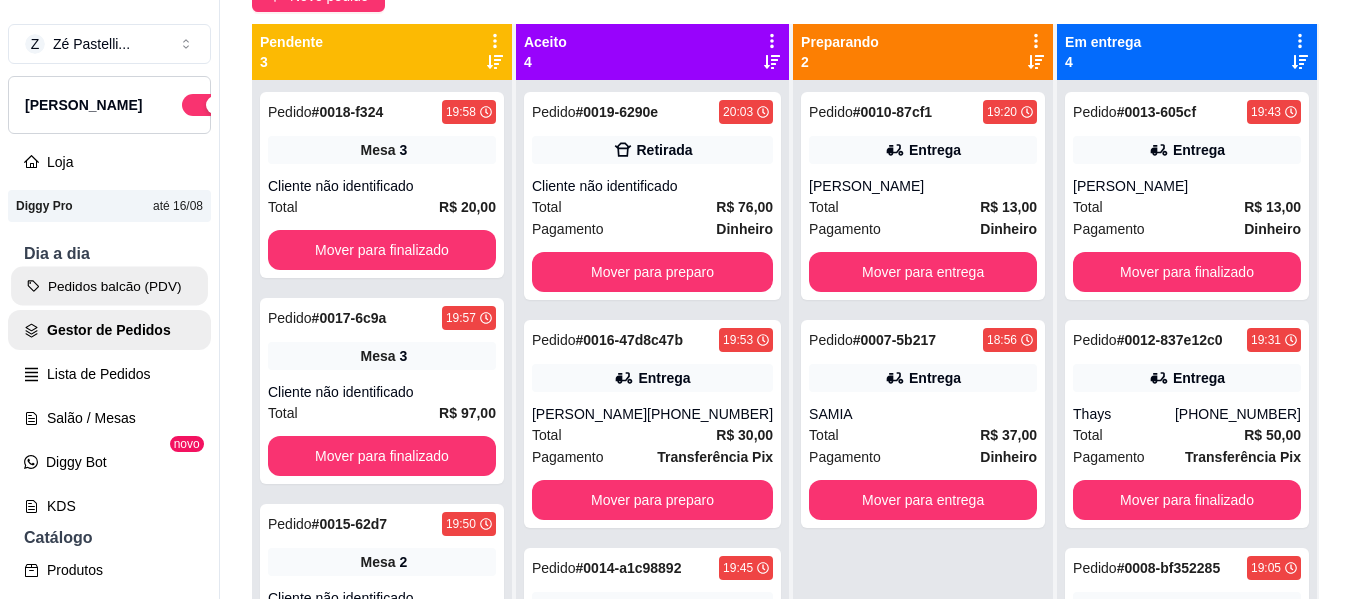 click on "Pedidos balcão (PDV)" at bounding box center (109, 286) 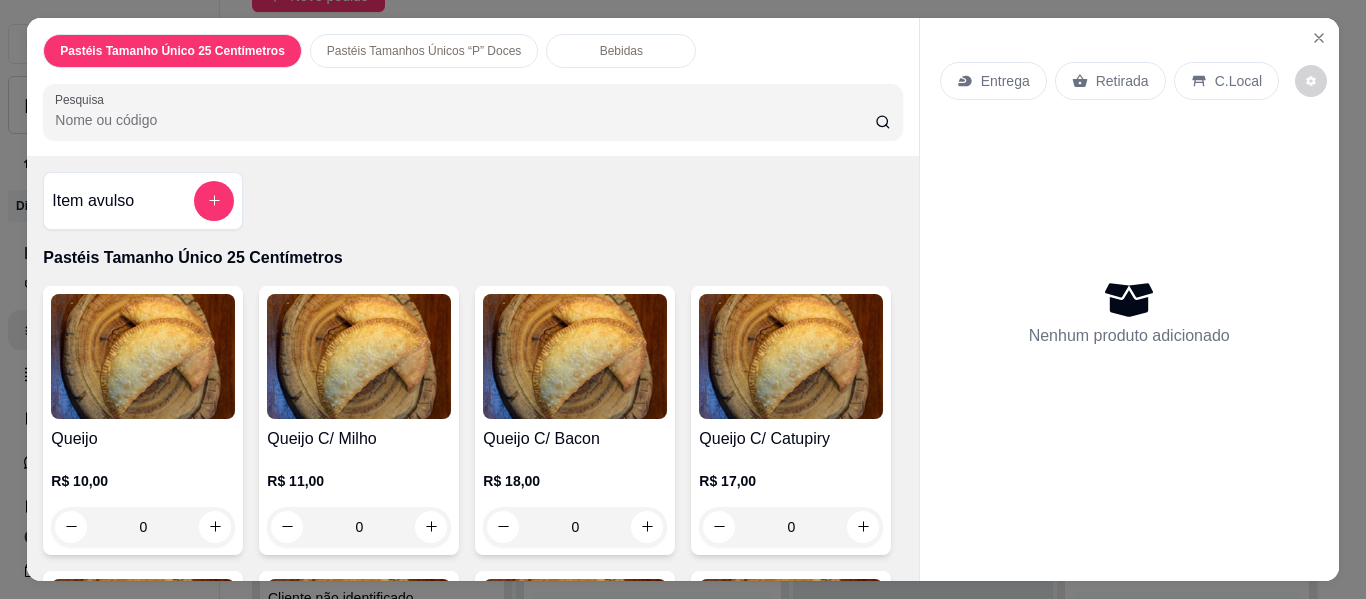 click on "0" at bounding box center [143, 527] 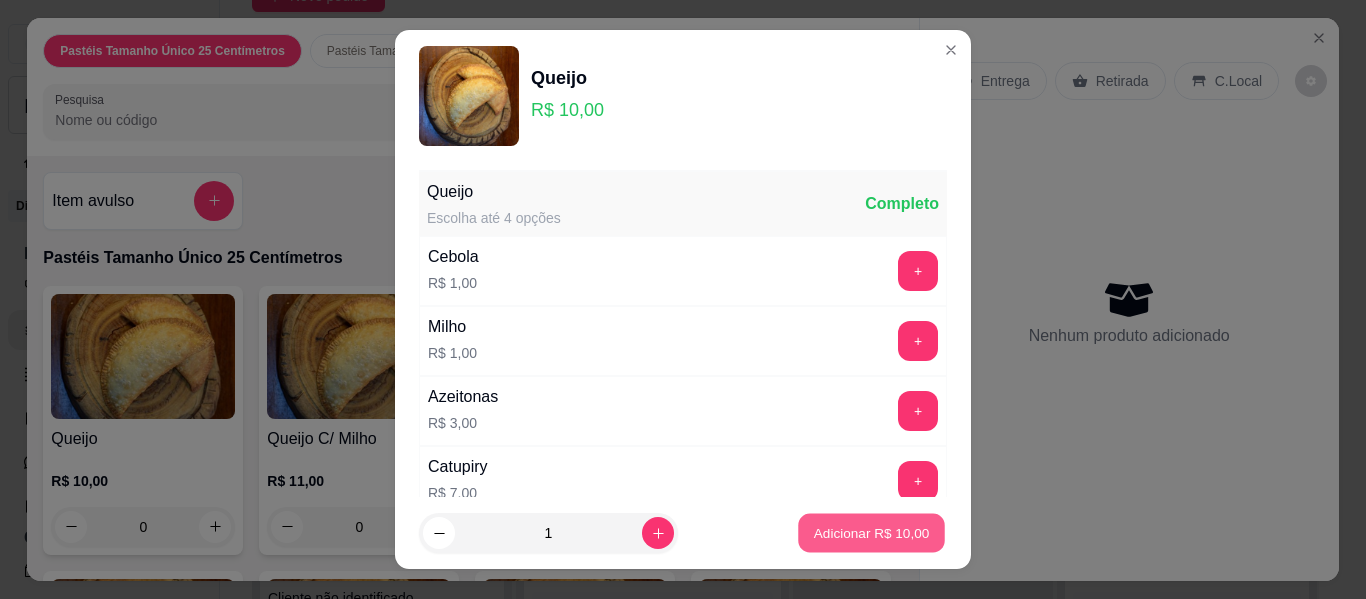click on "Adicionar   R$ 10,00" at bounding box center [872, 532] 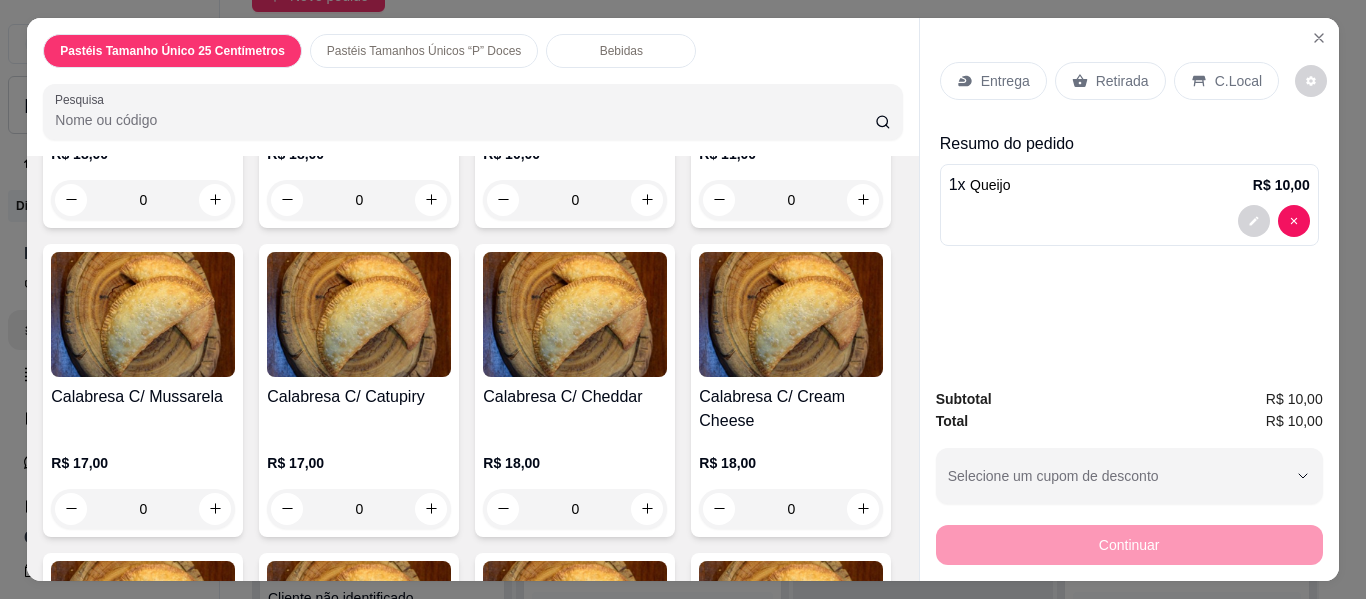 scroll, scrollTop: 640, scrollLeft: 0, axis: vertical 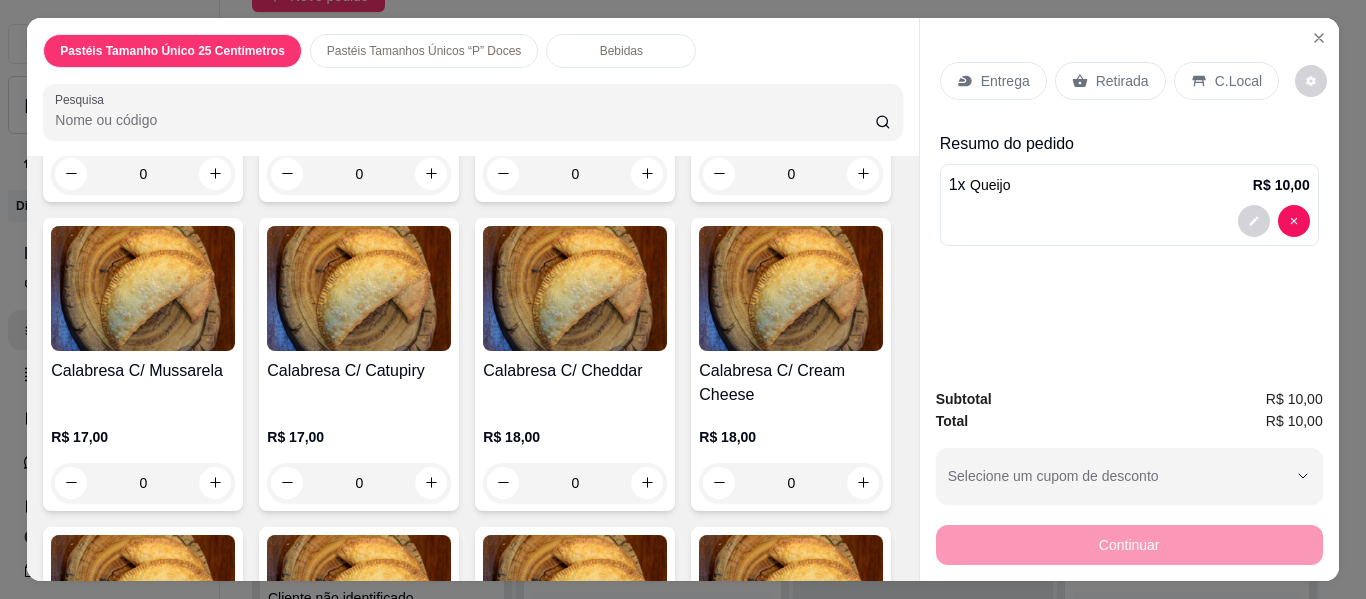 click on "0" at bounding box center (575, 174) 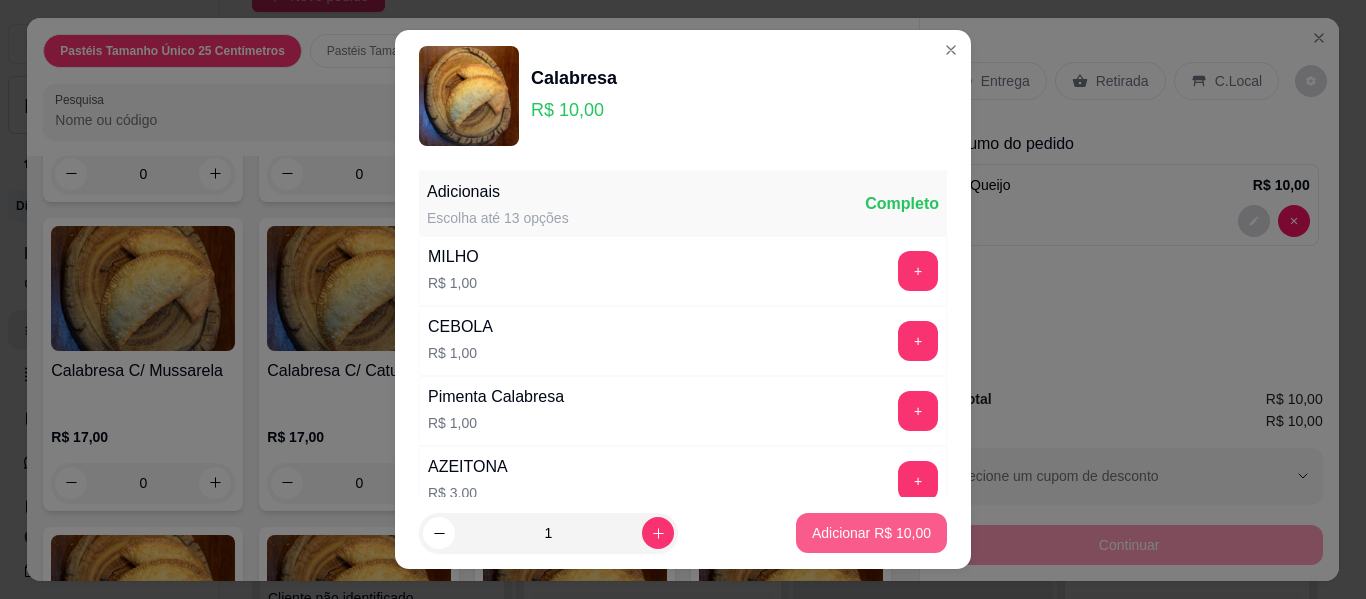 click on "Adicionar   R$ 10,00" at bounding box center [871, 533] 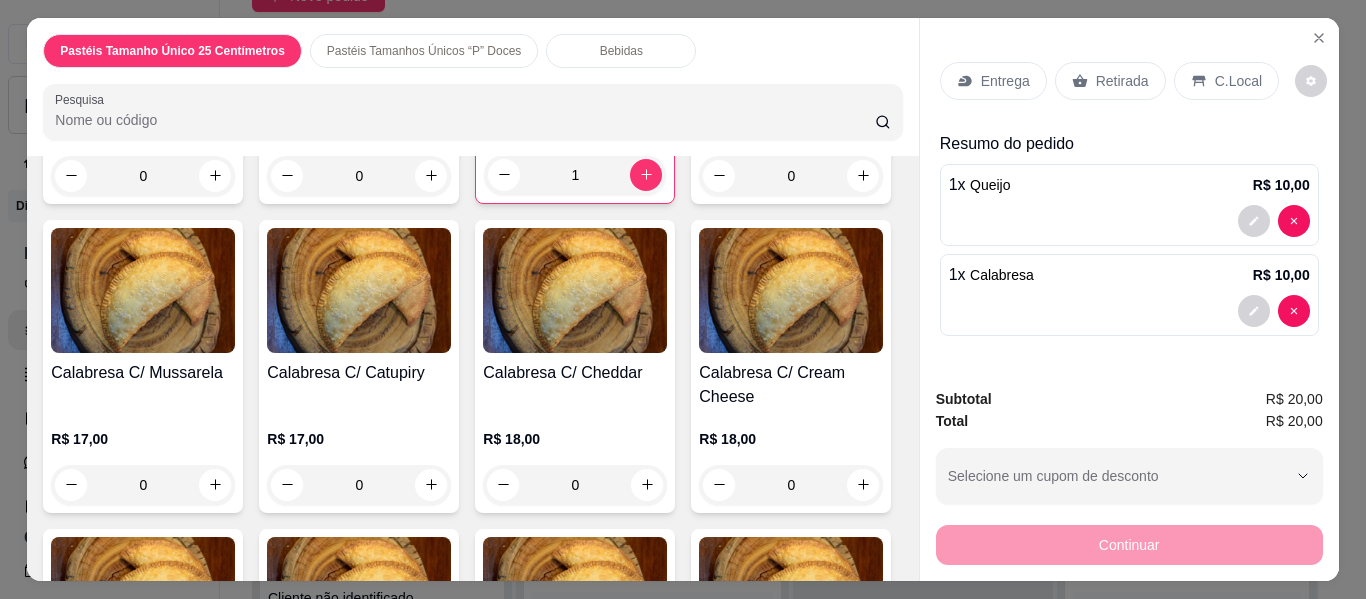 click on "Entrega" at bounding box center (1005, 81) 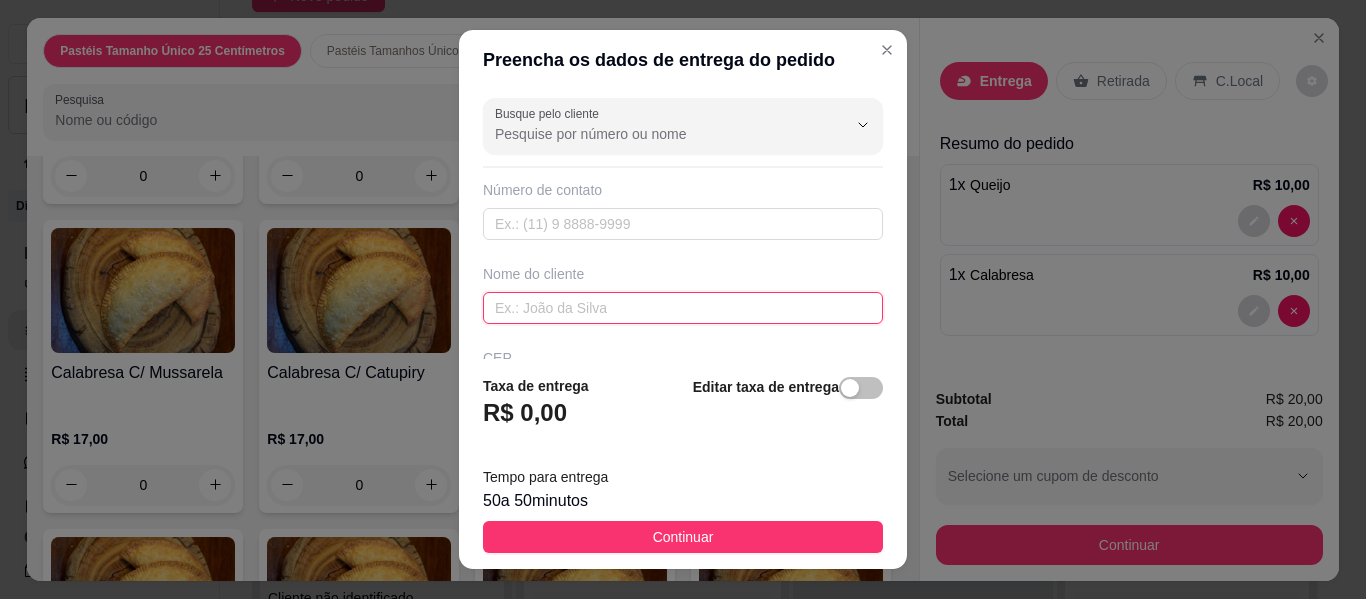 click at bounding box center (683, 308) 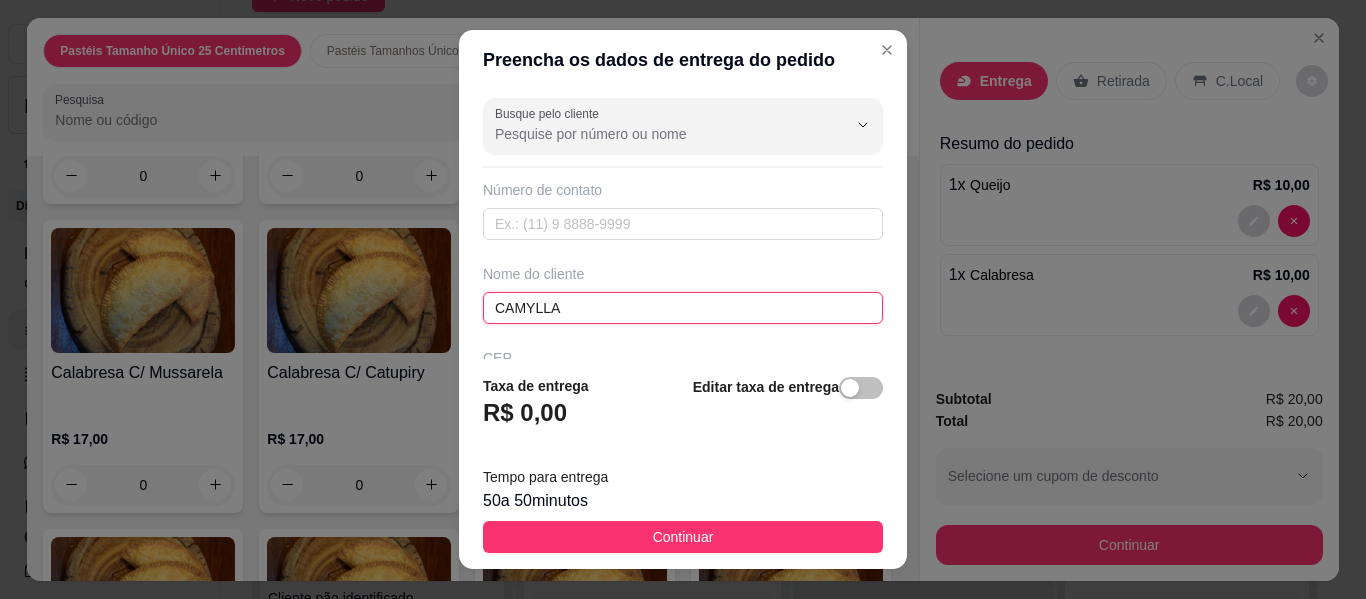 type on "CAMYLLA" 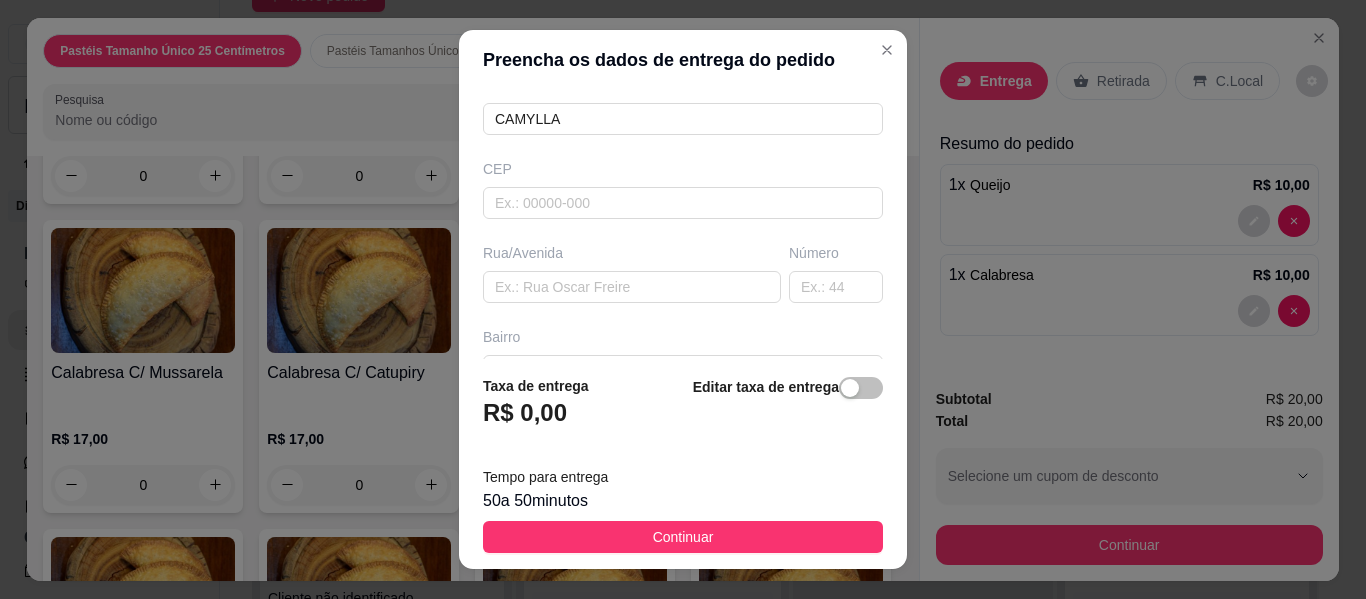 scroll, scrollTop: 200, scrollLeft: 0, axis: vertical 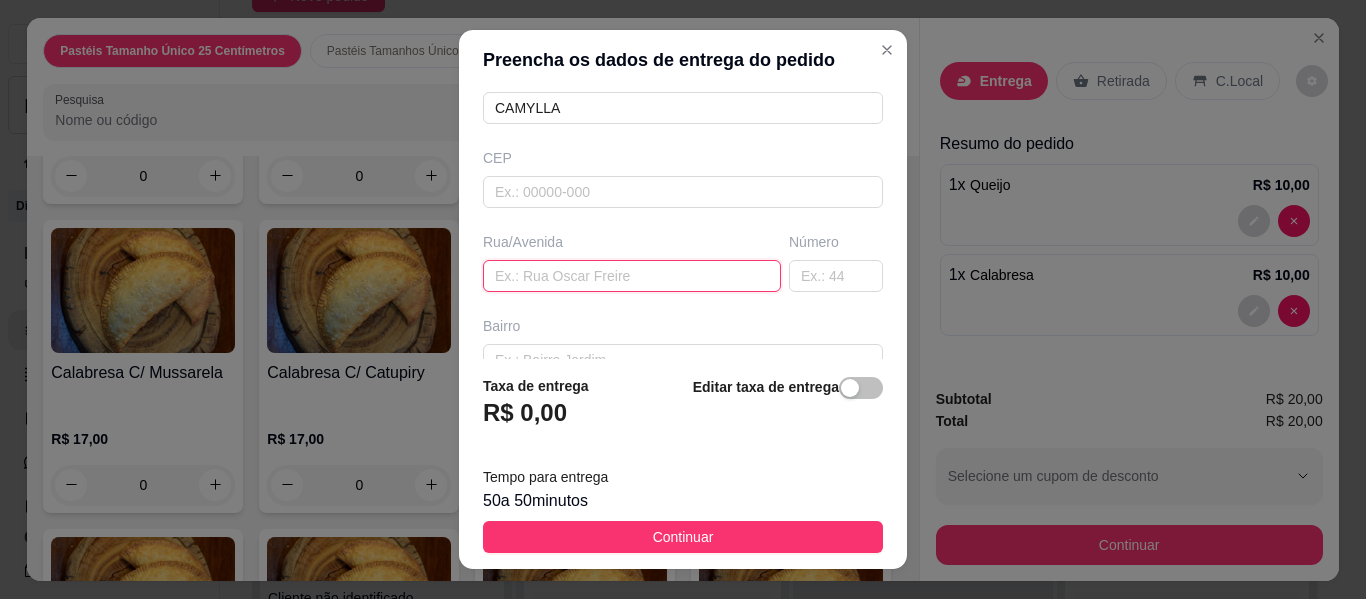click at bounding box center (632, 276) 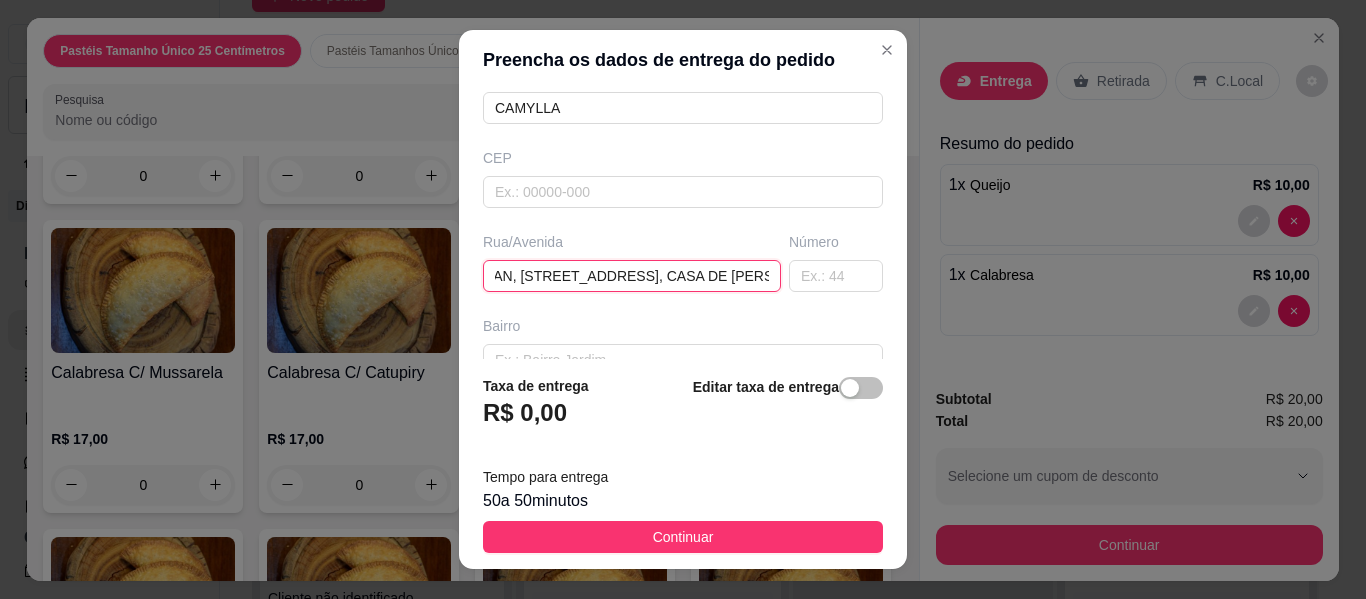 scroll, scrollTop: 0, scrollLeft: 212, axis: horizontal 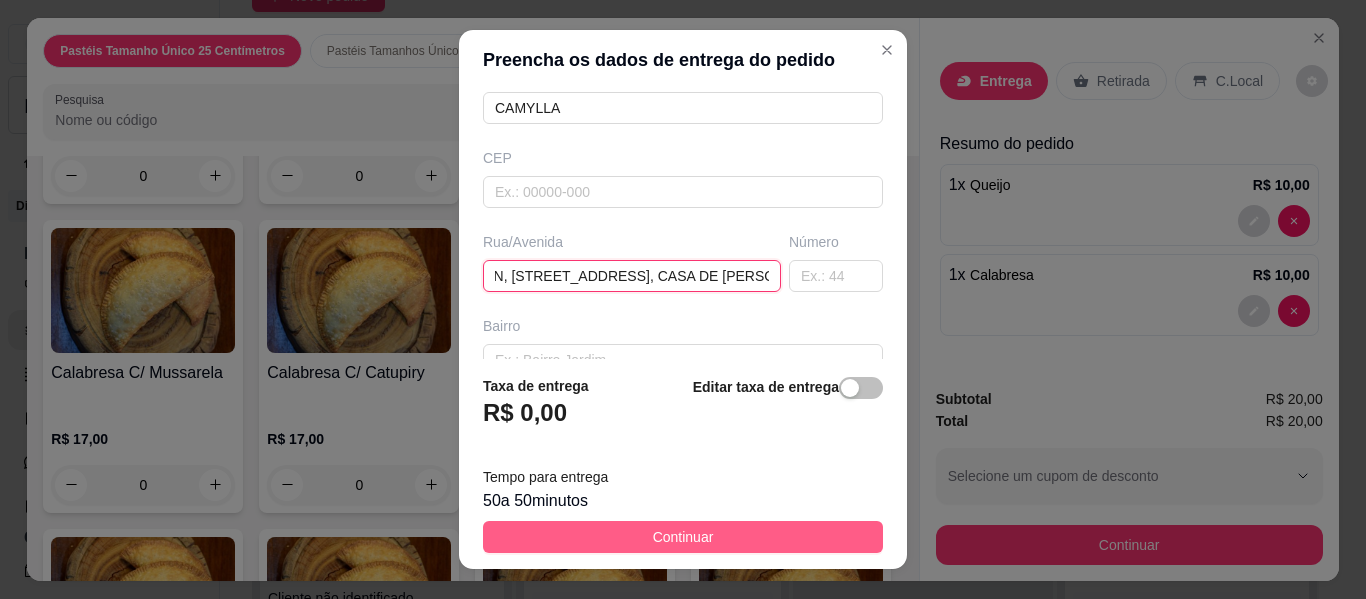 type on "[PERSON_NAME] TRAS DOGEAN, [STREET_ADDRESS], CASA DE [PERSON_NAME]" 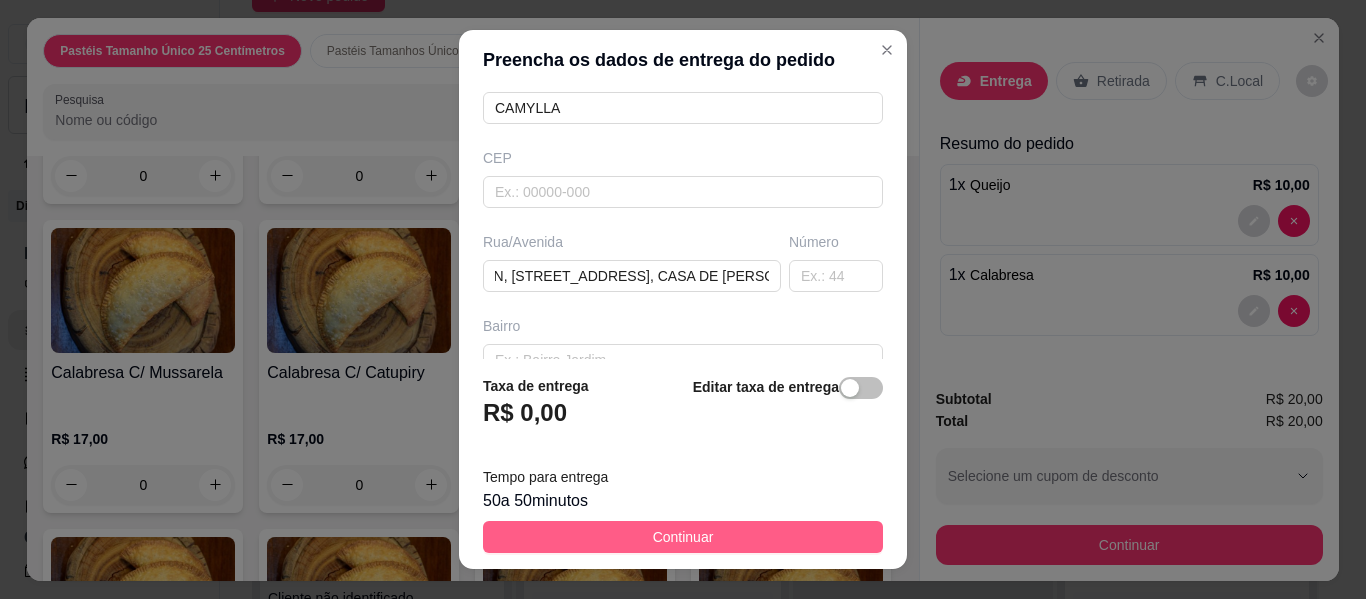 scroll, scrollTop: 0, scrollLeft: 0, axis: both 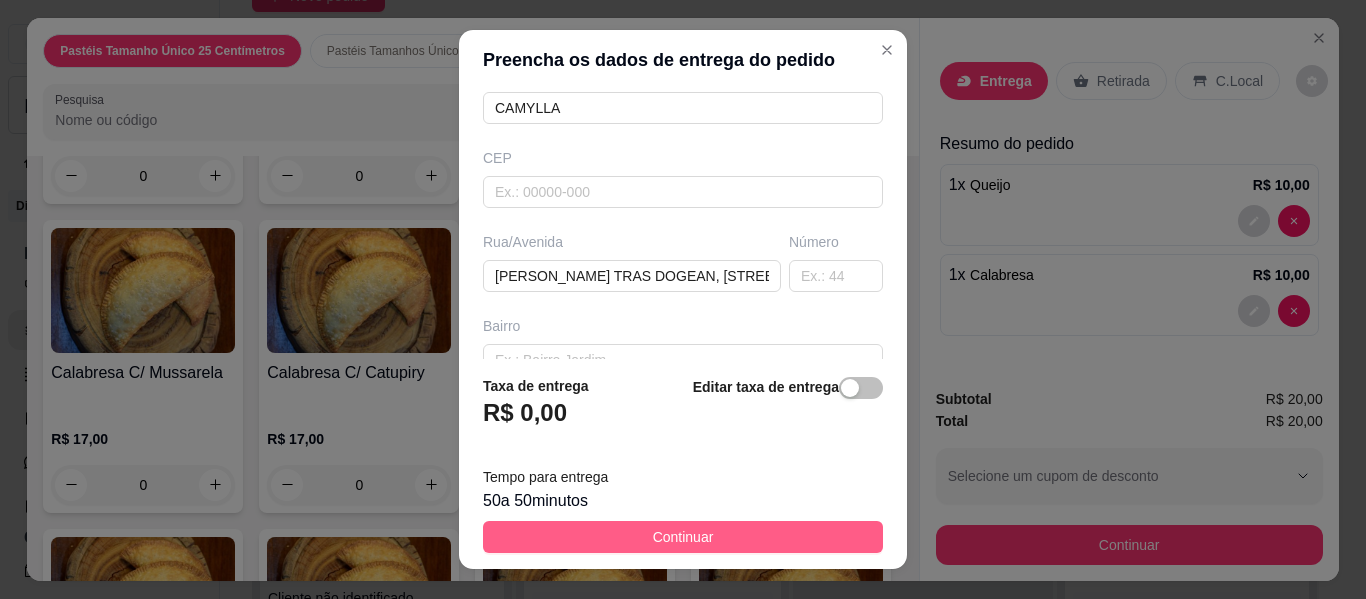 click on "Continuar" at bounding box center (683, 537) 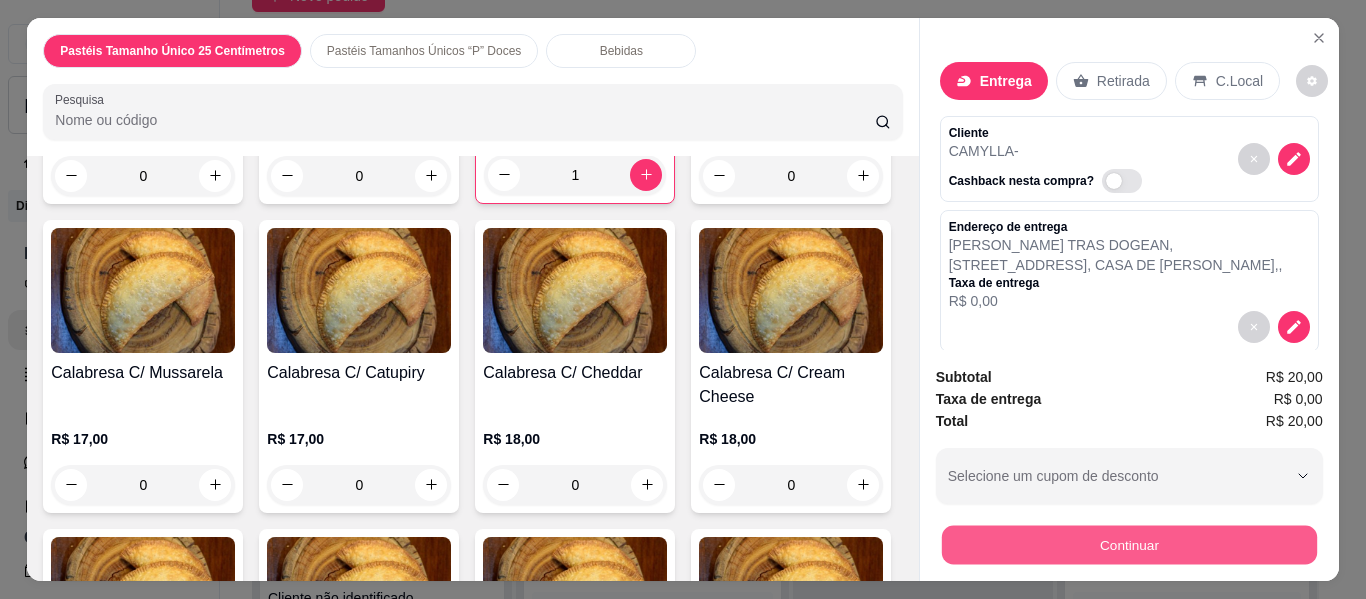 click on "Continuar" at bounding box center [1128, 545] 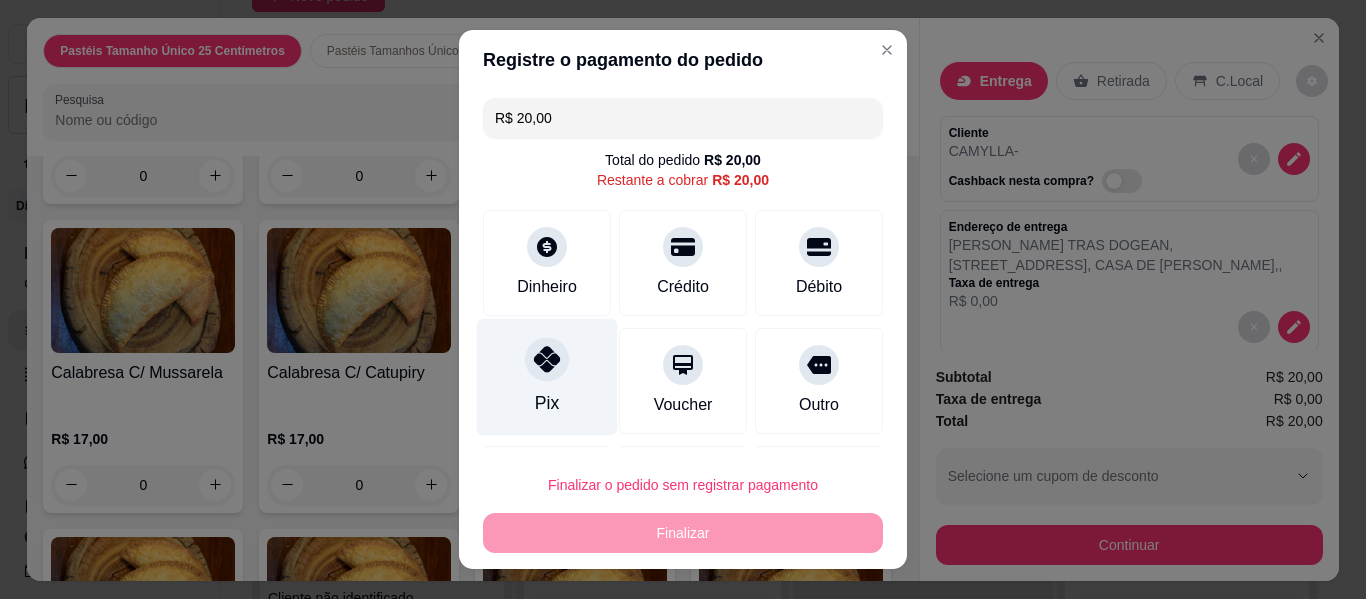 click at bounding box center [547, 359] 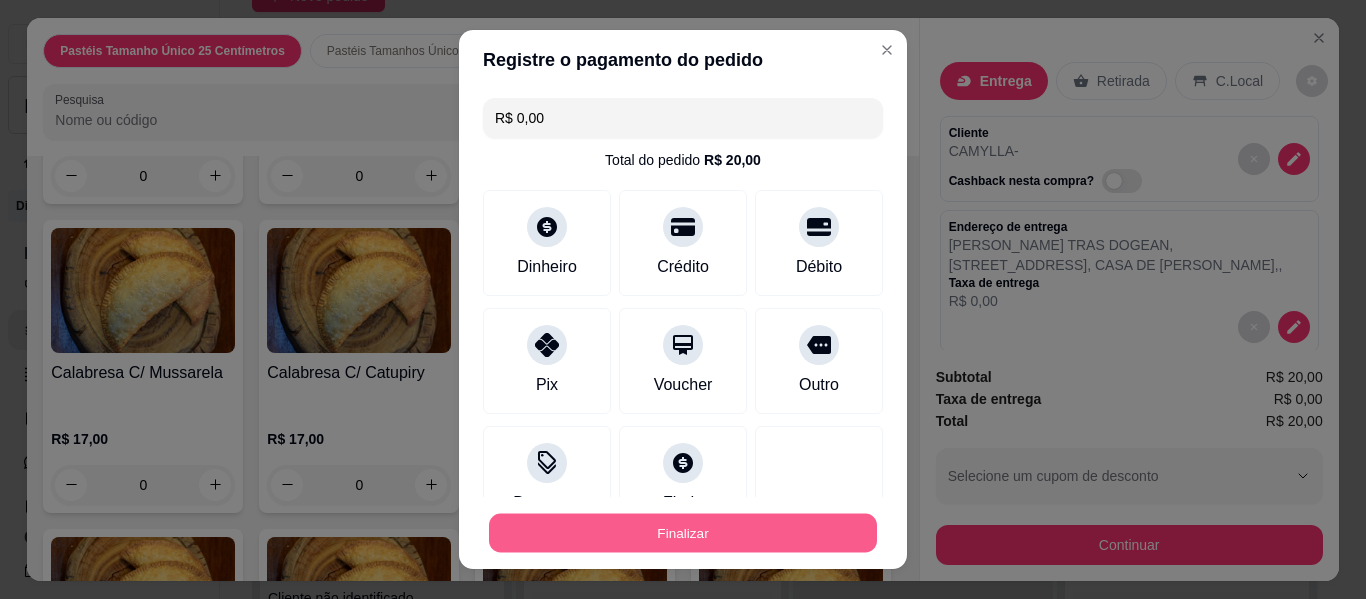 click on "Finalizar" at bounding box center [683, 533] 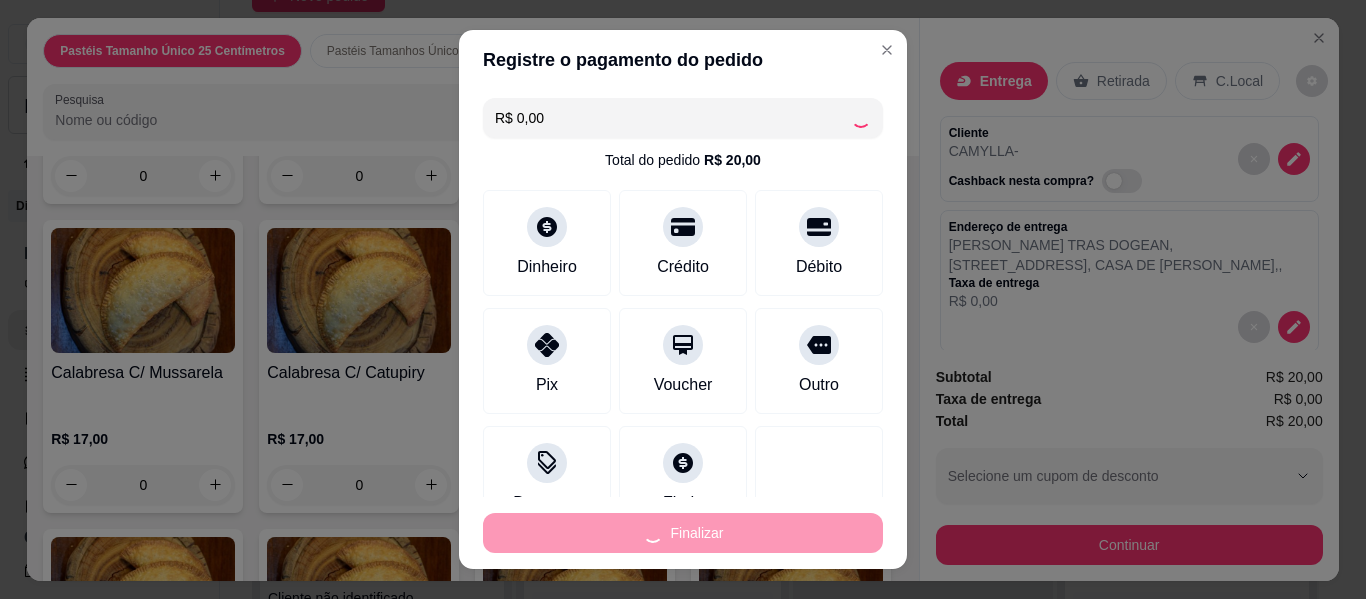type on "0" 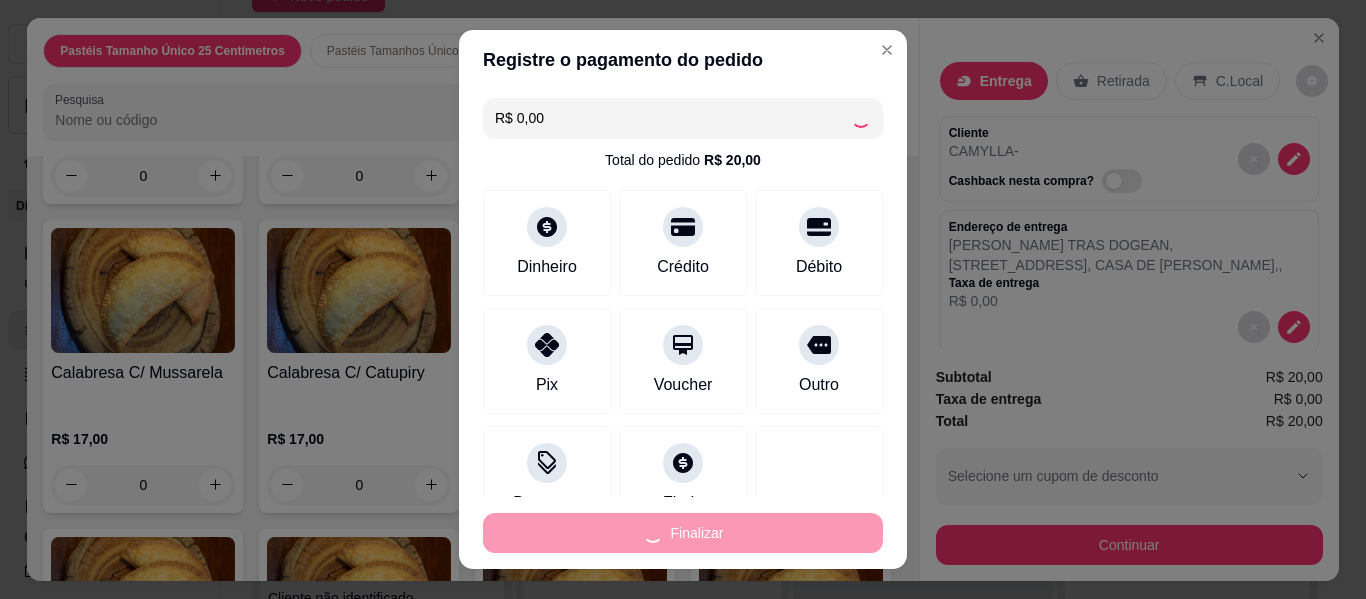 type on "0" 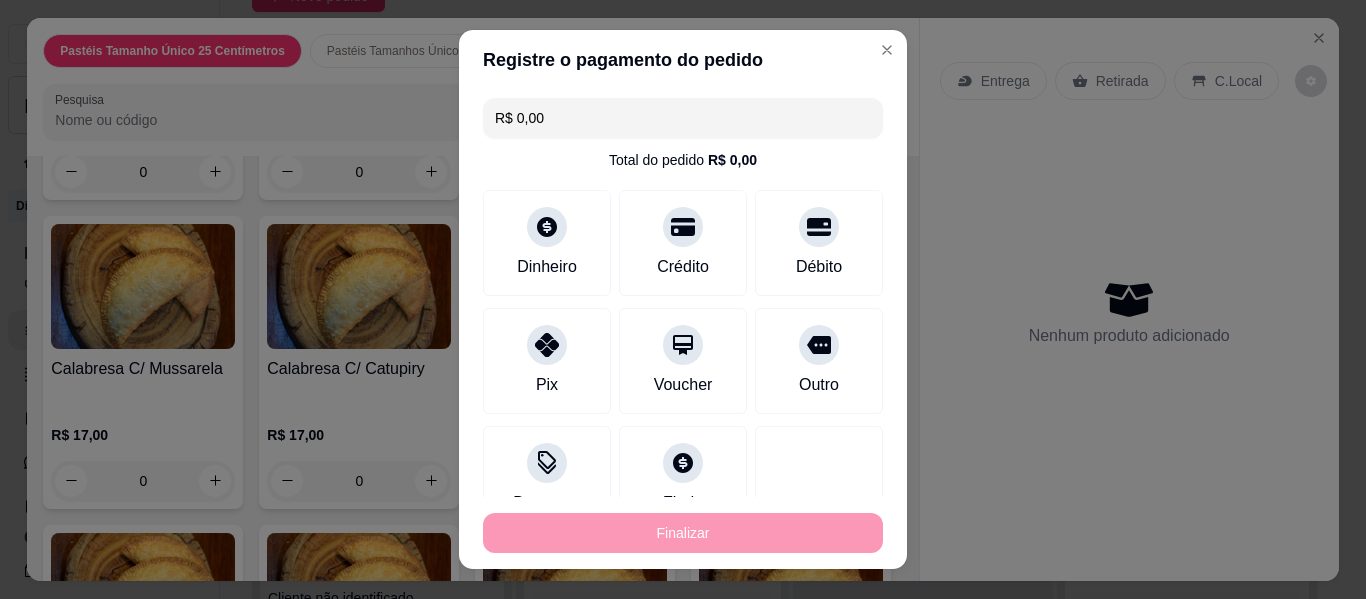 type on "-R$ 20,00" 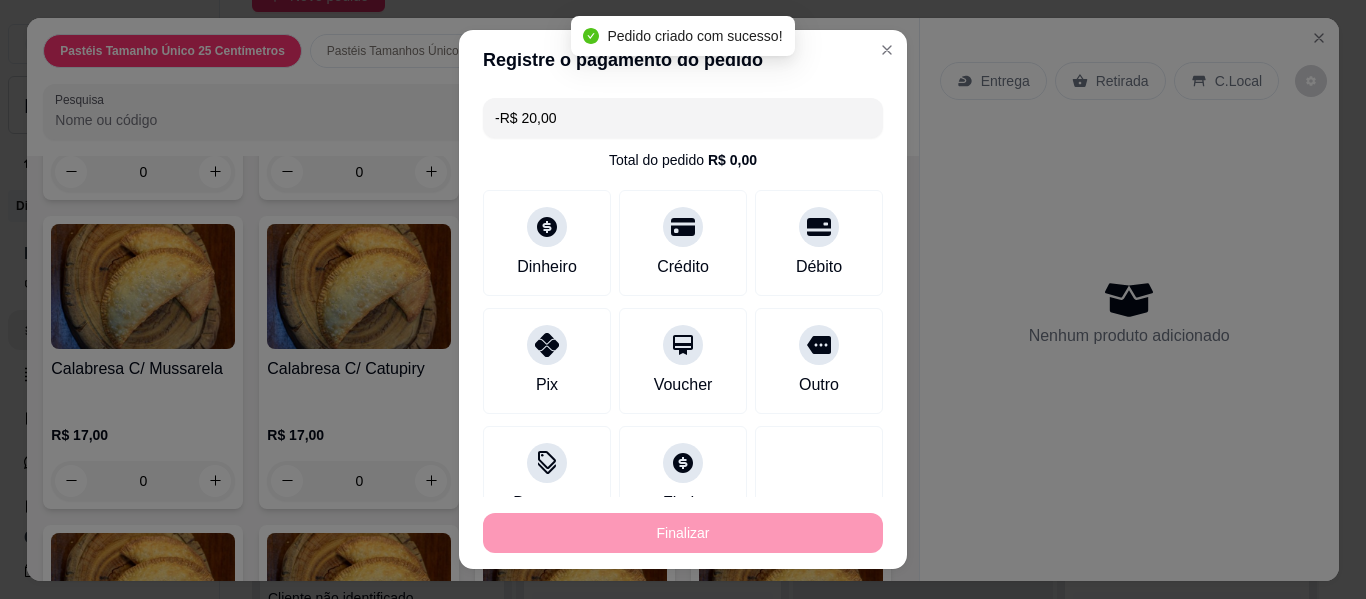 scroll, scrollTop: 638, scrollLeft: 0, axis: vertical 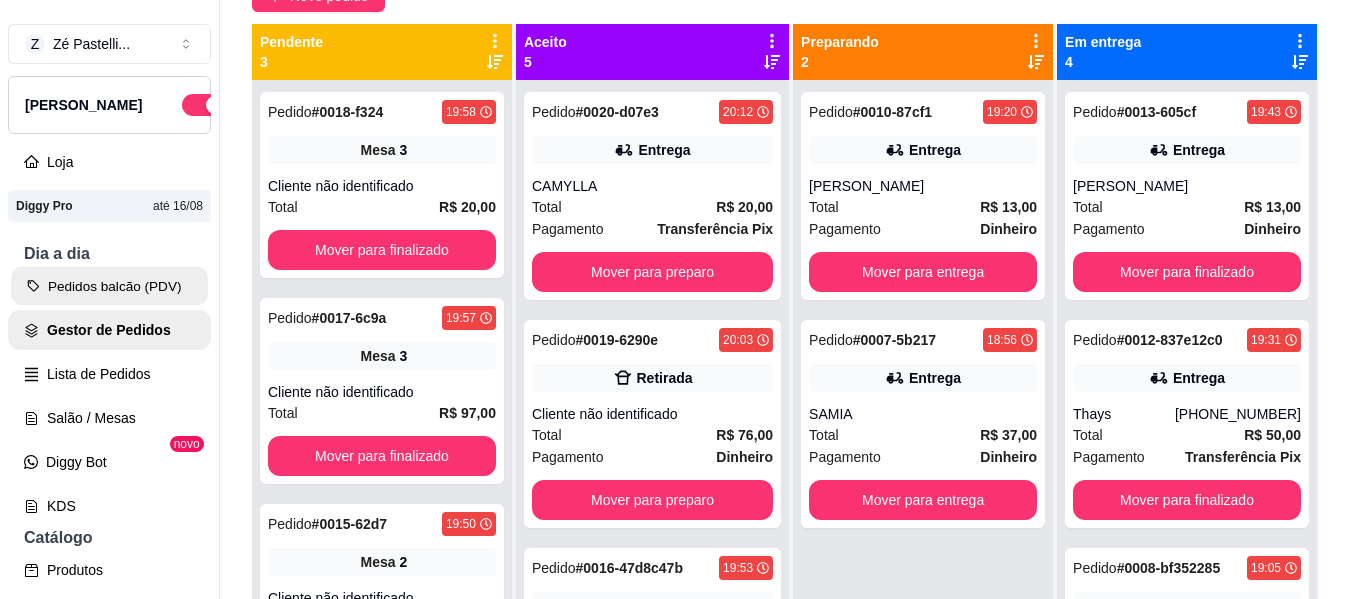 click on "Pedidos balcão (PDV)" at bounding box center [109, 286] 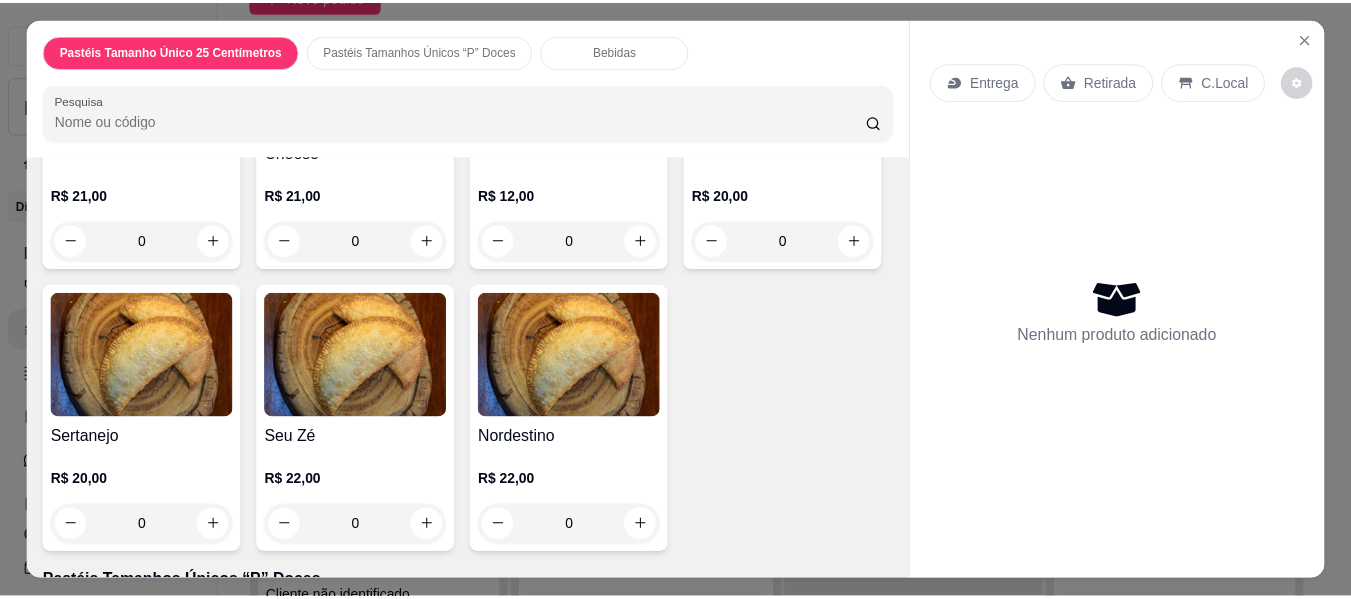 scroll, scrollTop: 3000, scrollLeft: 0, axis: vertical 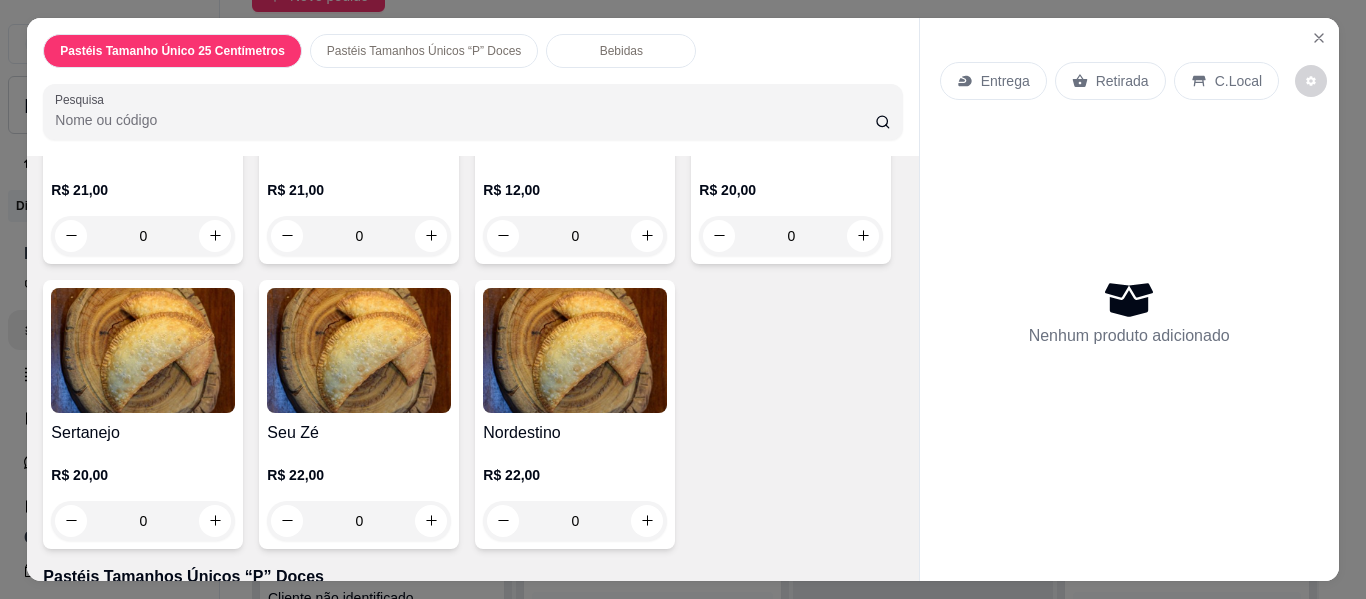 click on "0" at bounding box center (143, -73) 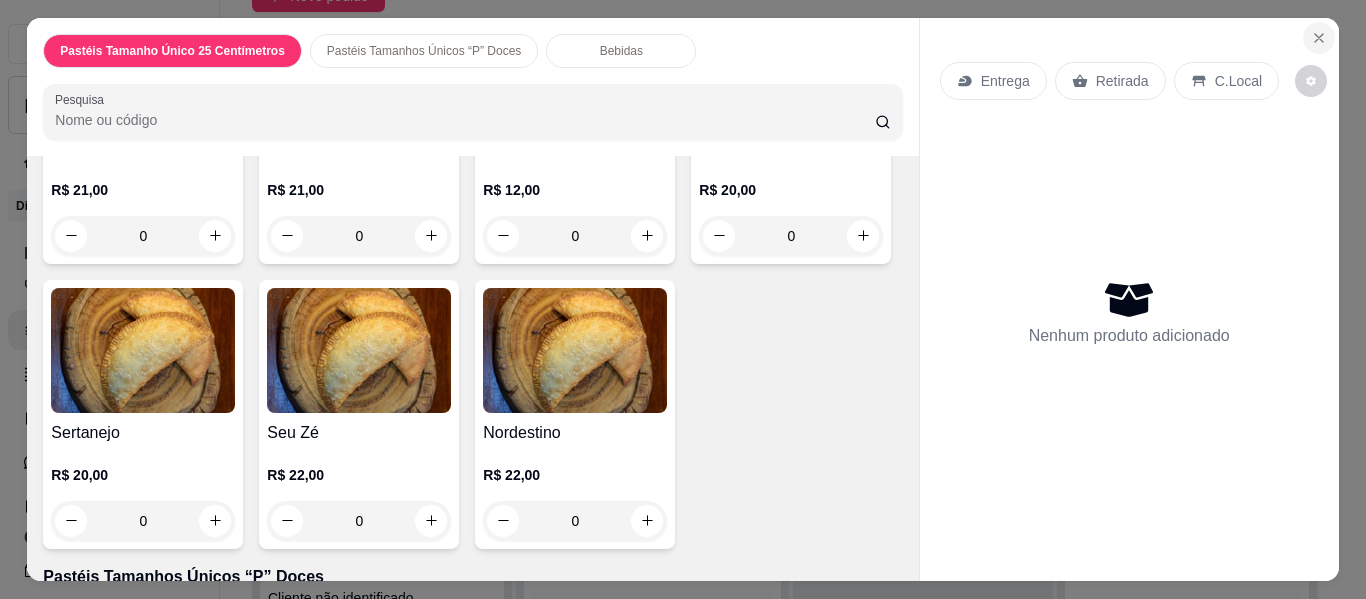 click 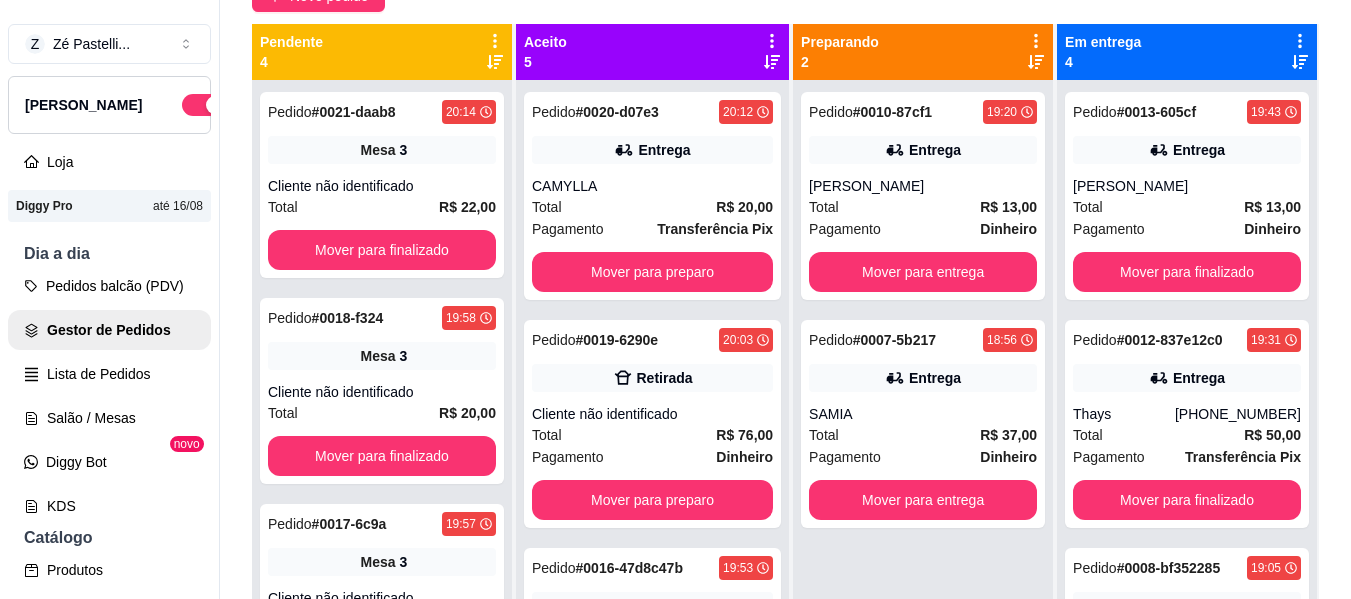 scroll, scrollTop: 240, scrollLeft: 0, axis: vertical 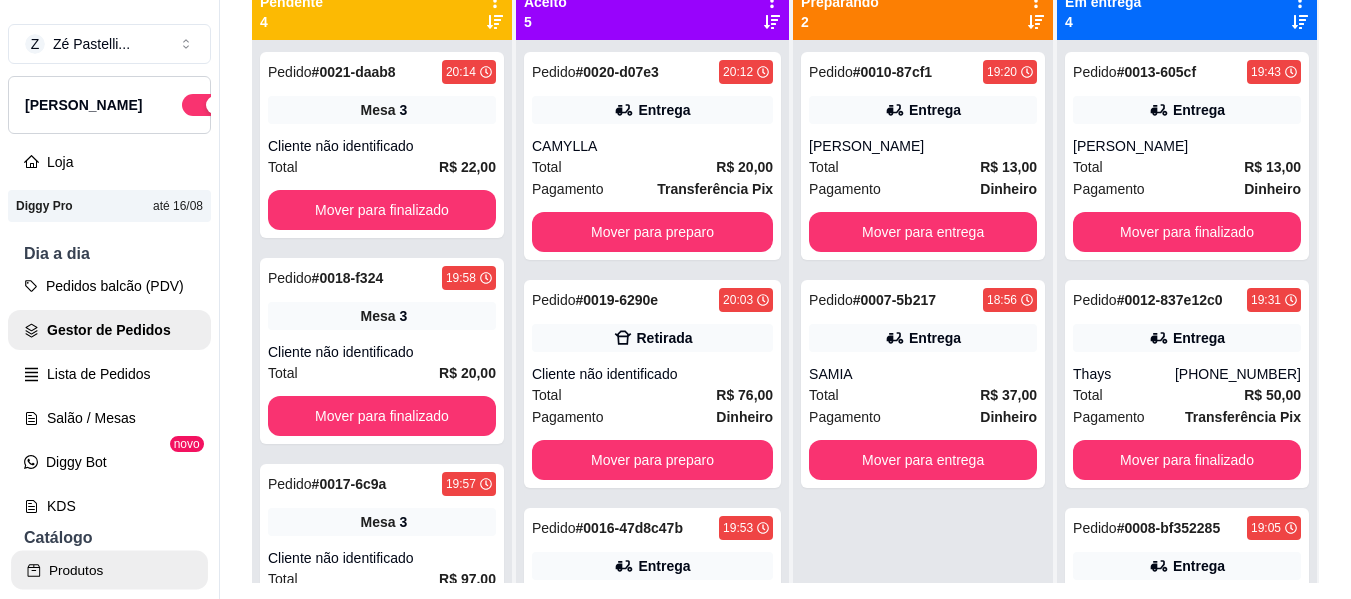 click on "Produtos" at bounding box center [109, 570] 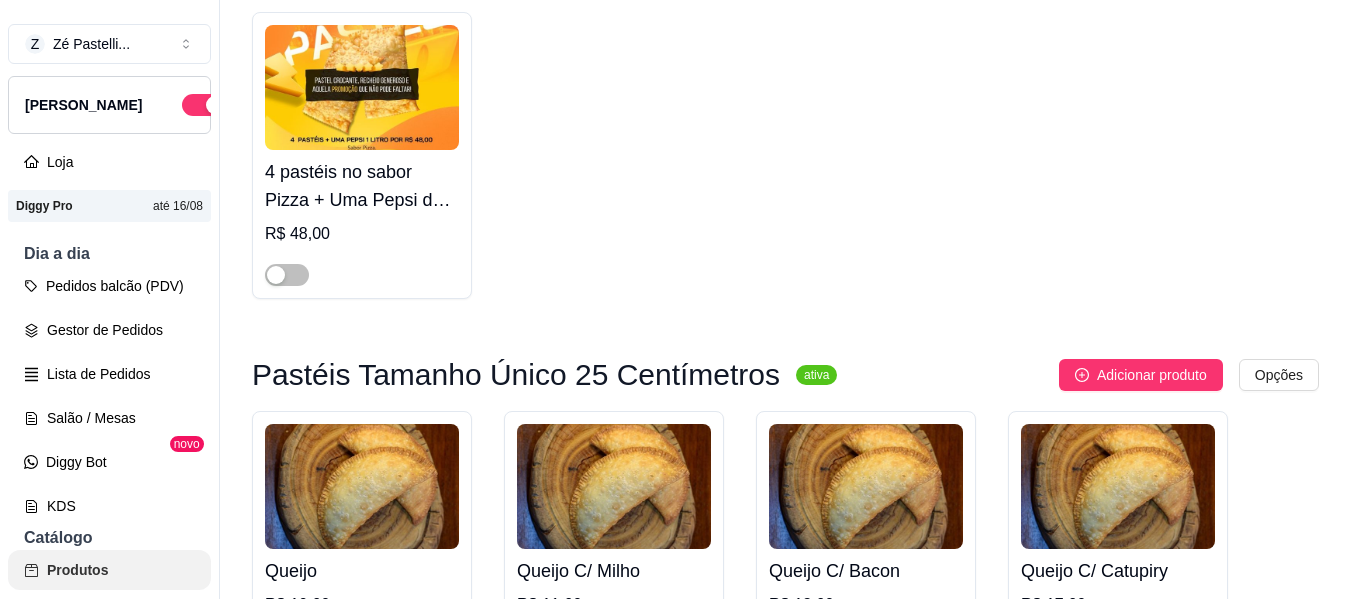 scroll, scrollTop: 0, scrollLeft: 0, axis: both 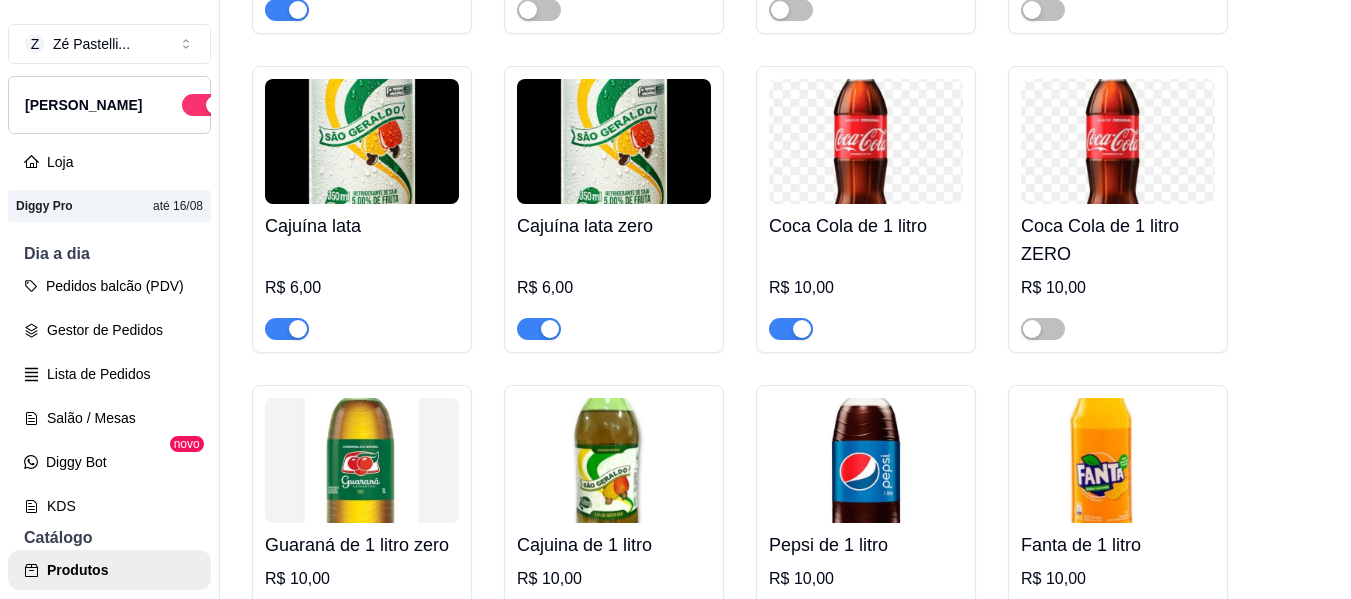 click at bounding box center [1043, 328] 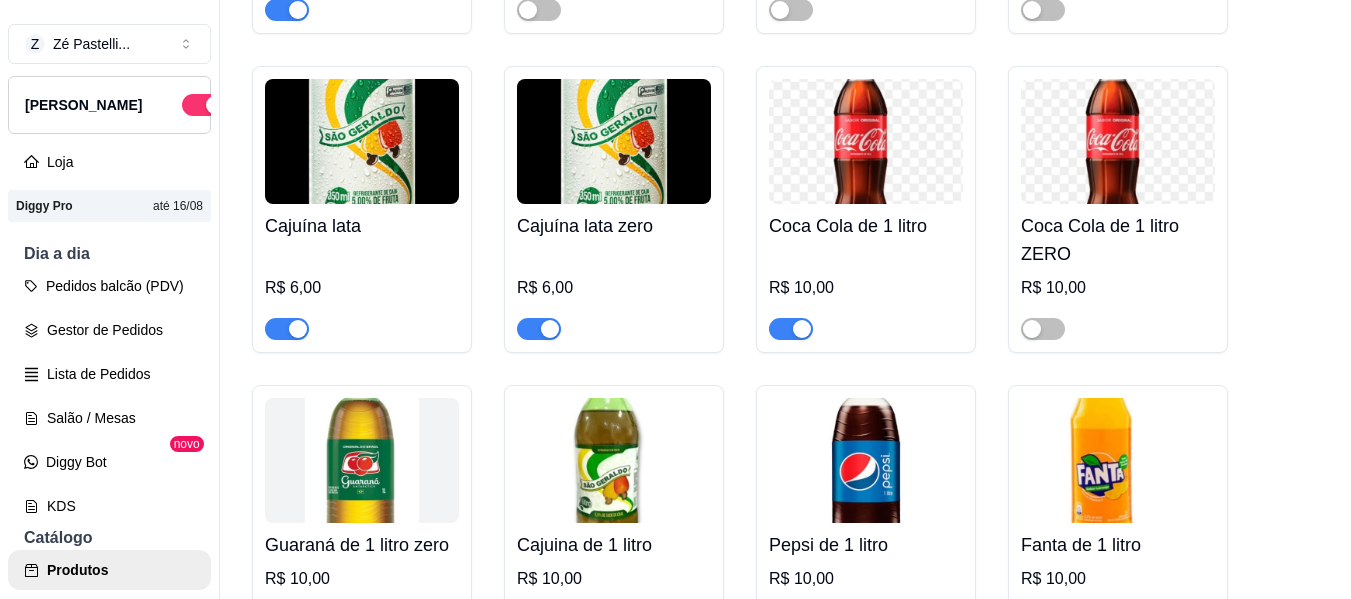 type 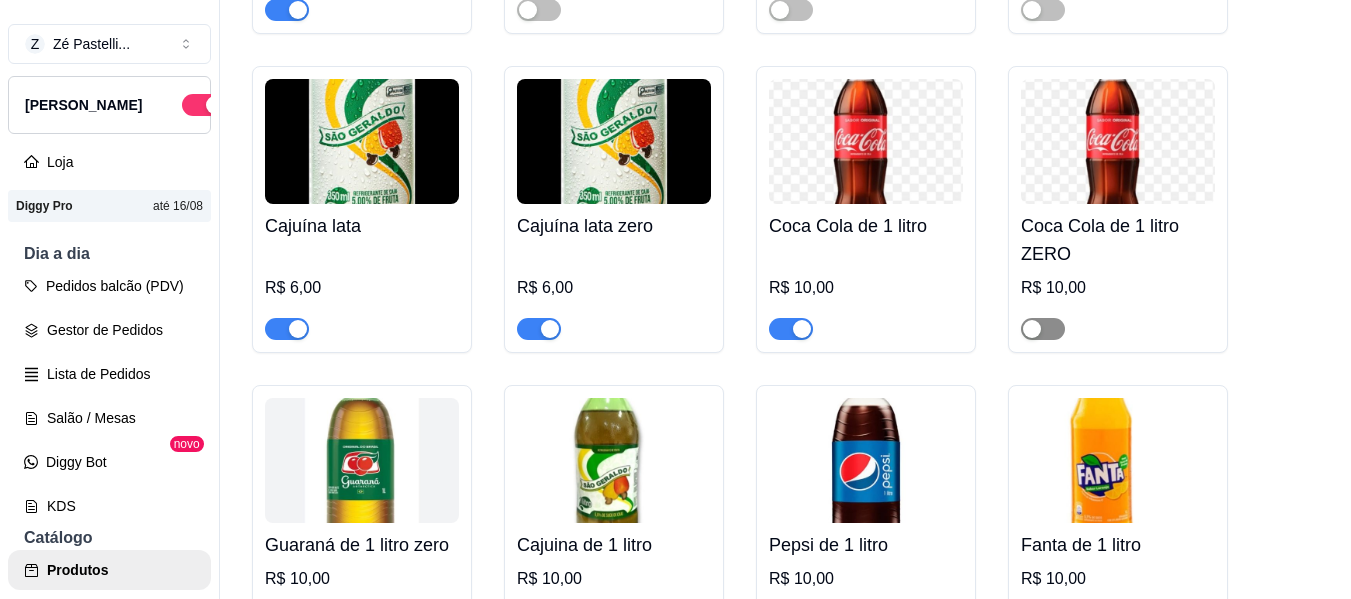 click at bounding box center (1043, 329) 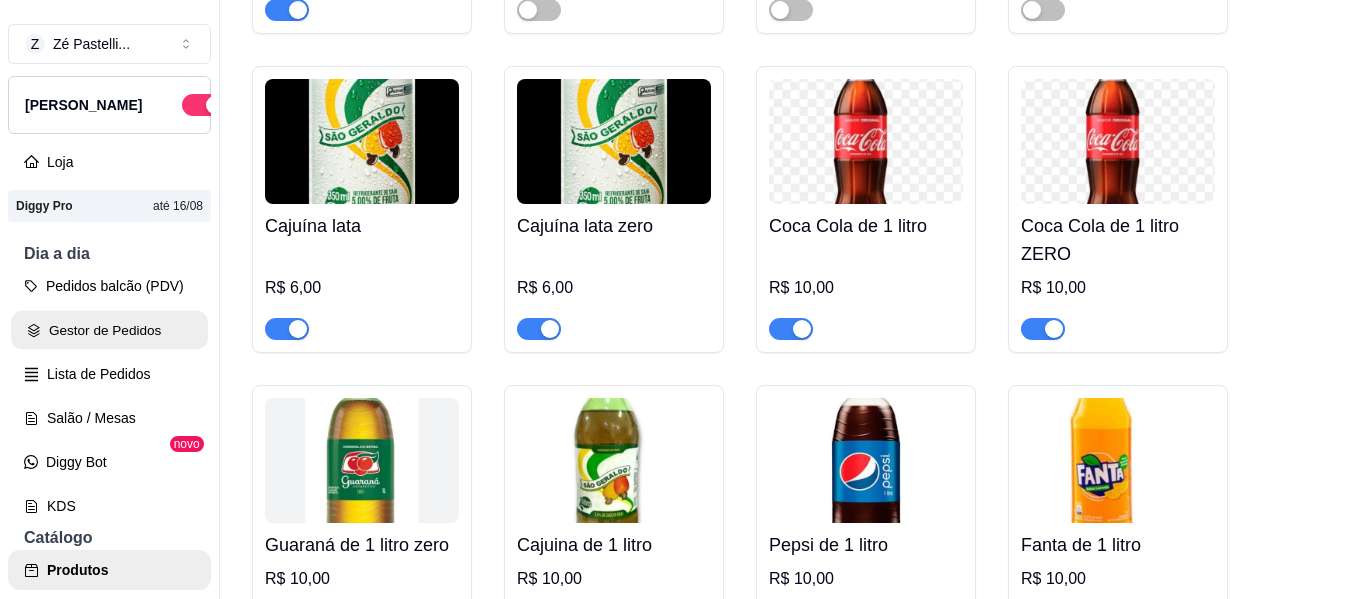 click on "Gestor de Pedidos" at bounding box center [109, 330] 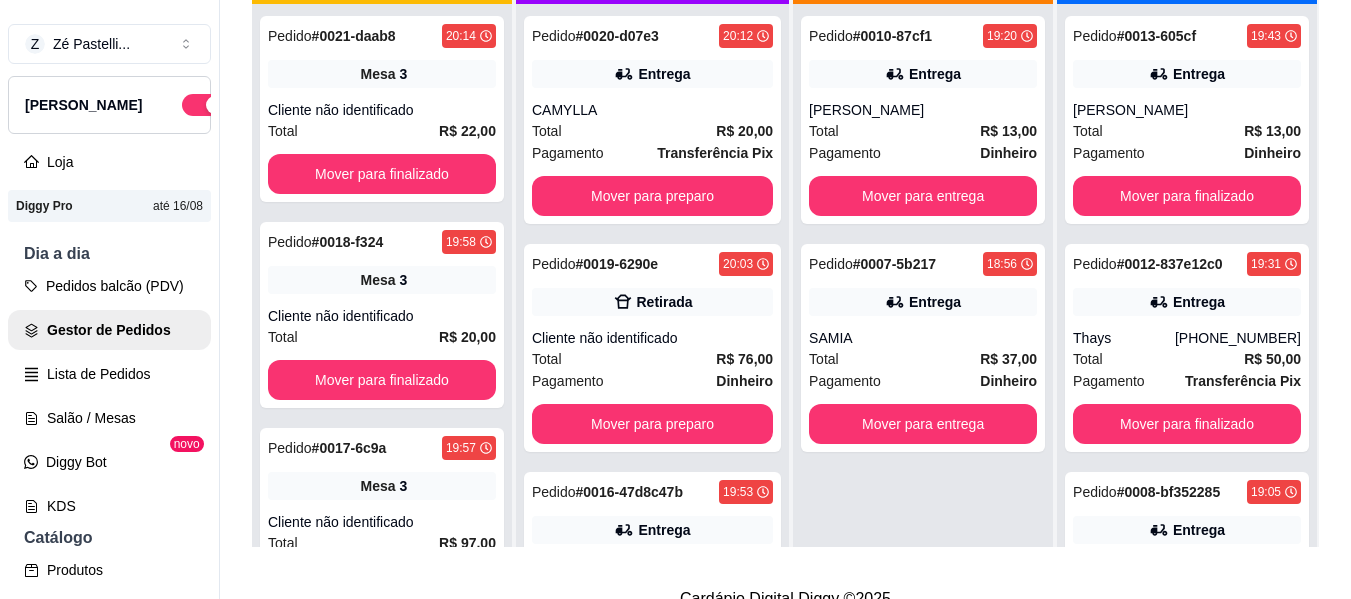 scroll, scrollTop: 280, scrollLeft: 0, axis: vertical 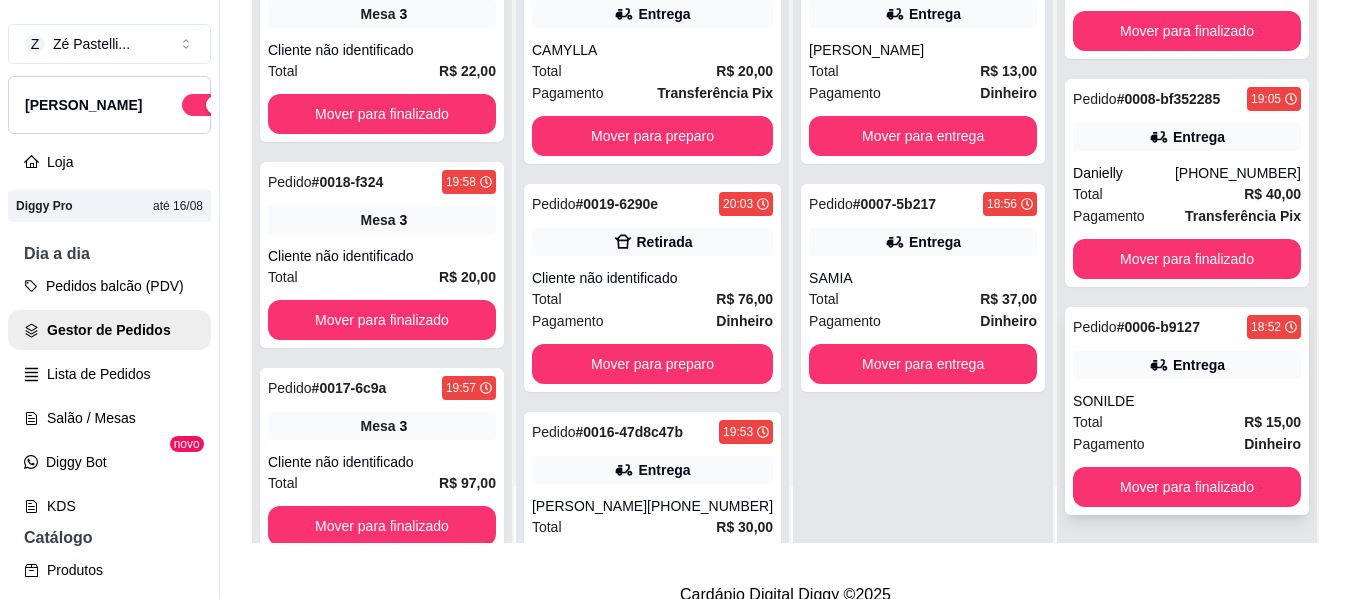 click on "Pedido  # 0006-b9127 18:52 Entrega SONILDE Total R$ 15,00 Pagamento Dinheiro Mover para finalizado" at bounding box center (1187, 411) 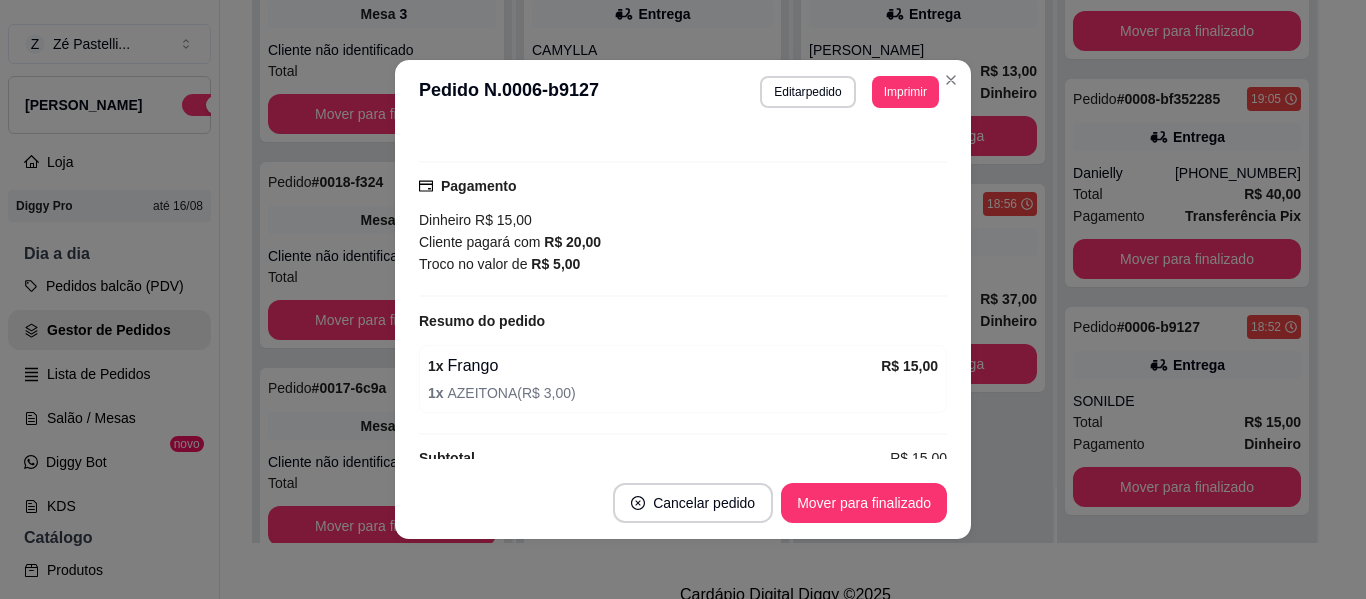 scroll, scrollTop: 440, scrollLeft: 0, axis: vertical 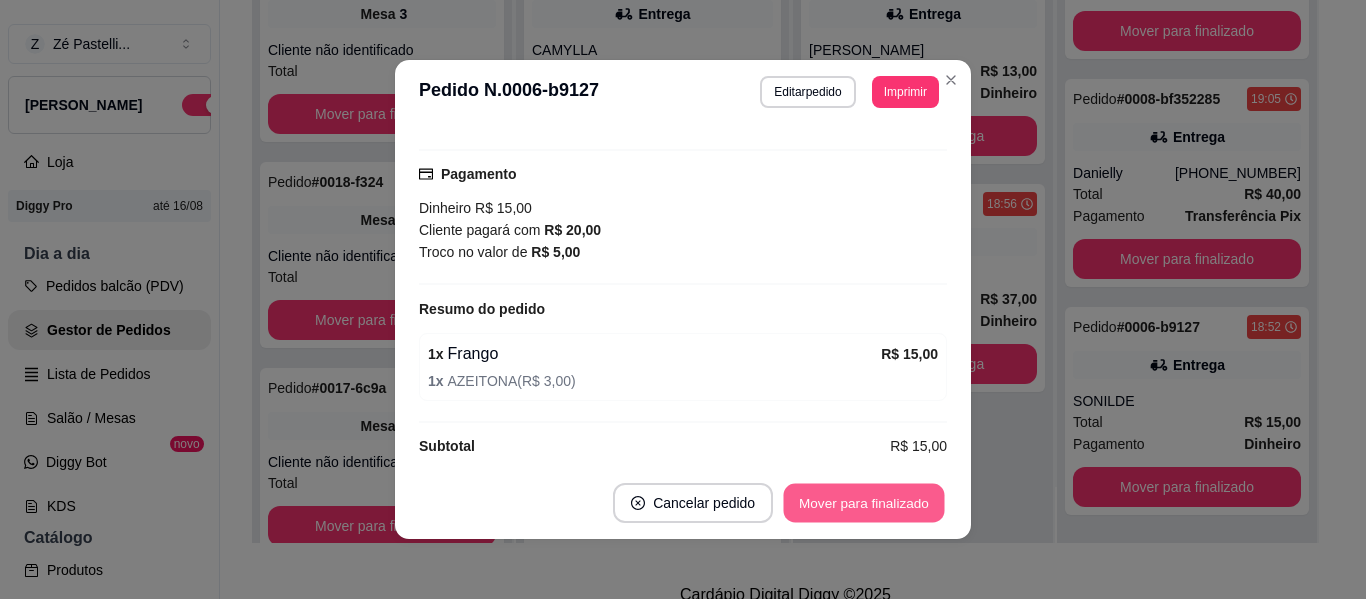 click on "Mover para finalizado" at bounding box center [864, 503] 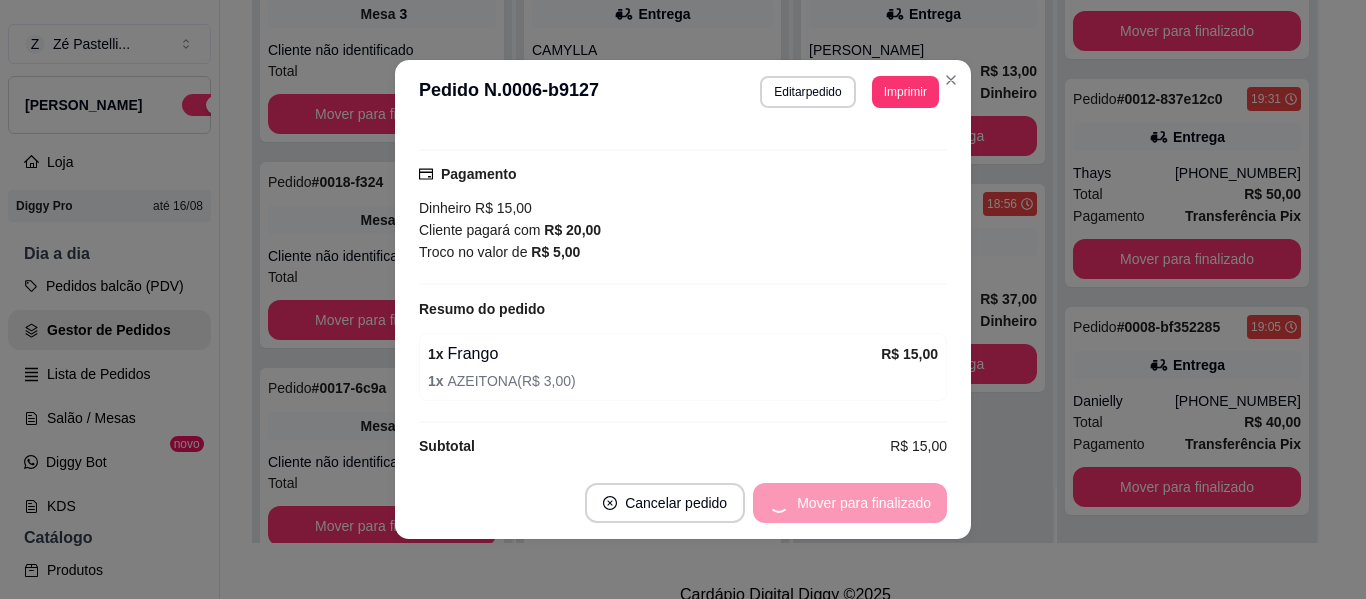 scroll, scrollTop: 105, scrollLeft: 0, axis: vertical 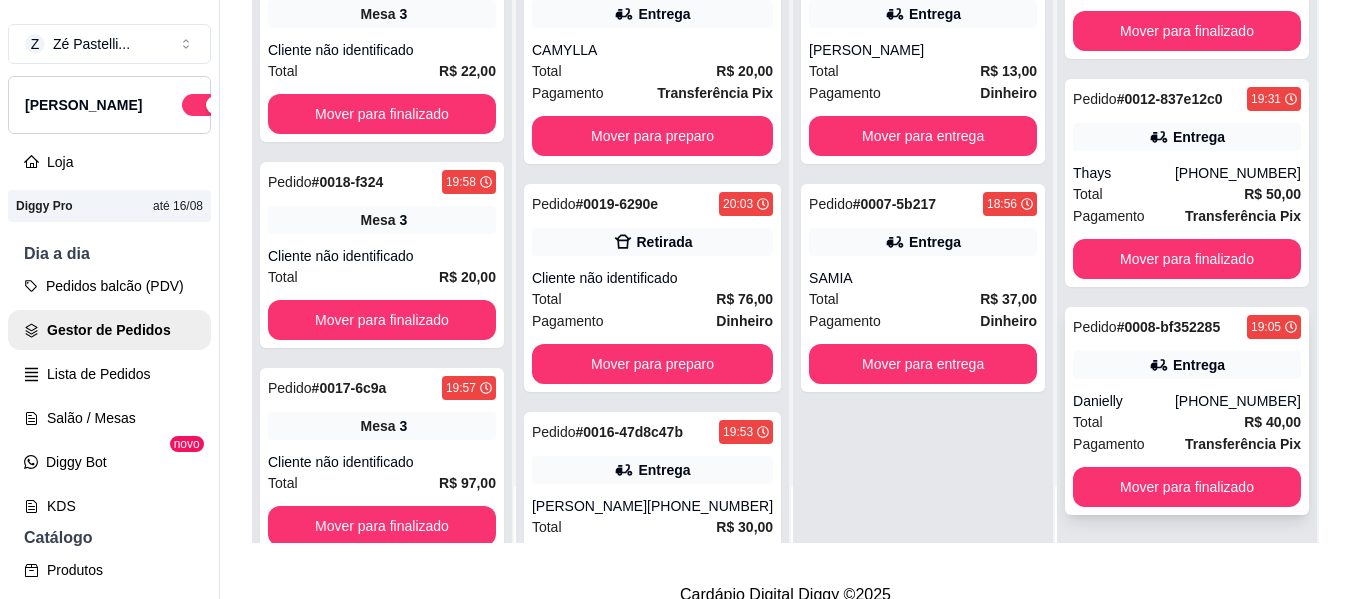 click on "Pedido  # 0008-bf352285 19:05 Entrega Danielly  [PHONE_NUMBER] Total R$ 40,00 Pagamento Transferência Pix Mover para finalizado" at bounding box center [1187, 411] 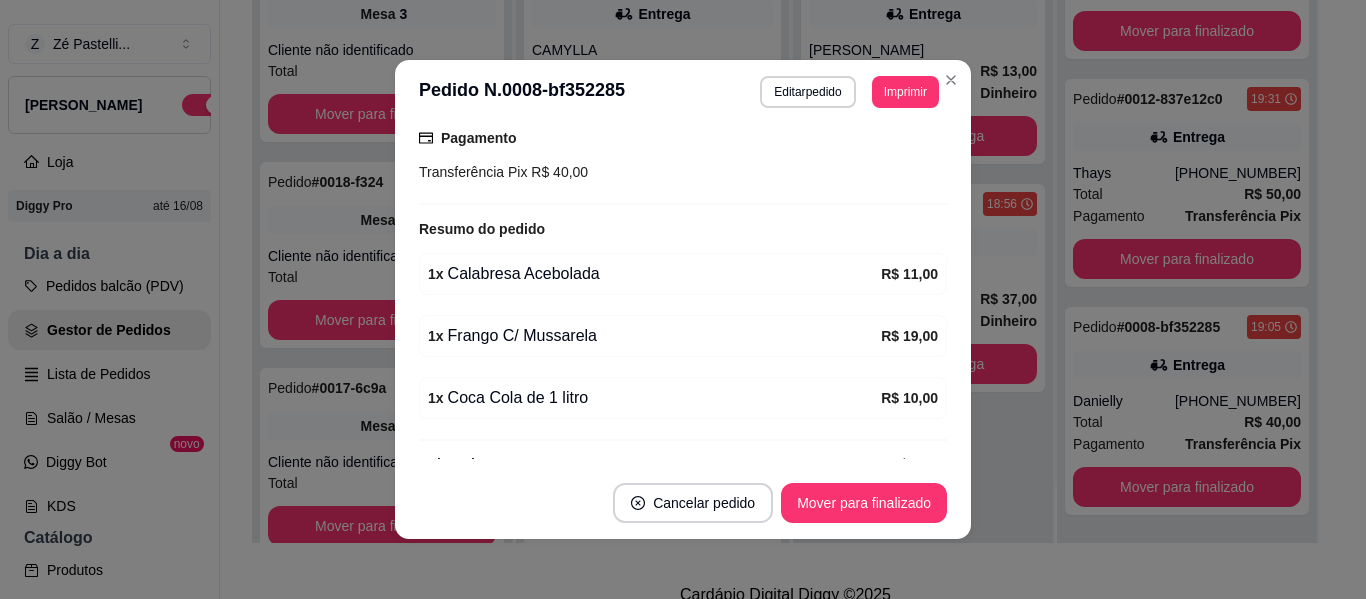 scroll, scrollTop: 598, scrollLeft: 0, axis: vertical 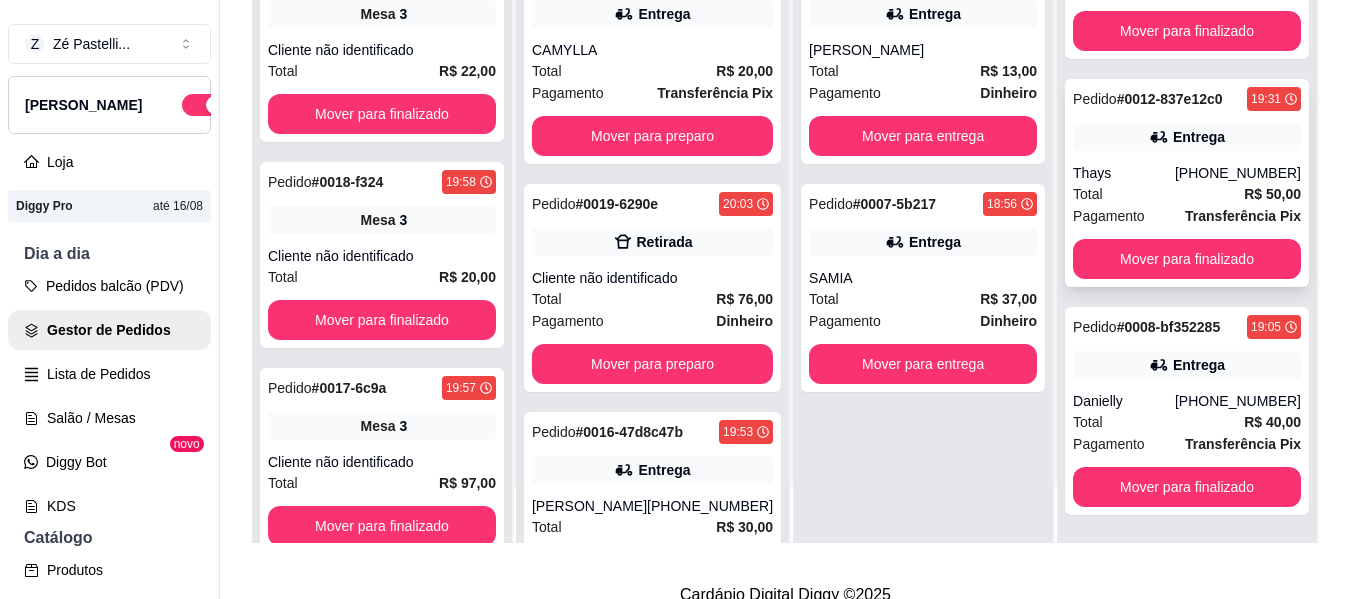click on "Pagamento" at bounding box center [1109, 216] 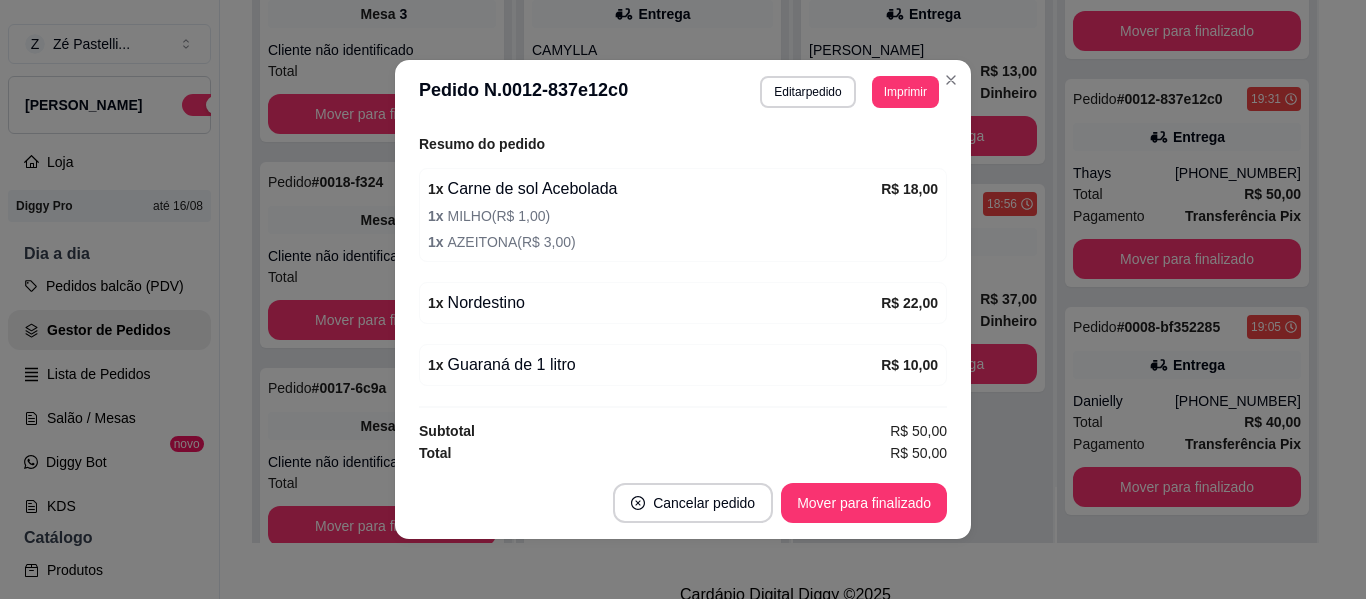 scroll, scrollTop: 626, scrollLeft: 0, axis: vertical 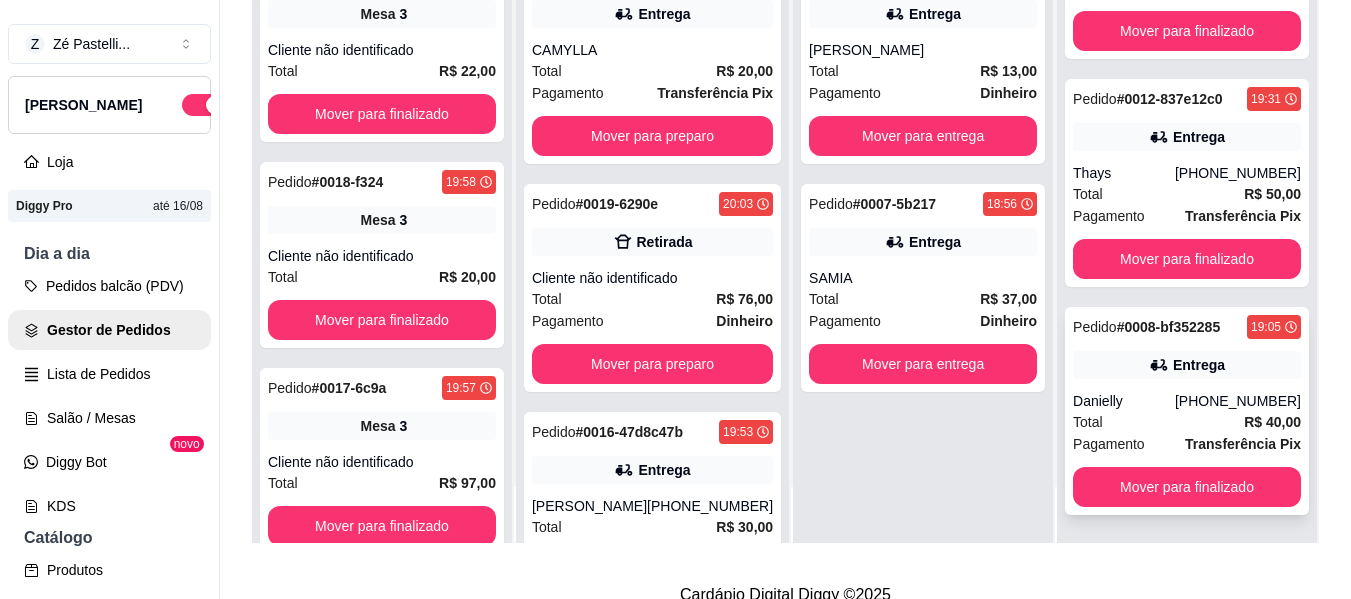 click on "Pedido  # 0008-bf352285 19:05 Entrega Danielly  [PHONE_NUMBER] Total R$ 40,00 Pagamento Transferência Pix Mover para finalizado" at bounding box center (1187, 411) 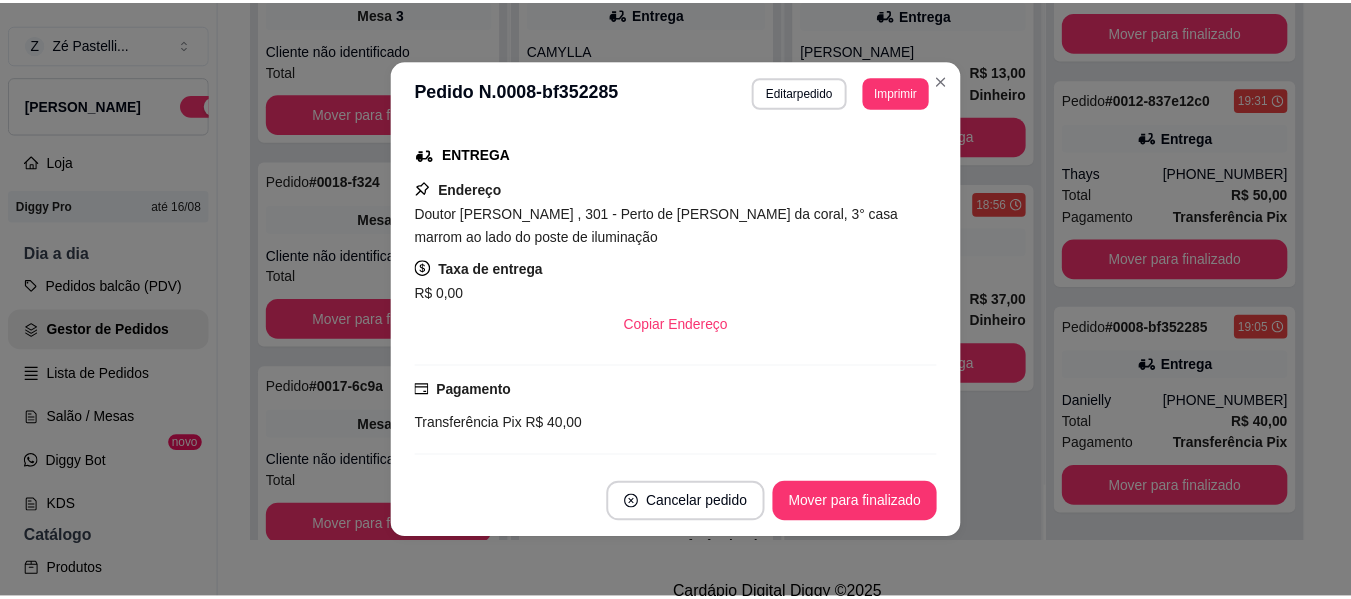 scroll, scrollTop: 320, scrollLeft: 0, axis: vertical 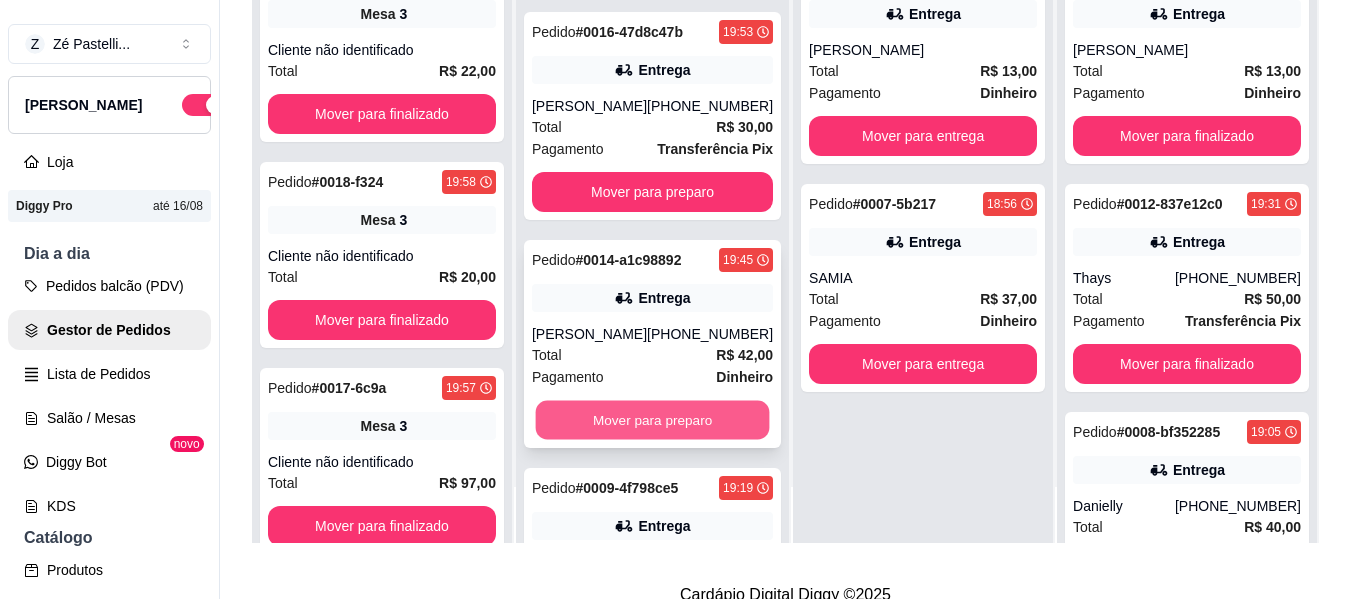 click on "Mover para preparo" at bounding box center (653, 420) 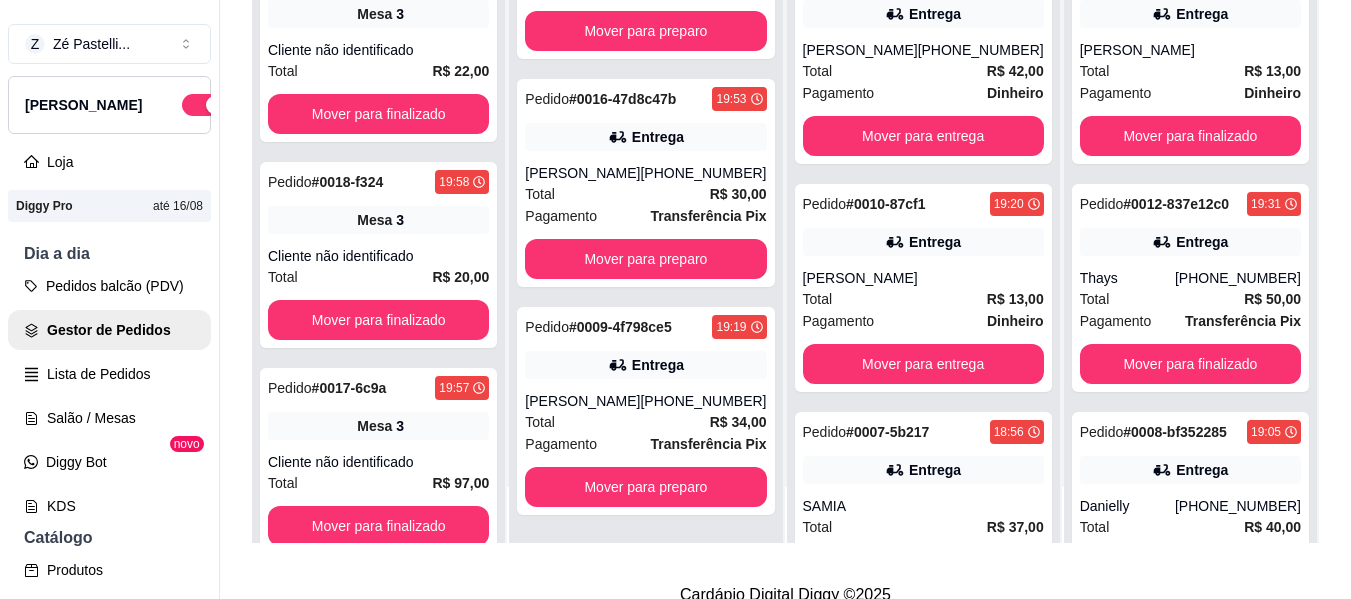 scroll, scrollTop: 333, scrollLeft: 0, axis: vertical 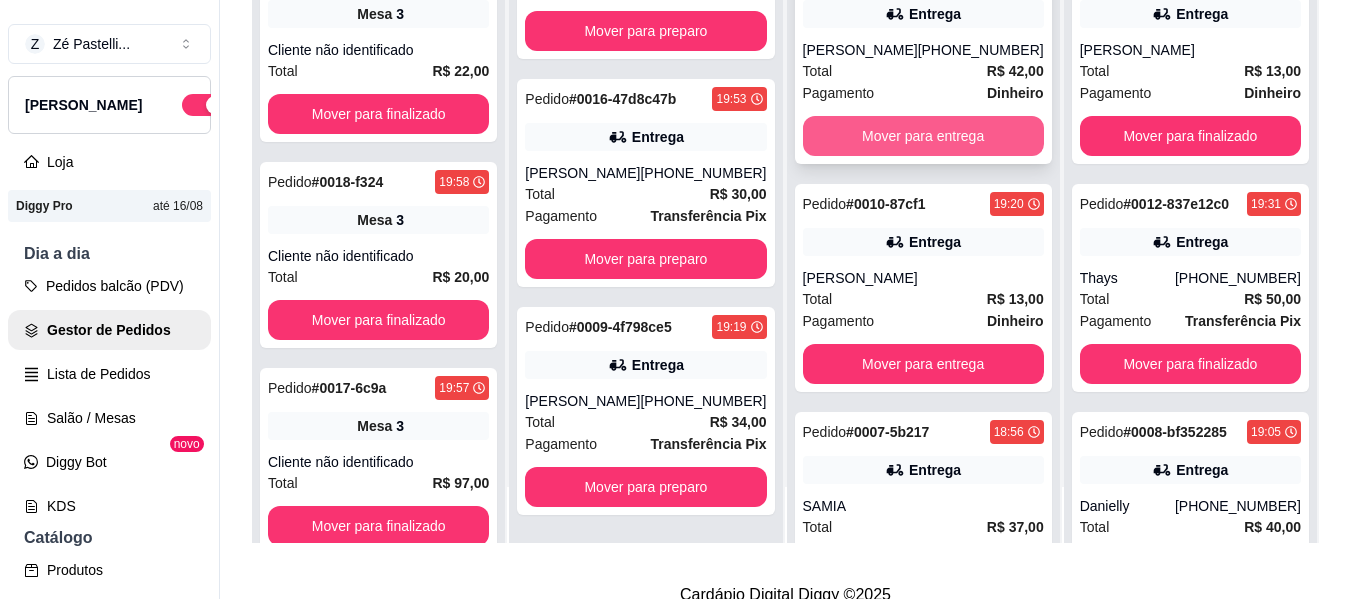 click on "Mover para entrega" at bounding box center [923, 136] 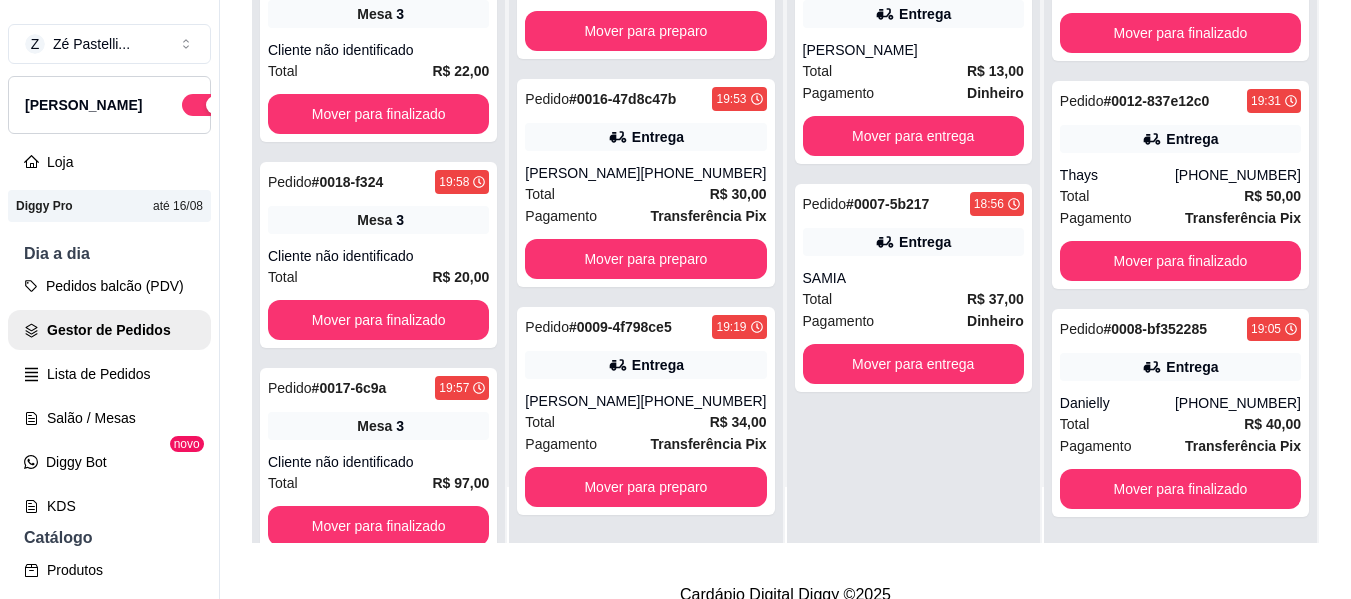 scroll, scrollTop: 333, scrollLeft: 0, axis: vertical 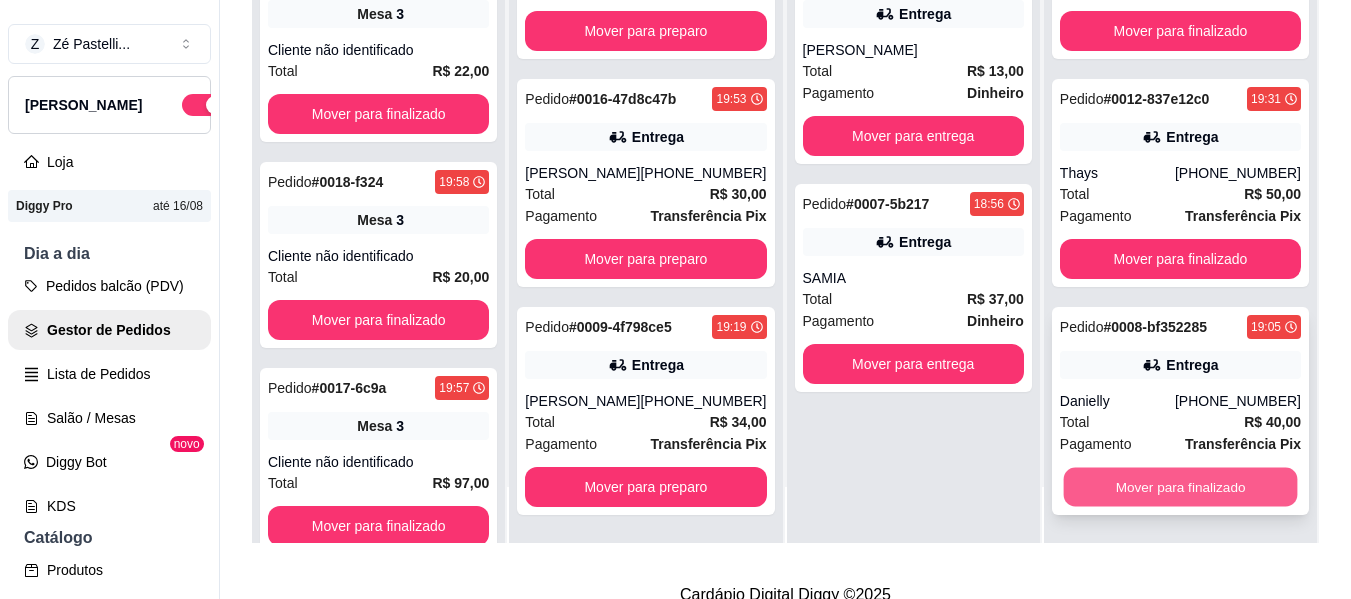 click on "Mover para finalizado" at bounding box center (1180, 487) 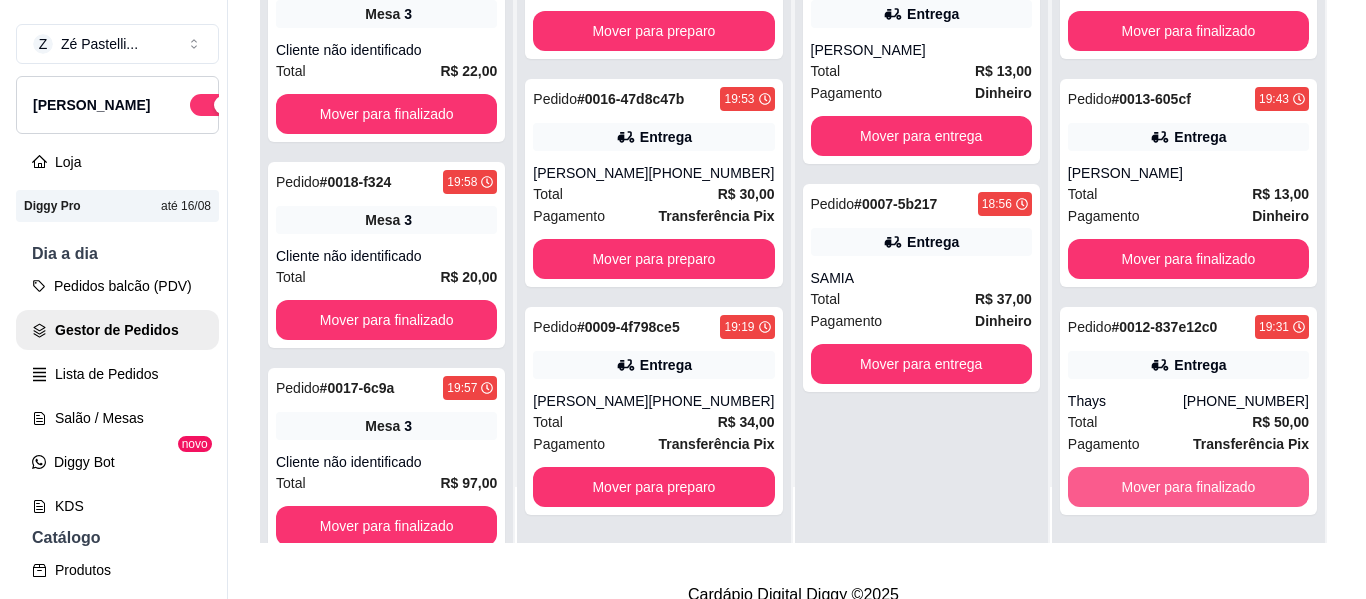 scroll, scrollTop: 105, scrollLeft: 0, axis: vertical 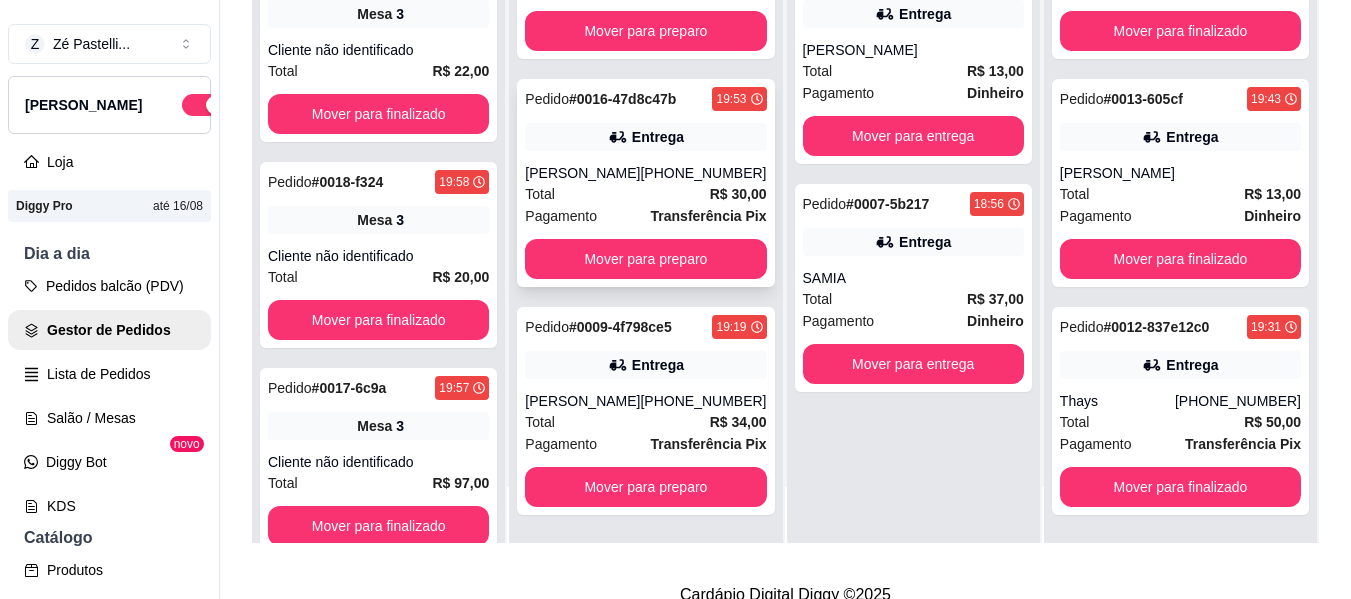 click on "Total R$ 30,00" at bounding box center (645, 194) 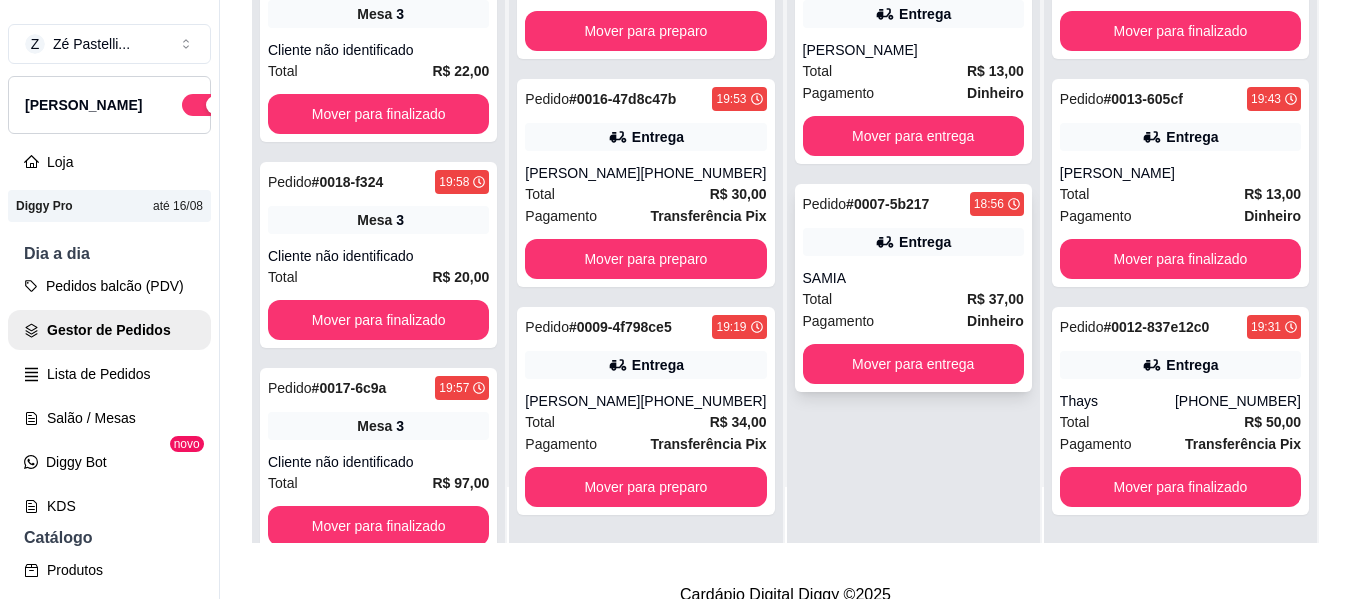 click on "Pagamento Dinheiro" at bounding box center [913, 321] 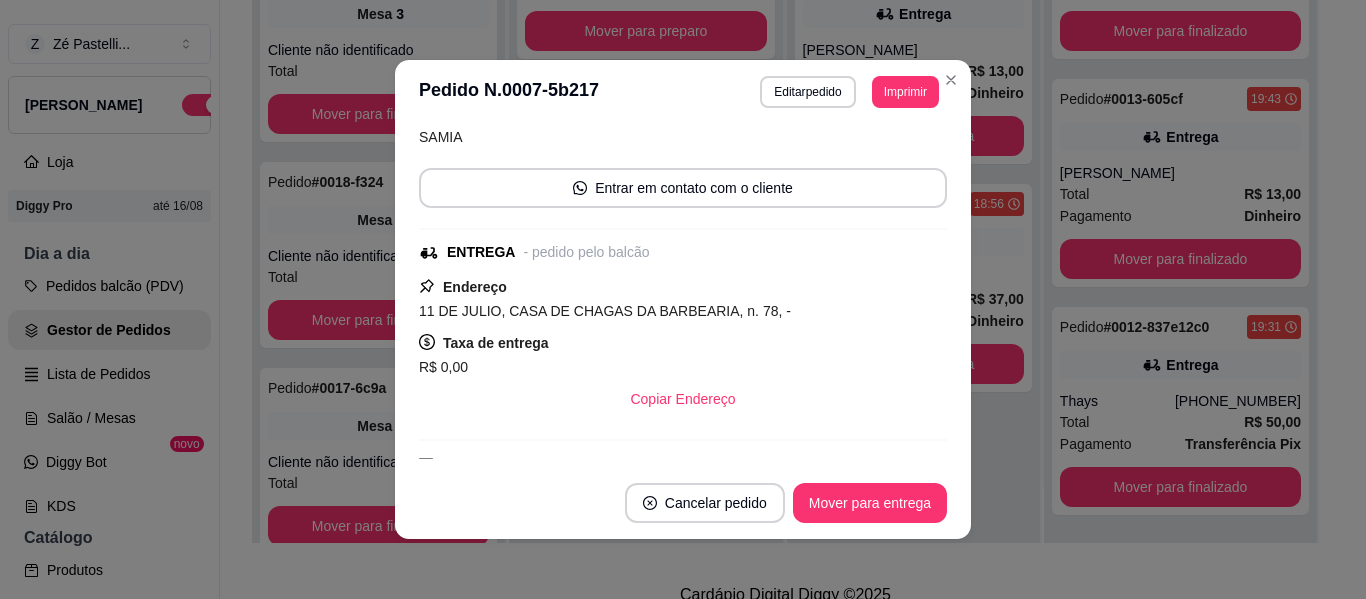 scroll, scrollTop: 162, scrollLeft: 0, axis: vertical 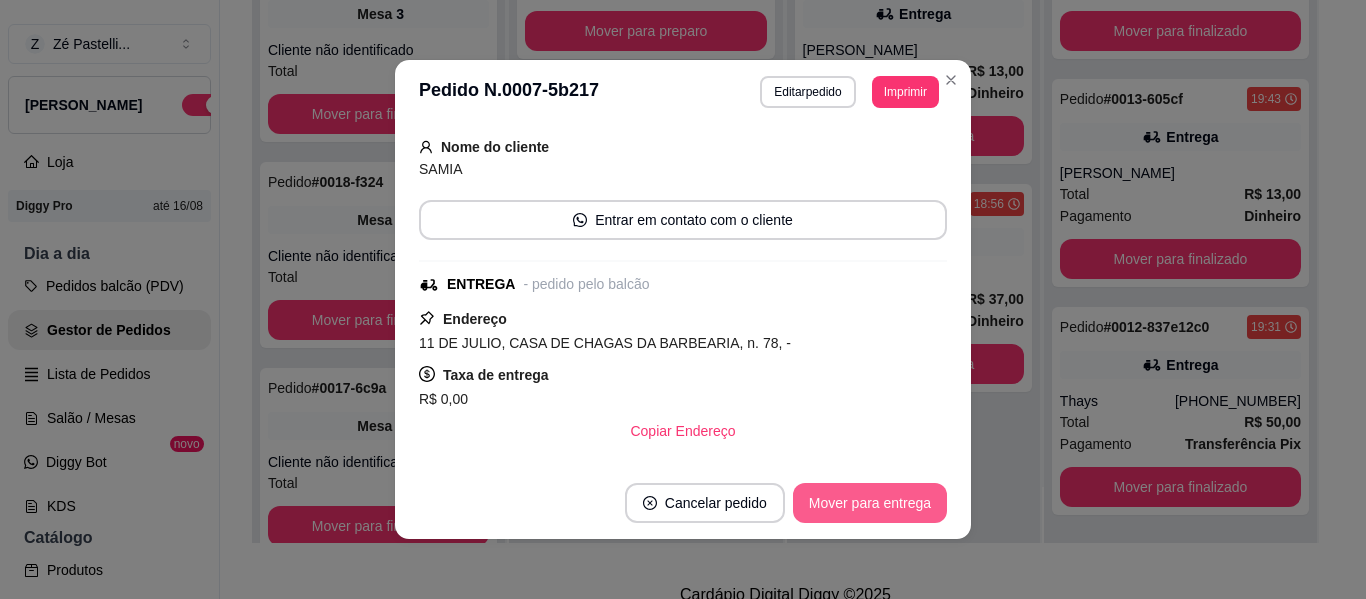 click on "Mover para entrega" at bounding box center [870, 503] 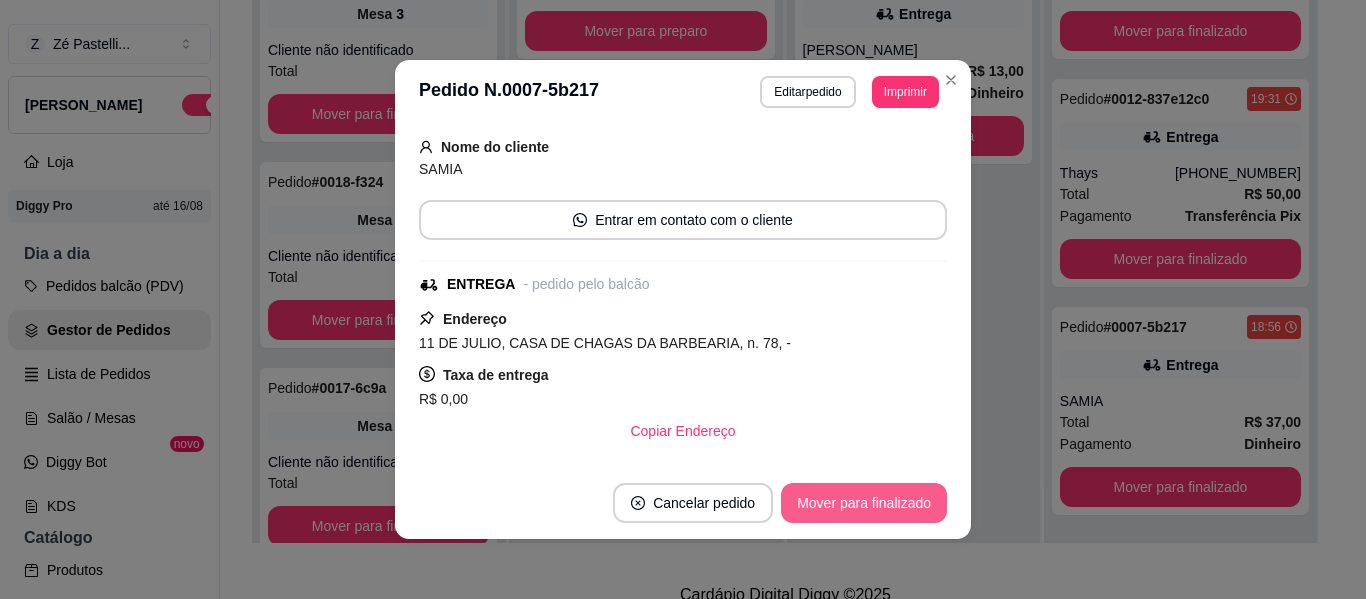 click on "Mover para finalizado" at bounding box center [864, 503] 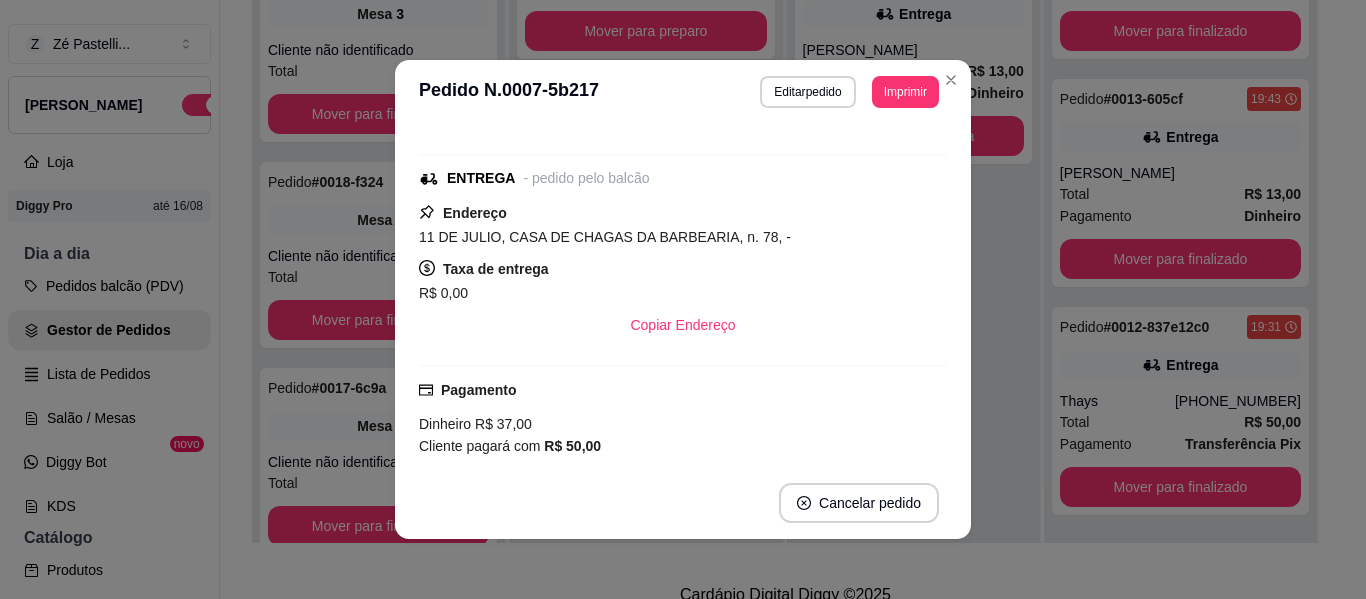 scroll, scrollTop: 105, scrollLeft: 0, axis: vertical 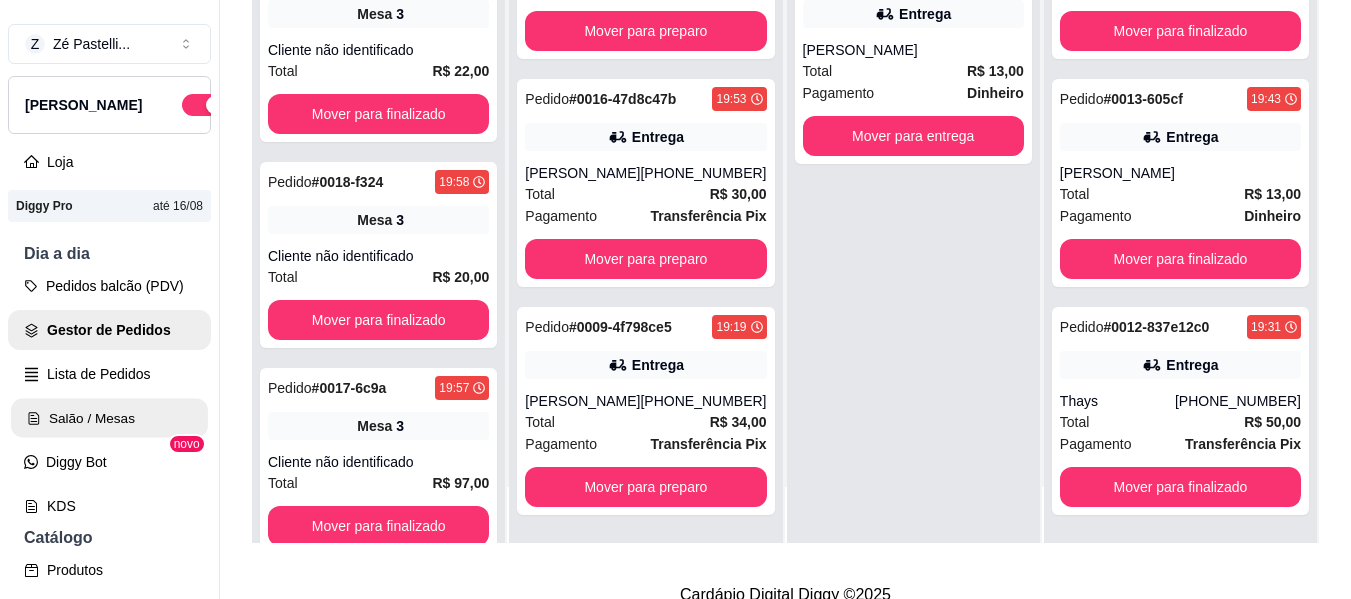 click on "Salão / Mesas" at bounding box center [109, 418] 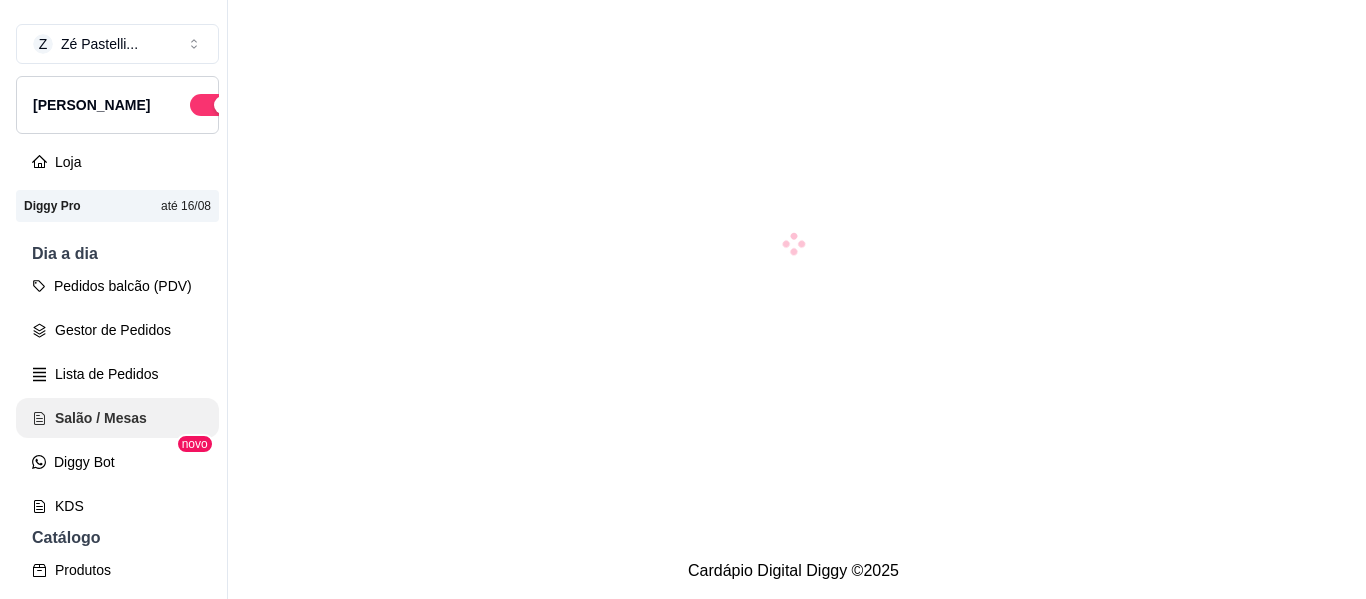 scroll, scrollTop: 0, scrollLeft: 0, axis: both 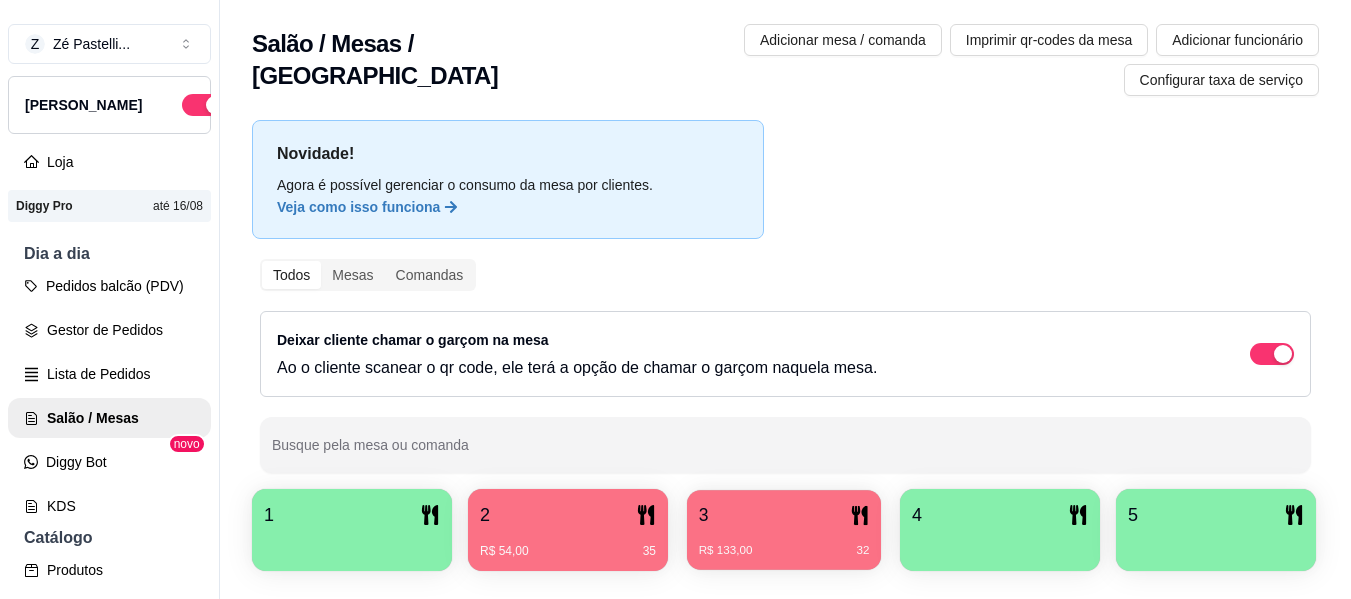 click on "3 R$ 133,00 32" at bounding box center [784, 530] 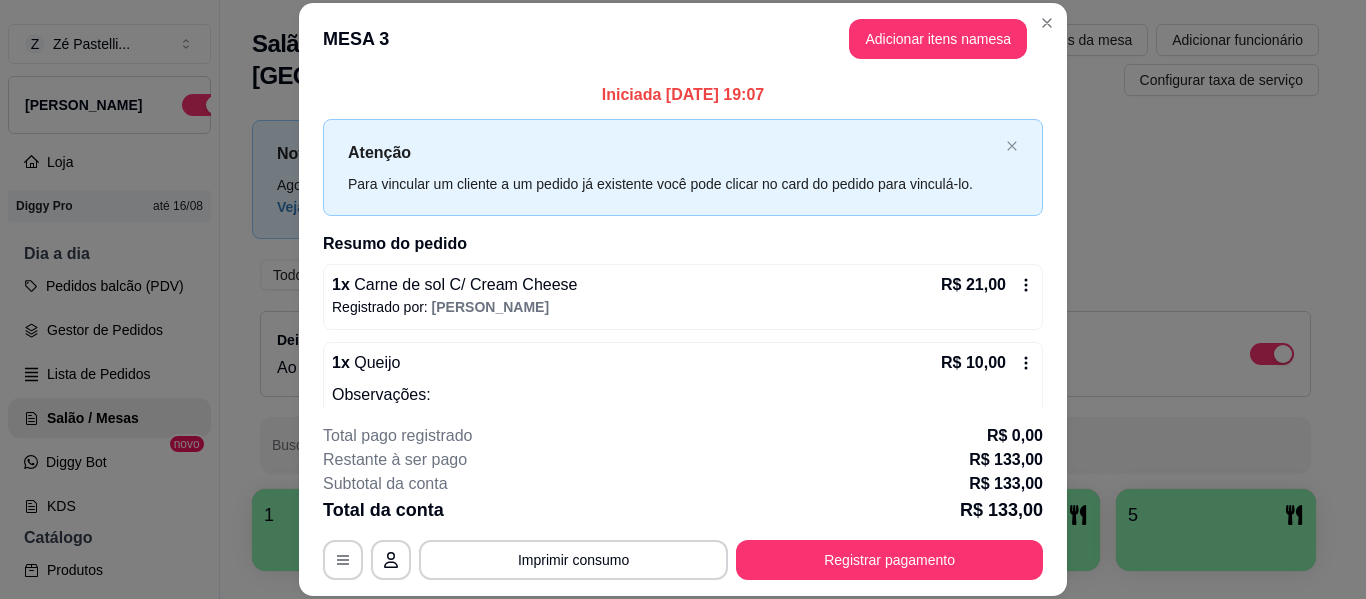 click on "MESA 3 Adicionar itens na  mesa Iniciada   [DATE] 19:07 Atenção Para vincular um cliente a um pedido já existente você pode clicar no card do pedido para vinculá-lo. Resumo do pedido 1 x   Carne de sol C/ Cream Cheese  R$ 21,00 Registrado por:   [PERSON_NAME] 1 x   Queijo  R$ 10,00 Observações: OREGANO Registrado por:   [PERSON_NAME] 2 x   [PERSON_NAME]/ Bacon R$ 40,00 Registrado por:   [PERSON_NAME] 1 x   Queijo  R$ 10,00 Registrado por:   [PERSON_NAME] 1 x   Calabresa  R$ 10,00 Registrado por:   [PERSON_NAME] 2 x   Cajuina de 1 litro R$ 20,00 Registrado por:   [PERSON_NAME] 1 x   Nordestino R$ 22,00 Registrado por:   [PERSON_NAME] Itens cancelados 2 x   Água mineral 500ml R$ 6,00 Cancelado por:   [PERSON_NAME] Total pago registrado R$ 0,00 Restante à ser pago R$ 133,00 Subtotal da conta R$ 133,00 Total da conta R$ 133,00 MESA  3 Tempo de permanência:   32  minutos Cod. Segurança:   1429 Qtd. de Pedidos:   3 Clientes da mesa:   ** CONSUMO ** Produto Qtd Preco 1 R$ 21,00 Queijo  1 2" at bounding box center (683, 299) 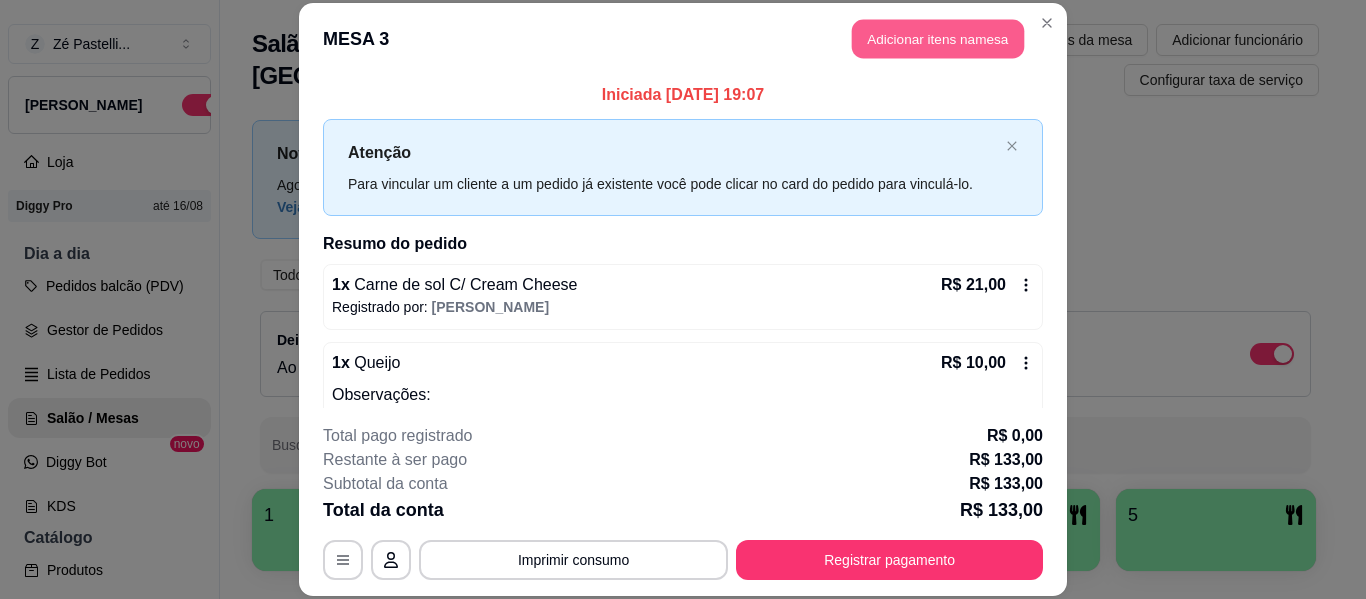 click on "Adicionar itens na  mesa" at bounding box center (938, 39) 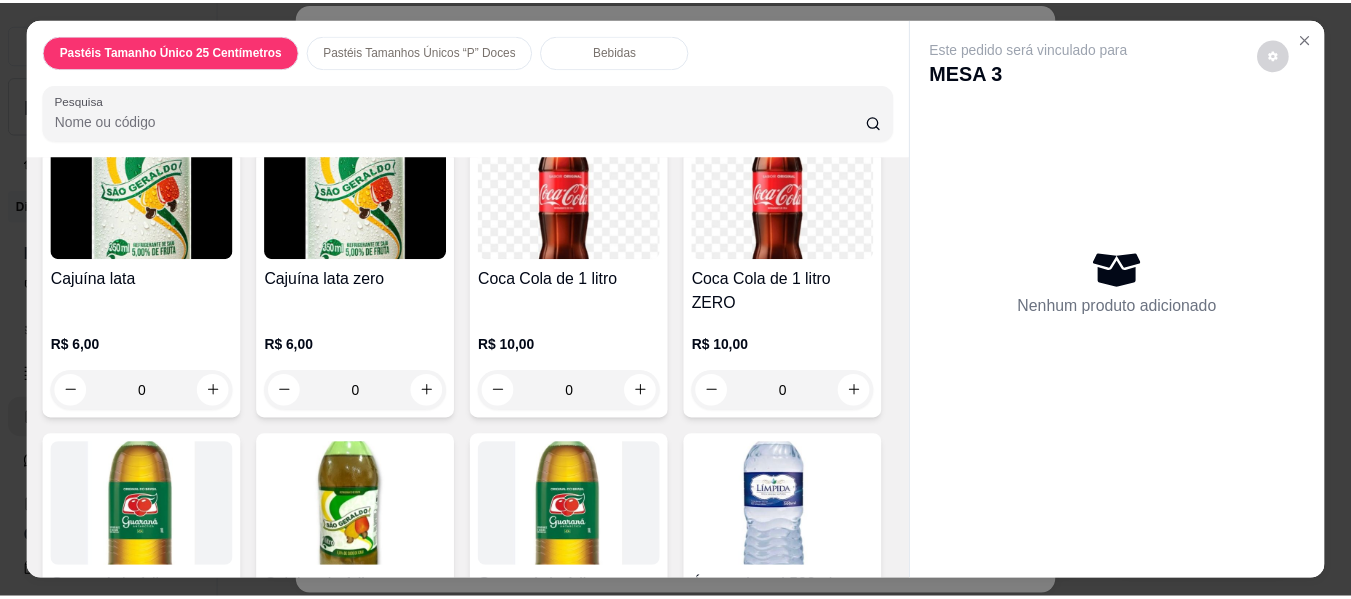 scroll, scrollTop: 4160, scrollLeft: 0, axis: vertical 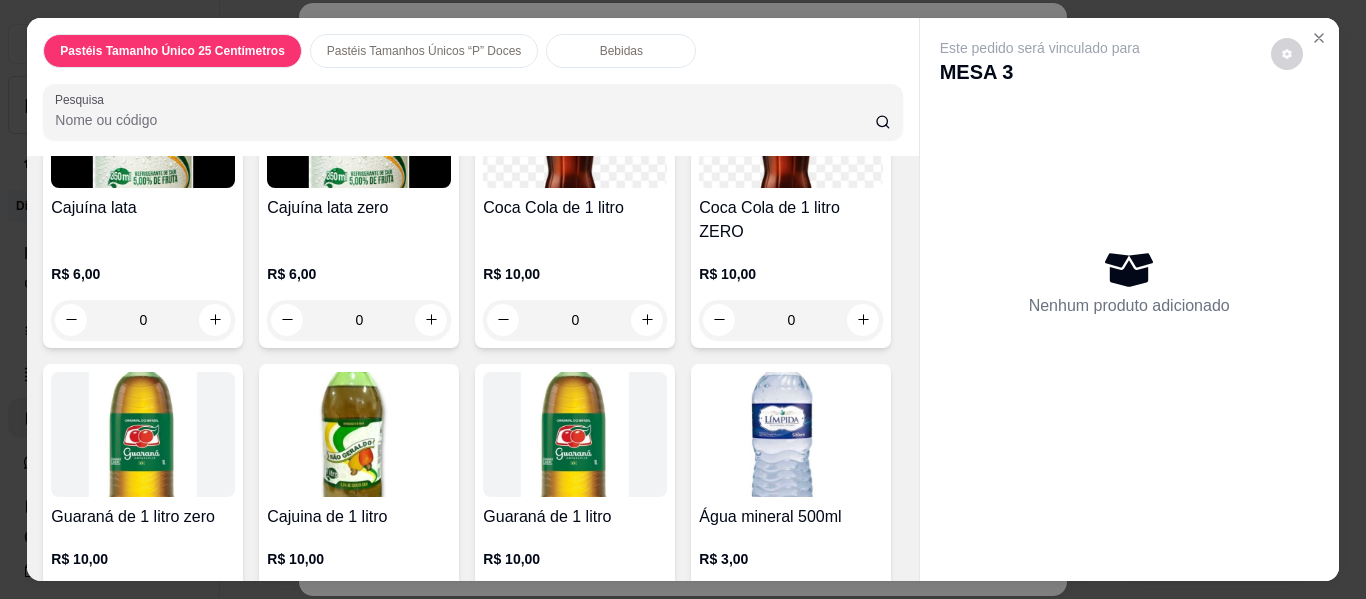 click at bounding box center [647, -640] 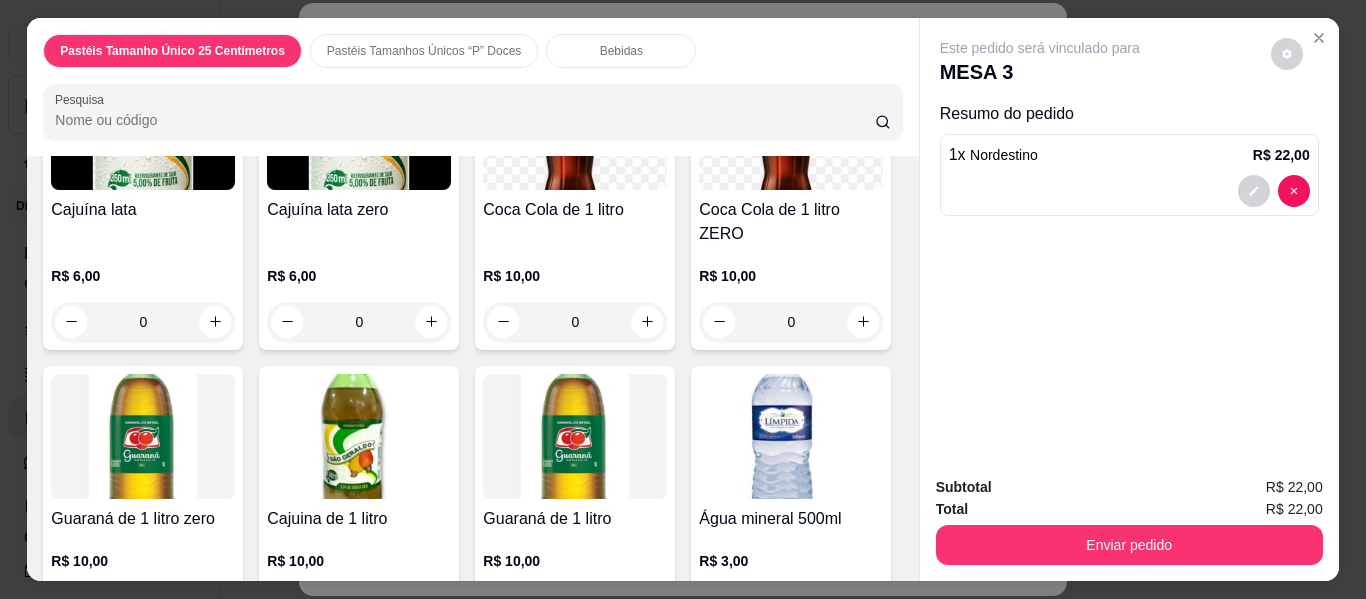 click at bounding box center [1129, 191] 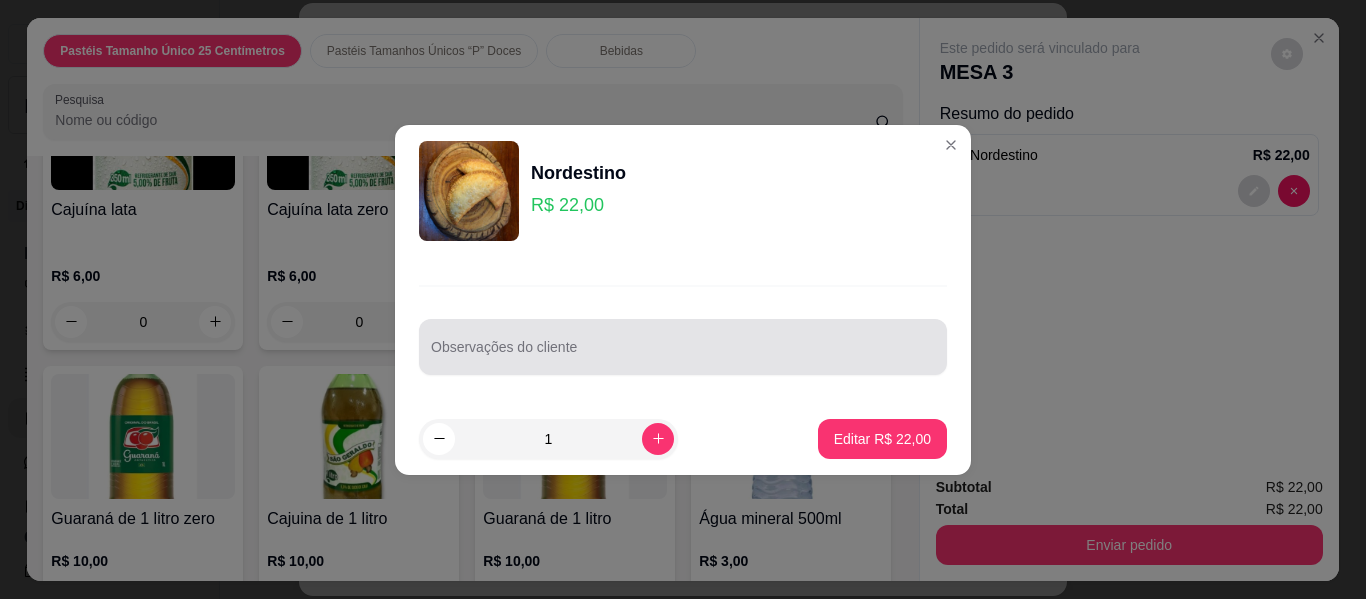 click on "Observações do cliente" at bounding box center (683, 347) 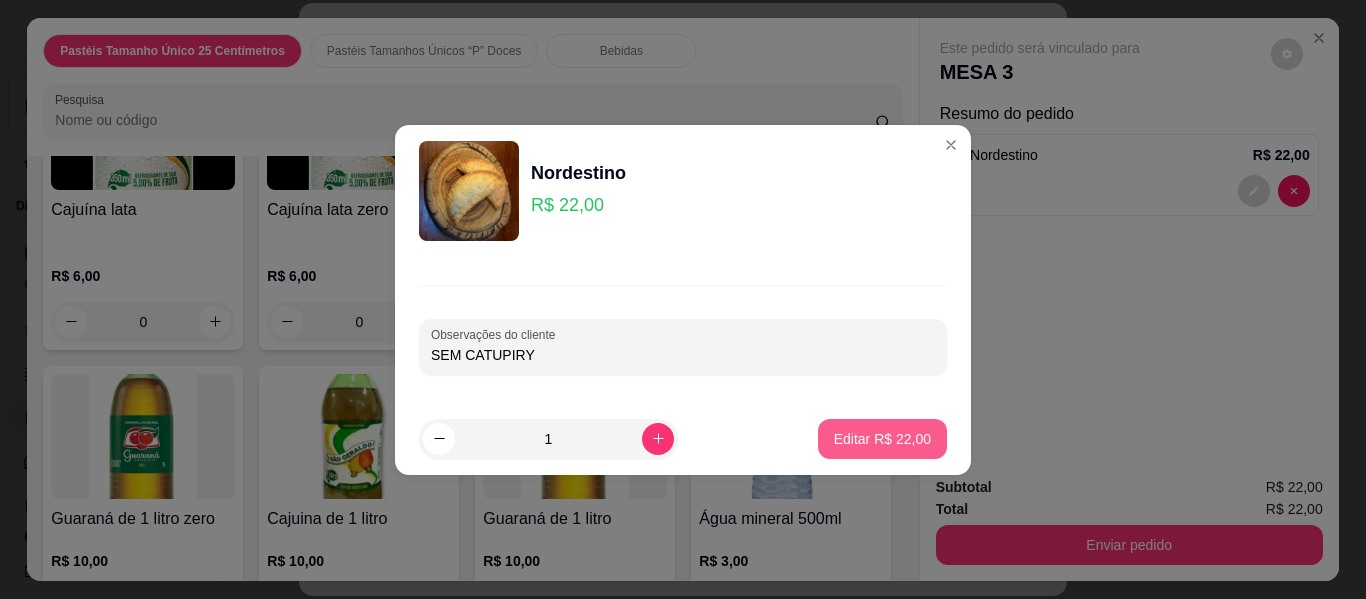 type on "SEM CATUPIRY" 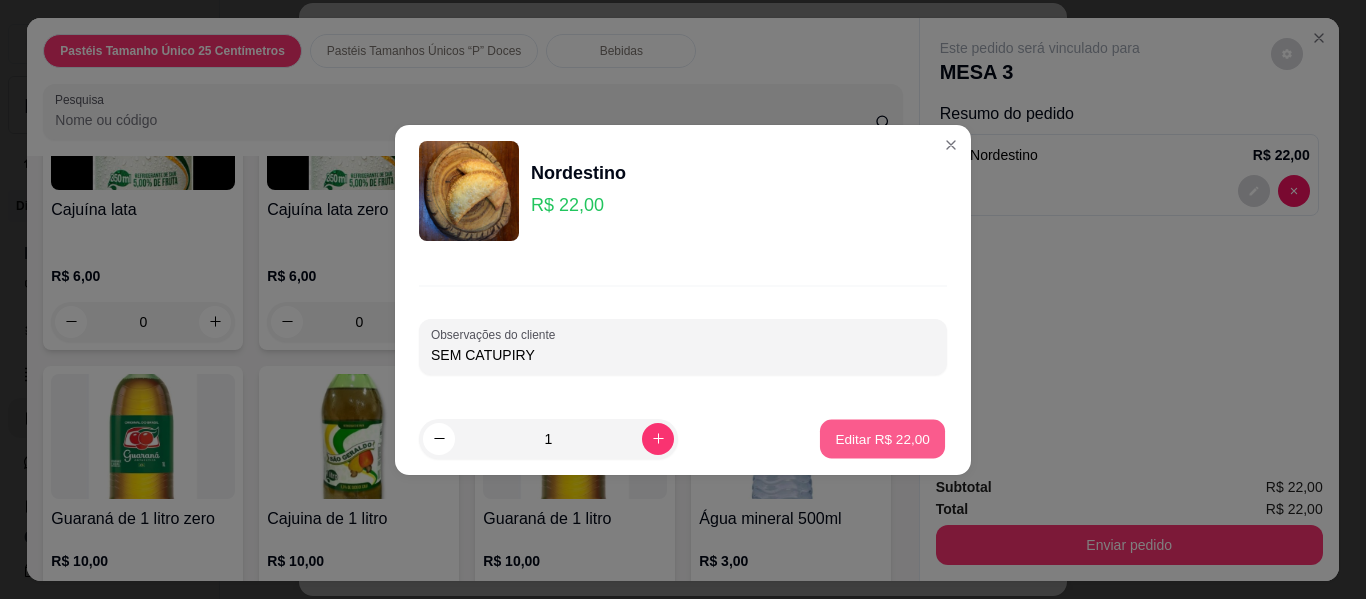 click on "Editar   R$ 22,00" at bounding box center [882, 438] 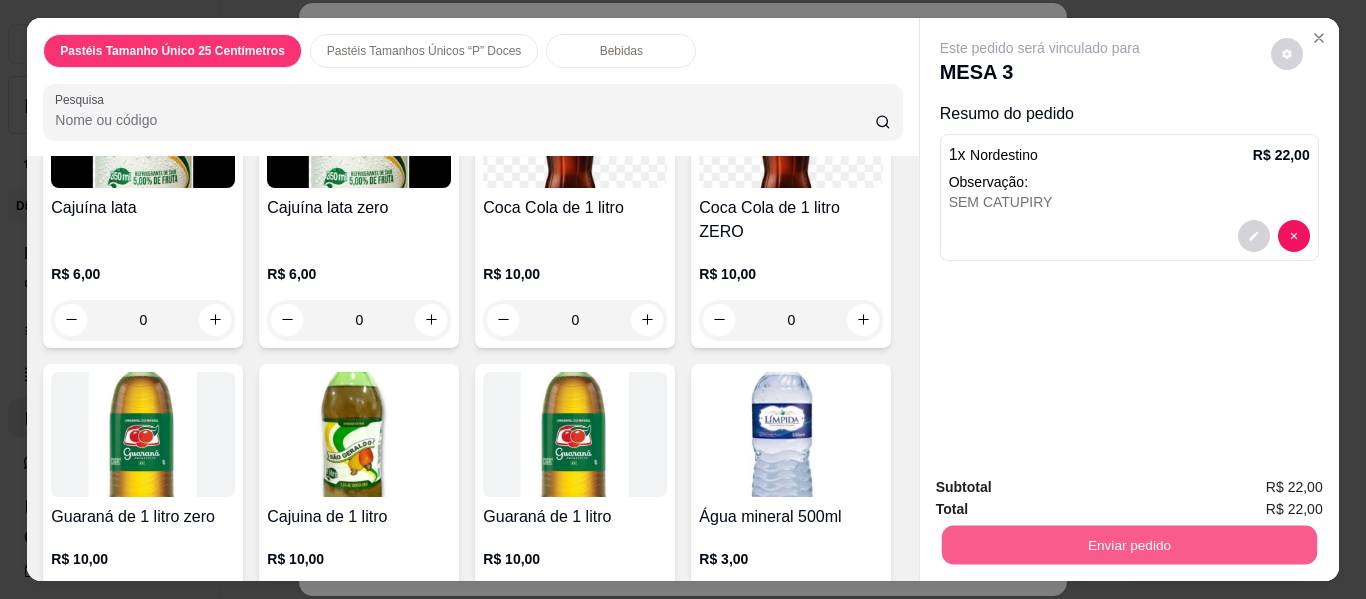 click on "Enviar pedido" at bounding box center (1128, 545) 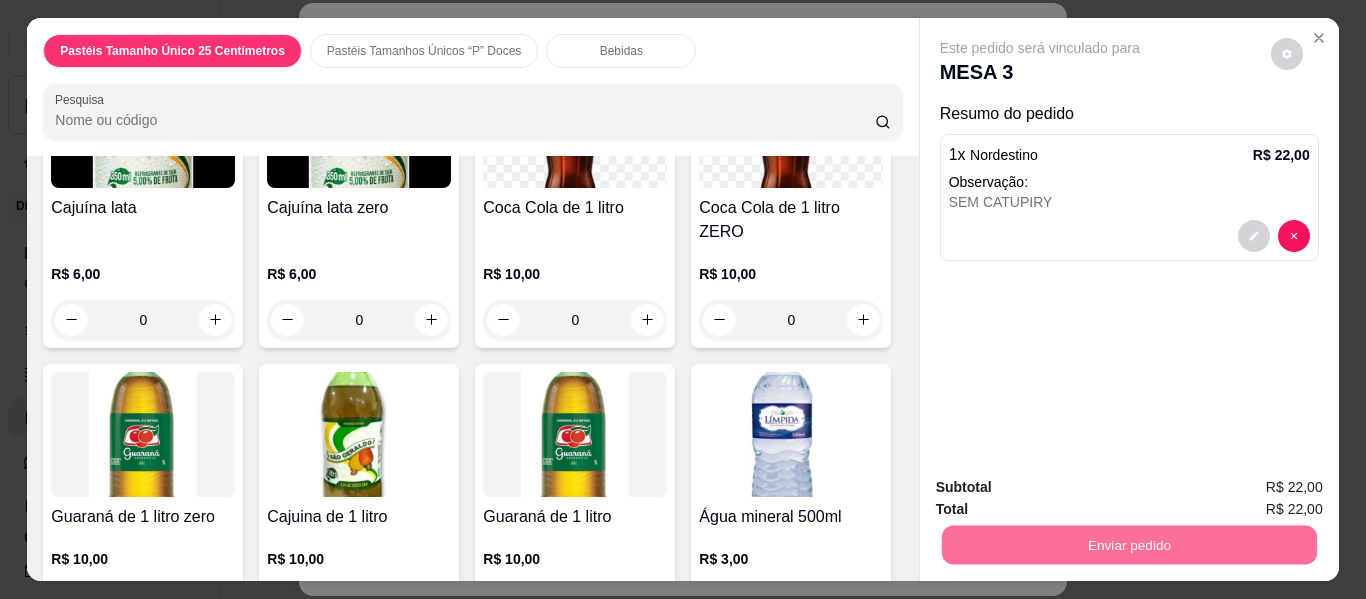 click on "Não registrar e enviar pedido" at bounding box center [1063, 488] 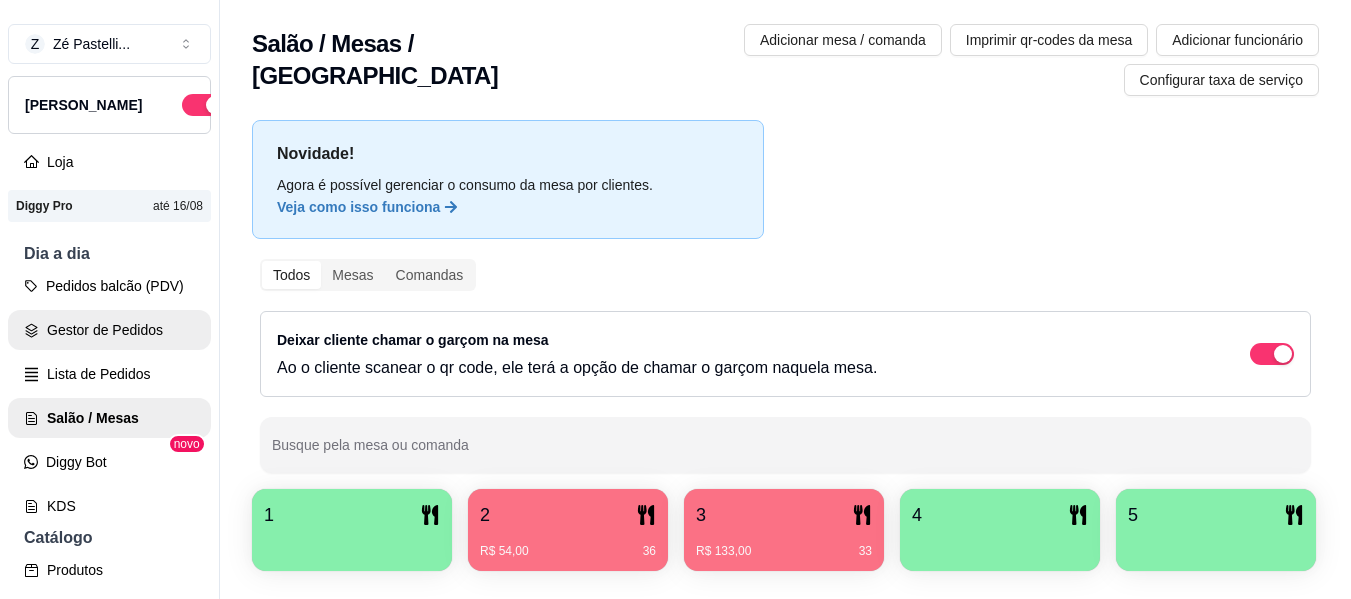 click on "Gestor de Pedidos" at bounding box center [109, 330] 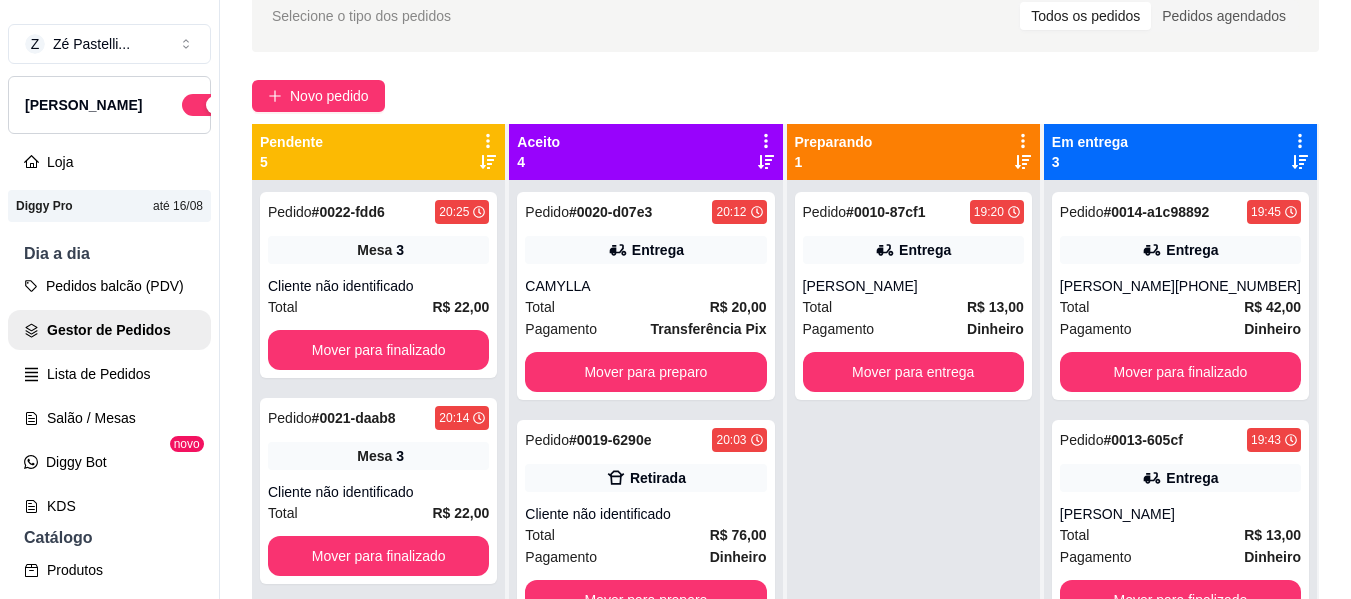 scroll, scrollTop: 120, scrollLeft: 0, axis: vertical 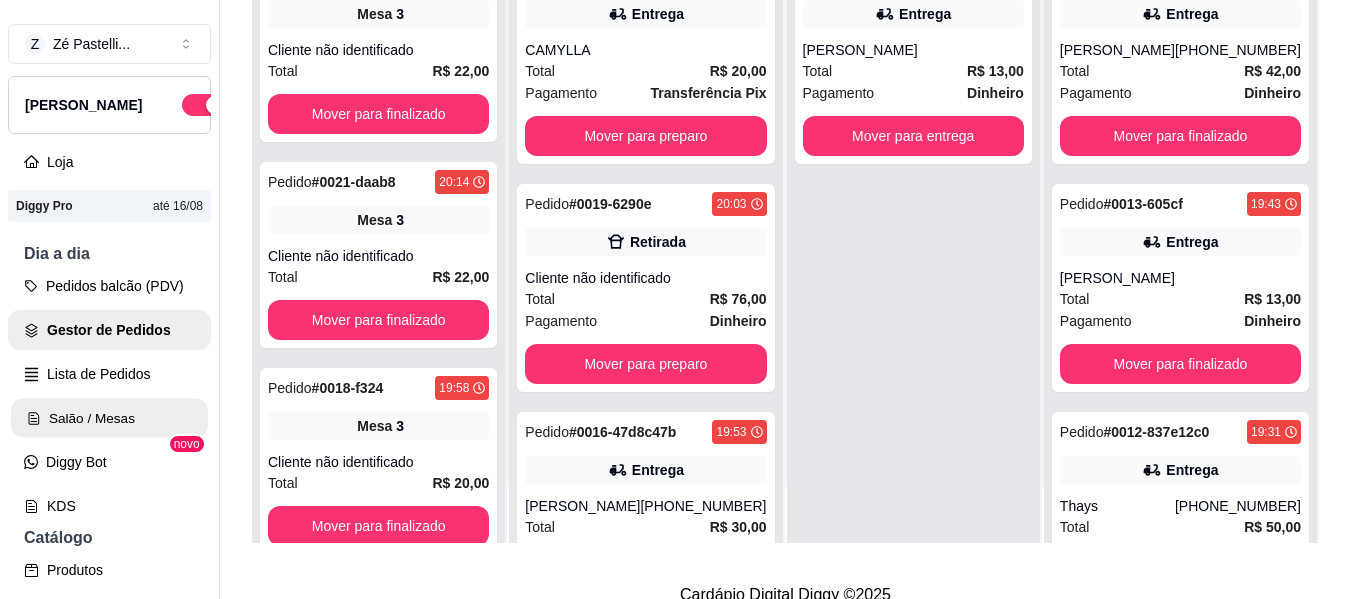 click on "Salão / Mesas" at bounding box center [109, 418] 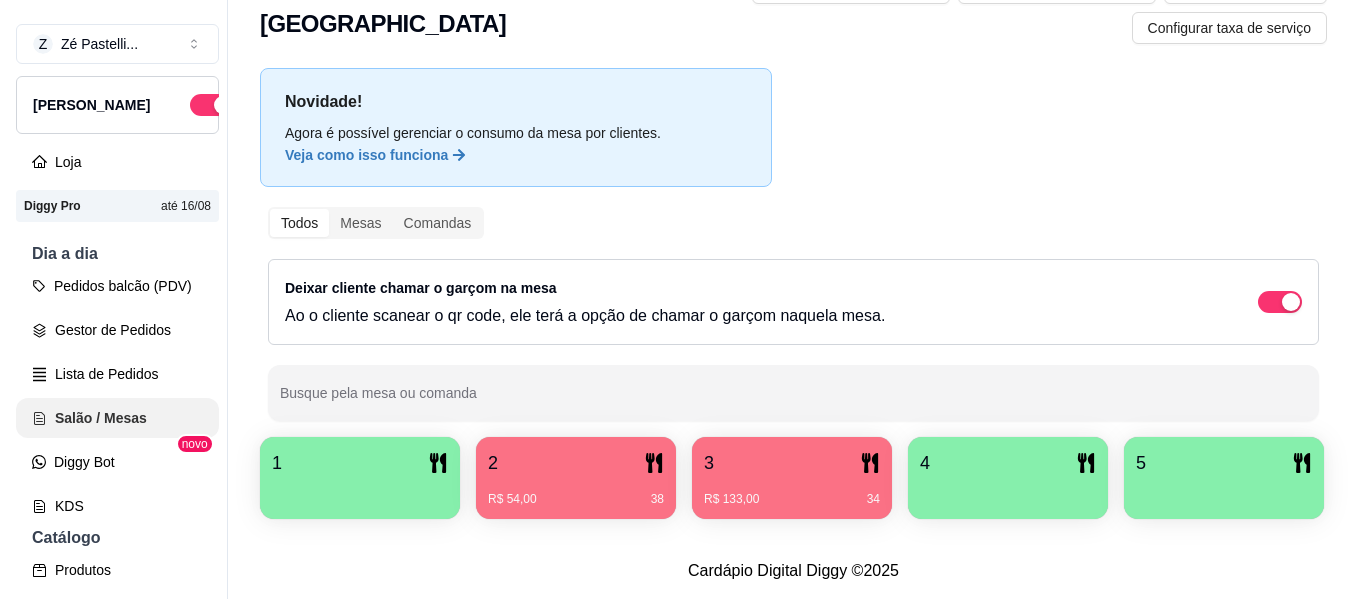 scroll, scrollTop: 0, scrollLeft: 0, axis: both 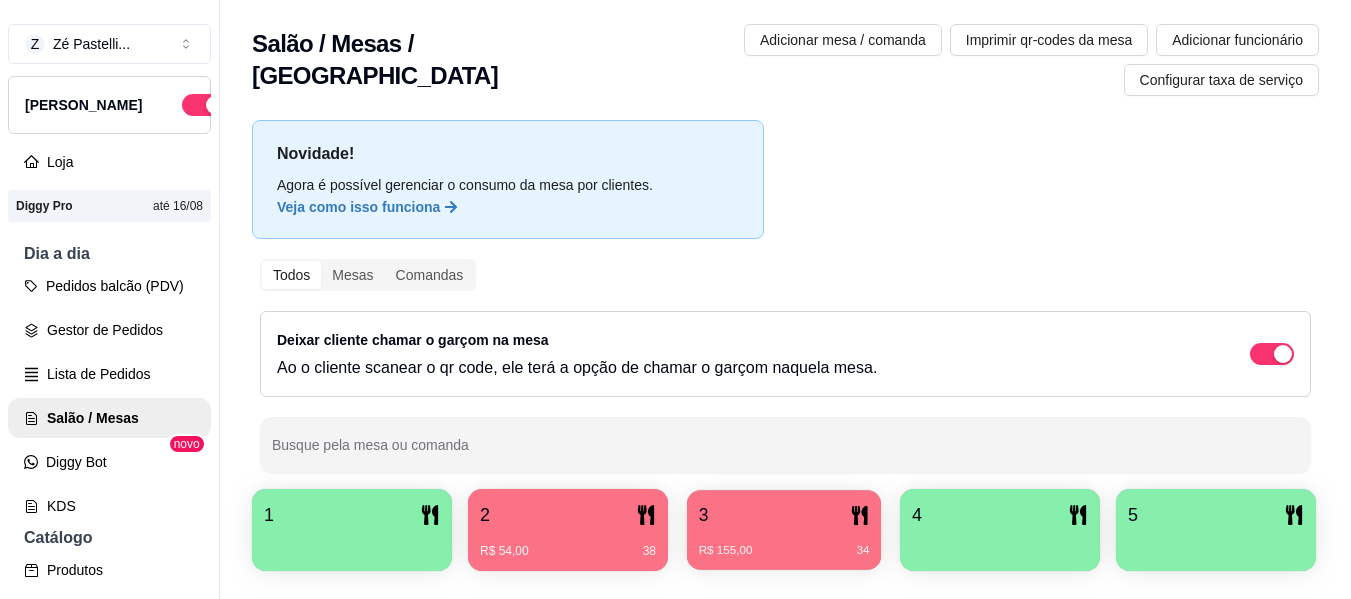 click on "R$ 155,00 34" at bounding box center [784, 543] 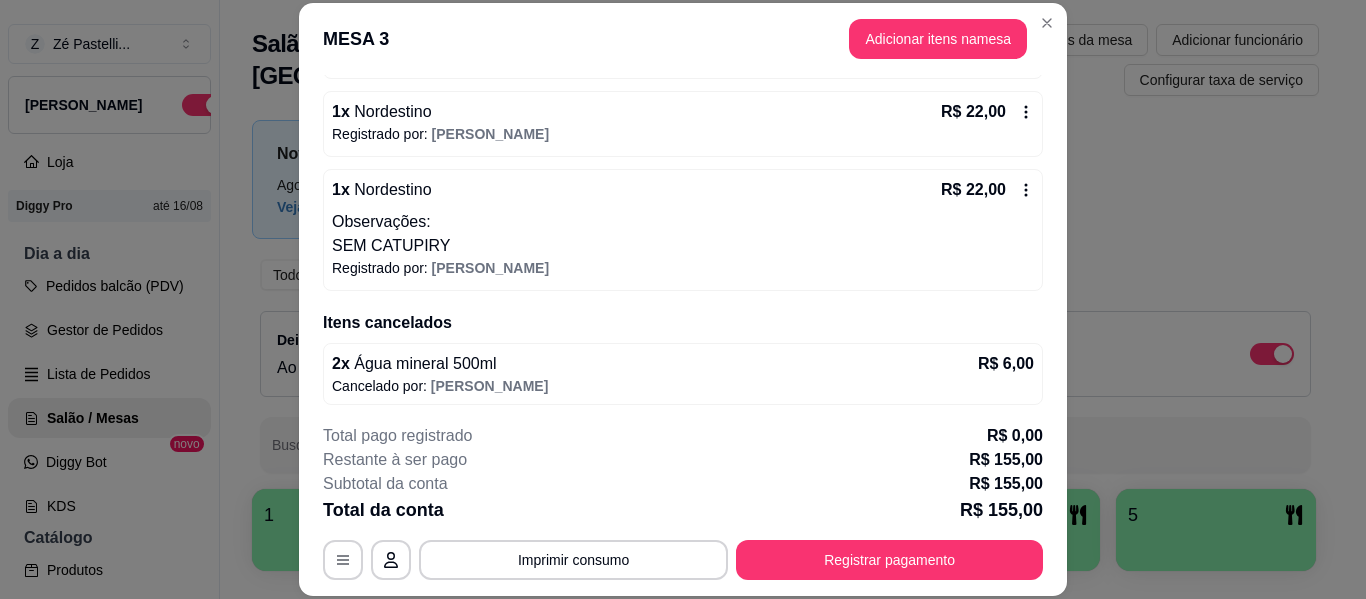 scroll, scrollTop: 702, scrollLeft: 0, axis: vertical 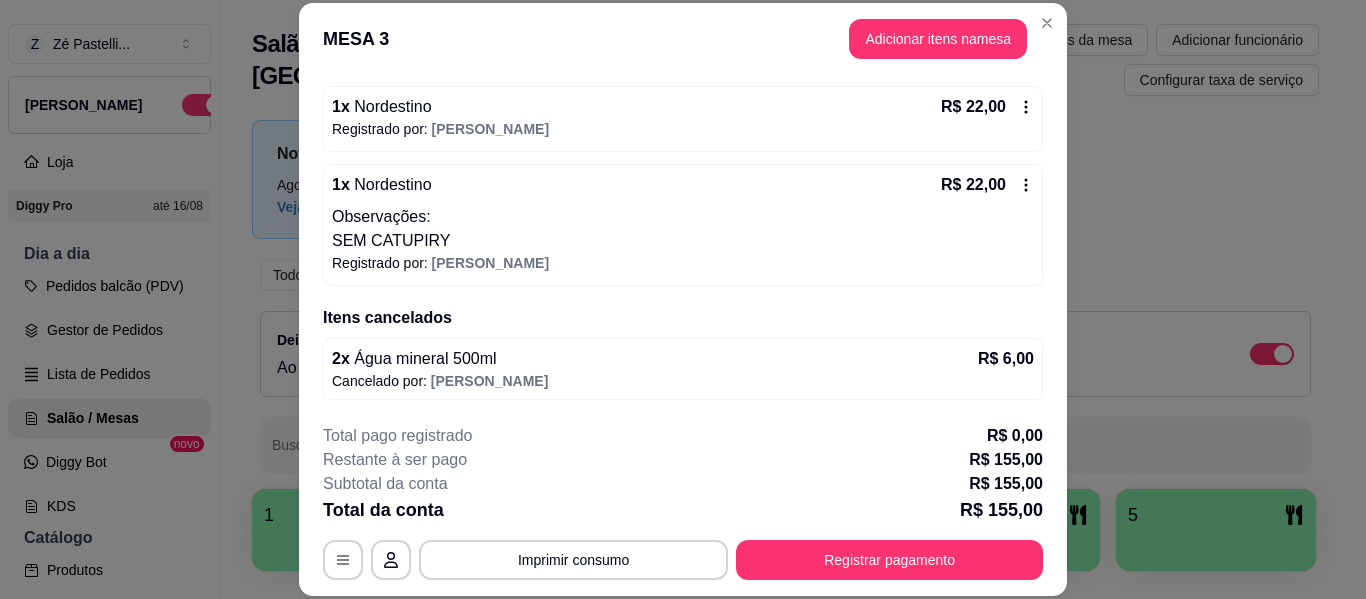 click on "2 x   Água mineral 500ml R$ 6,00" at bounding box center [683, 359] 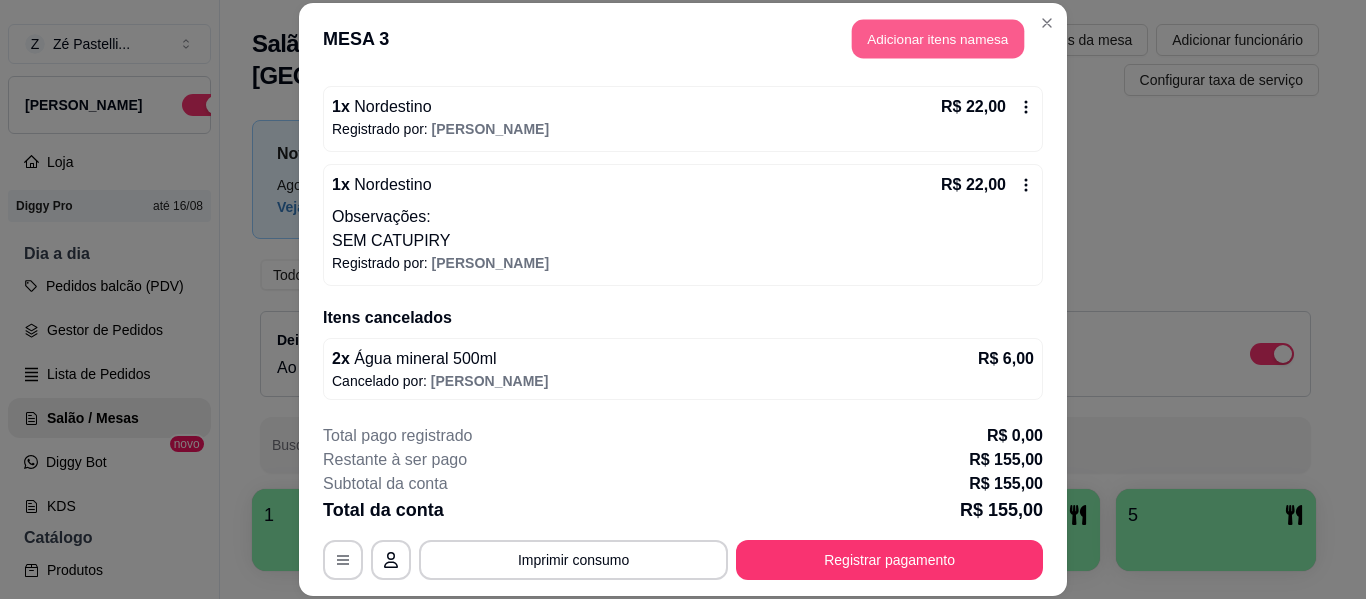 click on "Adicionar itens na  mesa" at bounding box center [938, 39] 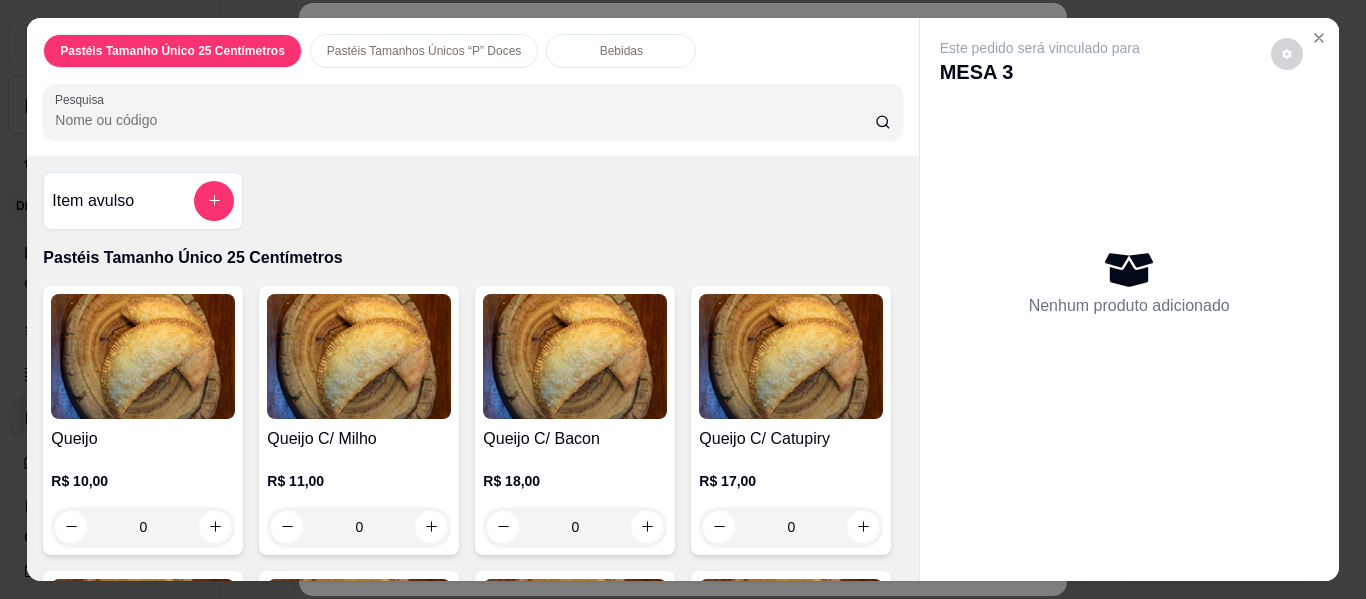 click on "Bebidas" at bounding box center [621, 51] 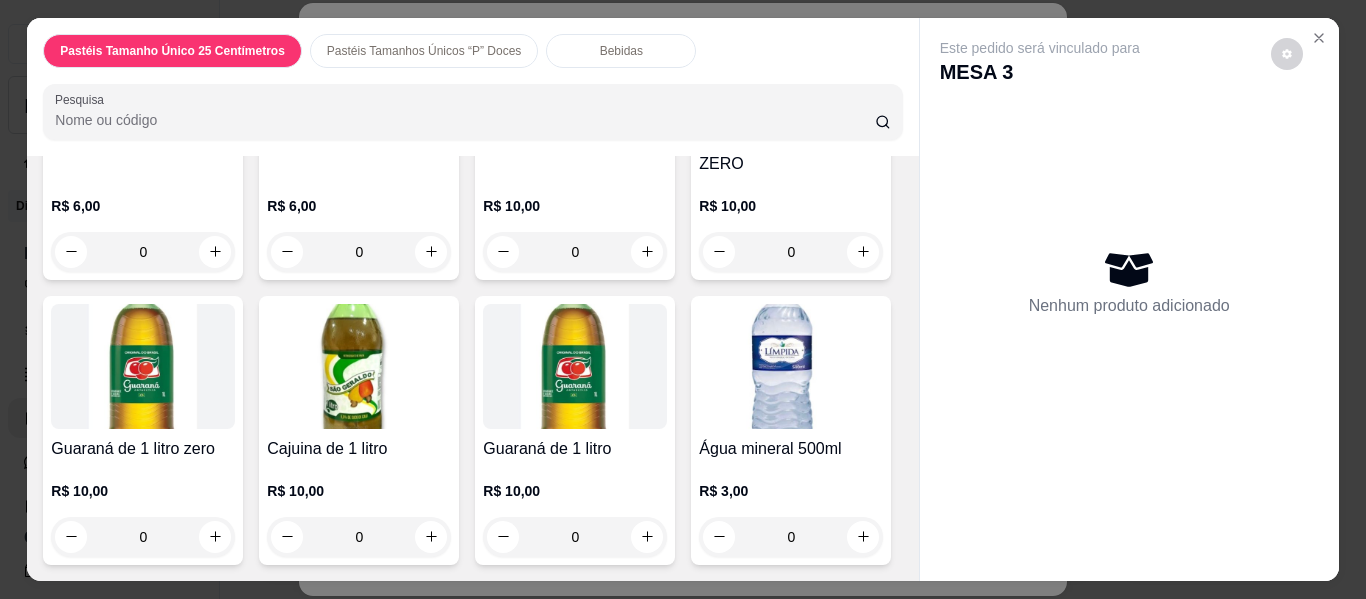 scroll, scrollTop: 54, scrollLeft: 0, axis: vertical 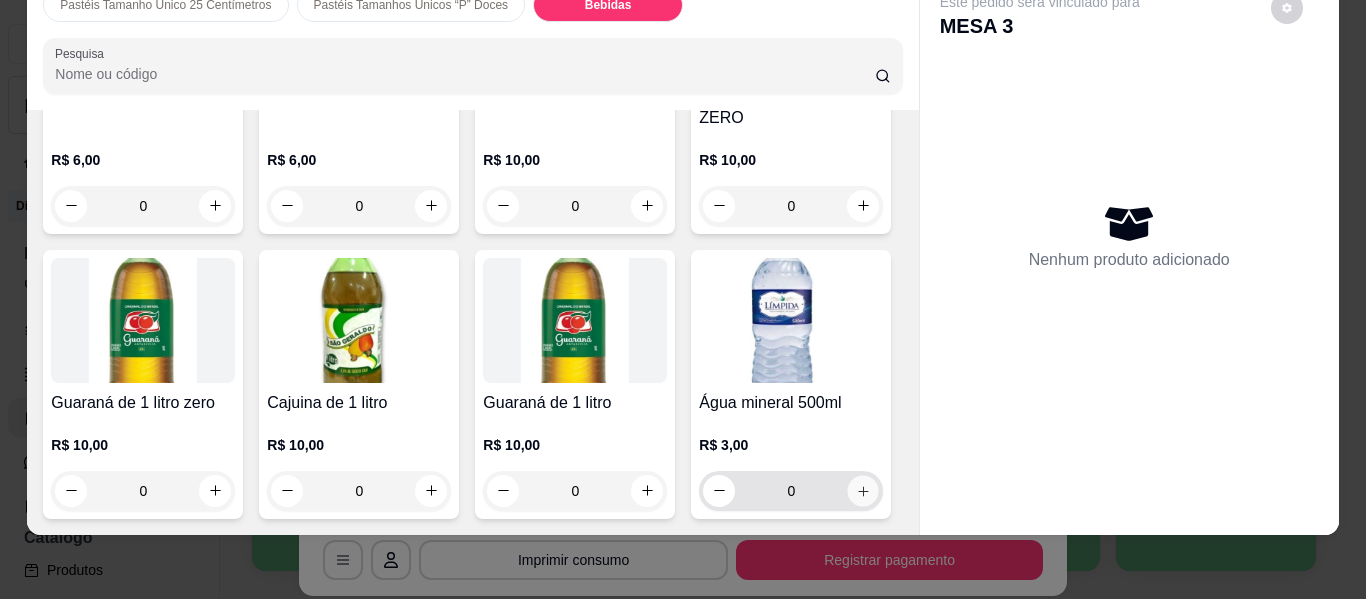 click at bounding box center [863, 490] 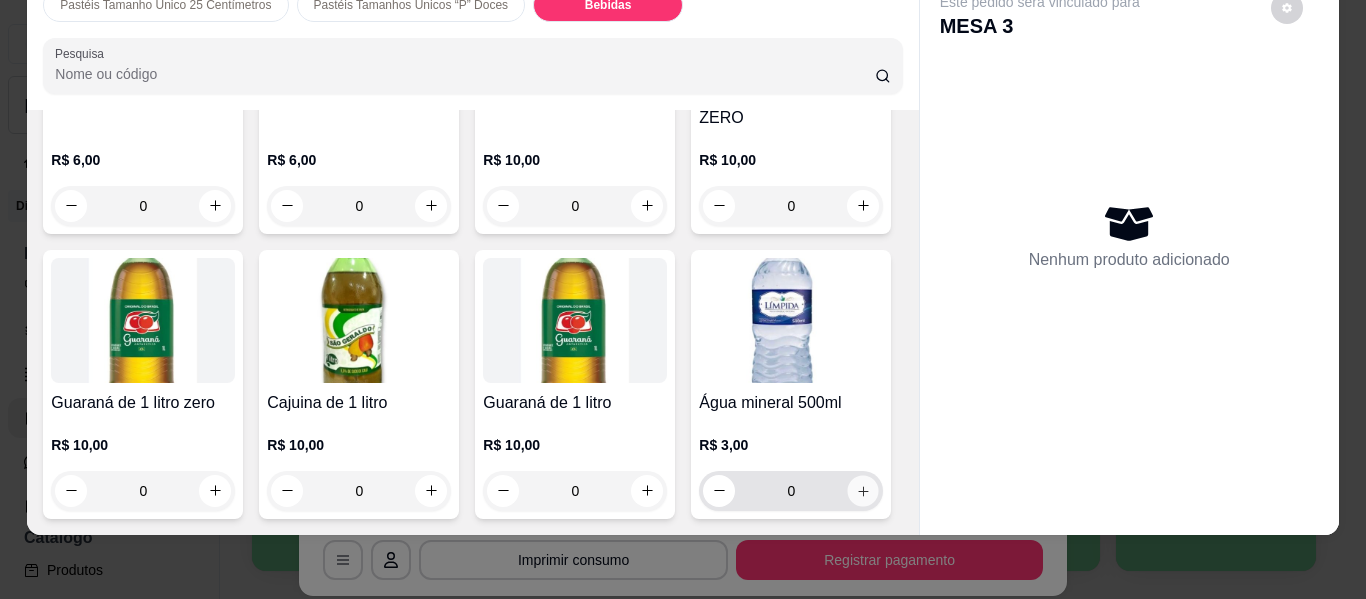 type on "1" 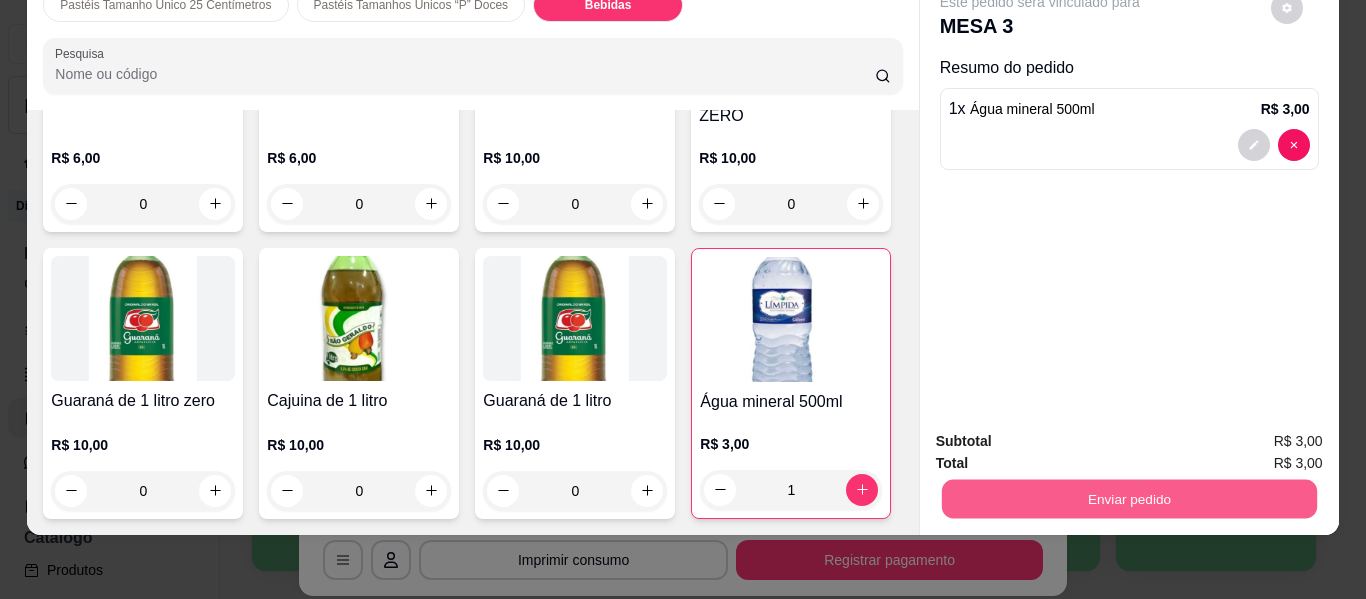 click on "Enviar pedido" at bounding box center (1128, 499) 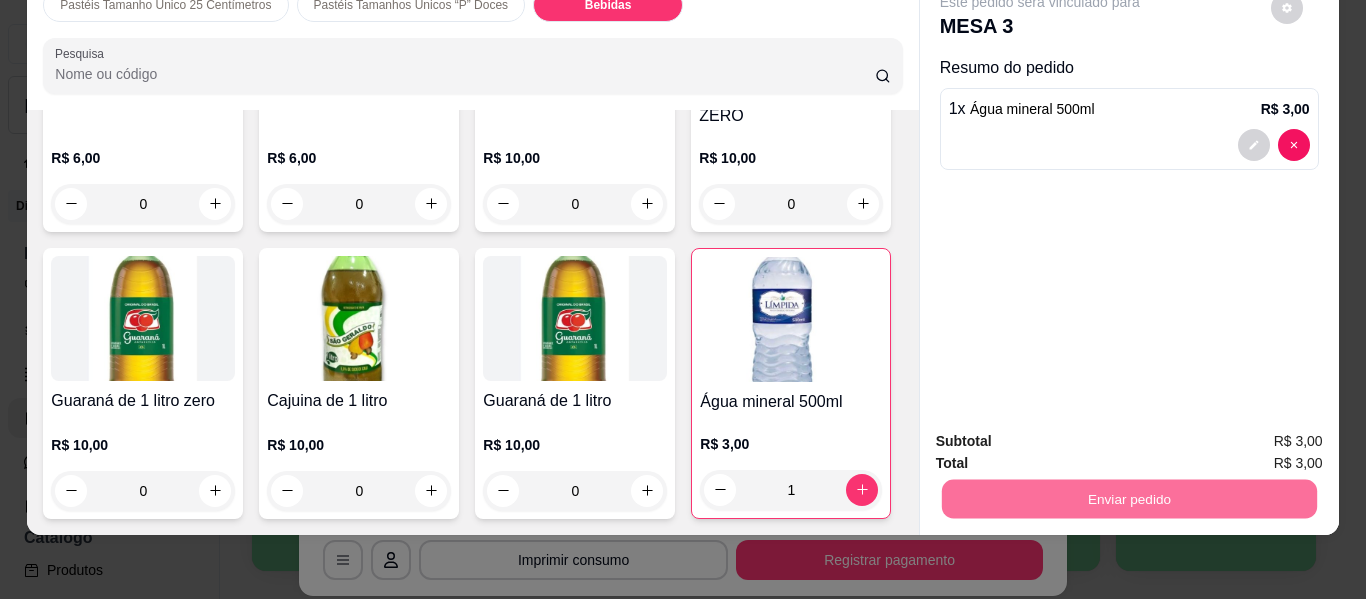 click on "Não registrar e enviar pedido" at bounding box center [1063, 434] 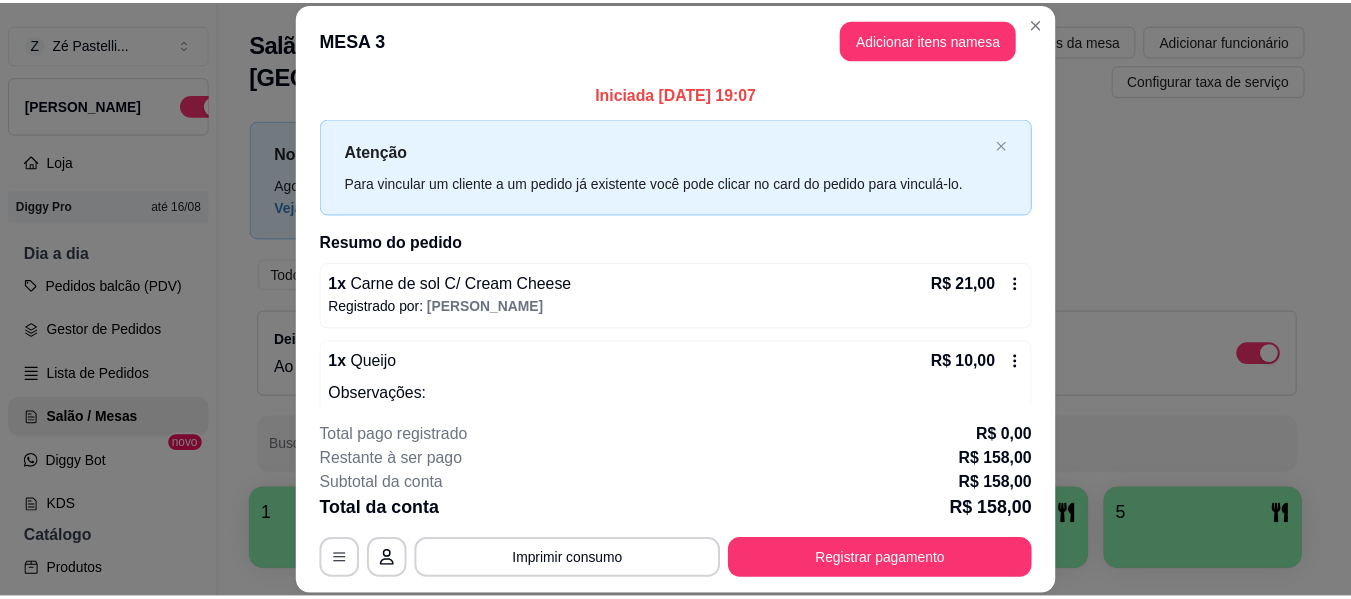 scroll, scrollTop: 0, scrollLeft: 0, axis: both 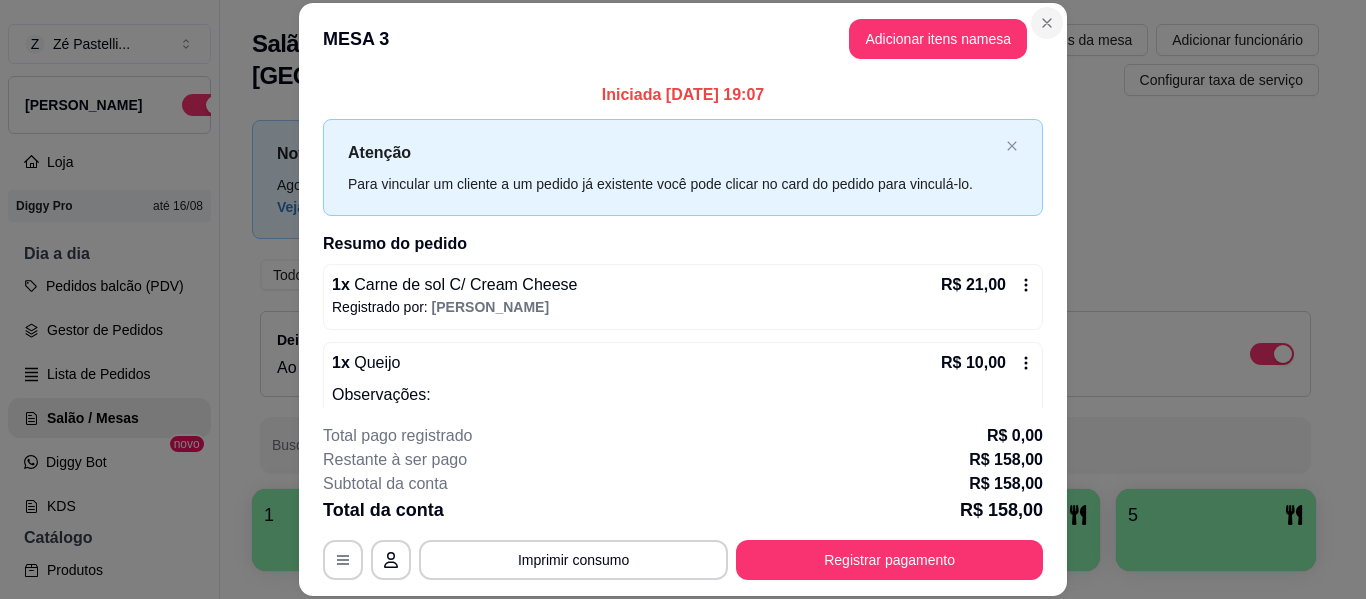 drag, startPoint x: 1051, startPoint y: 44, endPoint x: 1046, endPoint y: 35, distance: 10.29563 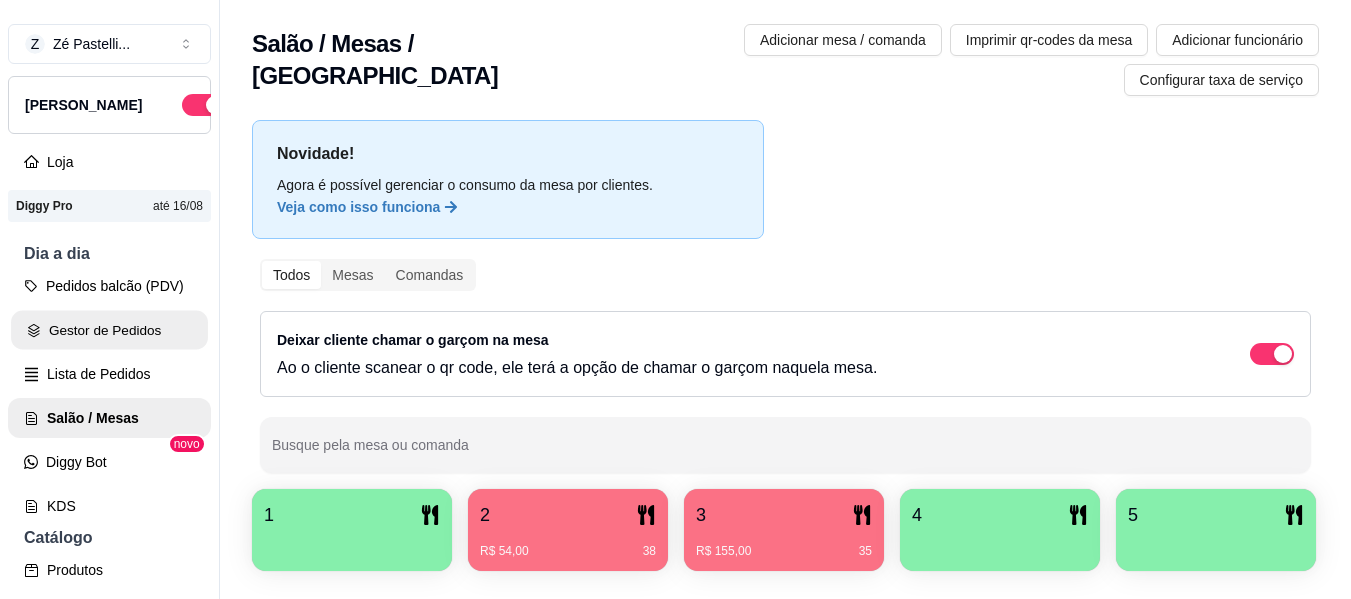 click on "Gestor de Pedidos" at bounding box center [109, 330] 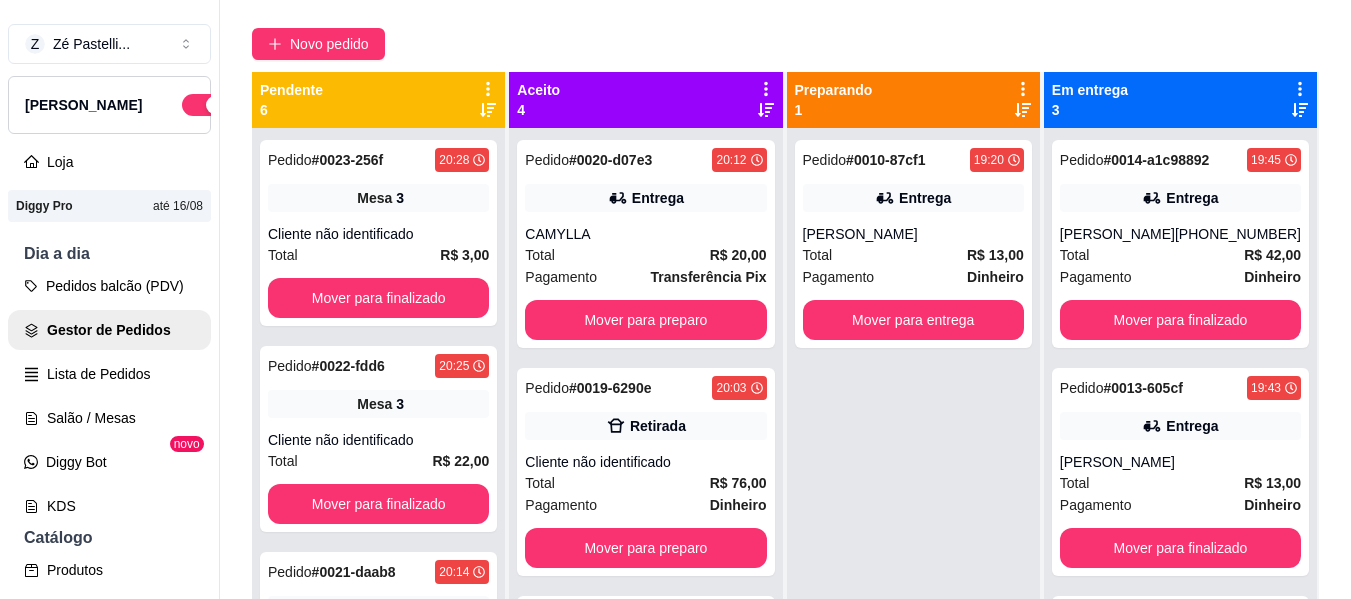 scroll, scrollTop: 160, scrollLeft: 0, axis: vertical 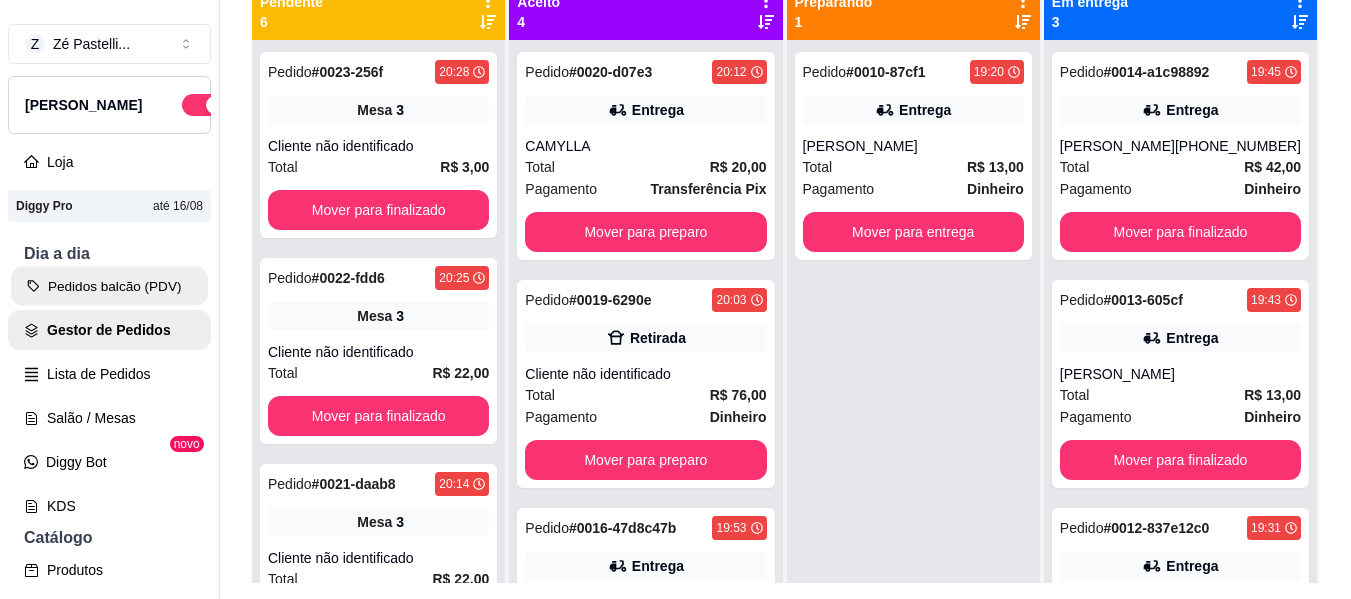click on "Pedidos balcão (PDV)" at bounding box center (109, 286) 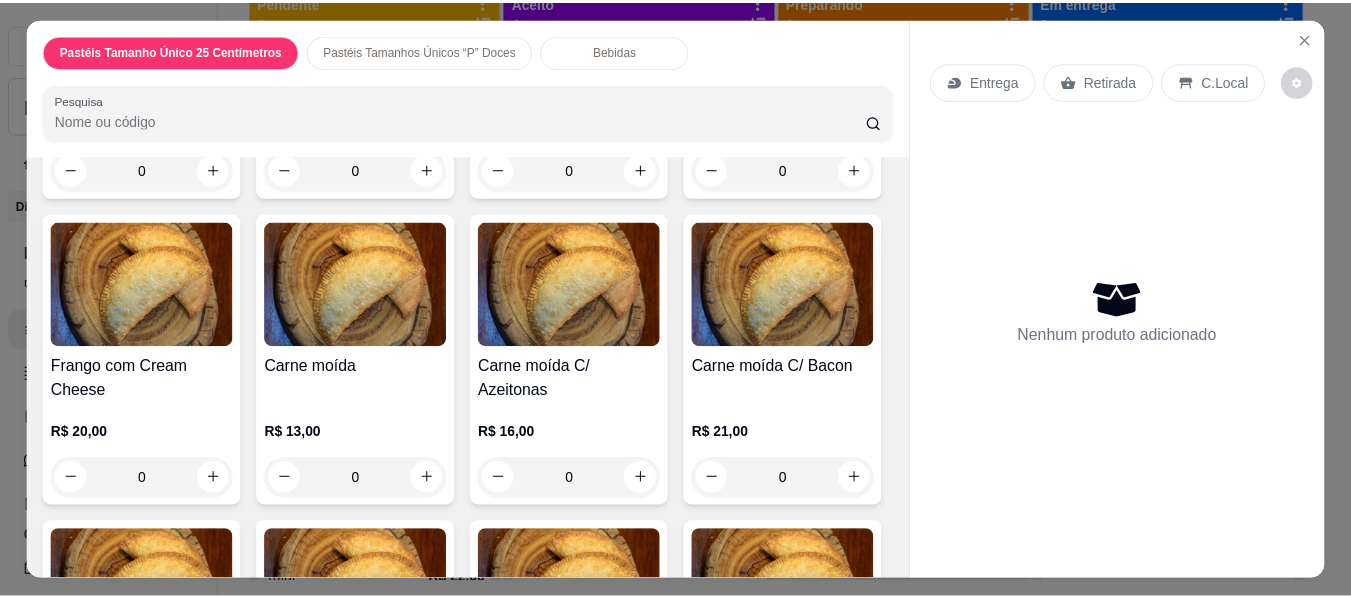 scroll, scrollTop: 1840, scrollLeft: 0, axis: vertical 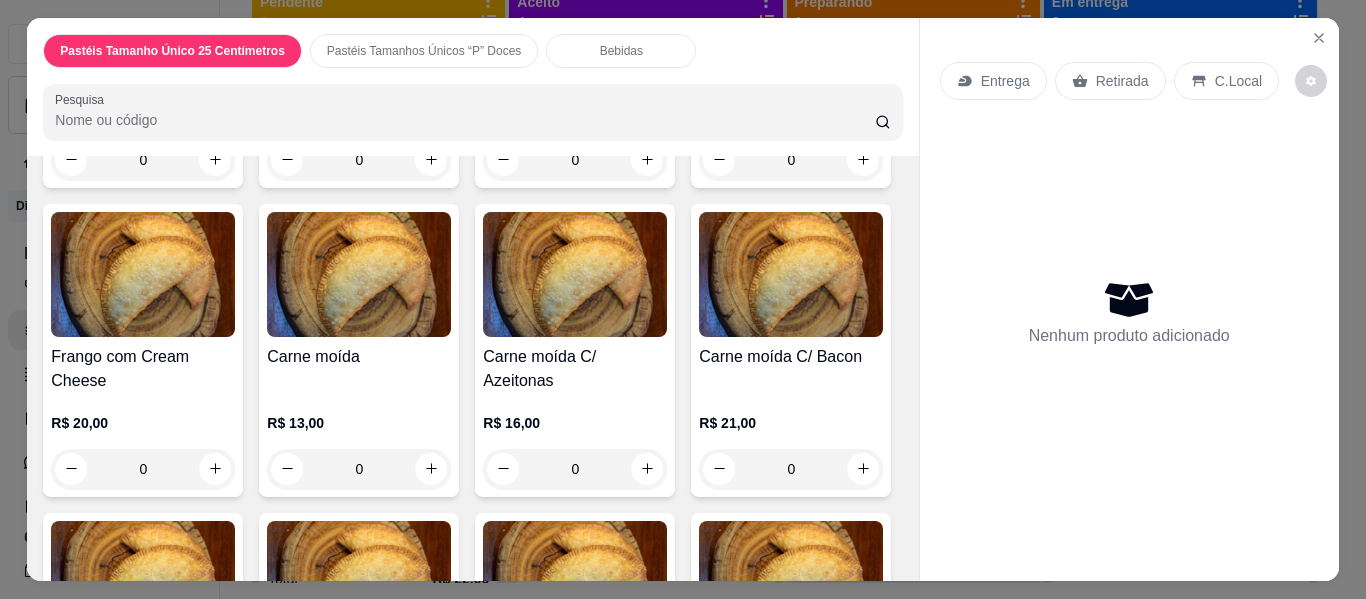 click on "0" at bounding box center (575, -125) 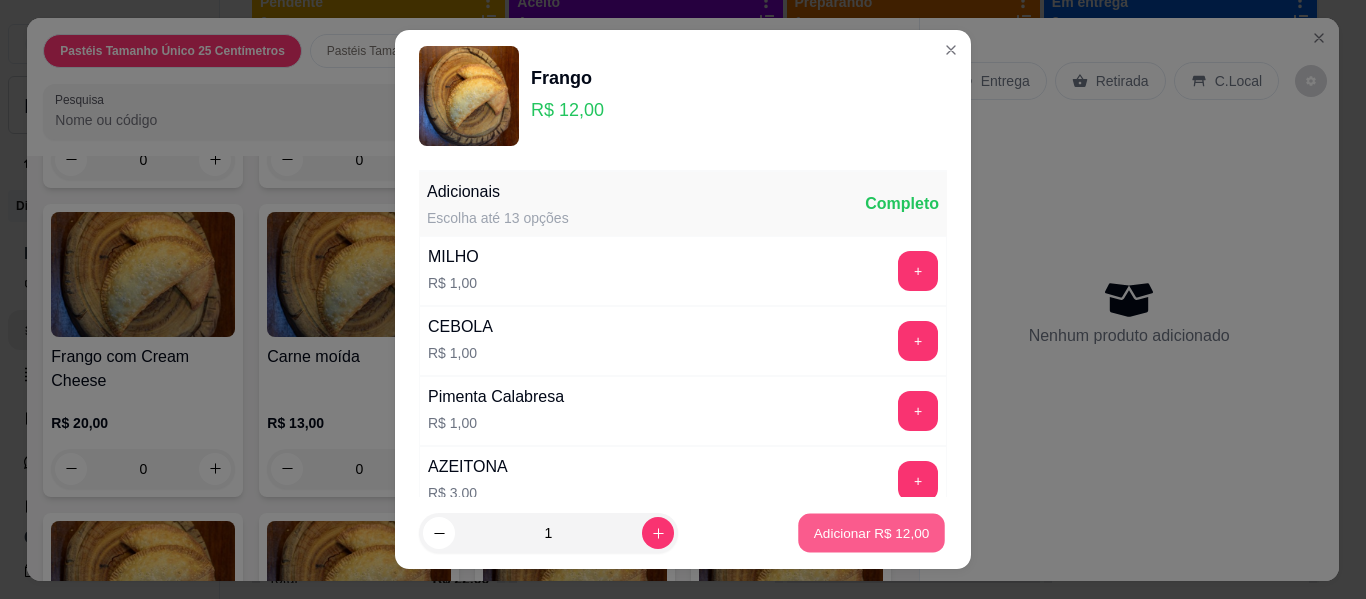 click on "Adicionar   R$ 12,00" at bounding box center [871, 533] 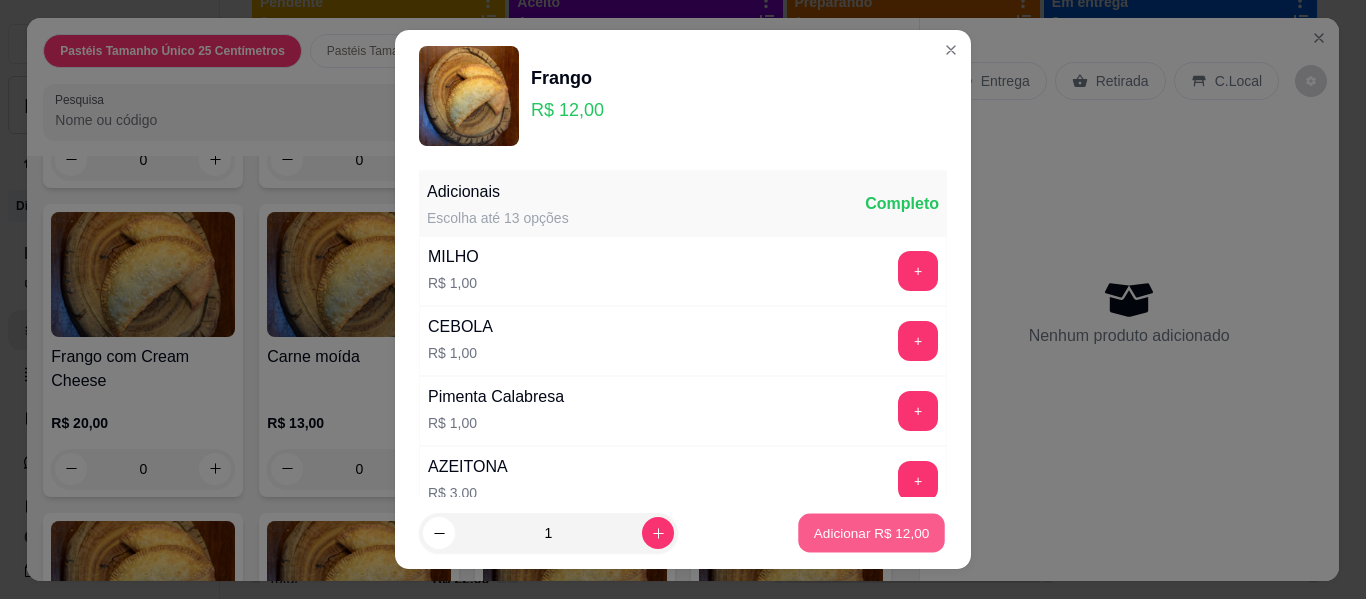 type on "1" 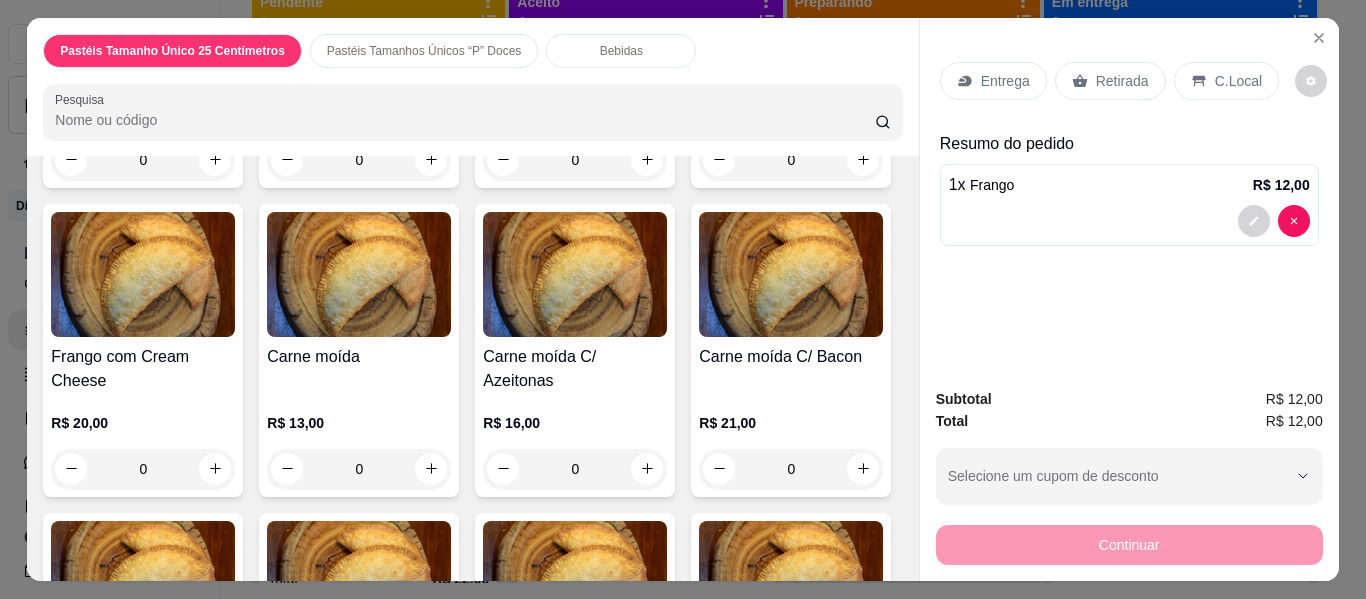 click on "Retirada" at bounding box center [1122, 81] 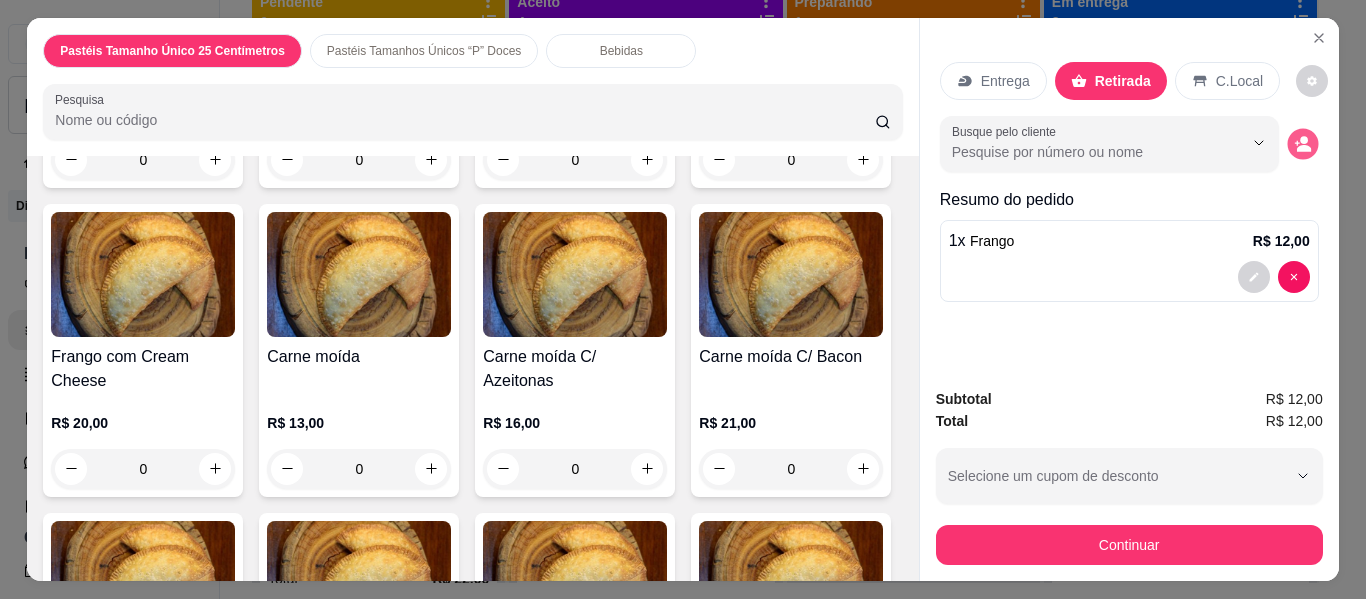 click at bounding box center [1302, 143] 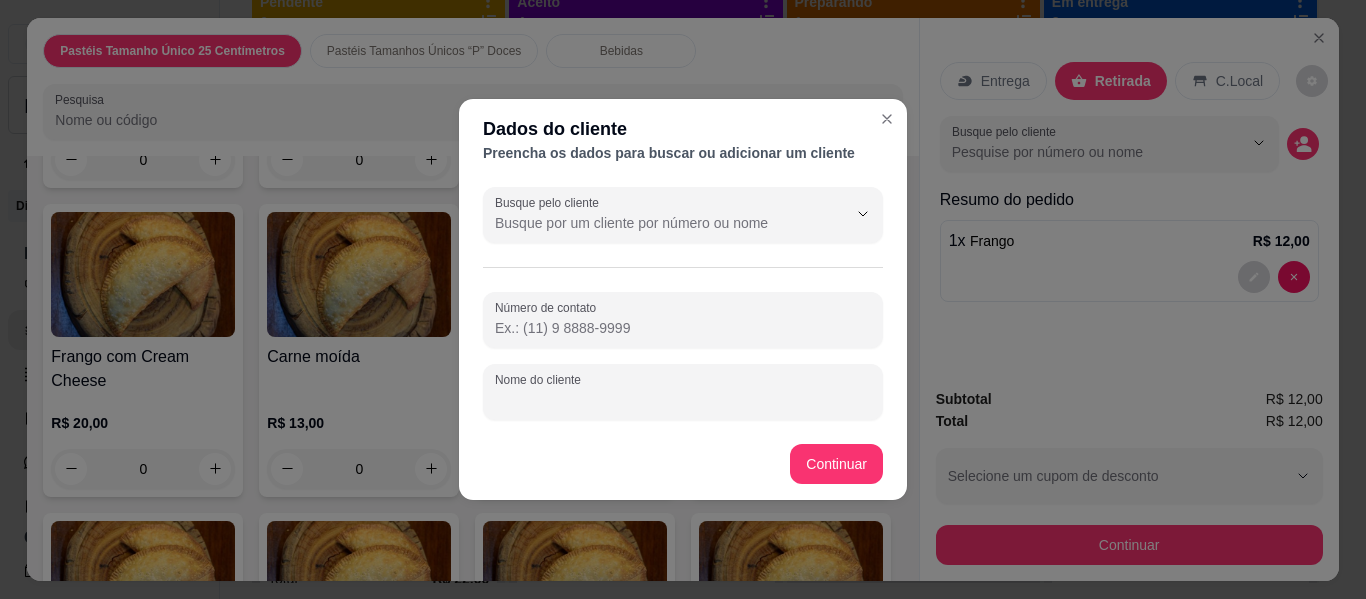 click on "Nome do cliente" at bounding box center (683, 400) 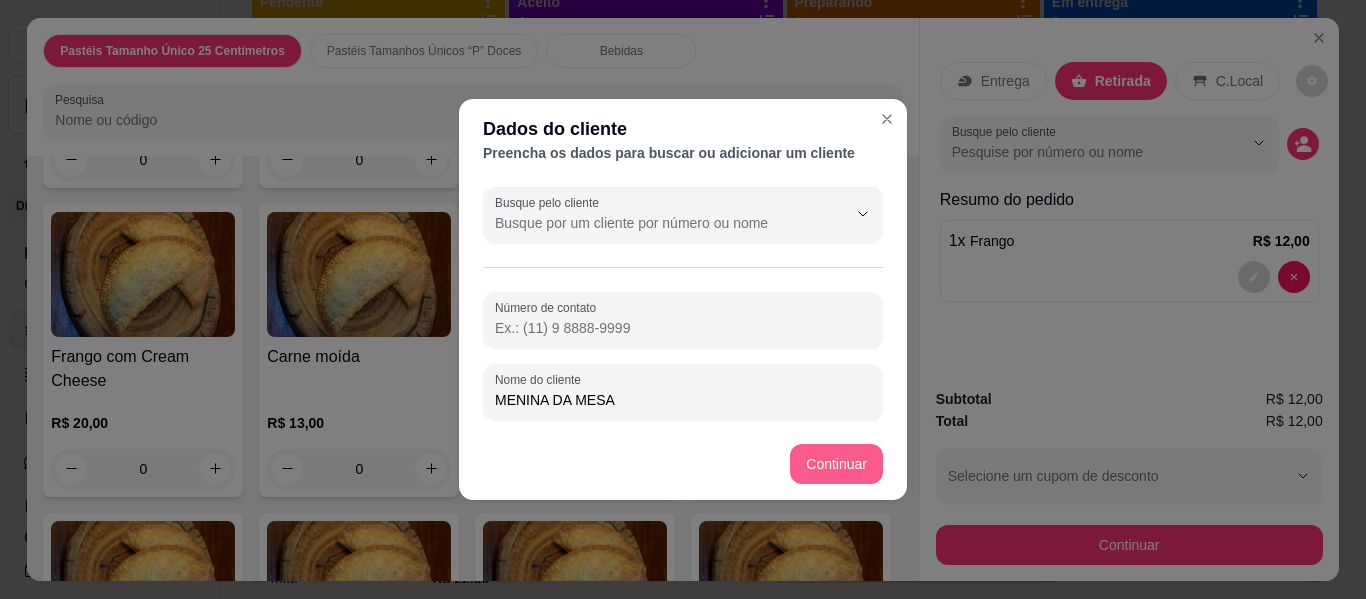 type on "MENINA DA MESA" 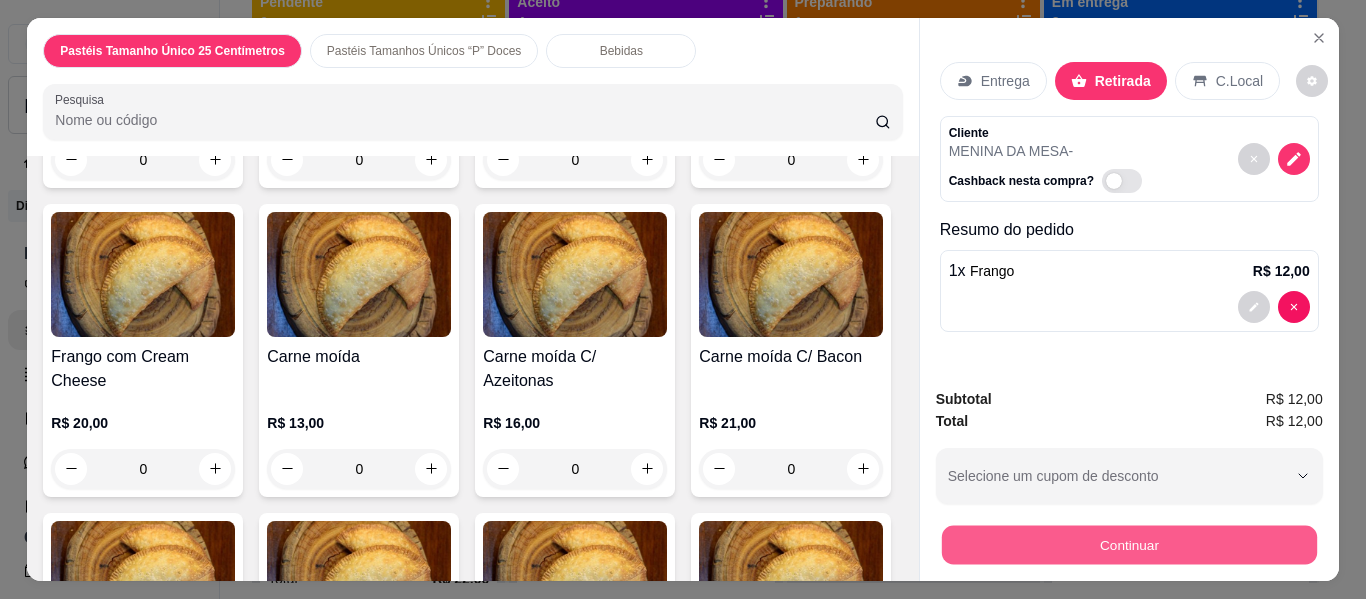 click on "Continuar" at bounding box center [1128, 545] 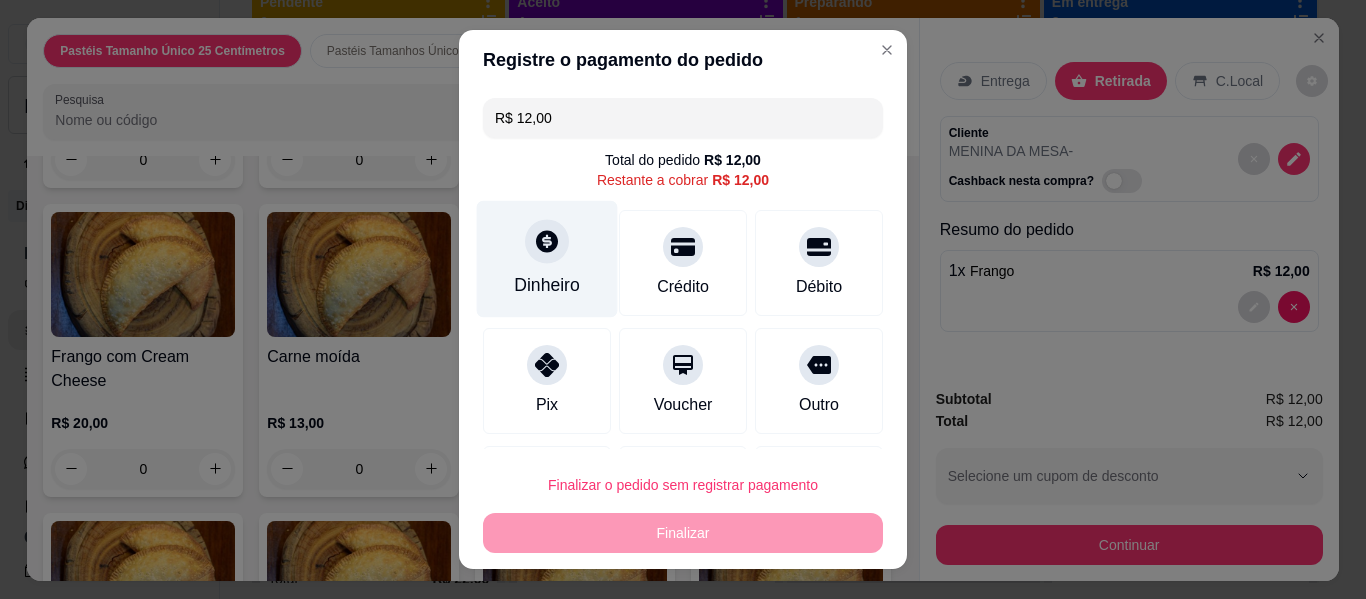 click on "Dinheiro" at bounding box center [547, 285] 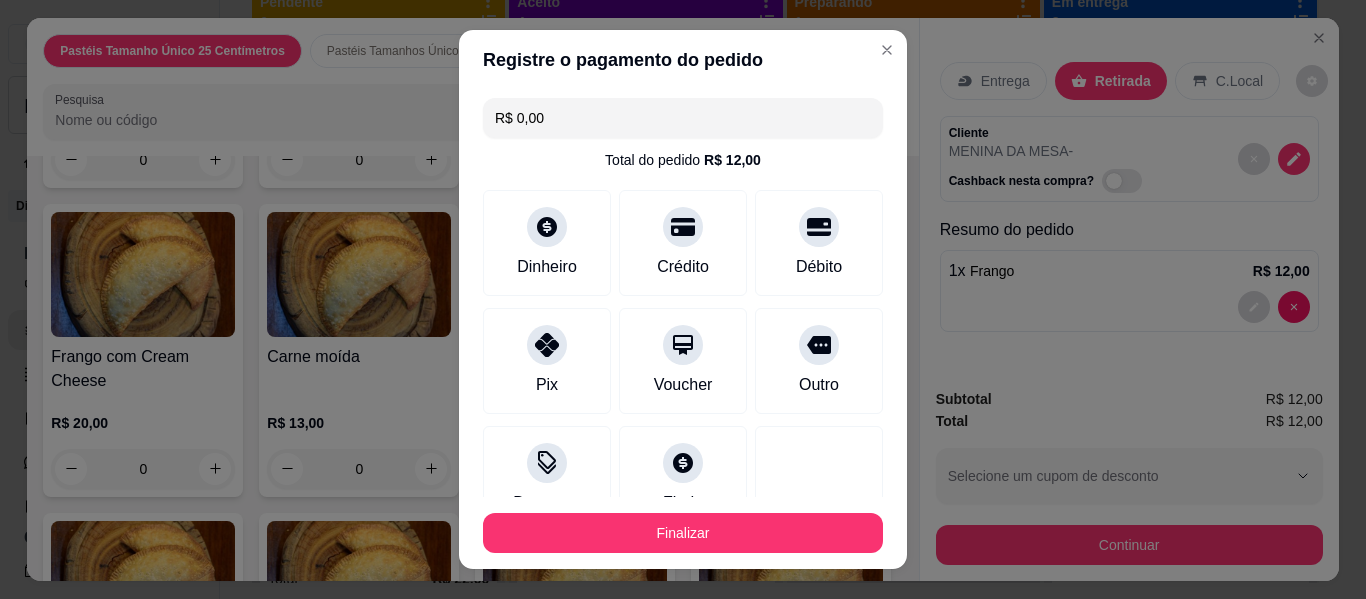type on "R$ 0,00" 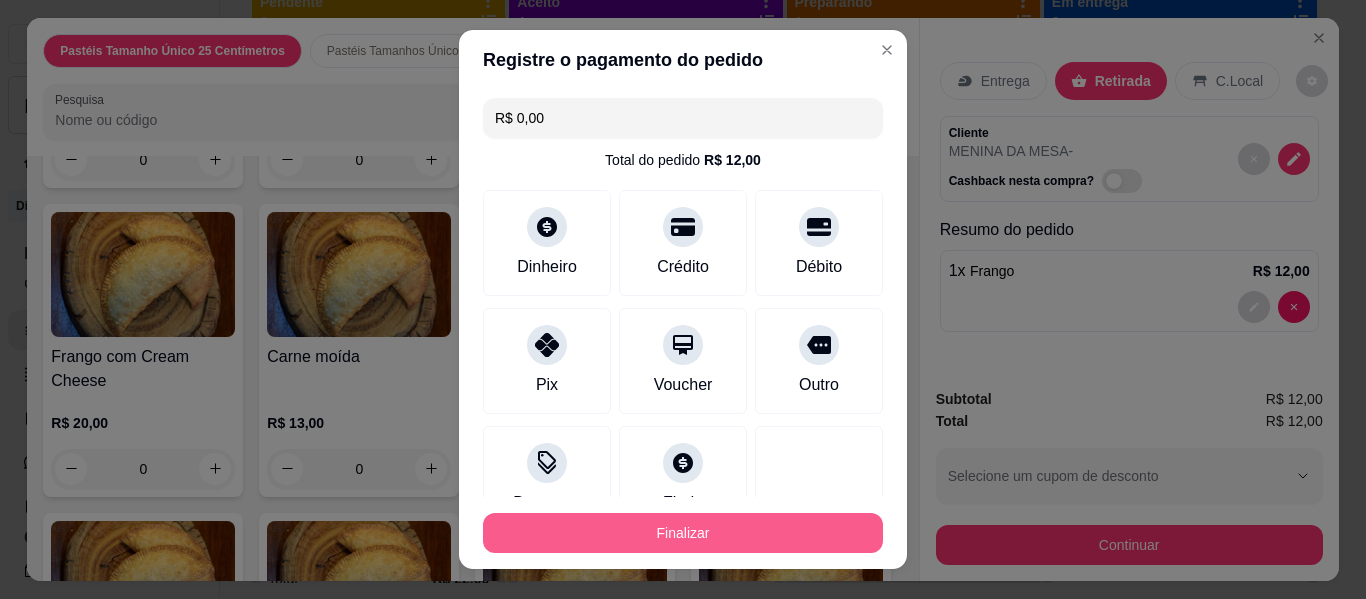 click on "Finalizar" at bounding box center [683, 533] 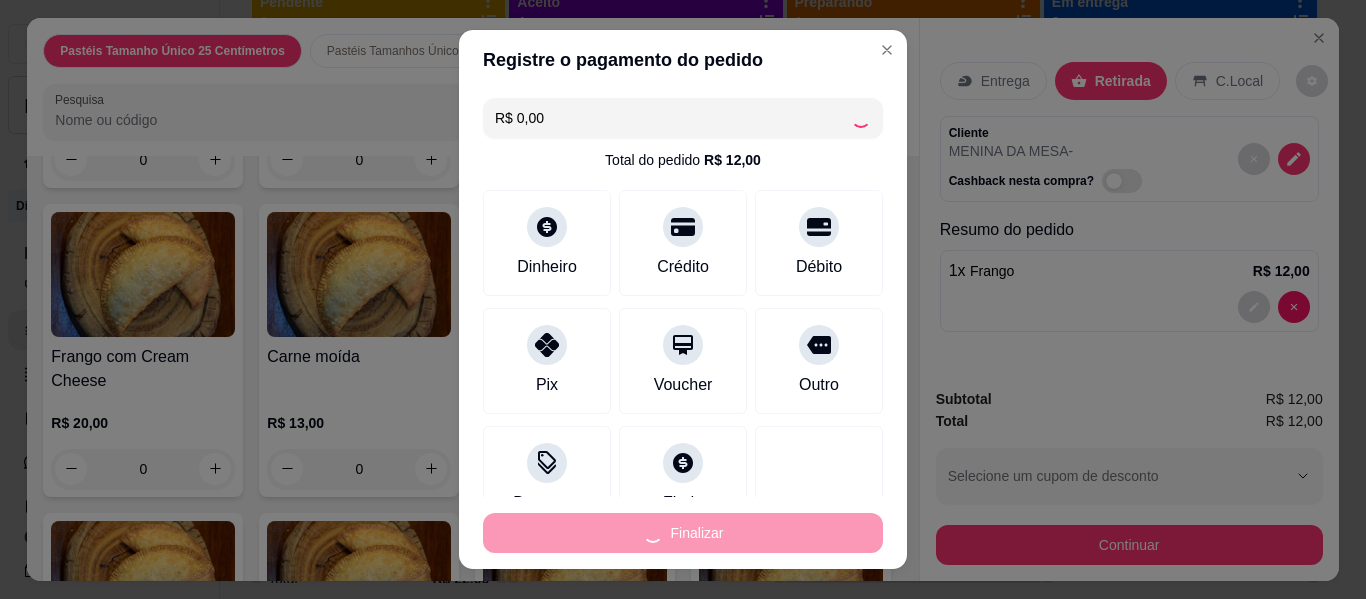 type on "0" 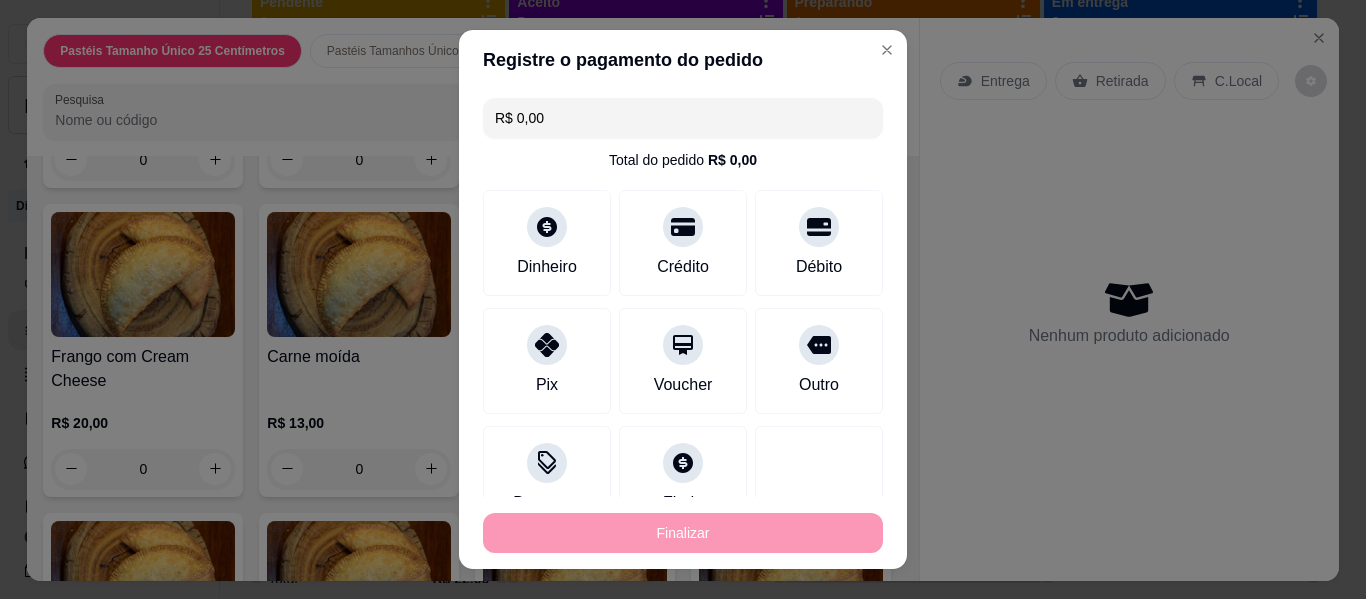 type on "-R$ 12,00" 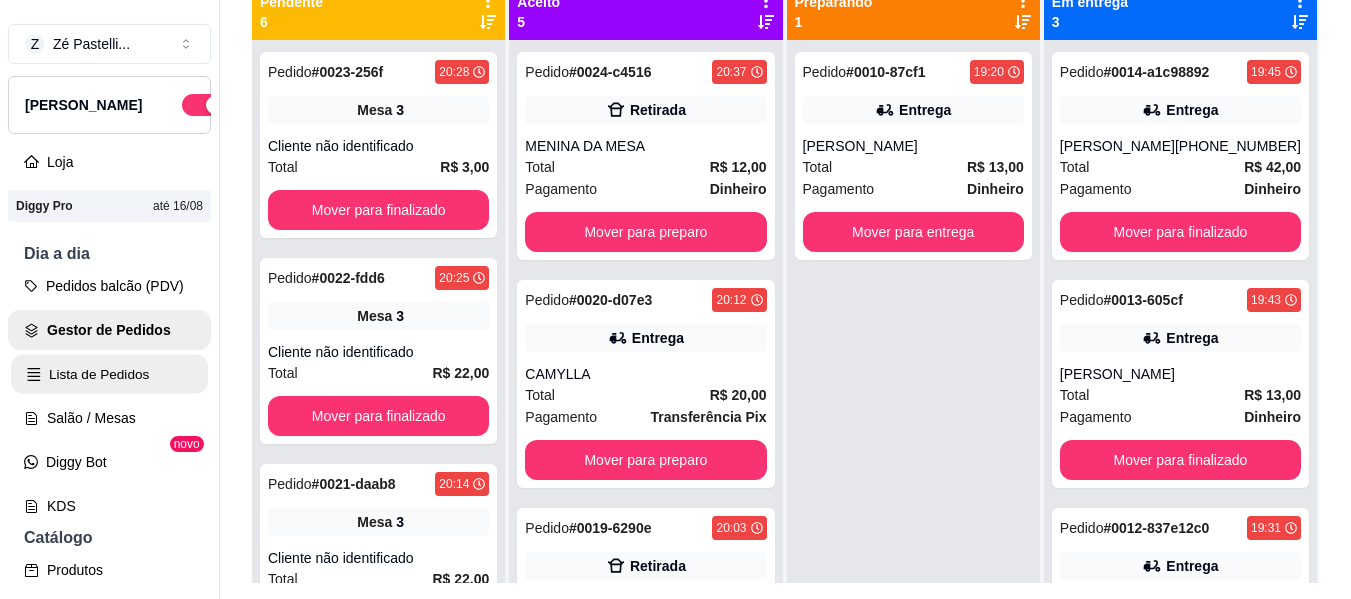 click on "Lista de Pedidos" at bounding box center [109, 374] 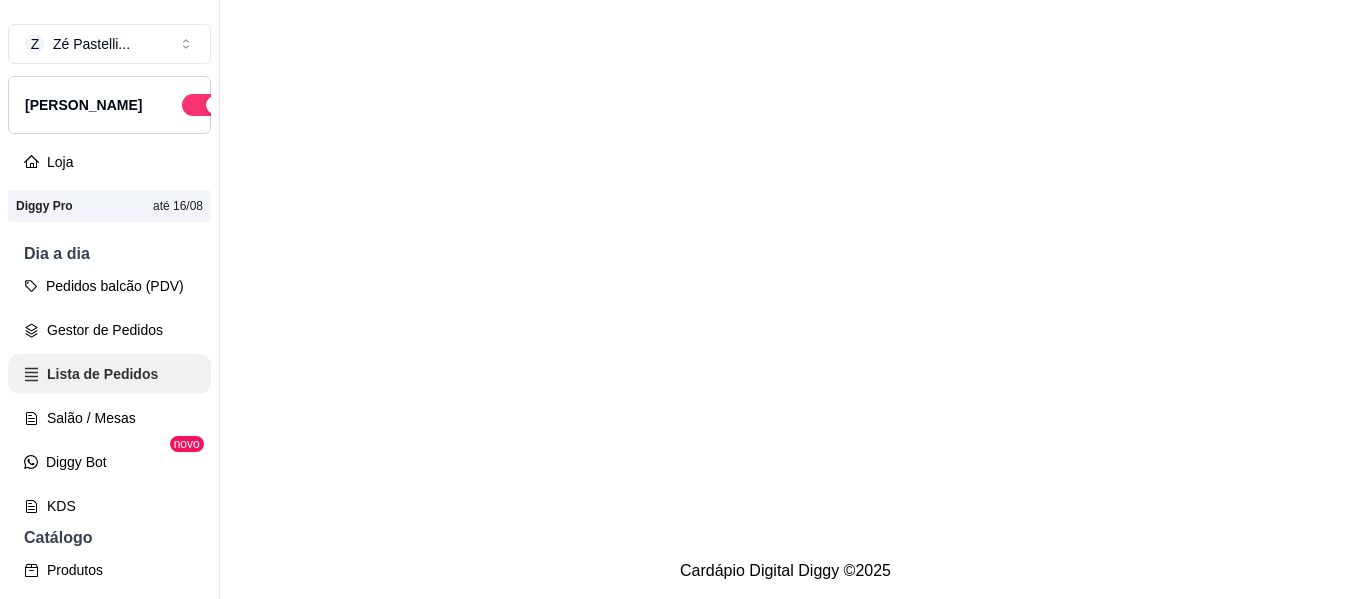 scroll, scrollTop: 0, scrollLeft: 0, axis: both 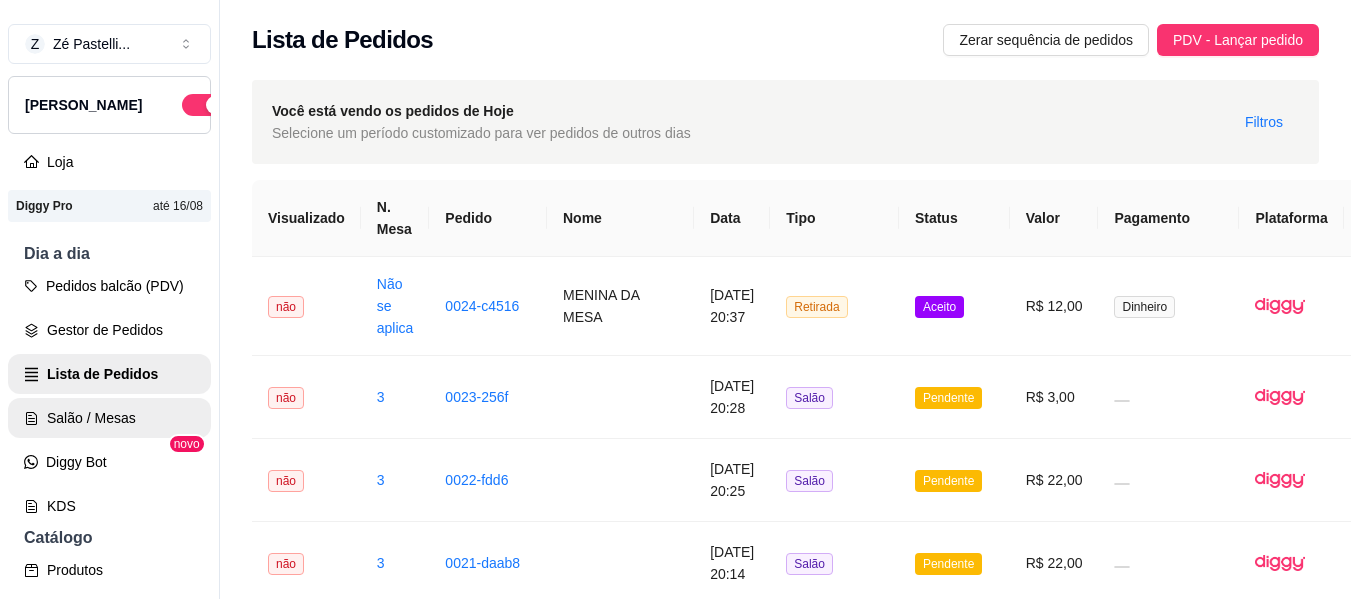 click on "Salão / Mesas" at bounding box center (109, 418) 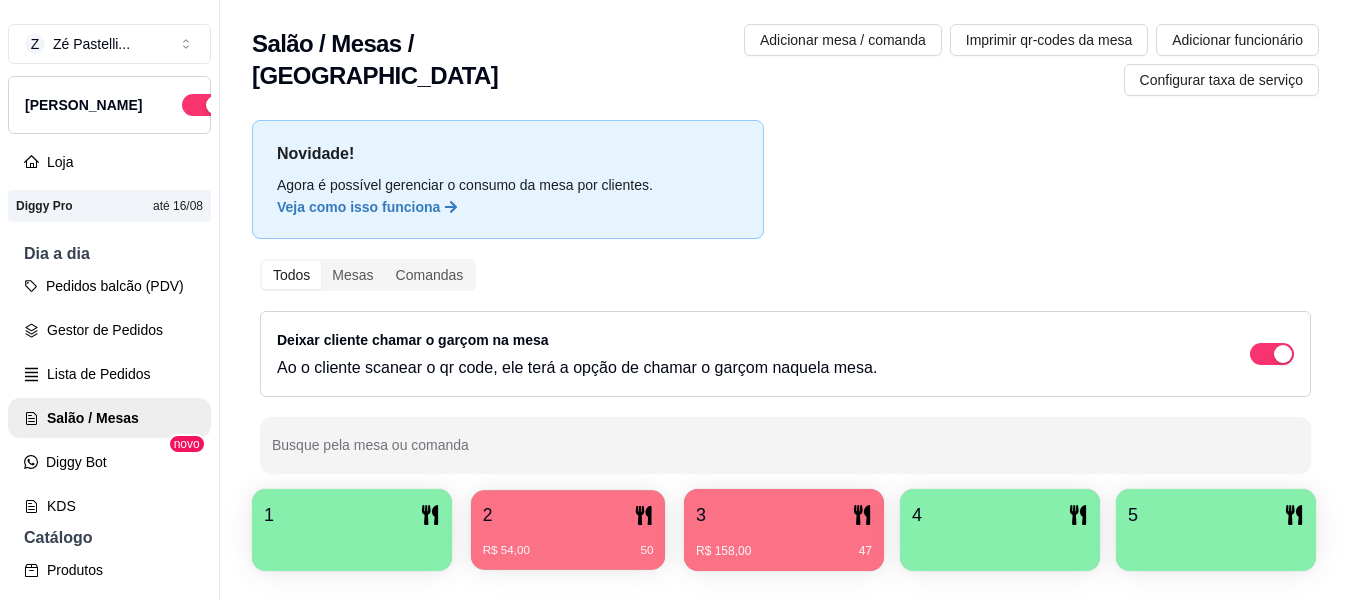 click on "2 R$ 54,00 50" at bounding box center [568, 530] 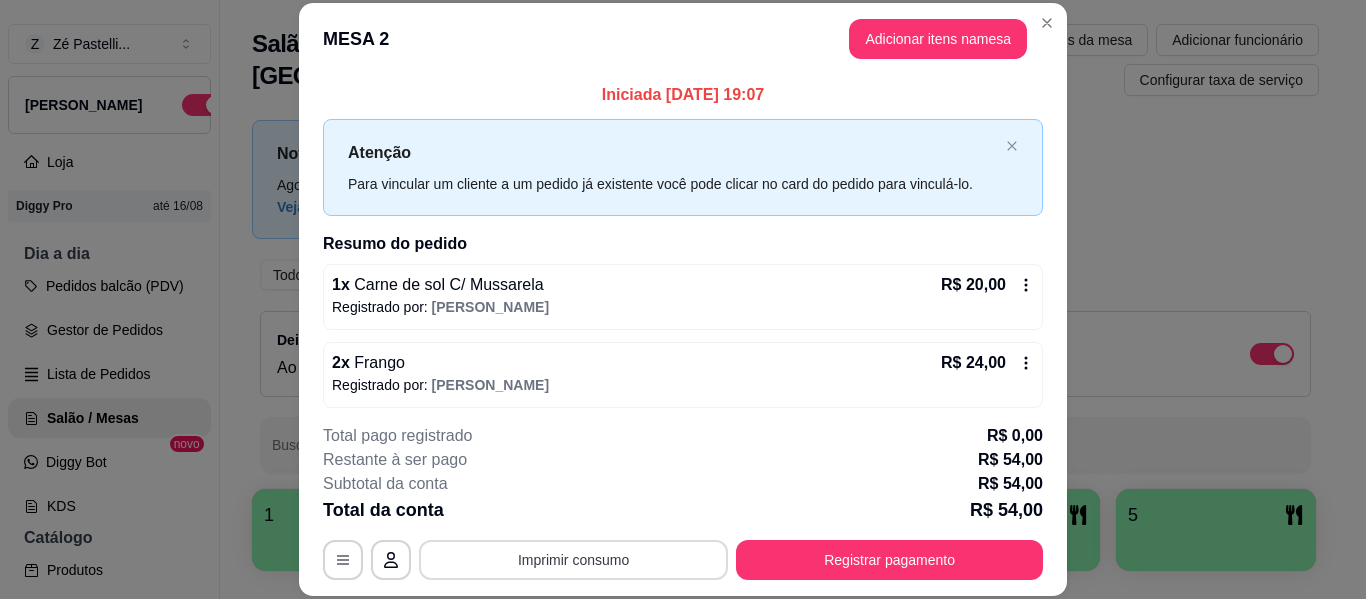click on "Imprimir consumo" at bounding box center [573, 560] 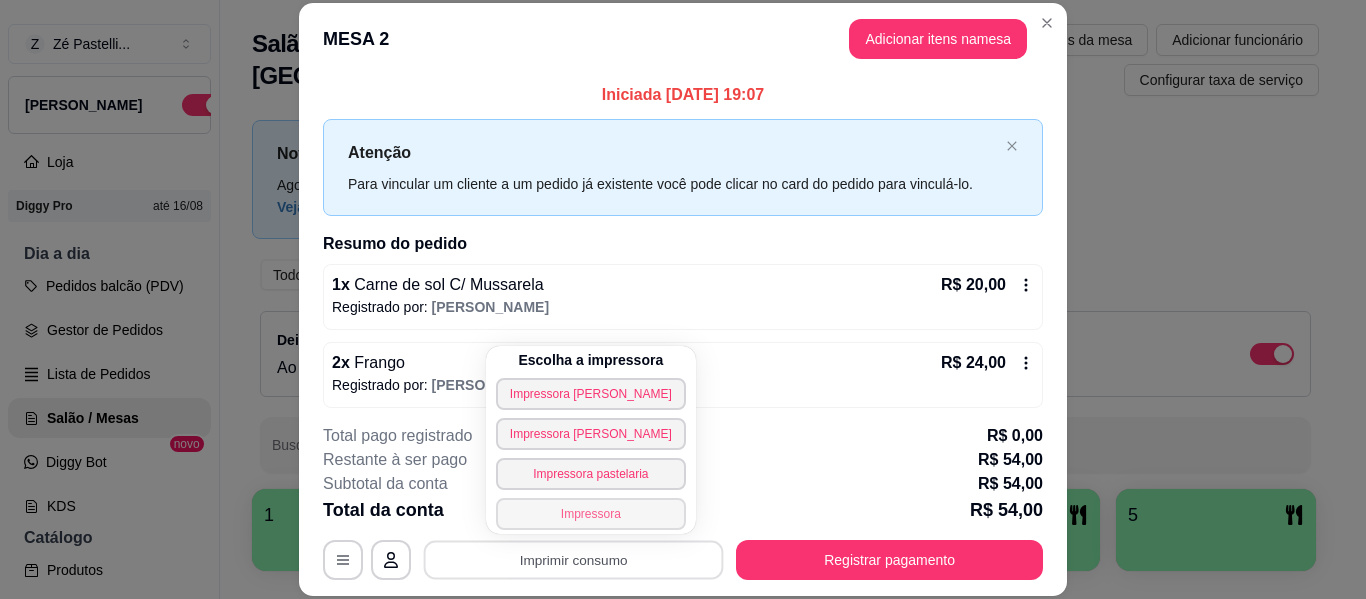 click on "Impressora" at bounding box center (591, 514) 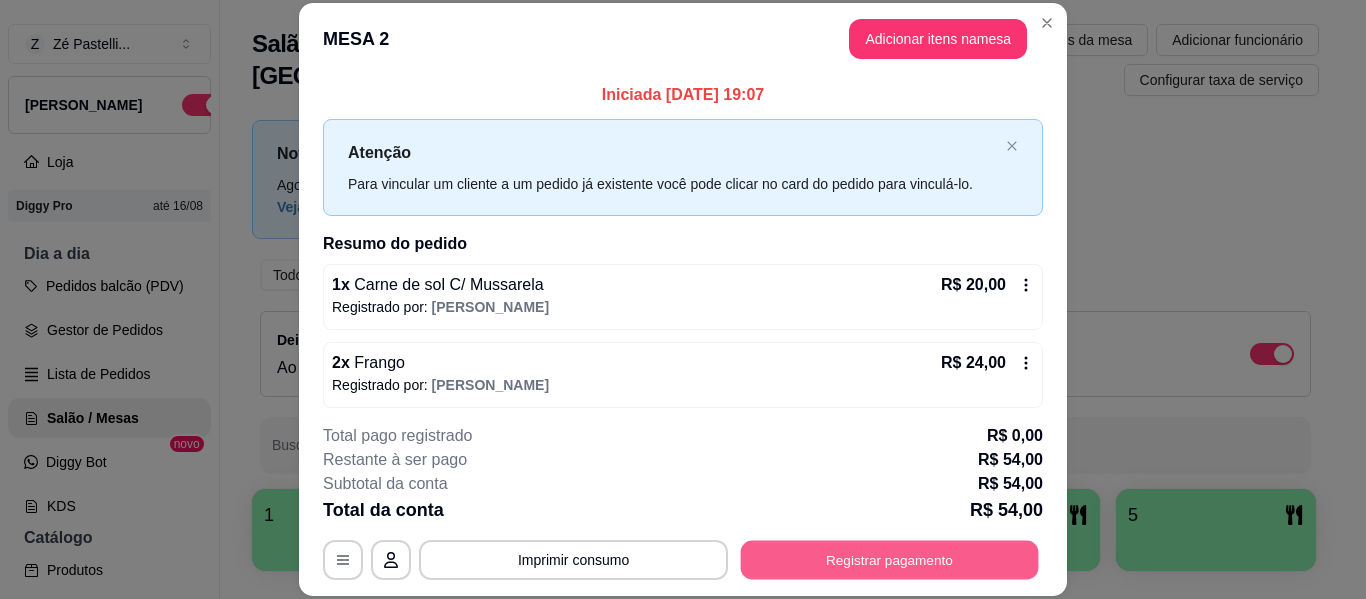 click on "Registrar pagamento" at bounding box center [890, 560] 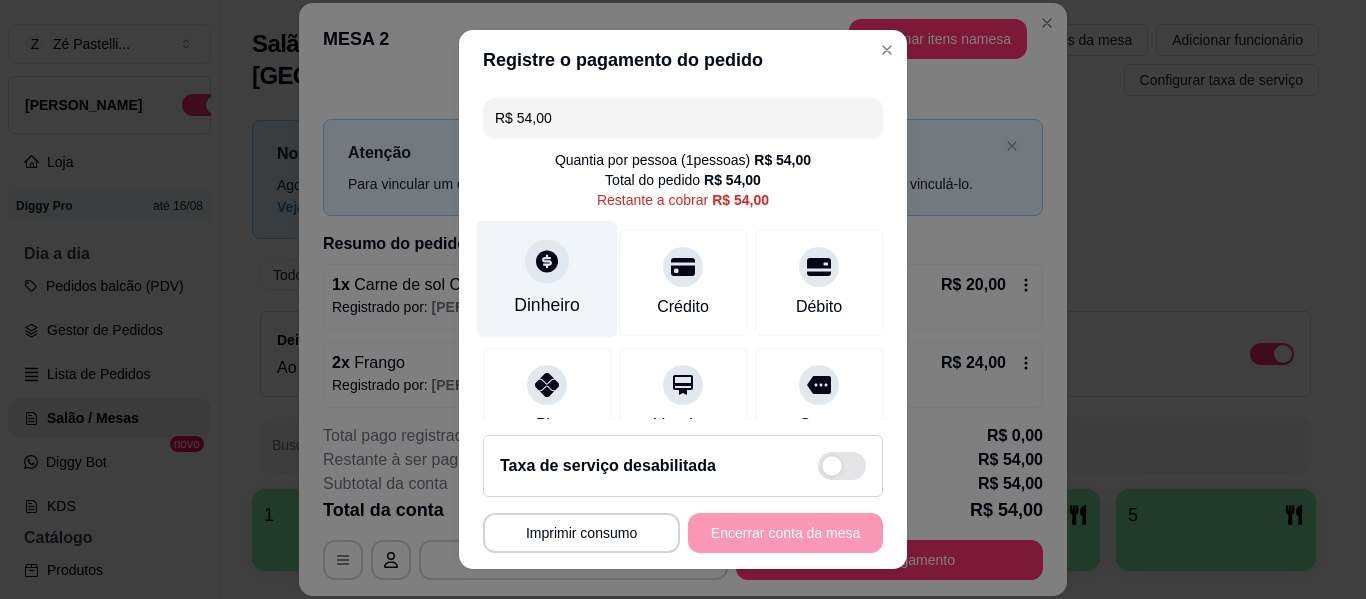 click on "Dinheiro" at bounding box center (547, 279) 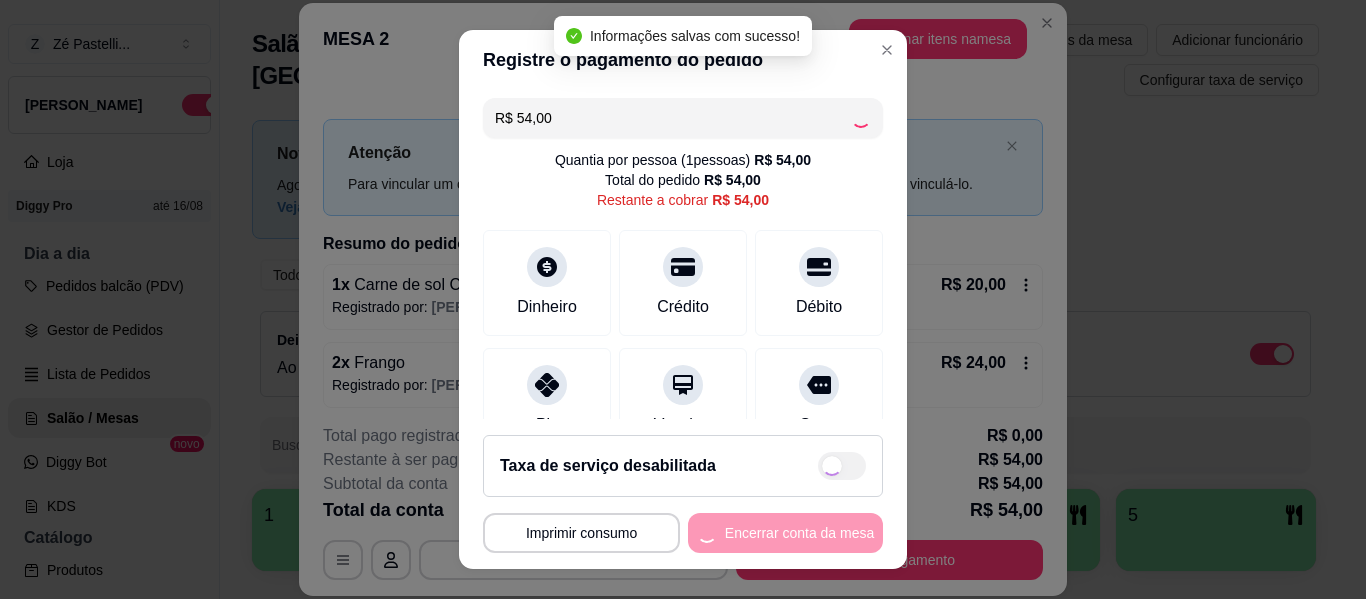 type on "R$ 0,00" 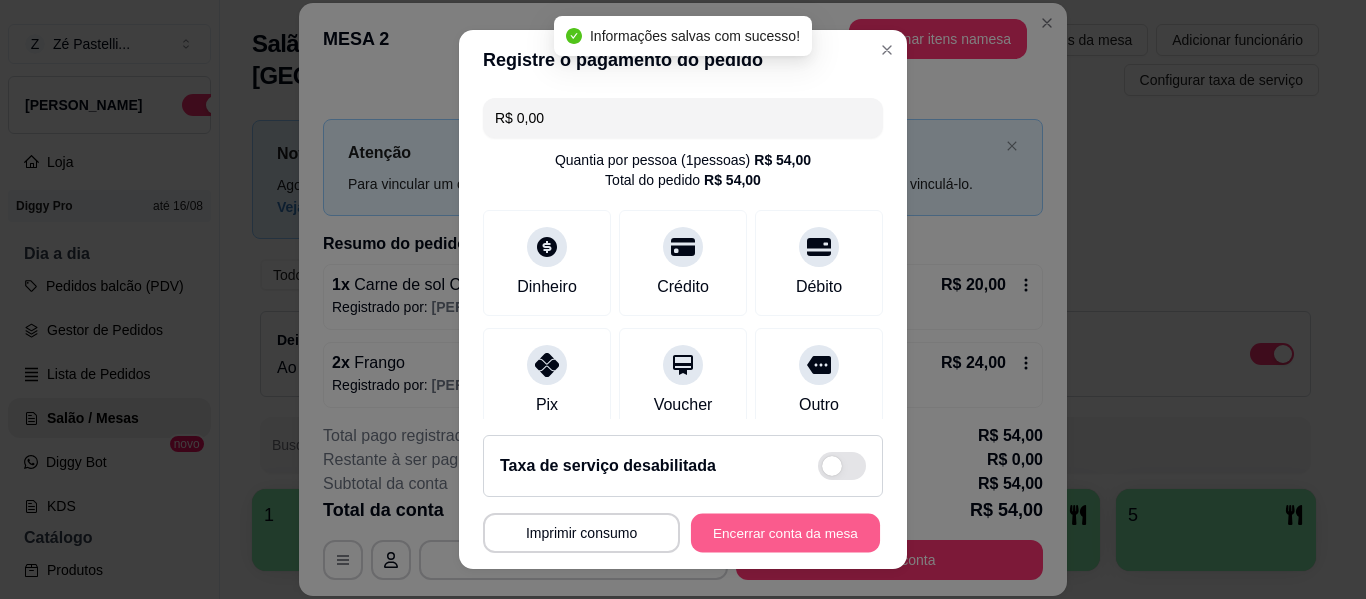 click on "Encerrar conta da mesa" at bounding box center [785, 533] 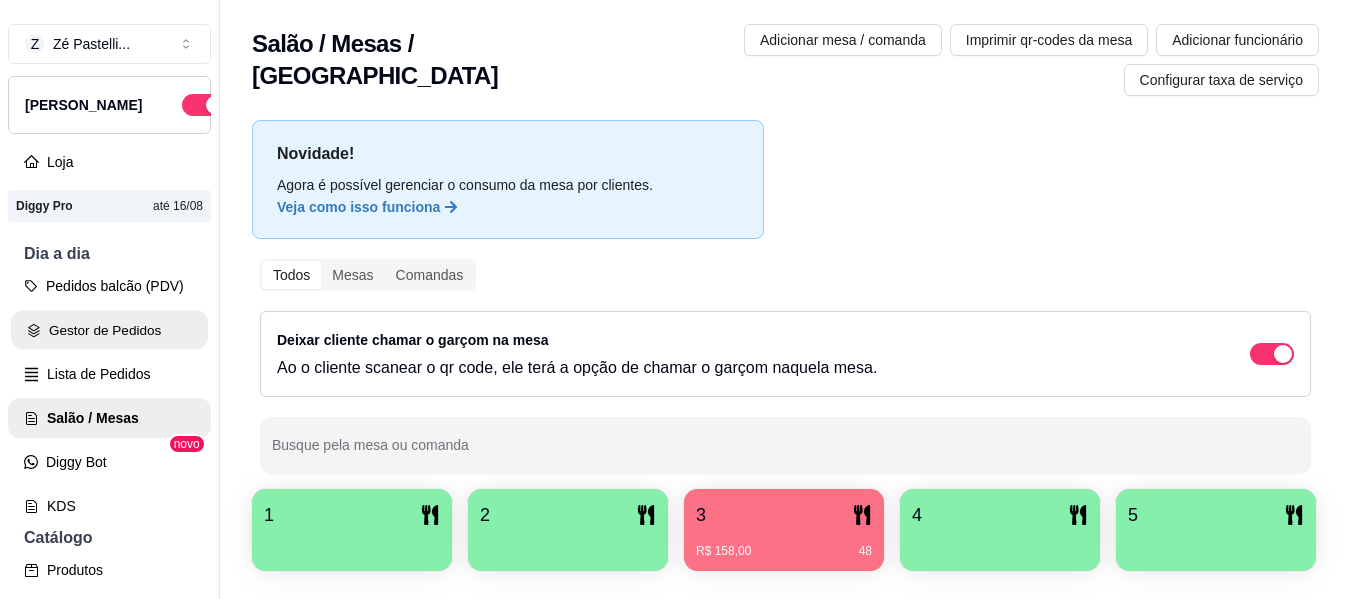 click on "Gestor de Pedidos" at bounding box center [109, 330] 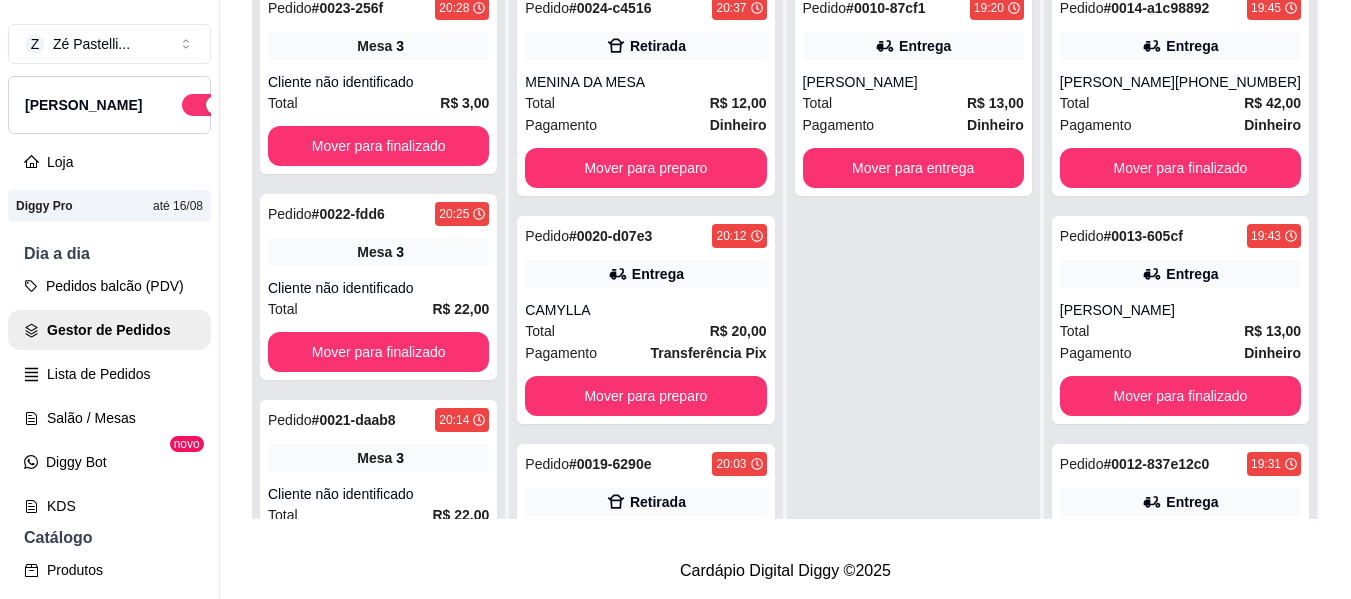scroll, scrollTop: 319, scrollLeft: 0, axis: vertical 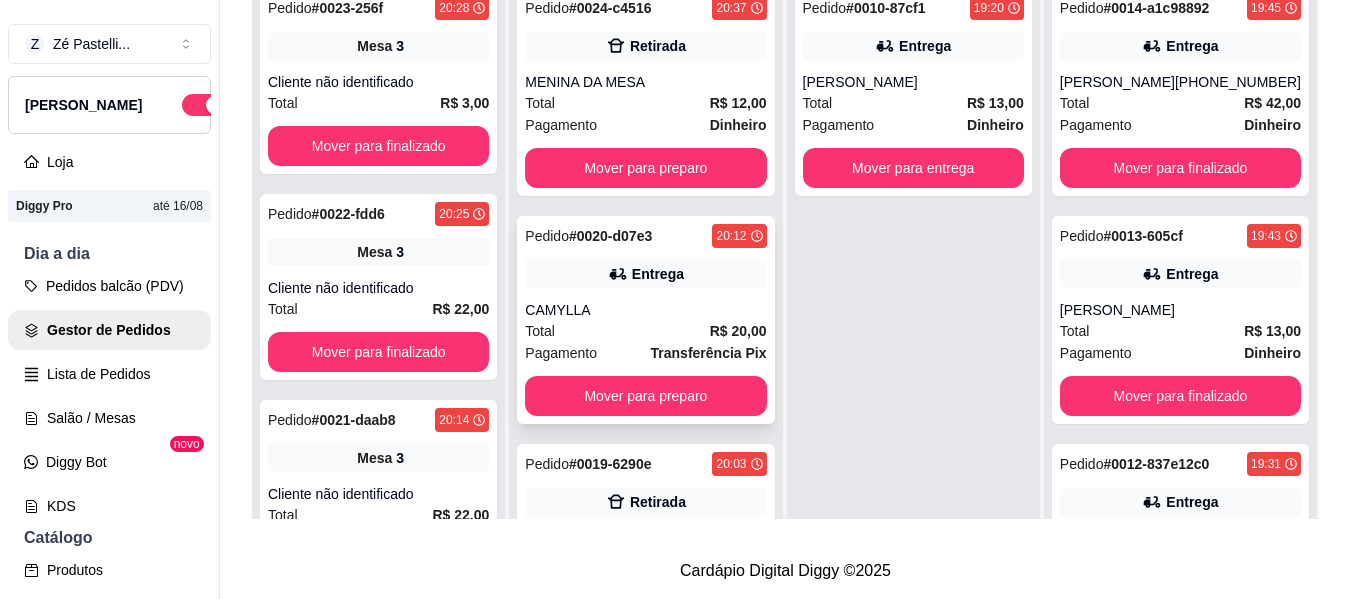 click on "Pedido  # 0020-d07e3 20:12 Entrega CAMYLLA Total R$ 20,00 Pagamento Transferência Pix Mover para preparo" at bounding box center [645, 320] 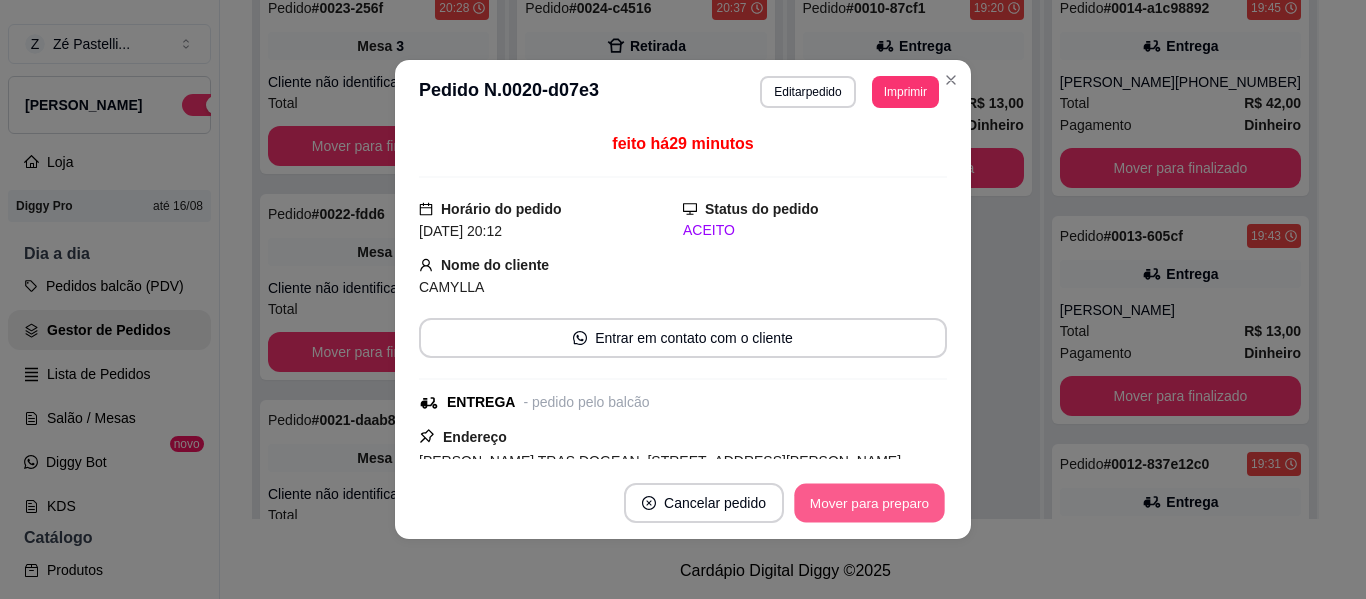 click on "Mover para preparo" at bounding box center [869, 503] 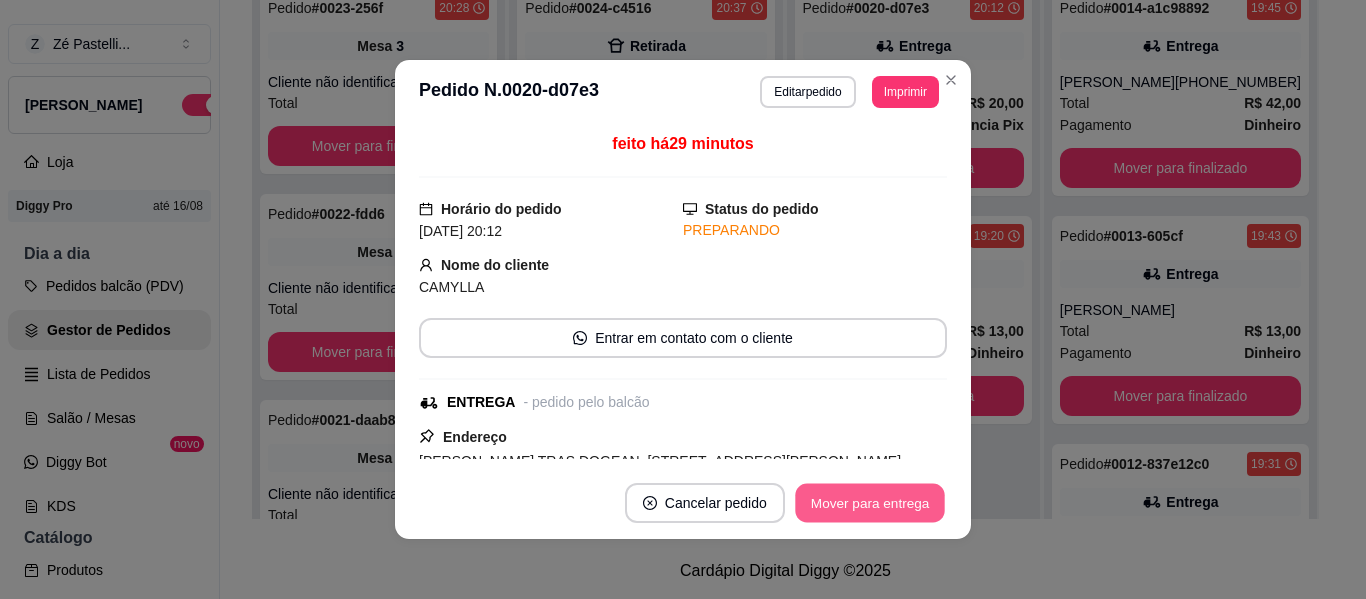 click on "Mover para entrega" at bounding box center (870, 503) 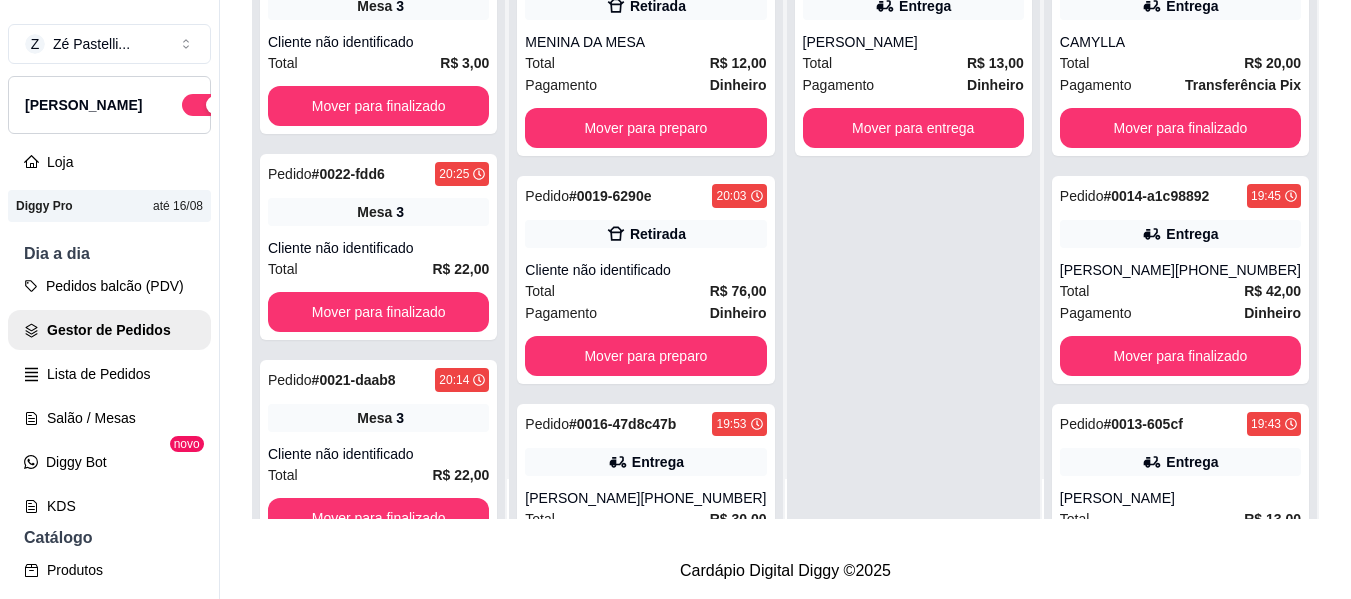 scroll, scrollTop: 56, scrollLeft: 0, axis: vertical 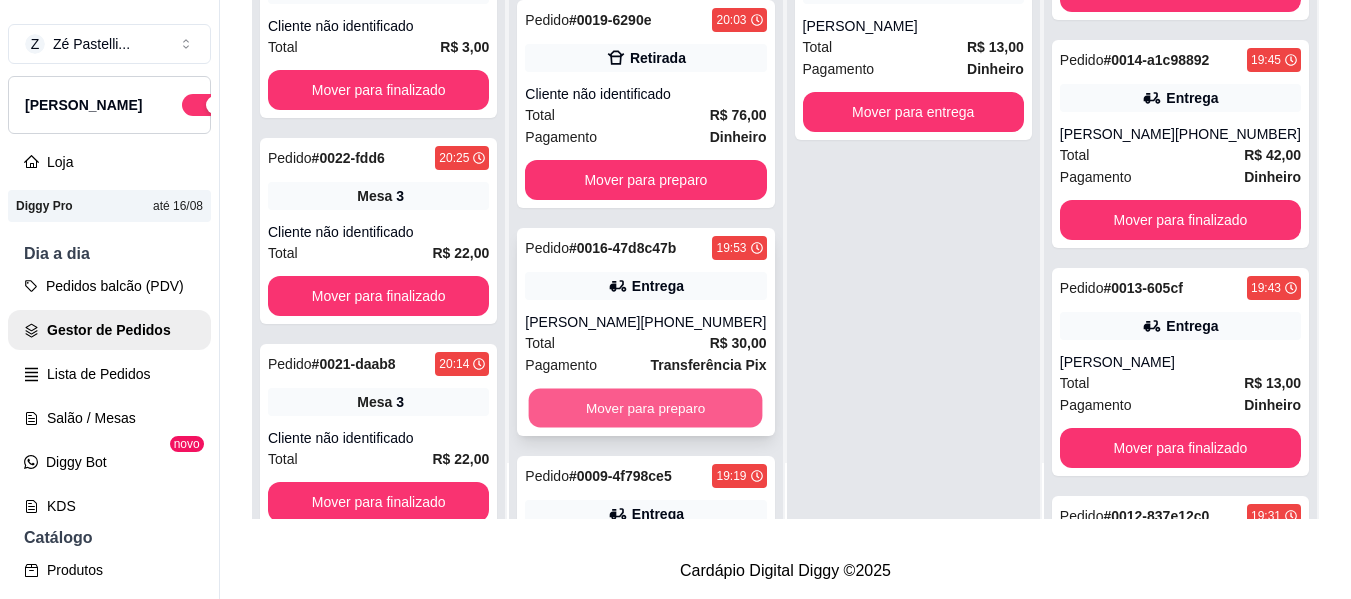 click on "Mover para preparo" at bounding box center [646, 408] 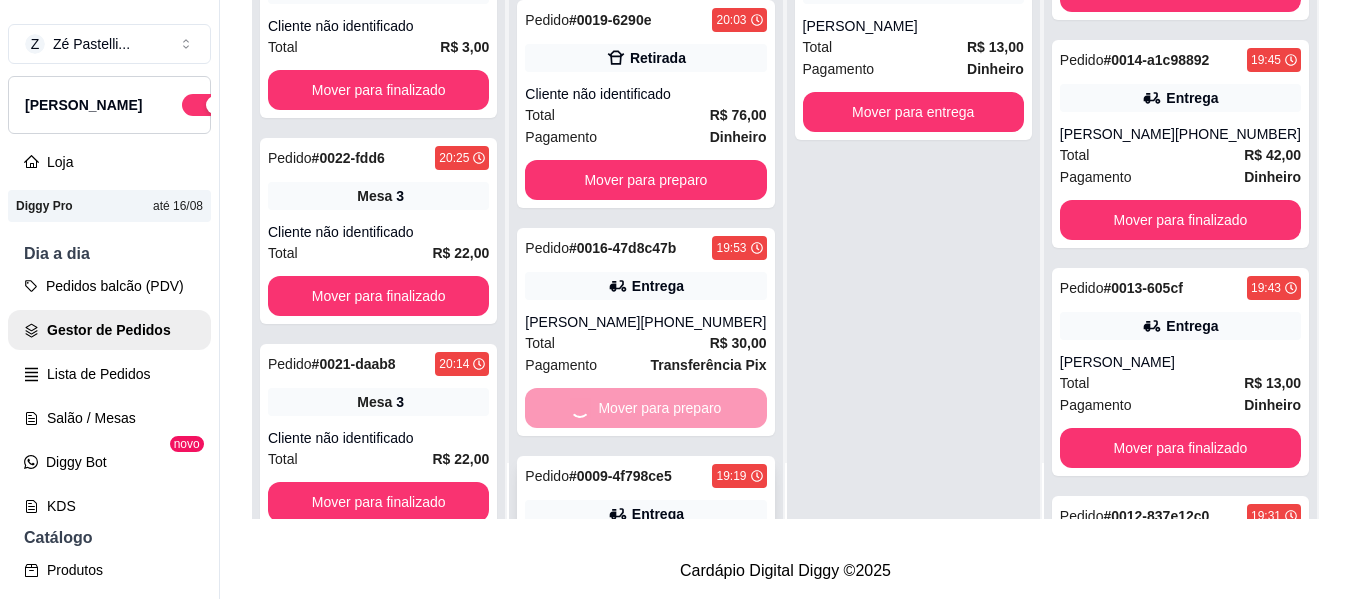 scroll, scrollTop: 105, scrollLeft: 0, axis: vertical 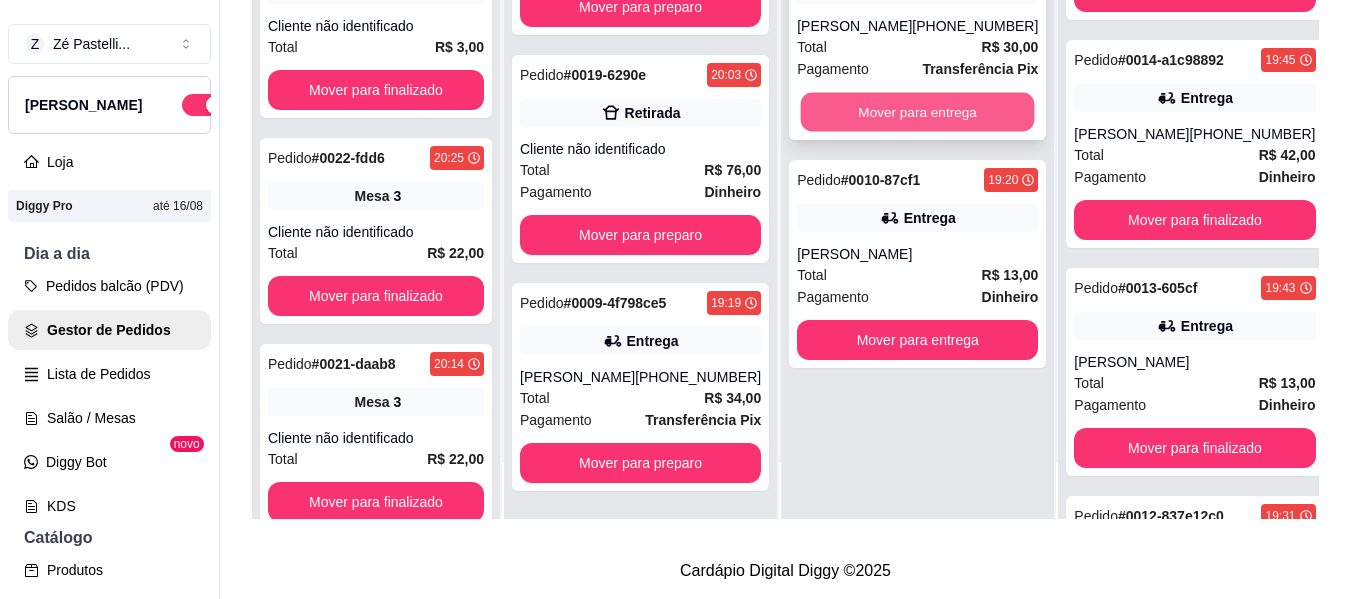click on "Mover para entrega" at bounding box center (918, 112) 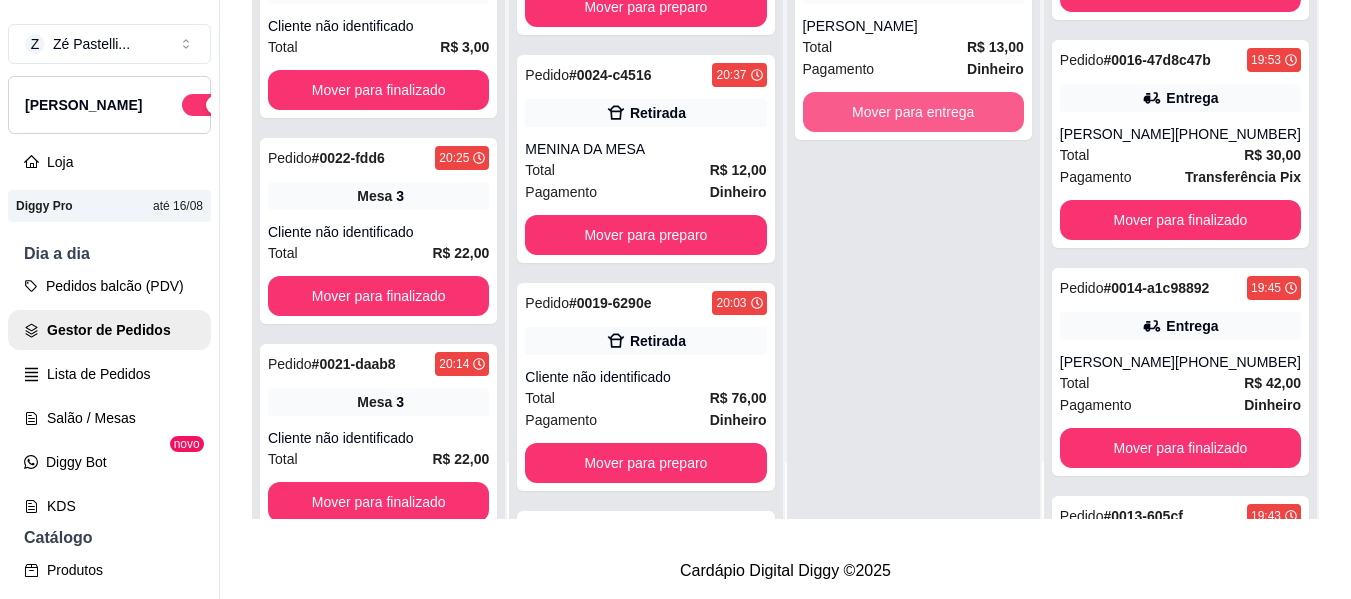 scroll, scrollTop: 333, scrollLeft: 0, axis: vertical 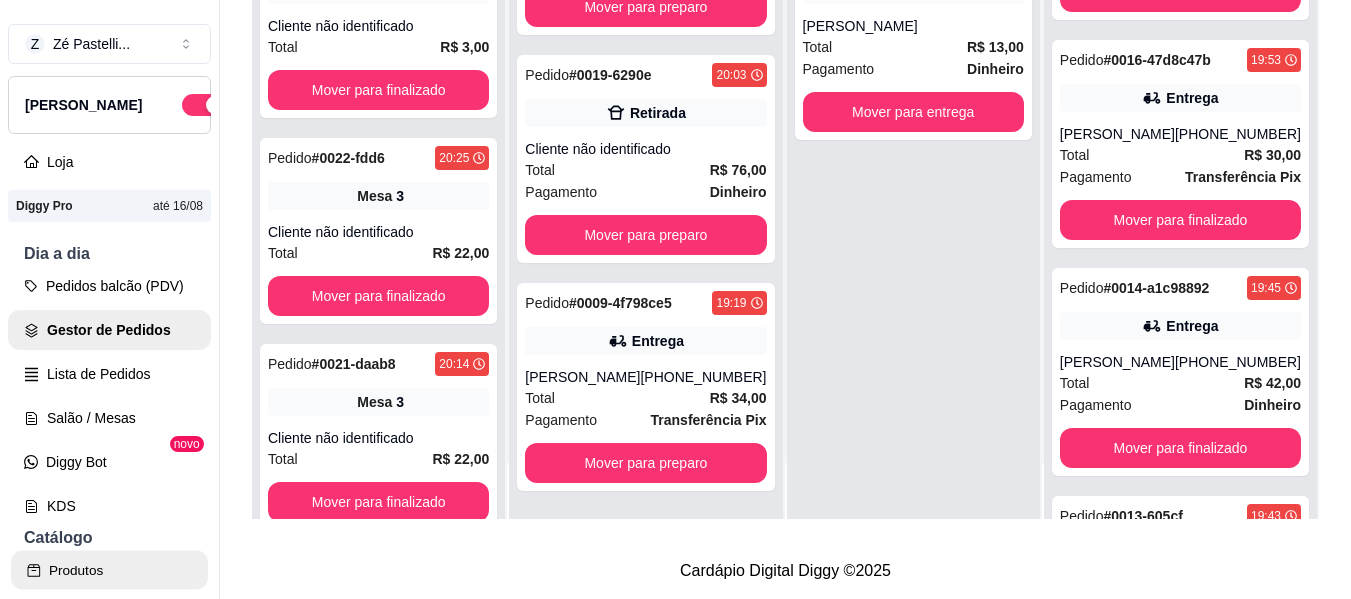 click on "Produtos" at bounding box center [109, 570] 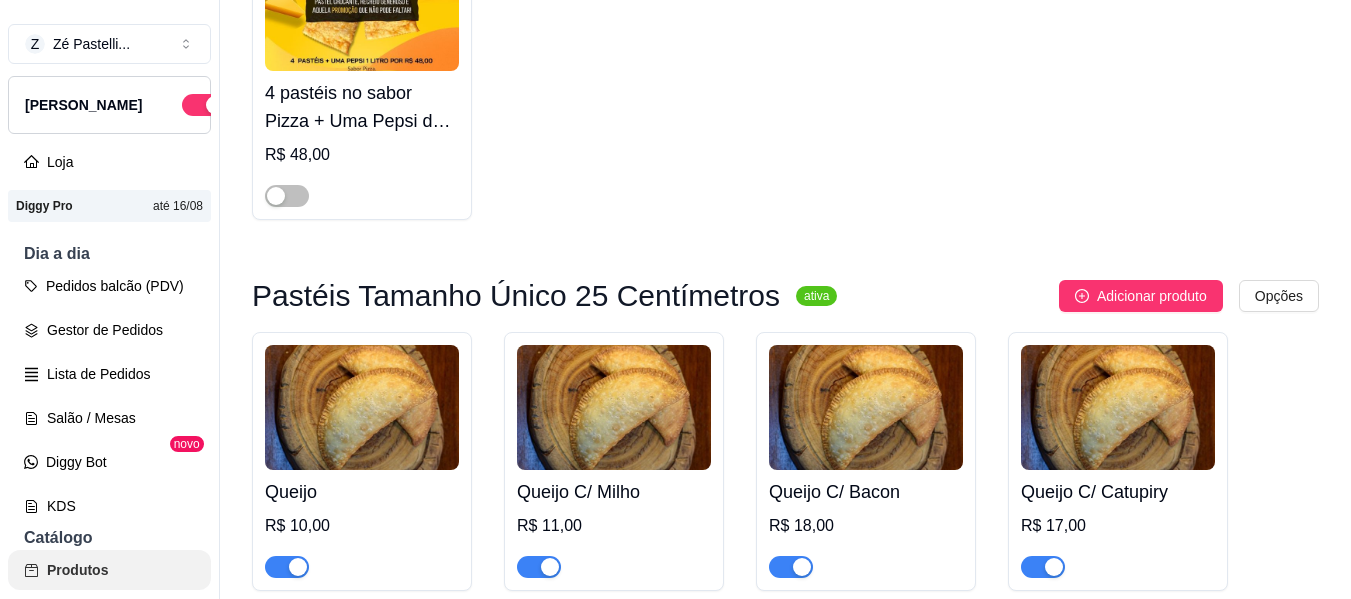 scroll, scrollTop: 0, scrollLeft: 0, axis: both 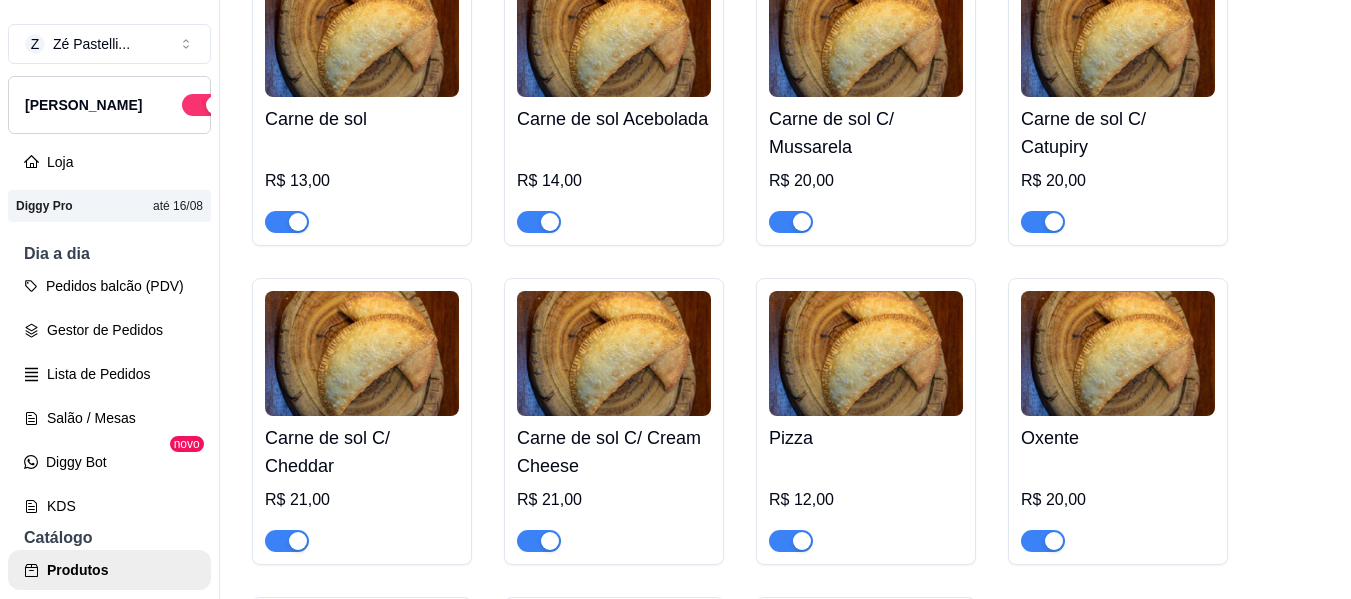 click at bounding box center [298, 222] 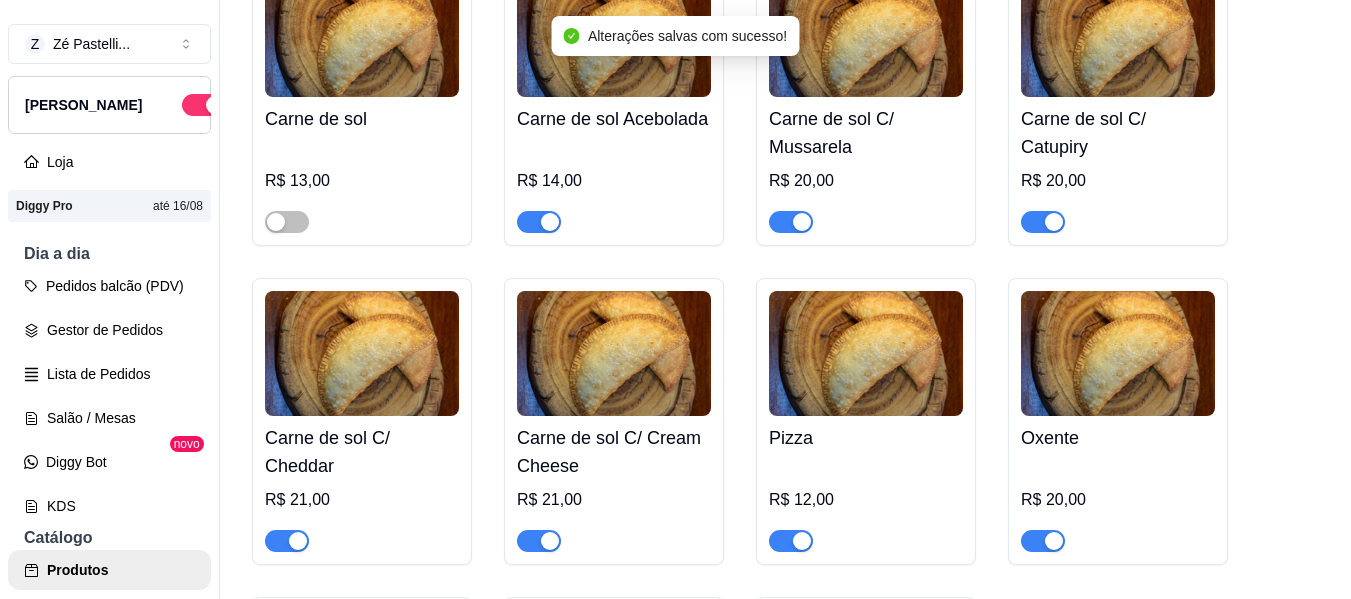 click at bounding box center (550, 222) 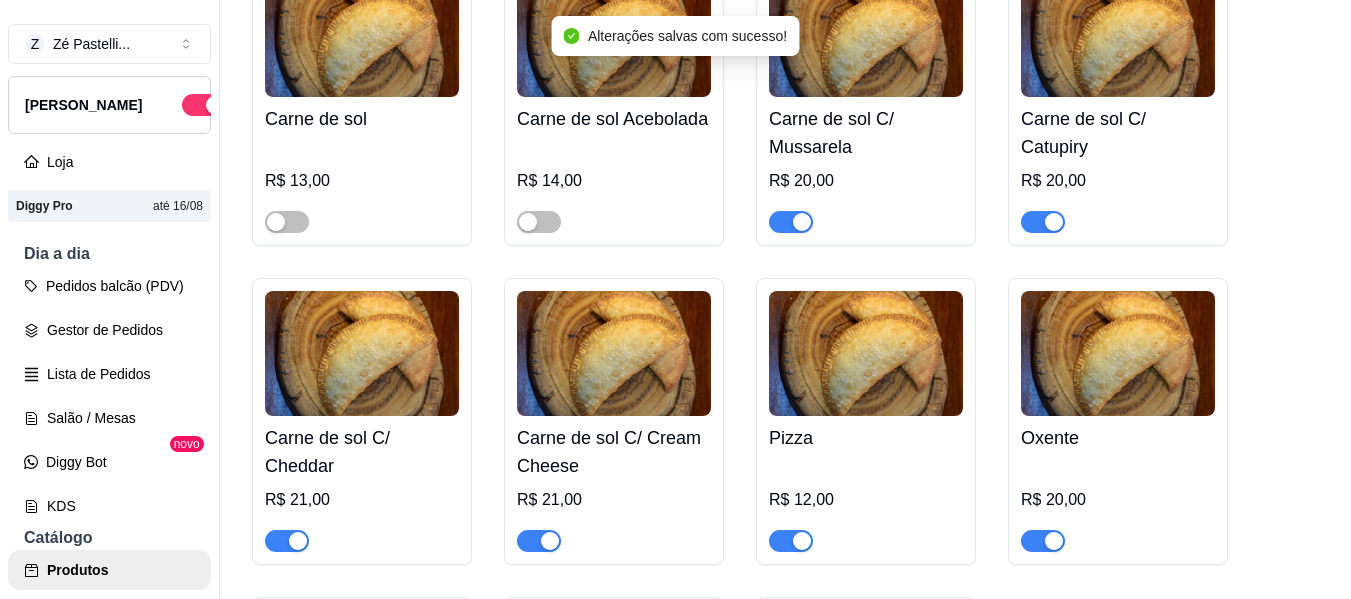 click at bounding box center [802, 222] 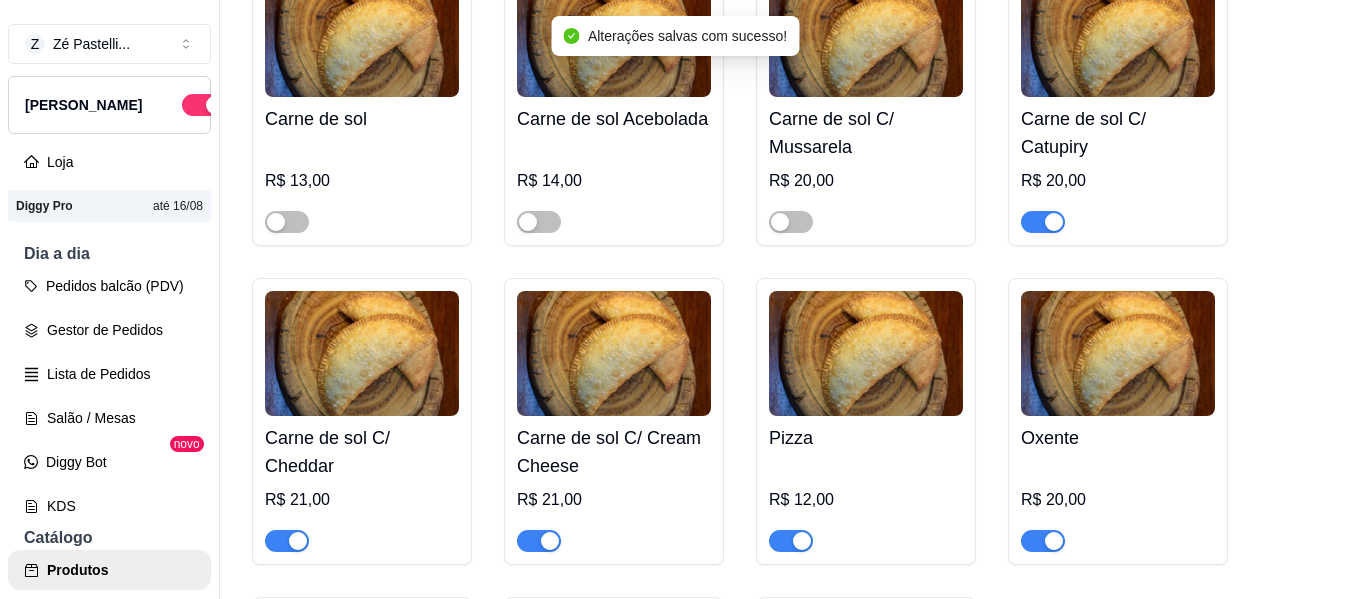 click at bounding box center [1054, 222] 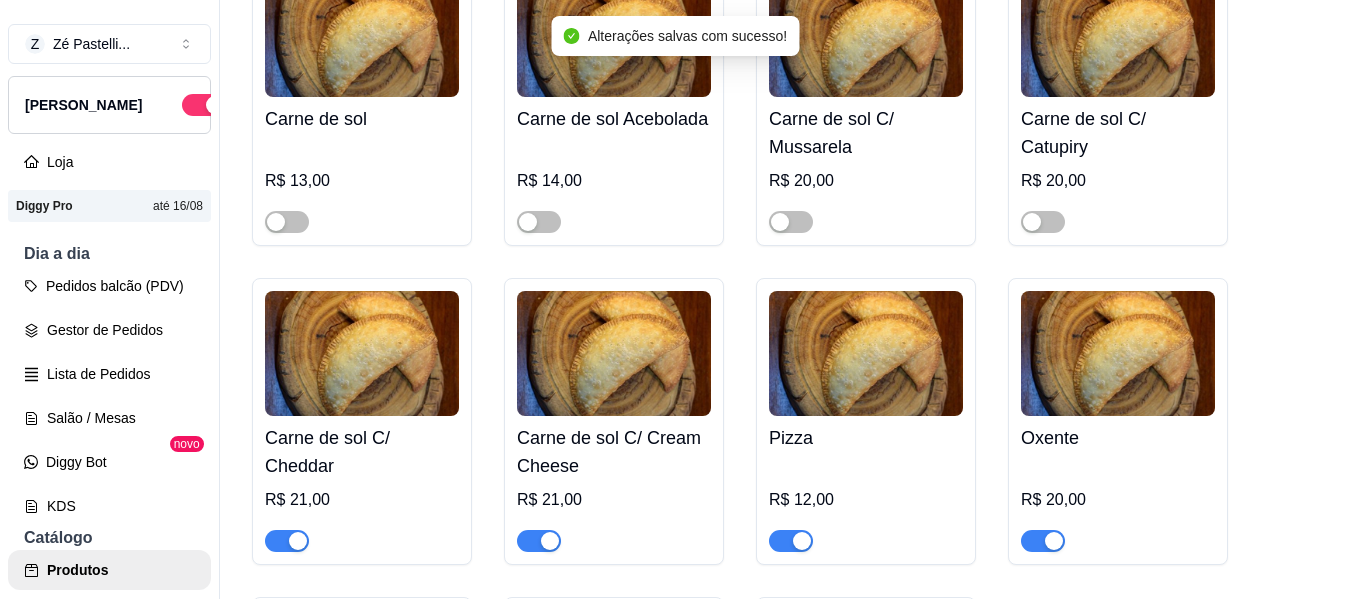 click at bounding box center (287, 541) 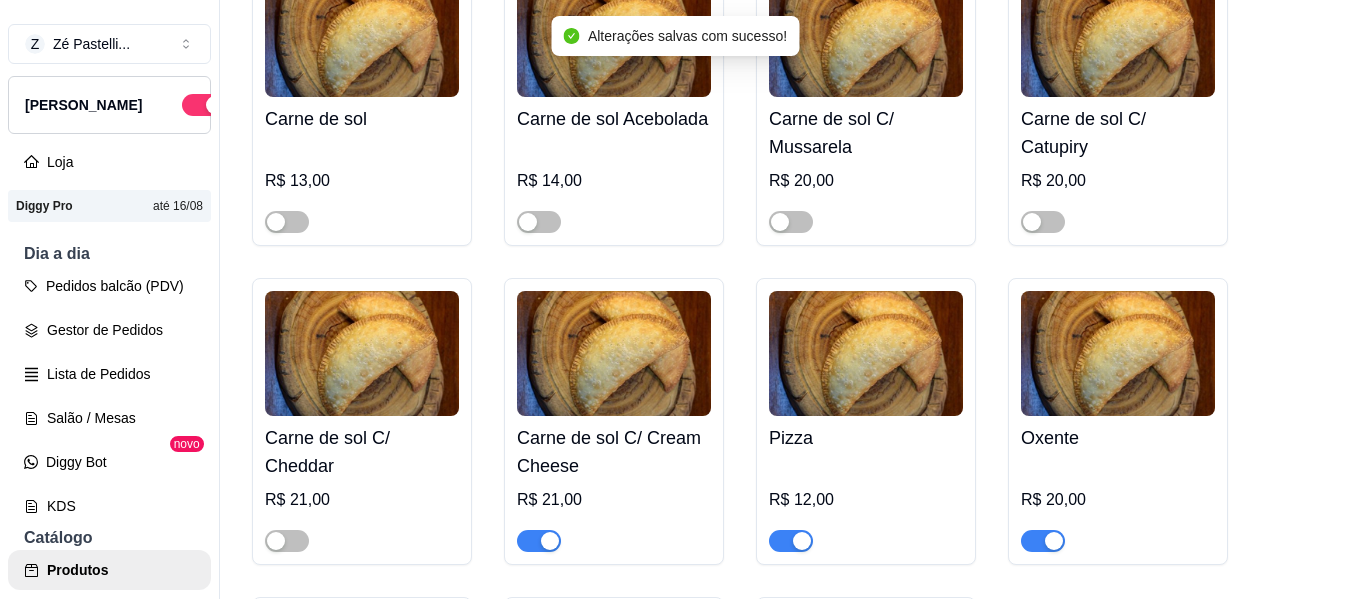 click at bounding box center [539, 541] 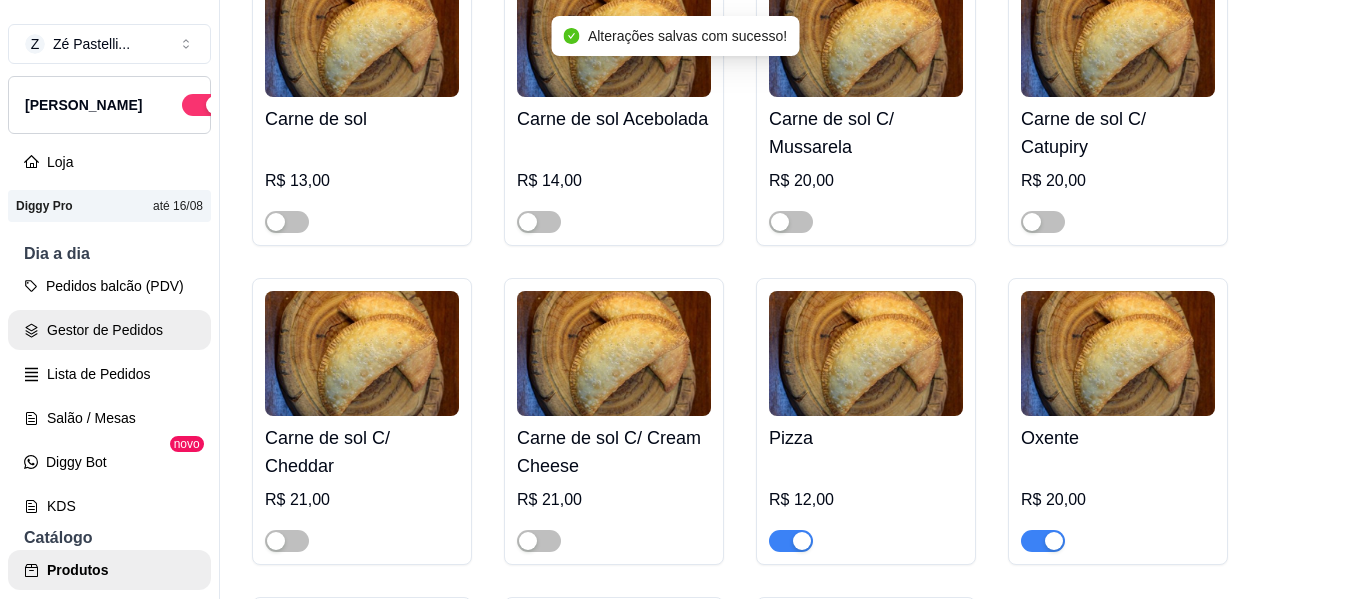 click on "Gestor de Pedidos" at bounding box center [109, 330] 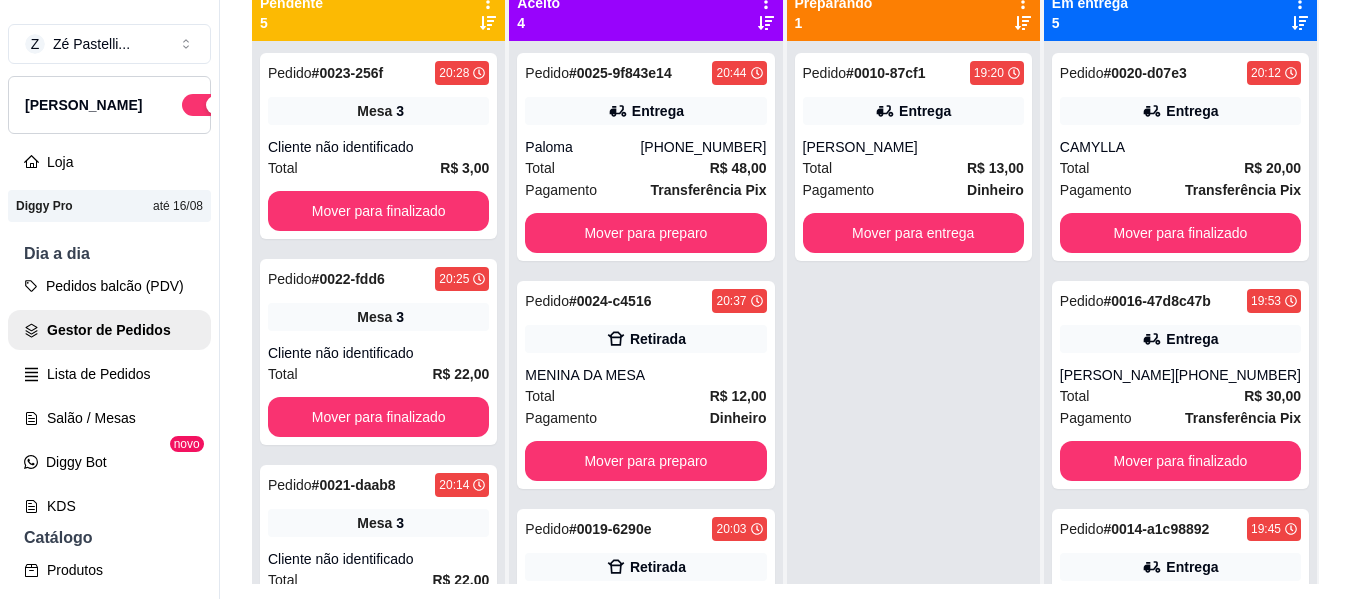 scroll, scrollTop: 240, scrollLeft: 0, axis: vertical 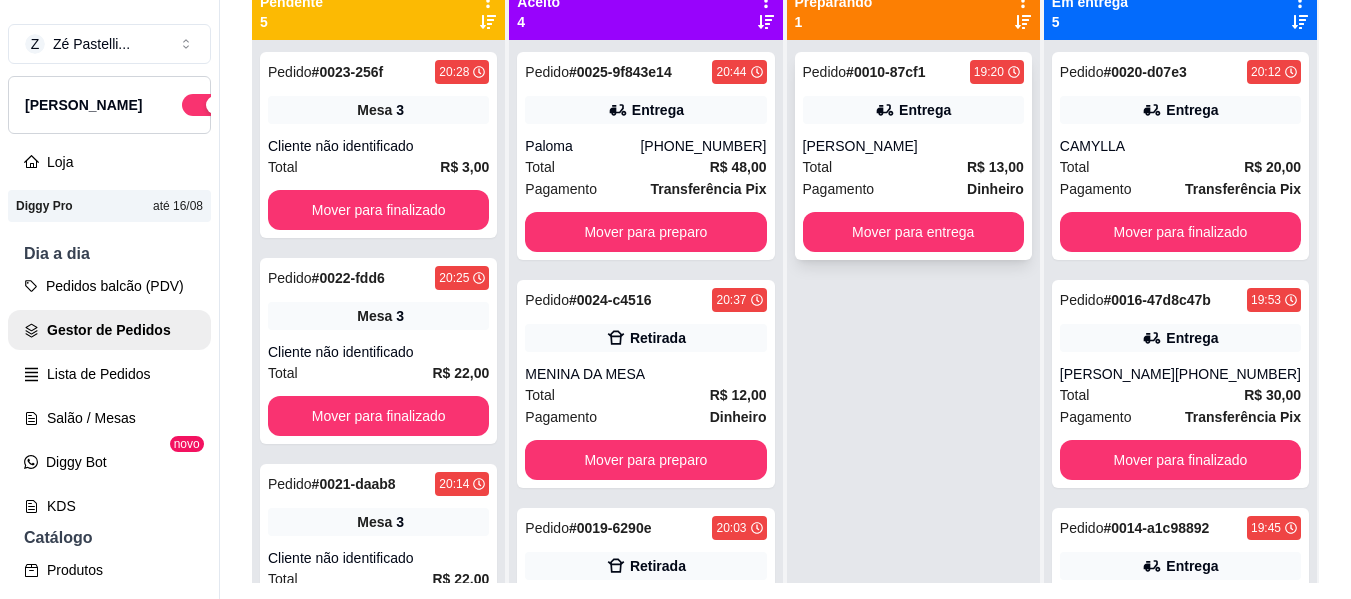 click on "Total R$ 13,00" at bounding box center (913, 167) 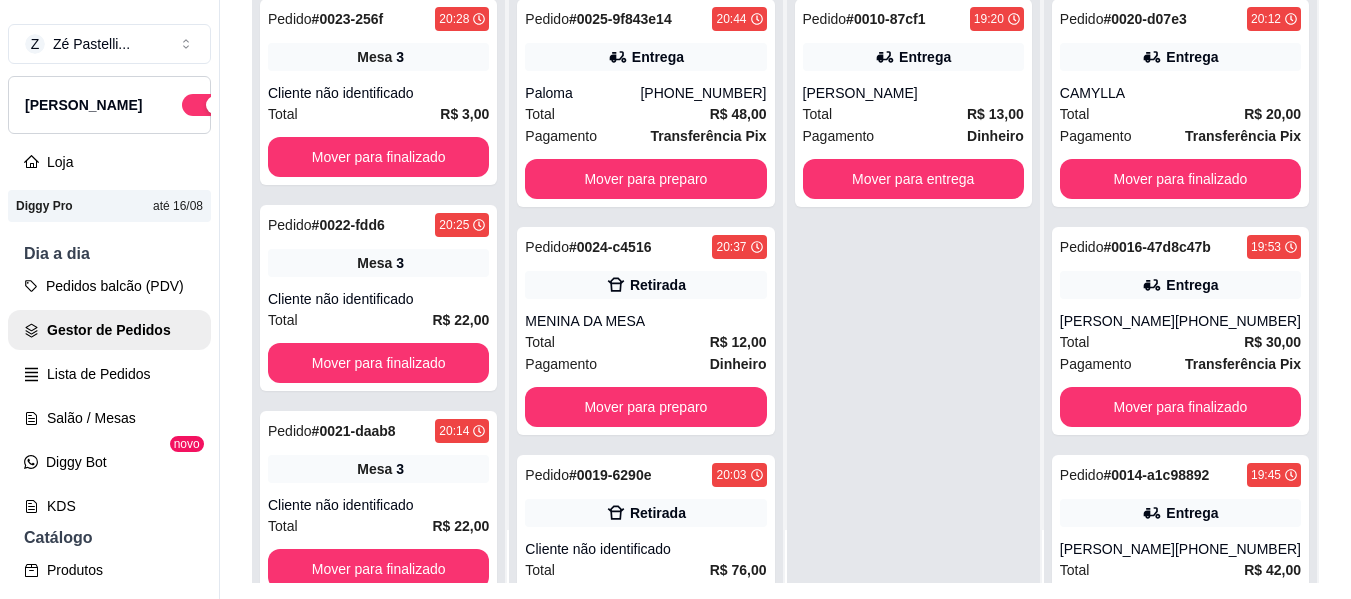 scroll, scrollTop: 56, scrollLeft: 0, axis: vertical 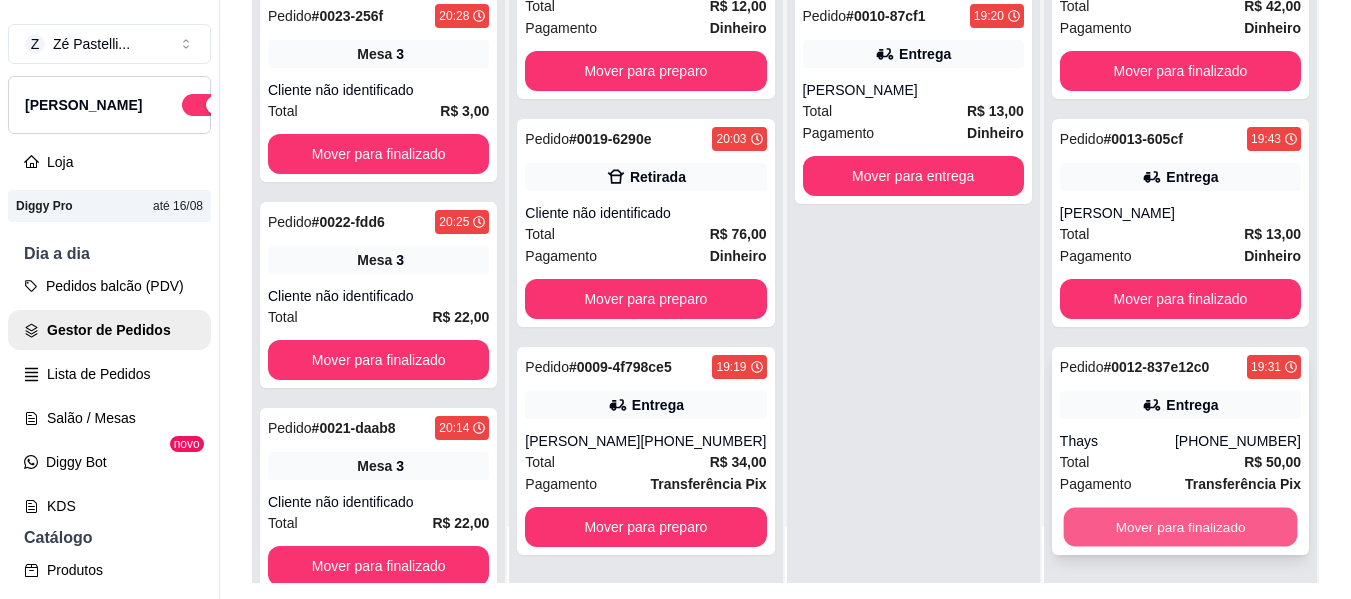 click on "Mover para finalizado" at bounding box center [1180, 527] 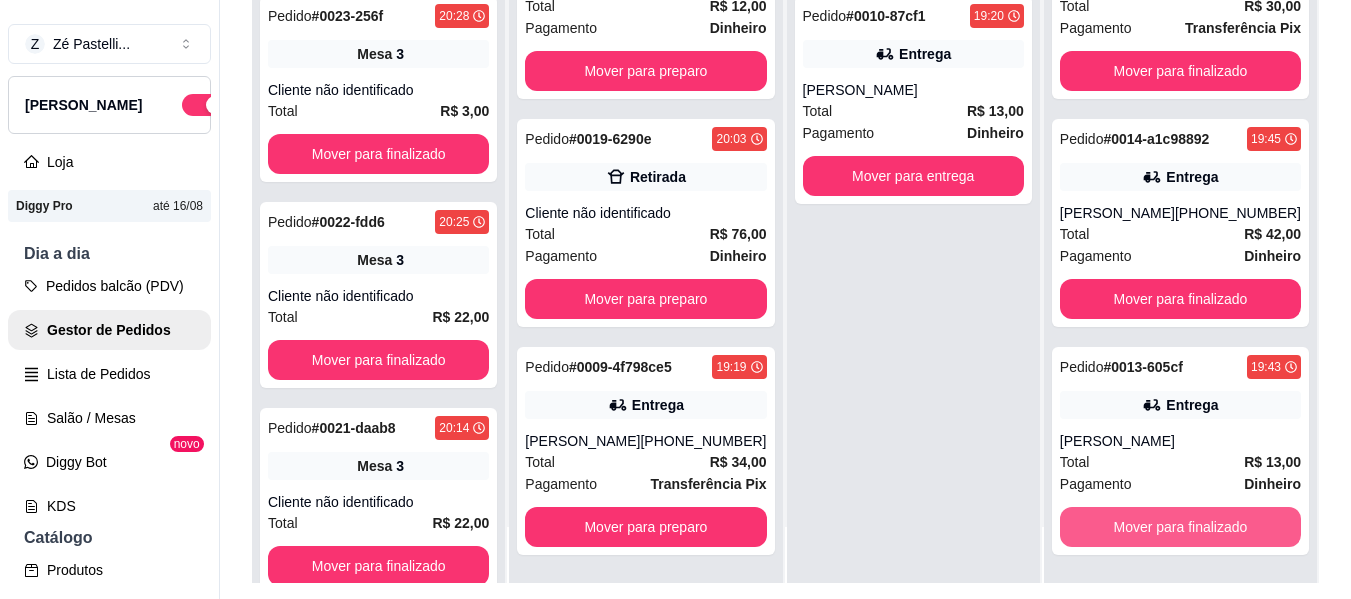 scroll, scrollTop: 333, scrollLeft: 0, axis: vertical 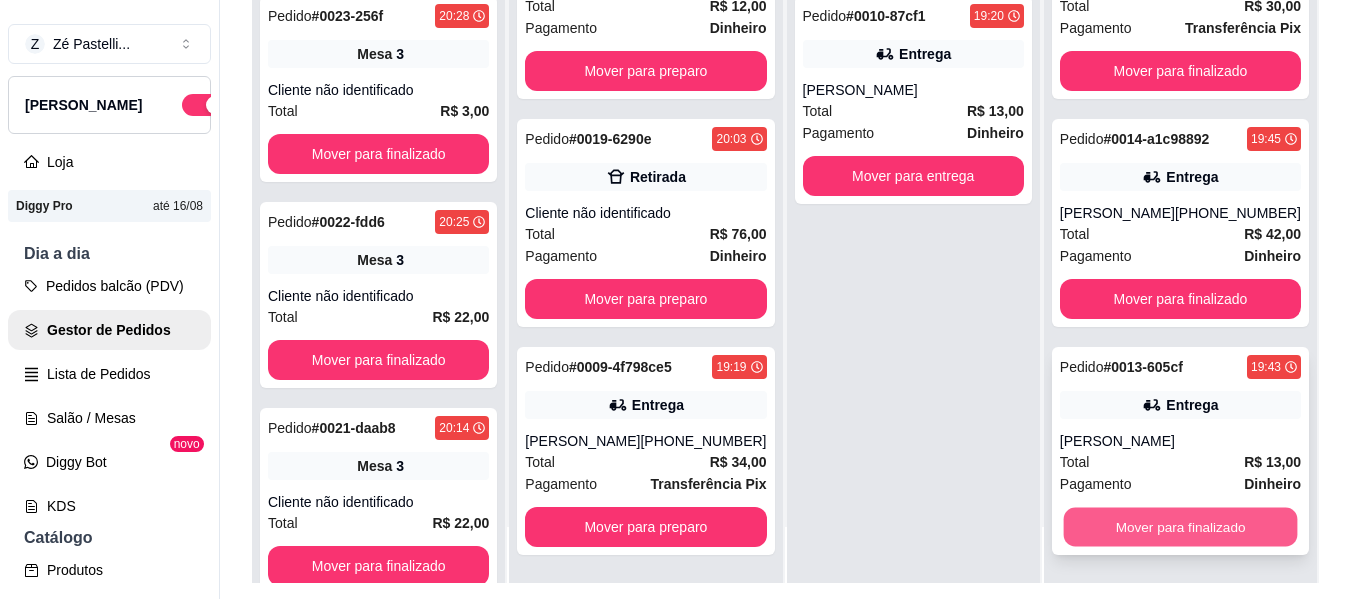 click on "Mover para finalizado" at bounding box center [1180, 527] 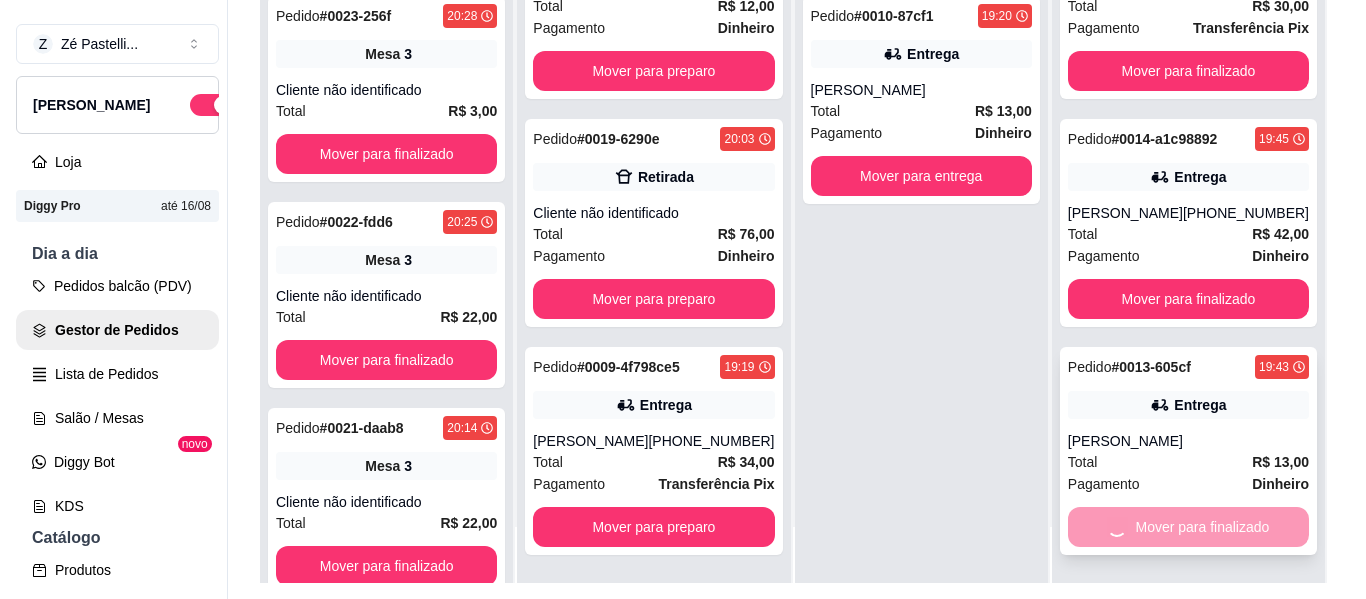 scroll, scrollTop: 105, scrollLeft: 0, axis: vertical 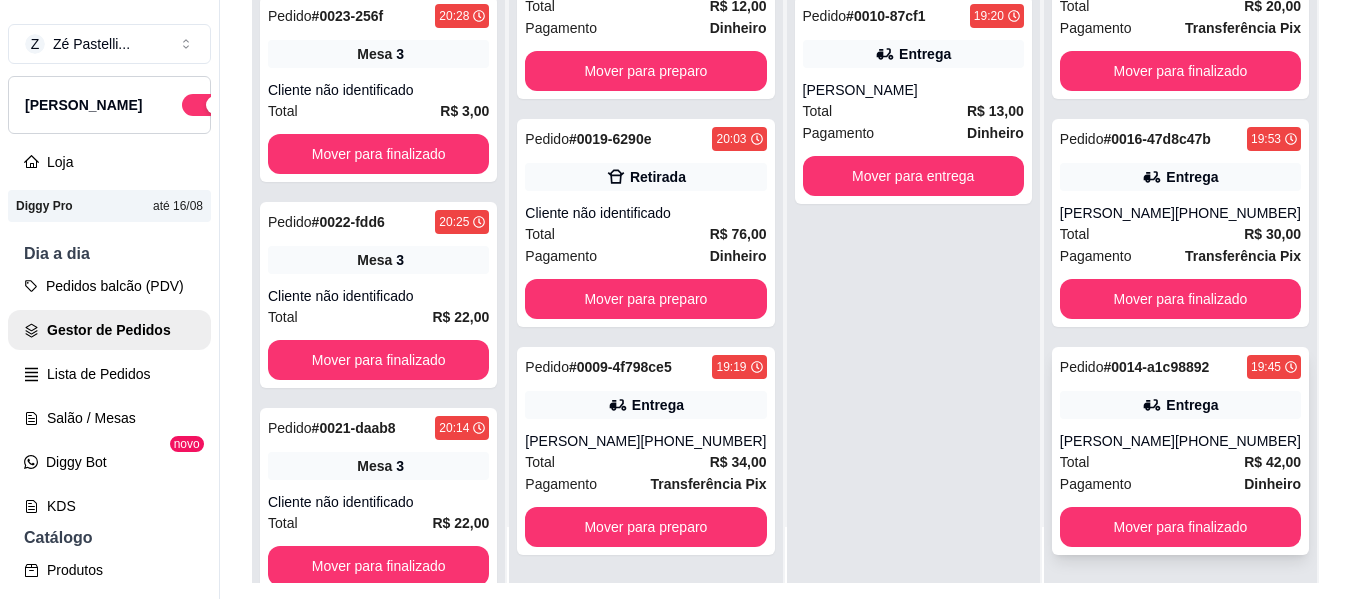 click on "[PHONE_NUMBER]" at bounding box center [1238, 441] 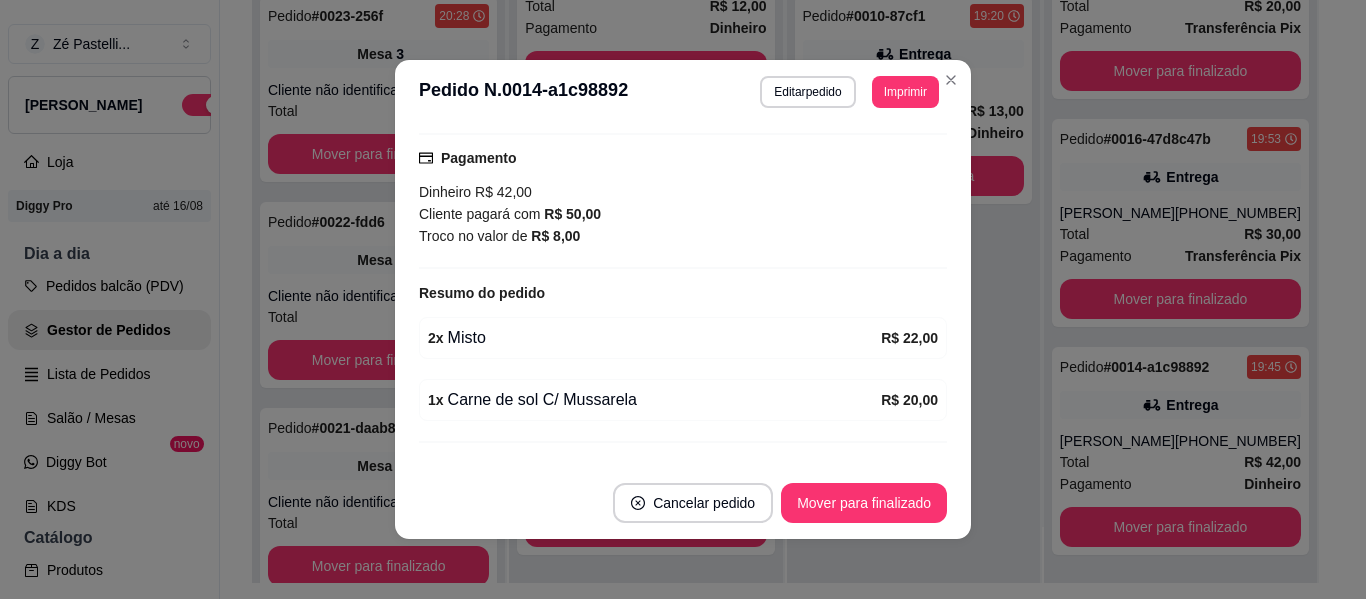 scroll, scrollTop: 520, scrollLeft: 0, axis: vertical 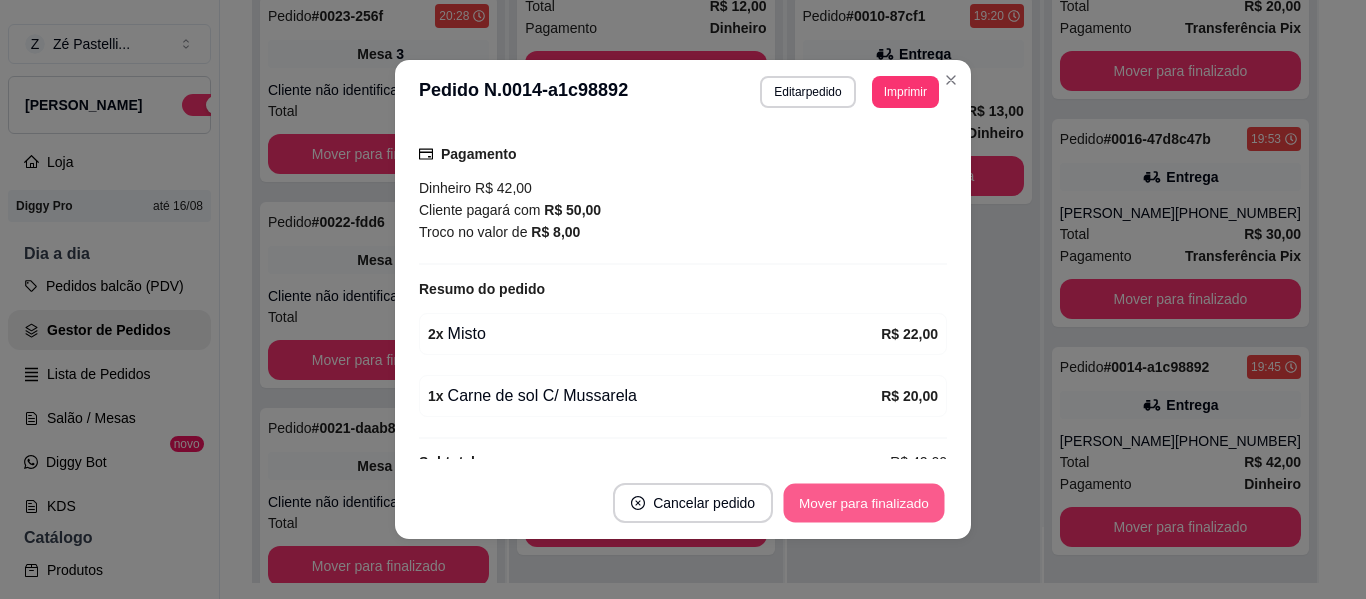 click on "Mover para finalizado" at bounding box center [864, 503] 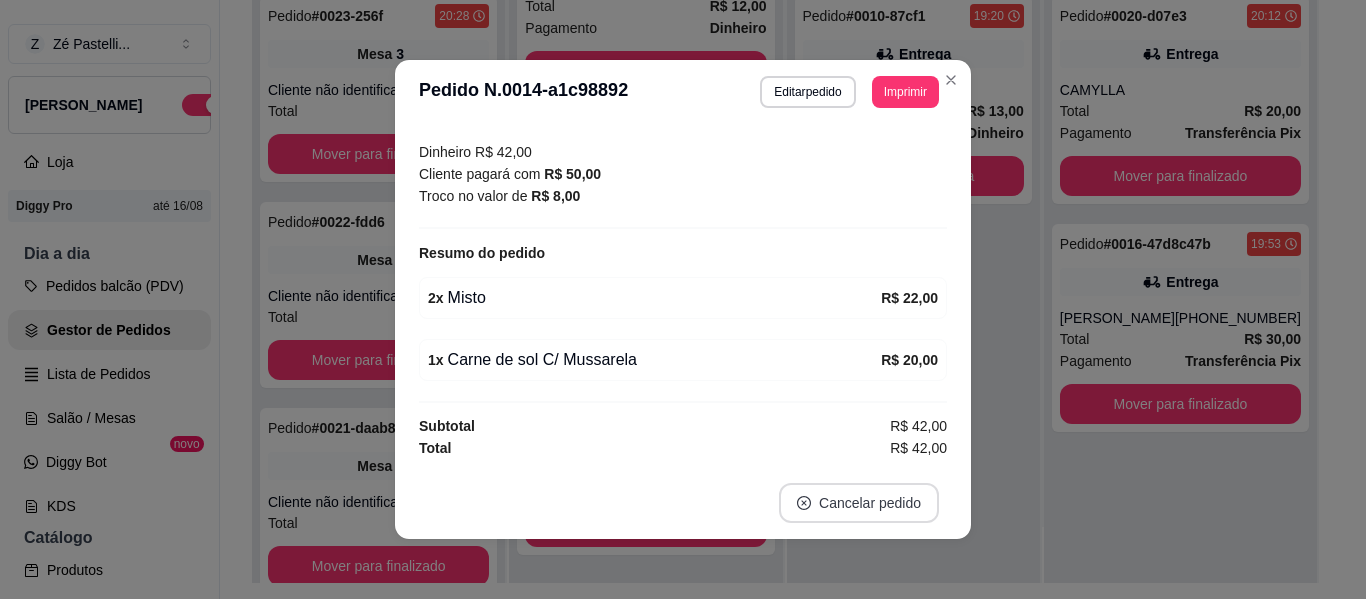 scroll, scrollTop: 0, scrollLeft: 0, axis: both 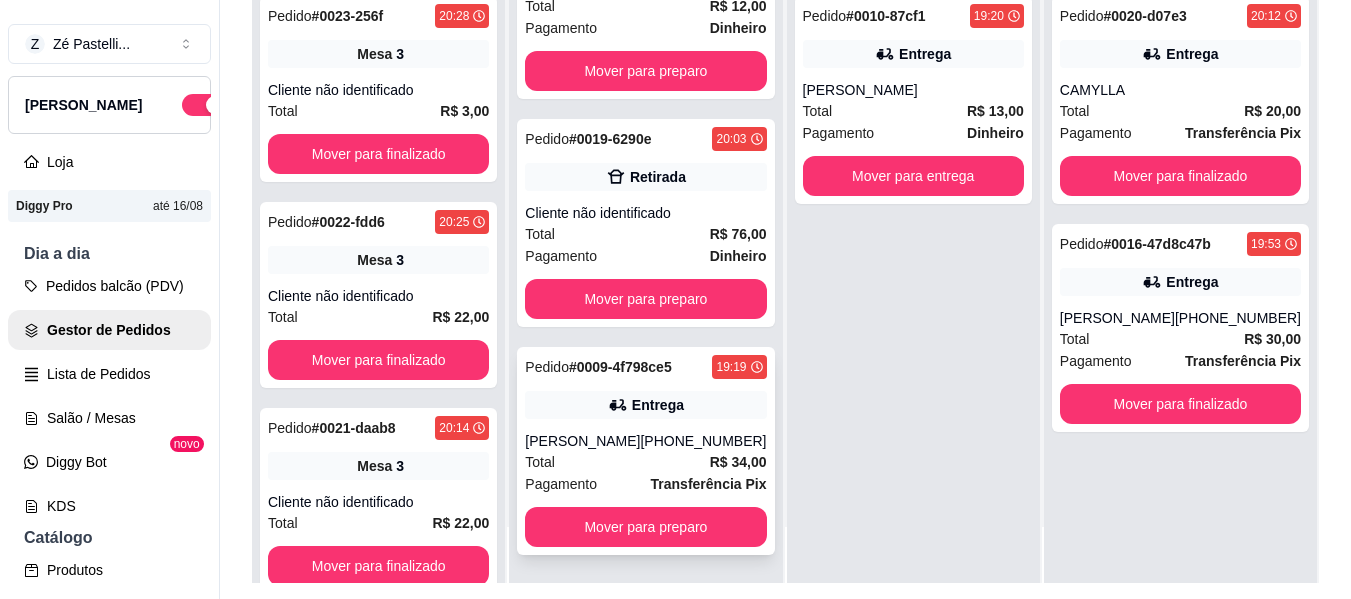 click on "Pedido  # 0009-4f798ce5 19:19 Entrega [PERSON_NAME]   [PHONE_NUMBER] Total R$ 34,00 Pagamento Transferência Pix Mover para preparo" at bounding box center (645, 451) 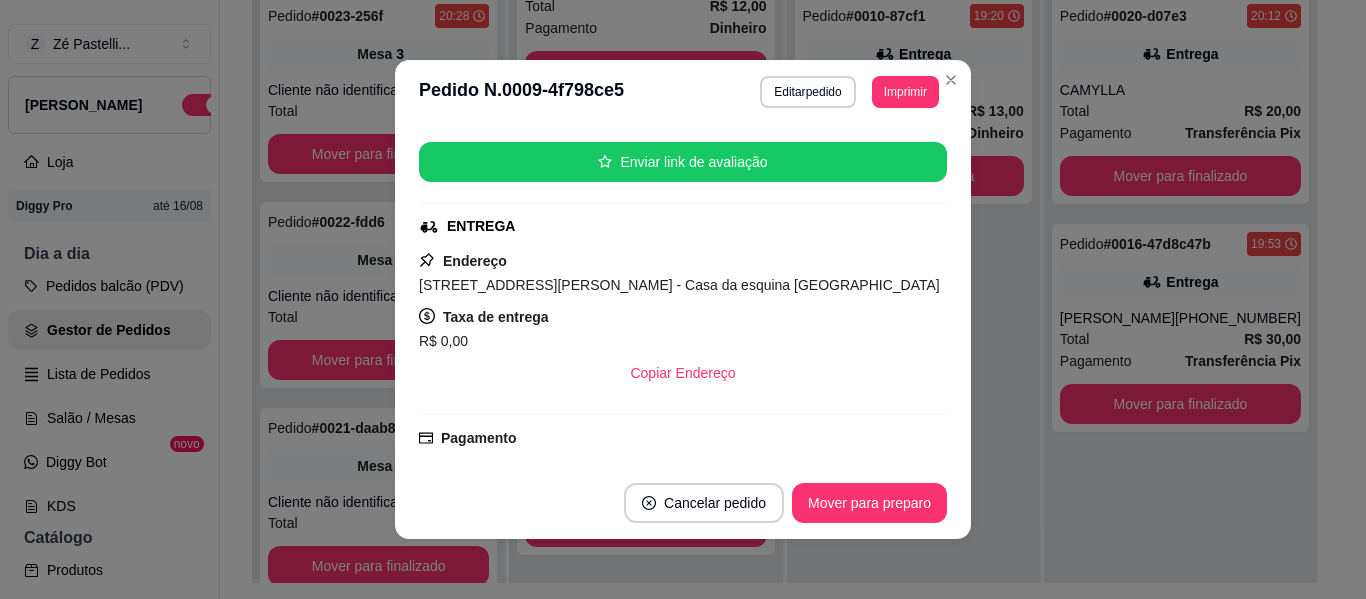 scroll, scrollTop: 240, scrollLeft: 0, axis: vertical 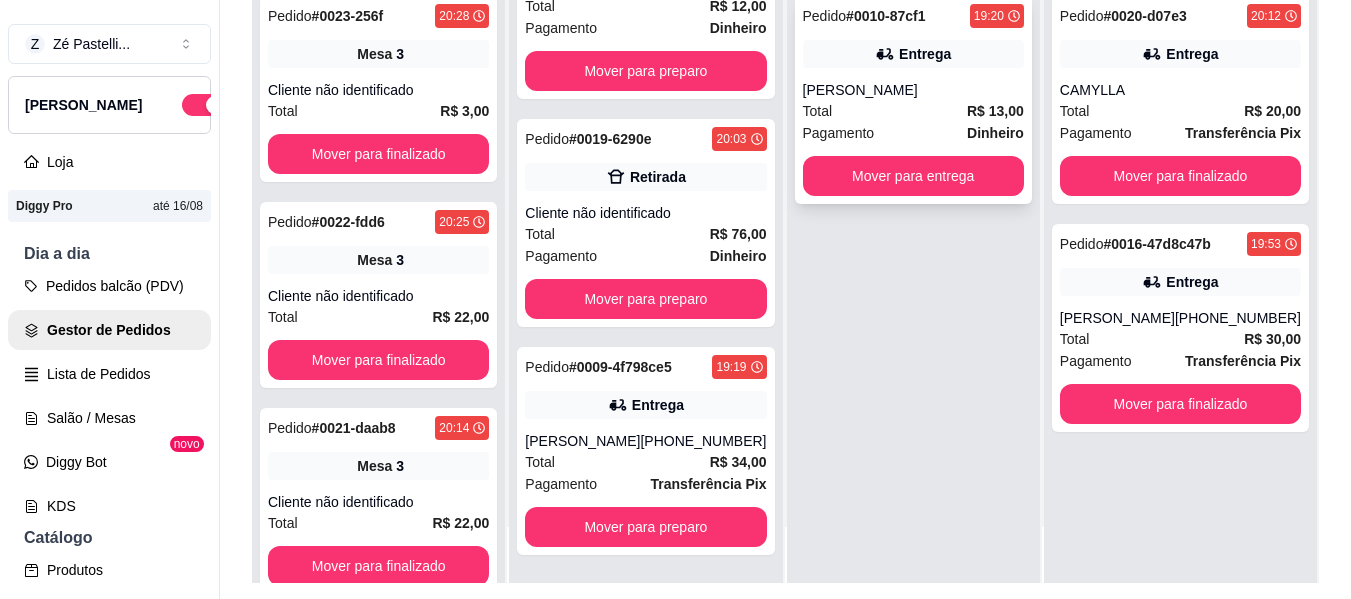 click on "Pedido  # 0010-87cf1 19:20 Entrega JOSE Total R$ 13,00 Pagamento Dinheiro Mover para entrega" at bounding box center [913, 100] 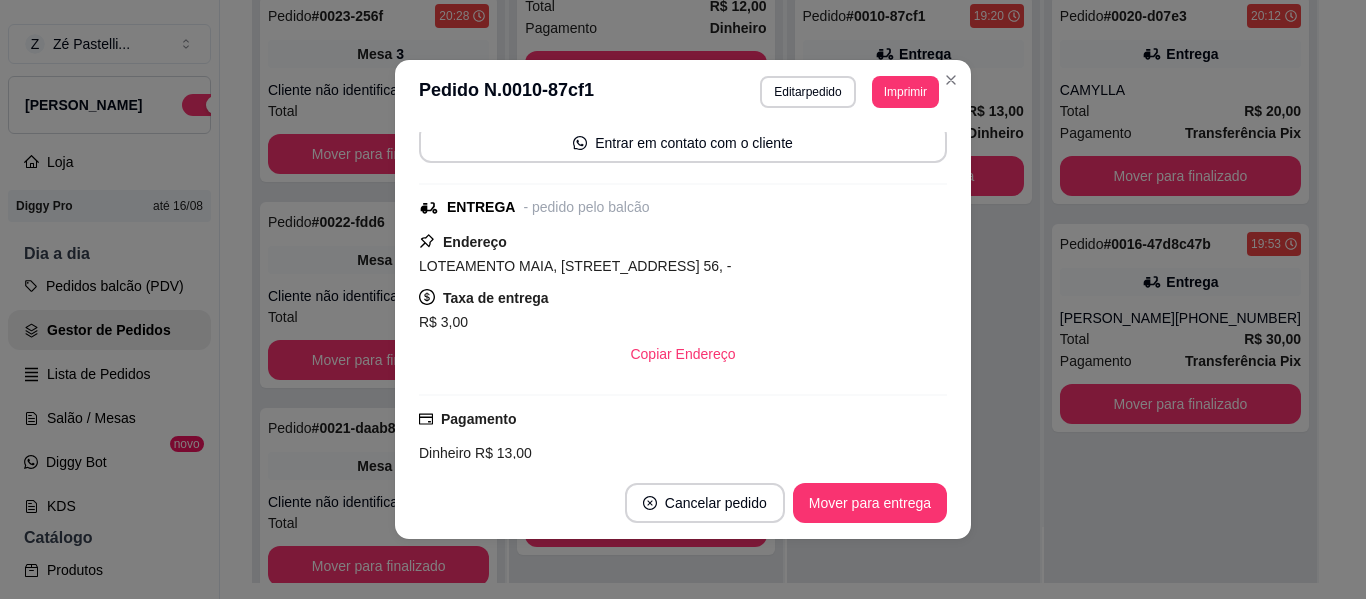 scroll, scrollTop: 240, scrollLeft: 0, axis: vertical 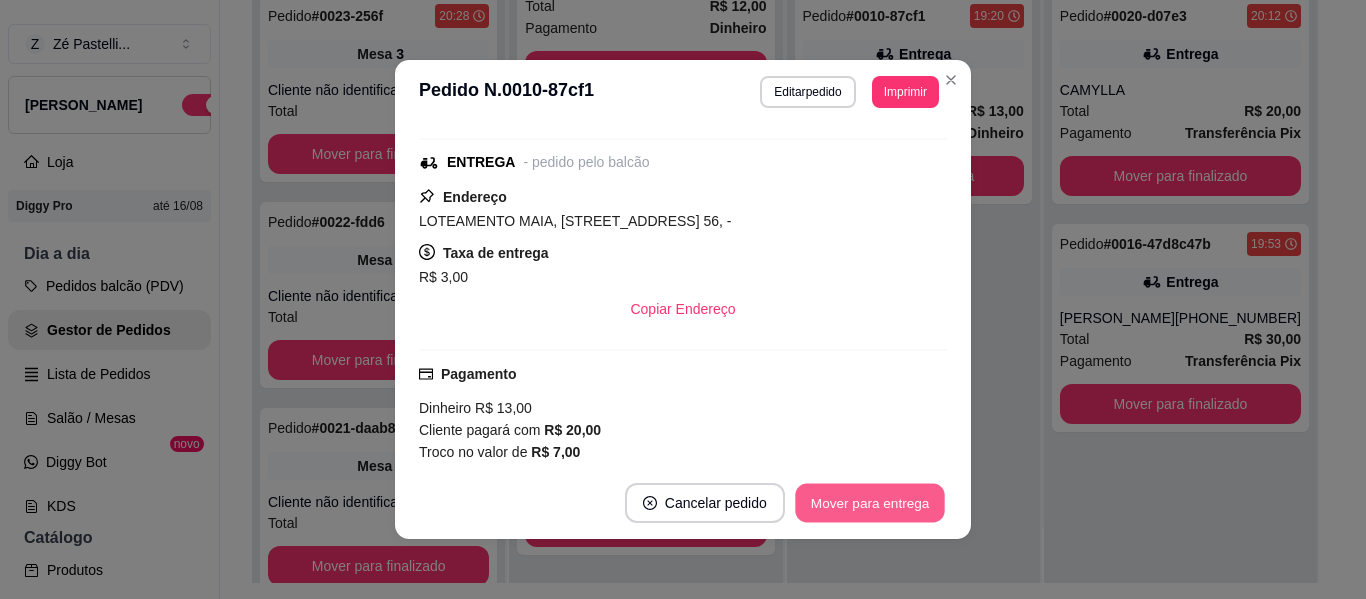 click on "Mover para entrega" at bounding box center (870, 503) 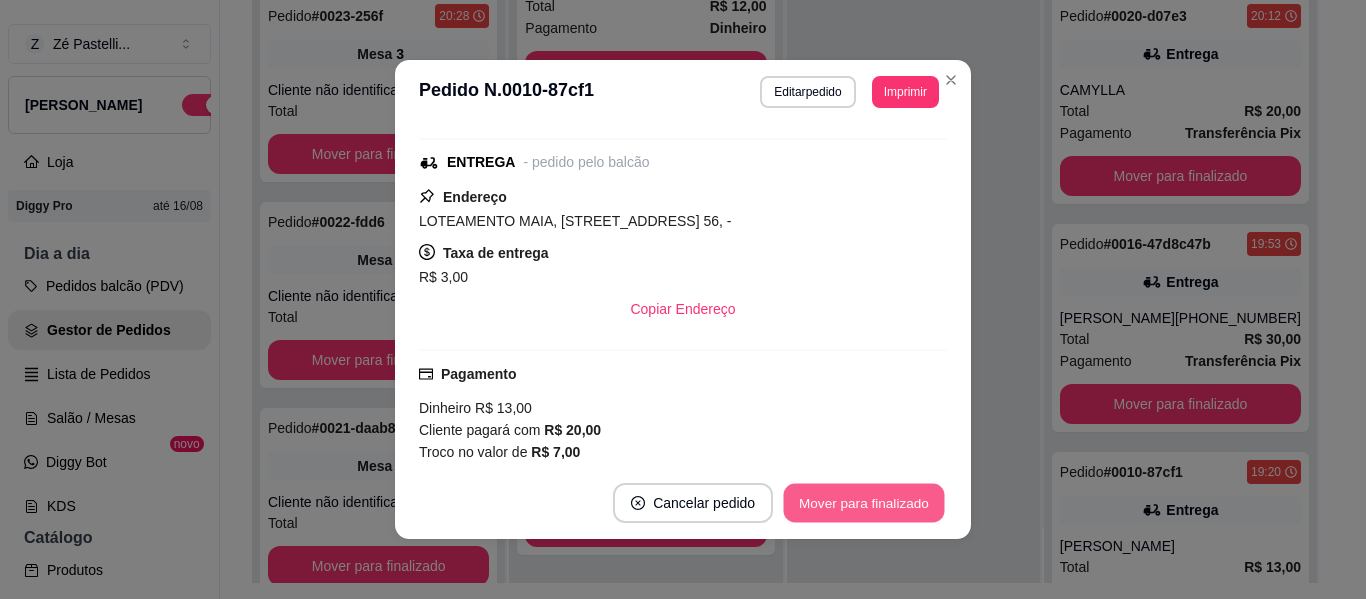click on "Mover para finalizado" at bounding box center [864, 503] 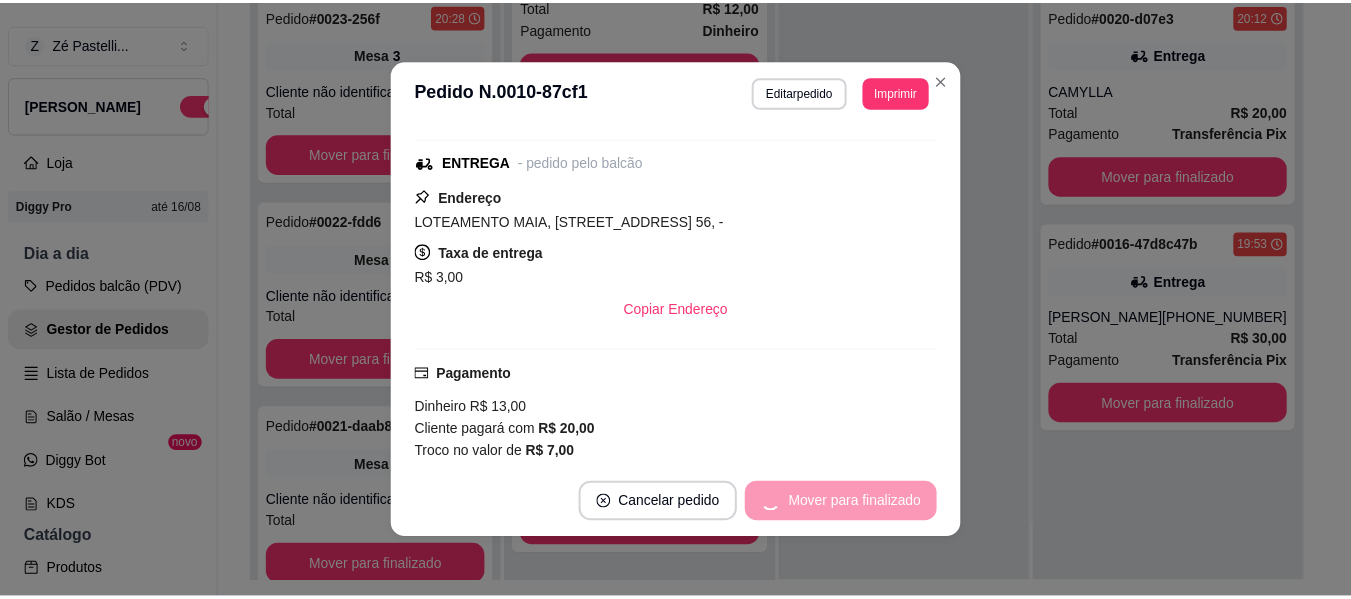 scroll, scrollTop: 154, scrollLeft: 0, axis: vertical 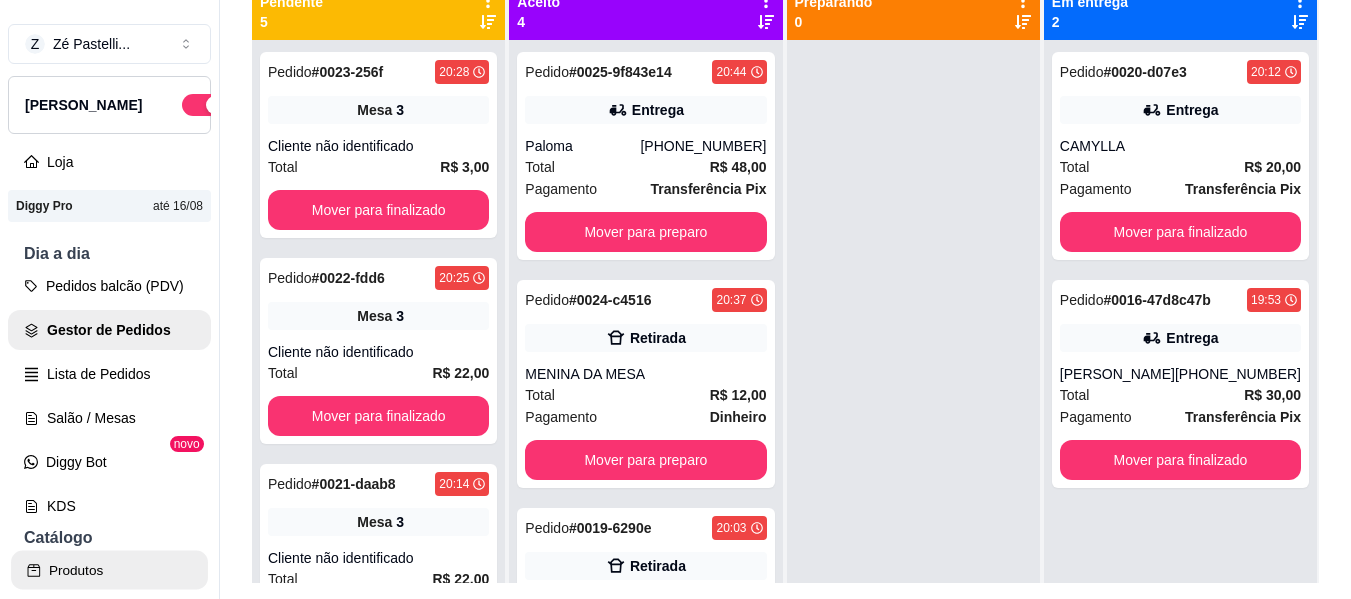 click on "Produtos" at bounding box center [109, 570] 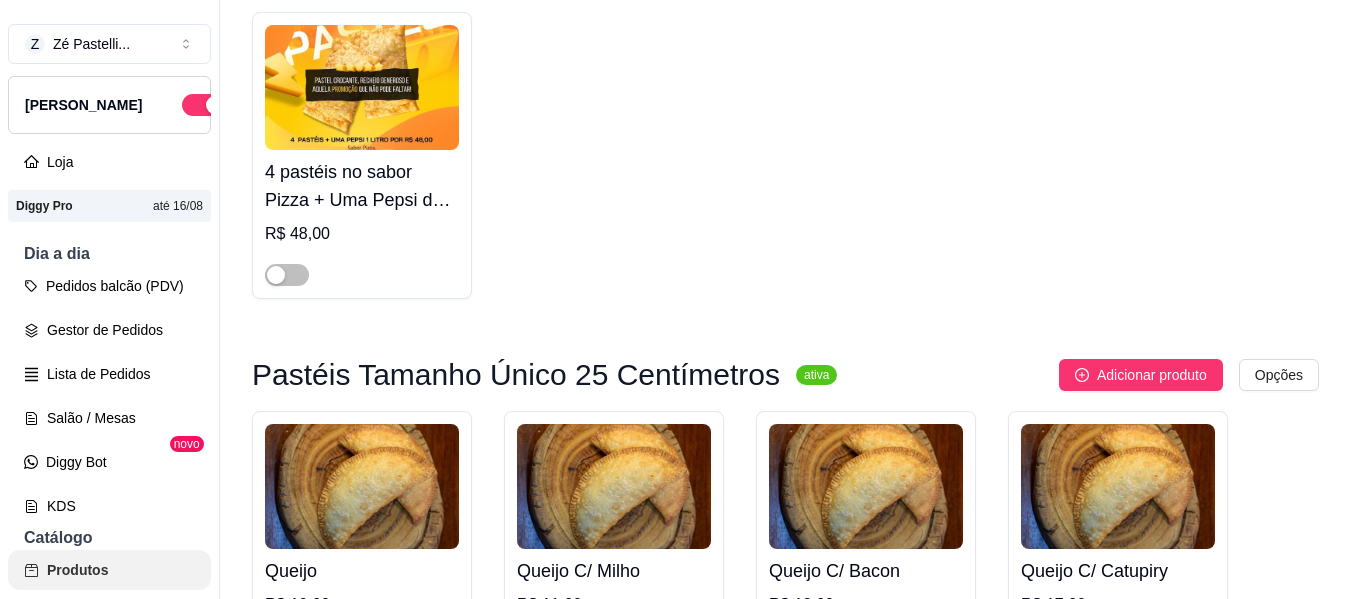 scroll, scrollTop: 0, scrollLeft: 0, axis: both 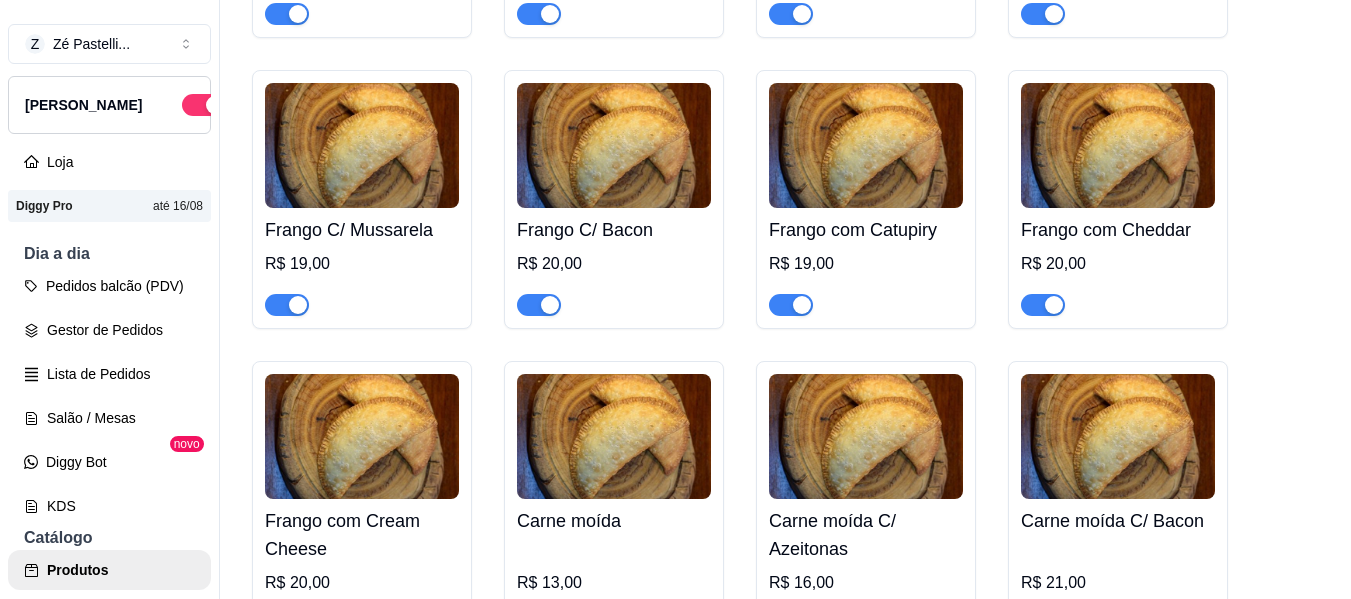click at bounding box center [1054, 305] 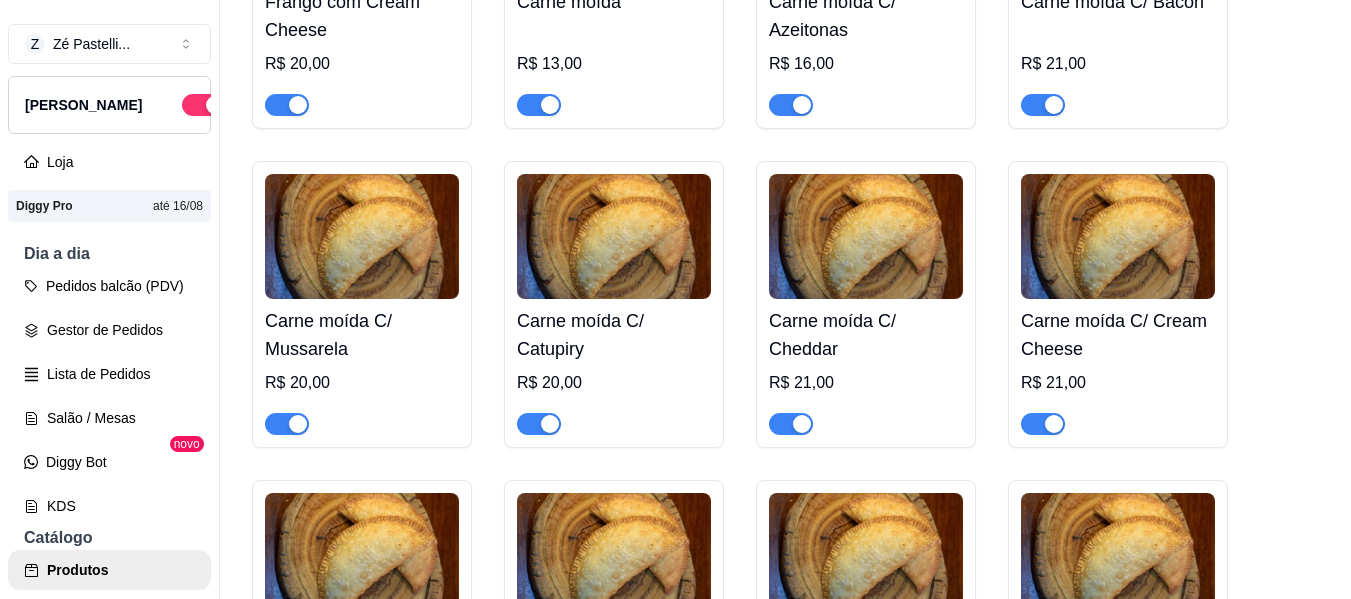 scroll, scrollTop: 2640, scrollLeft: 0, axis: vertical 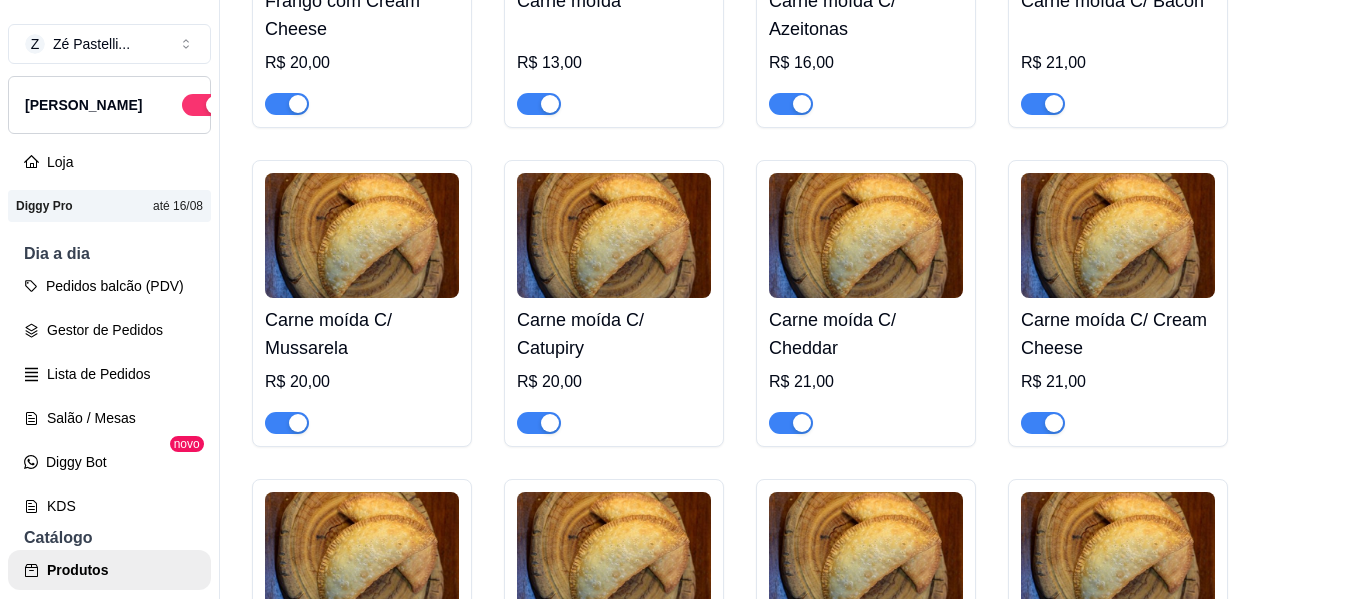 click at bounding box center (802, 423) 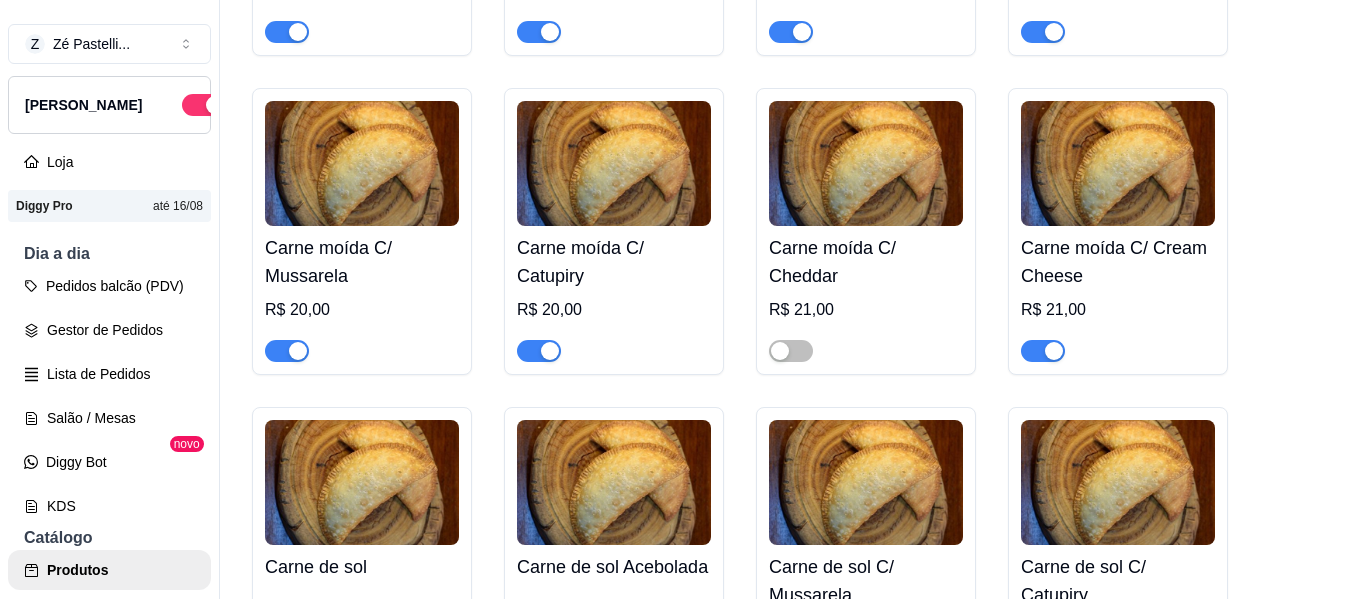 scroll, scrollTop: 2702, scrollLeft: 0, axis: vertical 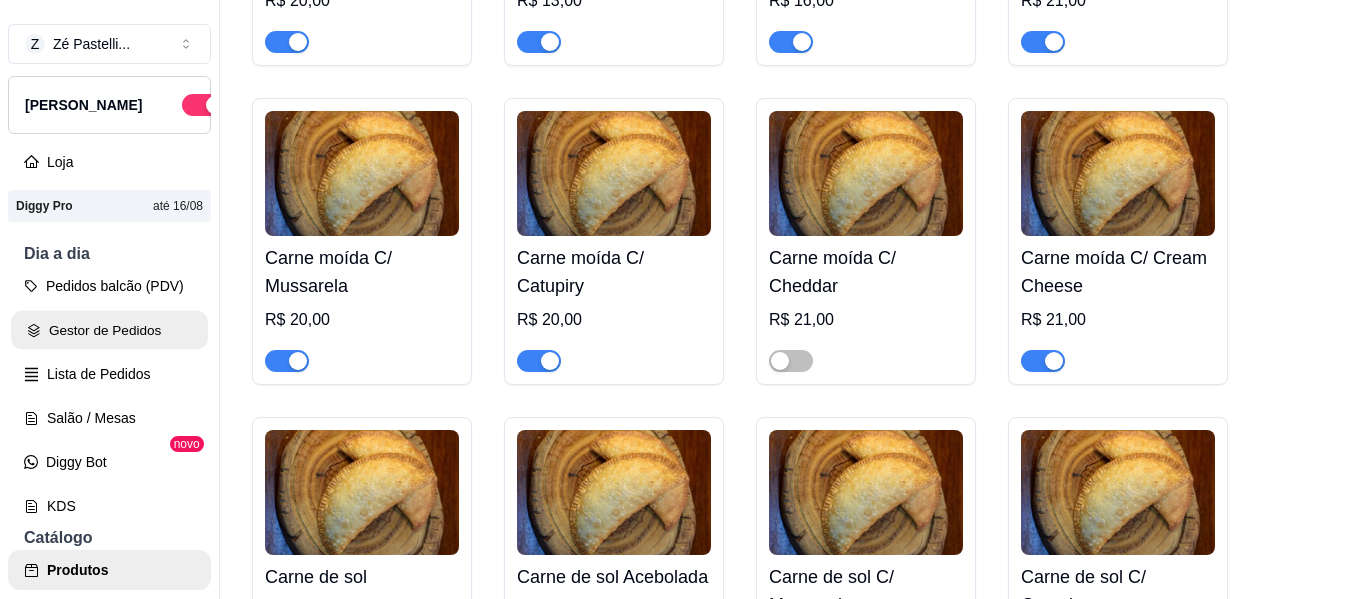 click on "Gestor de Pedidos" at bounding box center (109, 330) 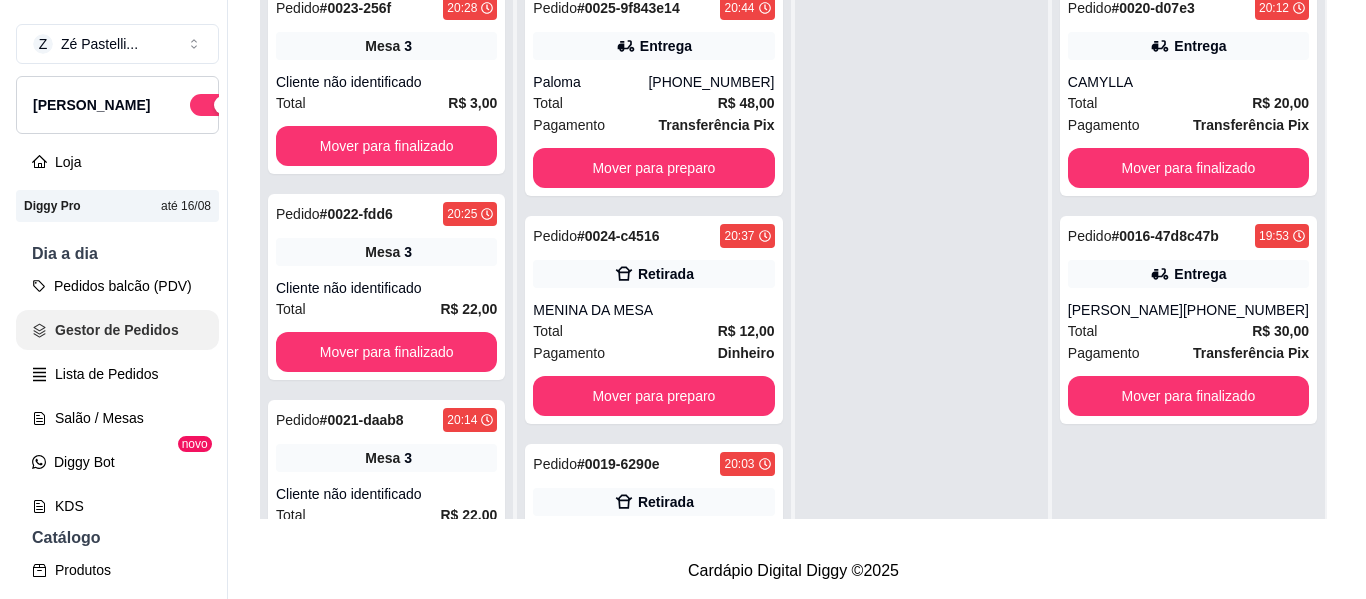 scroll, scrollTop: 0, scrollLeft: 0, axis: both 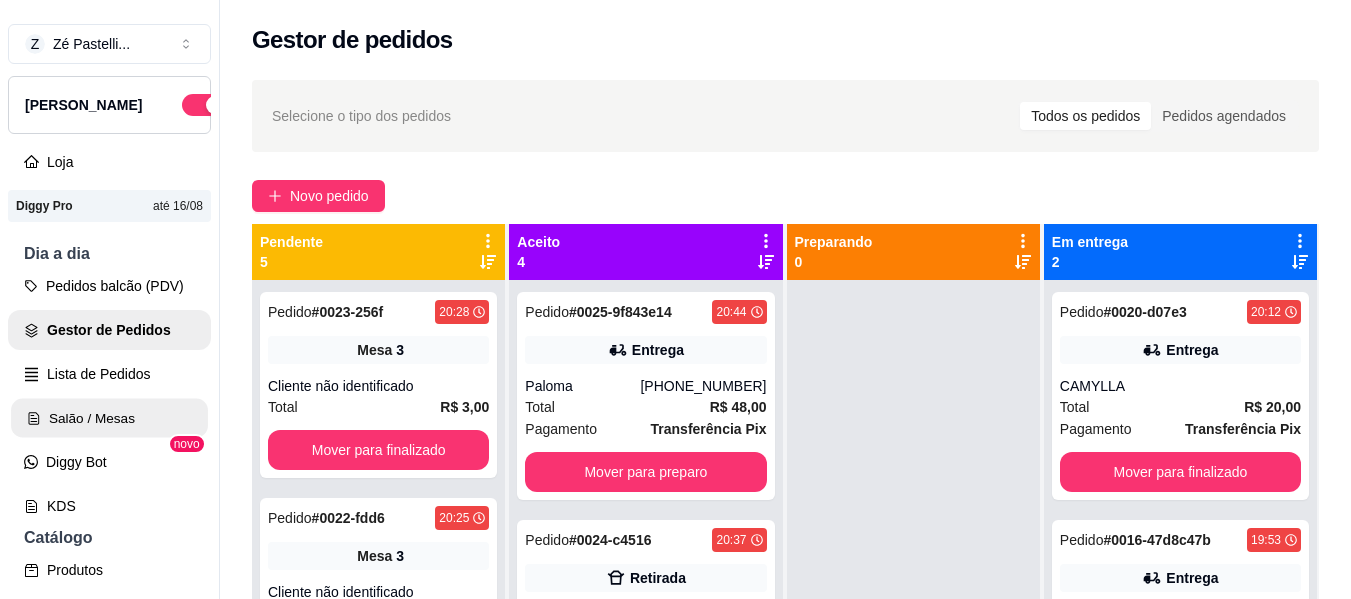 click on "Salão / Mesas" at bounding box center (109, 418) 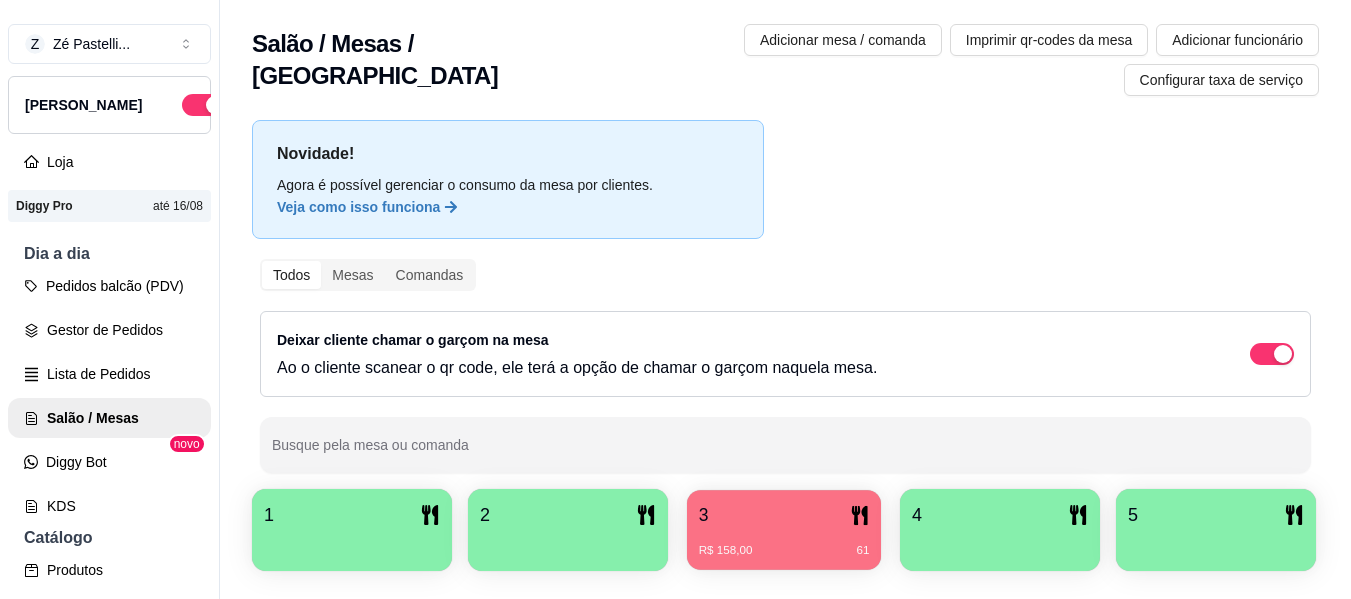 click on "3" at bounding box center (784, 515) 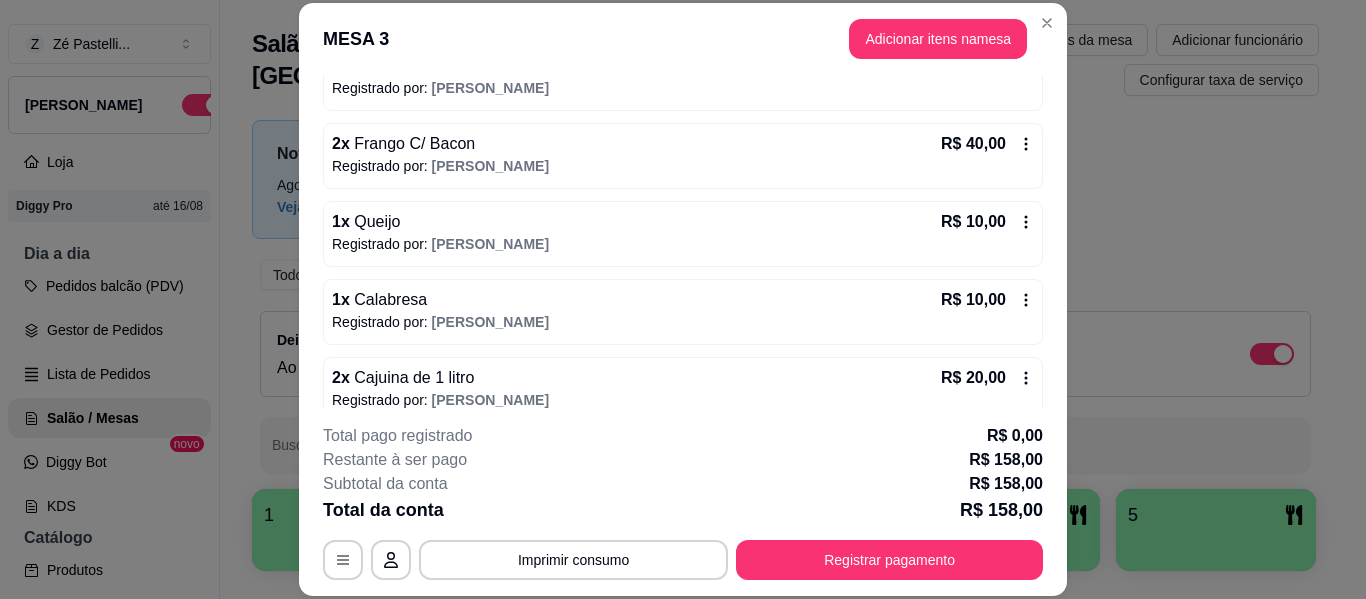 scroll, scrollTop: 360, scrollLeft: 0, axis: vertical 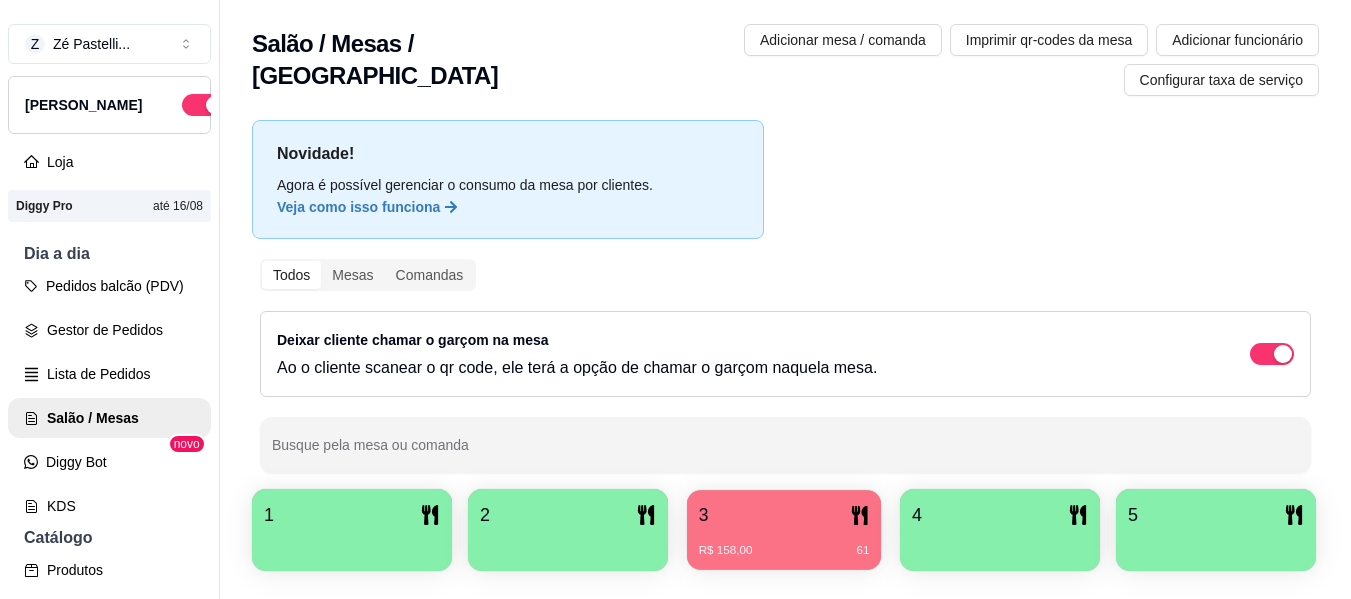 click on "R$ 158,00 61" at bounding box center [784, 543] 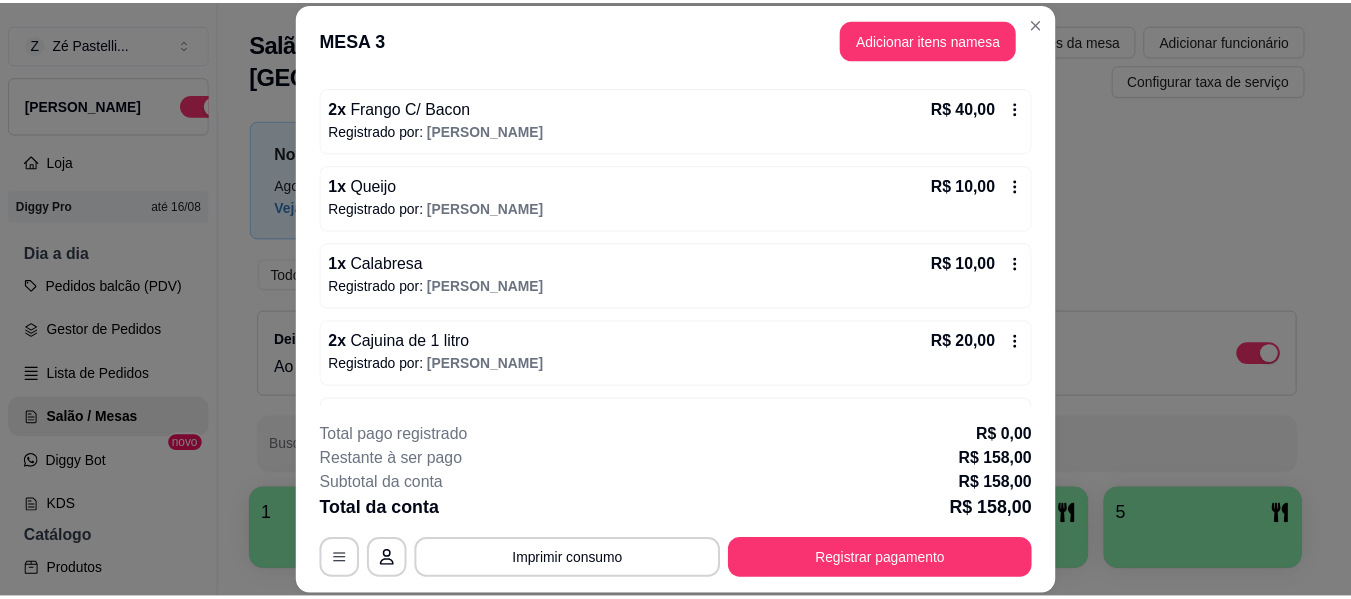 scroll, scrollTop: 400, scrollLeft: 0, axis: vertical 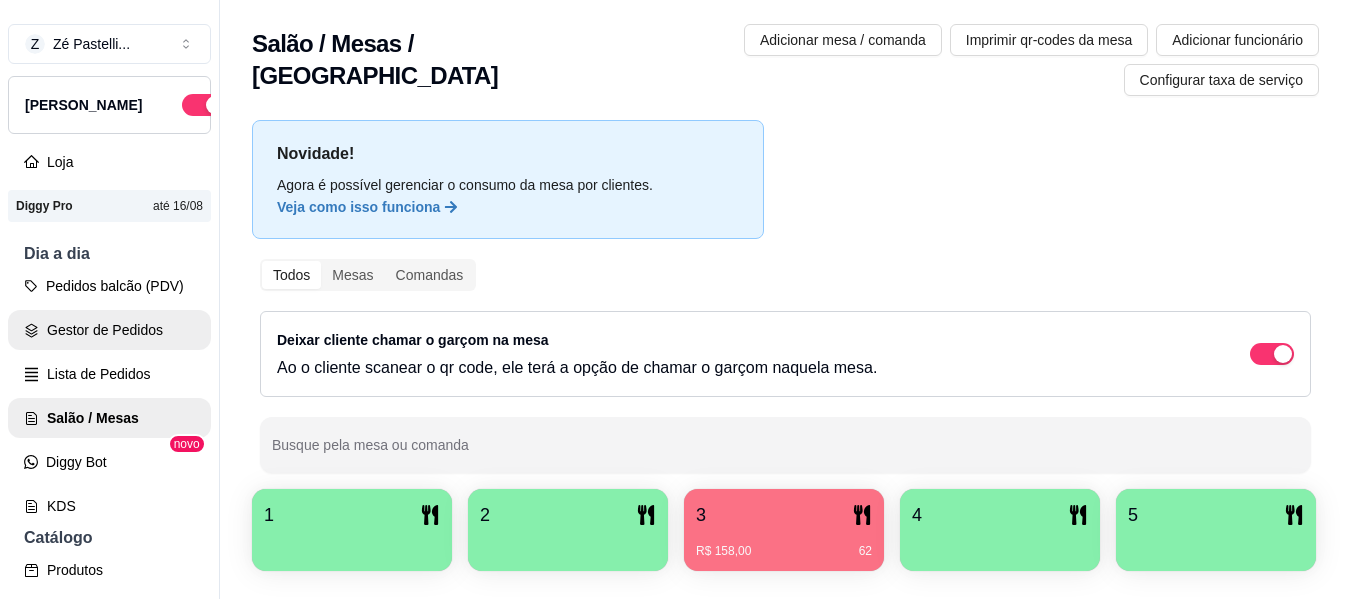 click on "Gestor de Pedidos" at bounding box center [109, 330] 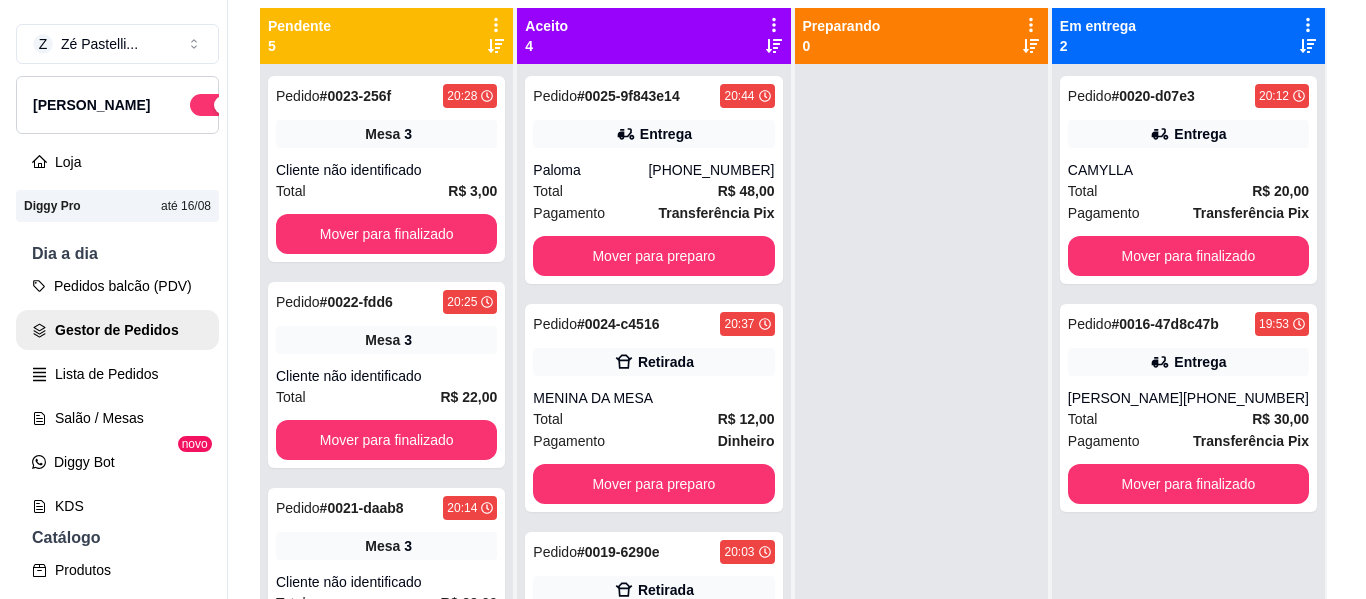 scroll, scrollTop: 240, scrollLeft: 0, axis: vertical 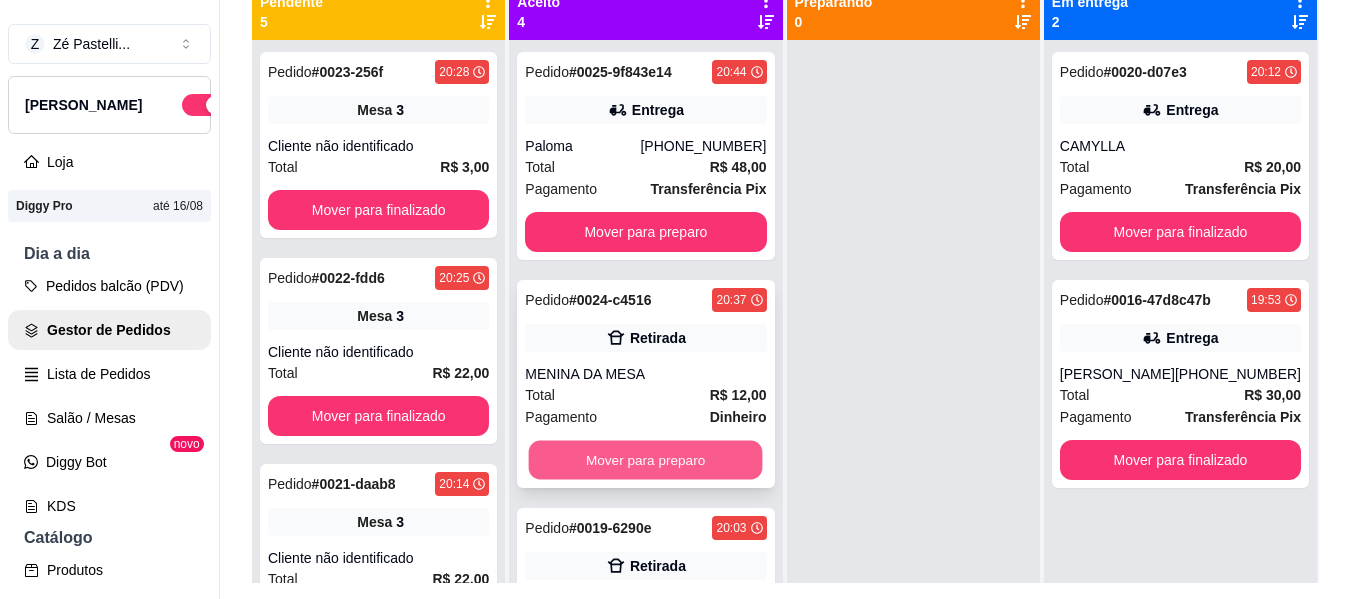 click on "Mover para preparo" at bounding box center (646, 460) 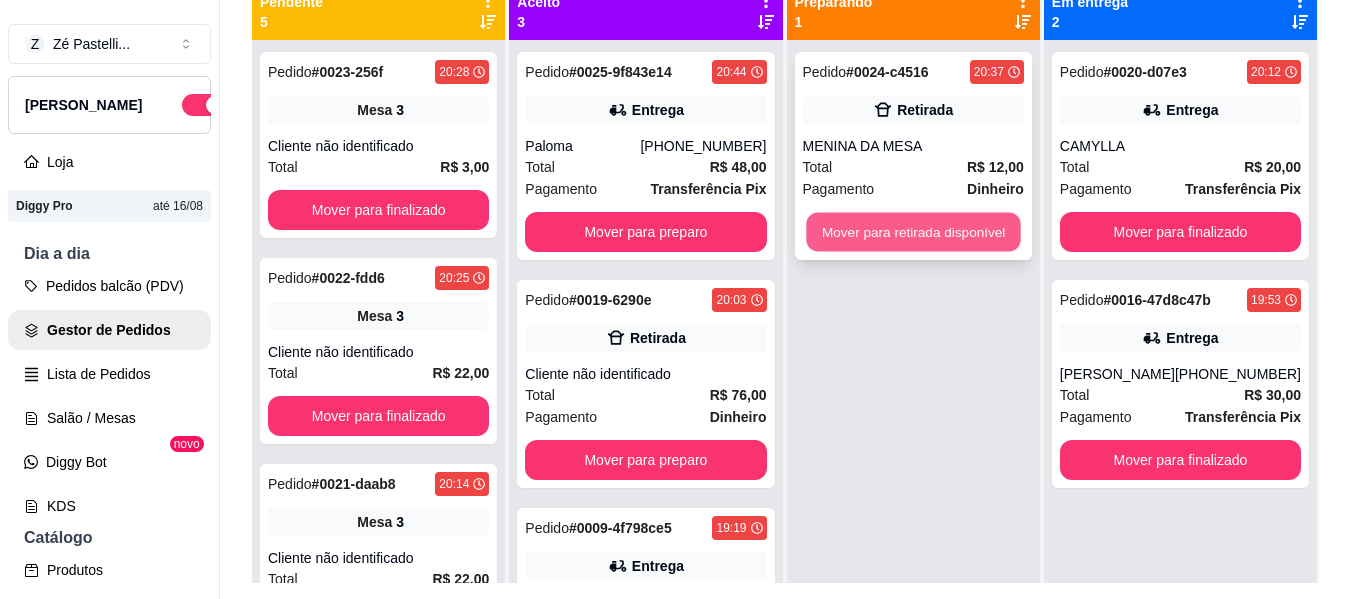 click on "Mover para retirada disponível" at bounding box center (913, 232) 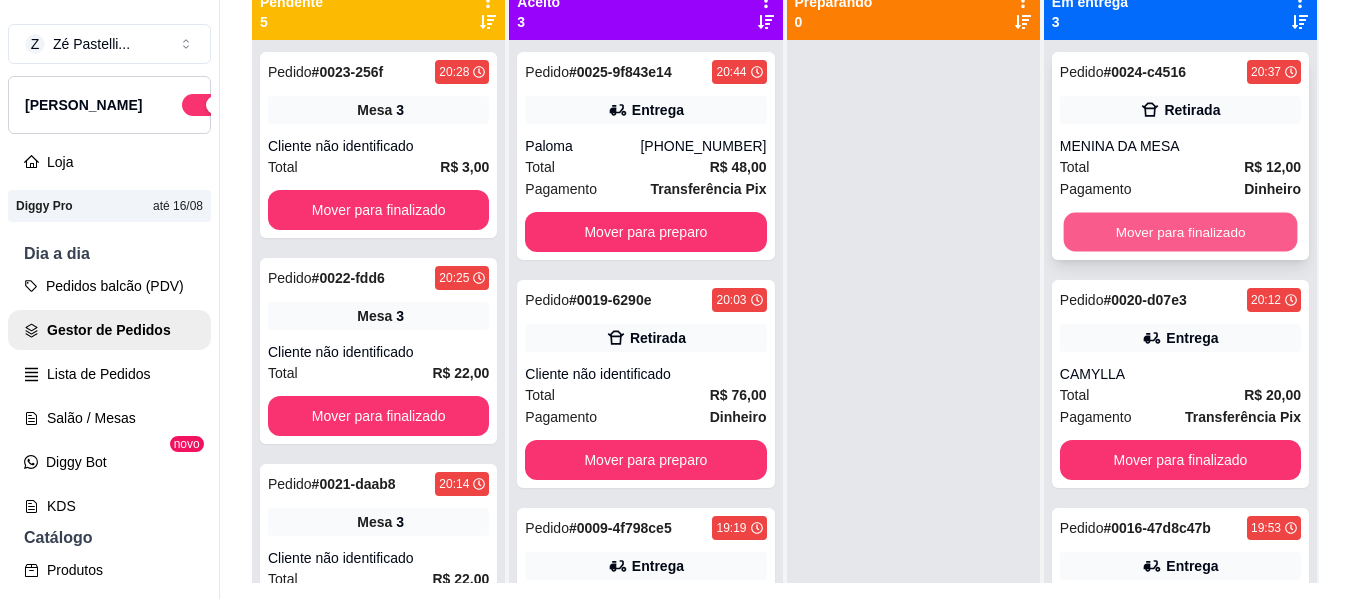 click on "Mover para finalizado" at bounding box center (1180, 232) 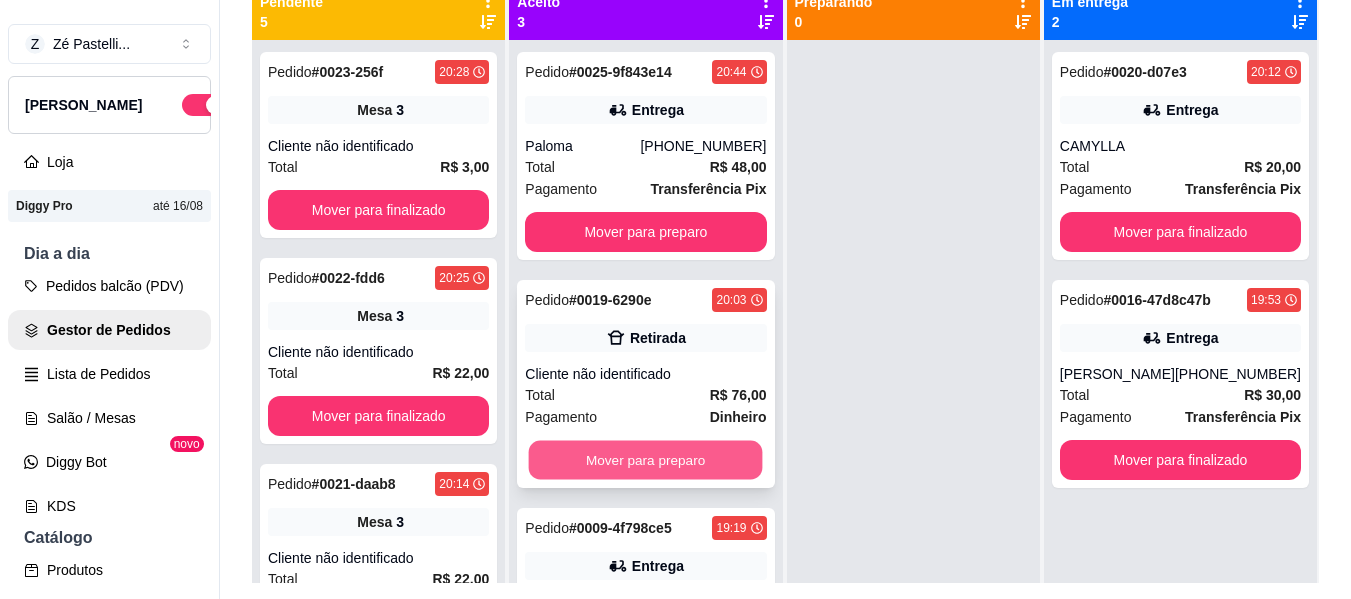 click on "Mover para preparo" at bounding box center [646, 460] 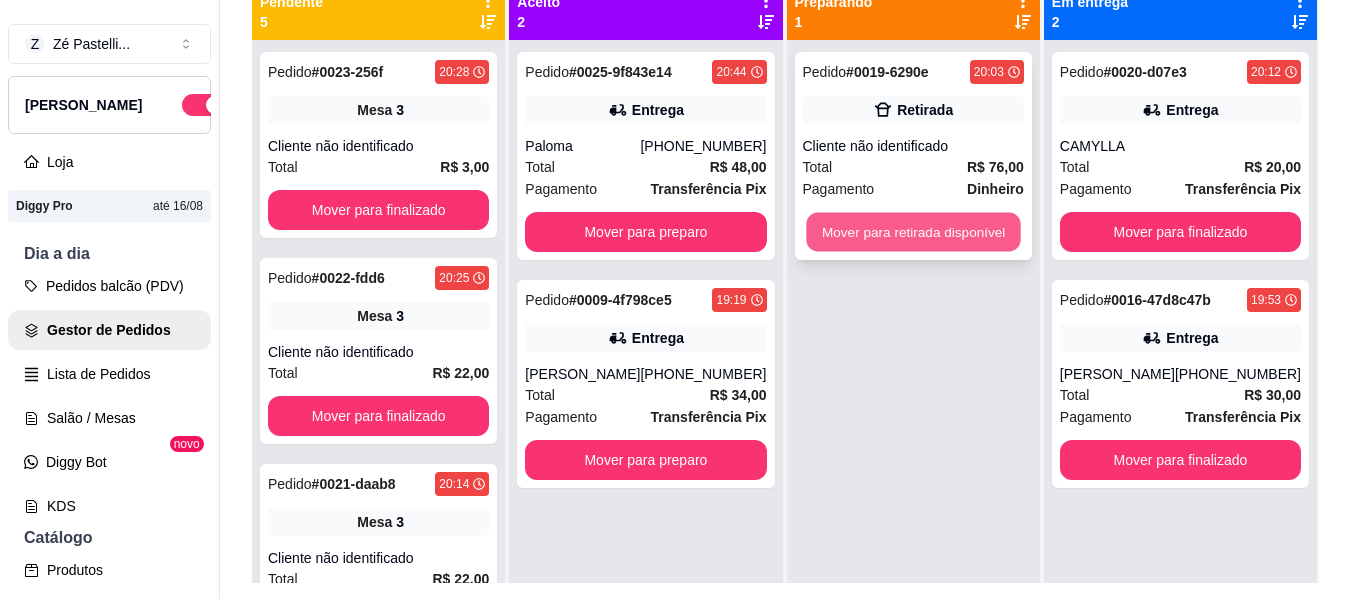 click on "Mover para retirada disponível" at bounding box center (913, 232) 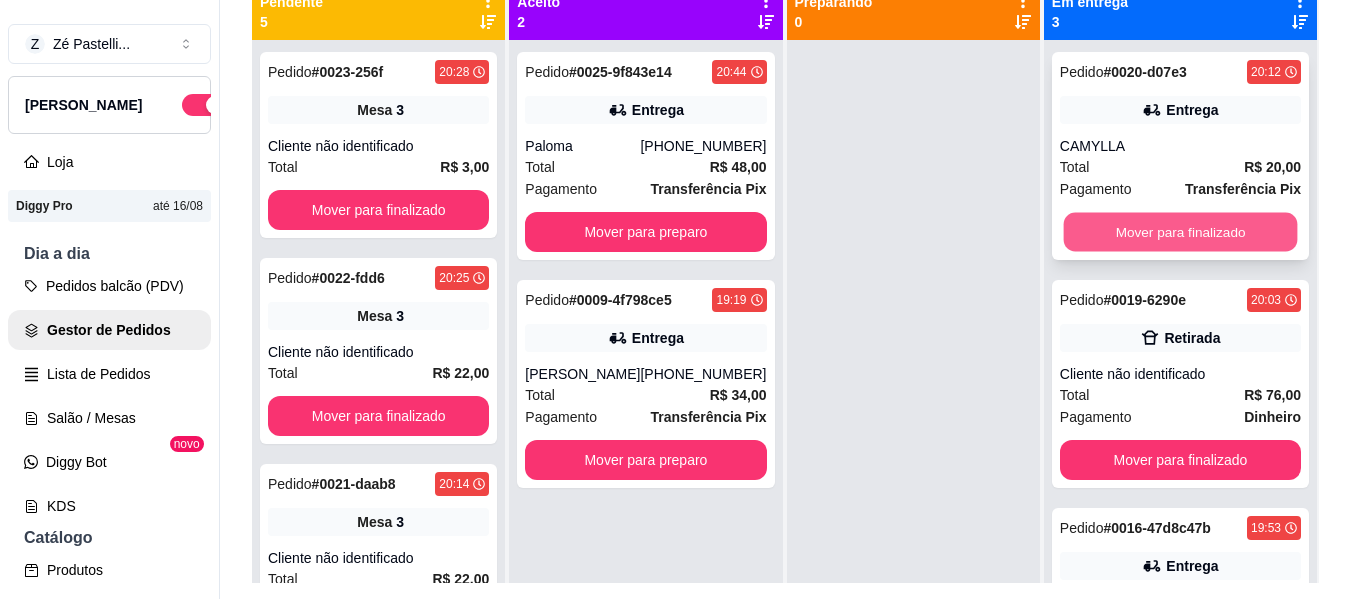 click on "Mover para finalizado" at bounding box center (1180, 232) 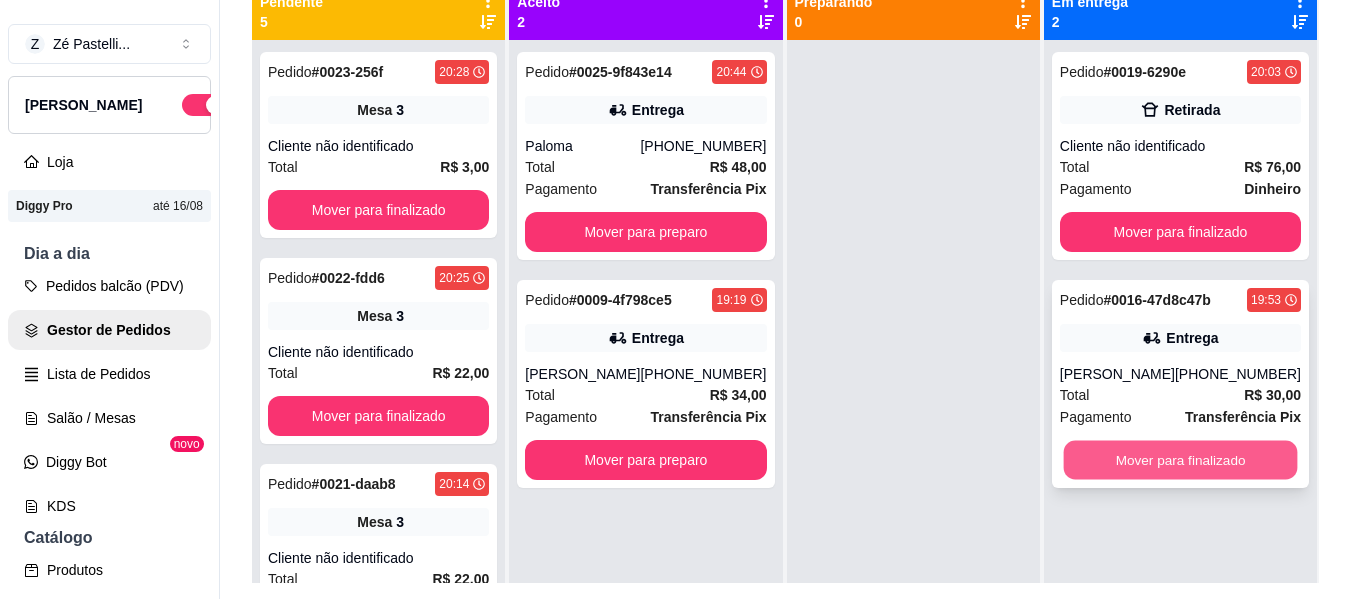 click on "Mover para finalizado" at bounding box center [1180, 460] 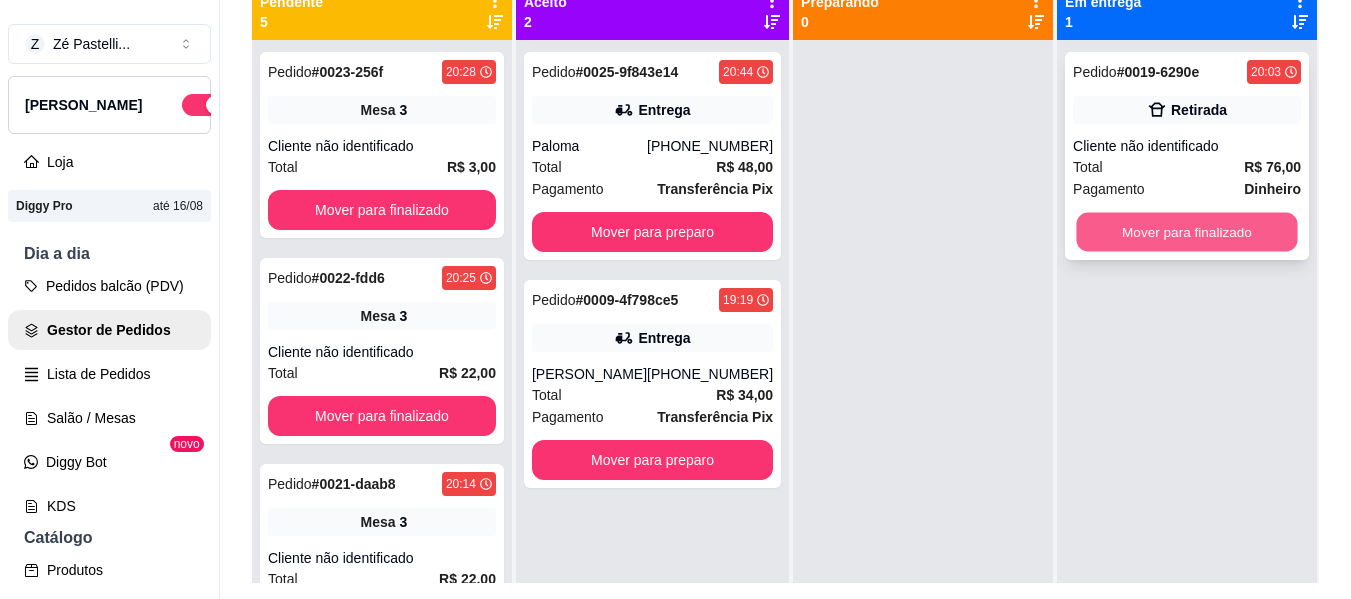 click on "Mover para finalizado" at bounding box center [1186, 232] 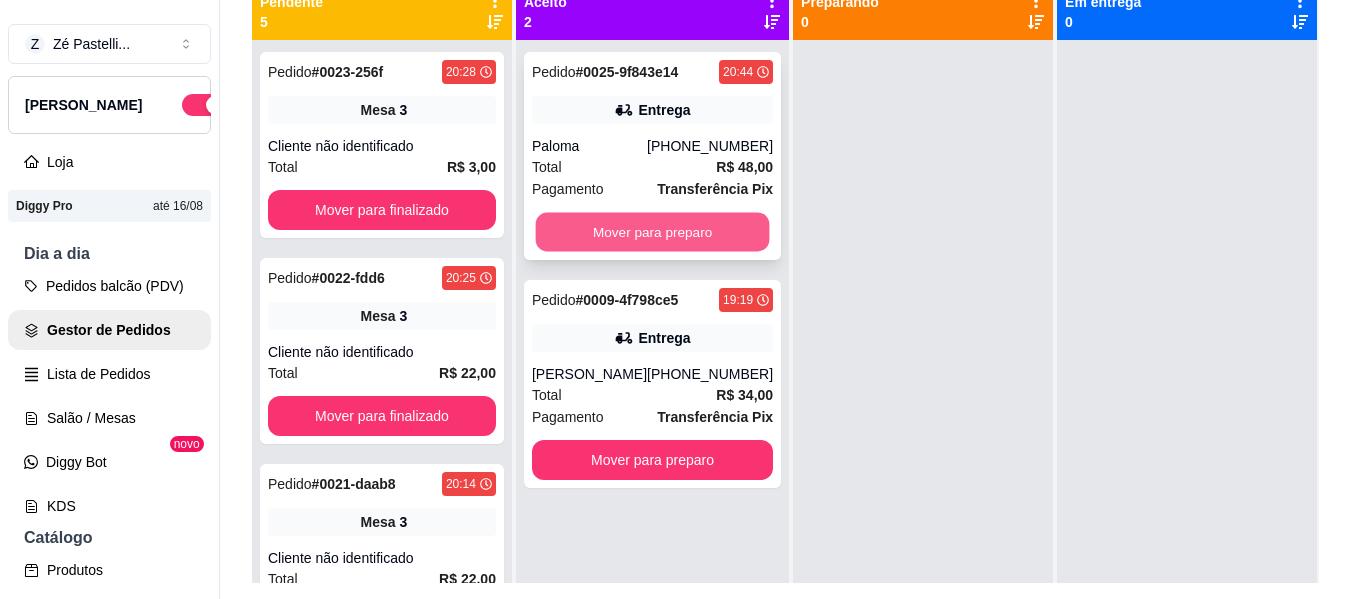 click on "Mover para preparo" at bounding box center [653, 232] 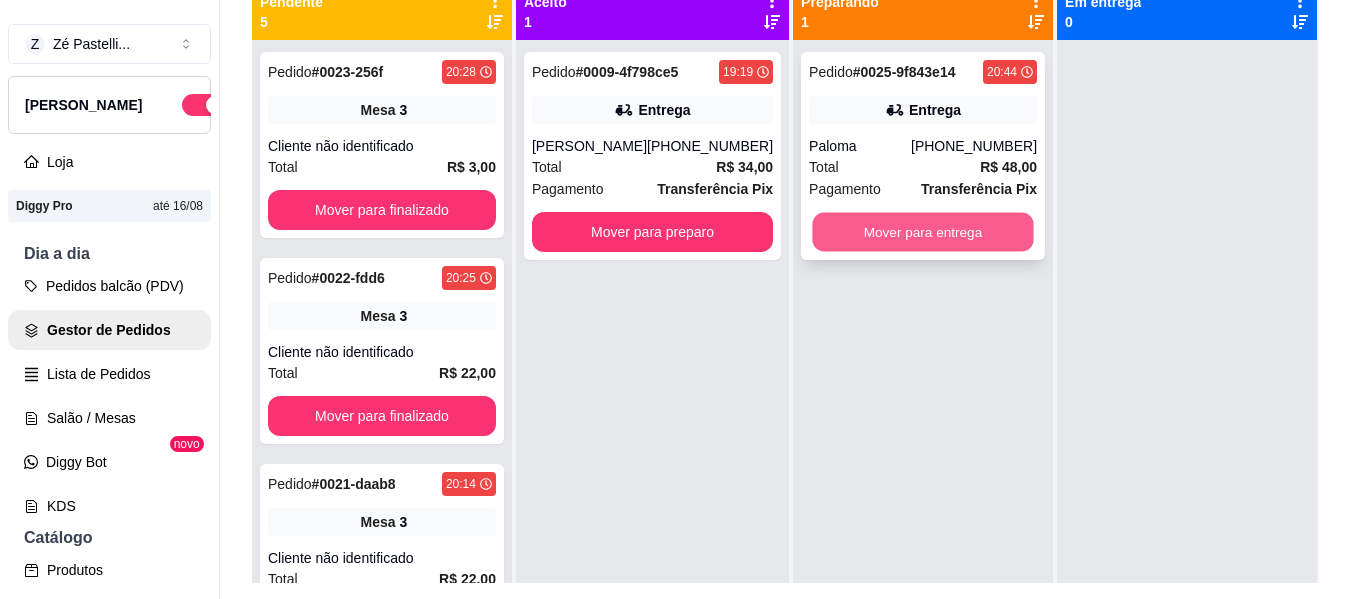 click on "Mover para entrega" at bounding box center (923, 232) 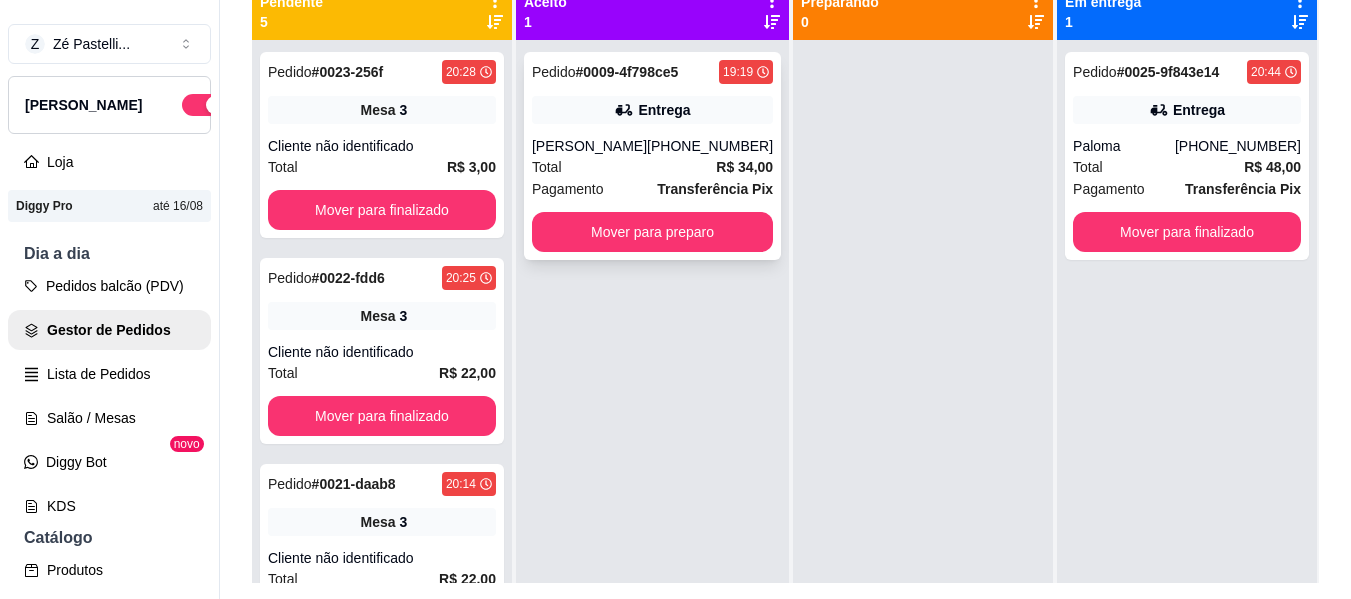 click on "[PHONE_NUMBER]" at bounding box center [710, 146] 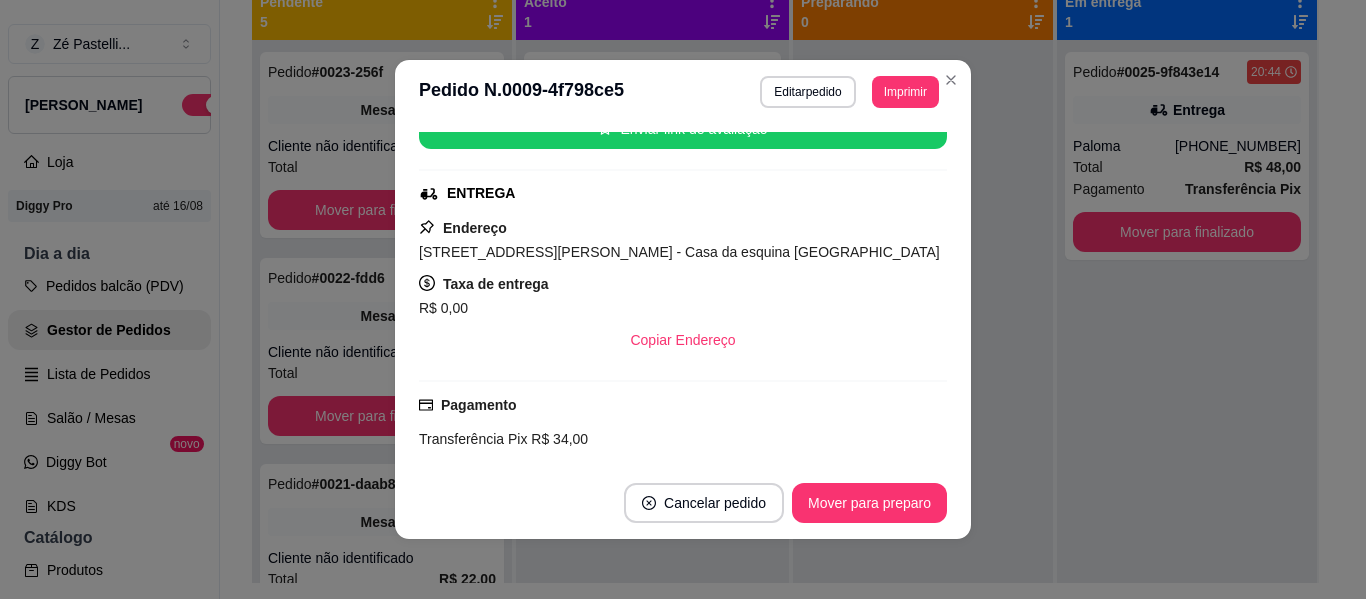 scroll, scrollTop: 280, scrollLeft: 0, axis: vertical 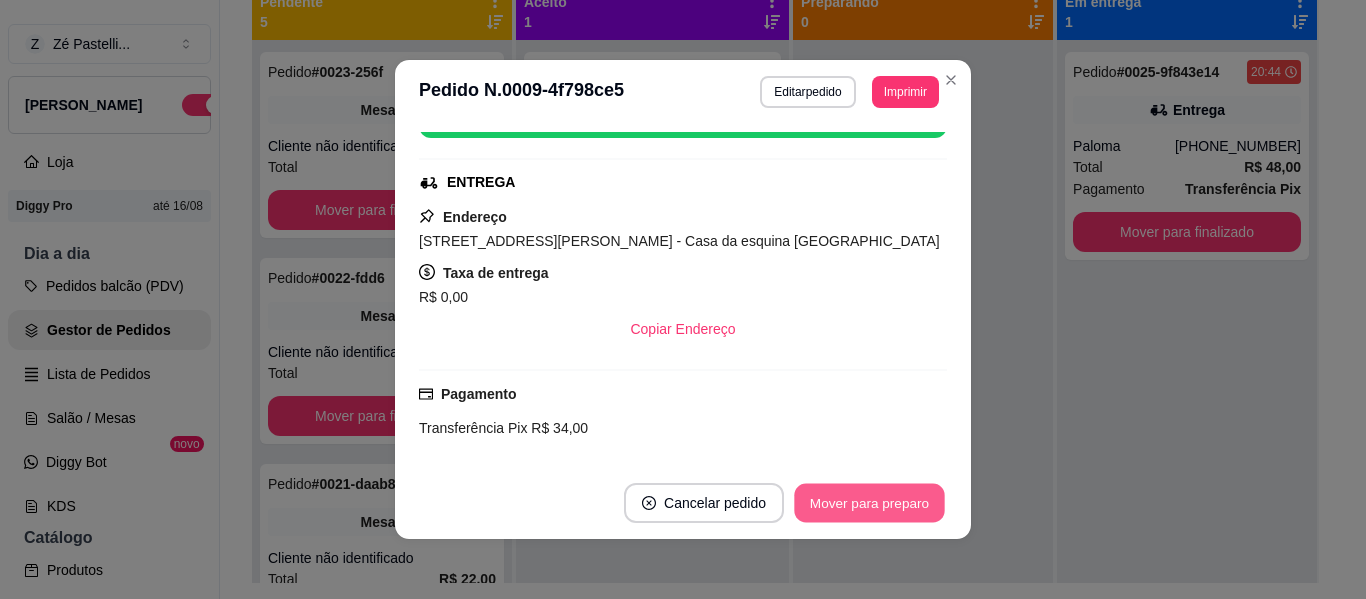 click on "Mover para preparo" at bounding box center [869, 503] 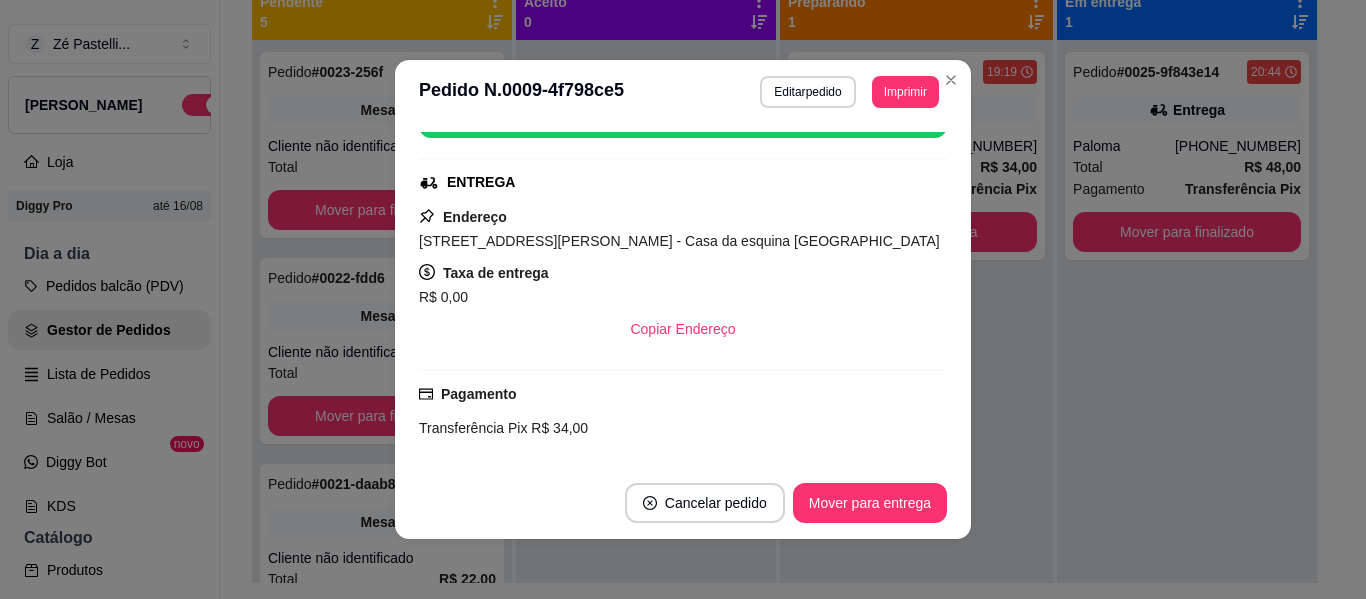 click on "Pagamento Transferência Pix   R$ 34,00" at bounding box center [683, 415] 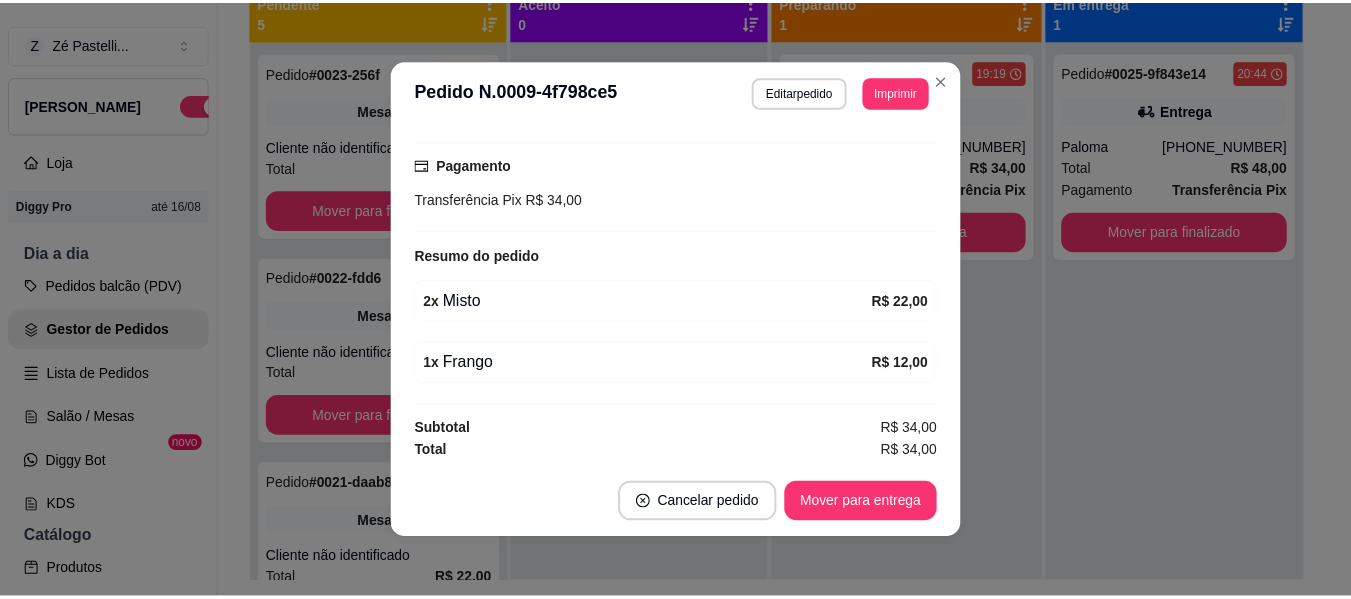 scroll, scrollTop: 512, scrollLeft: 0, axis: vertical 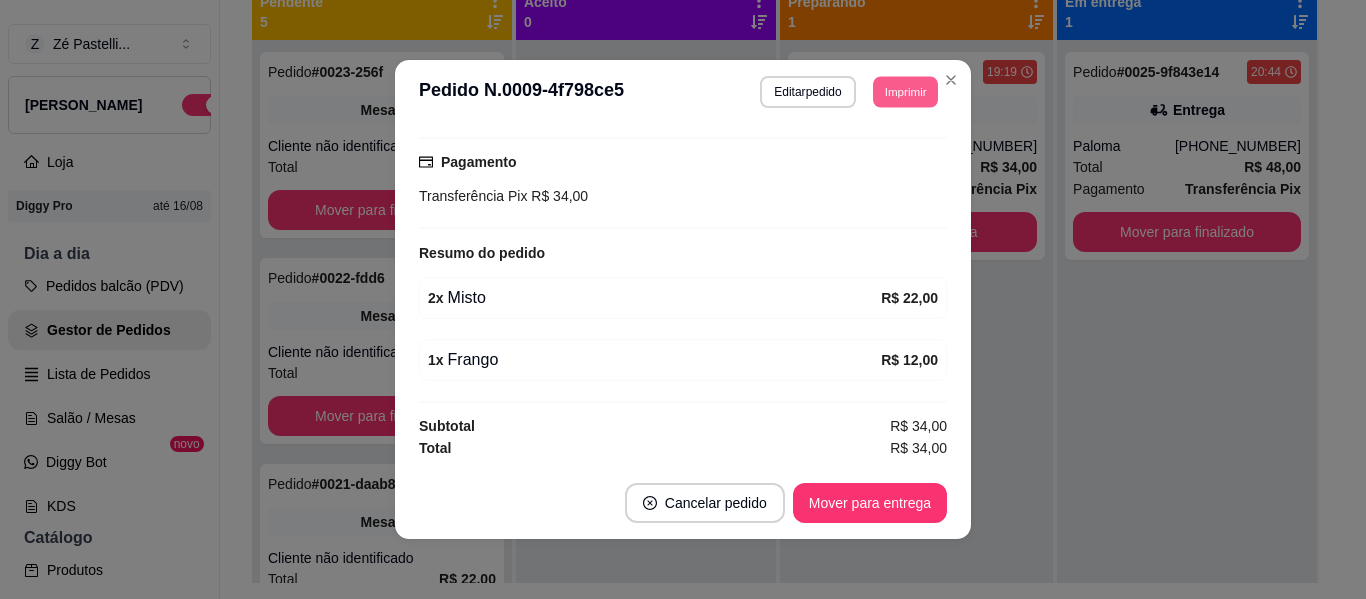 click on "Imprimir" at bounding box center (905, 91) 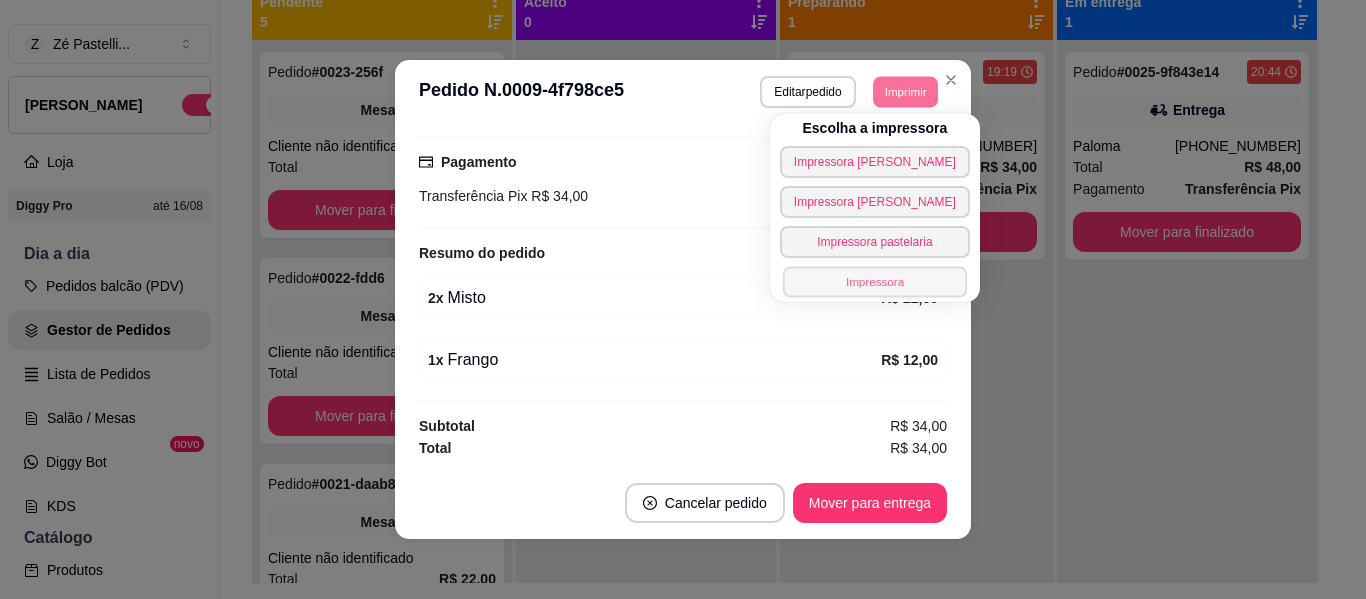 click on "Impressora" at bounding box center [875, 281] 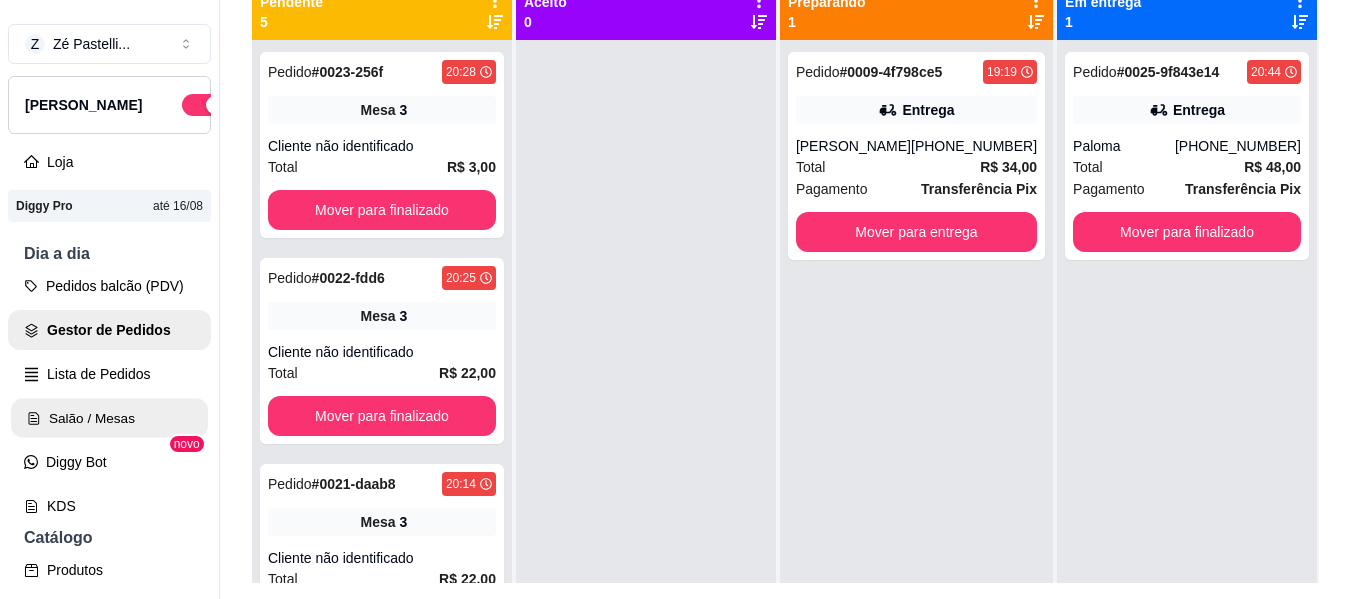 click on "Salão / Mesas" at bounding box center (109, 418) 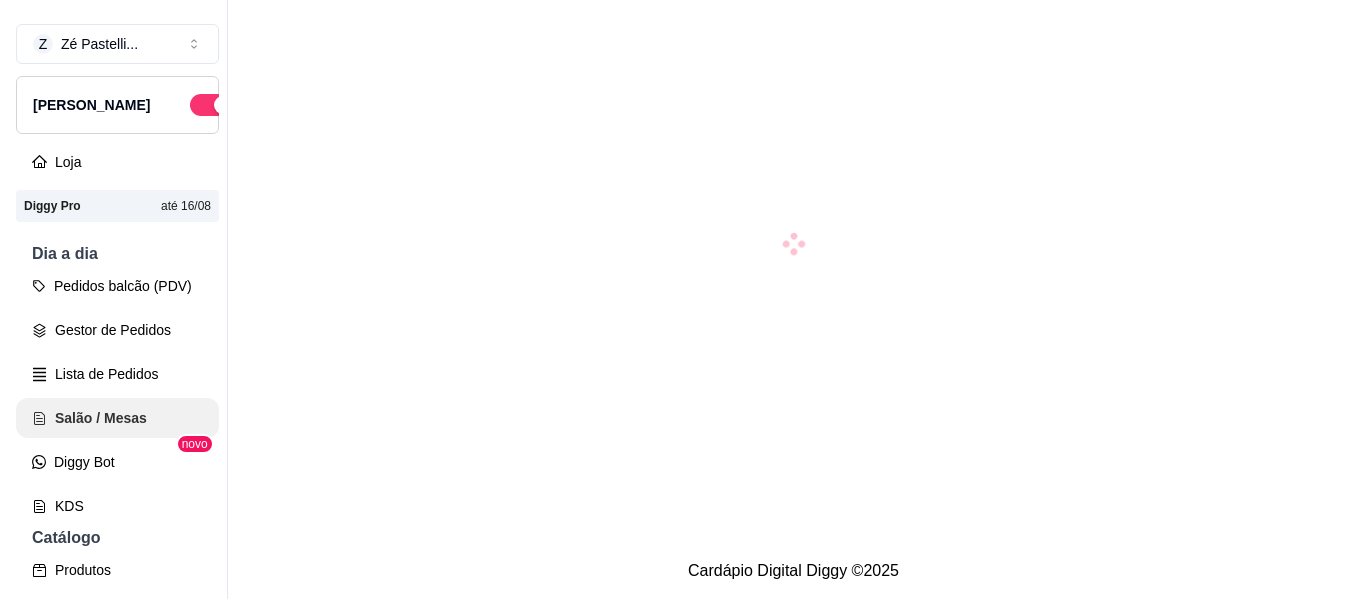 scroll, scrollTop: 0, scrollLeft: 0, axis: both 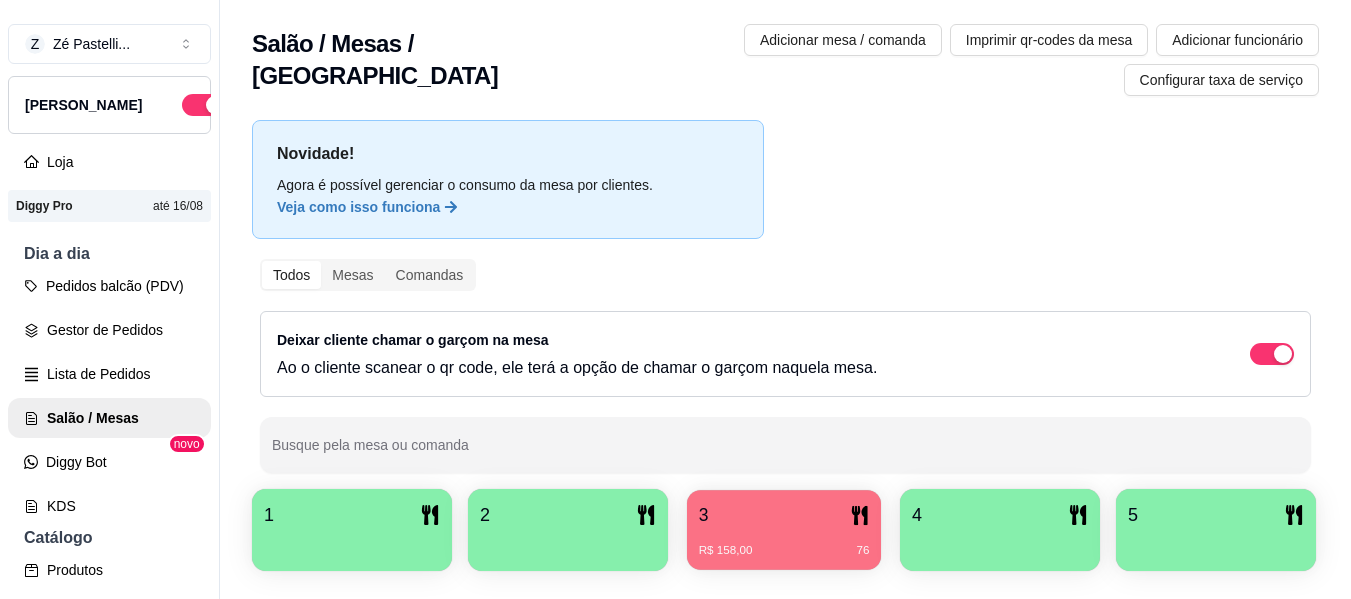 click on "R$ 158,00 76" at bounding box center (784, 543) 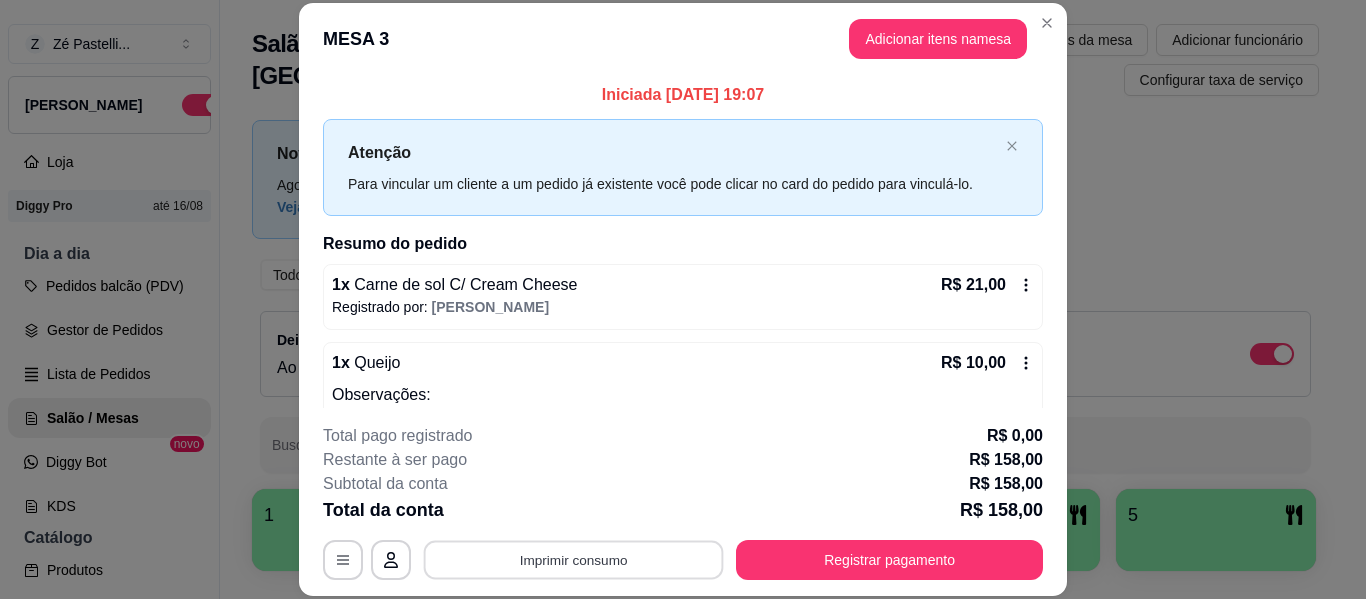 click on "Imprimir consumo" at bounding box center [574, 560] 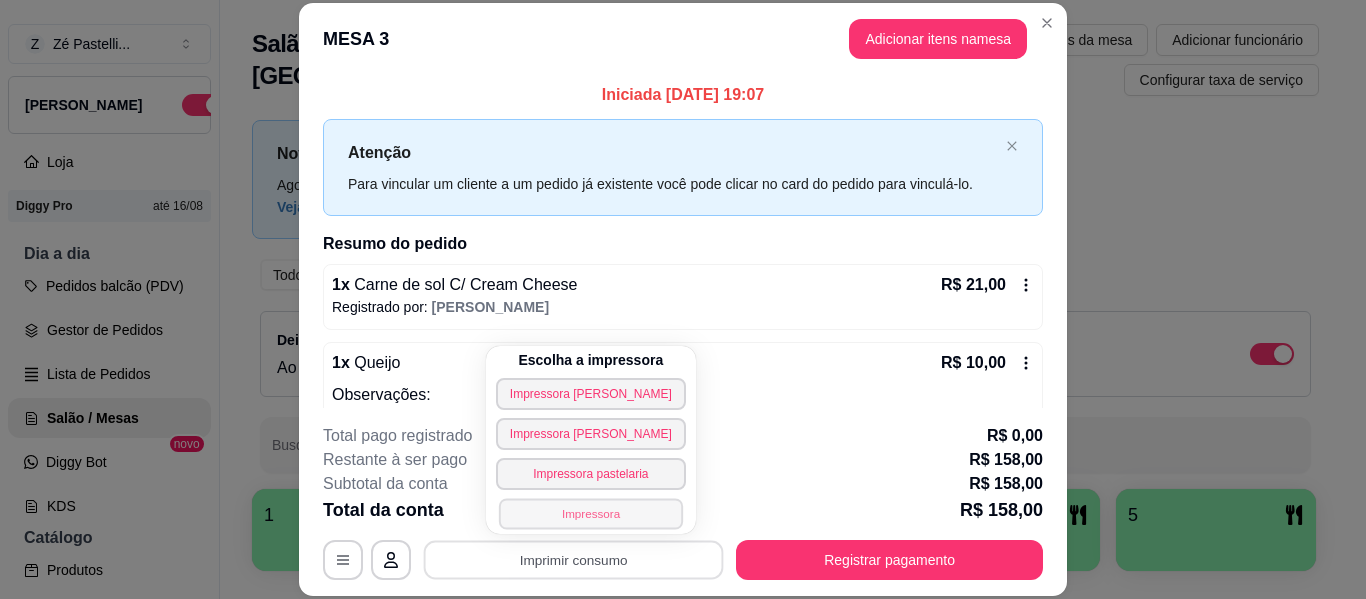 click on "Impressora" at bounding box center [591, 513] 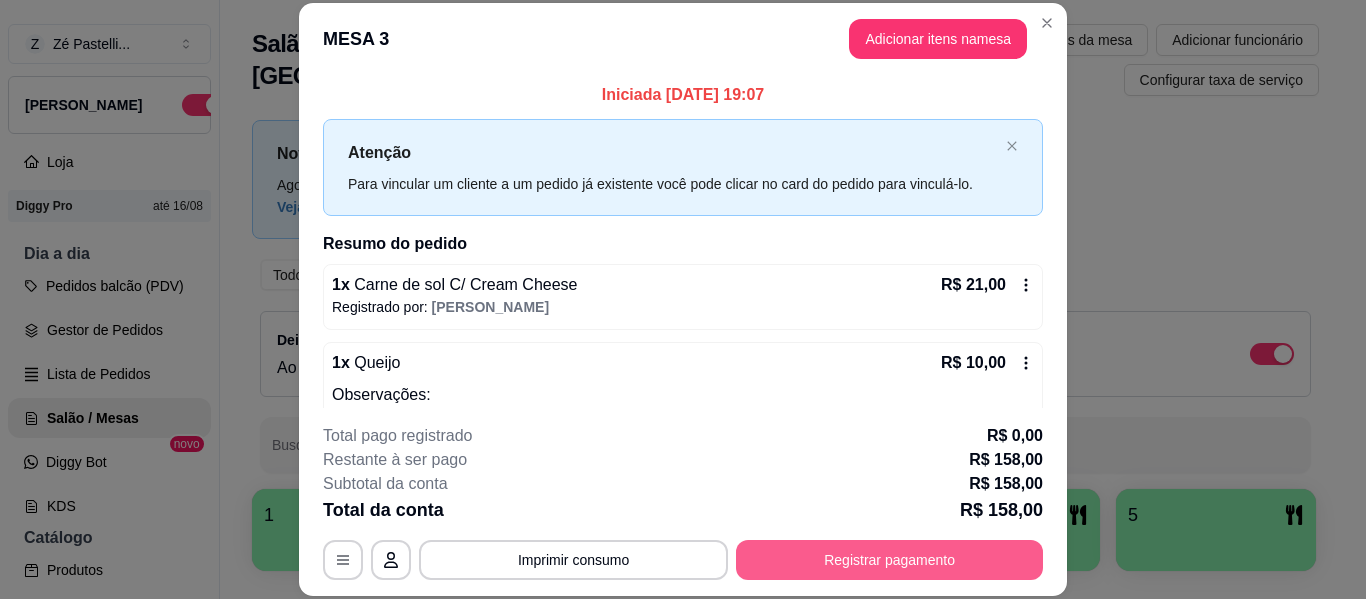 click on "Registrar pagamento" at bounding box center (889, 560) 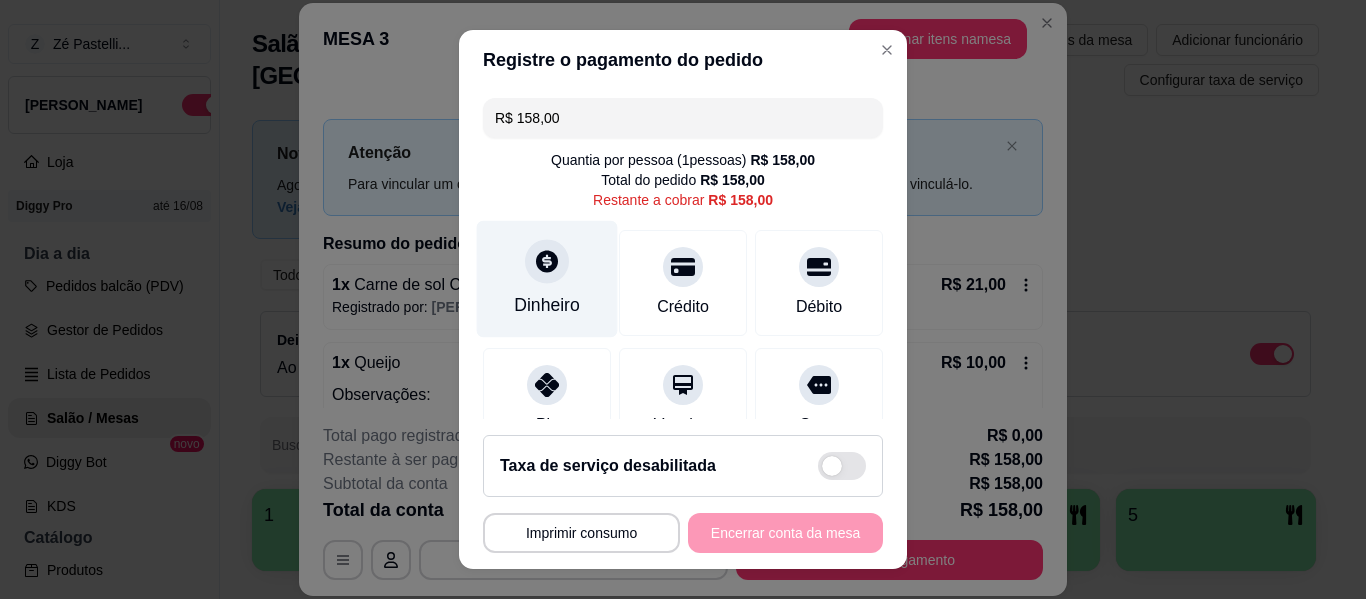 click 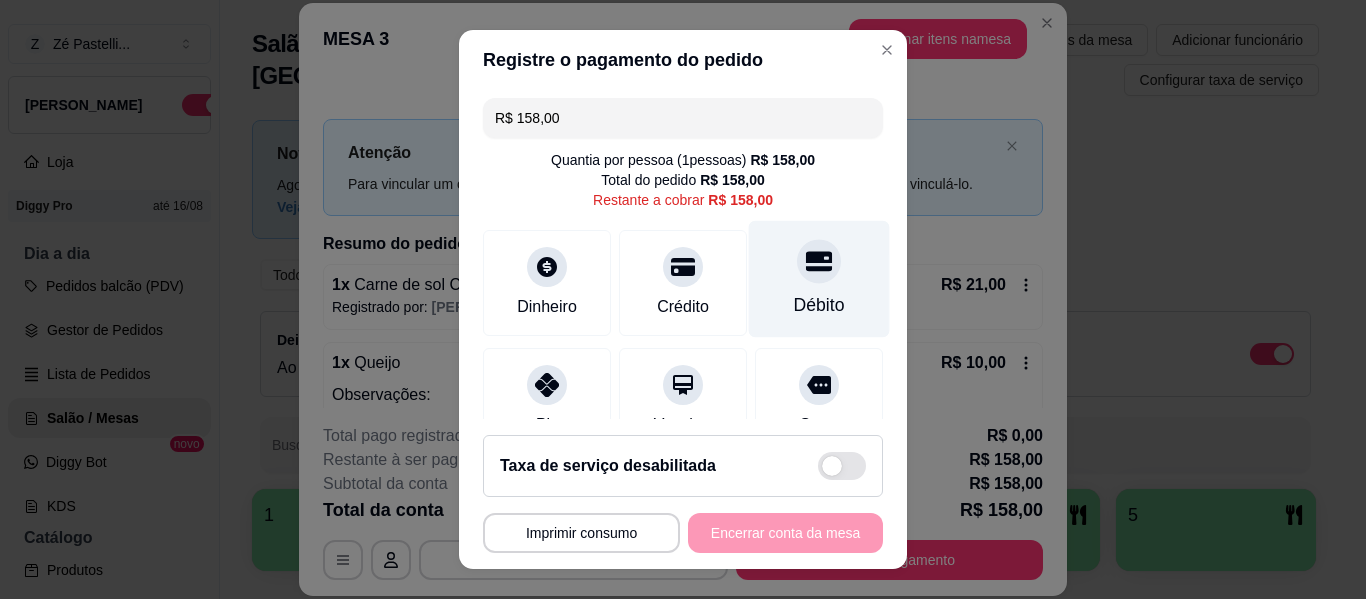click on "Débito" at bounding box center [819, 305] 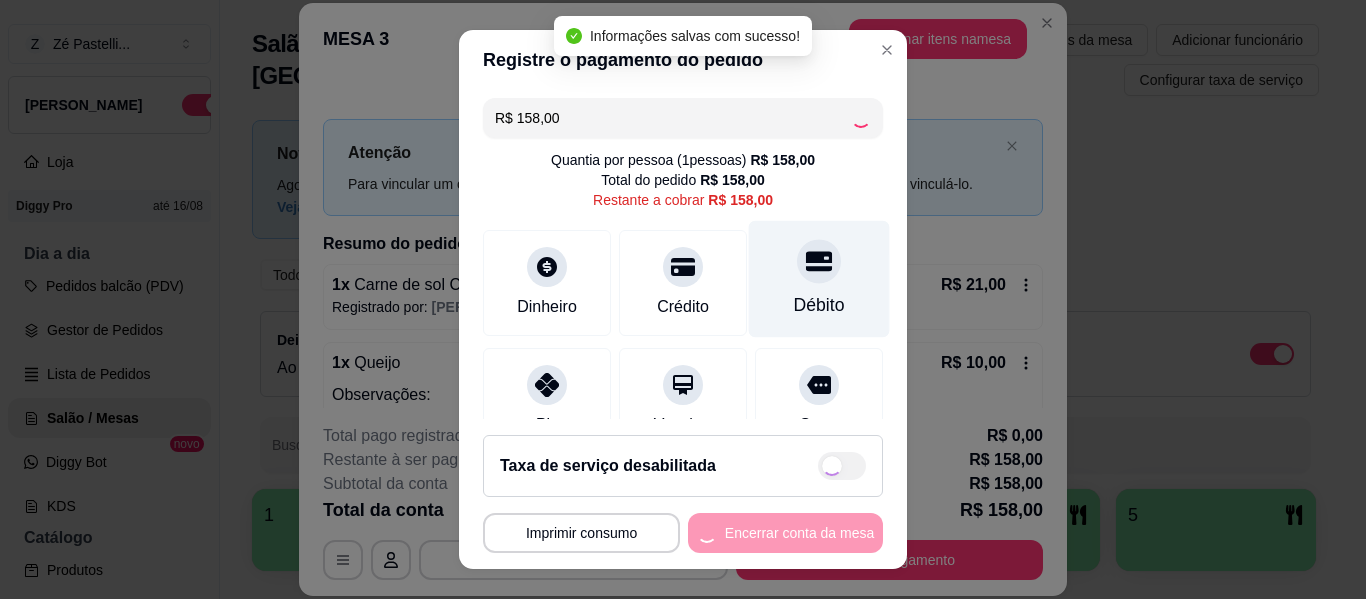 type on "R$ 0,00" 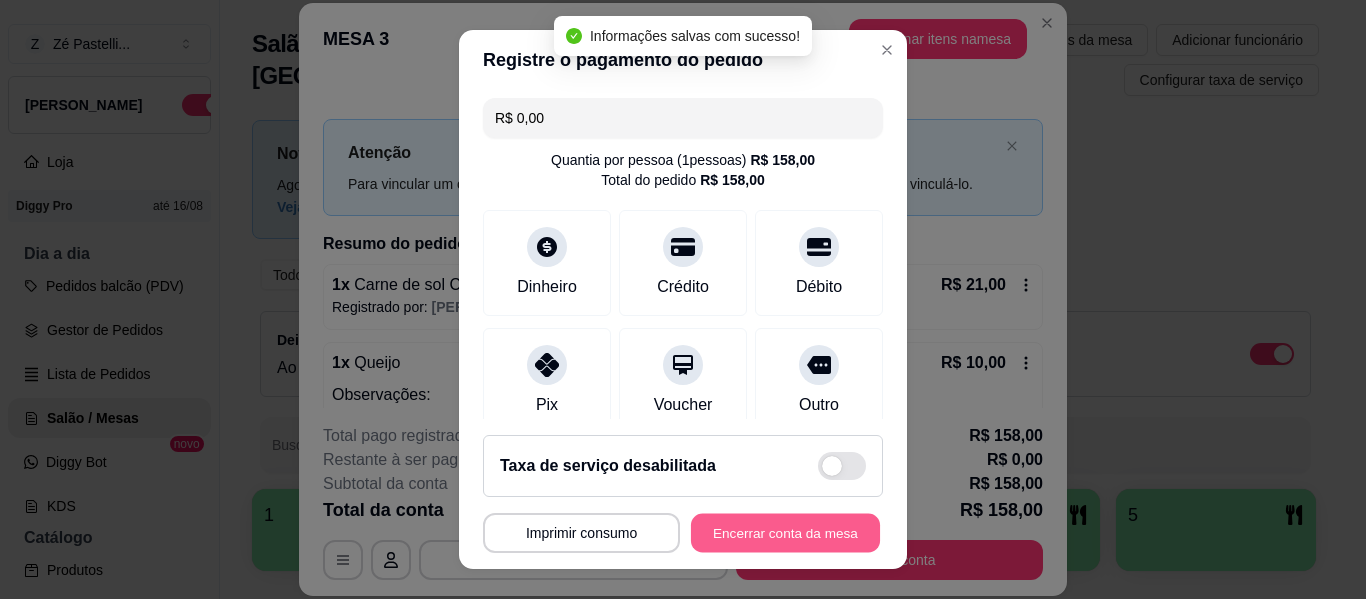 click on "Encerrar conta da mesa" at bounding box center [785, 533] 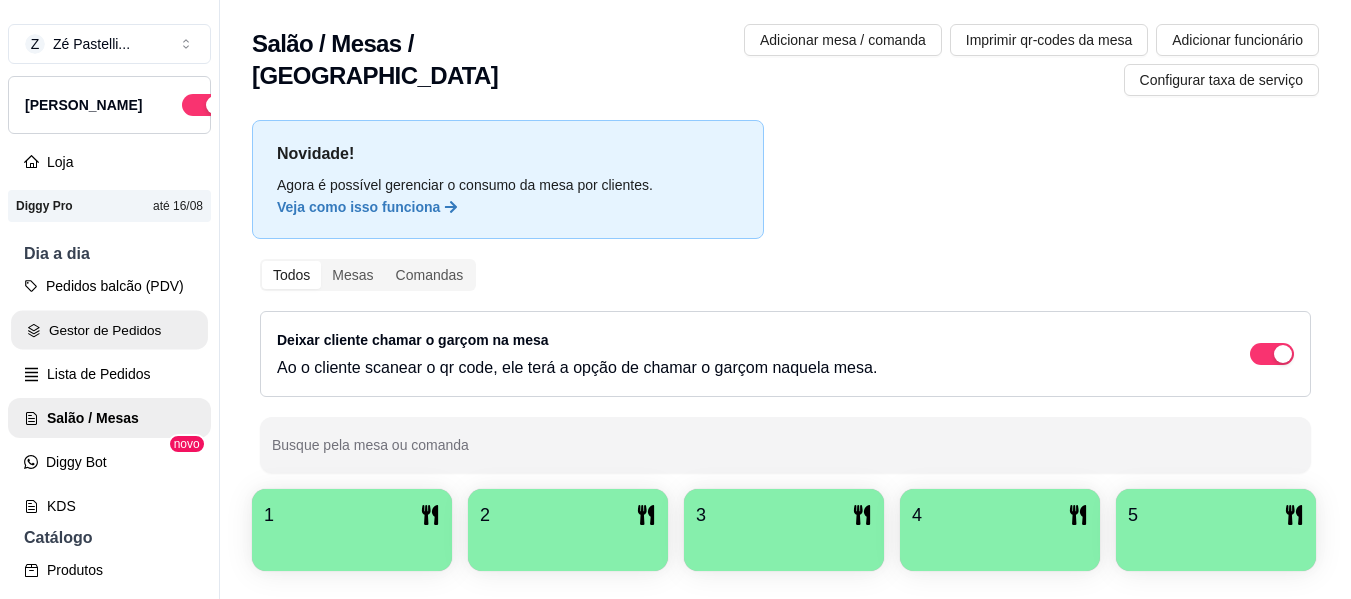 click on "Gestor de Pedidos" at bounding box center [109, 330] 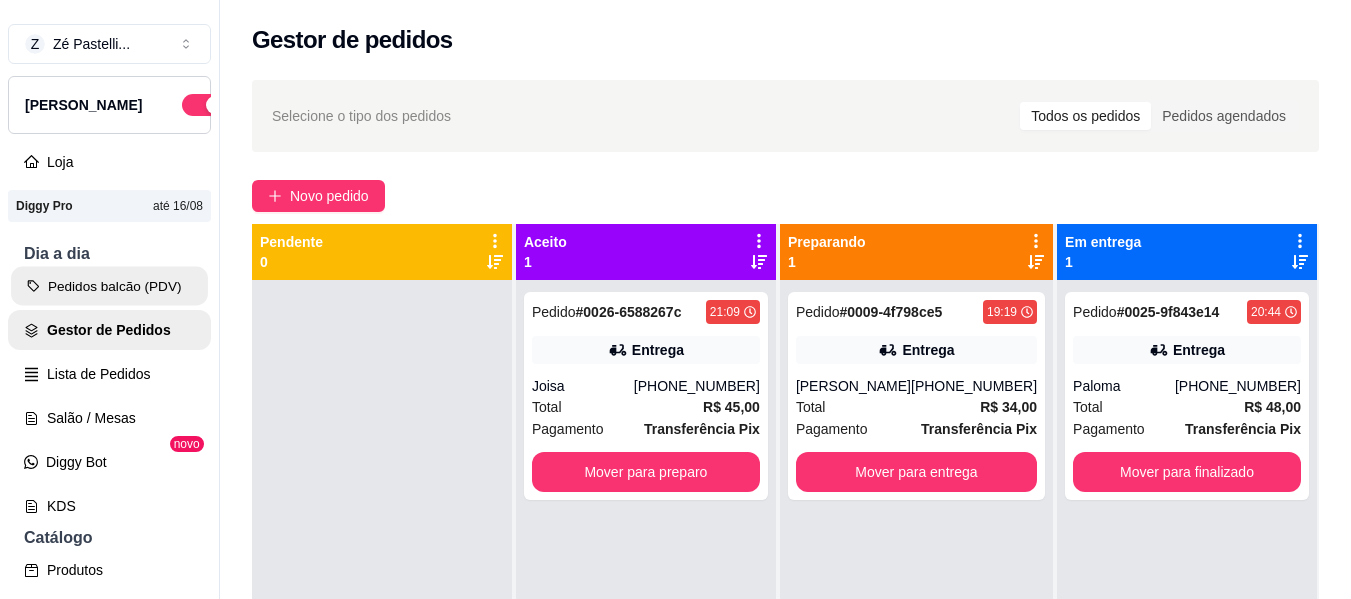click on "Pedidos balcão (PDV)" at bounding box center (109, 286) 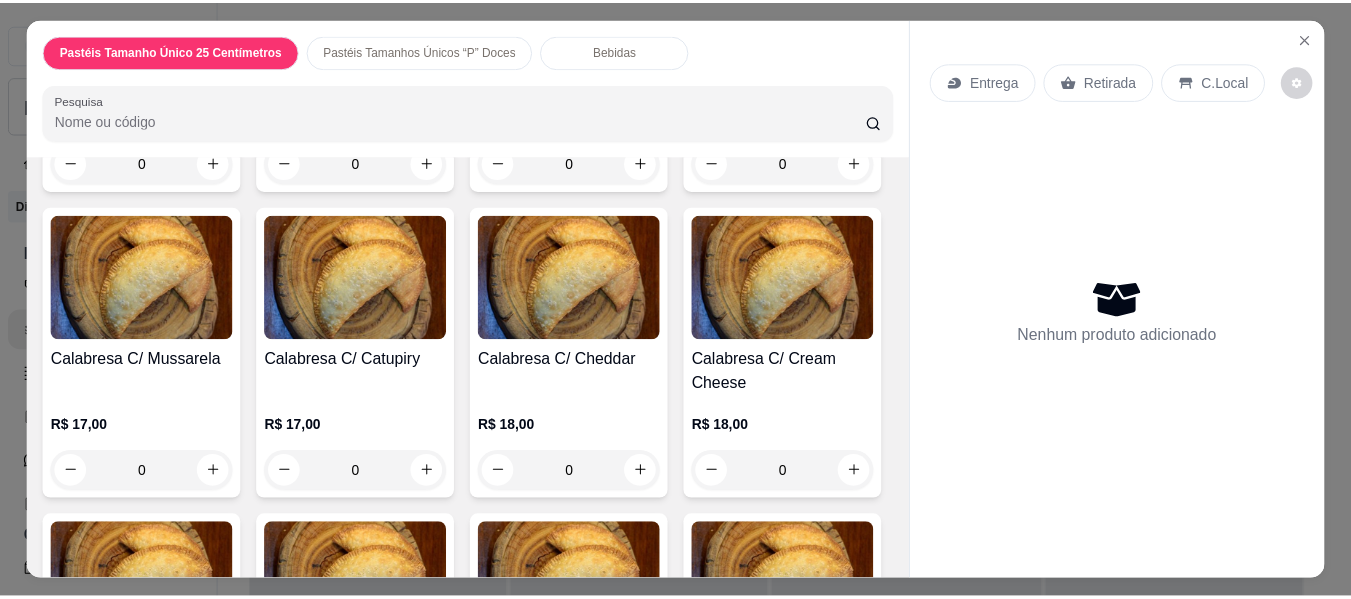 scroll, scrollTop: 680, scrollLeft: 0, axis: vertical 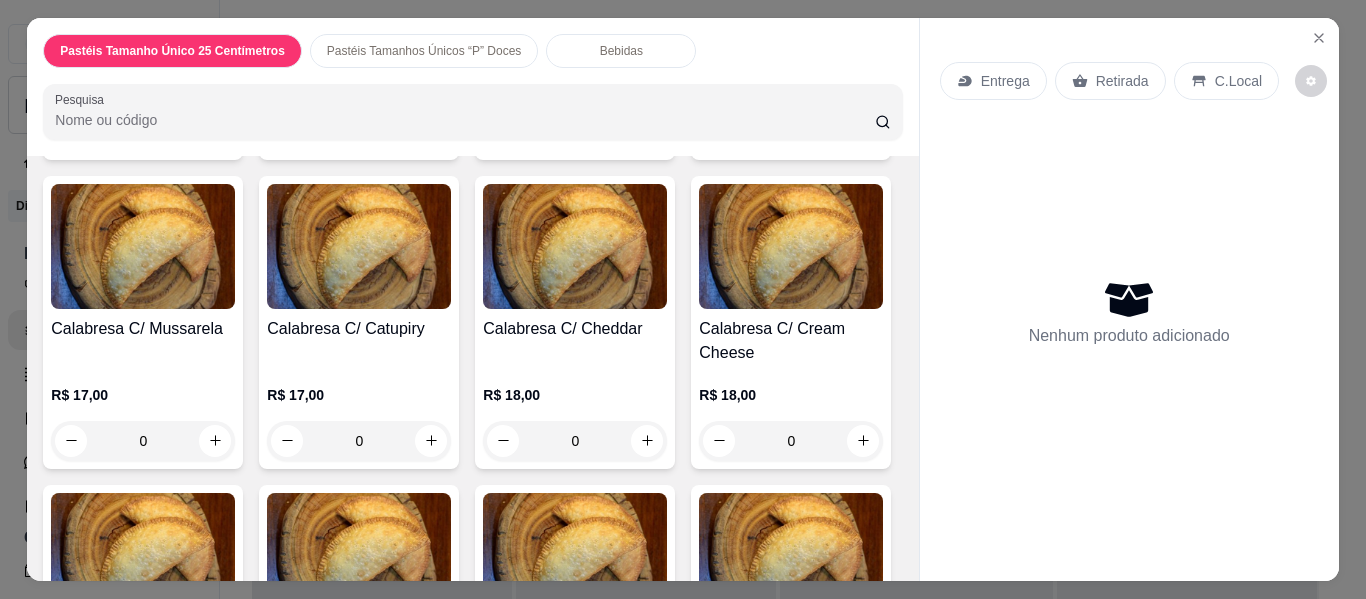 click on "0" at bounding box center (575, 132) 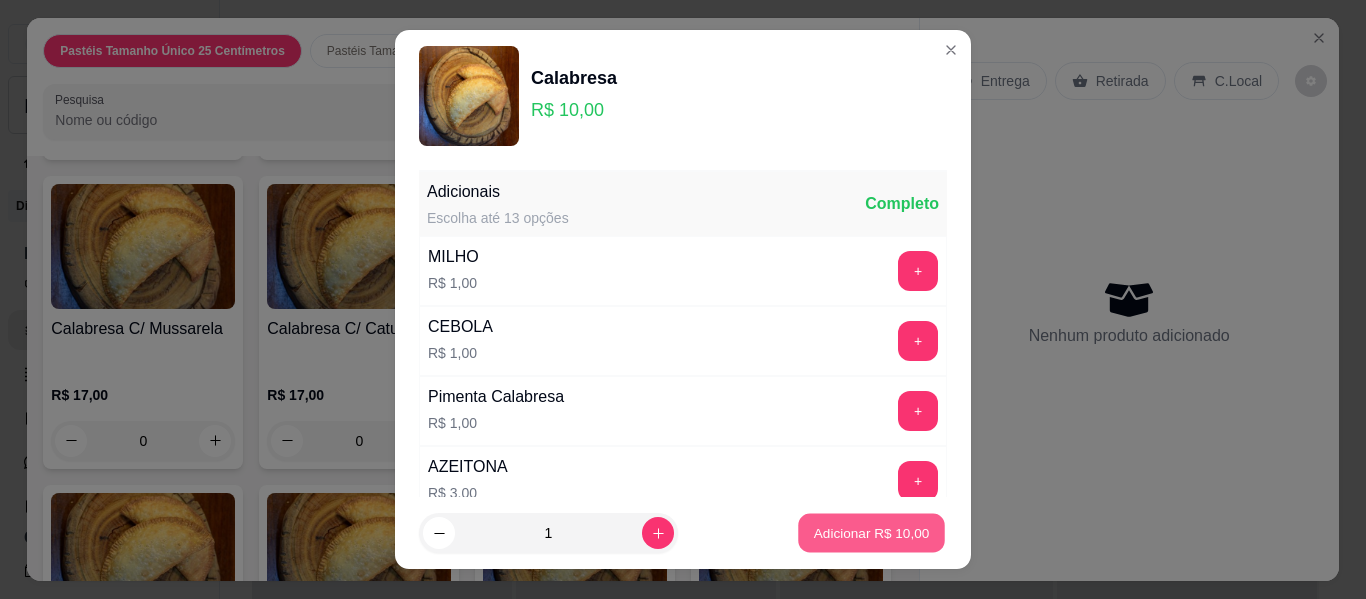 click on "Adicionar   R$ 10,00" at bounding box center (872, 532) 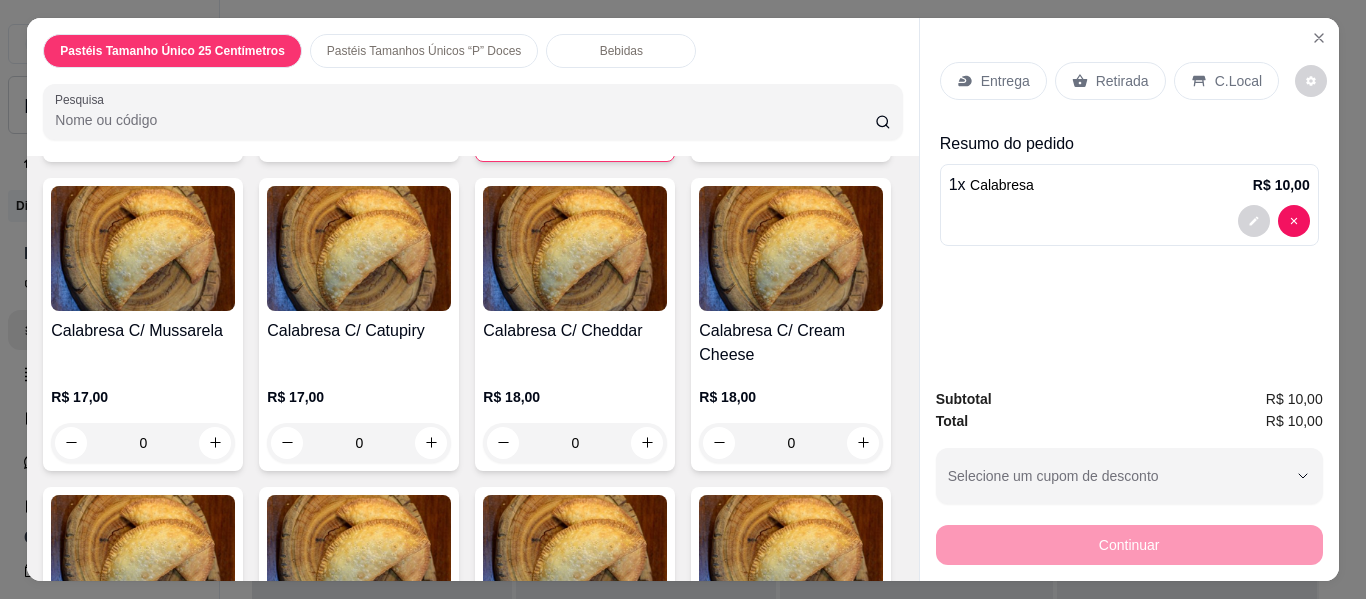 click on "Retirada" at bounding box center [1122, 81] 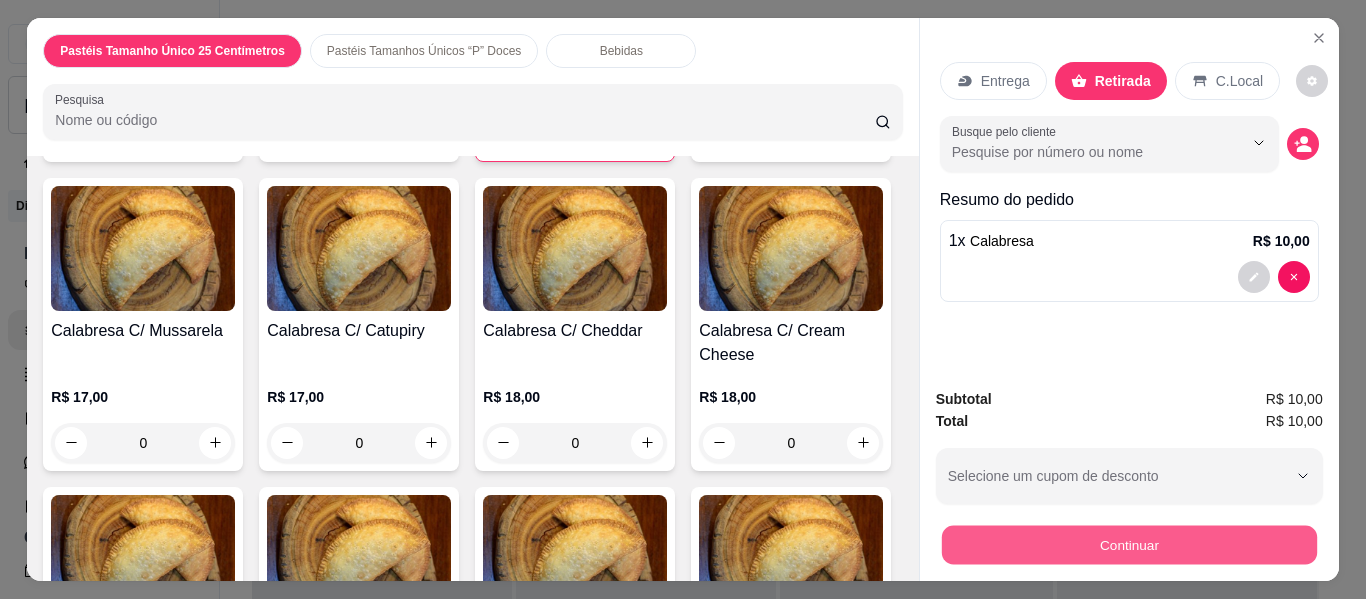 click on "Continuar" at bounding box center [1128, 545] 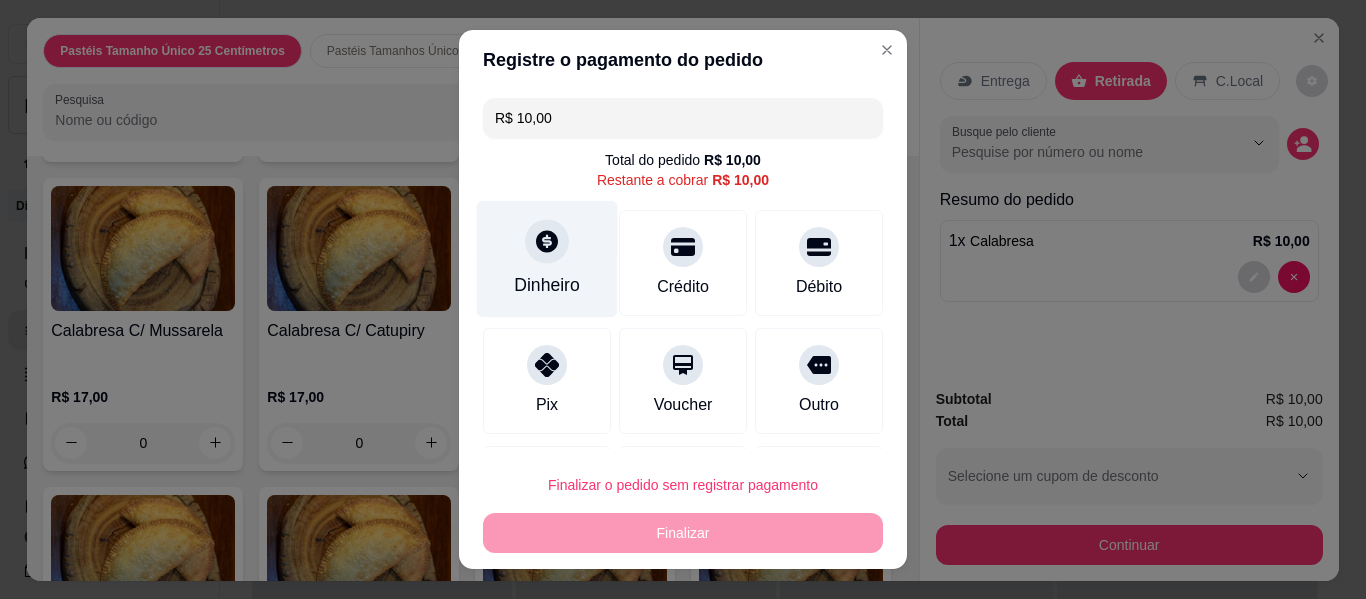 click on "Dinheiro" at bounding box center [547, 259] 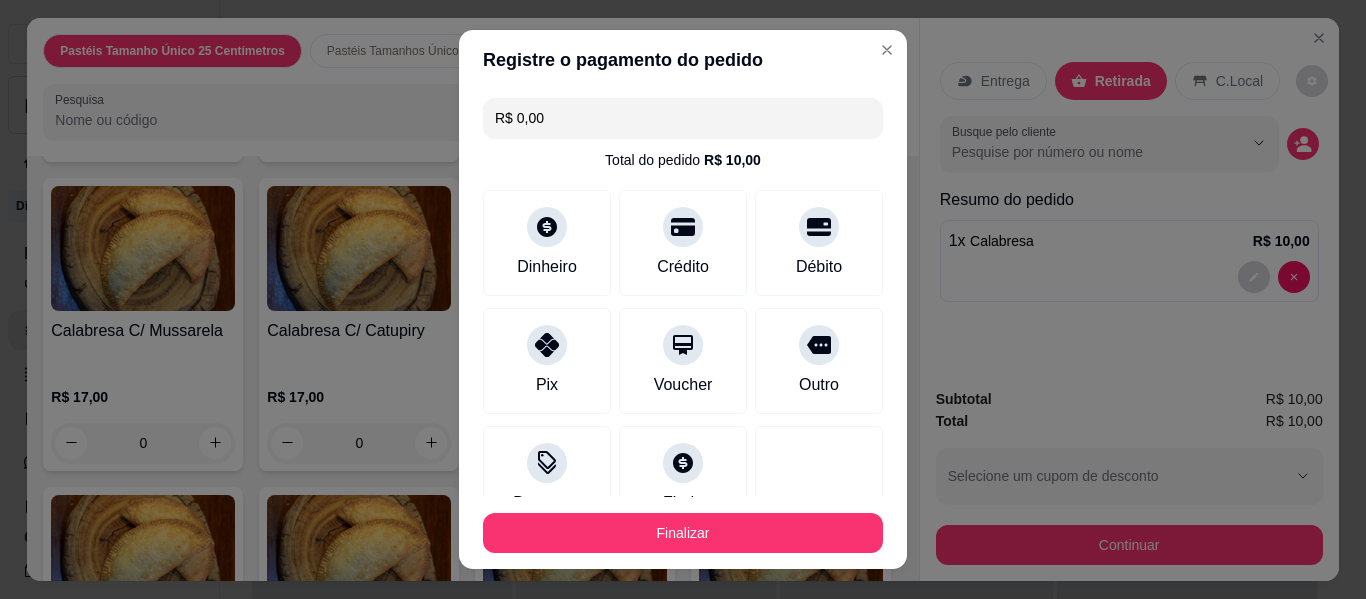 type on "R$ 0,00" 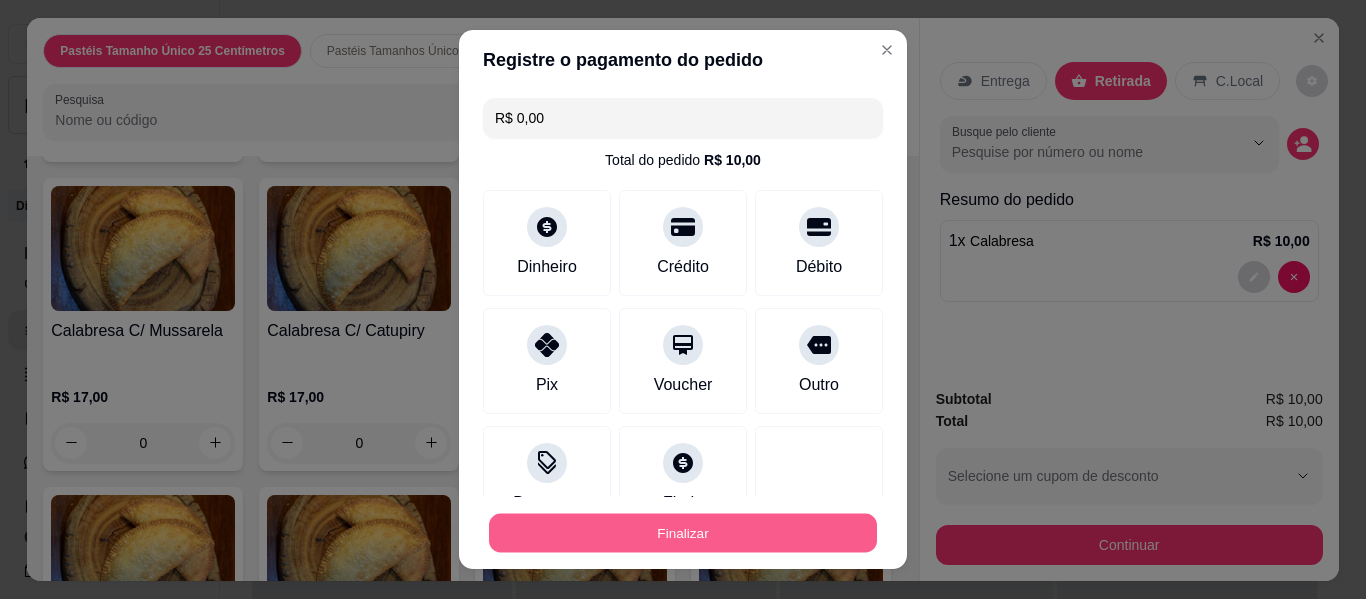 click on "Finalizar" at bounding box center (683, 533) 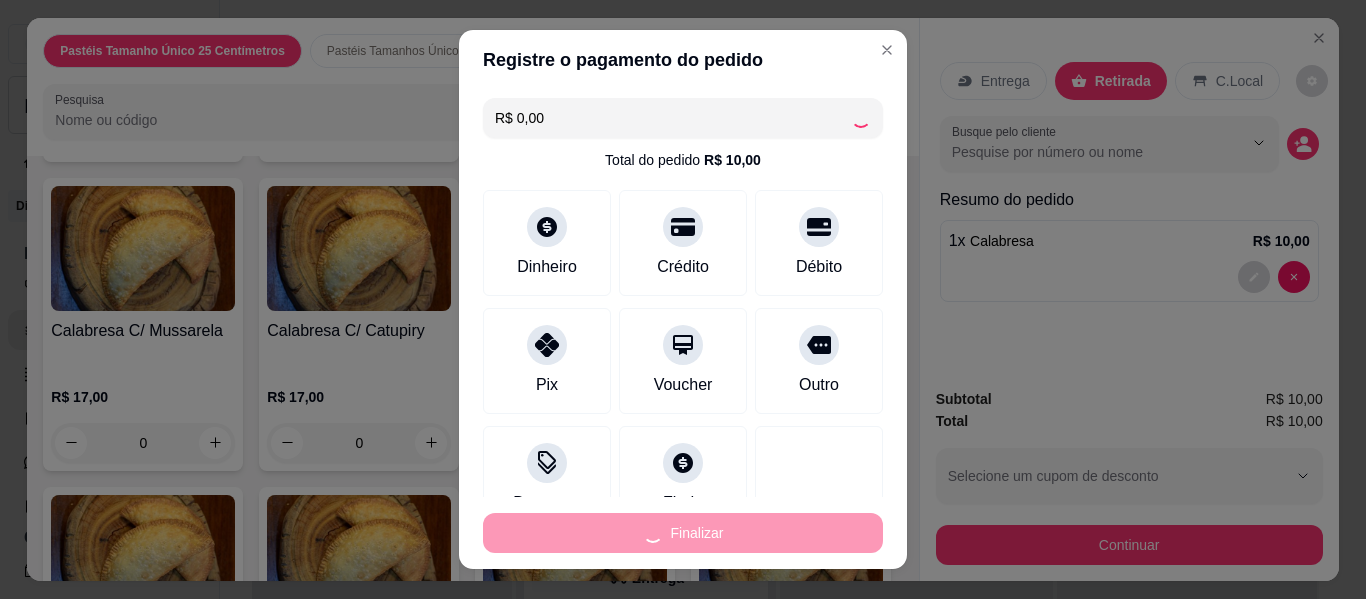 type on "0" 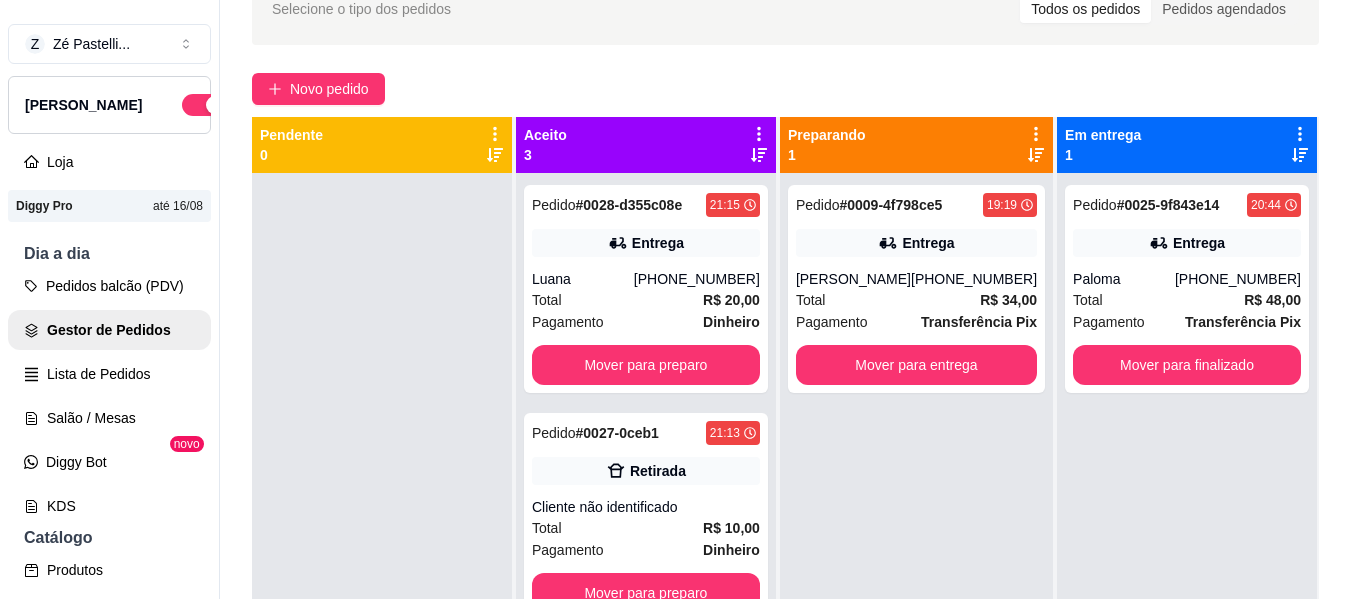 scroll, scrollTop: 120, scrollLeft: 0, axis: vertical 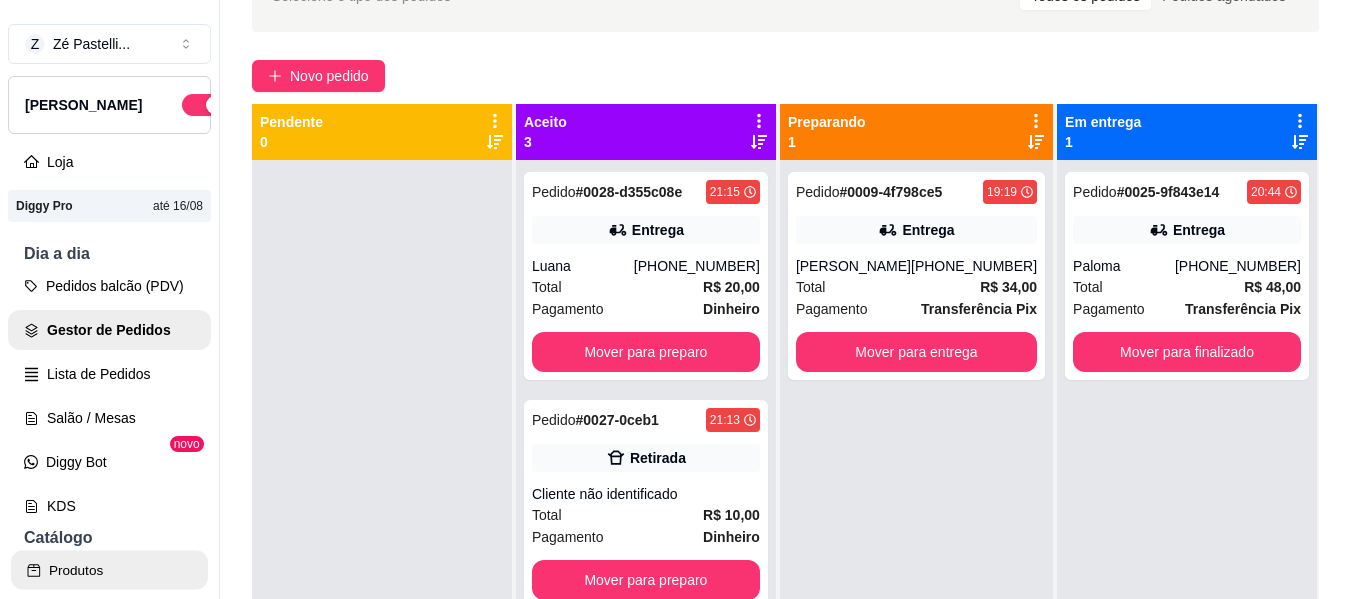 click on "Produtos" at bounding box center (109, 570) 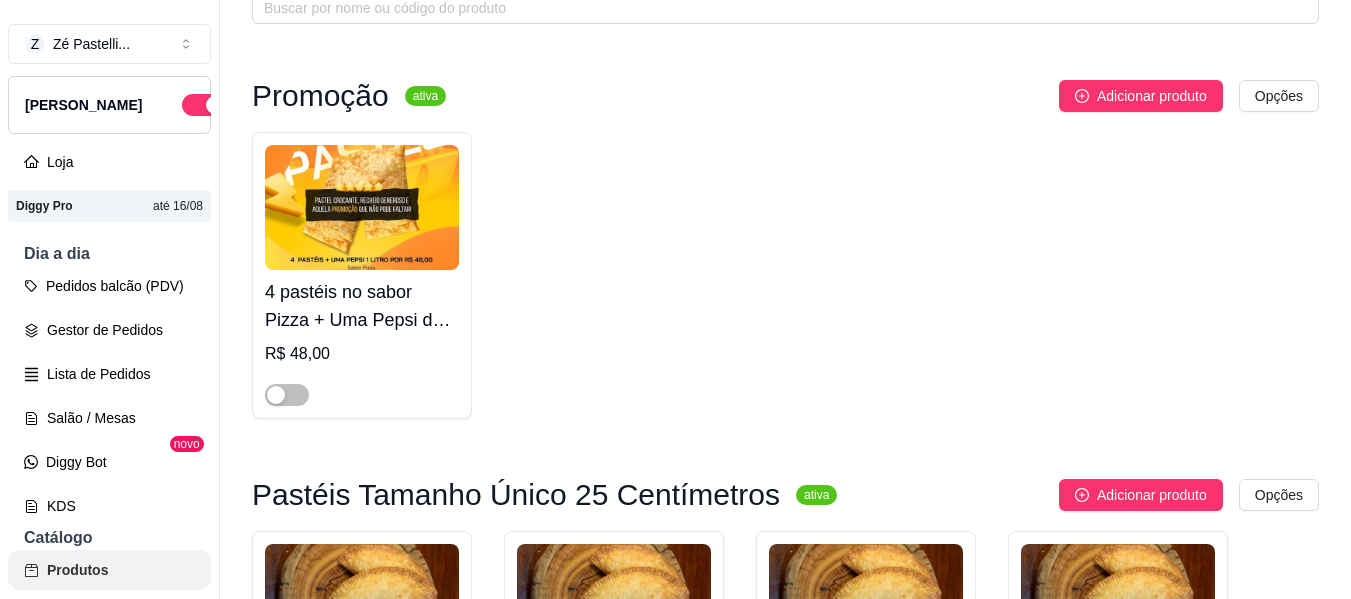 scroll, scrollTop: 0, scrollLeft: 0, axis: both 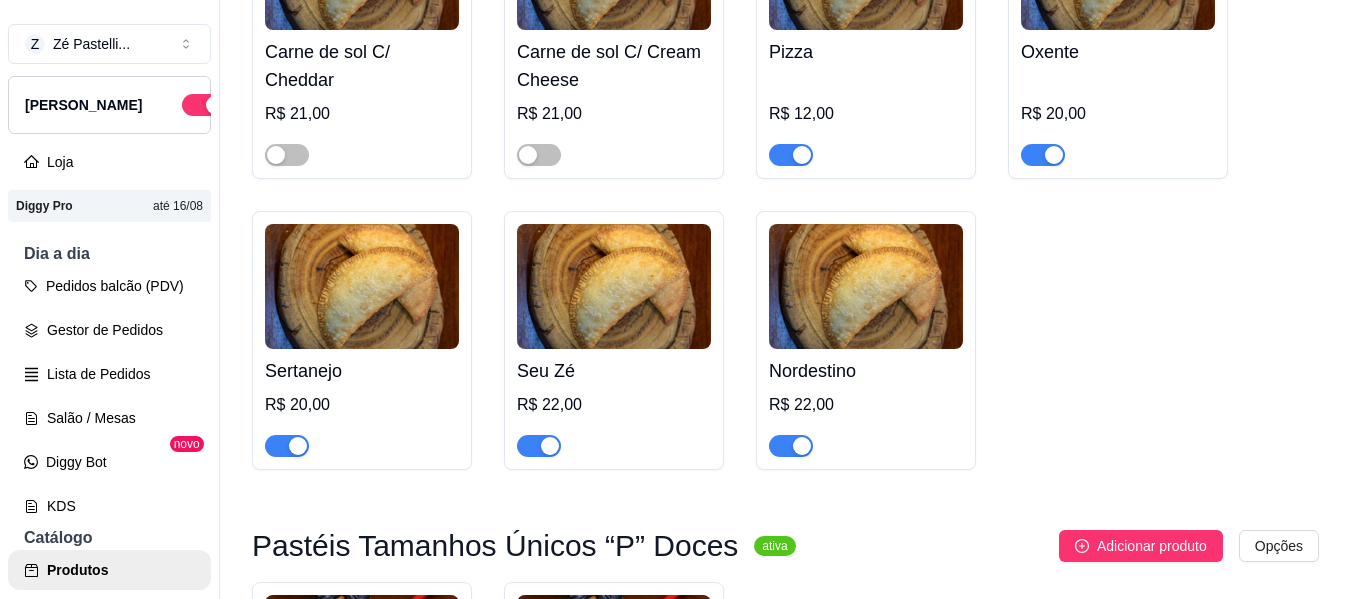 click at bounding box center (802, 446) 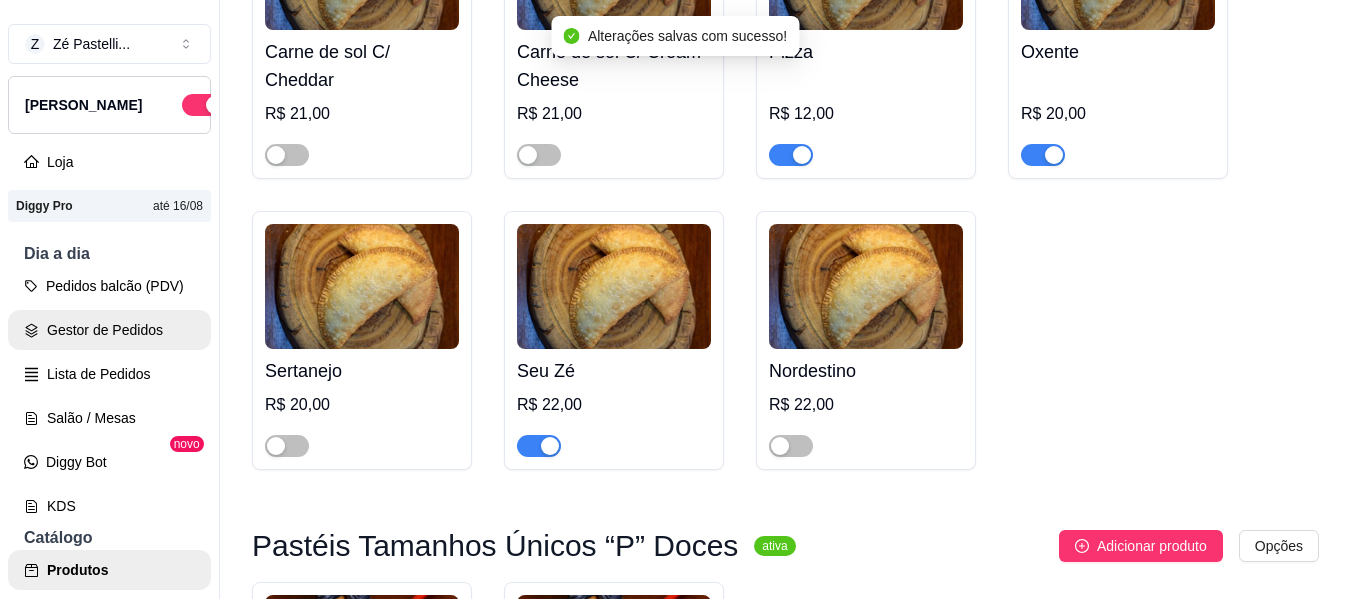 click on "Gestor de Pedidos" at bounding box center (109, 330) 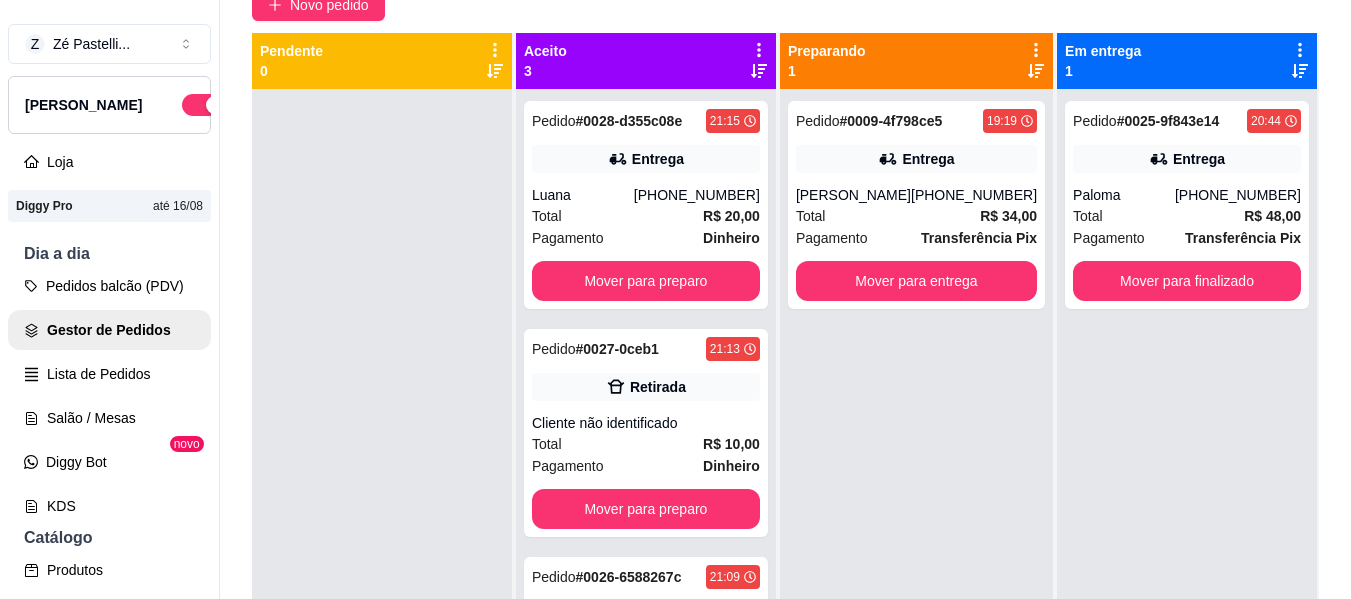 scroll, scrollTop: 200, scrollLeft: 0, axis: vertical 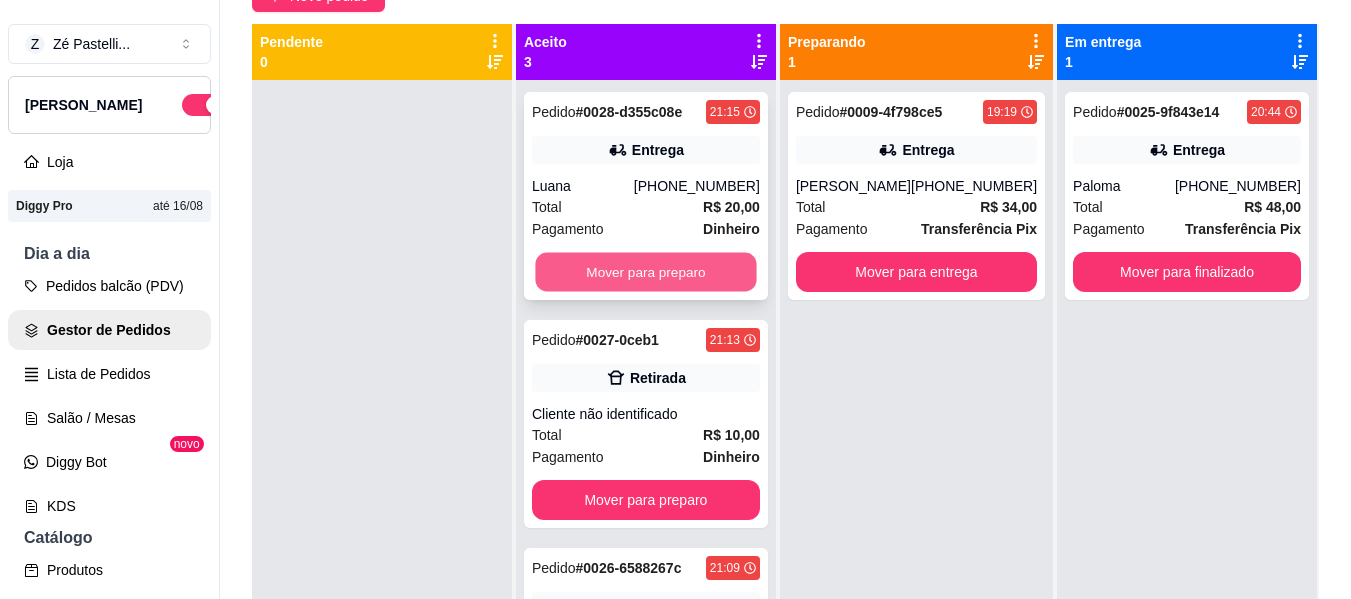 click on "Mover para preparo" at bounding box center [645, 272] 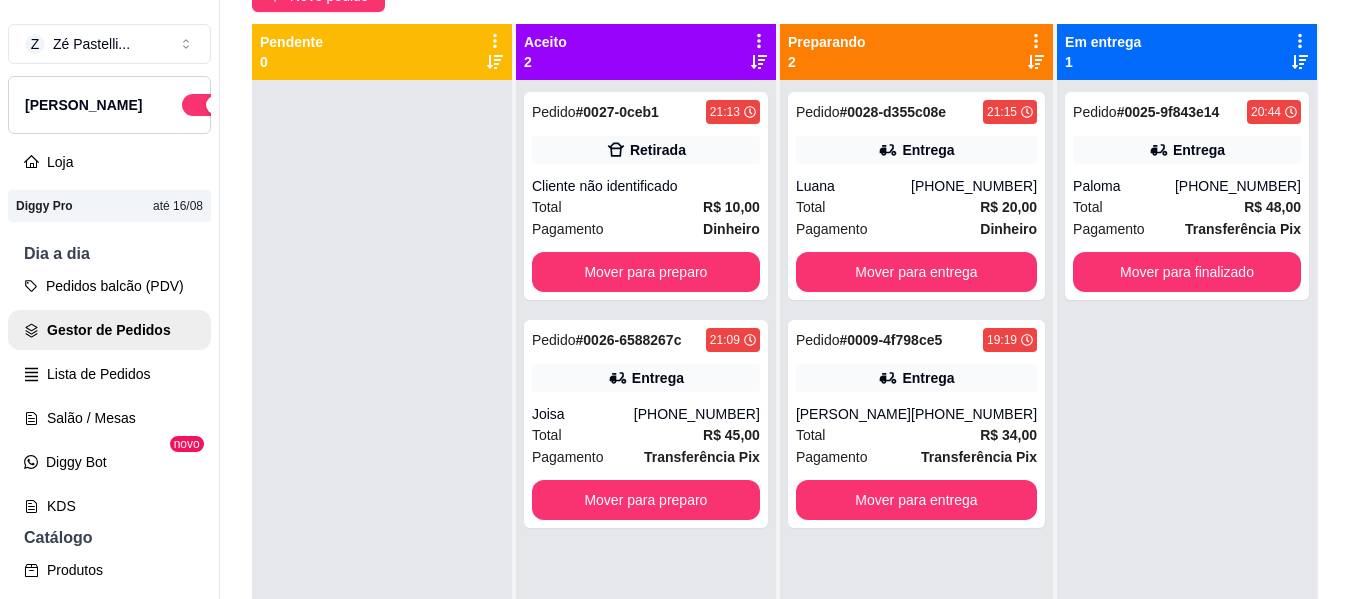 scroll, scrollTop: 240, scrollLeft: 0, axis: vertical 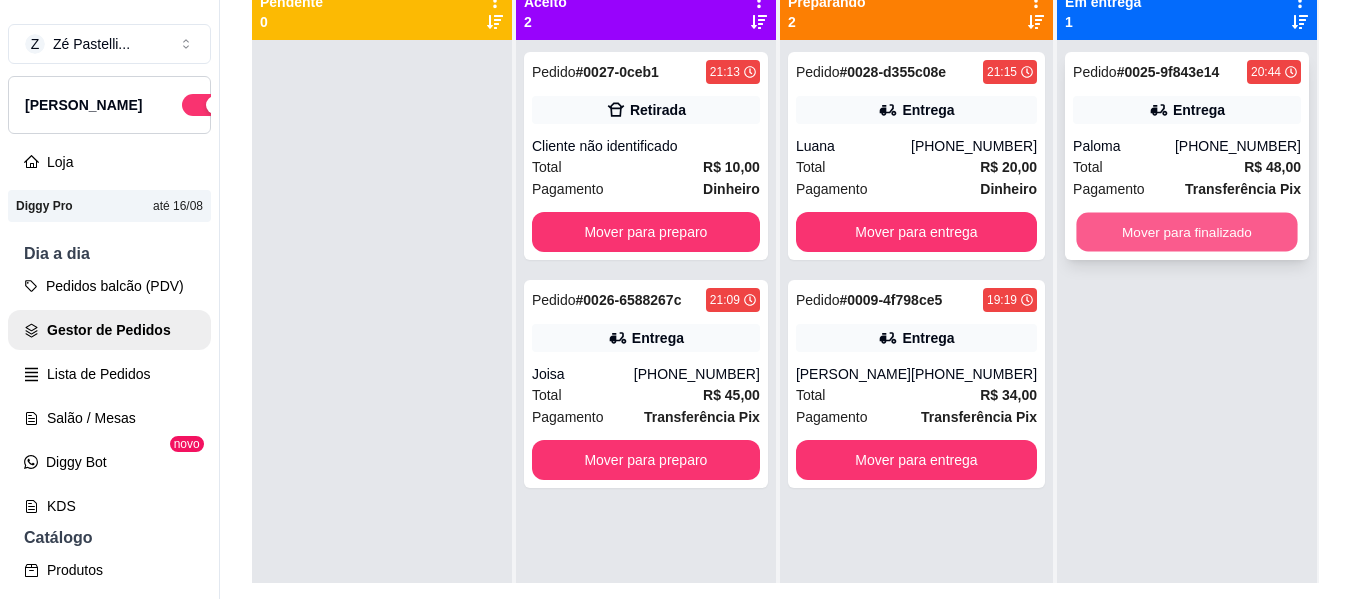 click on "Mover para finalizado" at bounding box center [1186, 232] 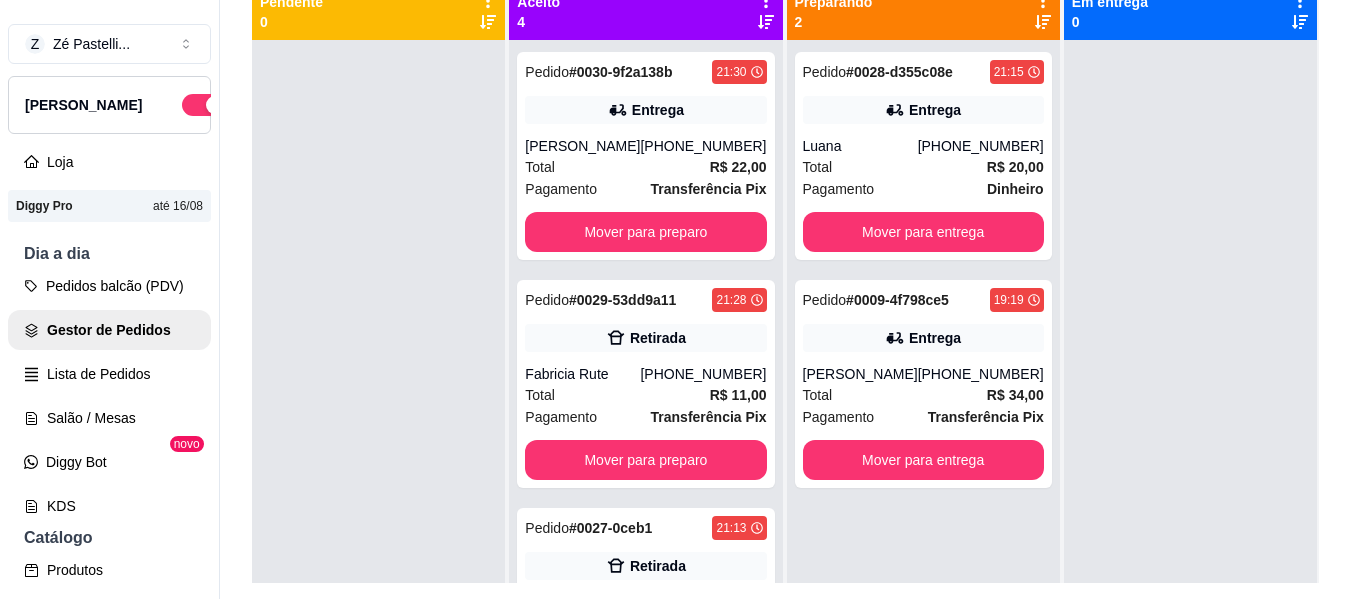 click at bounding box center (1190, 339) 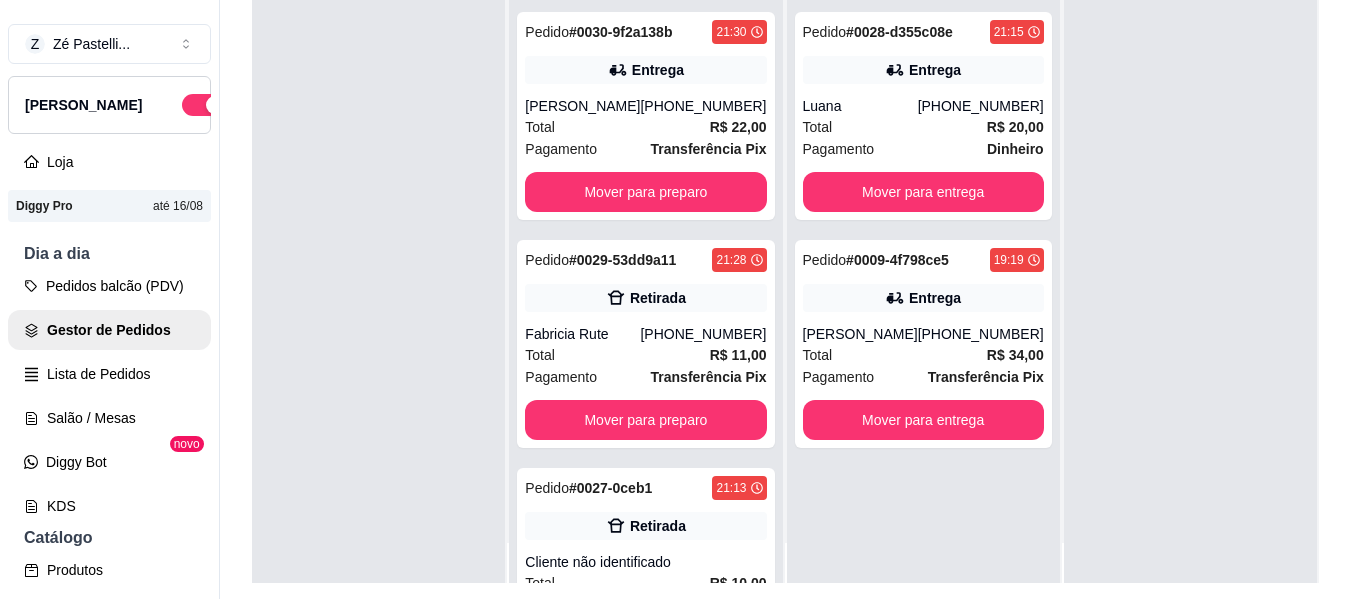 scroll, scrollTop: 56, scrollLeft: 0, axis: vertical 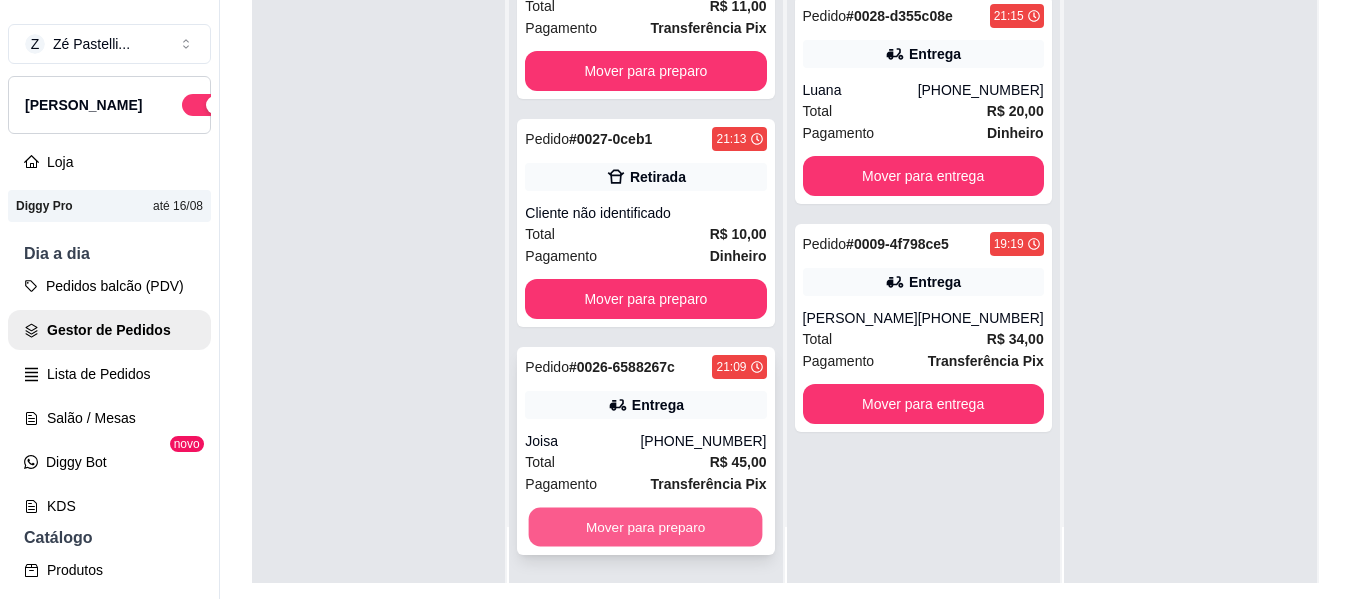 click on "Mover para preparo" at bounding box center [646, 527] 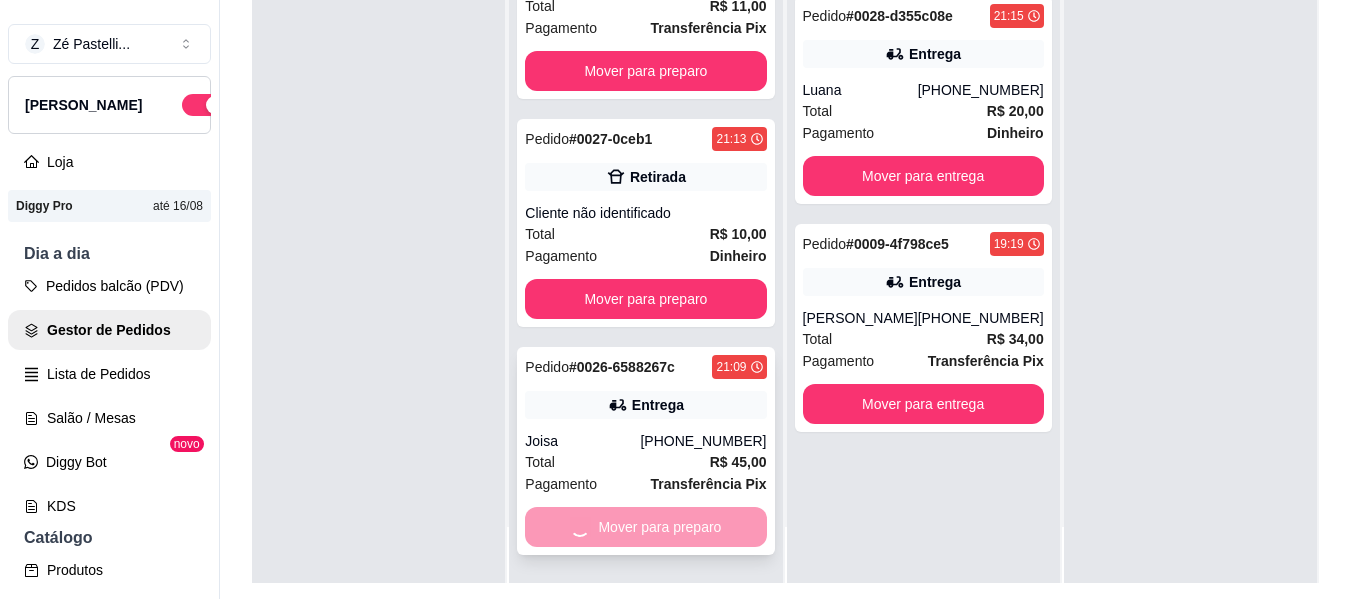 scroll, scrollTop: 105, scrollLeft: 0, axis: vertical 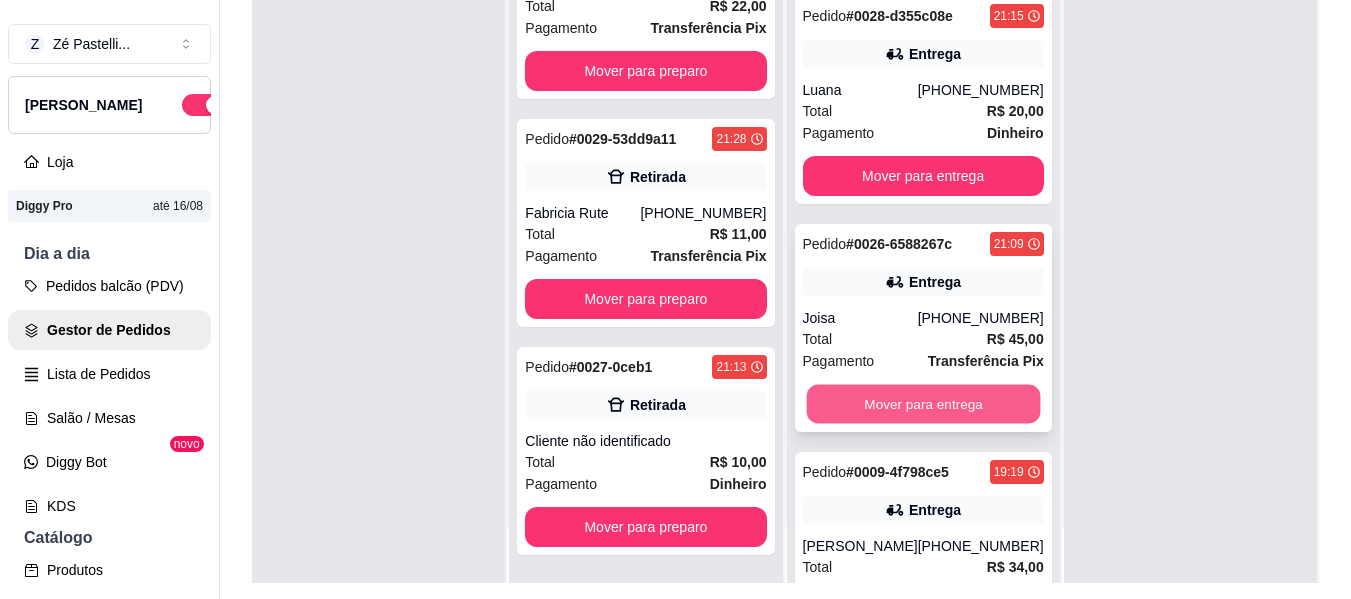 click on "Mover para entrega" at bounding box center [923, 404] 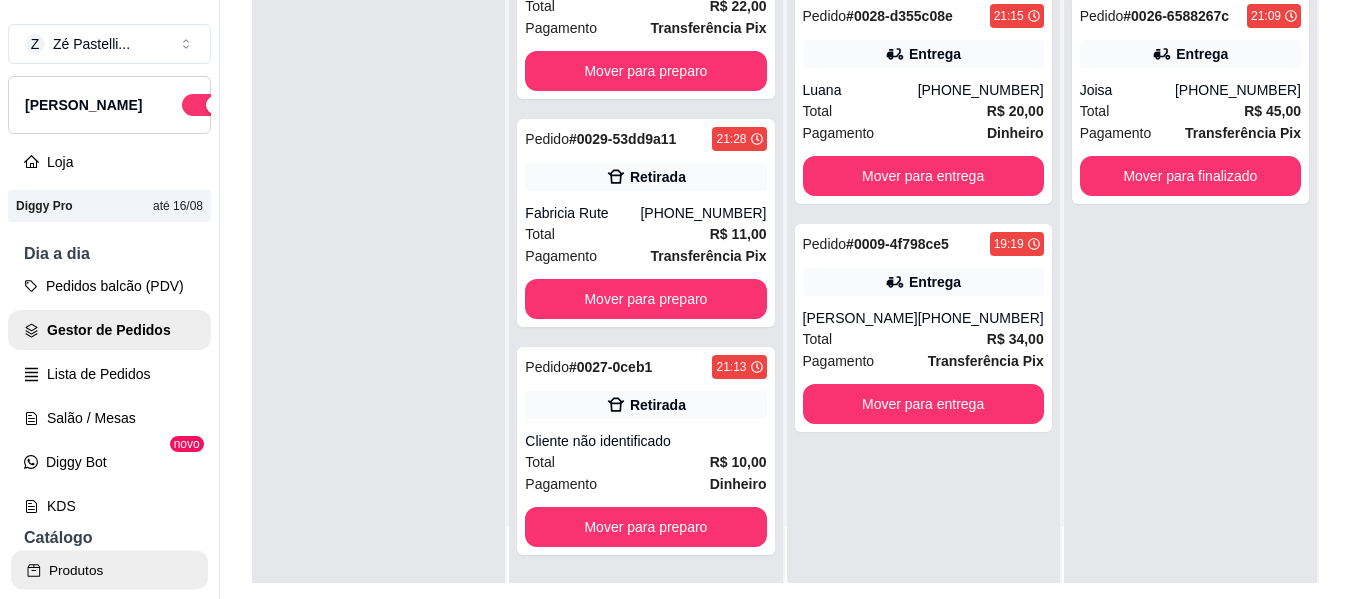 click on "Produtos" at bounding box center (109, 570) 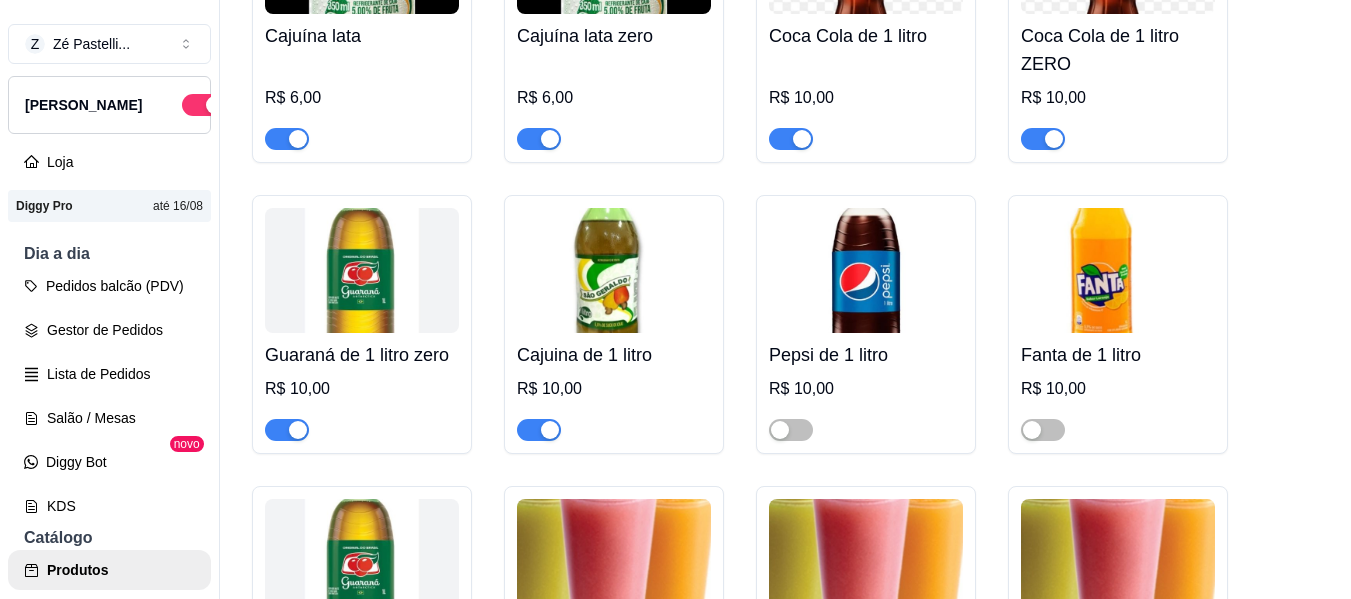 scroll, scrollTop: 5224, scrollLeft: 0, axis: vertical 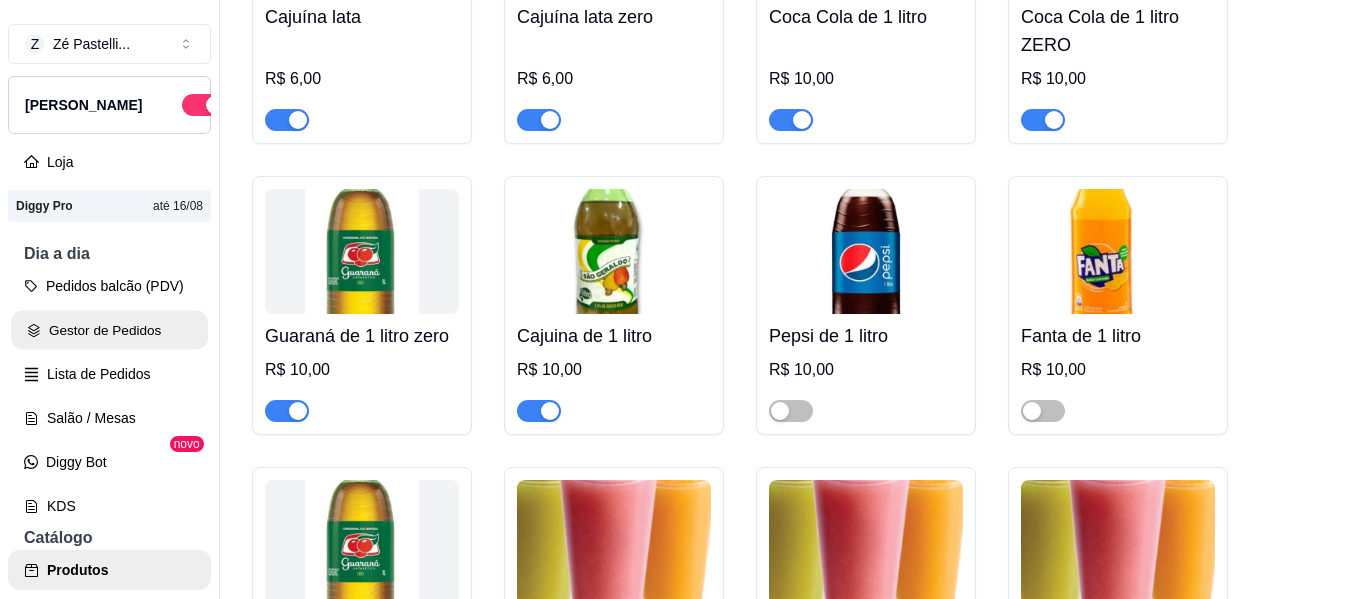 click on "Gestor de Pedidos" at bounding box center [109, 330] 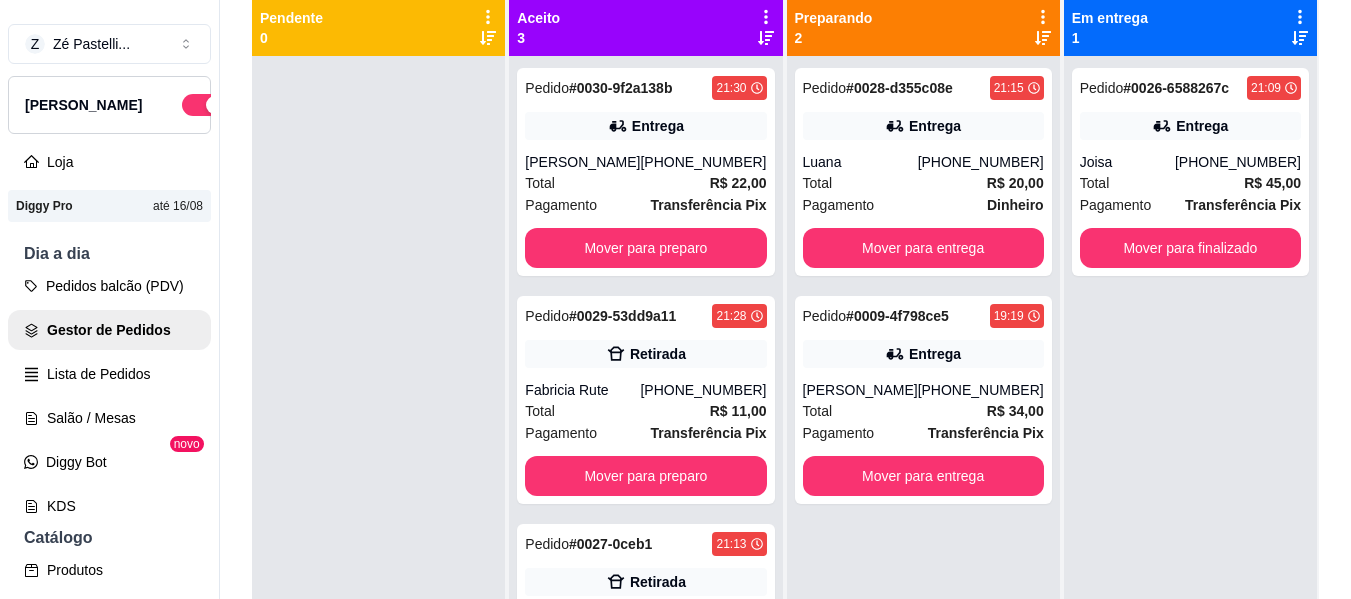 scroll, scrollTop: 240, scrollLeft: 0, axis: vertical 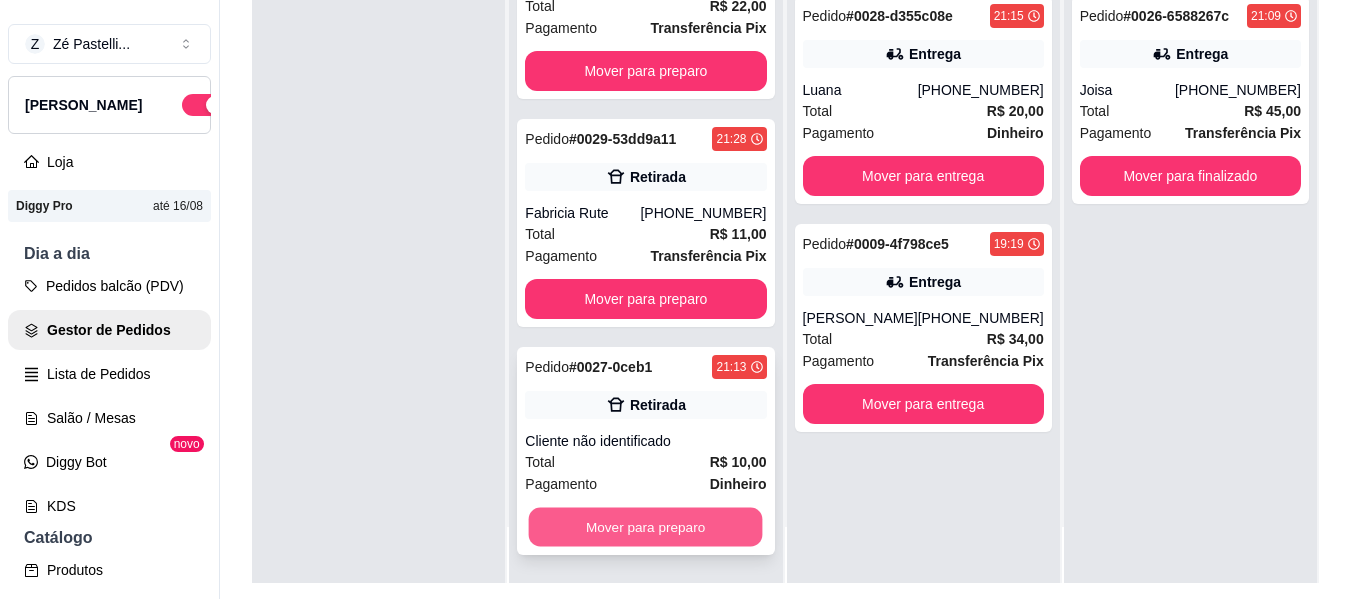 click on "Mover para preparo" at bounding box center (646, 527) 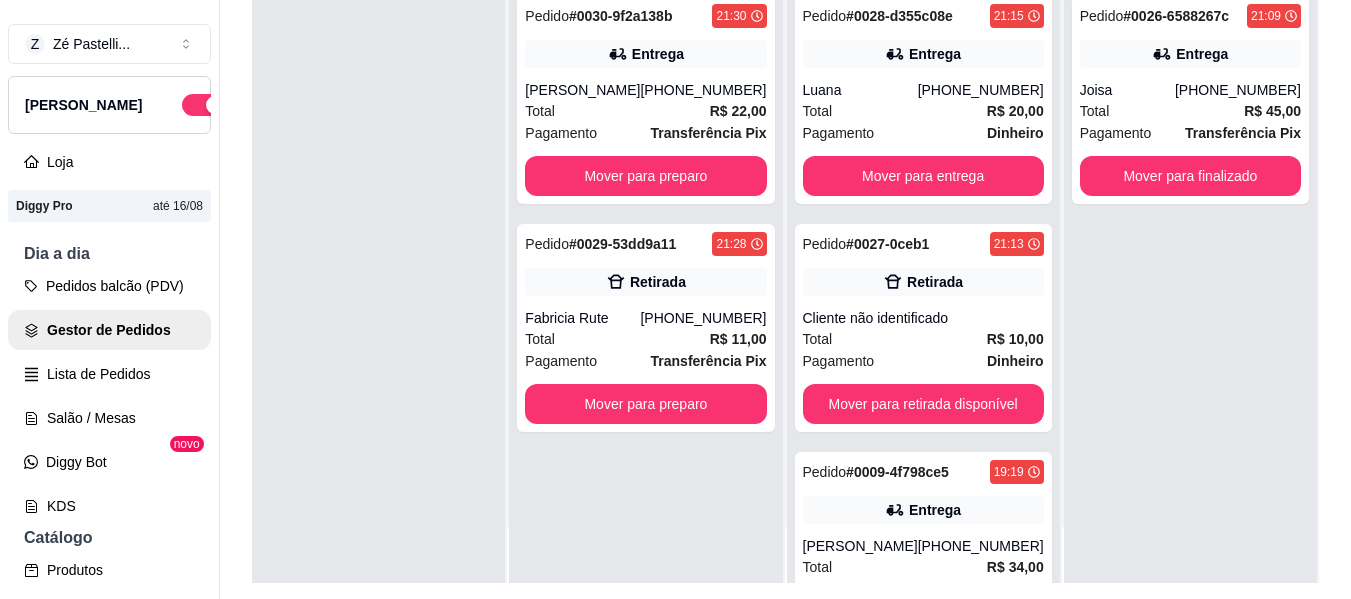 scroll, scrollTop: 0, scrollLeft: 0, axis: both 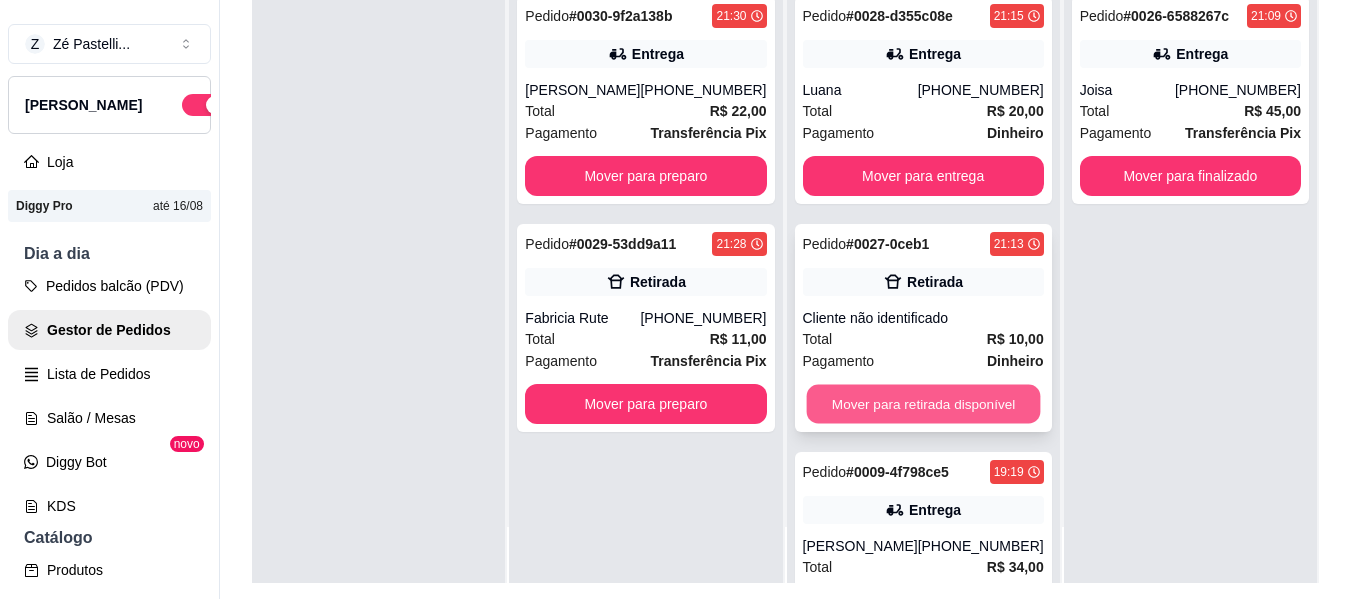 click on "Mover para retirada disponível" at bounding box center [923, 404] 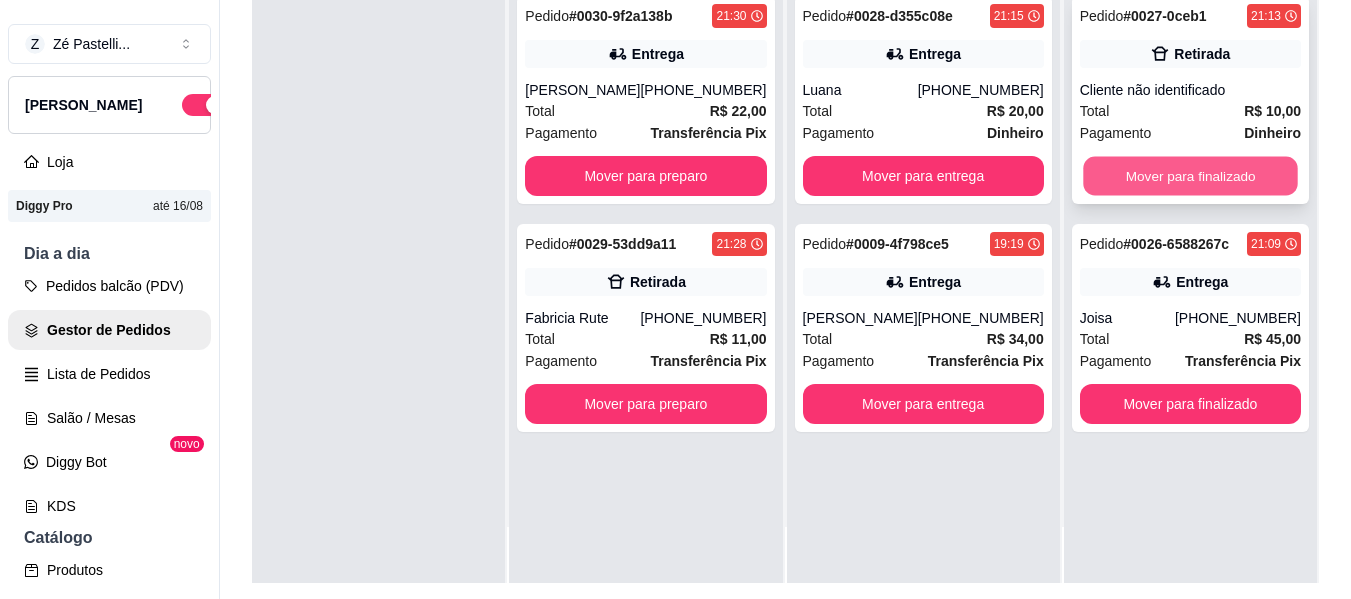 click on "Mover para finalizado" at bounding box center [1190, 176] 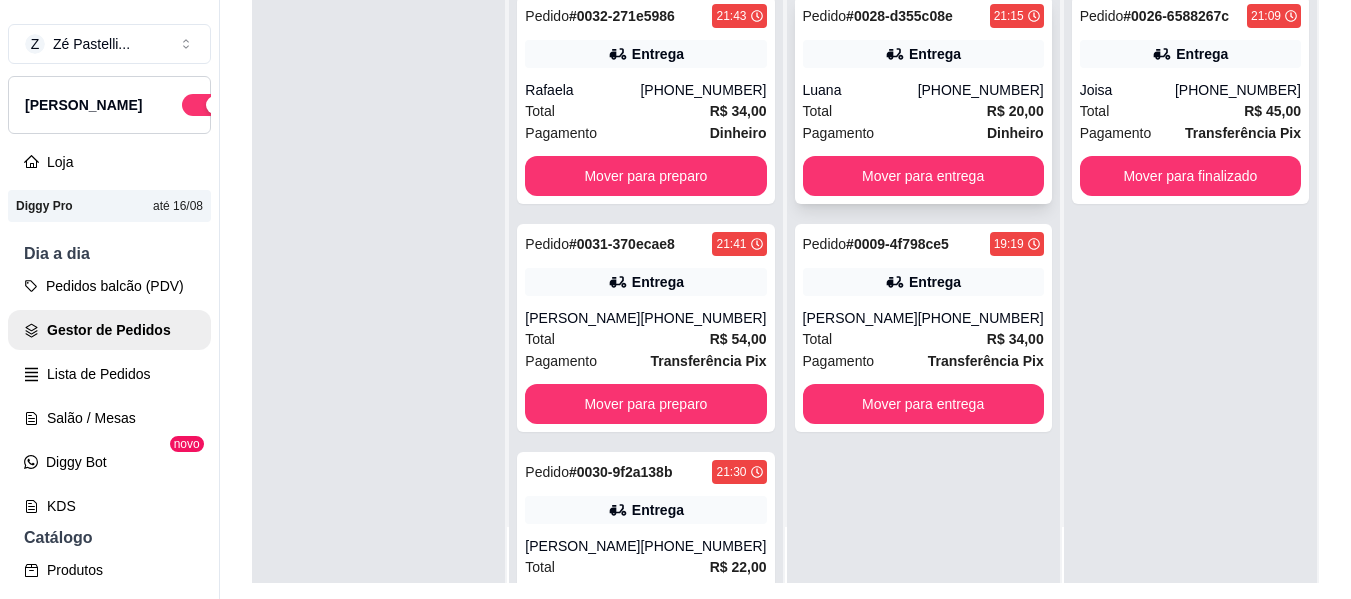 click on "Pedido  # 0028-d355c08e 21:15 Entrega Luana [PHONE_NUMBER] Total R$ 20,00 Pagamento Dinheiro Mover para entrega" at bounding box center [923, 100] 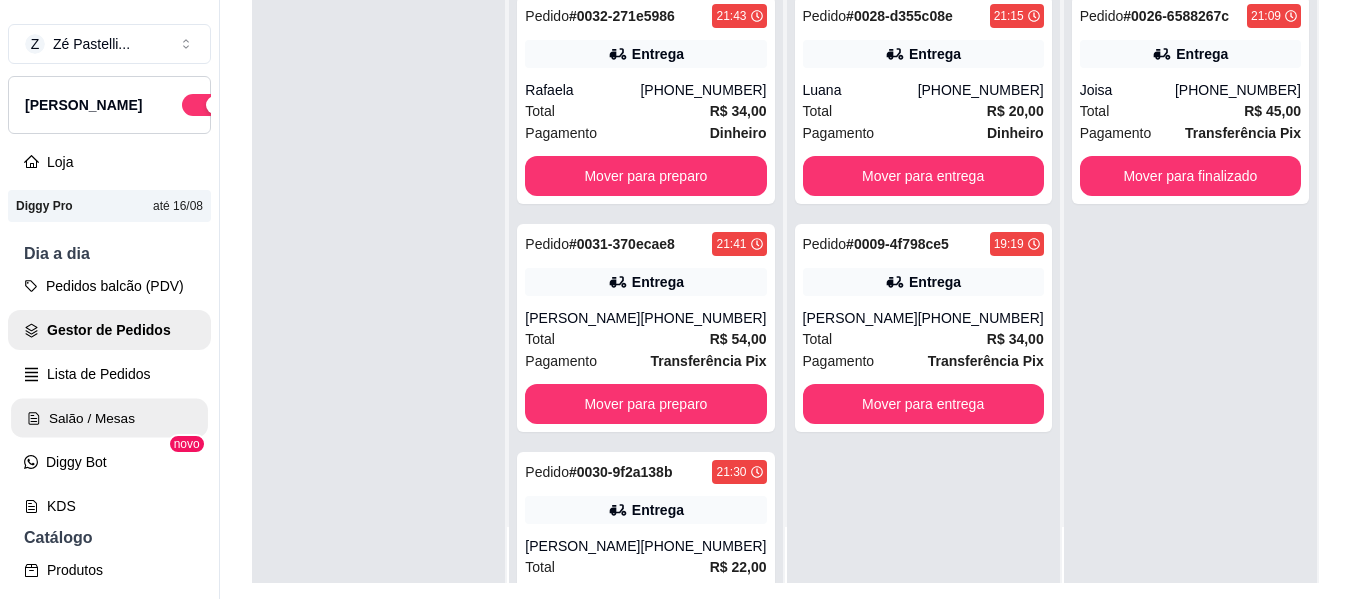 click on "Salão / Mesas" at bounding box center [109, 418] 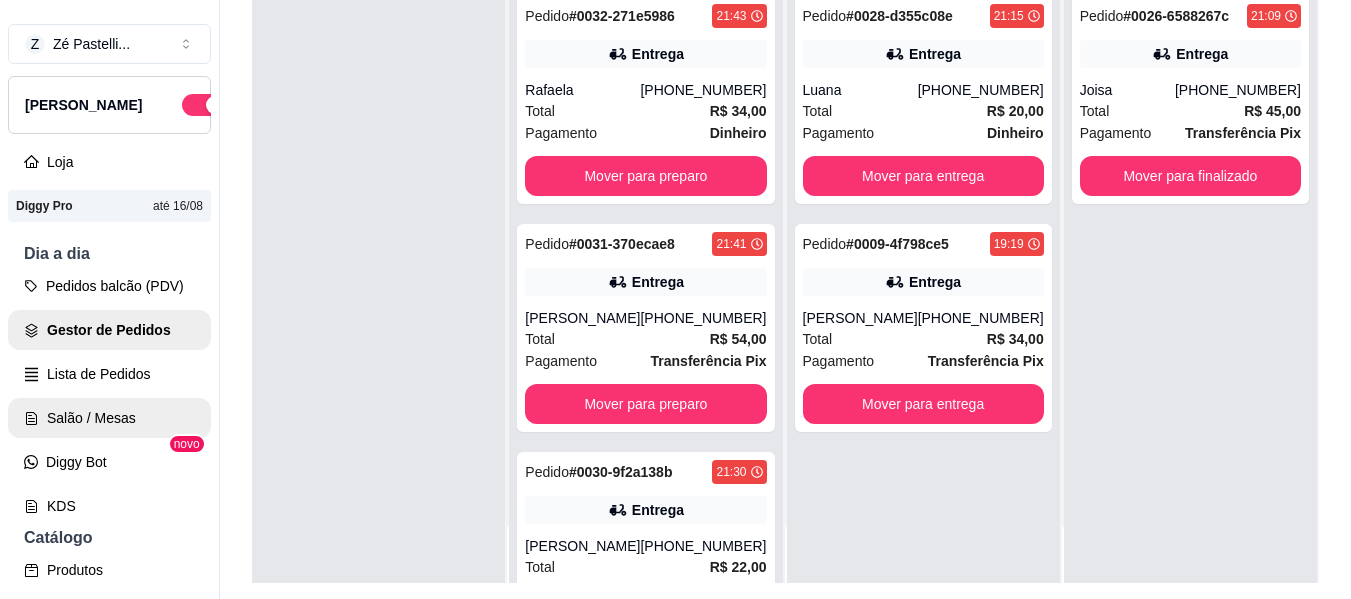 scroll, scrollTop: 0, scrollLeft: 0, axis: both 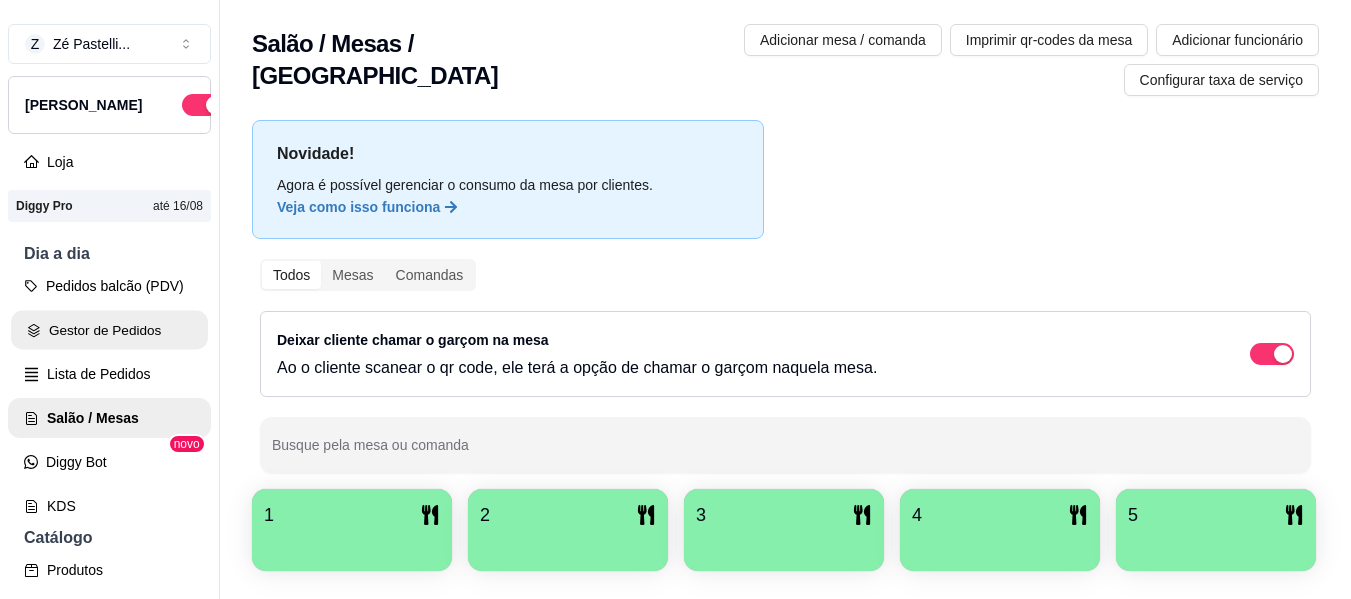 click on "Gestor de Pedidos" at bounding box center [109, 330] 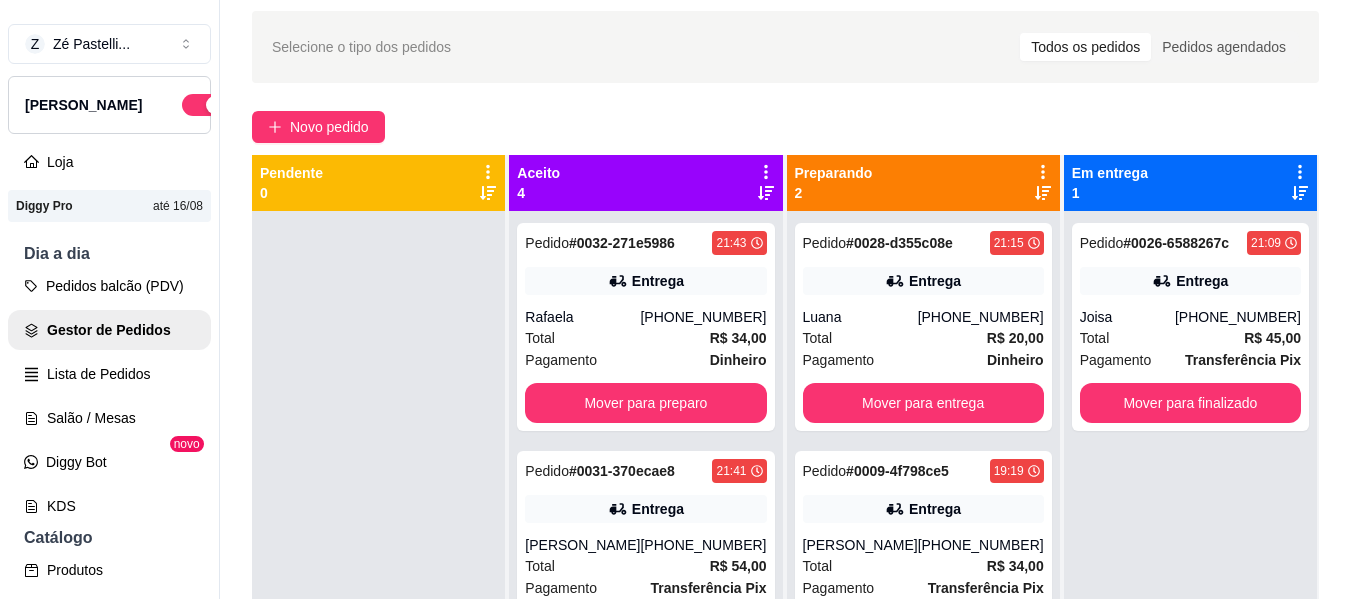 scroll, scrollTop: 80, scrollLeft: 0, axis: vertical 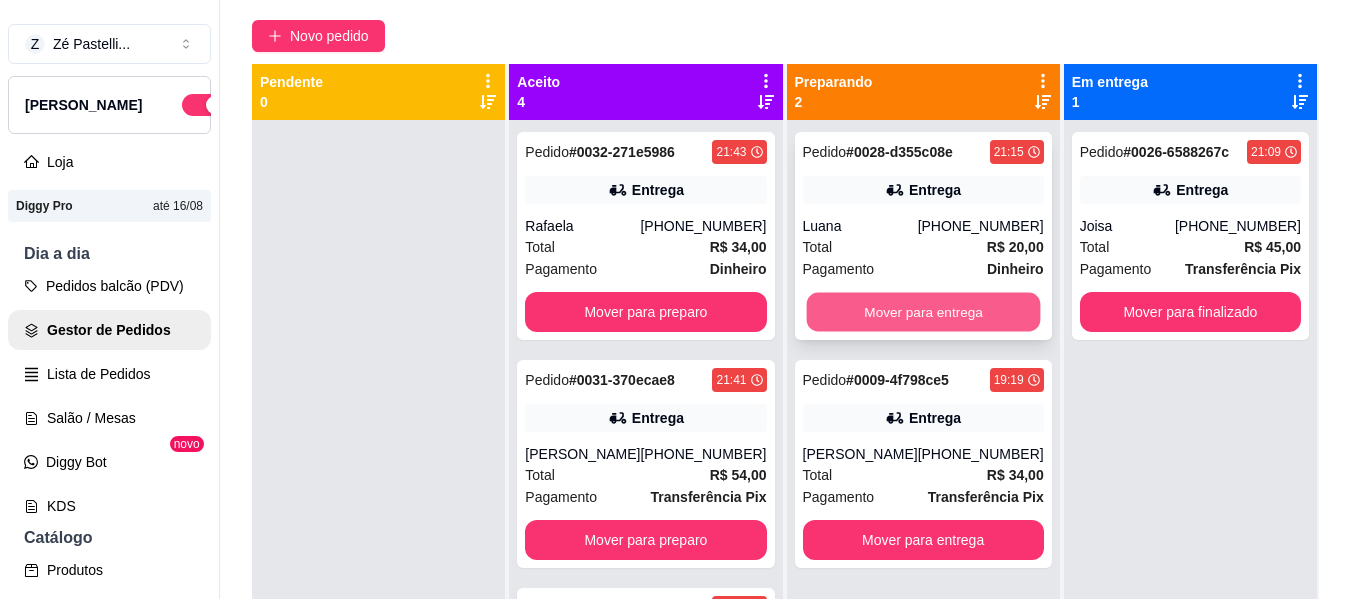click on "Mover para entrega" at bounding box center [923, 312] 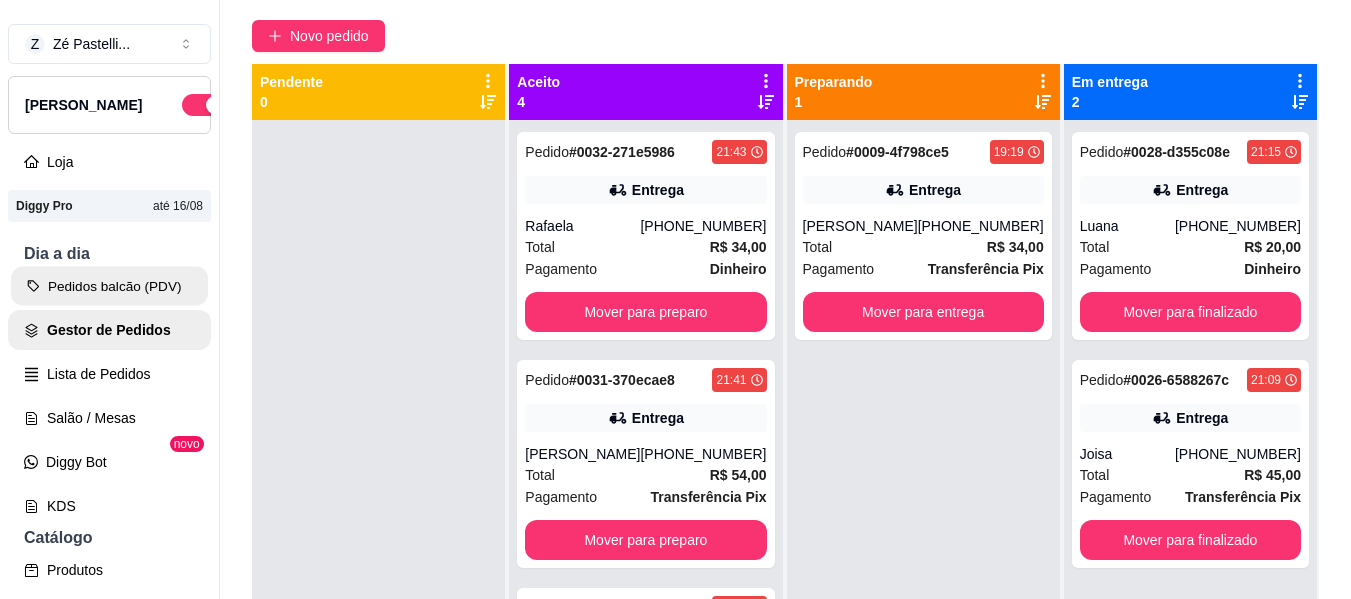 click on "Pedidos balcão (PDV)" at bounding box center (109, 286) 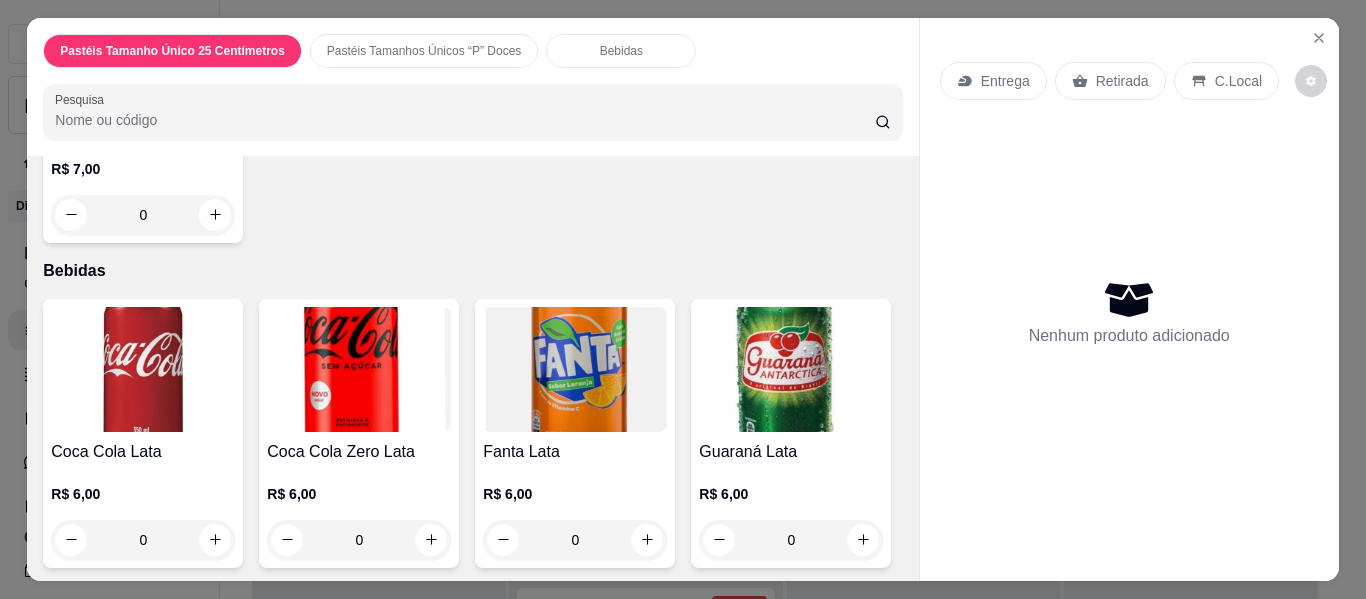 scroll, scrollTop: 3040, scrollLeft: 0, axis: vertical 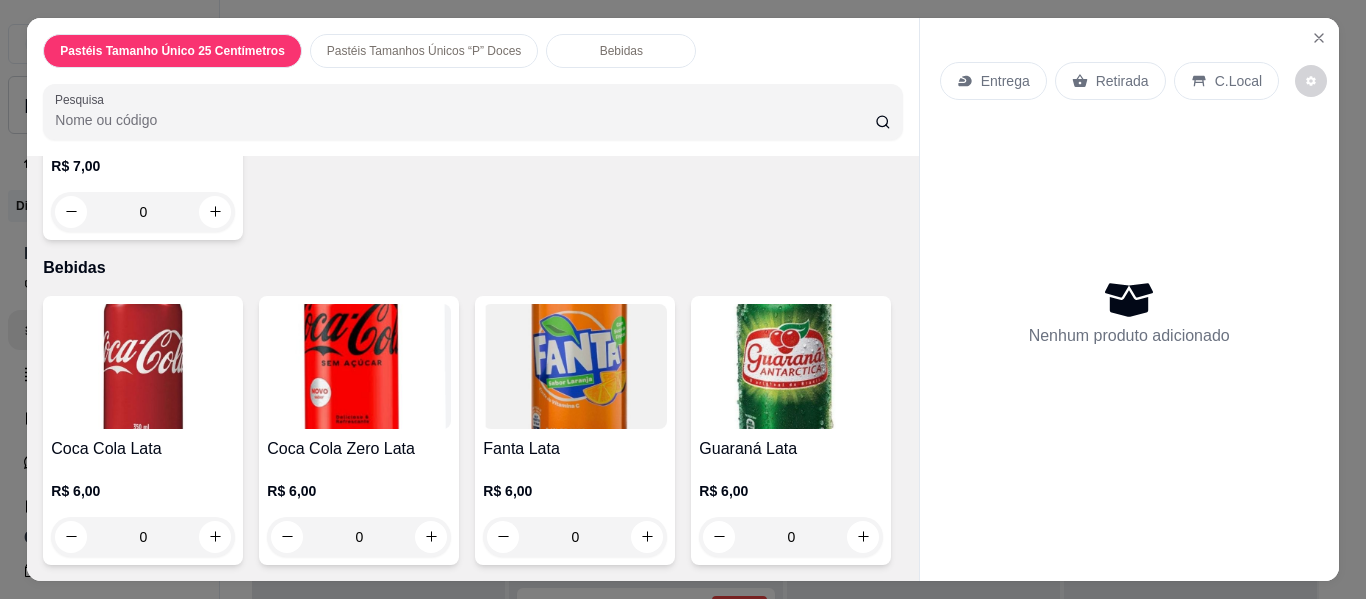 click 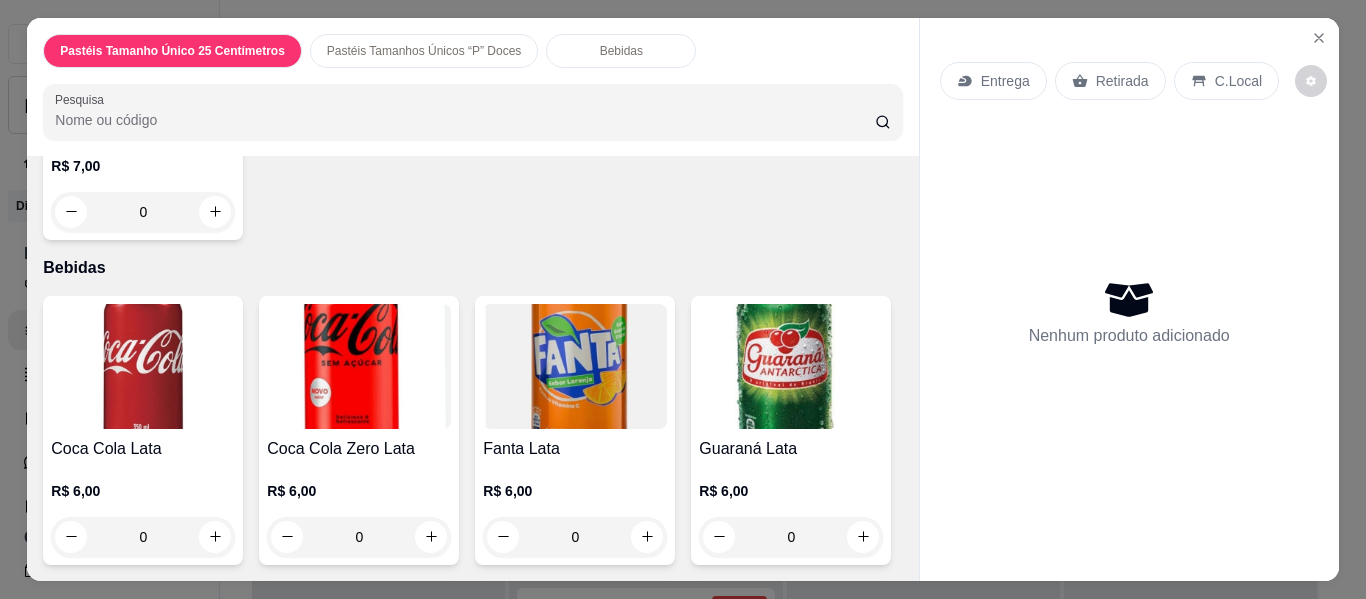 type on "1" 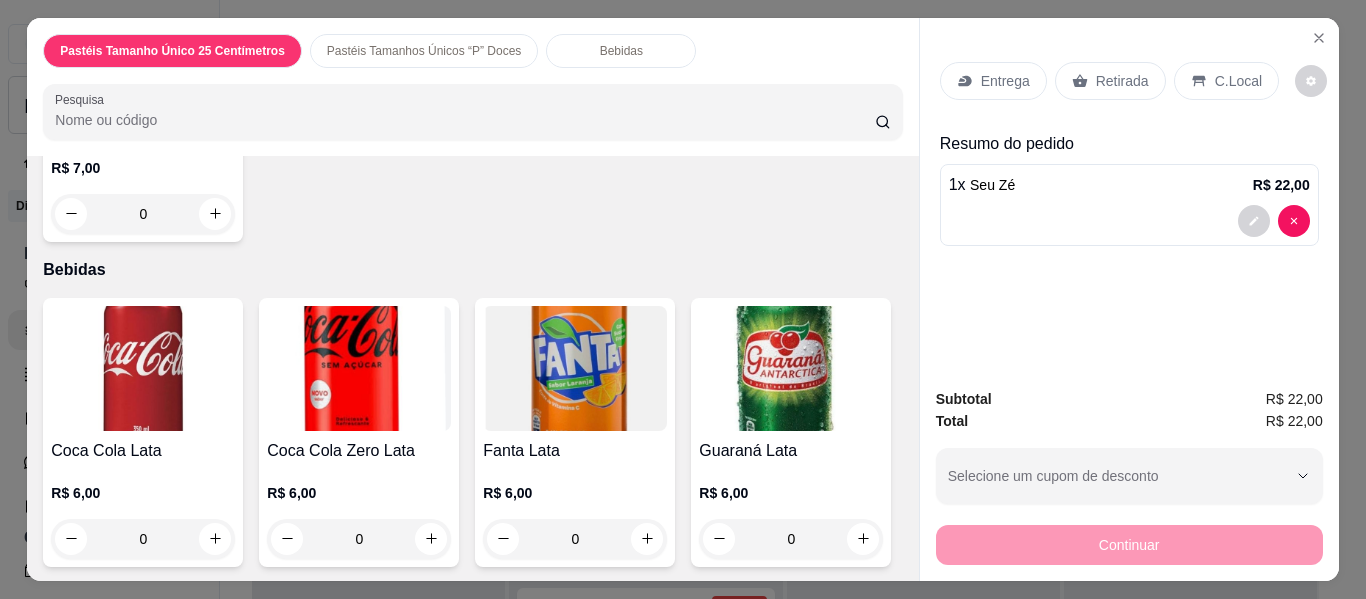 click on "Entrega" at bounding box center (1005, 81) 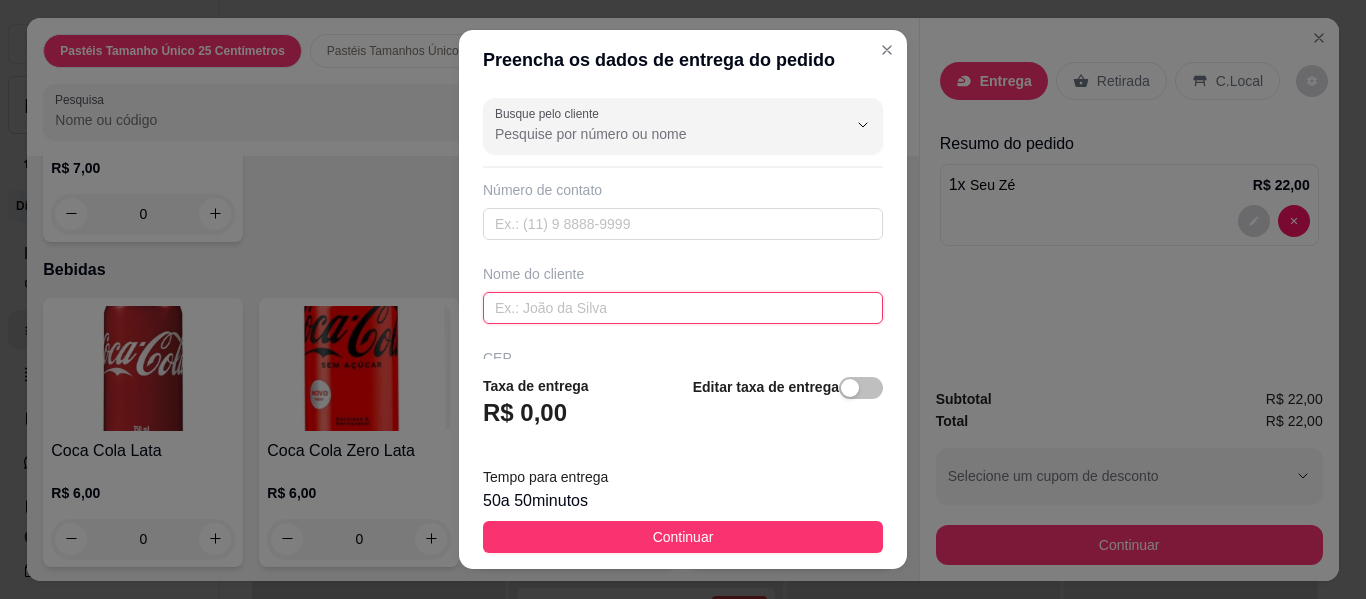 click at bounding box center (683, 308) 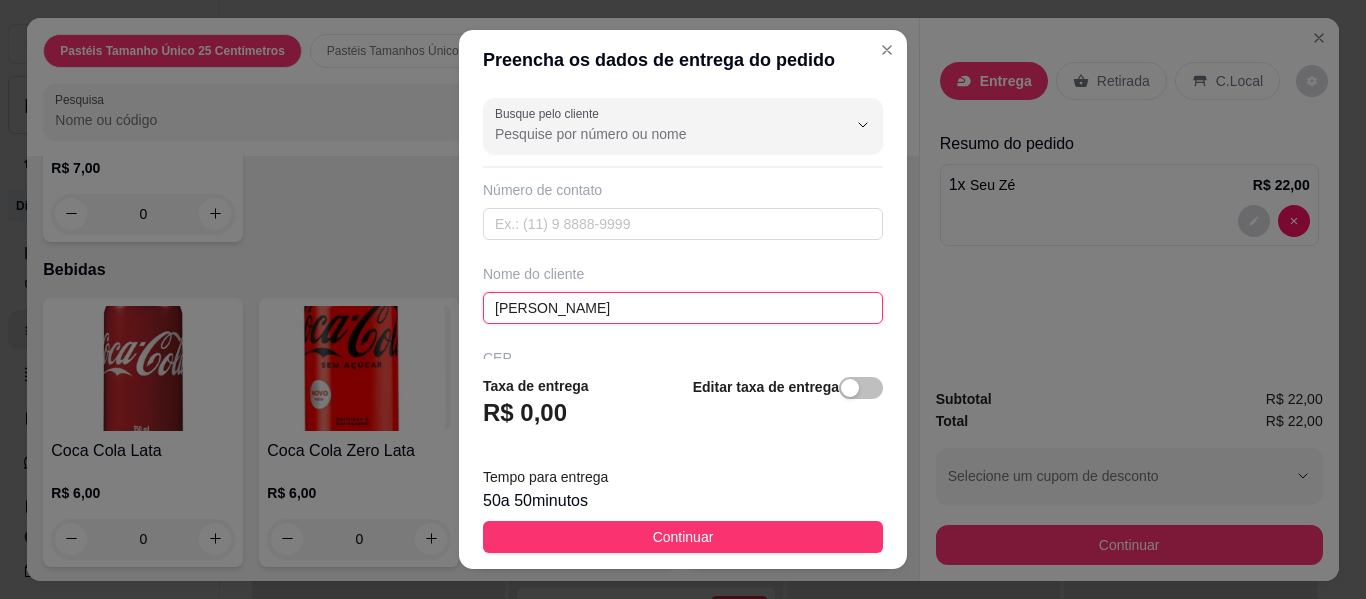 type on "[PERSON_NAME]" 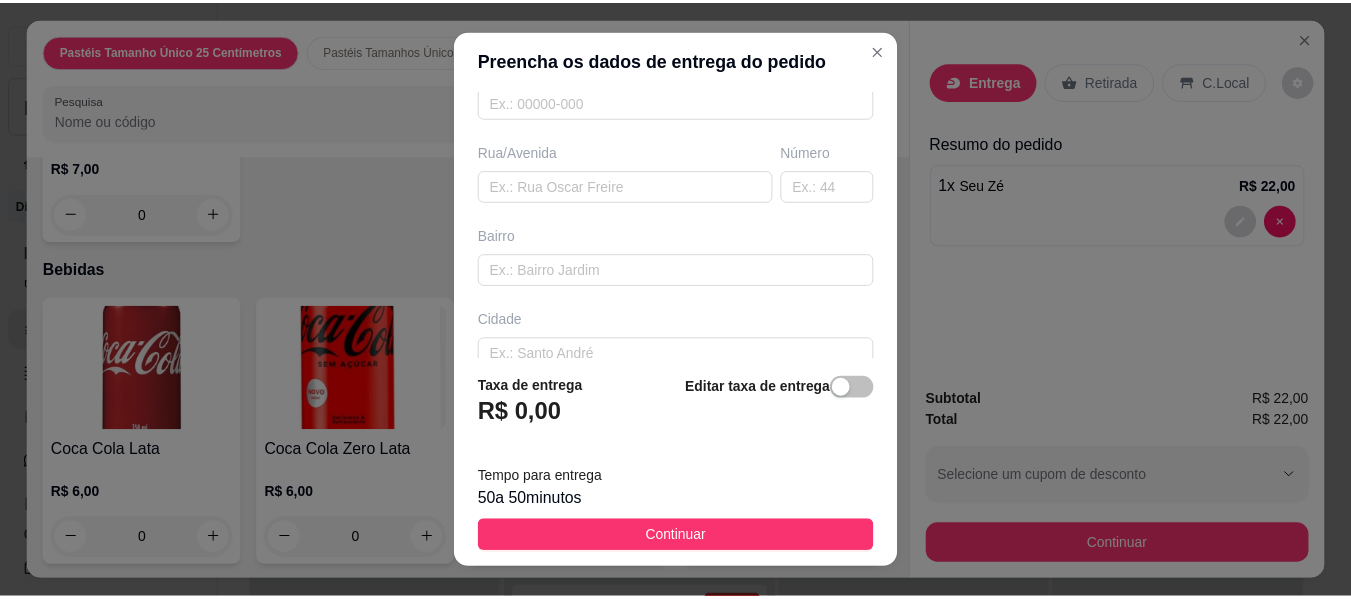 scroll, scrollTop: 320, scrollLeft: 0, axis: vertical 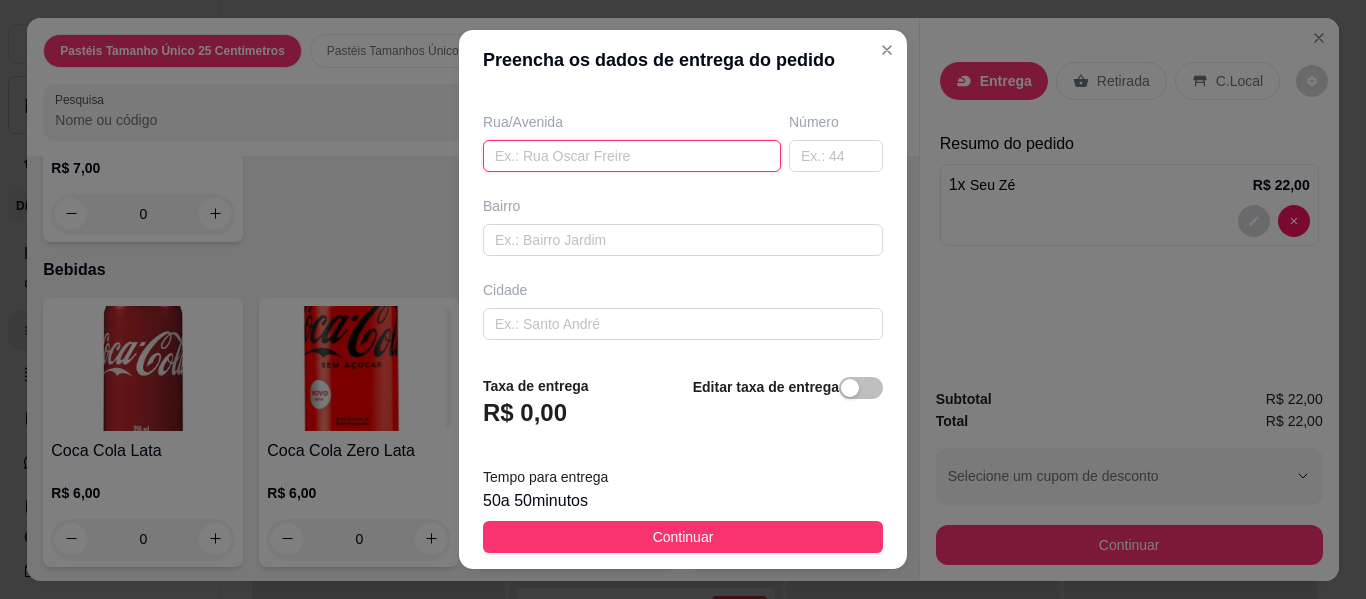 click at bounding box center (632, 156) 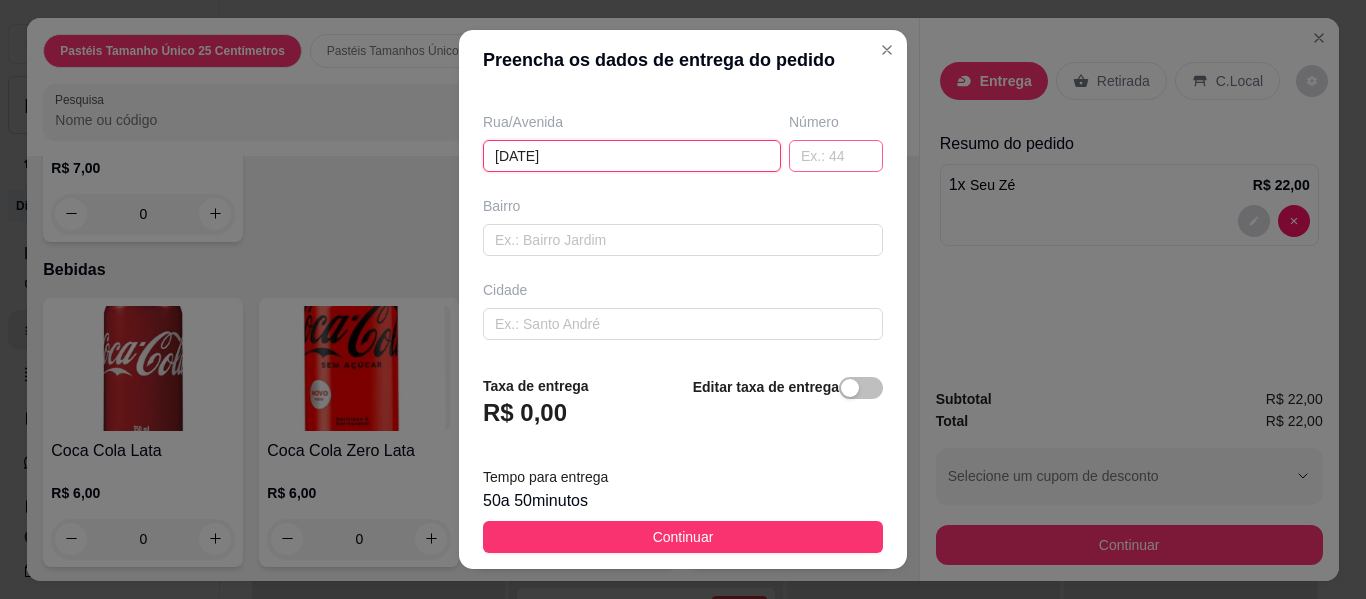 type on "[DATE]" 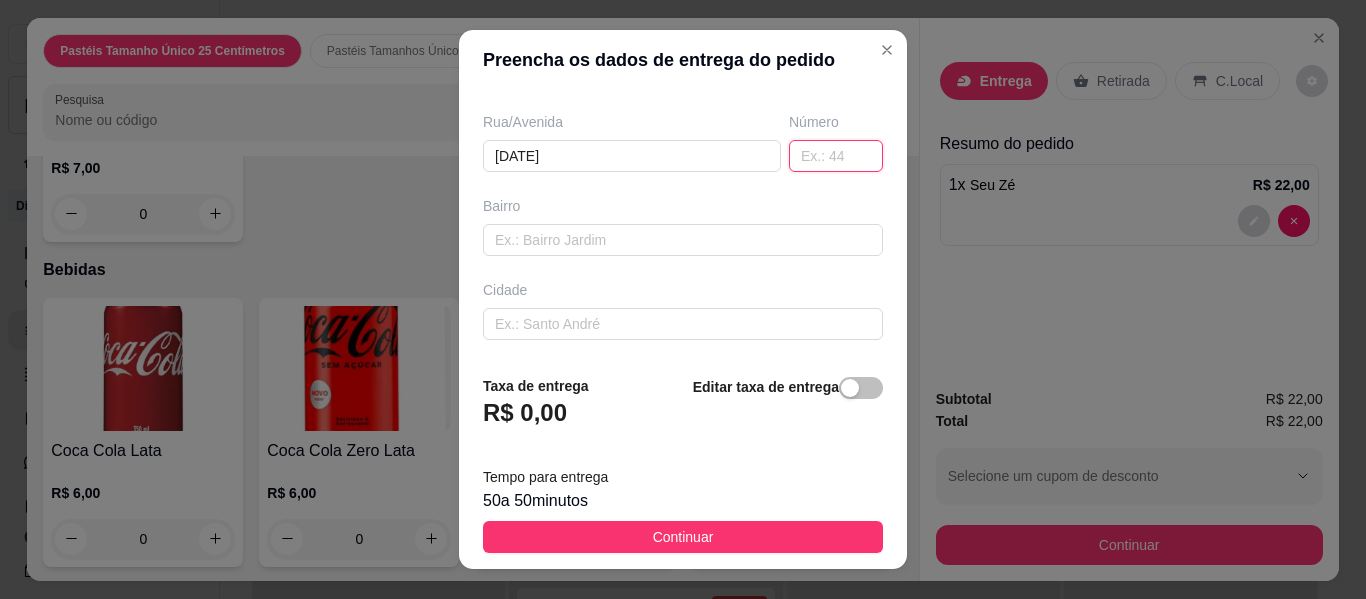 click at bounding box center (836, 156) 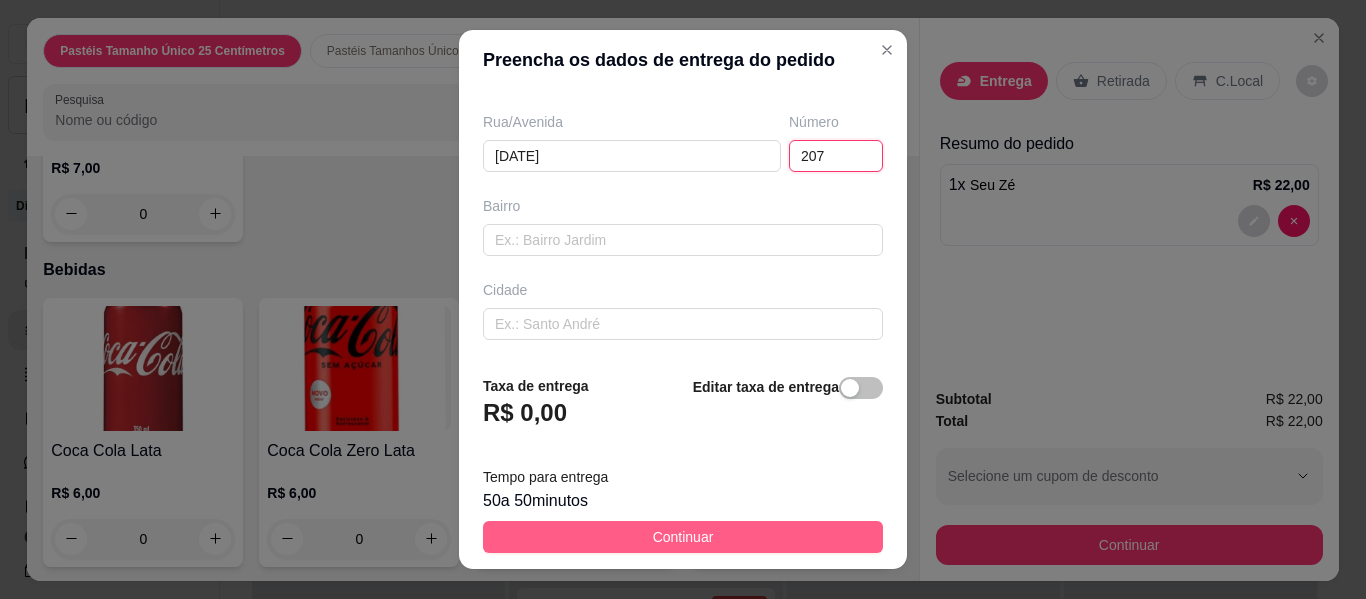 type on "207" 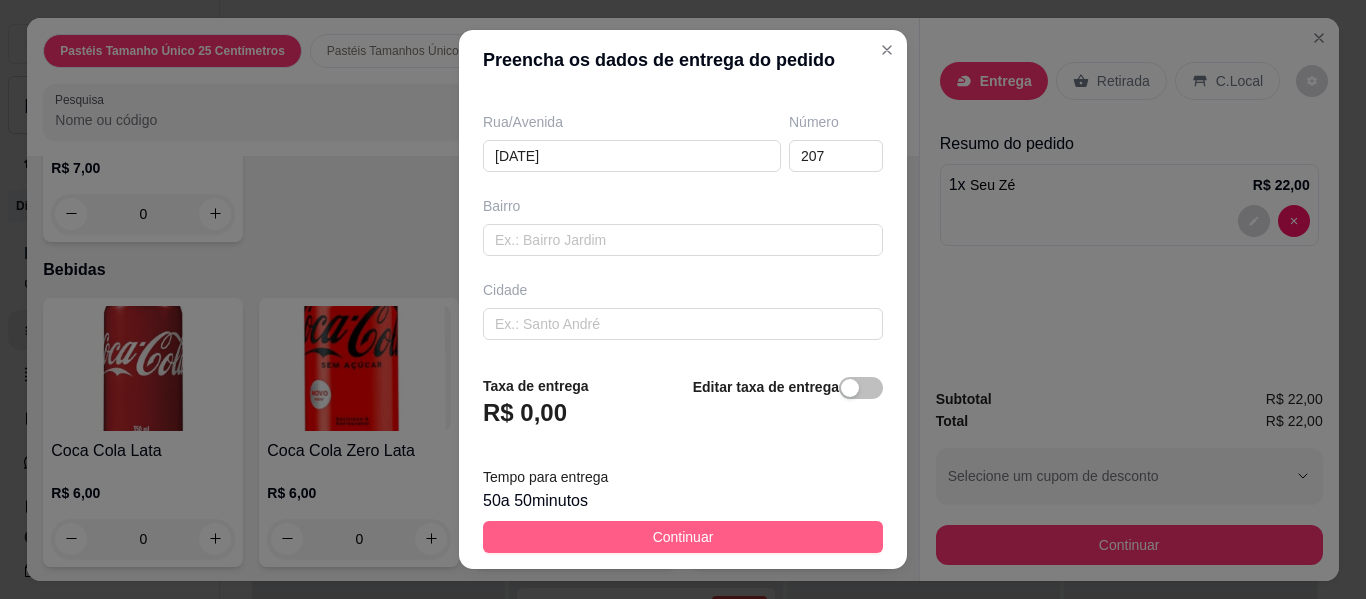 click on "Continuar" at bounding box center [683, 537] 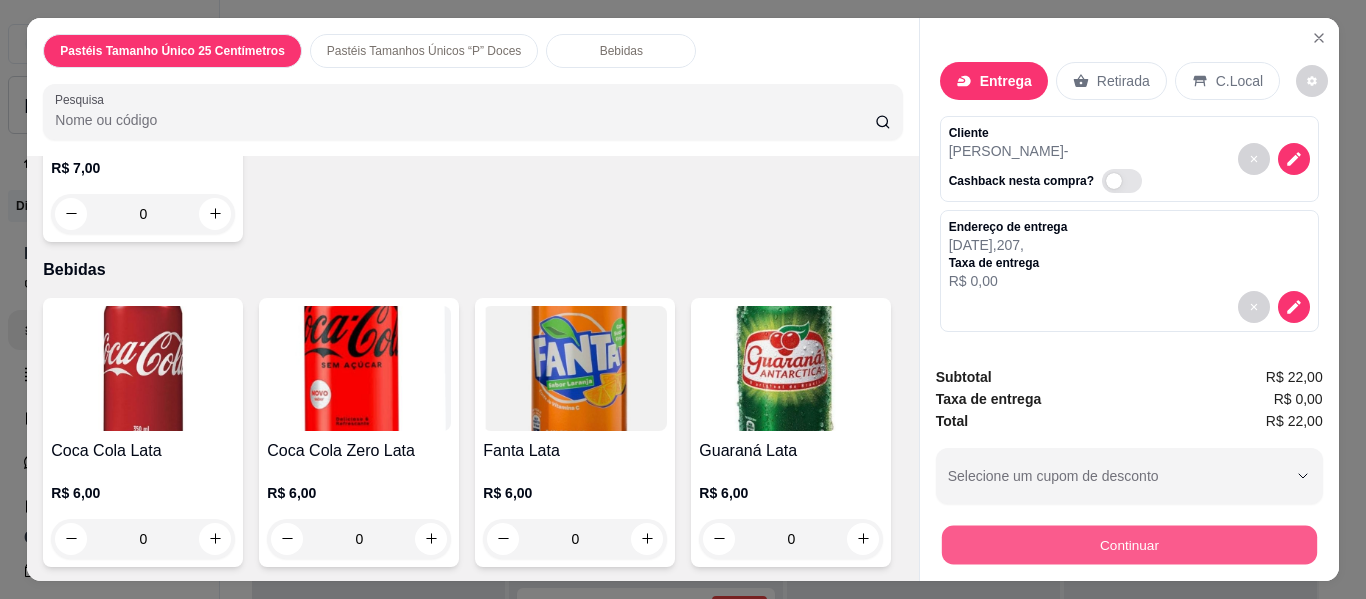 click on "Continuar" at bounding box center (1128, 545) 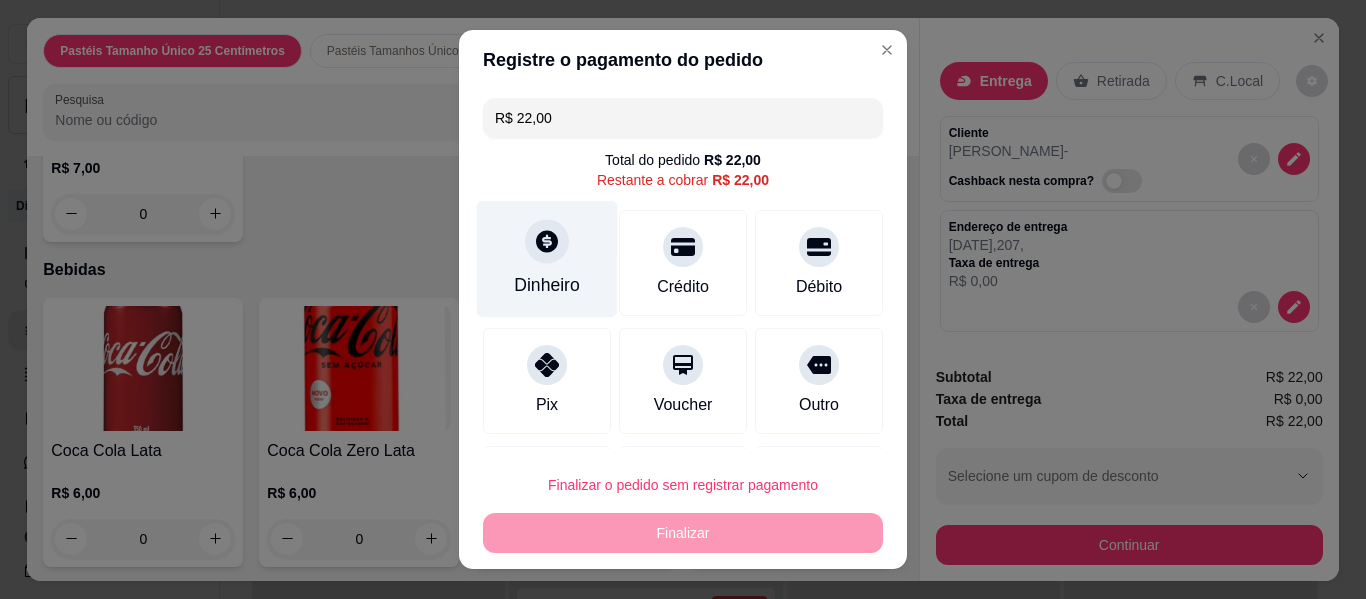 click on "Dinheiro" at bounding box center (547, 285) 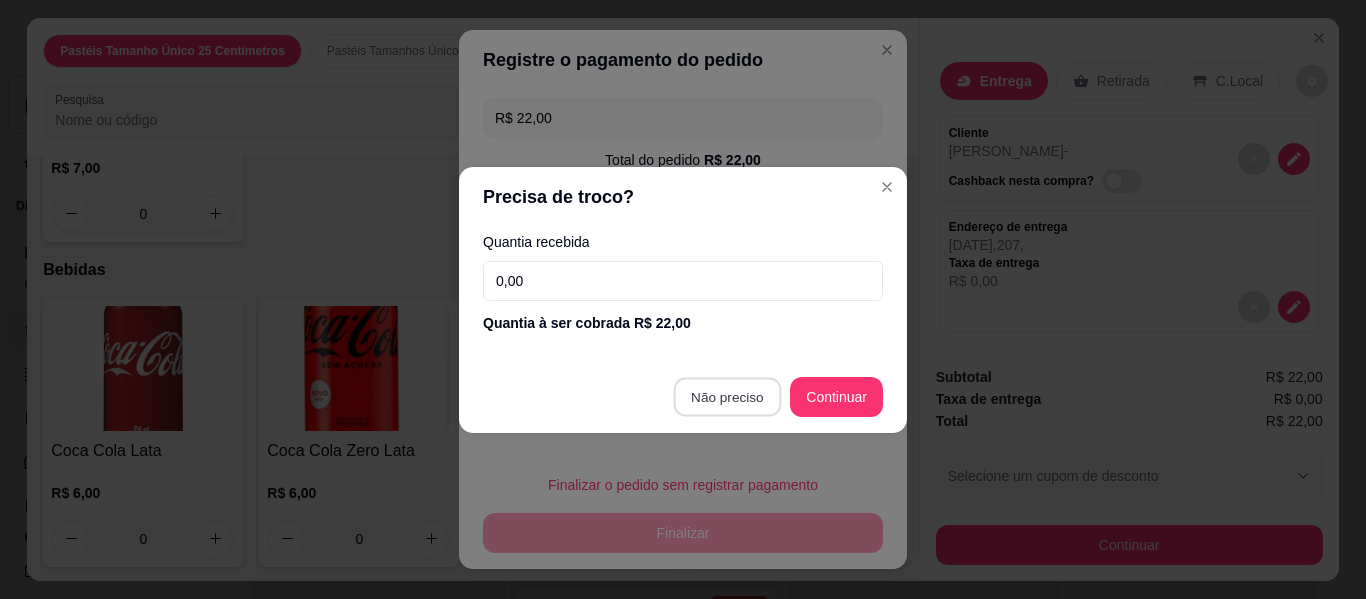 type on "R$ 0,00" 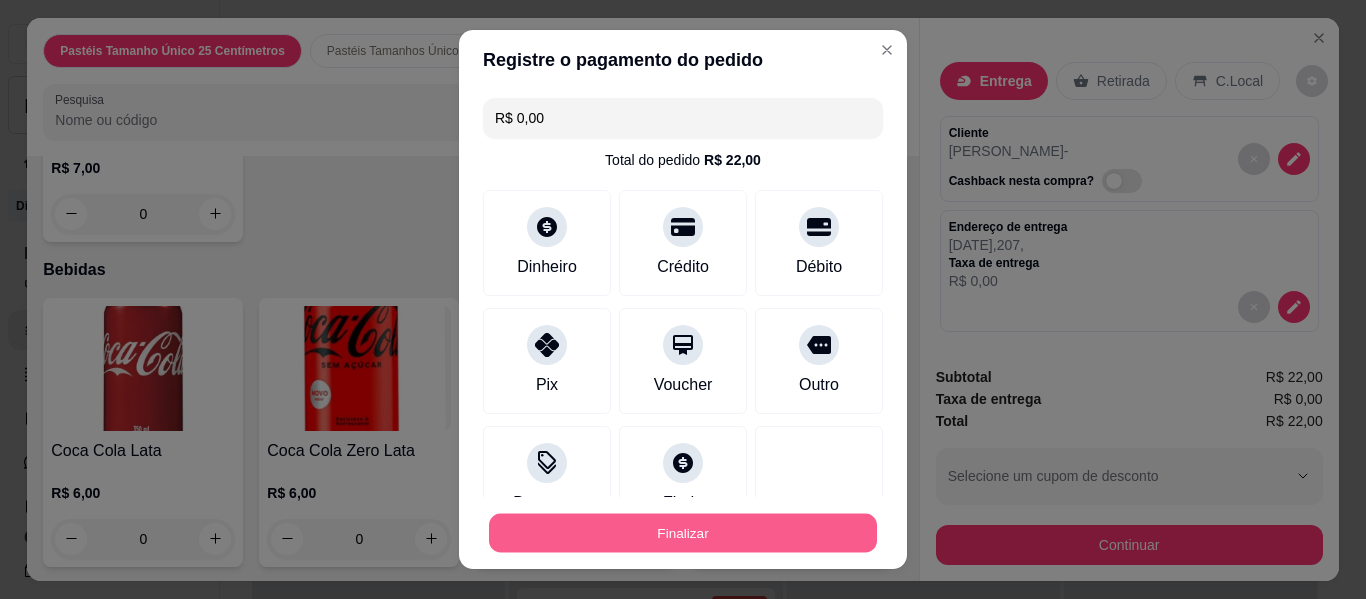 click on "Finalizar" at bounding box center (683, 533) 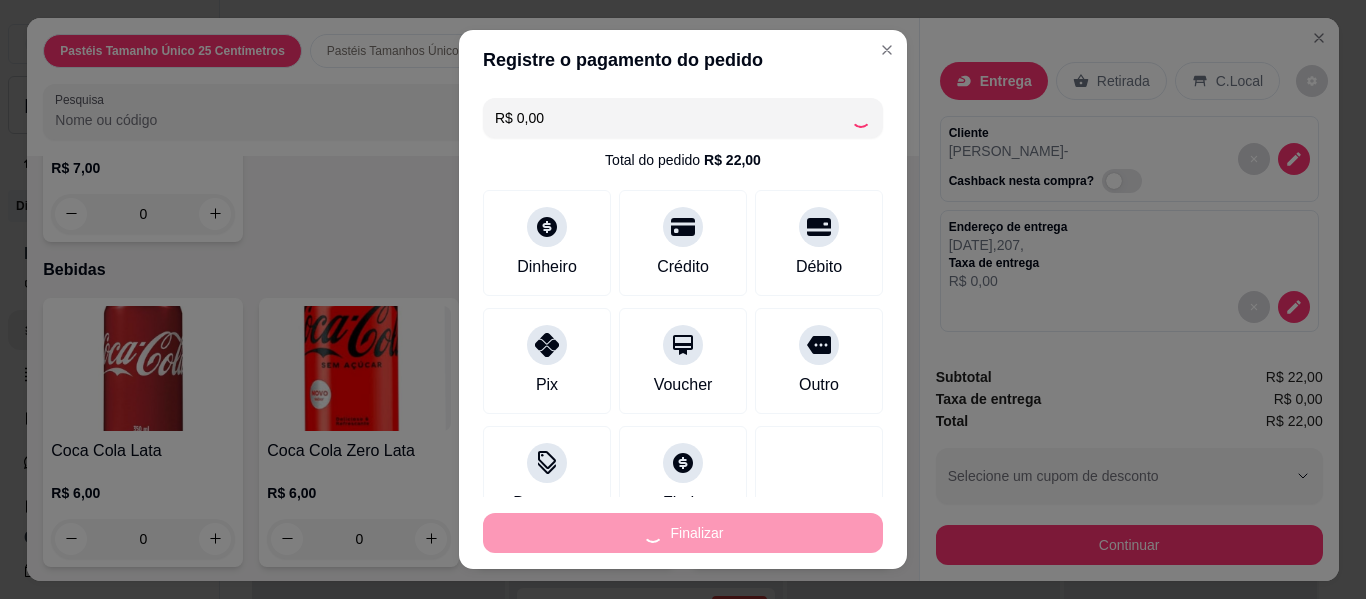 type on "0" 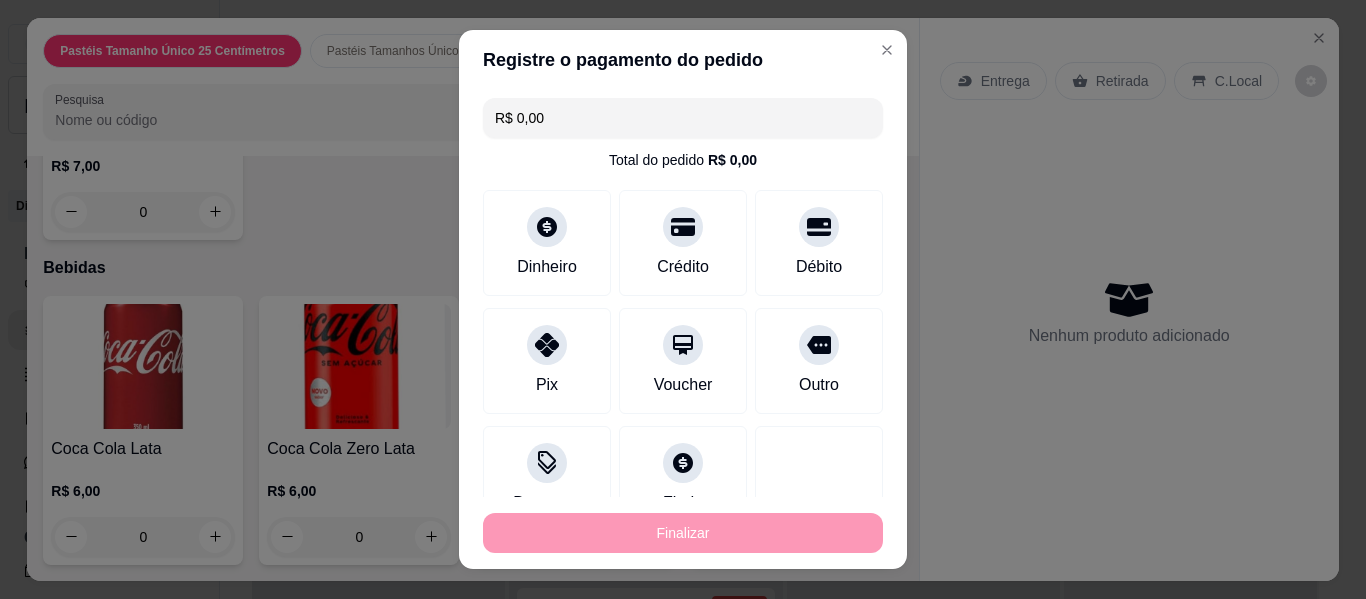 type on "-R$ 22,00" 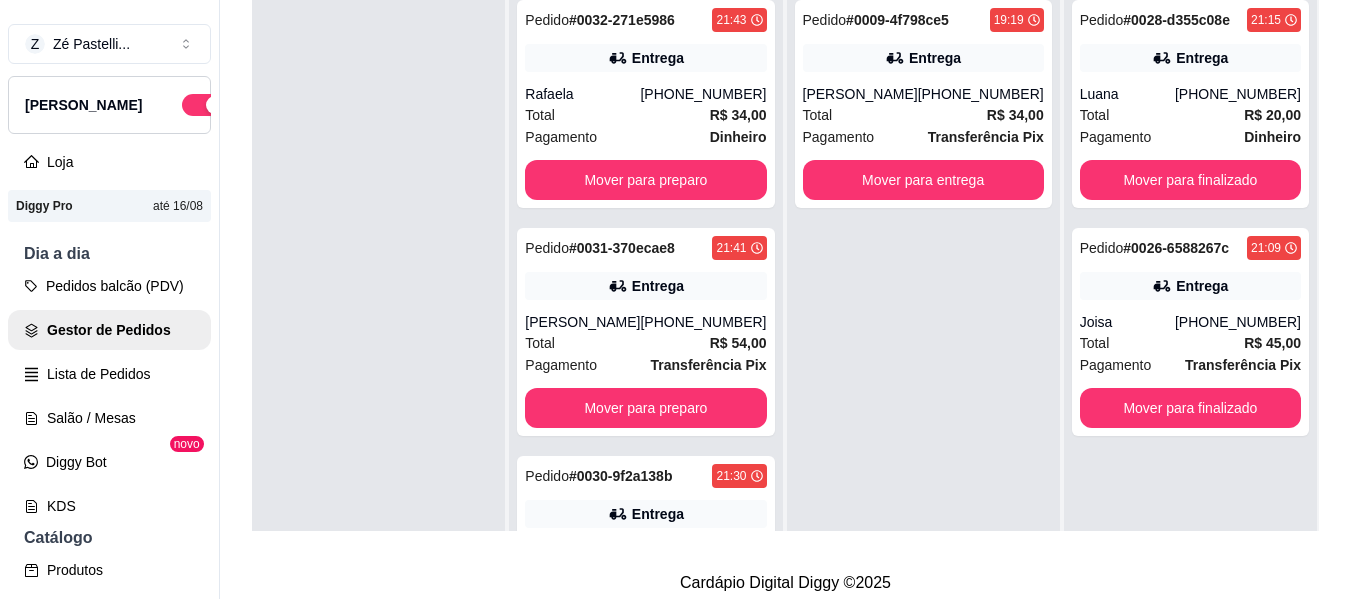 scroll, scrollTop: 319, scrollLeft: 0, axis: vertical 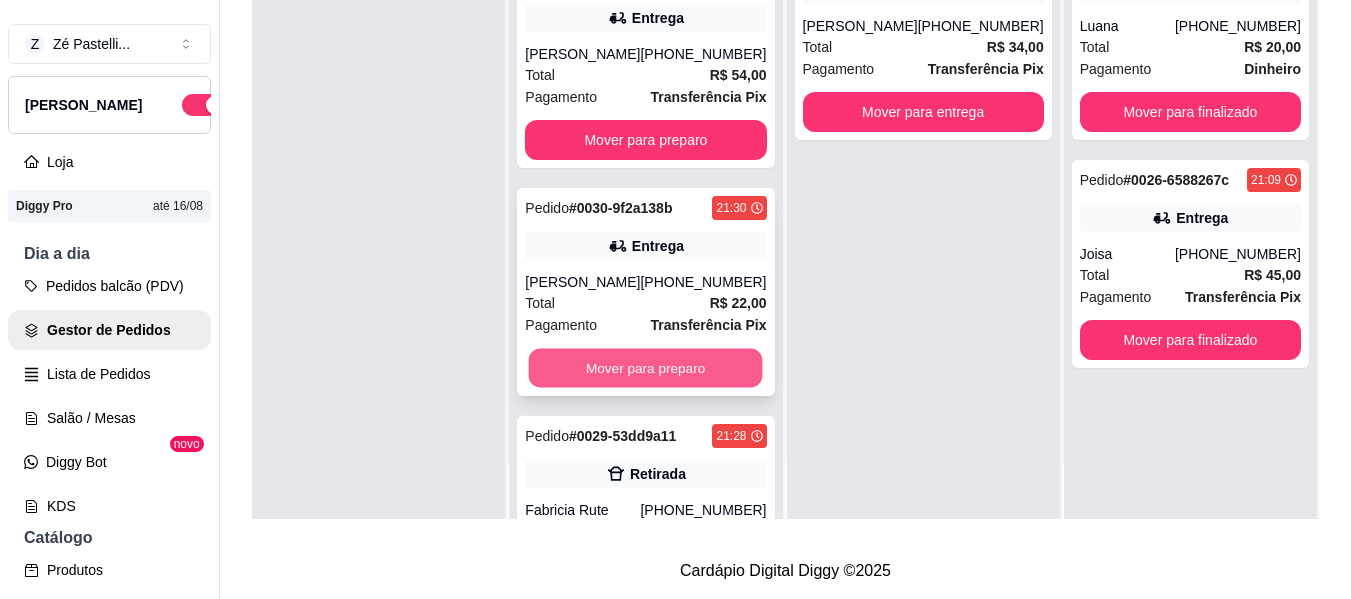click on "Mover para preparo" at bounding box center (646, 368) 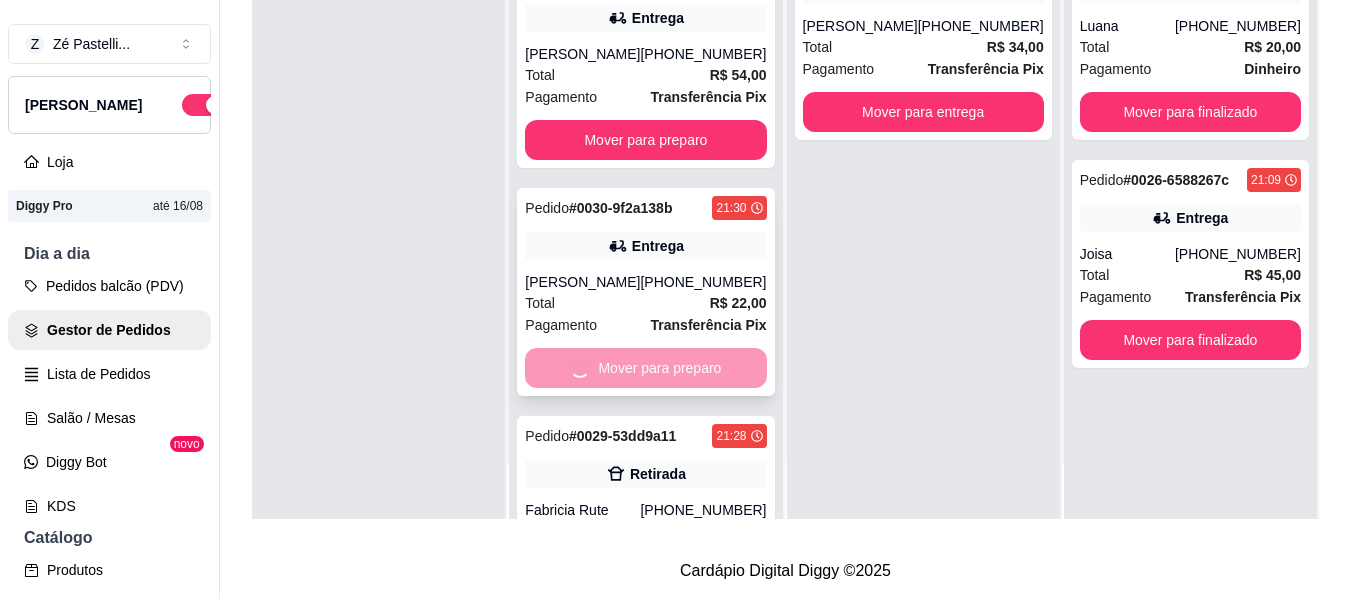 scroll, scrollTop: 105, scrollLeft: 0, axis: vertical 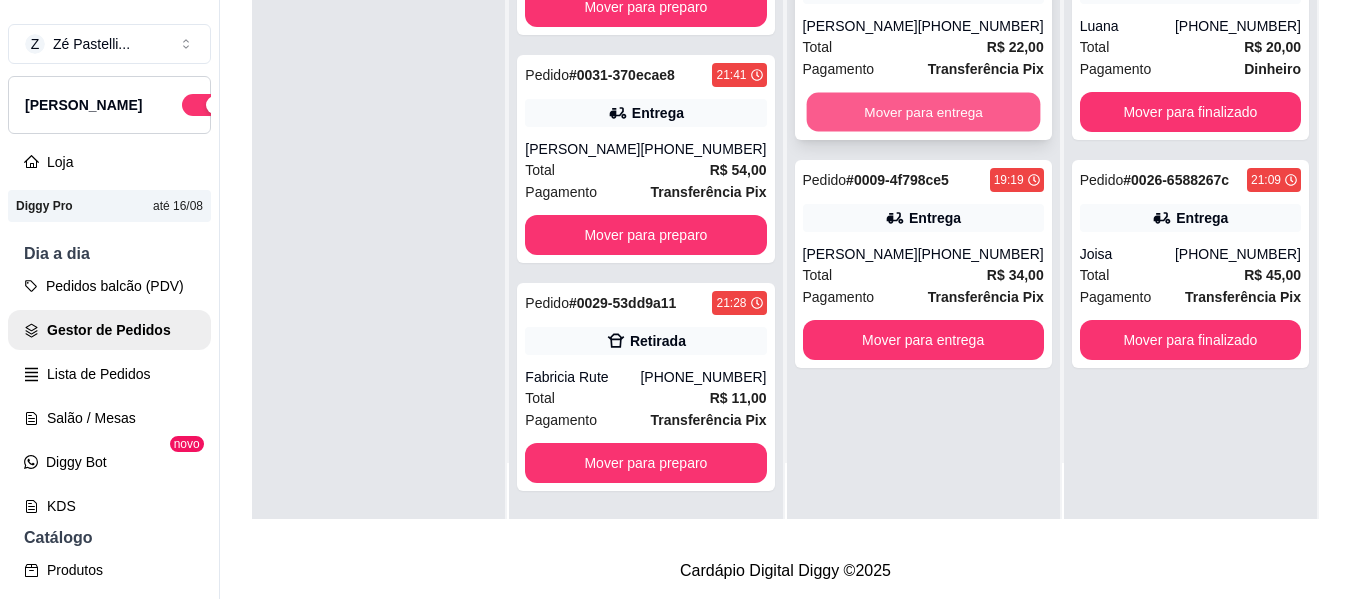 click on "Mover para entrega" at bounding box center [923, 112] 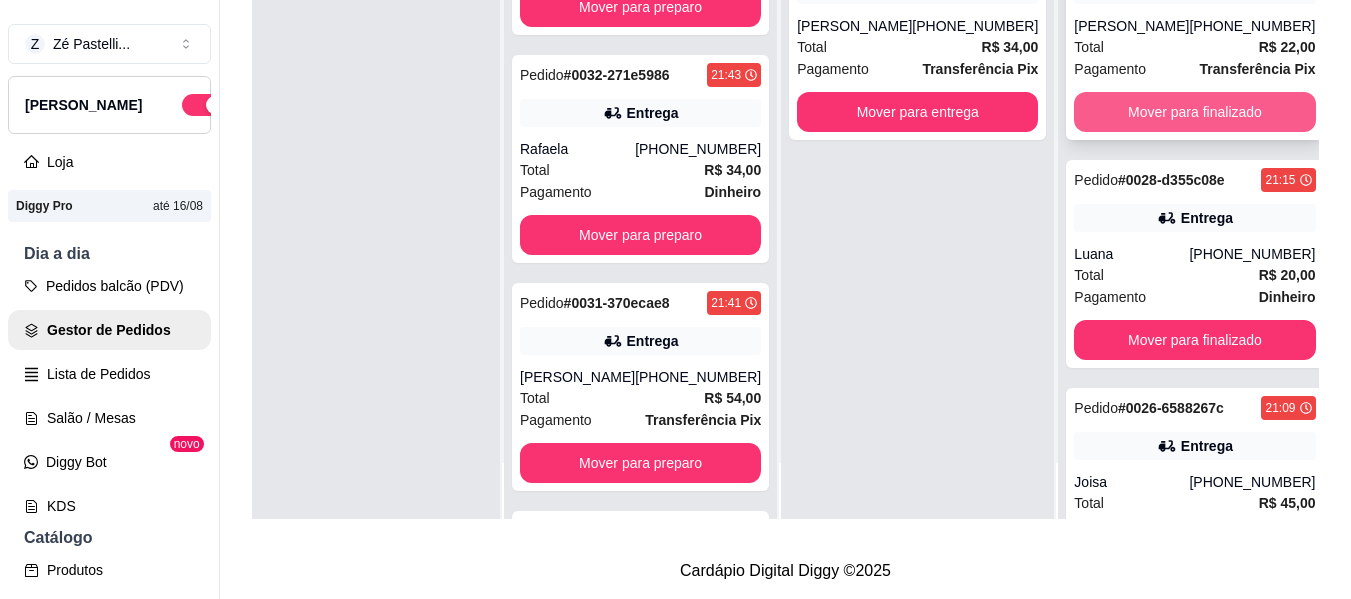 scroll, scrollTop: 333, scrollLeft: 0, axis: vertical 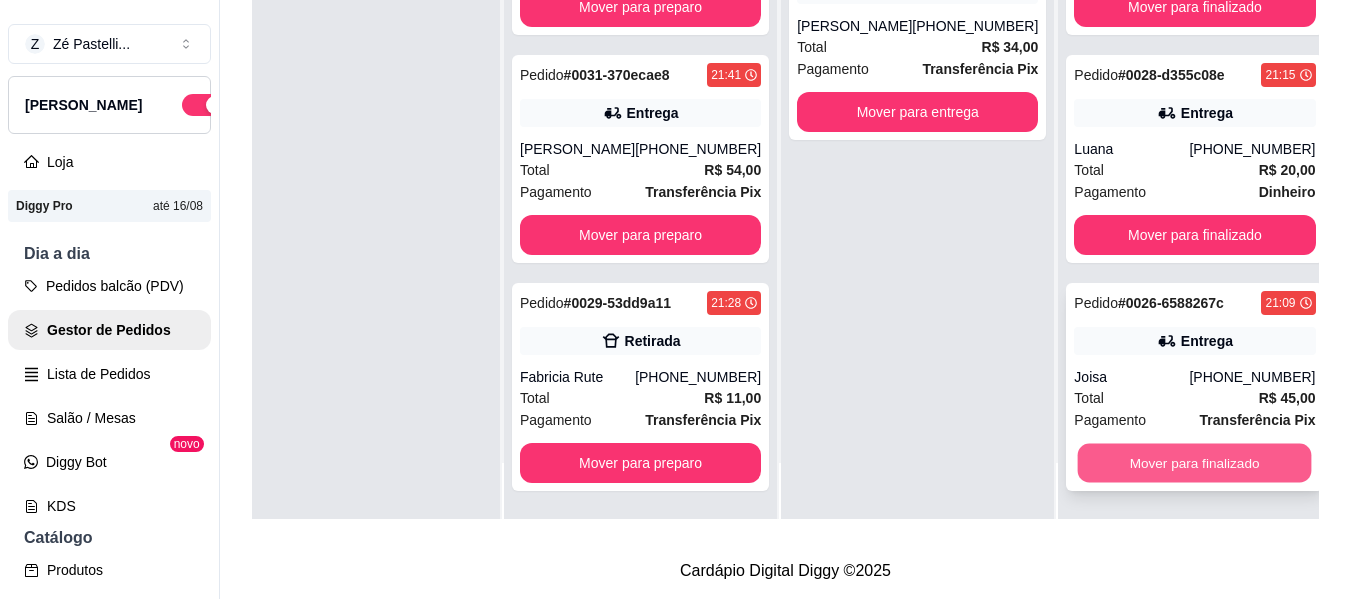 click on "Mover para finalizado" at bounding box center [1195, 463] 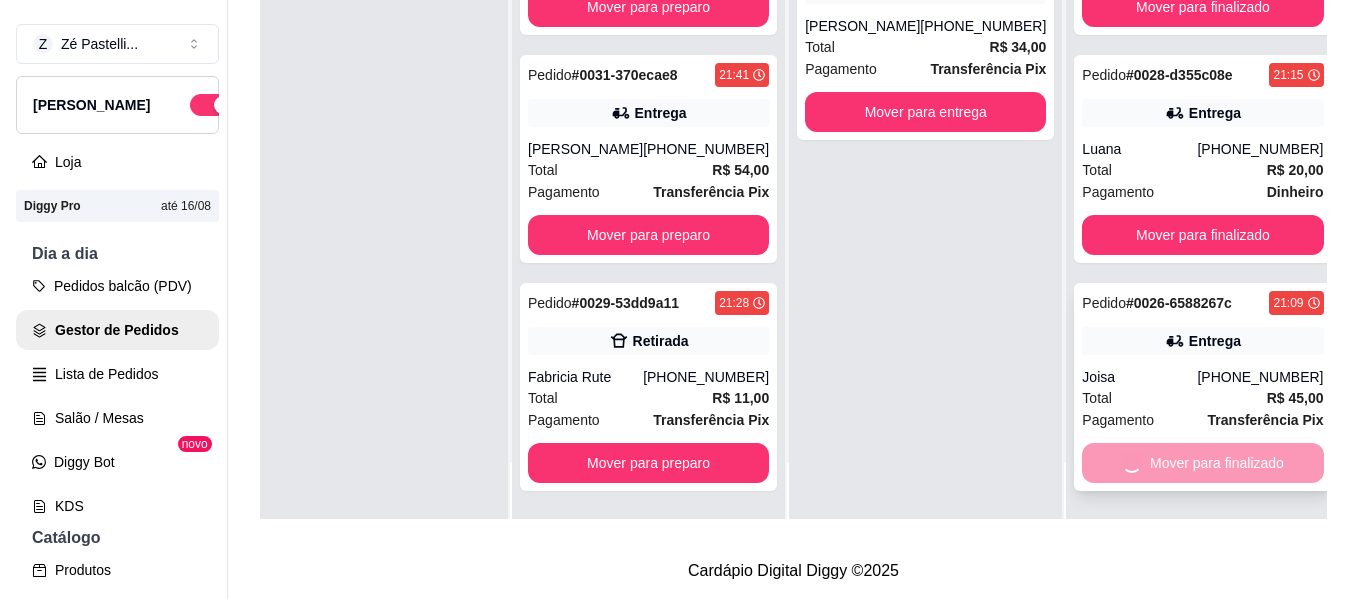 scroll, scrollTop: 0, scrollLeft: 0, axis: both 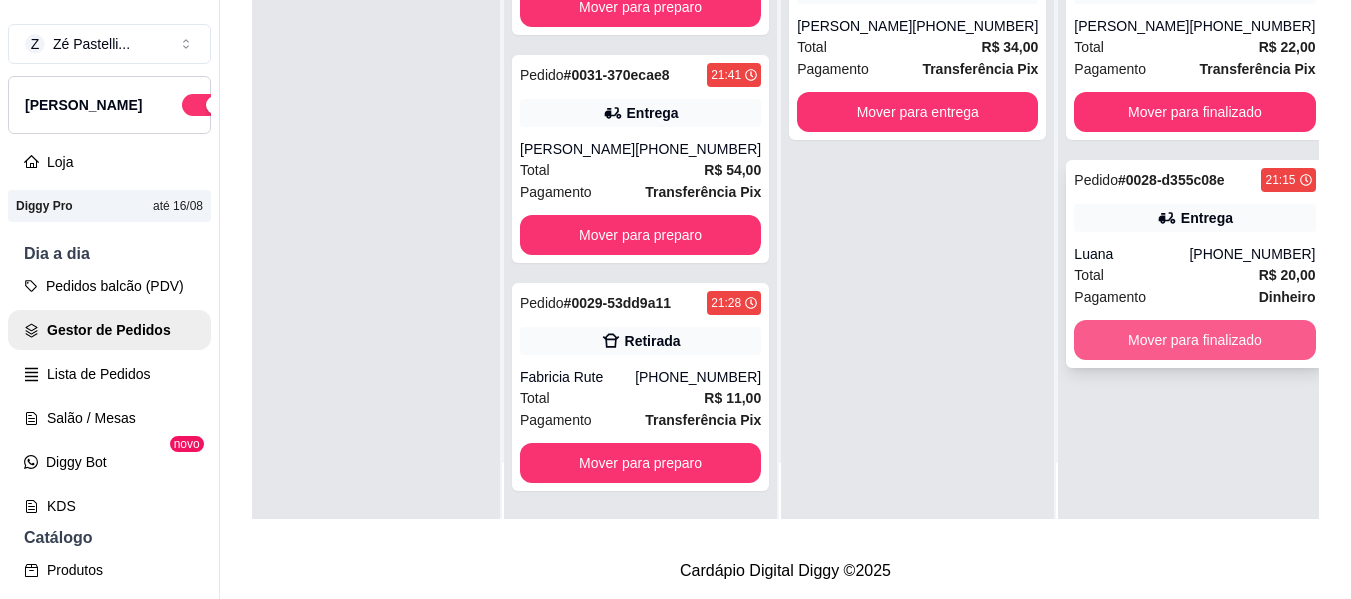click on "Mover para finalizado" at bounding box center [1194, 340] 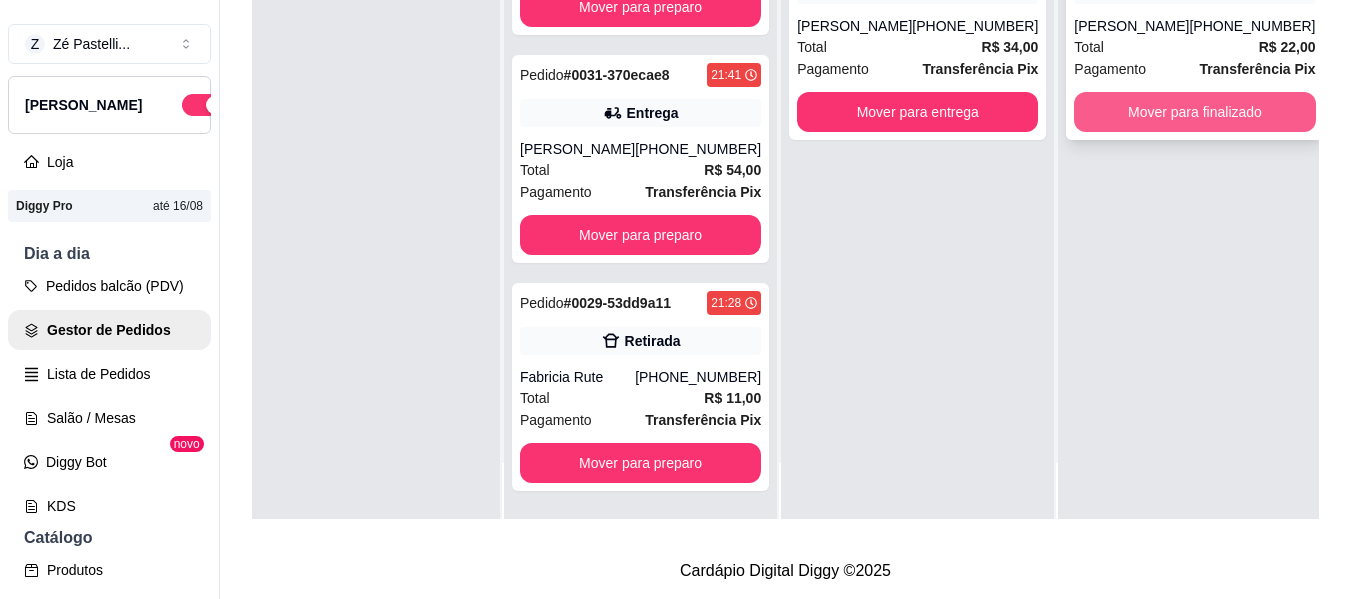 click on "Mover para finalizado" at bounding box center [1194, 112] 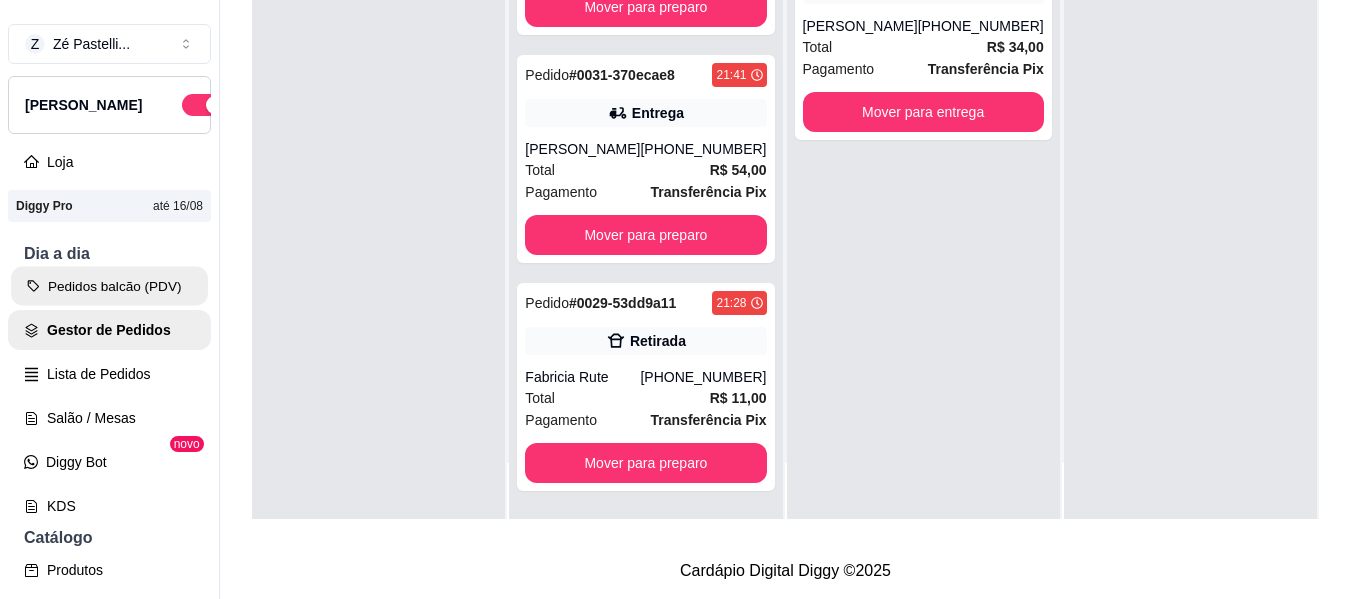 click on "Pedidos balcão (PDV)" at bounding box center [109, 286] 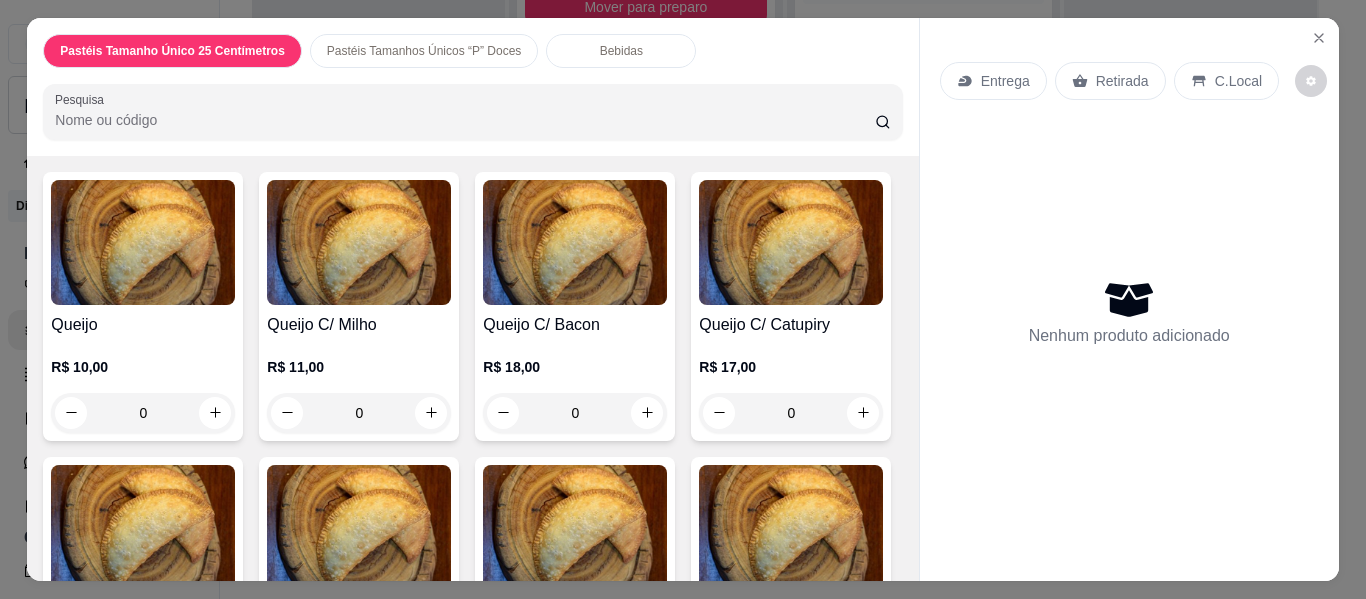 scroll, scrollTop: 120, scrollLeft: 0, axis: vertical 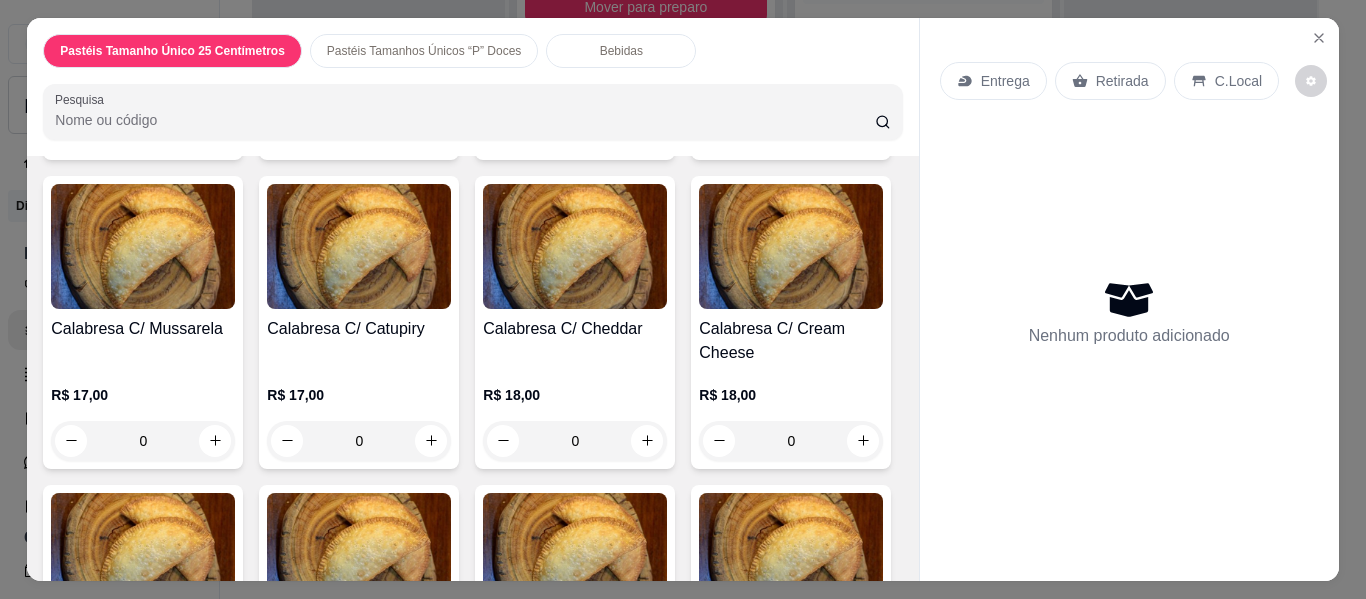 click on "0" at bounding box center (575, 132) 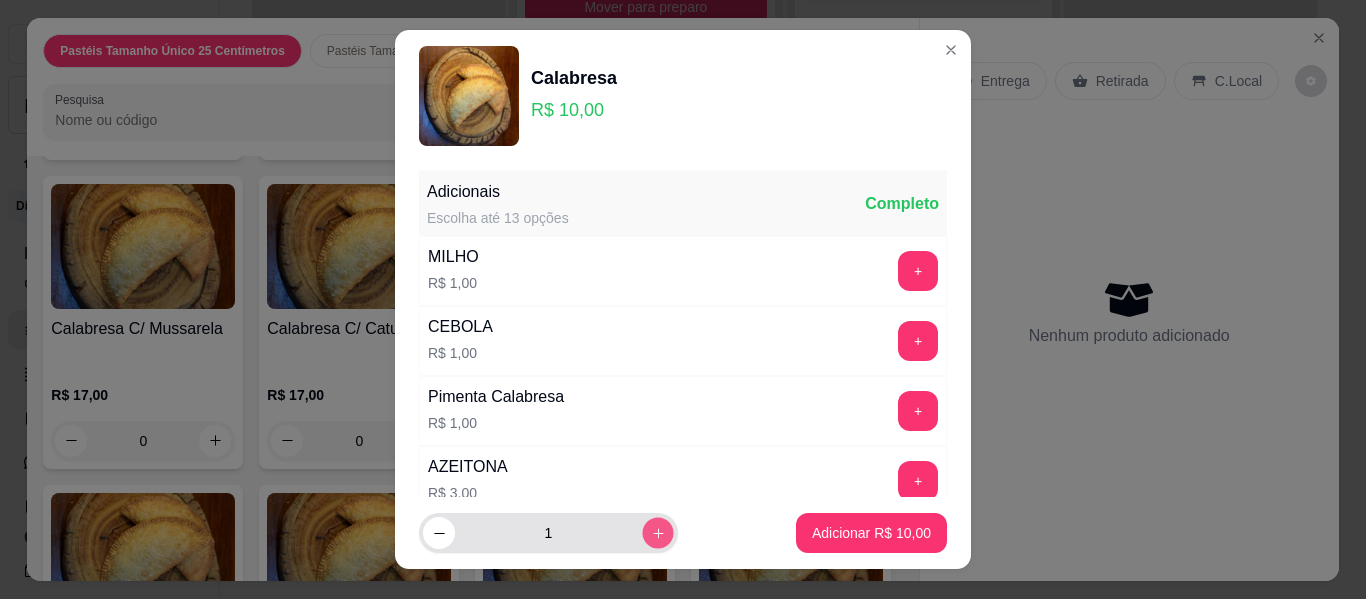 click 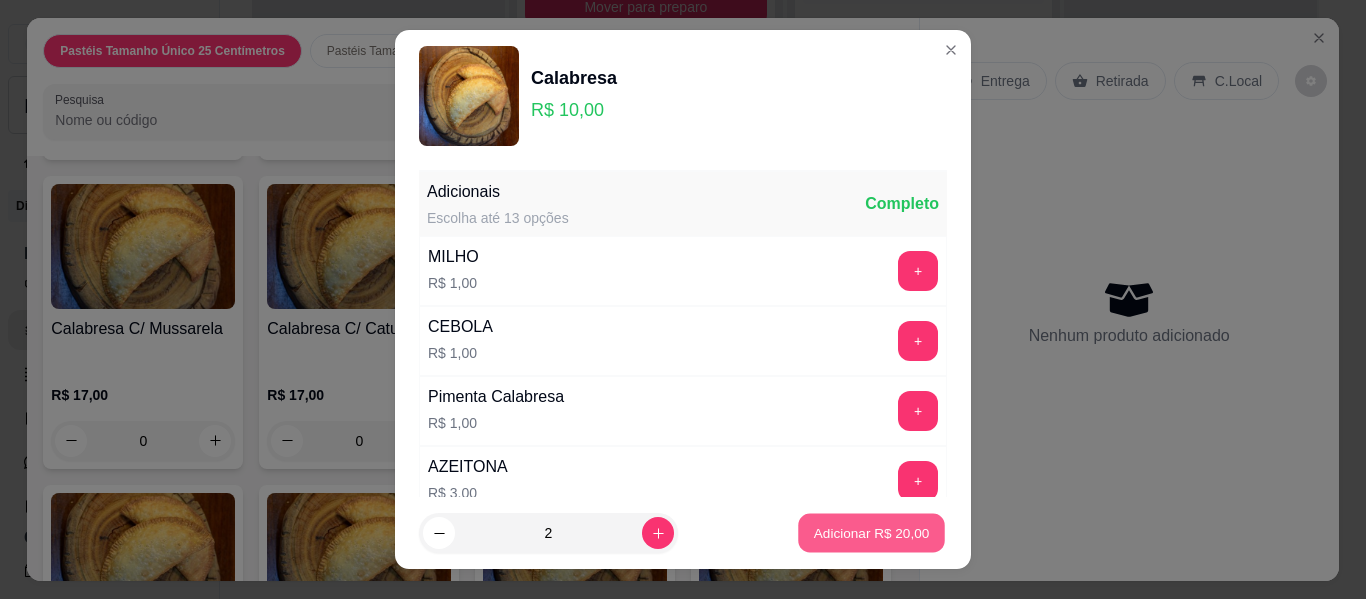 click on "Adicionar   R$ 20,00" at bounding box center [872, 532] 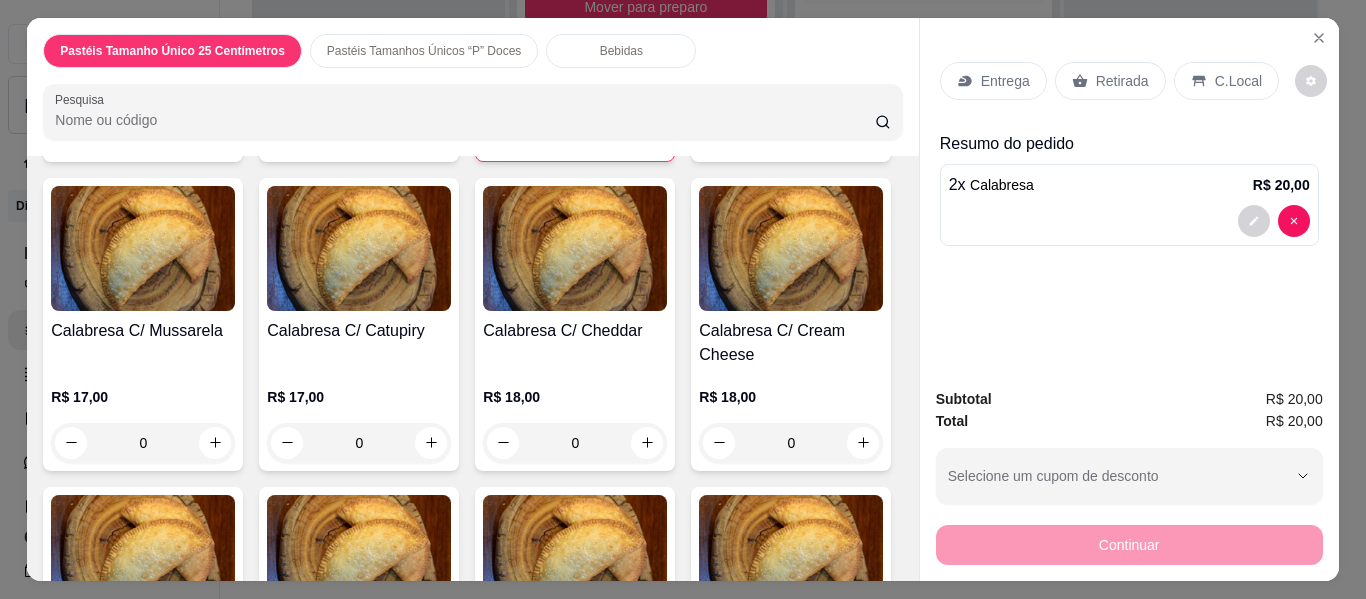 click on "Entrega" at bounding box center [1005, 81] 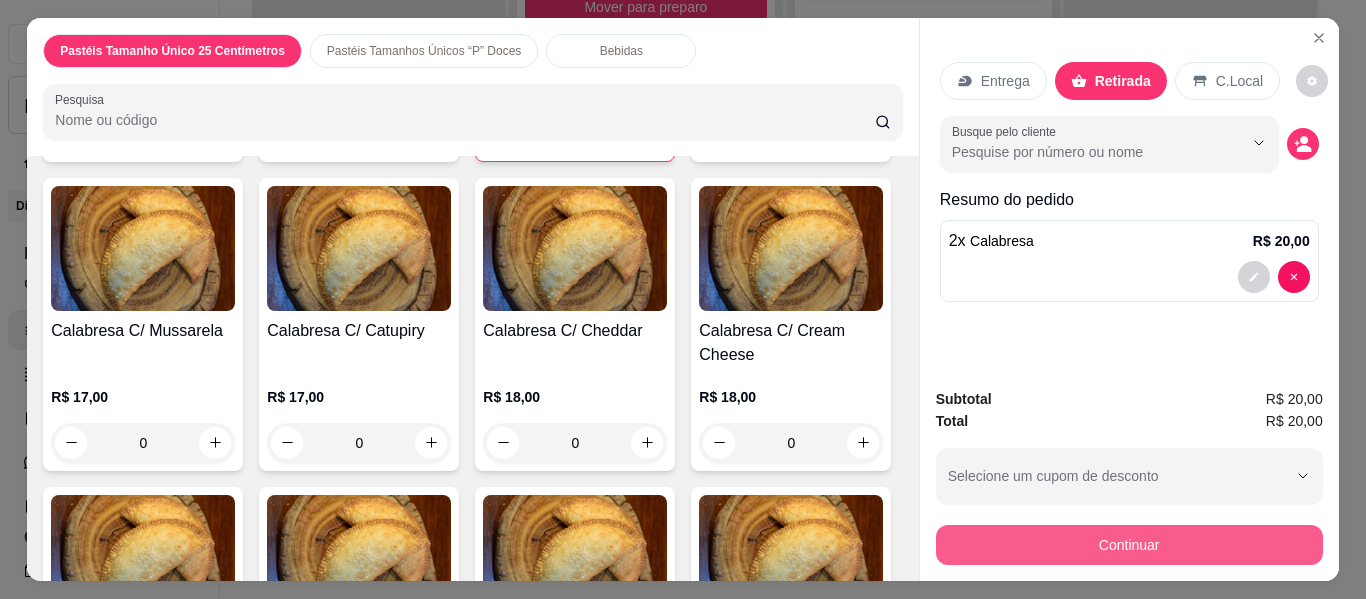 click on "Continuar" at bounding box center (1129, 545) 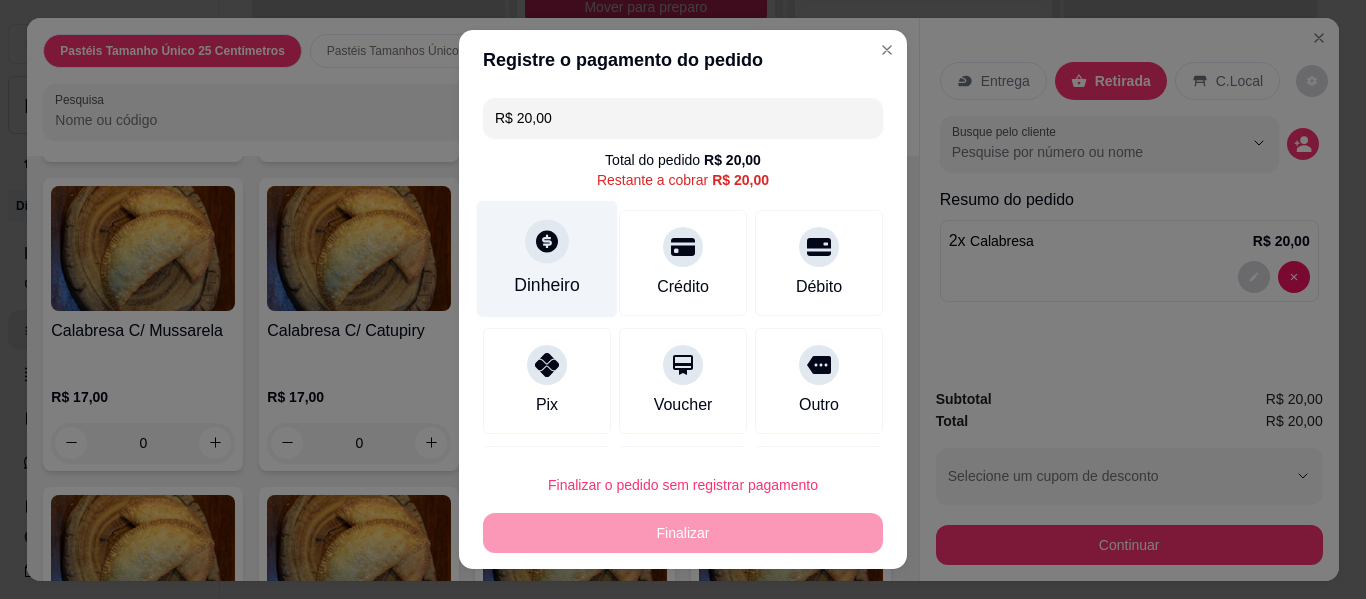 click on "Dinheiro" at bounding box center (547, 285) 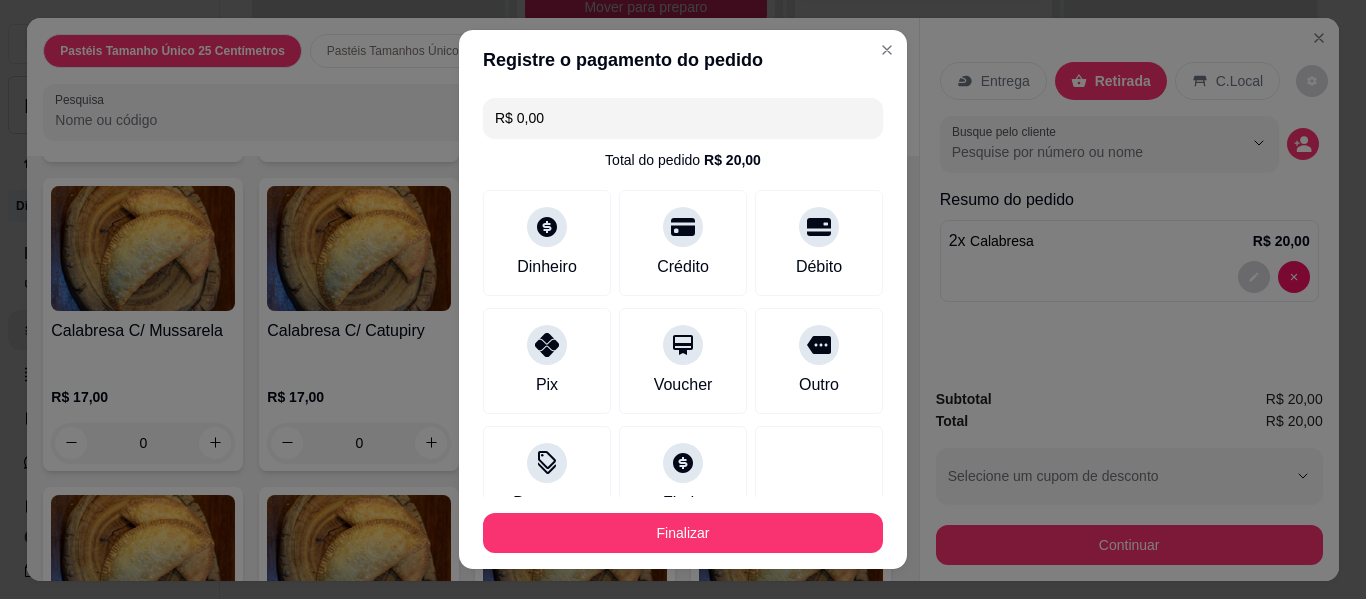 type on "R$ 0,00" 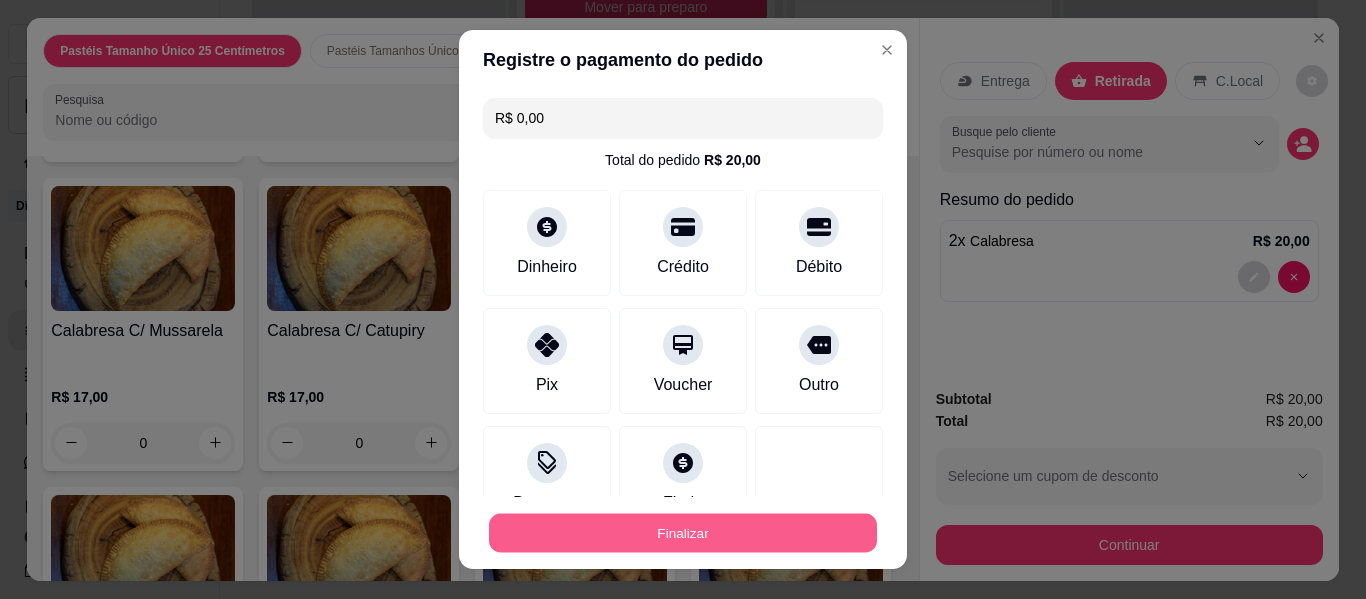 click on "Finalizar" at bounding box center [683, 533] 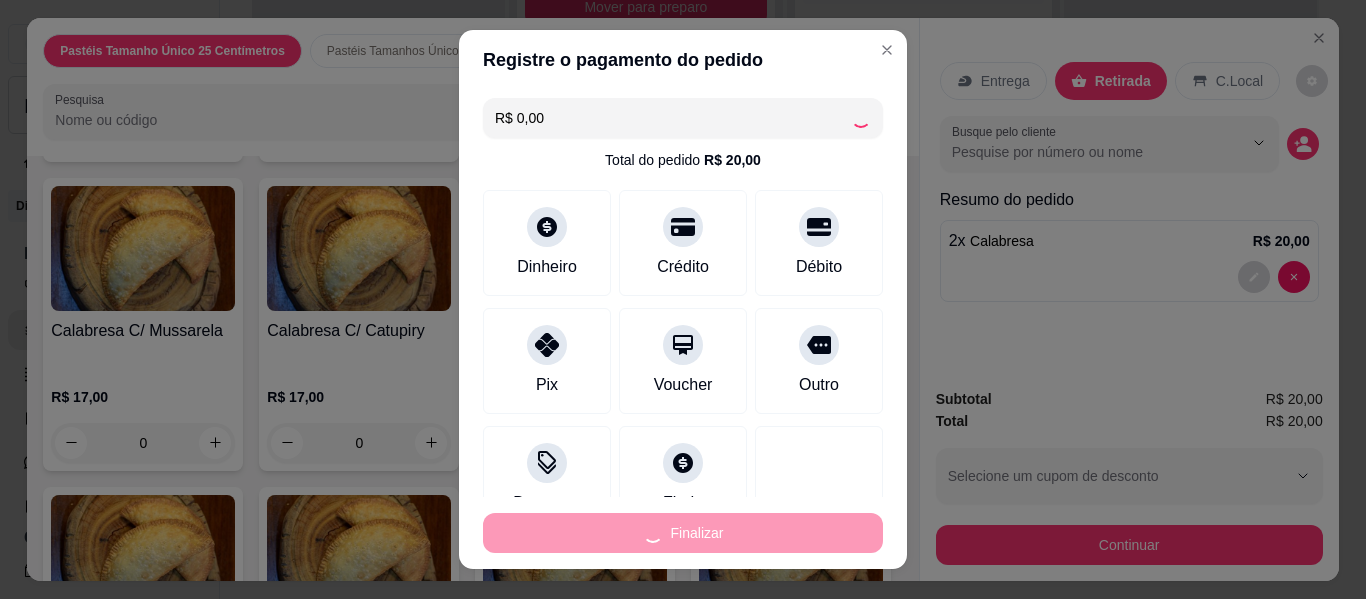 scroll, scrollTop: 561, scrollLeft: 0, axis: vertical 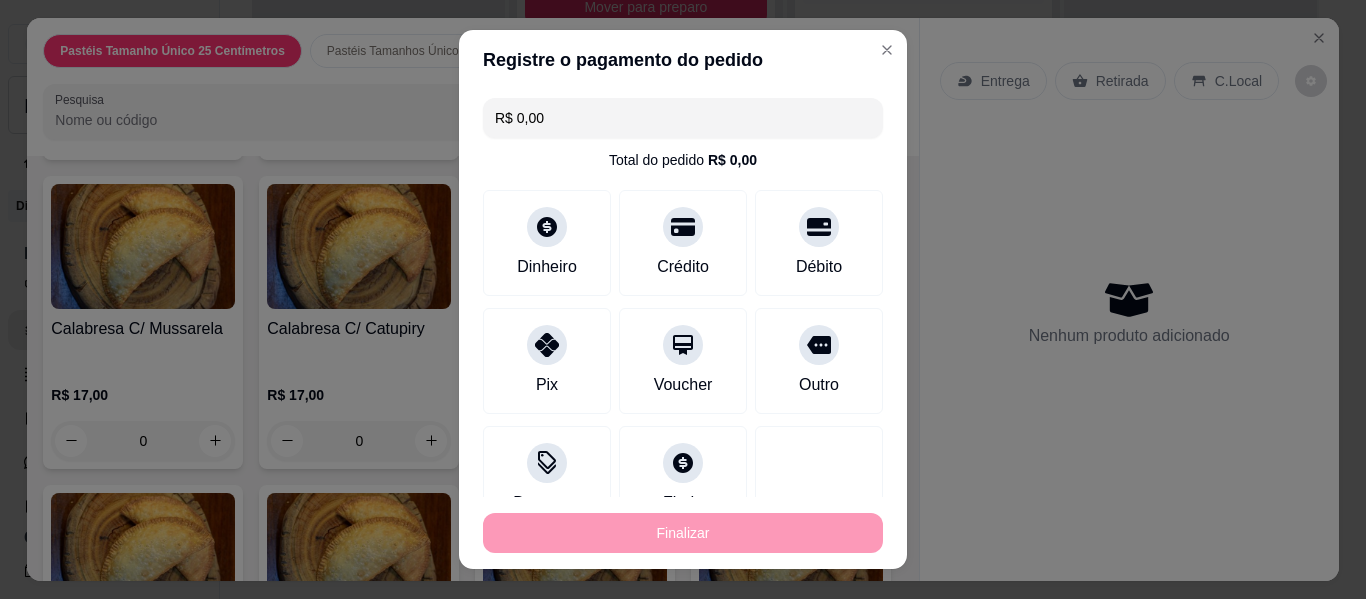 type on "-R$ 20,00" 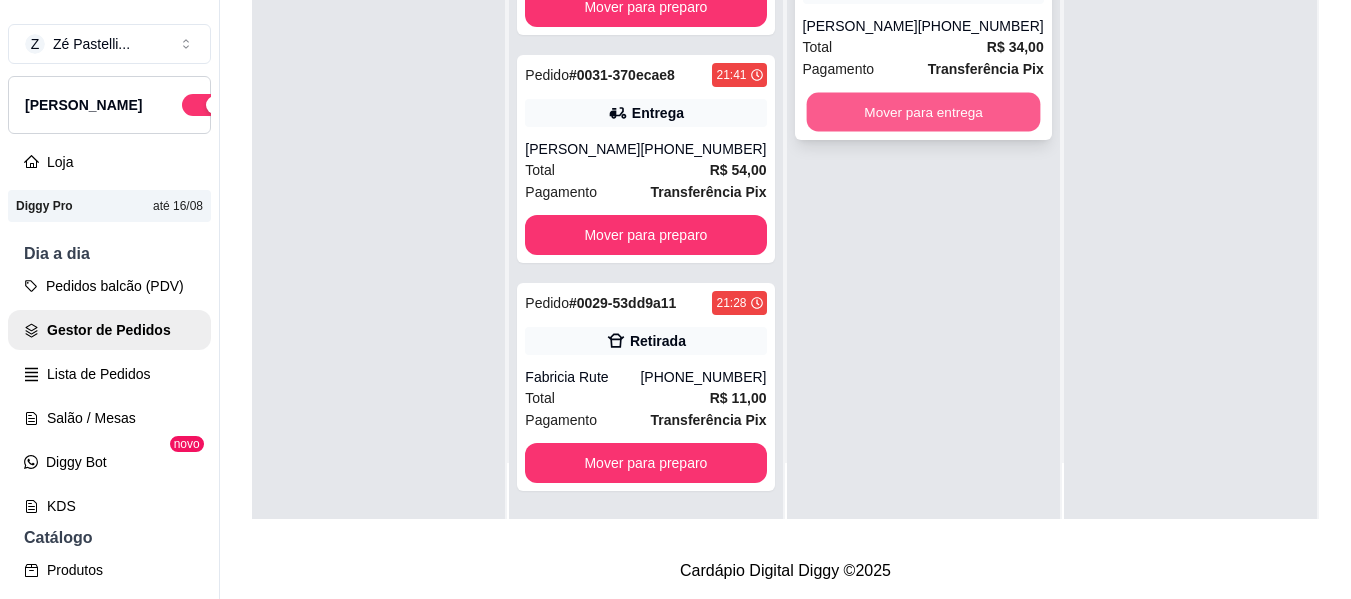 click on "Mover para entrega" at bounding box center (923, 112) 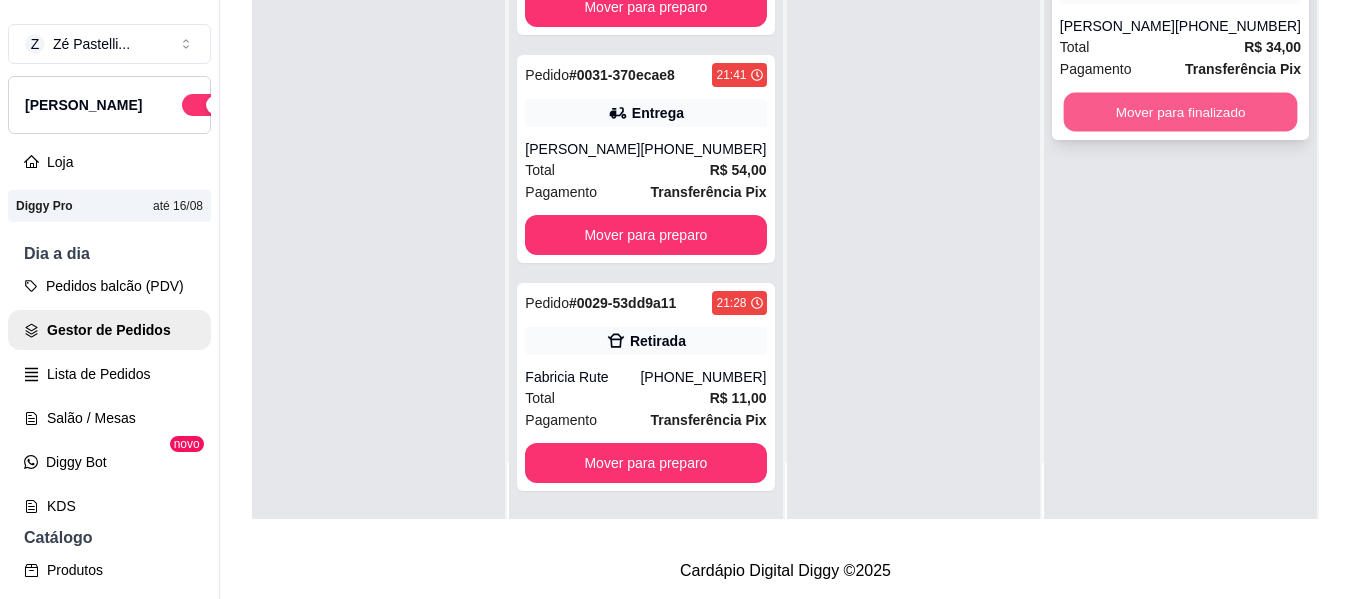 click on "Mover para finalizado" at bounding box center (1180, 112) 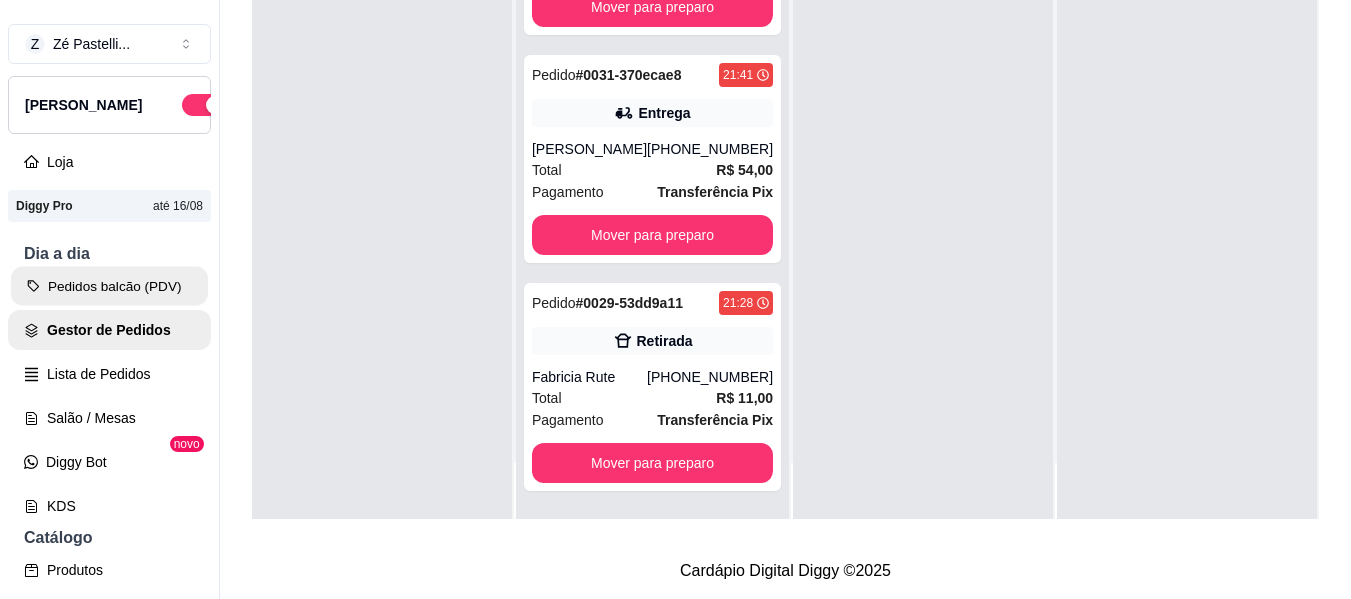 click on "Pedidos balcão (PDV)" at bounding box center (109, 286) 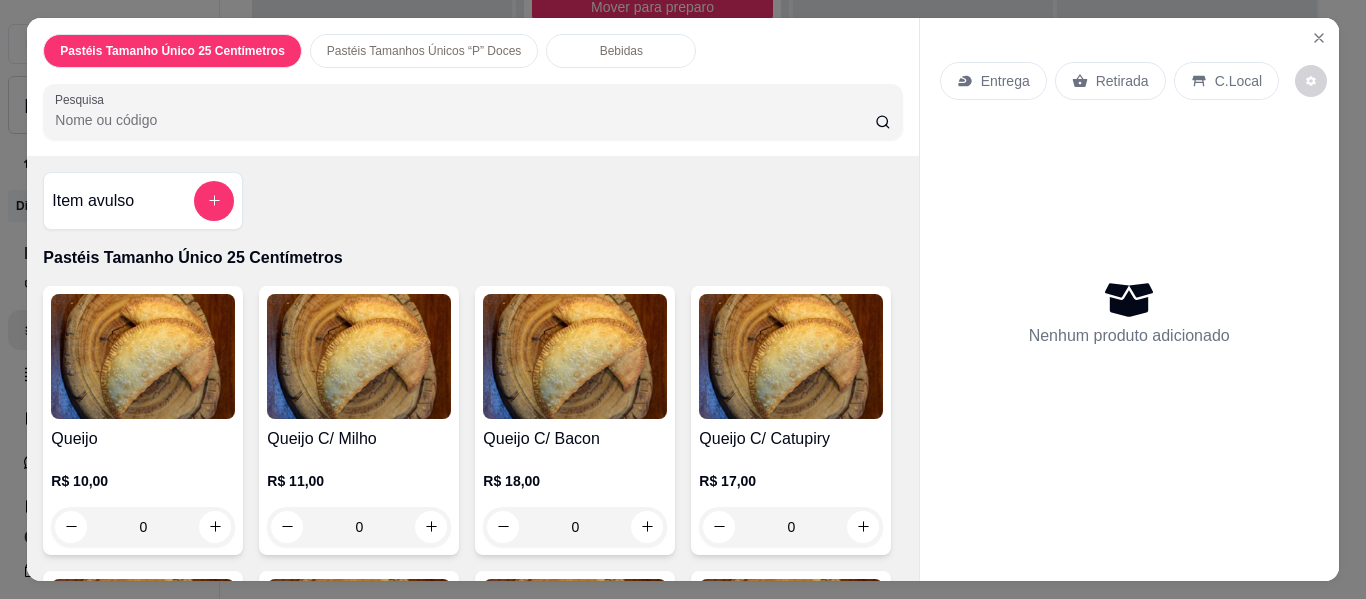 click on "0" at bounding box center (143, 527) 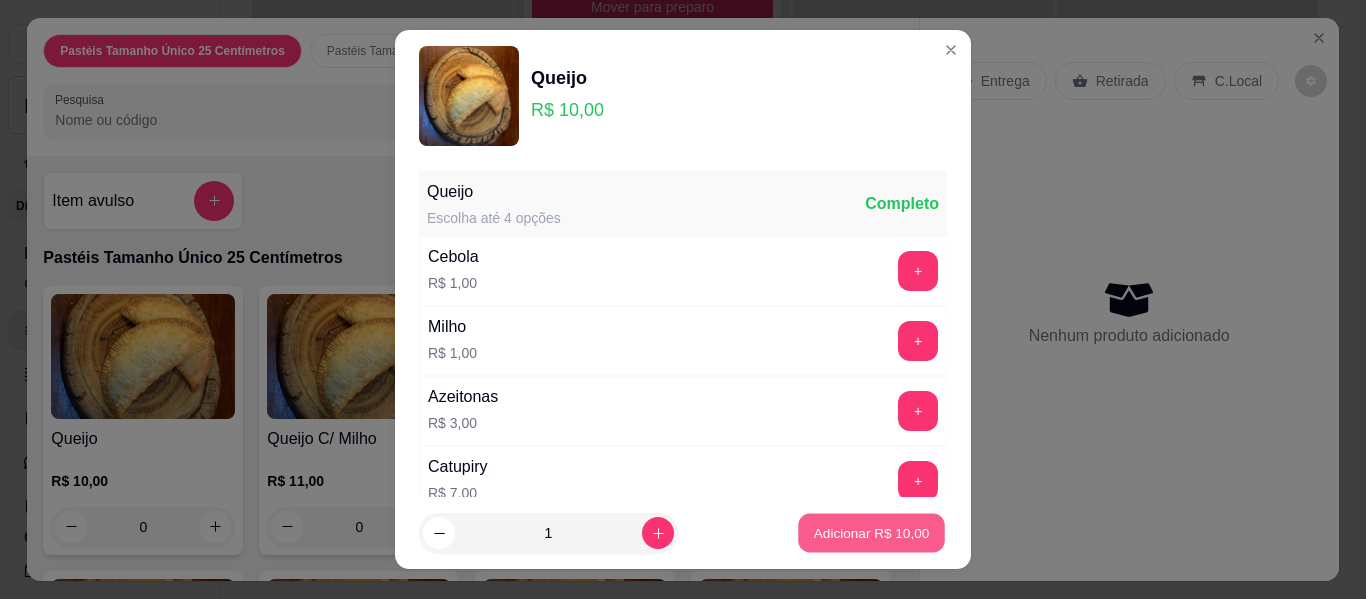 click on "Adicionar   R$ 10,00" at bounding box center (872, 532) 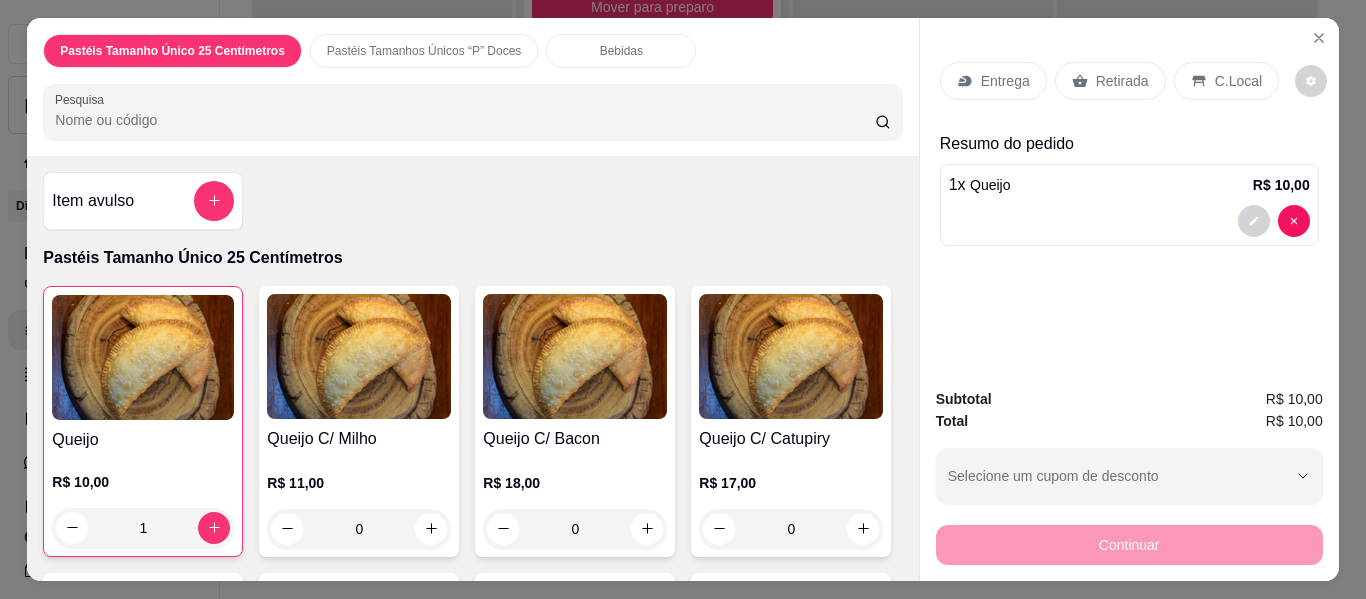 click on "Entrega" at bounding box center (1005, 81) 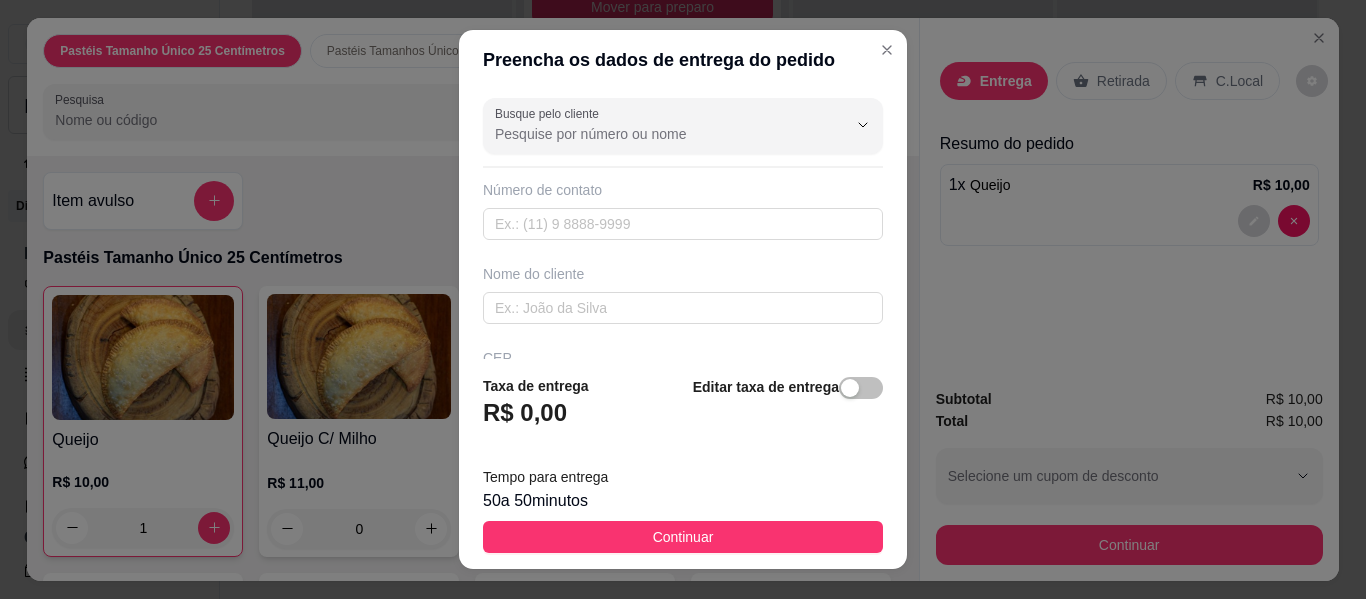 click on "Nome do cliente" at bounding box center (683, 274) 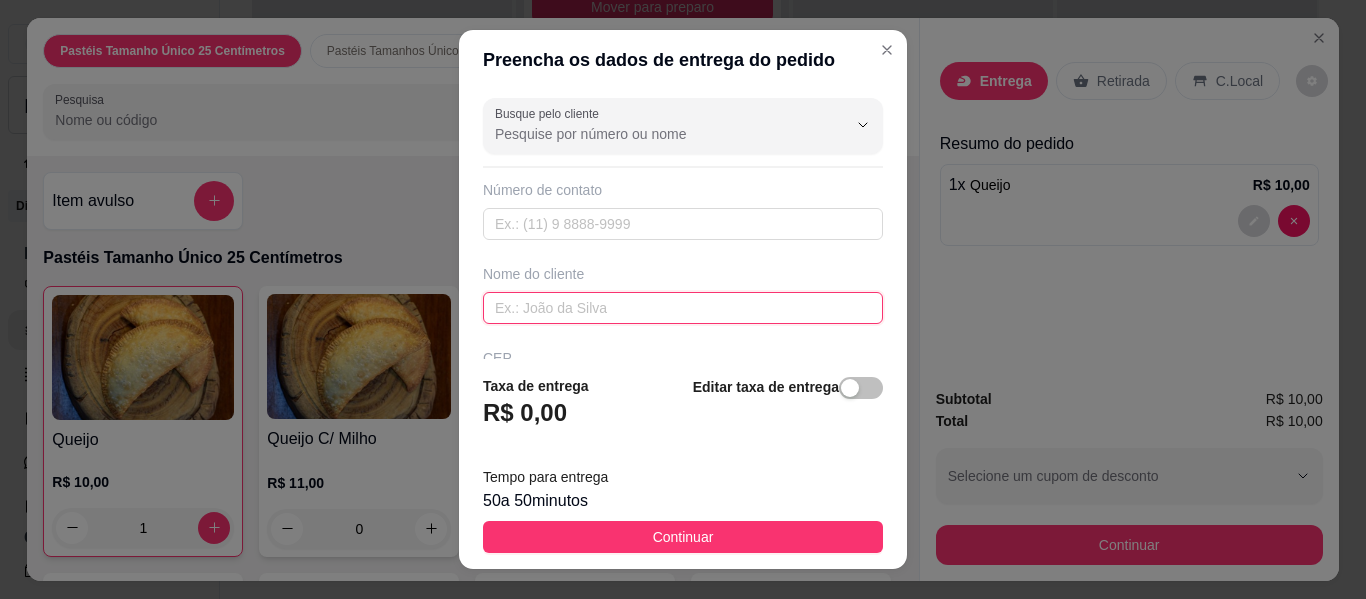 click at bounding box center [683, 308] 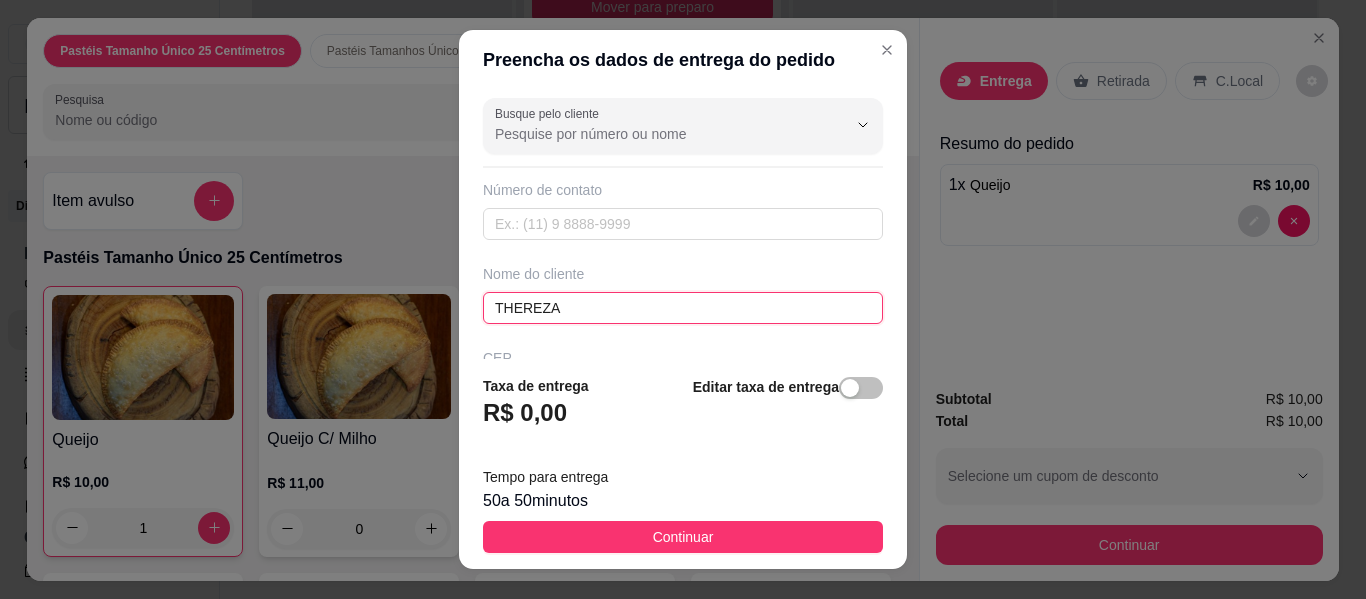 type on "THEREZA" 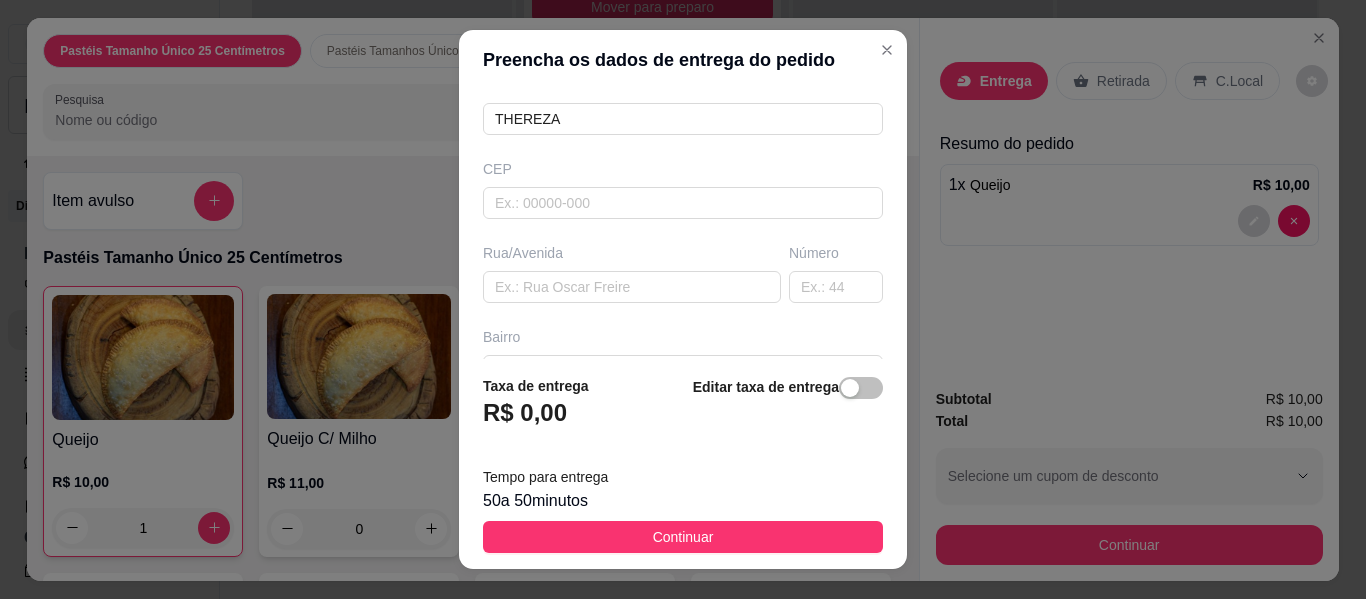 scroll, scrollTop: 200, scrollLeft: 0, axis: vertical 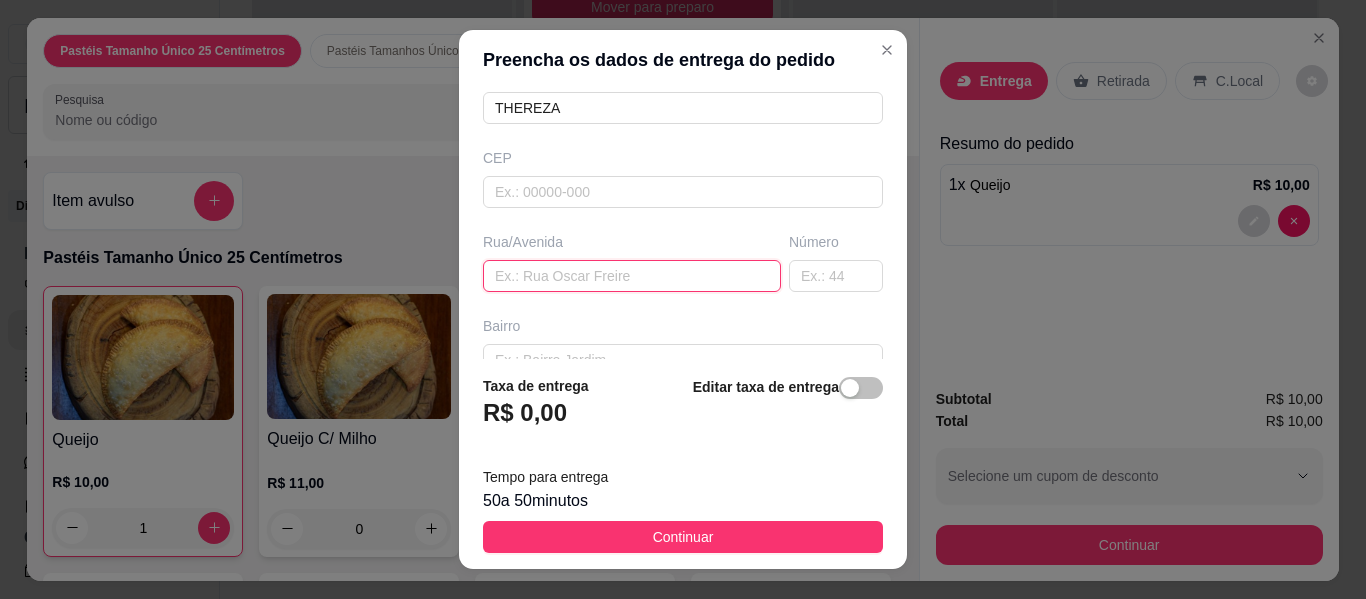 click at bounding box center [632, 276] 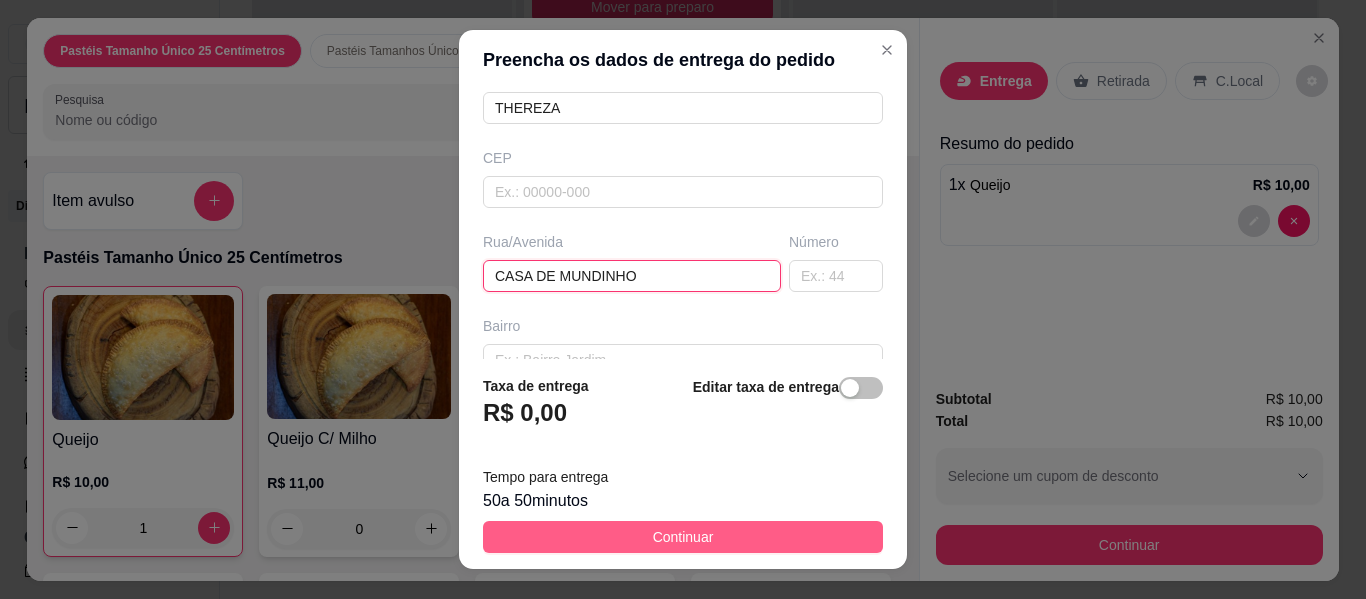type on "CASA DE MUNDINHO" 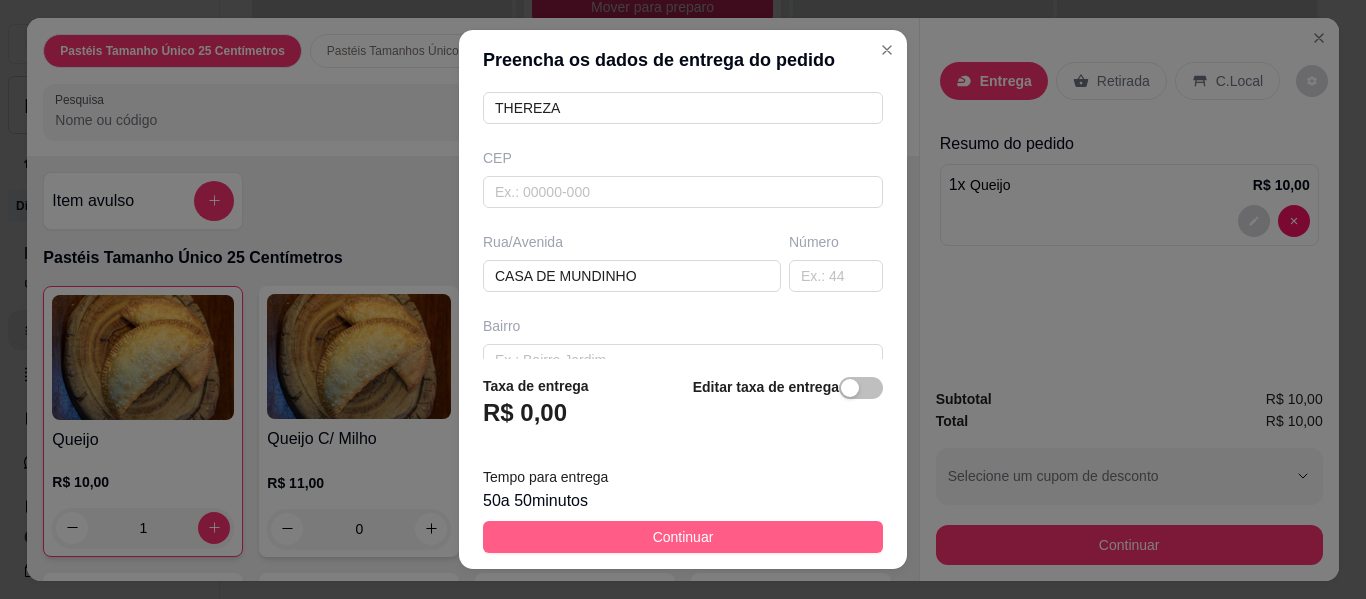 click on "Continuar" at bounding box center [683, 537] 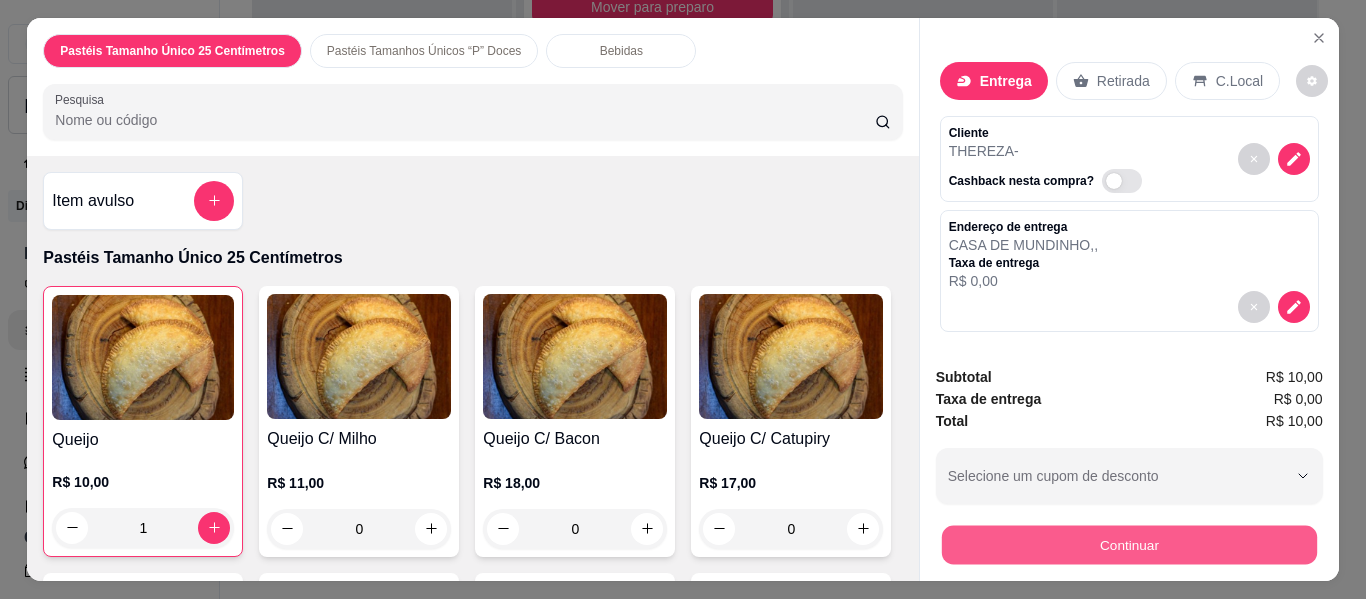 click on "Continuar" at bounding box center (1128, 545) 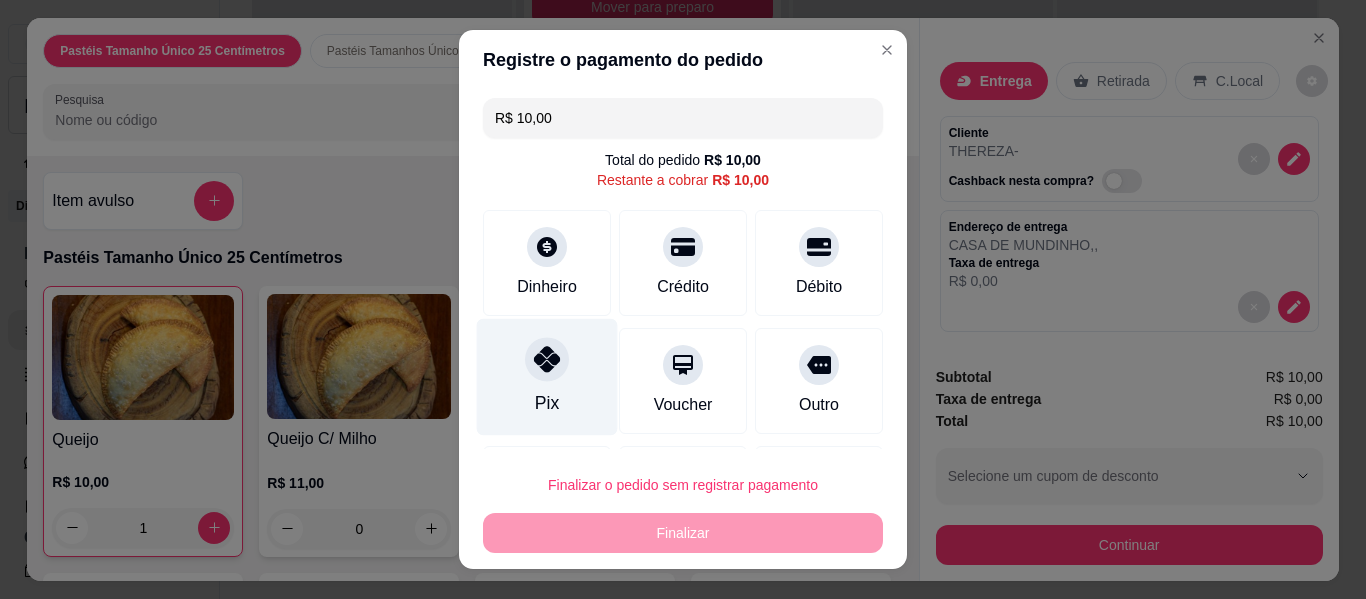 click 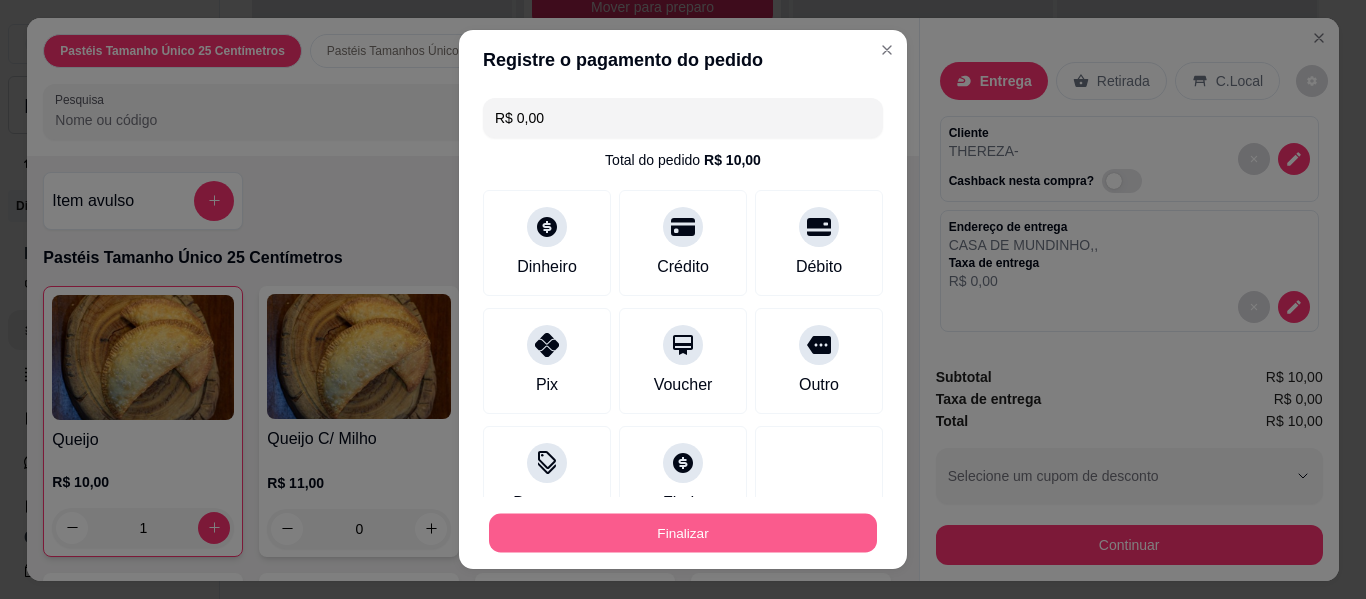 click on "Finalizar" at bounding box center [683, 533] 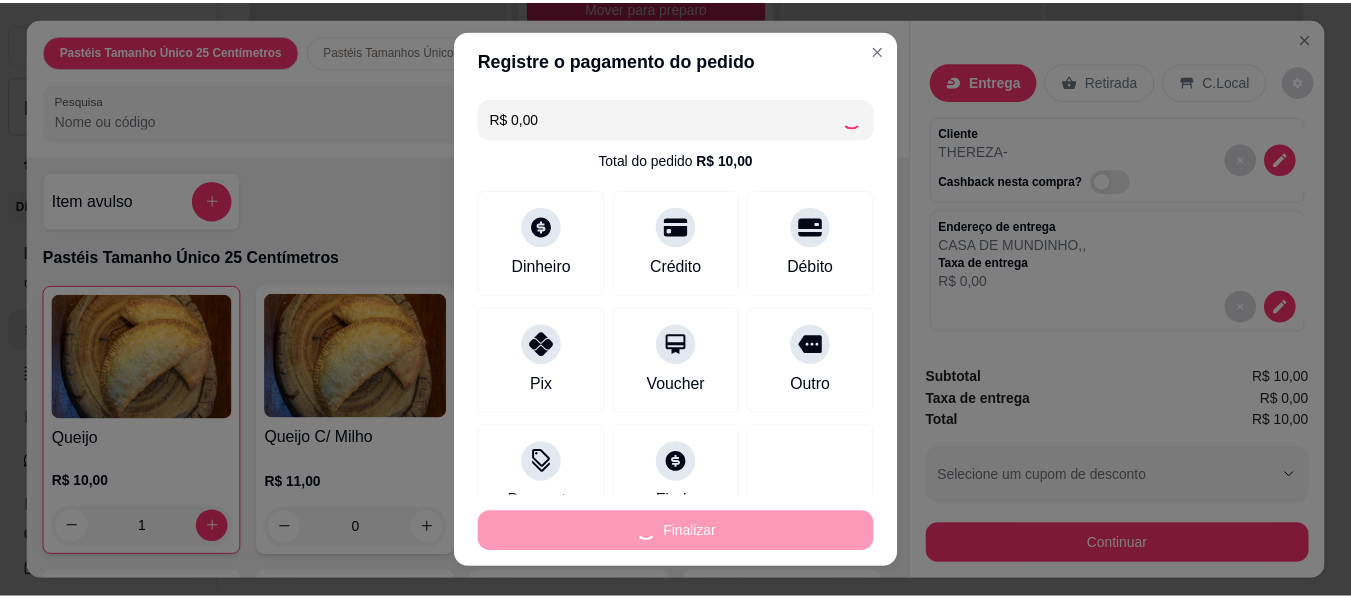 scroll, scrollTop: 561, scrollLeft: 0, axis: vertical 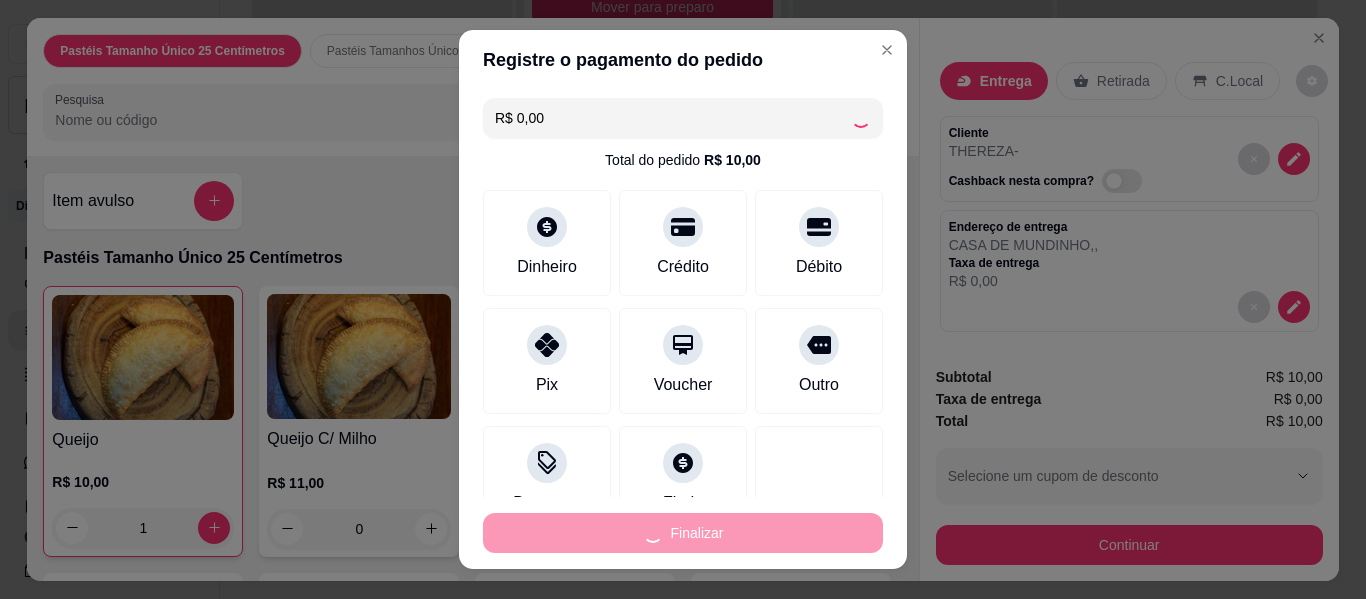 type on "0" 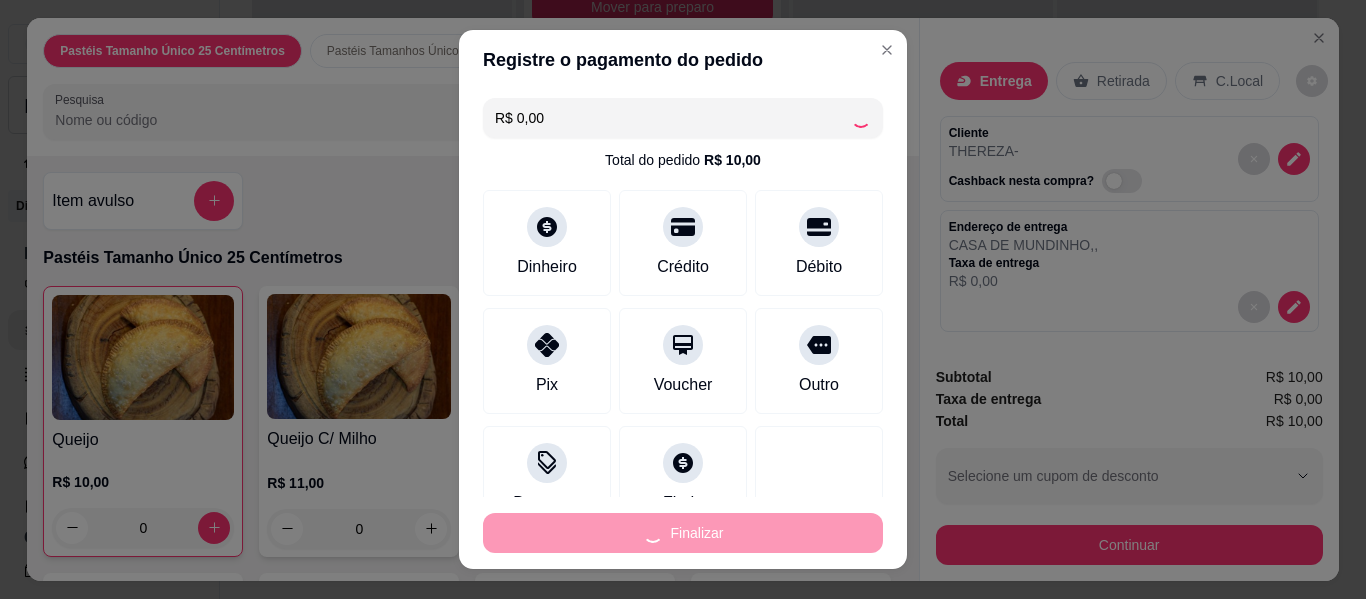type on "-R$ 10,00" 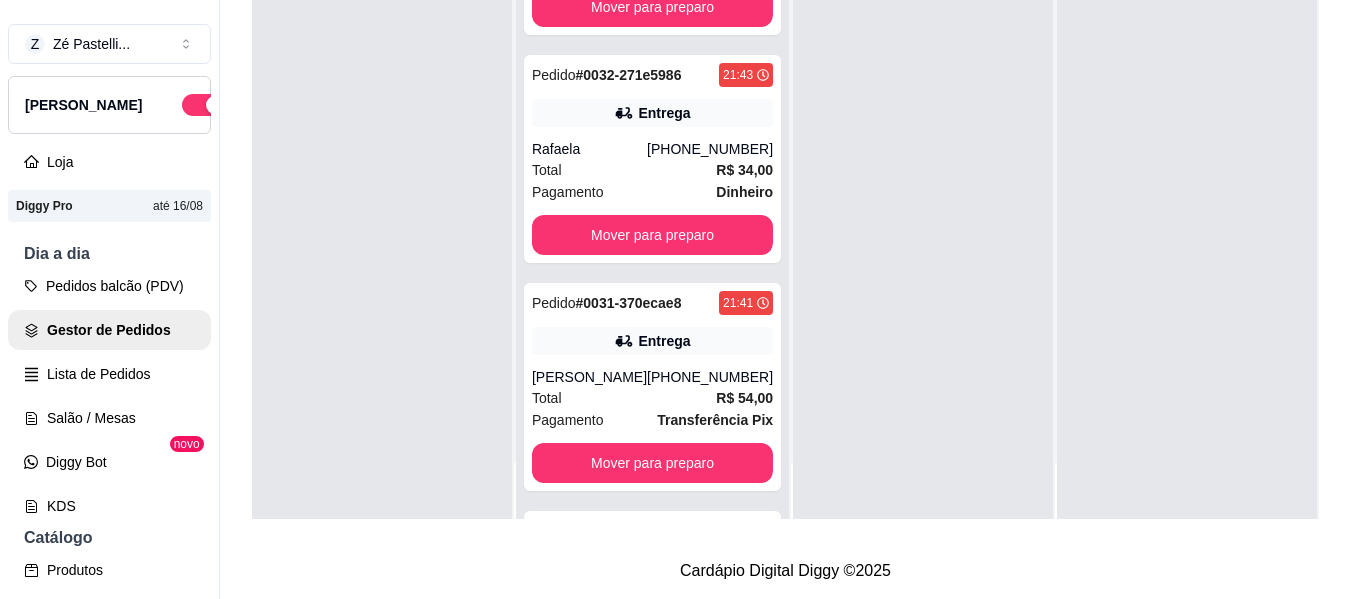 scroll, scrollTop: 789, scrollLeft: 0, axis: vertical 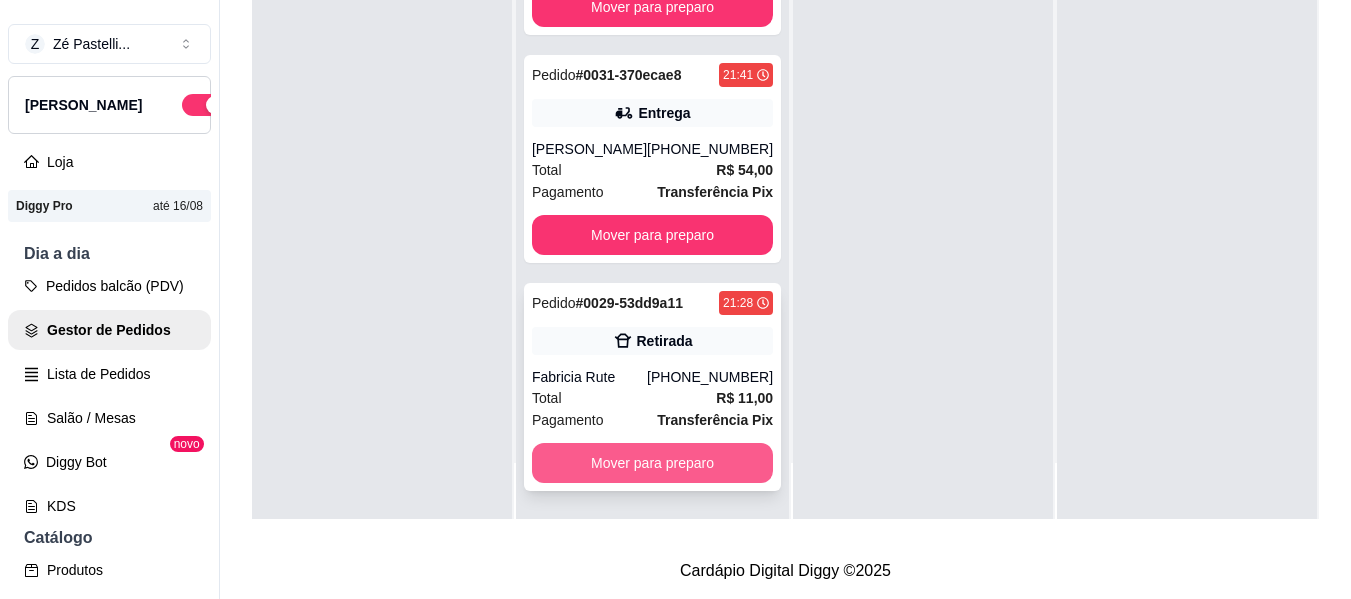 click on "Mover para preparo" at bounding box center [652, 463] 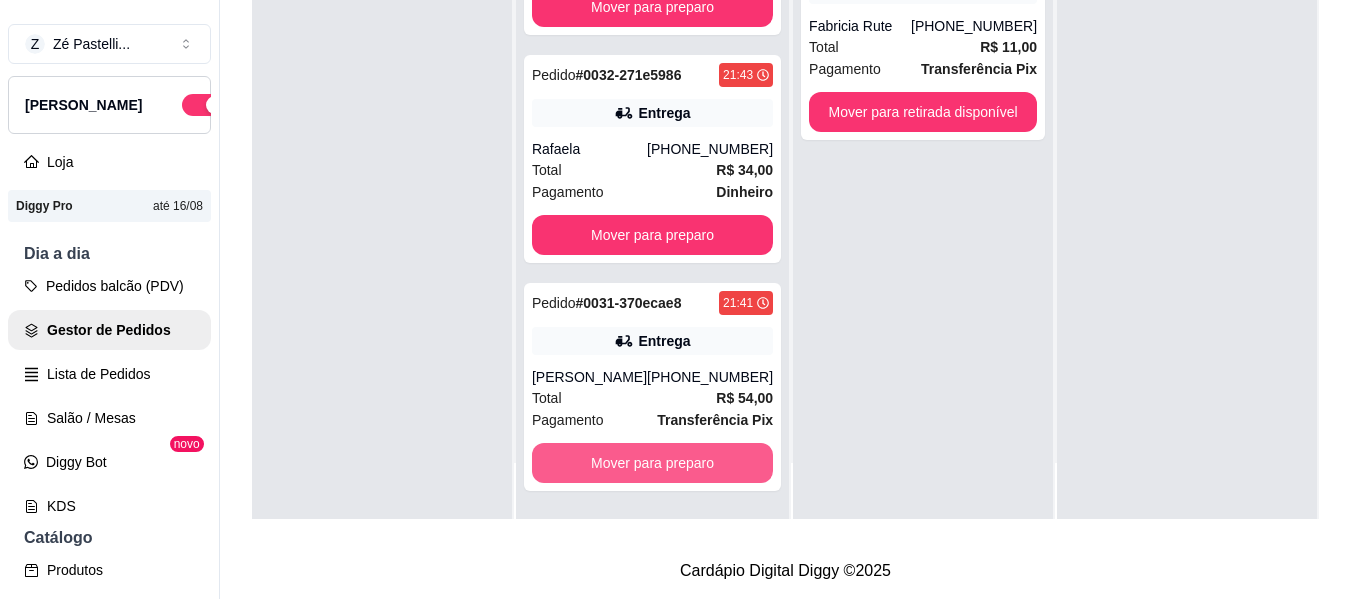 scroll, scrollTop: 561, scrollLeft: 0, axis: vertical 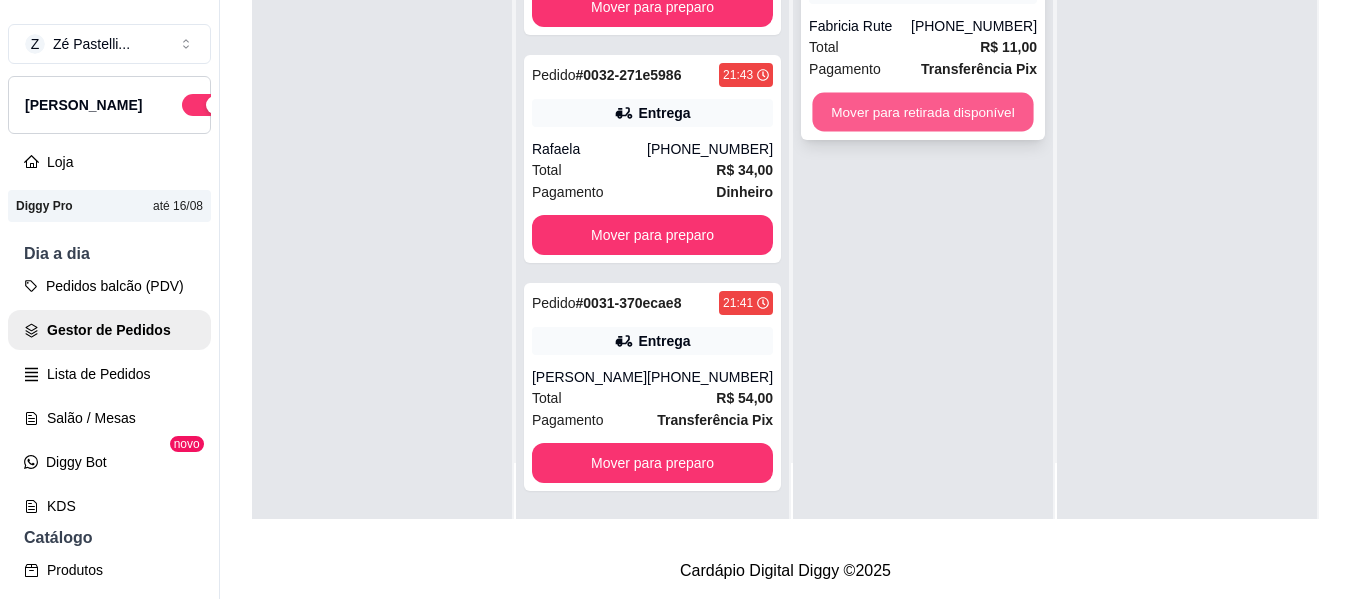 click on "Mover para retirada disponível" at bounding box center (923, 112) 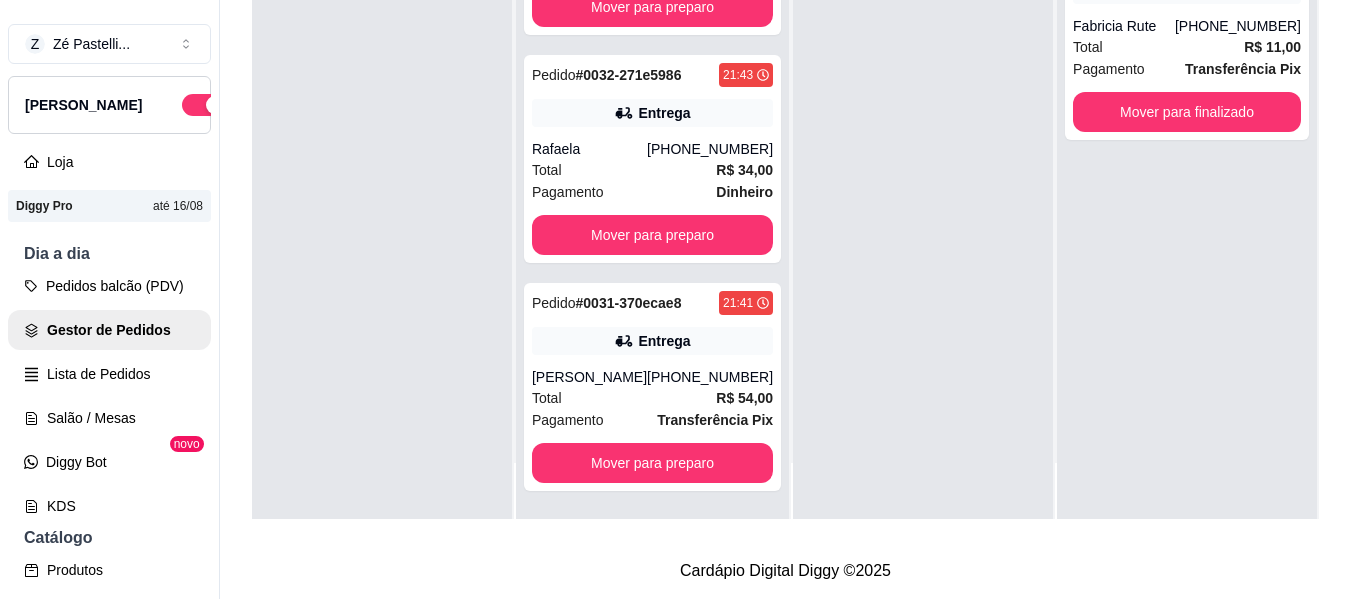 scroll, scrollTop: 561, scrollLeft: 0, axis: vertical 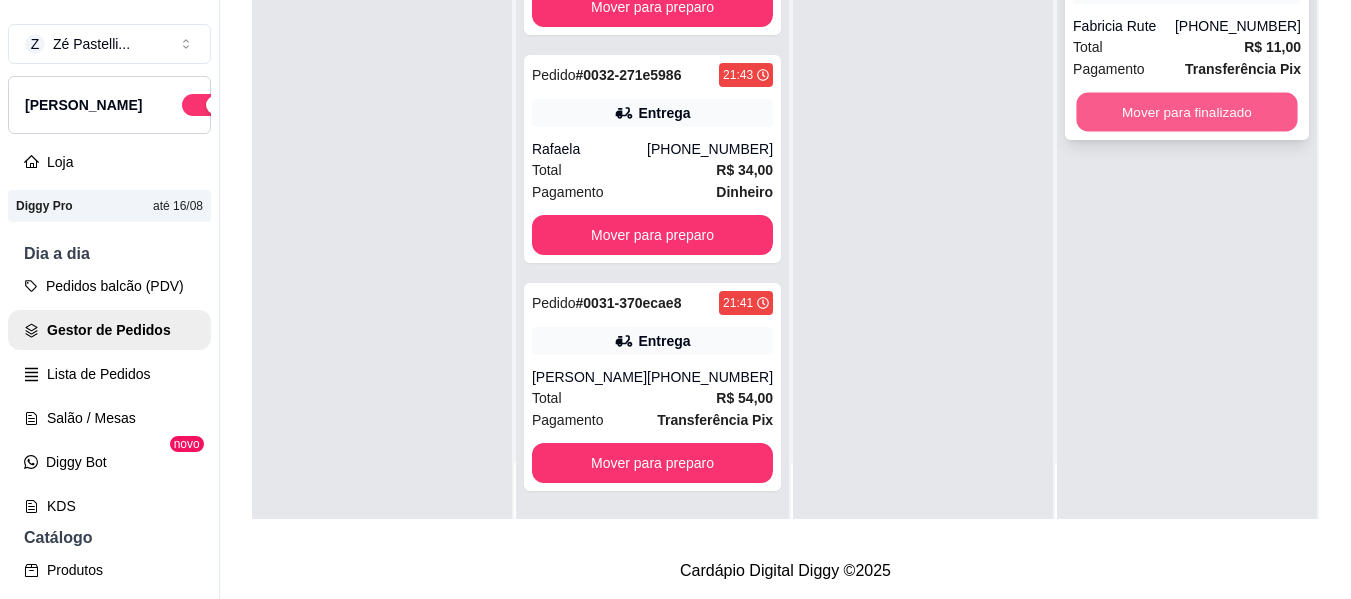 click on "Mover para finalizado" at bounding box center (1186, 112) 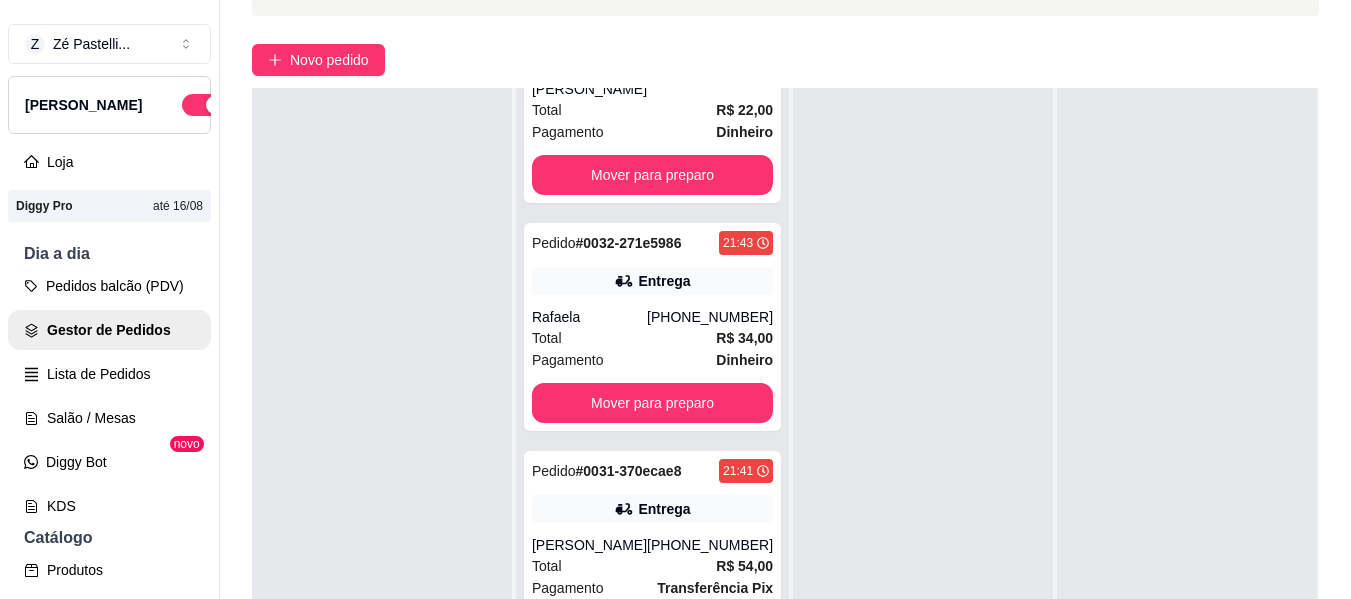 scroll, scrollTop: 119, scrollLeft: 0, axis: vertical 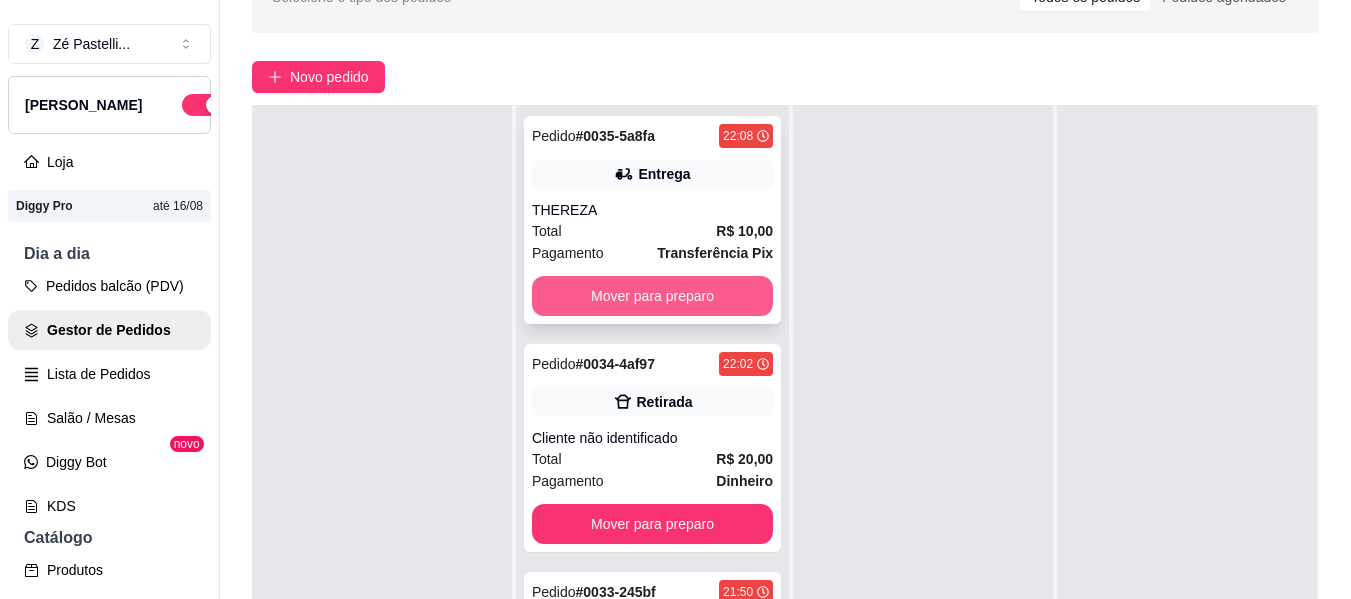 click on "Mover para preparo" at bounding box center [652, 296] 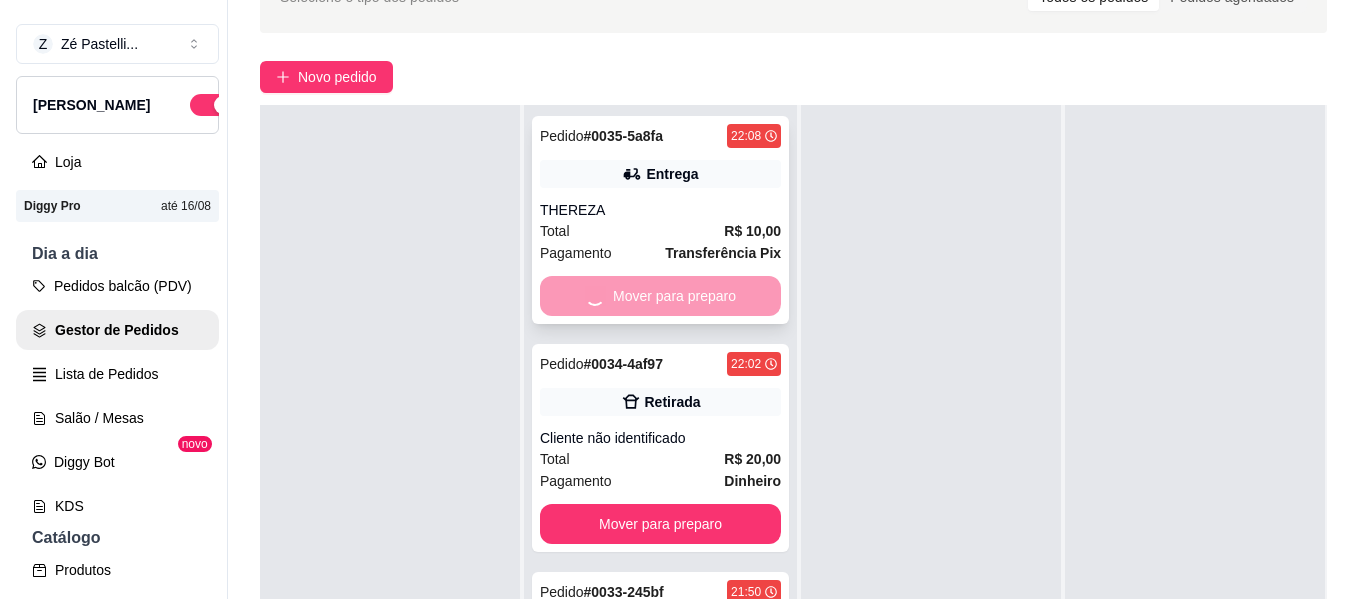 scroll, scrollTop: 0, scrollLeft: 0, axis: both 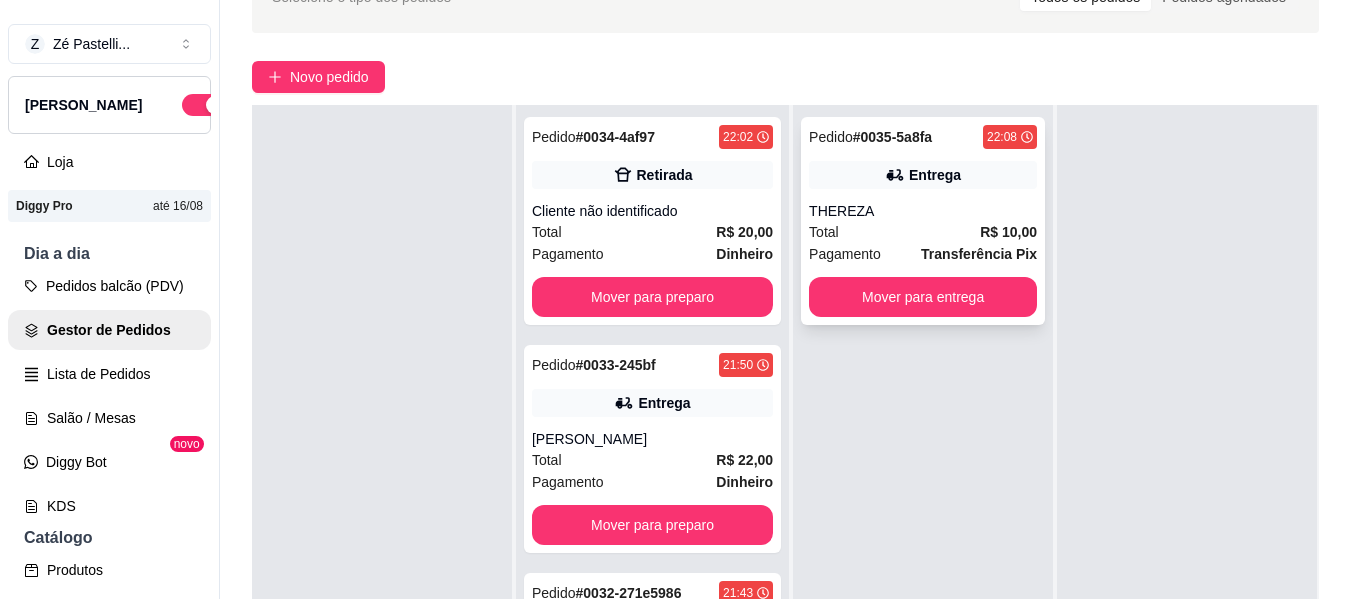 click on "Total R$ 10,00" at bounding box center (923, 232) 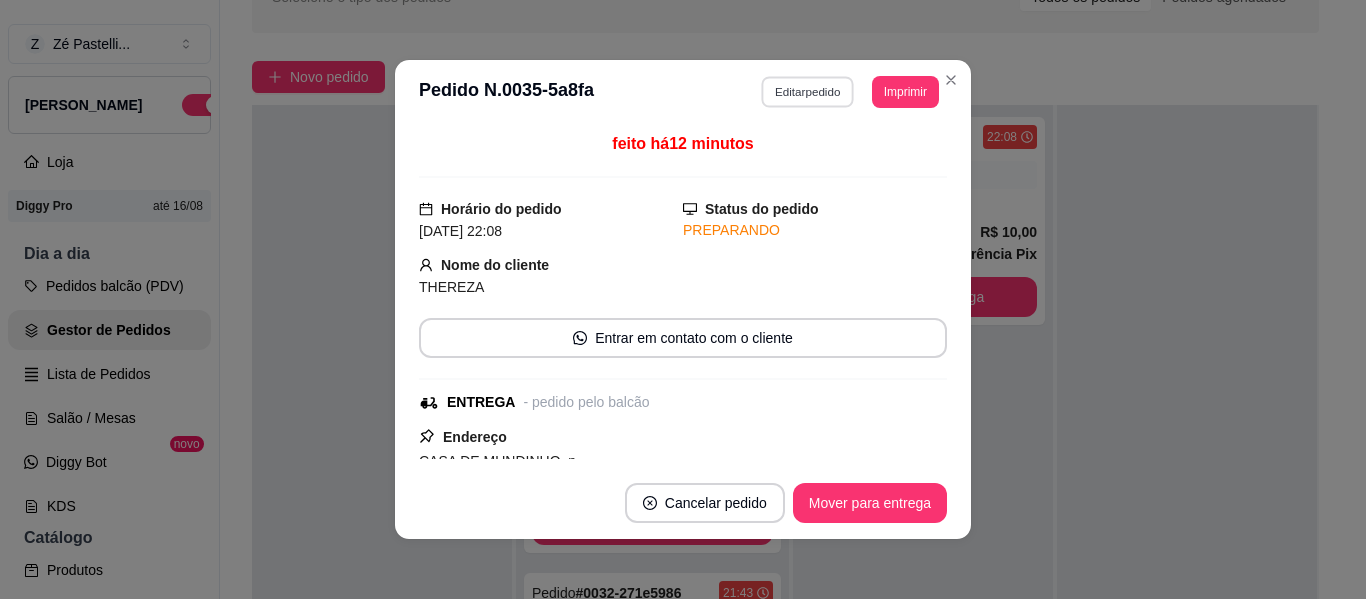 click on "Editar  pedido" at bounding box center [808, 91] 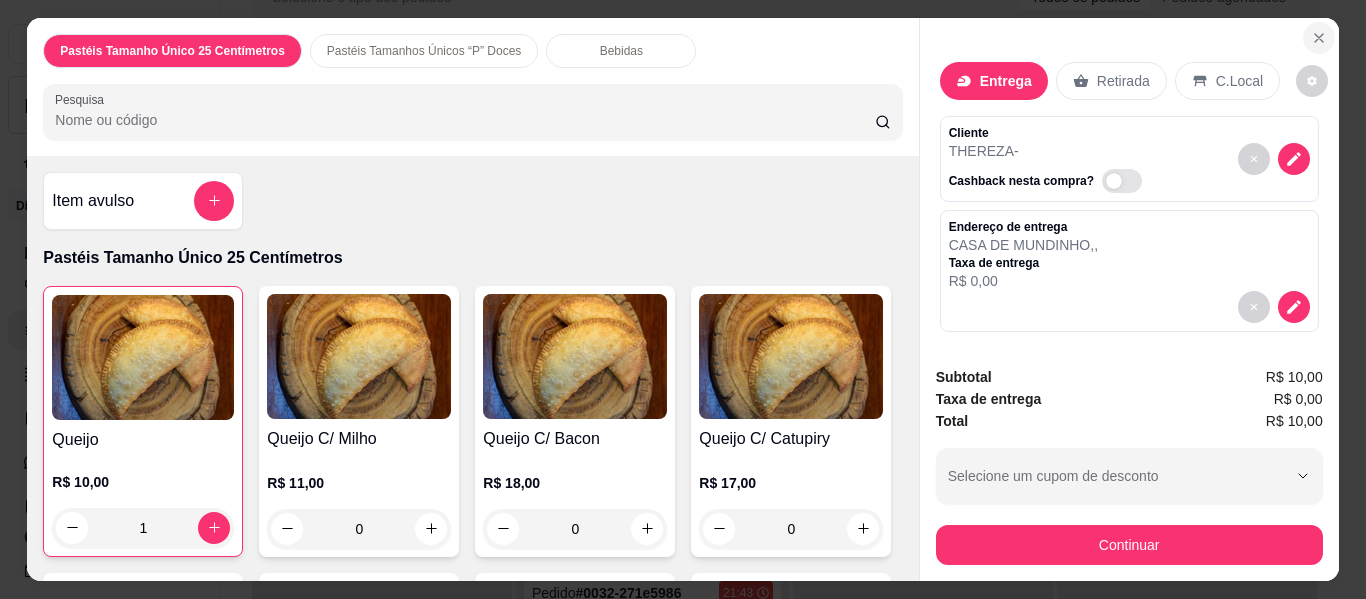 click 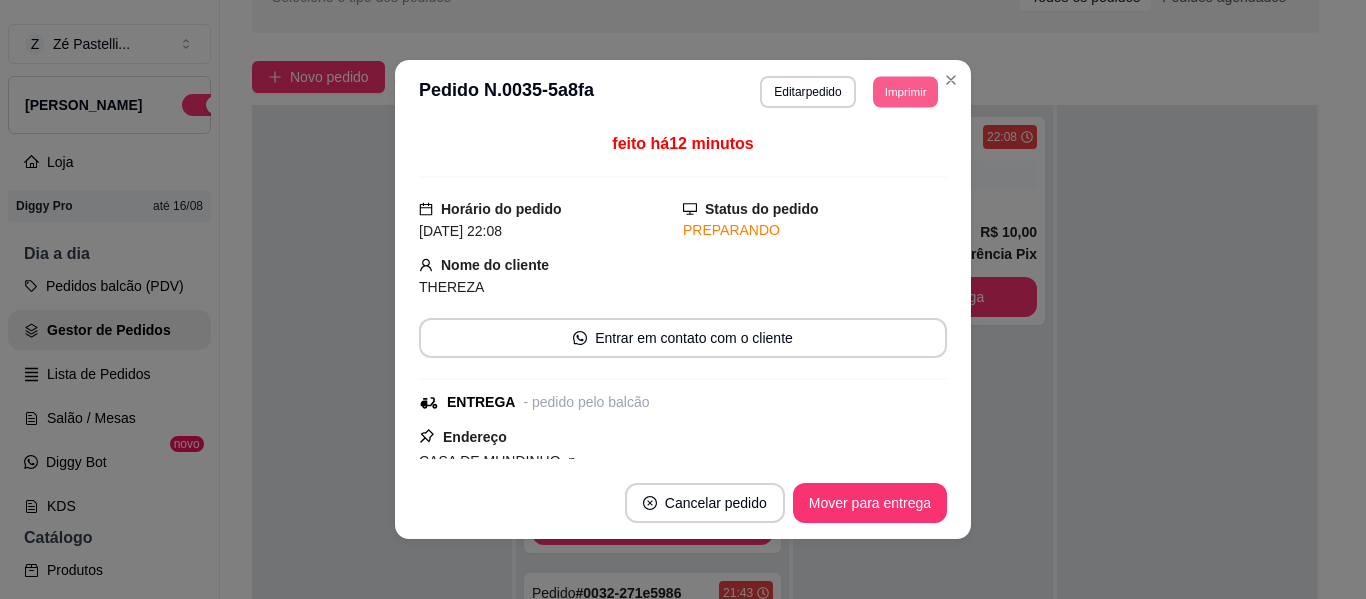 click on "Imprimir" at bounding box center [905, 91] 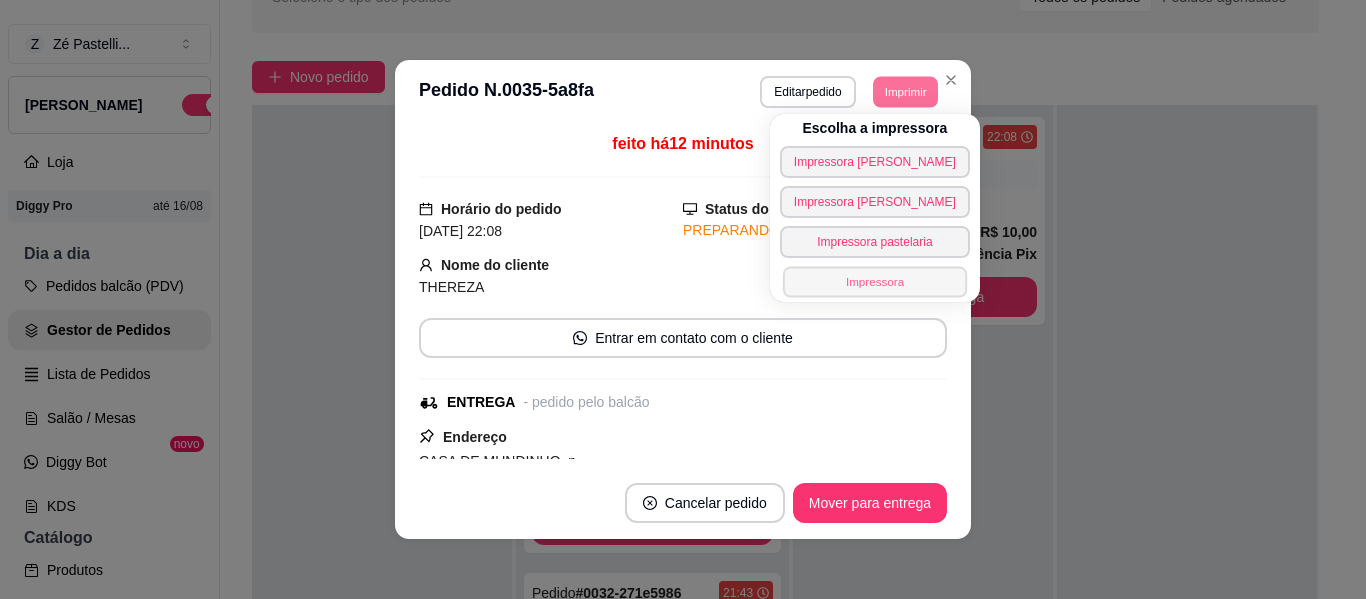 click on "Impressora" at bounding box center (875, 281) 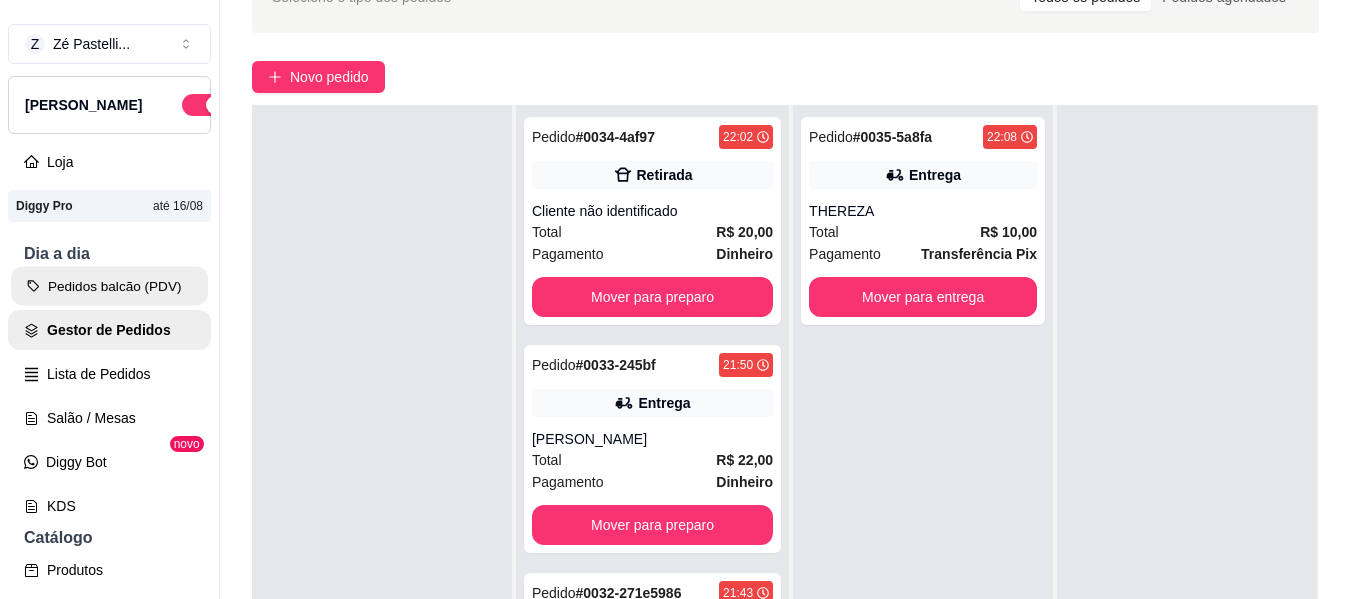 click on "Pedidos balcão (PDV)" at bounding box center (109, 286) 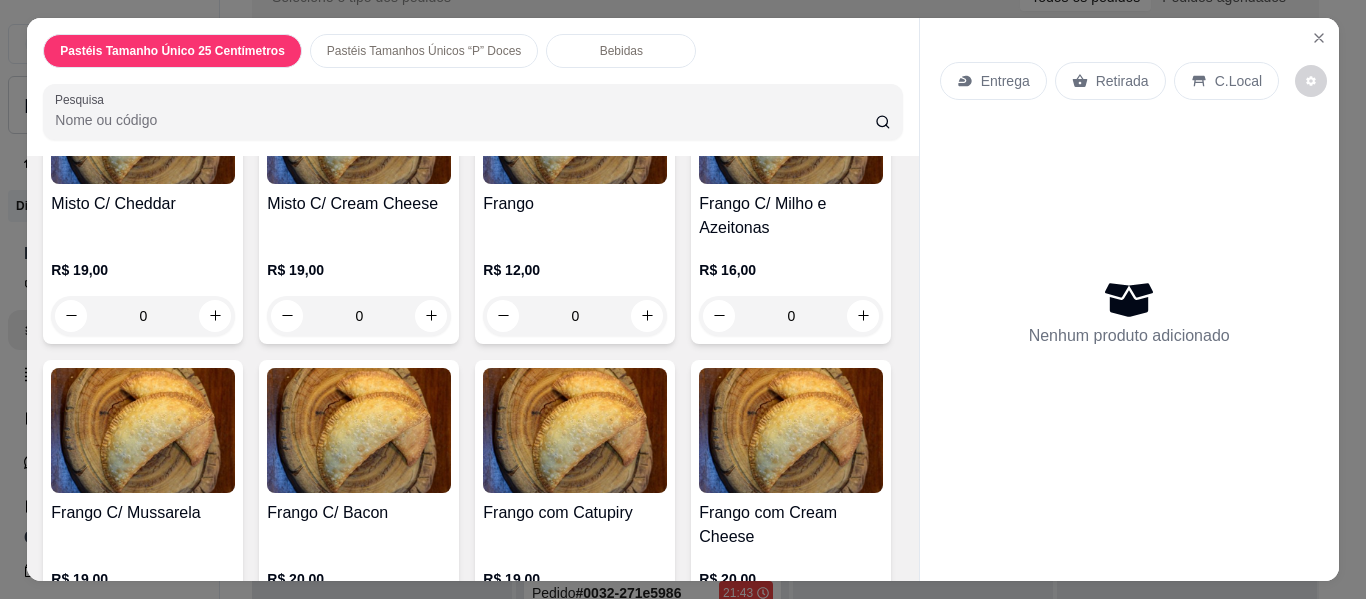 scroll, scrollTop: 1400, scrollLeft: 0, axis: vertical 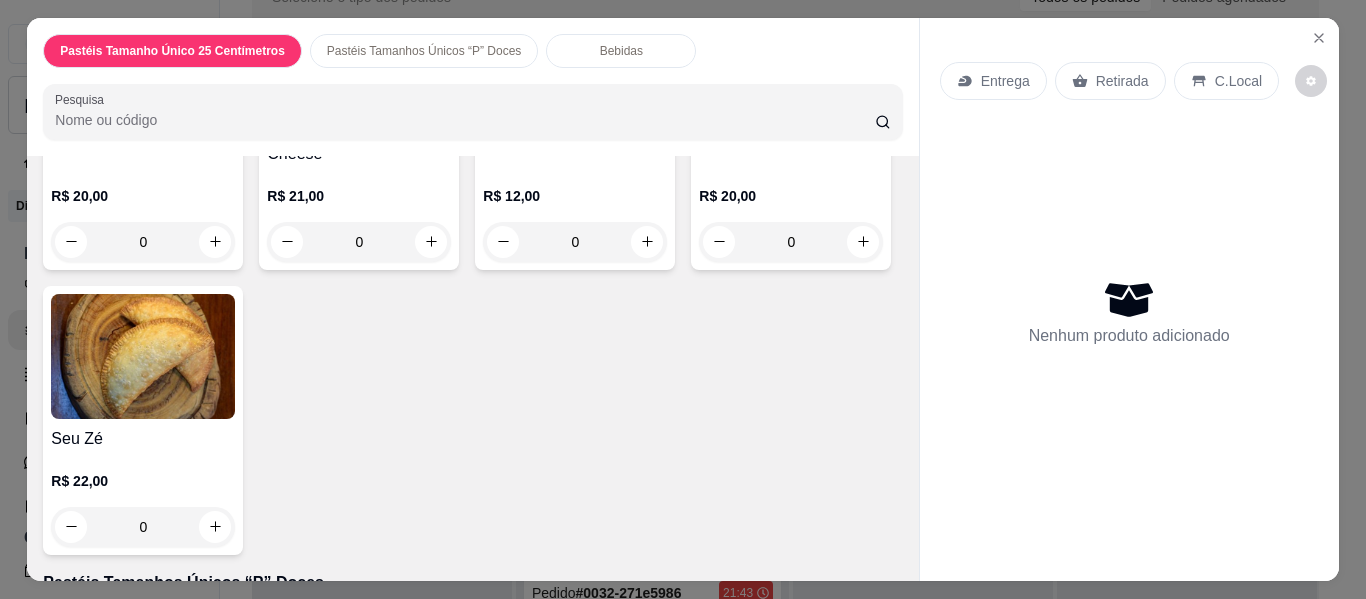 click on "0" at bounding box center [143, -67] 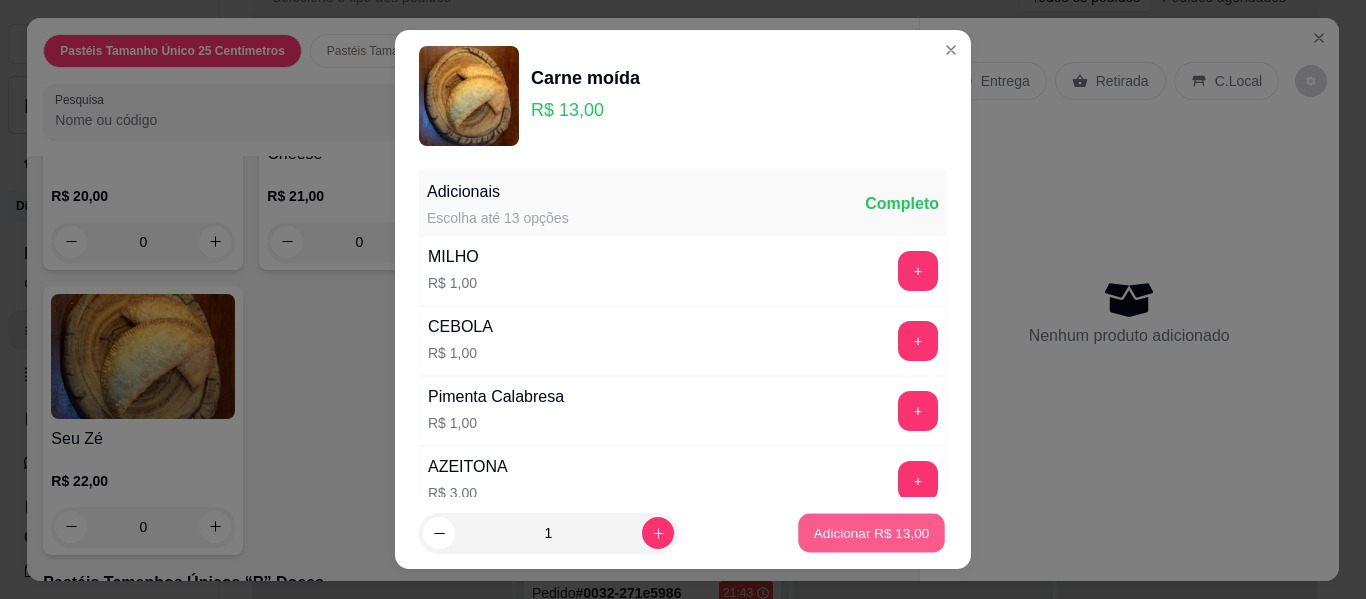 click on "Adicionar   R$ 13,00" at bounding box center [872, 532] 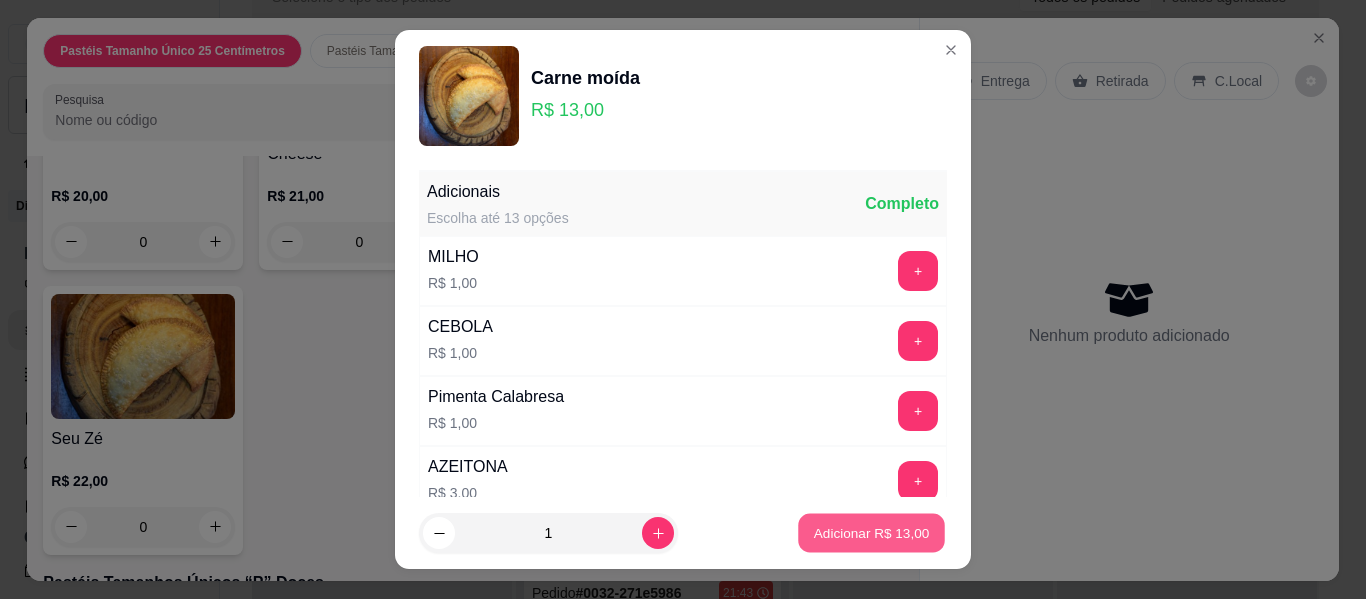 type on "1" 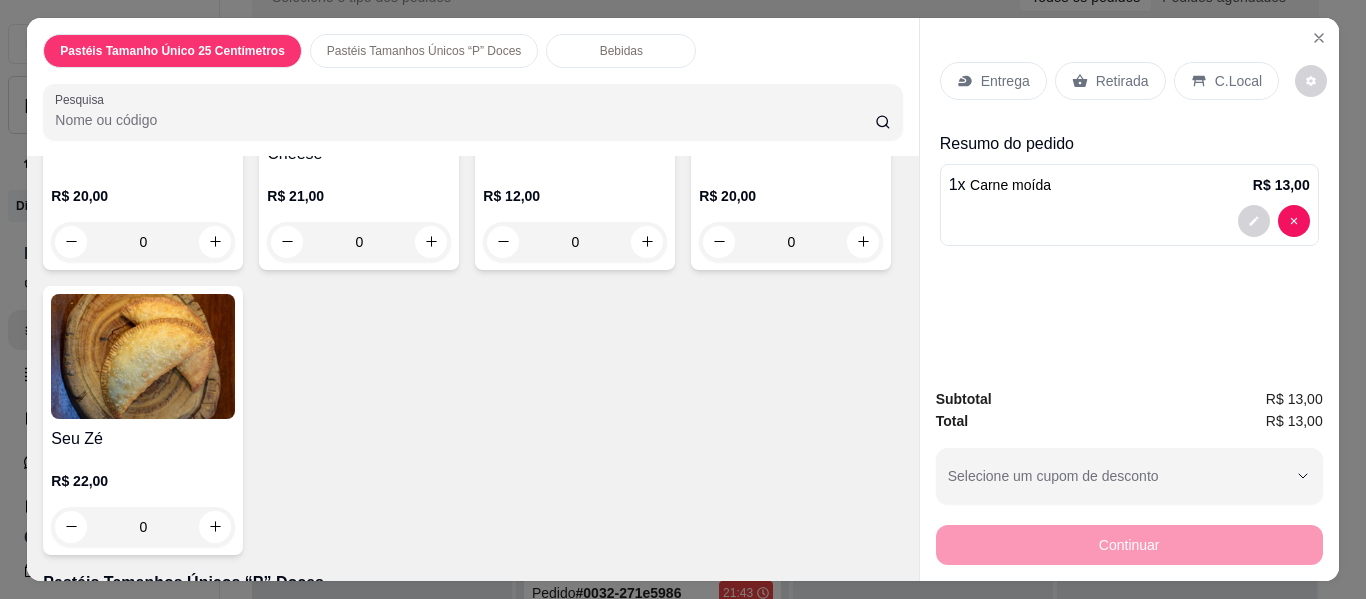 click on "Entrega" at bounding box center [1005, 81] 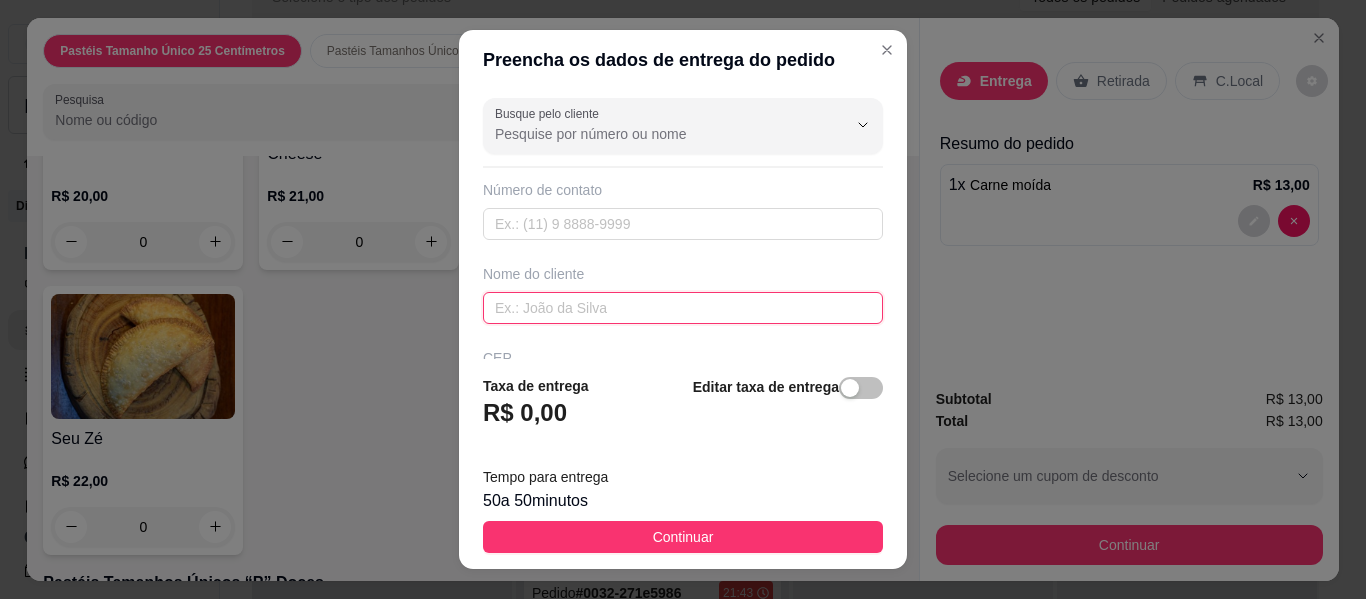 click at bounding box center [683, 308] 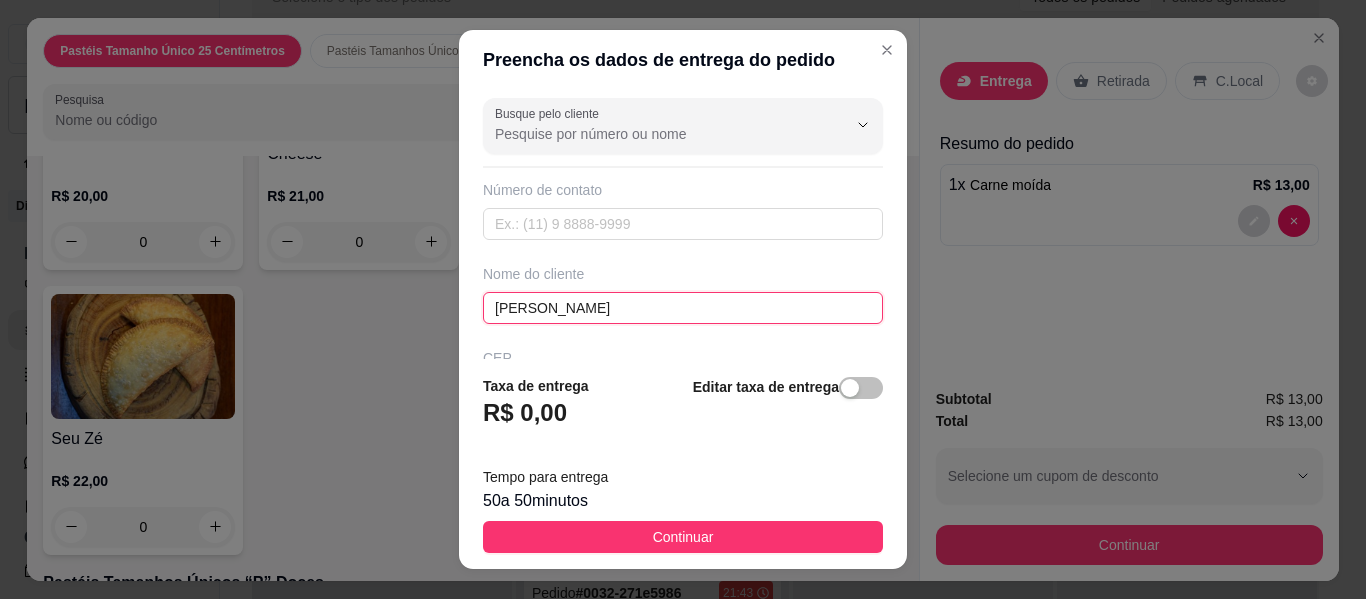 type on "[PERSON_NAME]" 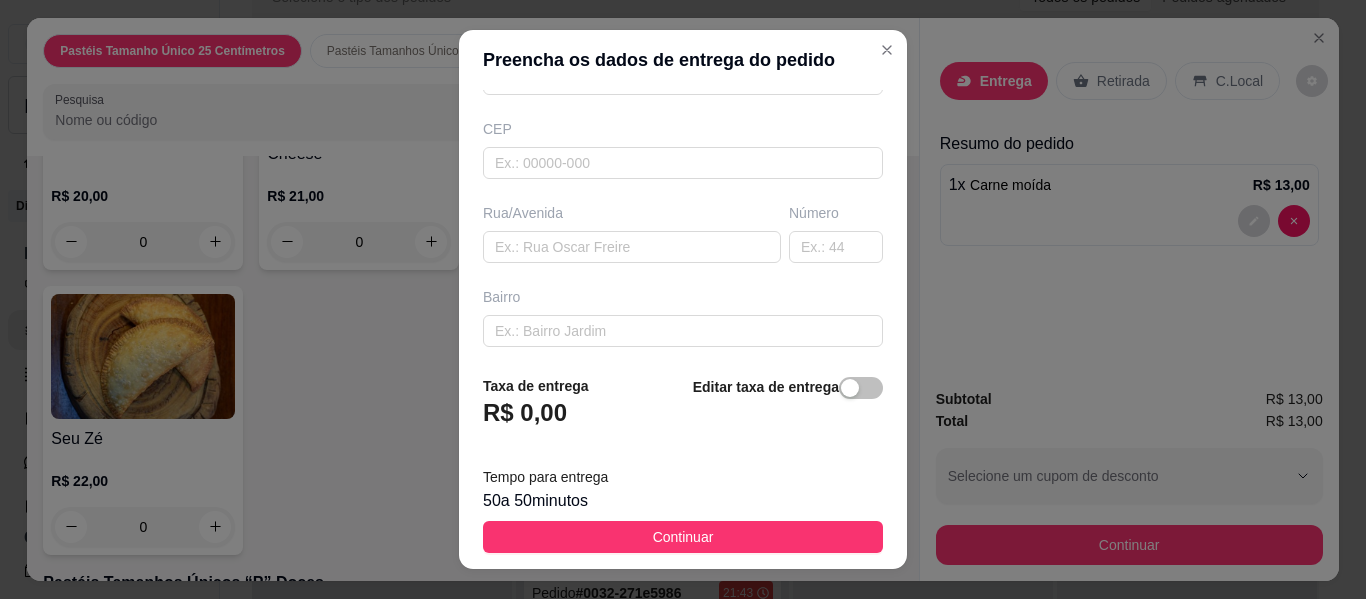 scroll, scrollTop: 240, scrollLeft: 0, axis: vertical 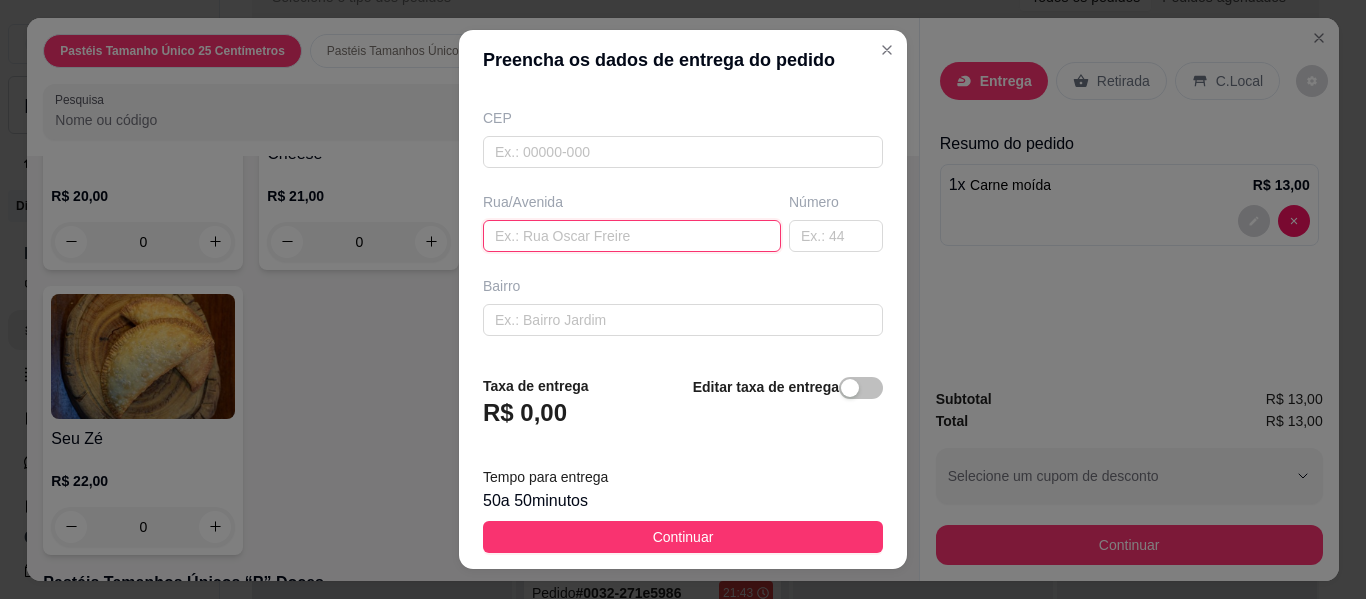 click at bounding box center [632, 236] 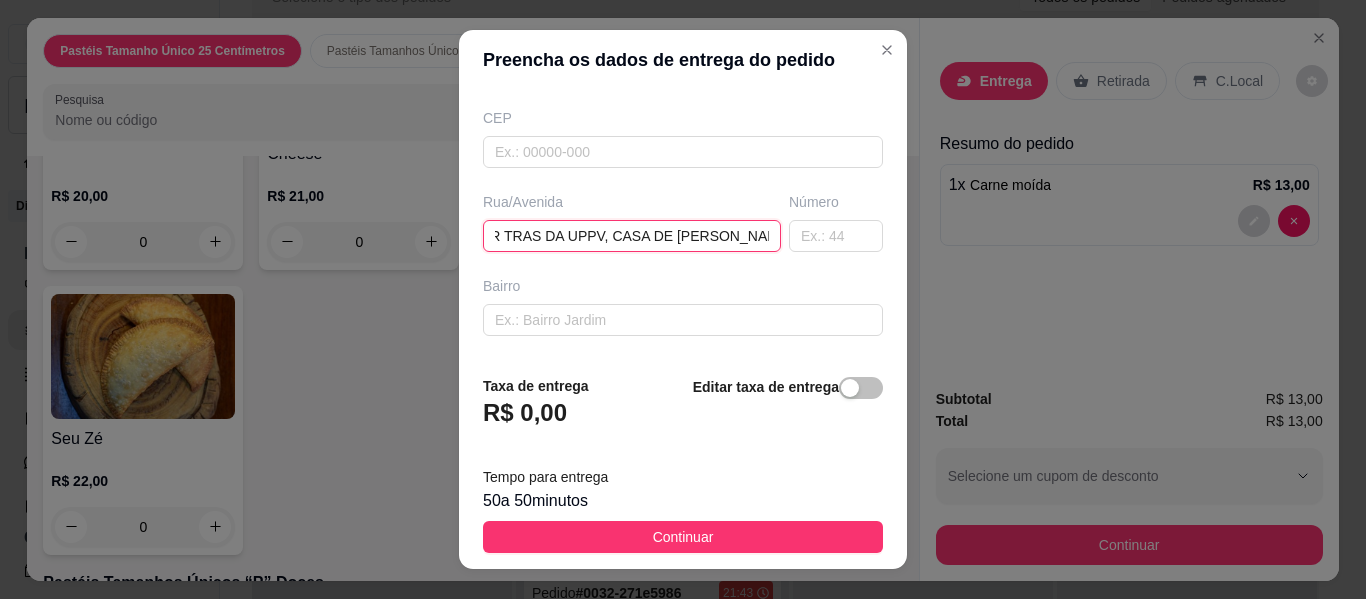 scroll, scrollTop: 0, scrollLeft: 28, axis: horizontal 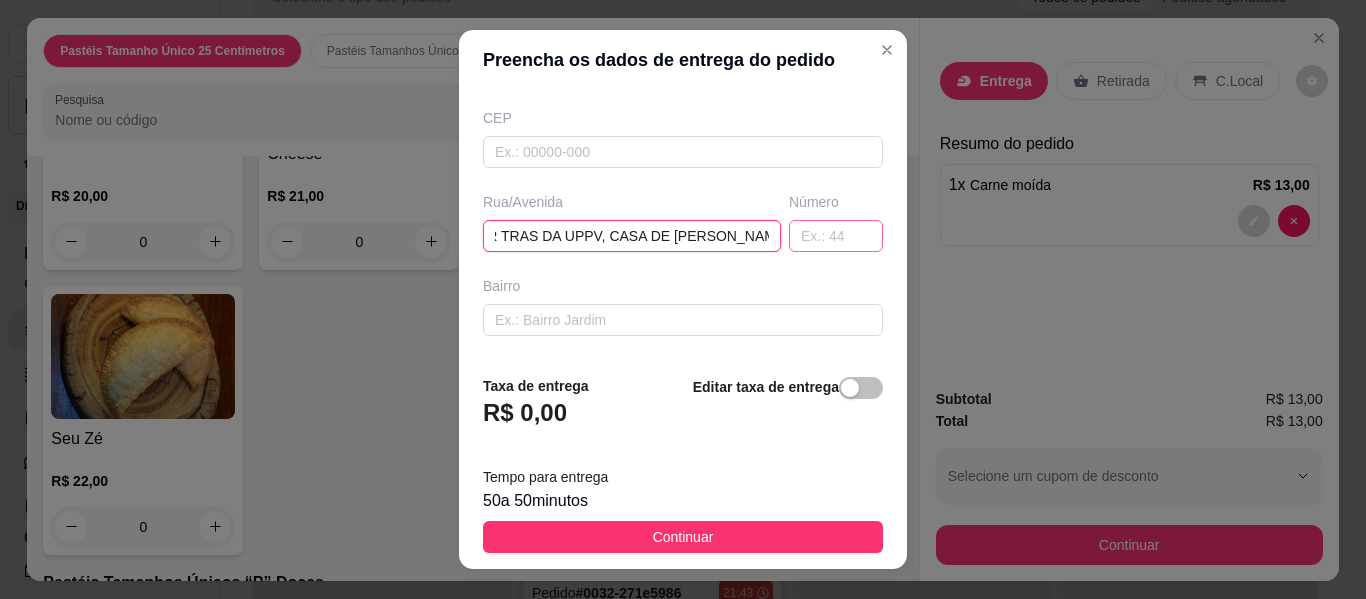 type on "POR TRAS DA UPPV, CASA DE [PERSON_NAME]" 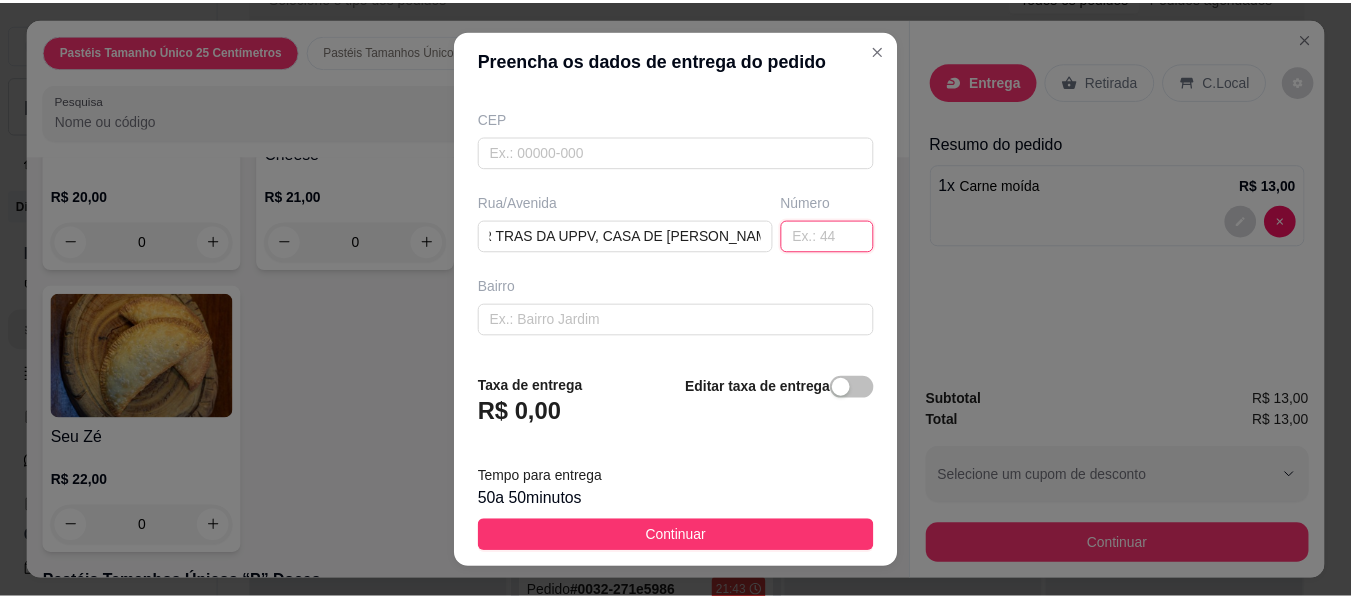 scroll, scrollTop: 0, scrollLeft: 0, axis: both 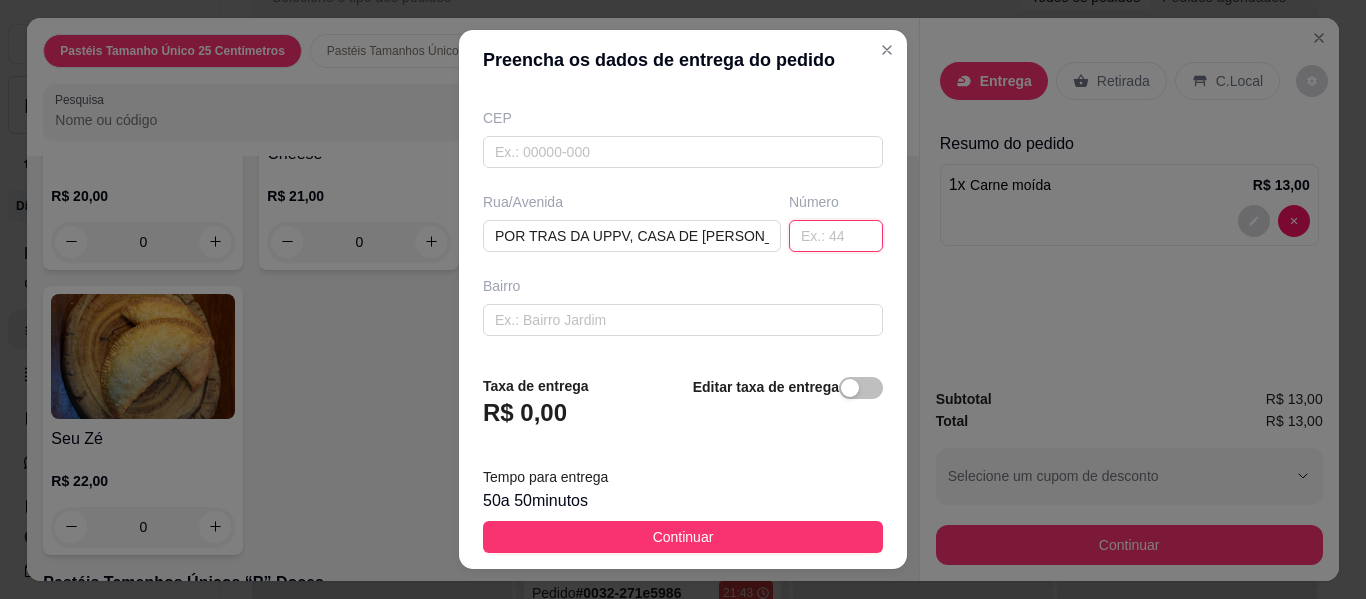 click at bounding box center (836, 236) 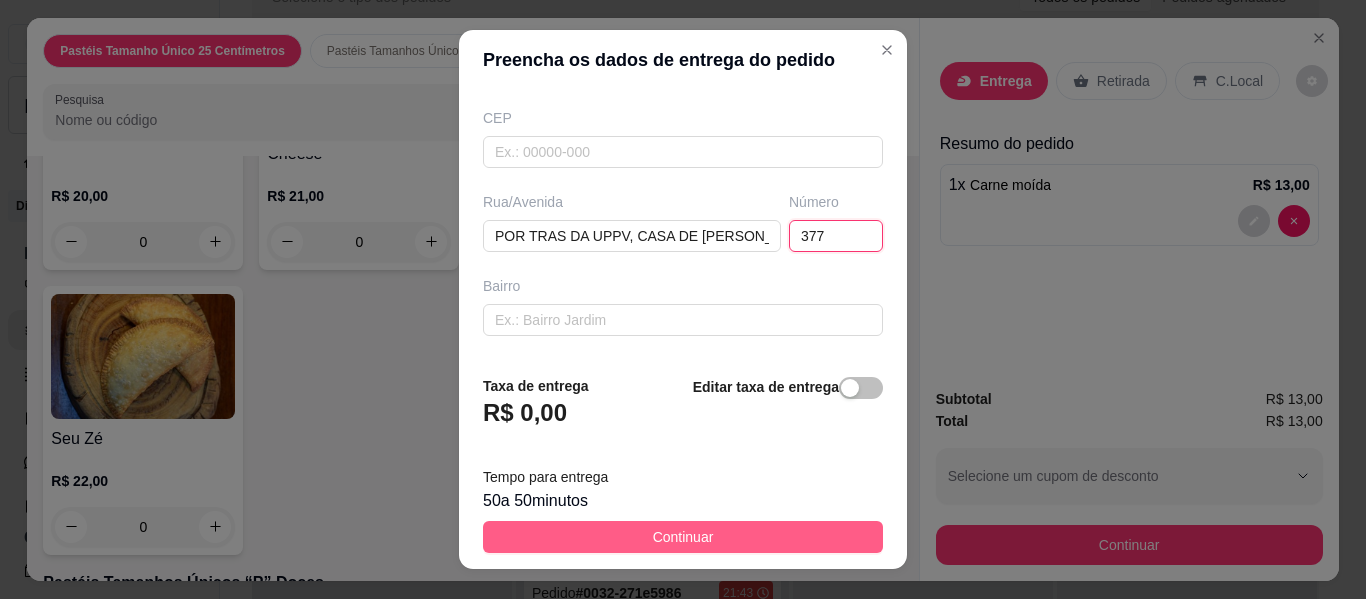 type on "377" 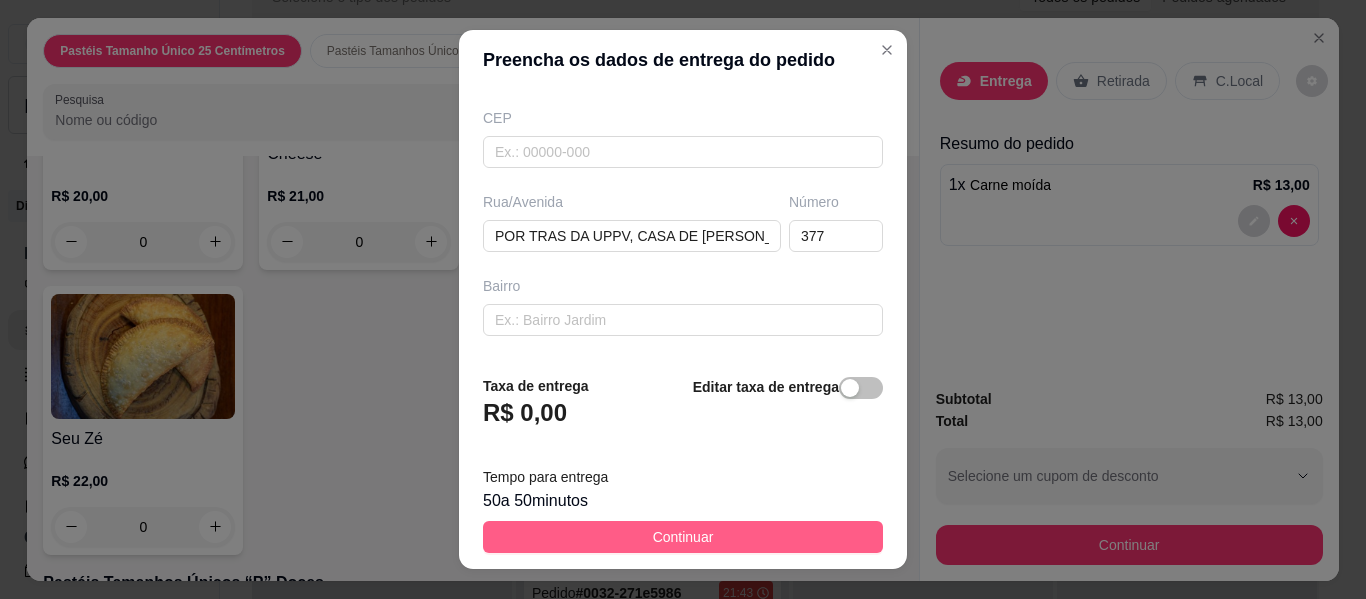 click on "Continuar" at bounding box center (683, 537) 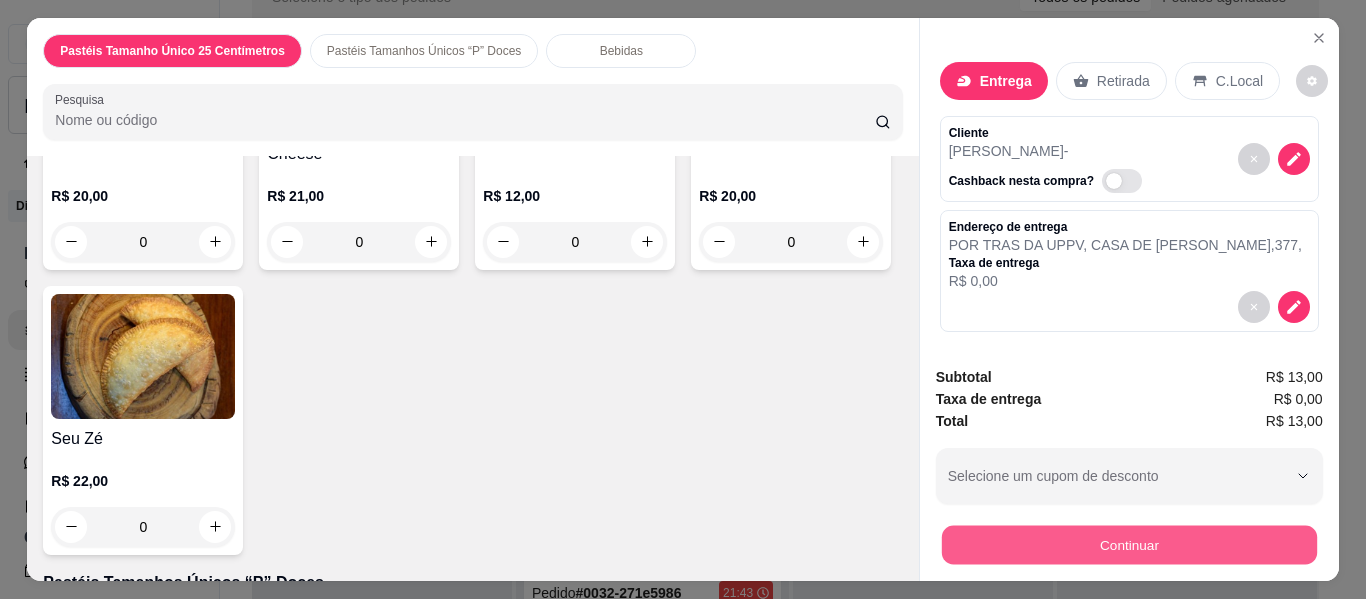 click on "Continuar" at bounding box center [1128, 545] 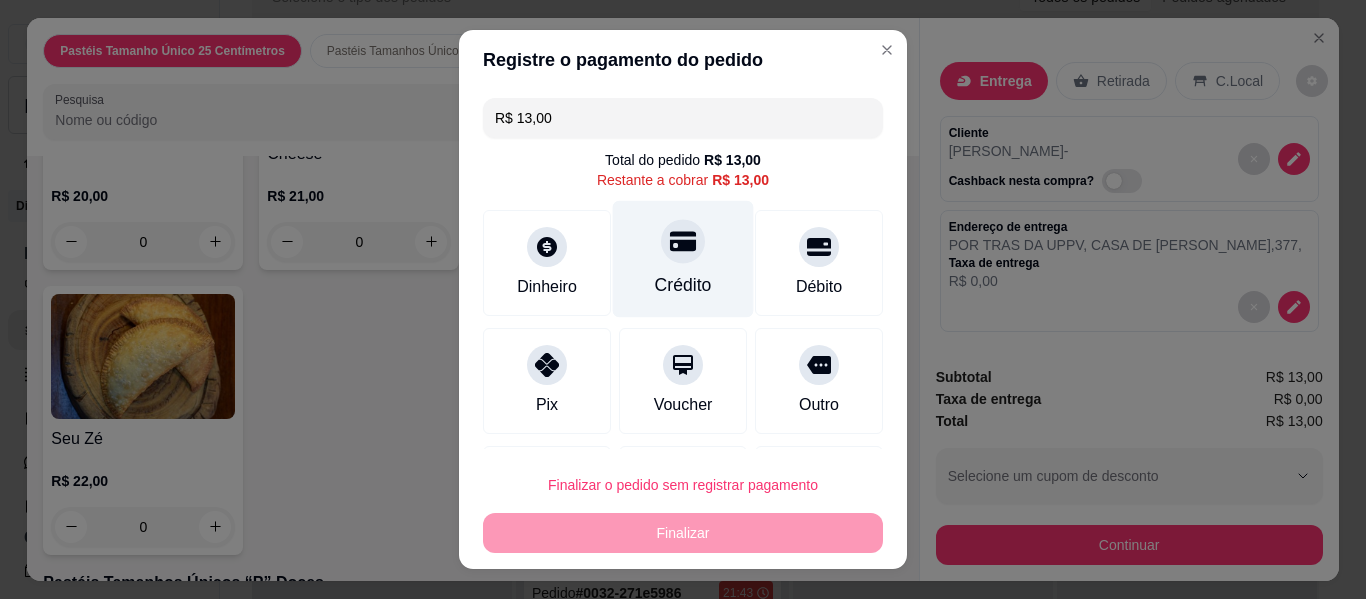 click on "Crédito" at bounding box center [683, 259] 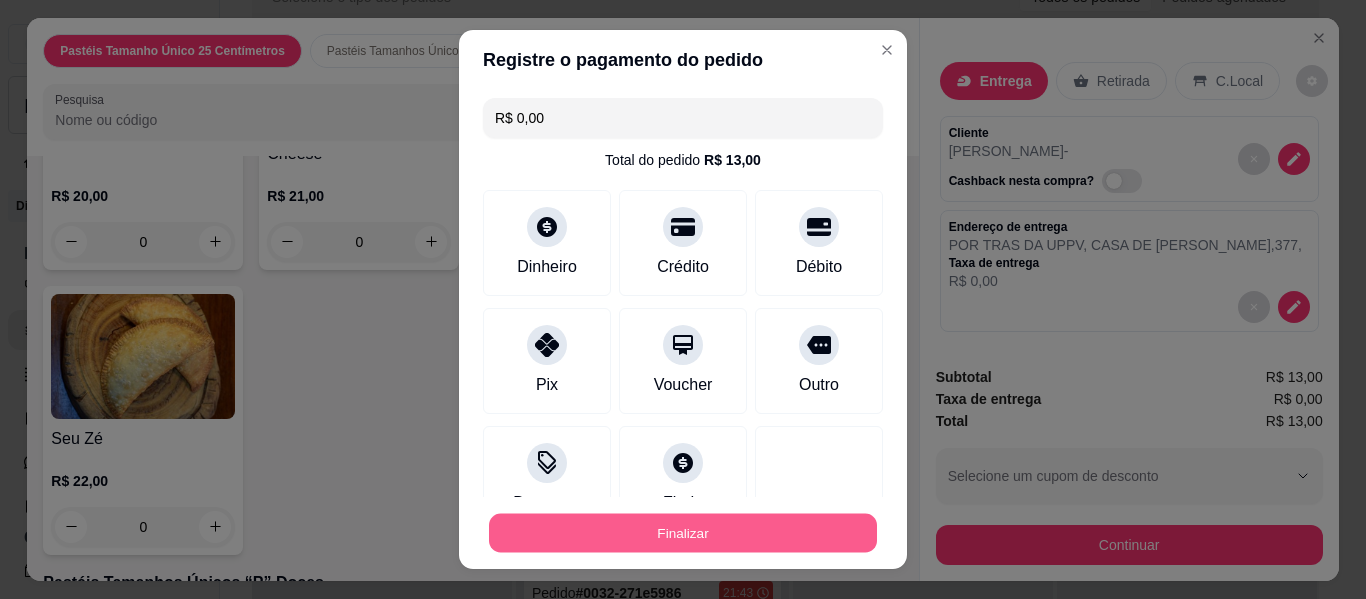 click on "Finalizar" at bounding box center (683, 533) 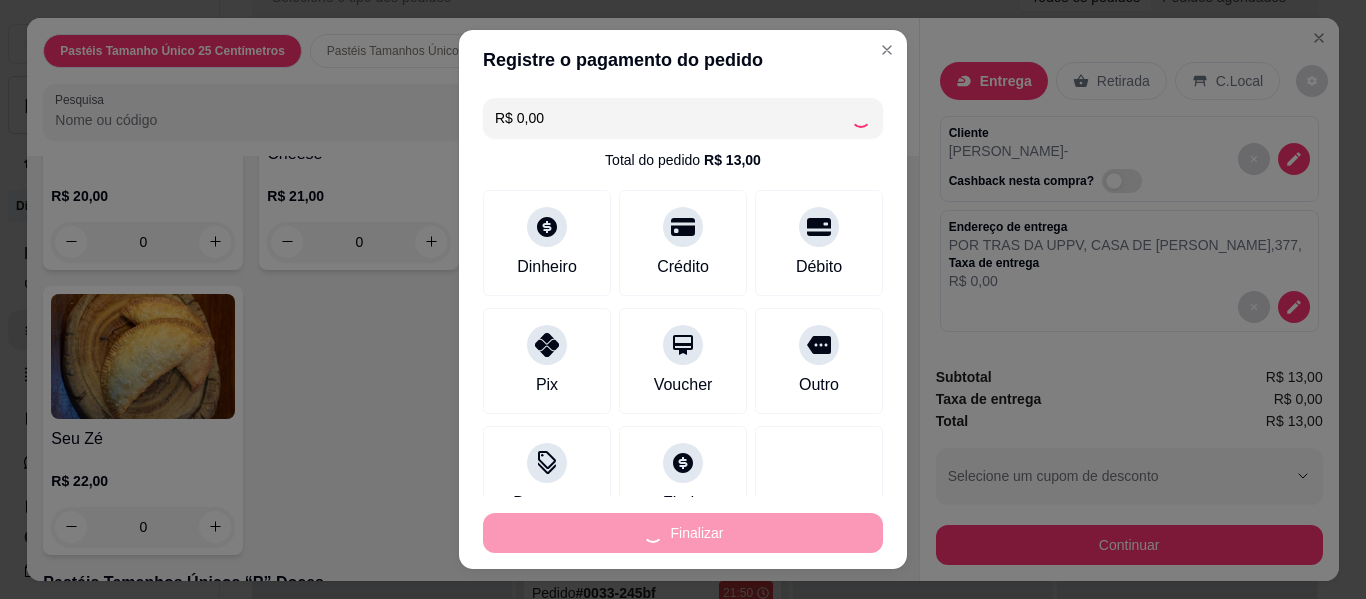 type on "0" 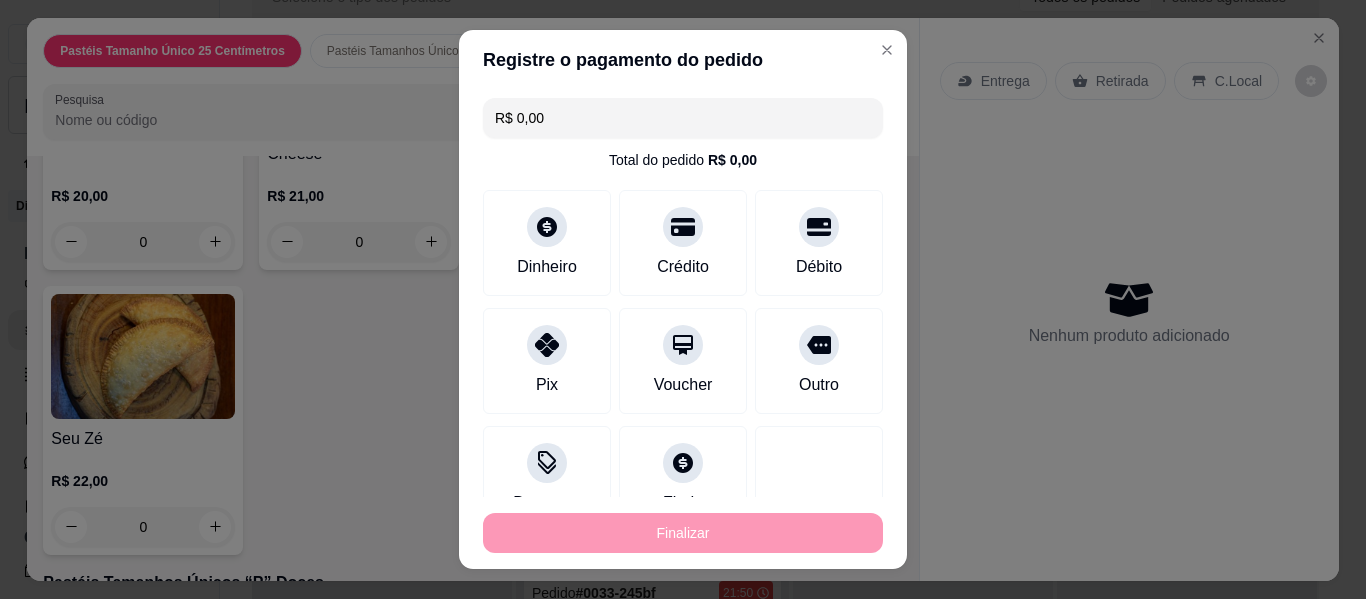 type on "-R$ 13,00" 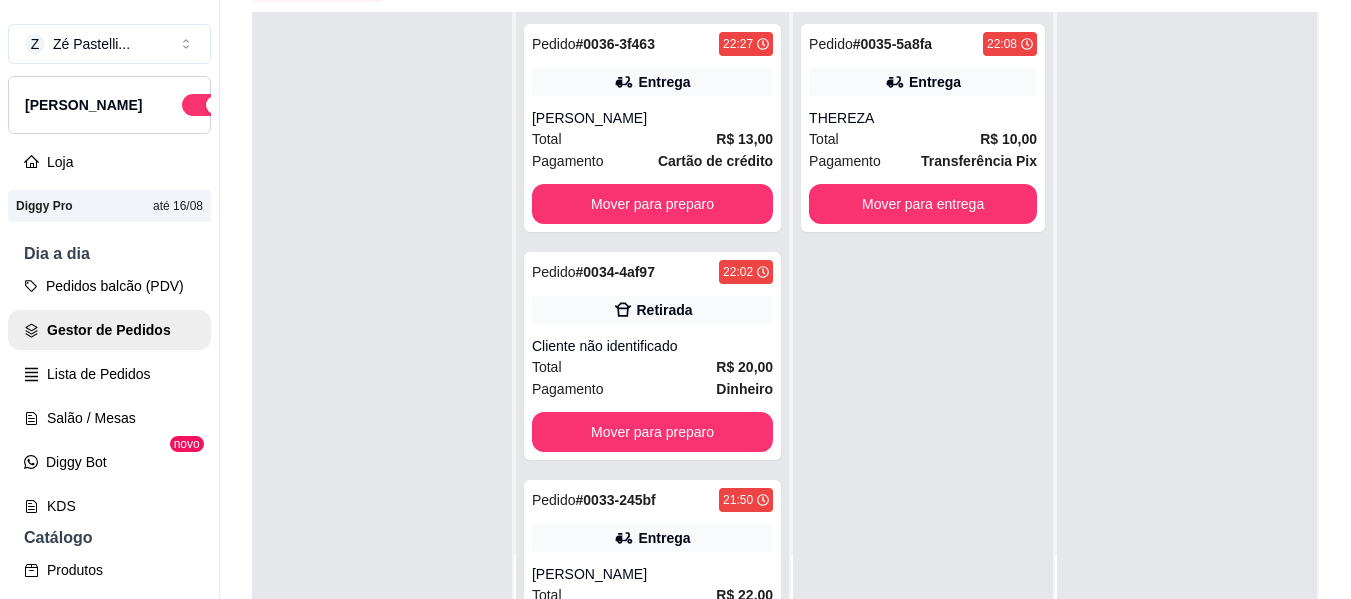 scroll, scrollTop: 239, scrollLeft: 0, axis: vertical 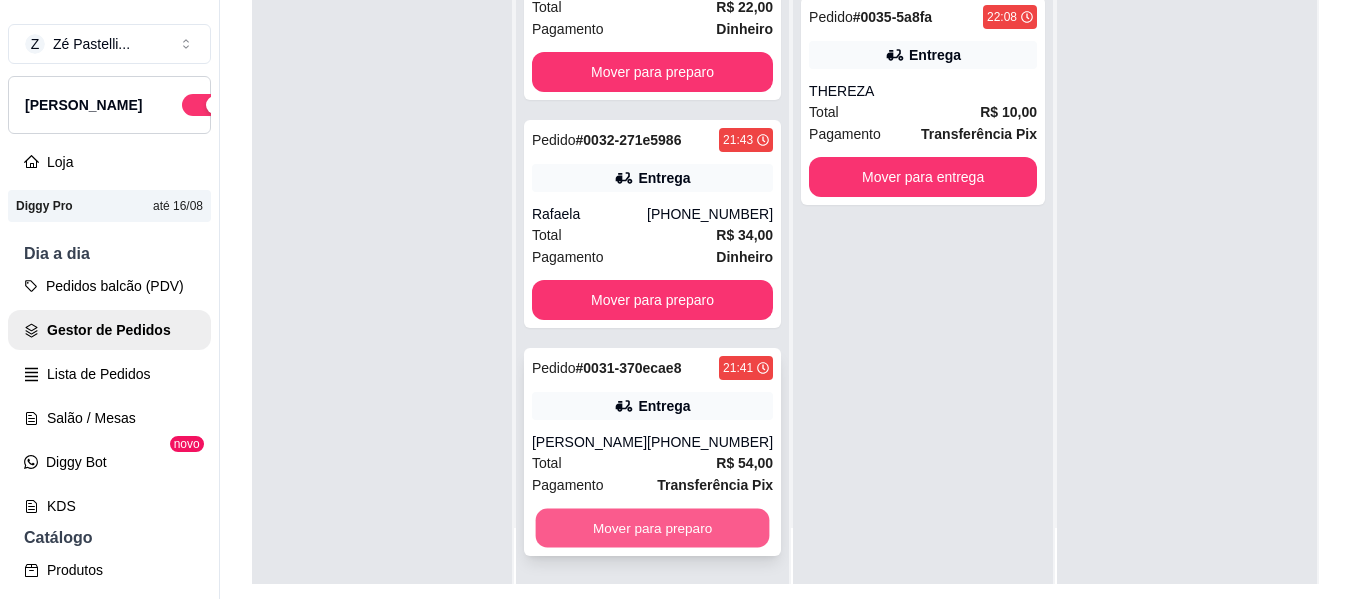 click on "Mover para preparo" at bounding box center [653, 528] 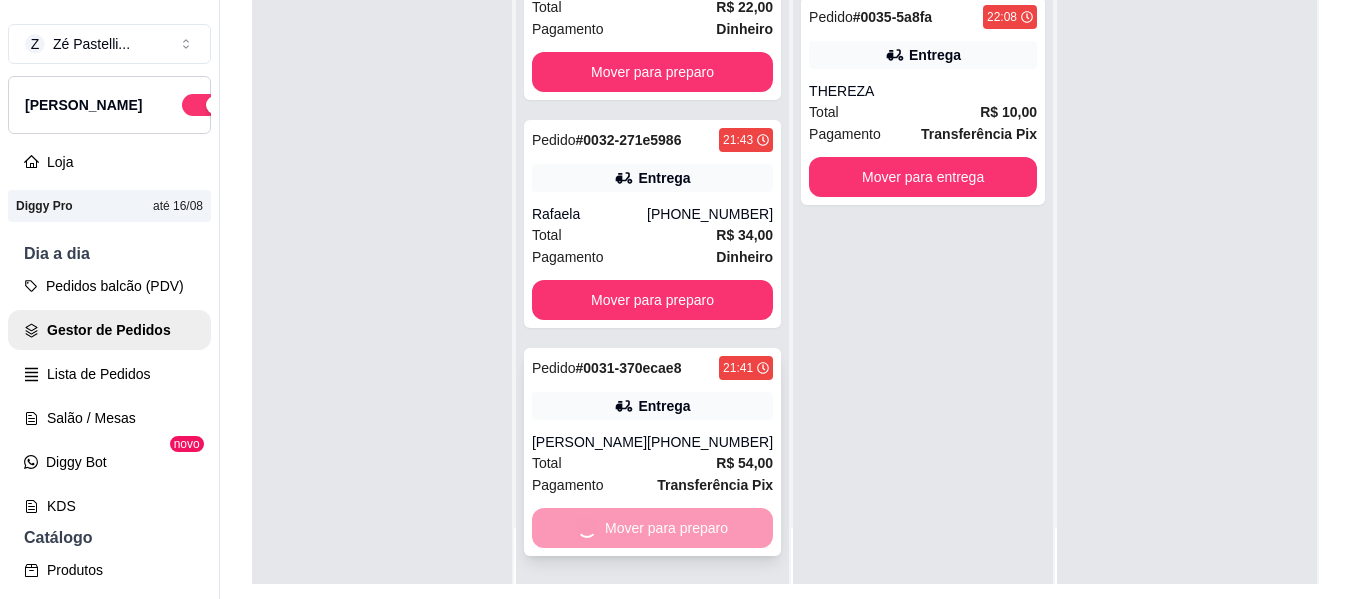 scroll, scrollTop: 333, scrollLeft: 0, axis: vertical 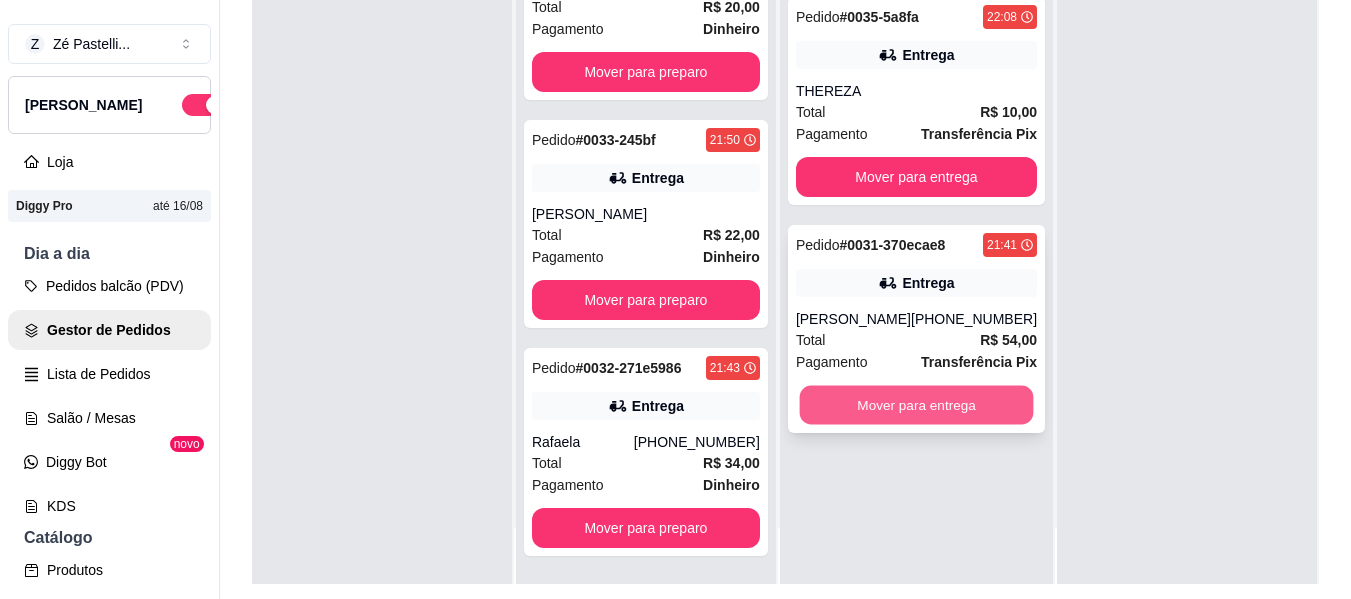 click on "Mover para entrega" at bounding box center [916, 405] 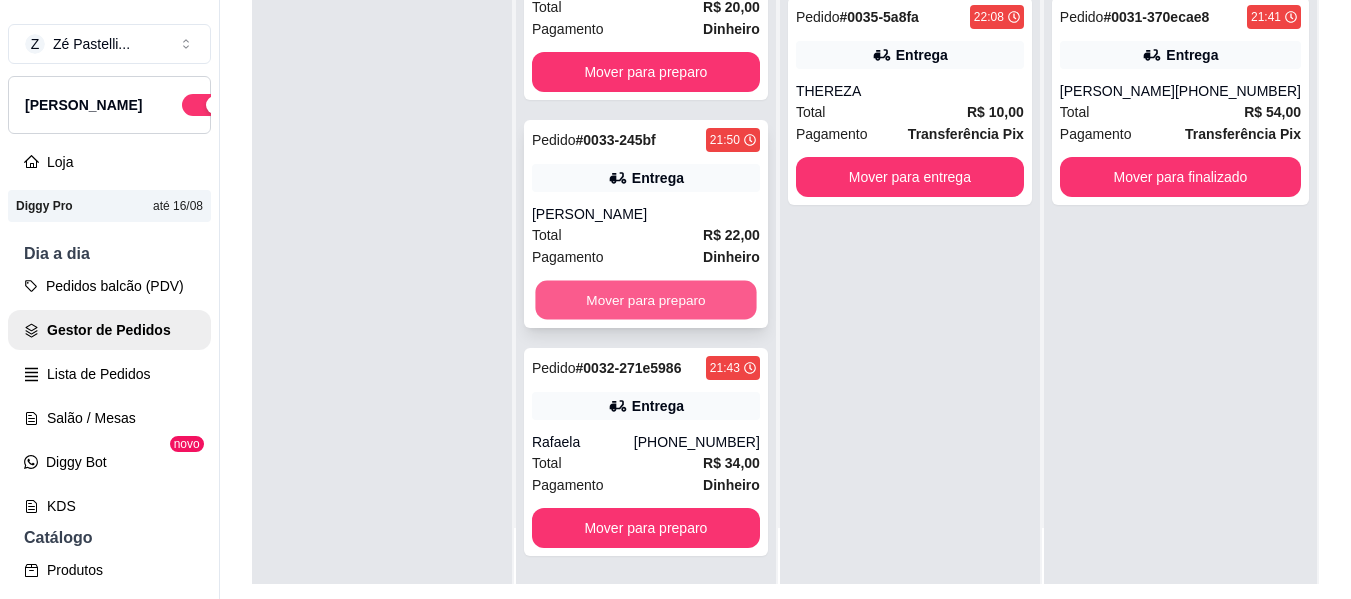 click on "Mover para preparo" at bounding box center [645, 300] 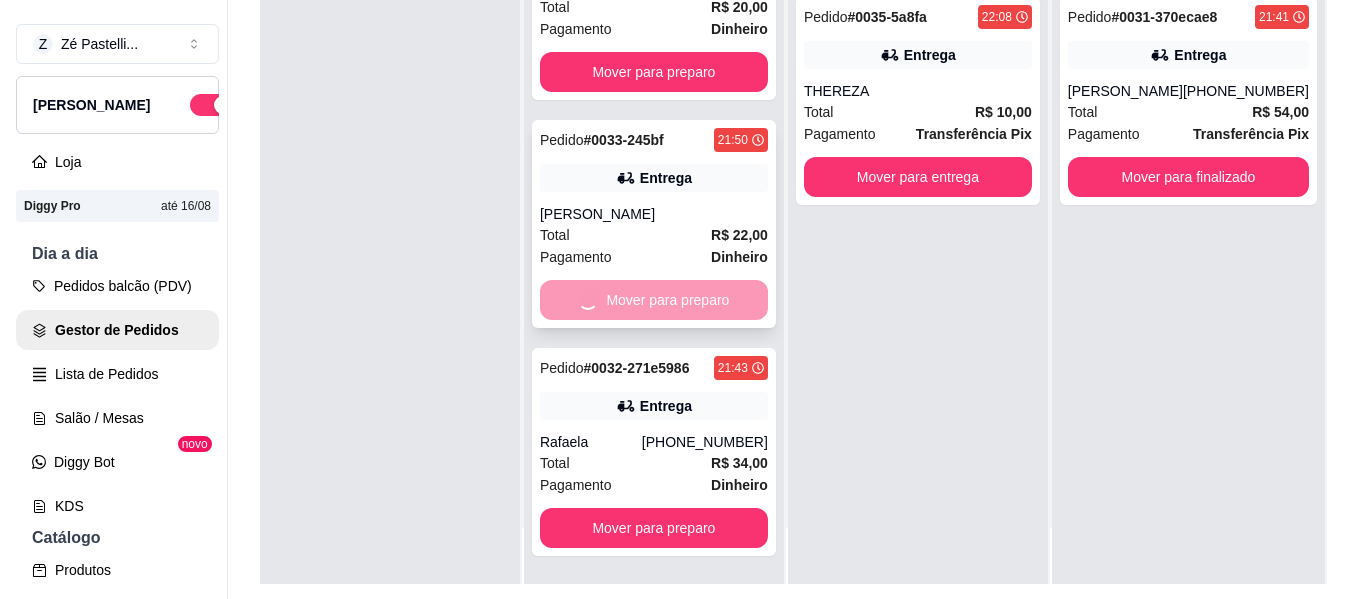 scroll, scrollTop: 105, scrollLeft: 0, axis: vertical 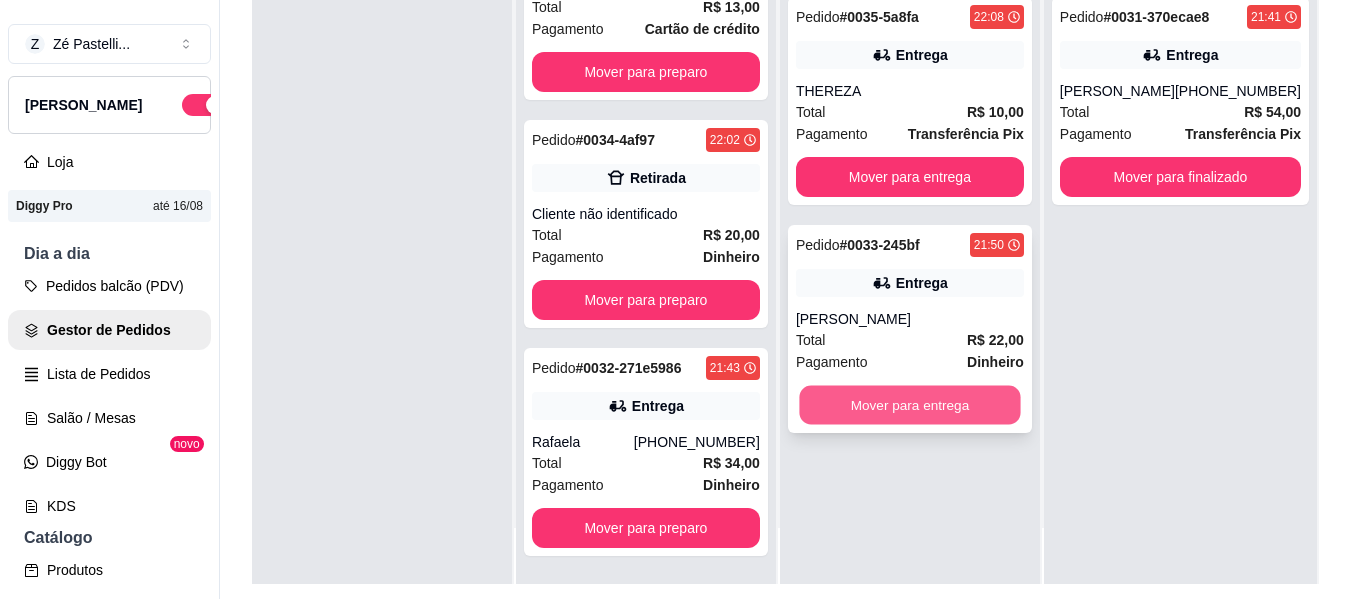 click on "Mover para entrega" at bounding box center [909, 405] 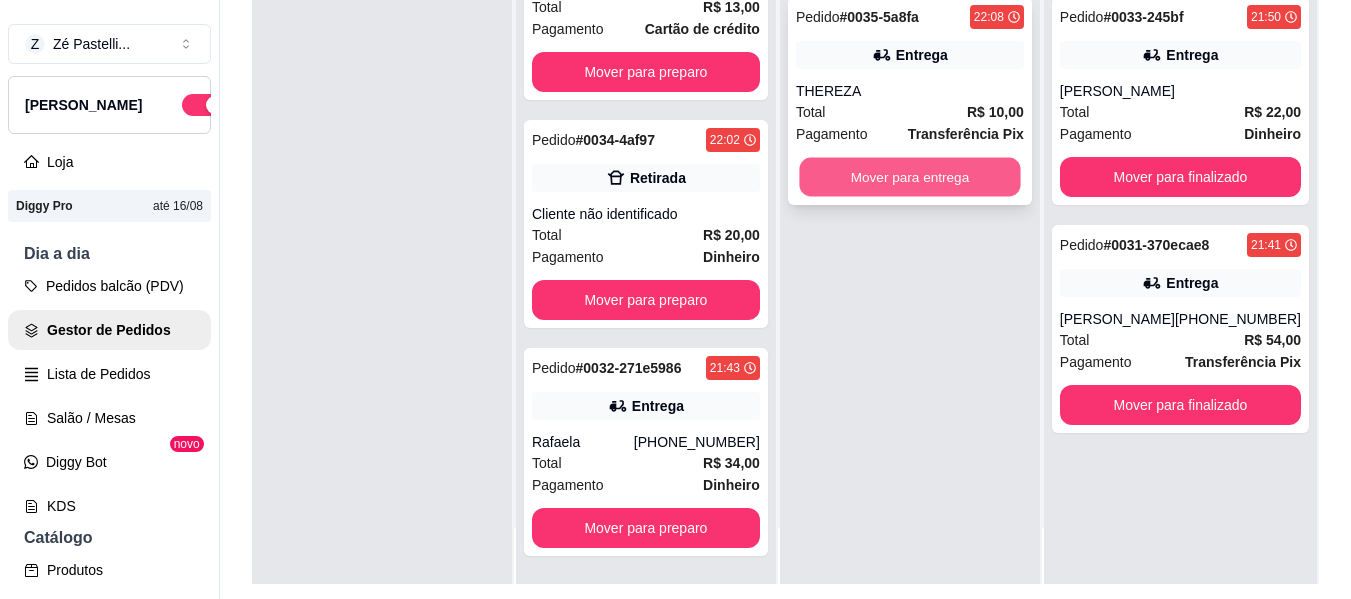 click on "Mover para entrega" at bounding box center [909, 177] 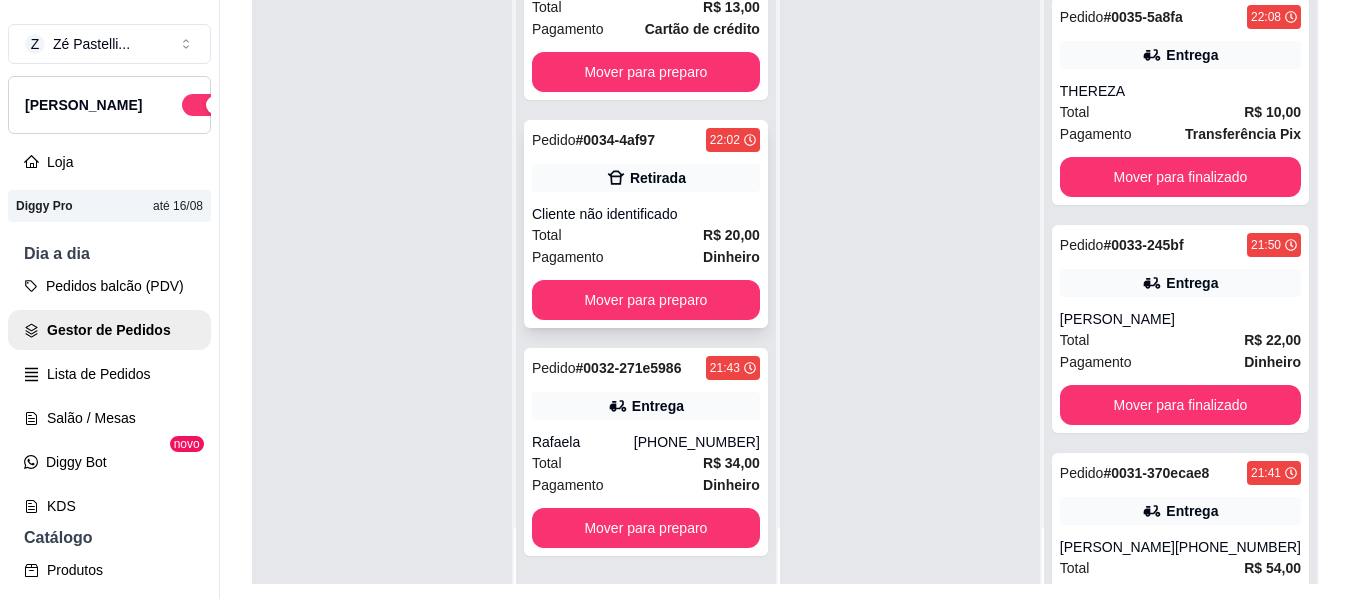 click on "R$ 20,00" at bounding box center (731, 235) 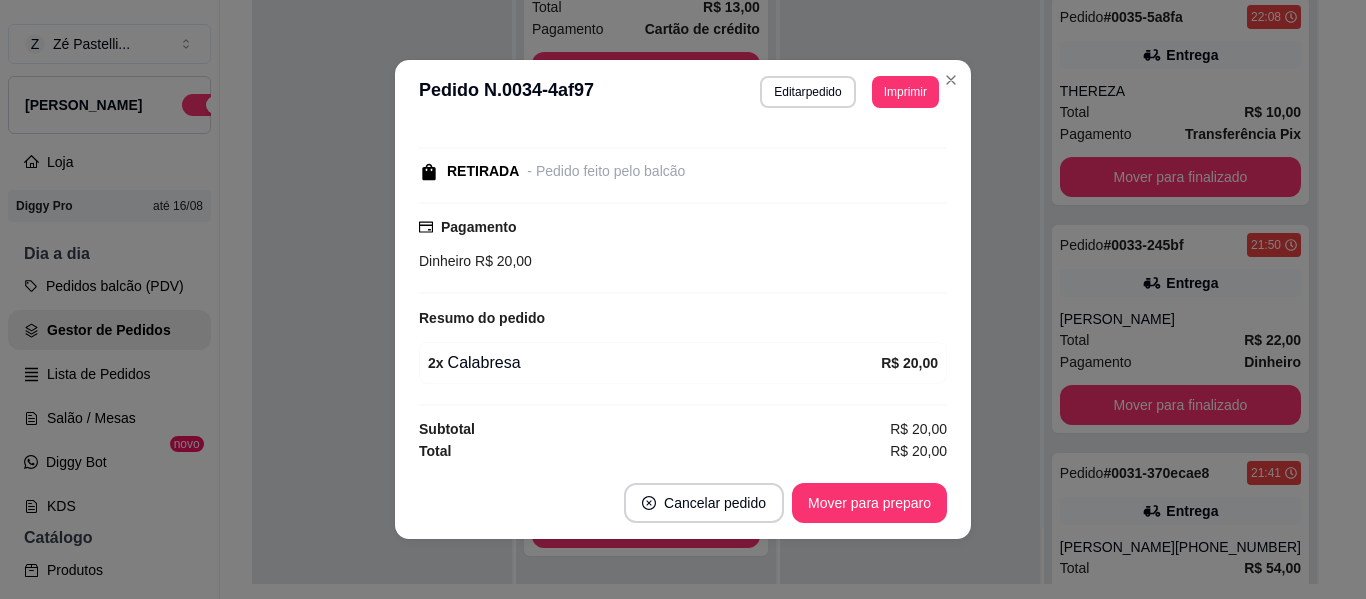 scroll, scrollTop: 190, scrollLeft: 0, axis: vertical 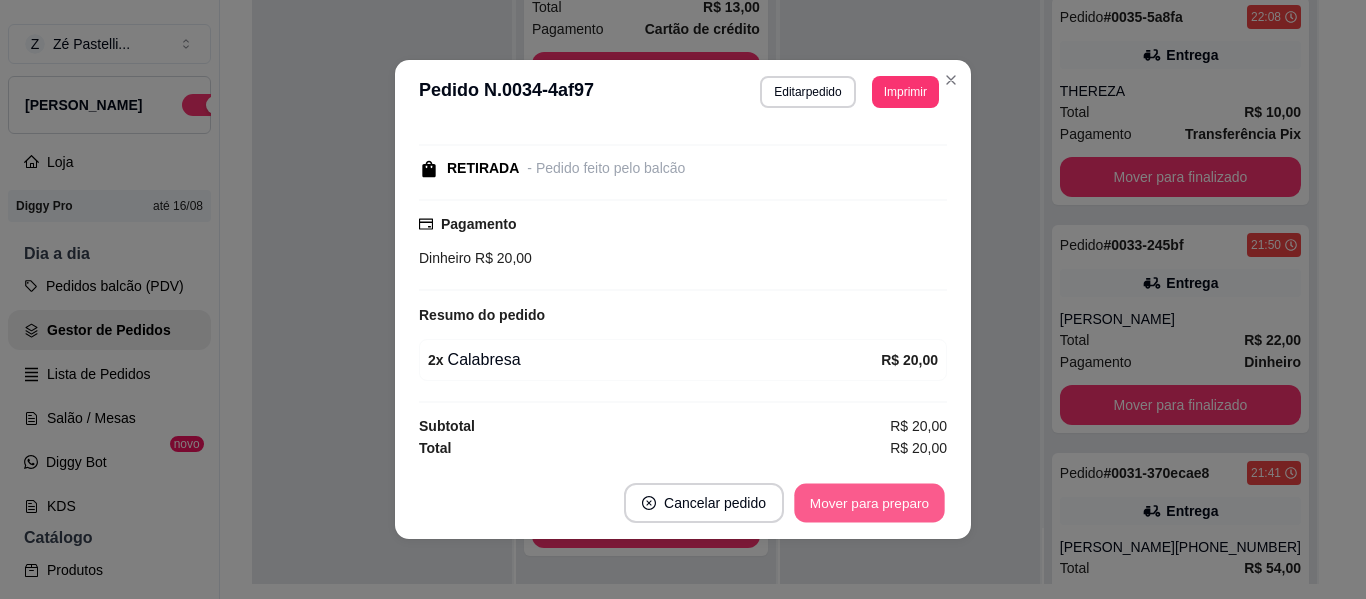 click on "Mover para preparo" at bounding box center [869, 503] 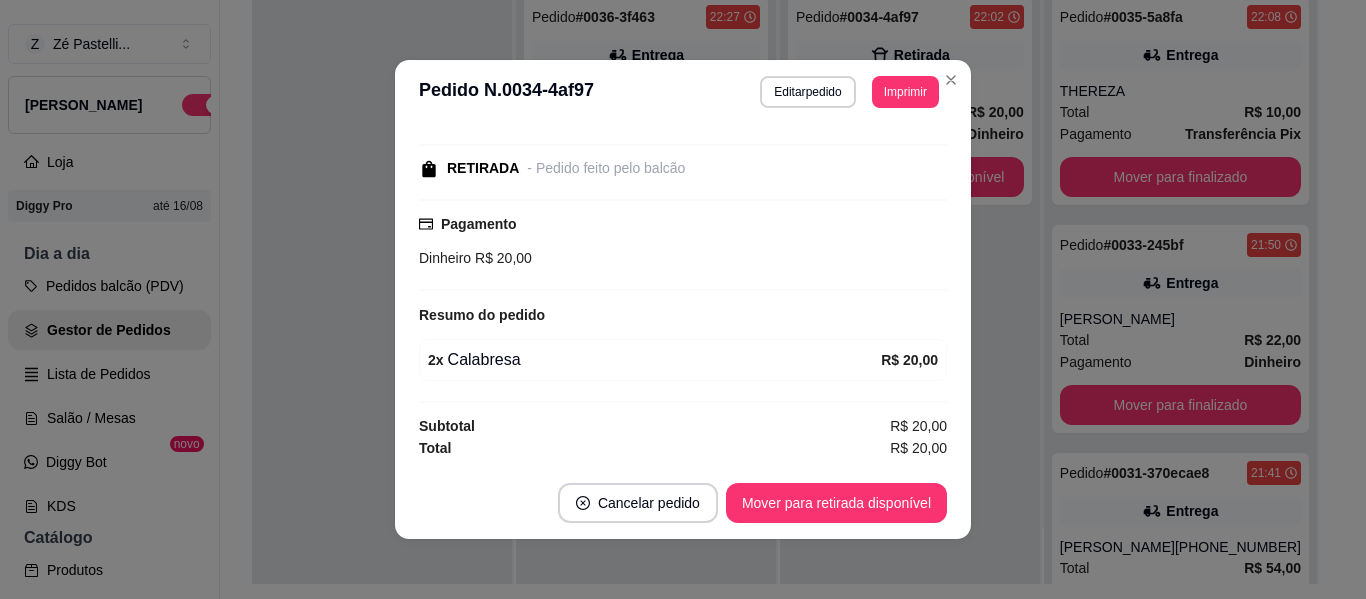 scroll, scrollTop: 0, scrollLeft: 0, axis: both 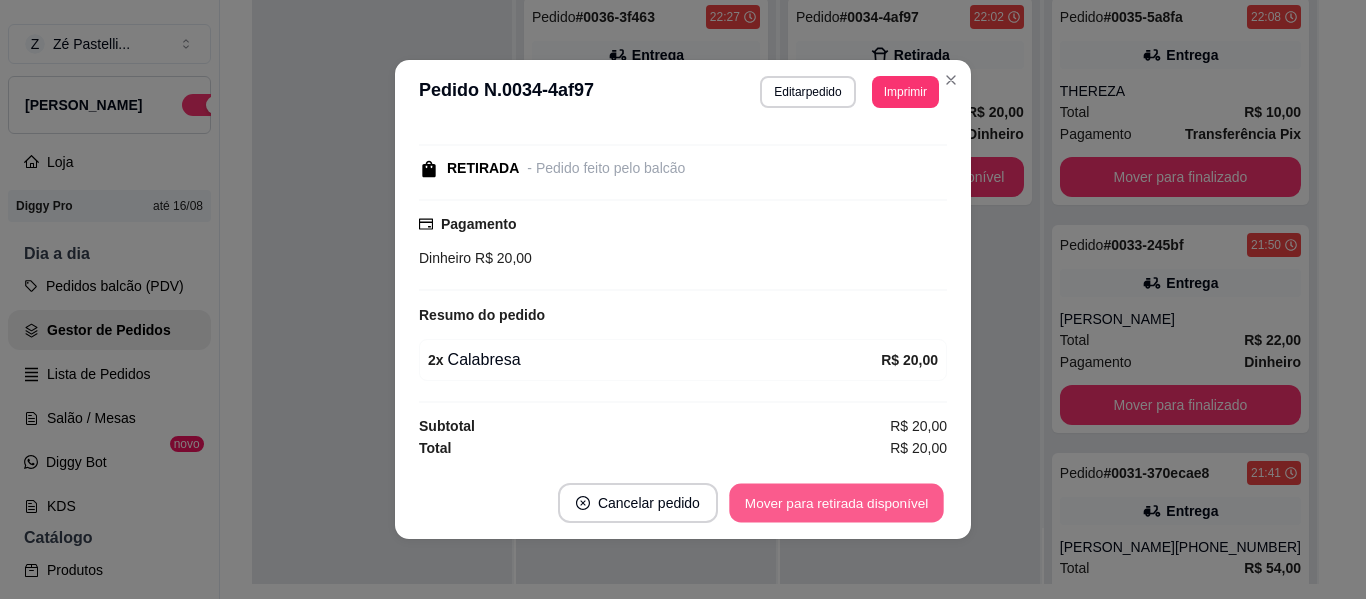 click on "Mover para retirada disponível" at bounding box center [836, 503] 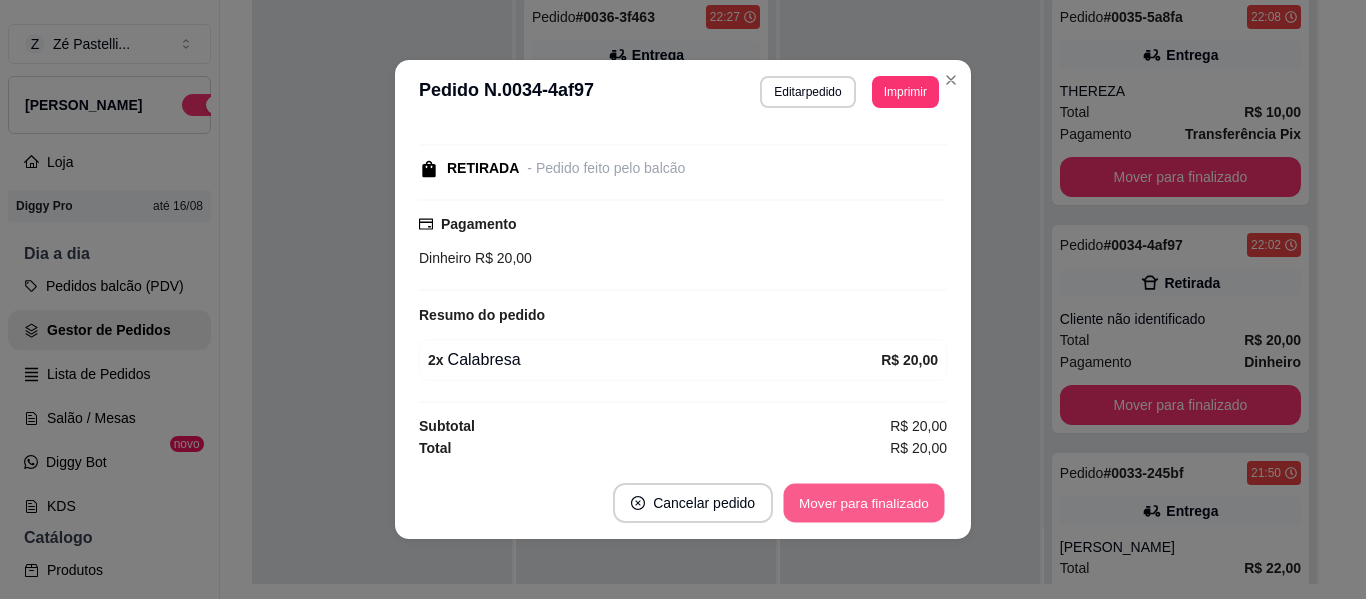 click on "Mover para finalizado" at bounding box center (864, 503) 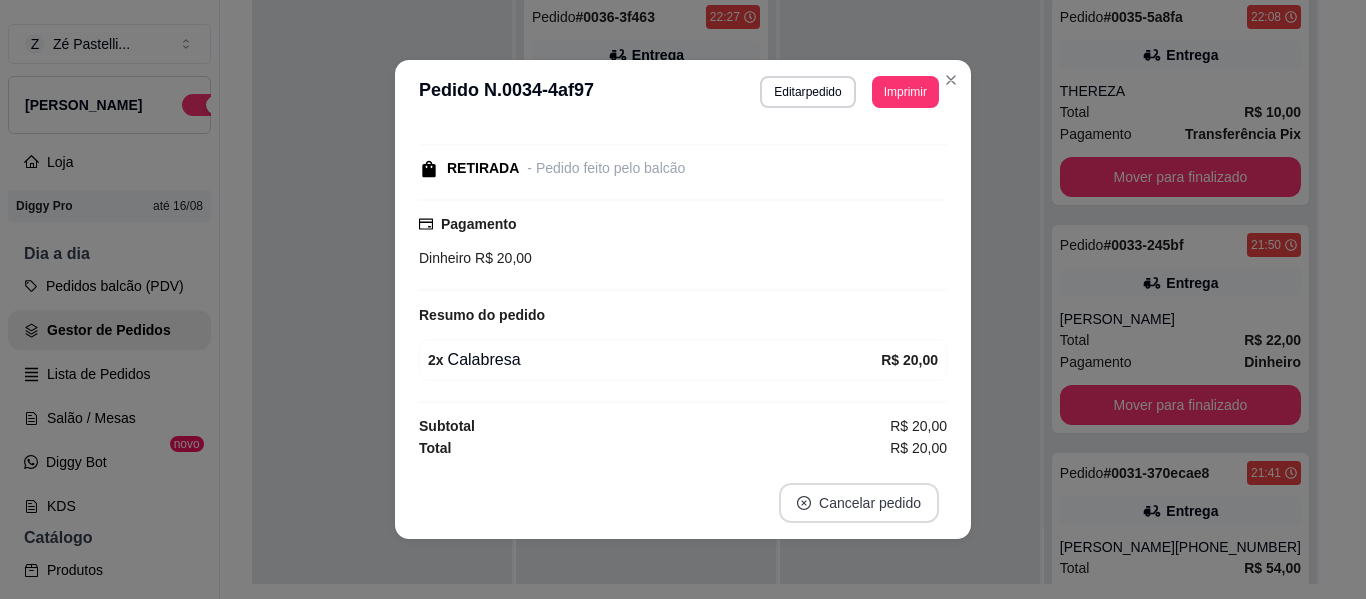 scroll, scrollTop: 104, scrollLeft: 0, axis: vertical 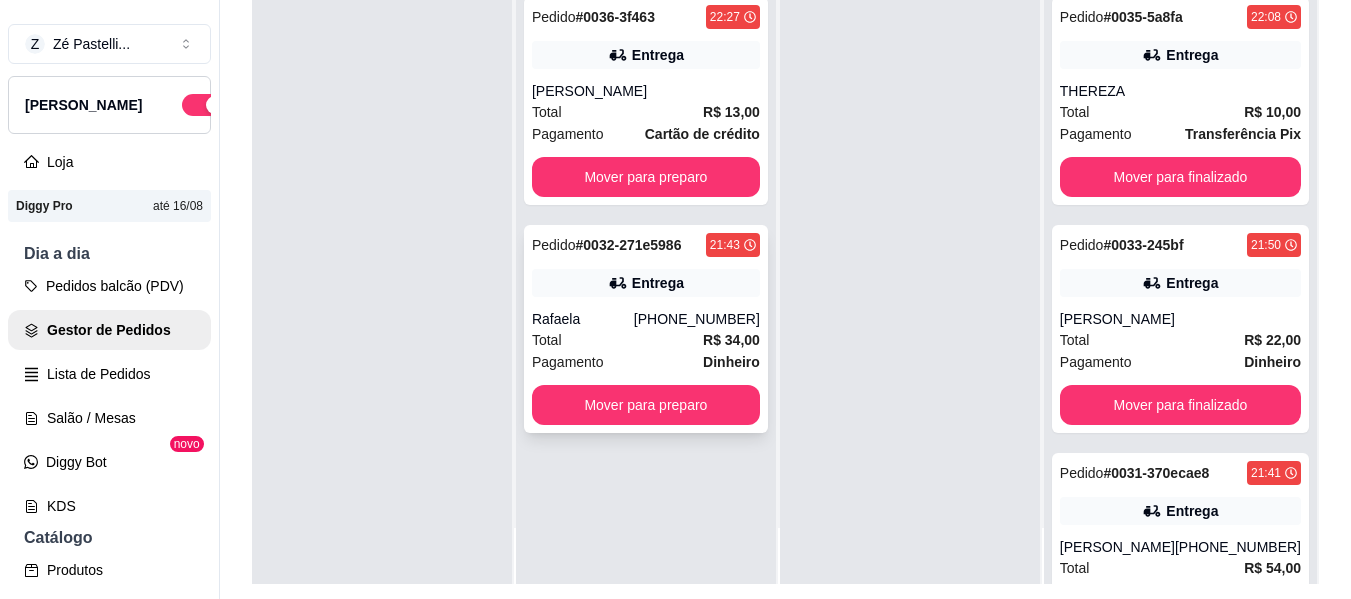 click on "[PHONE_NUMBER]" at bounding box center [697, 319] 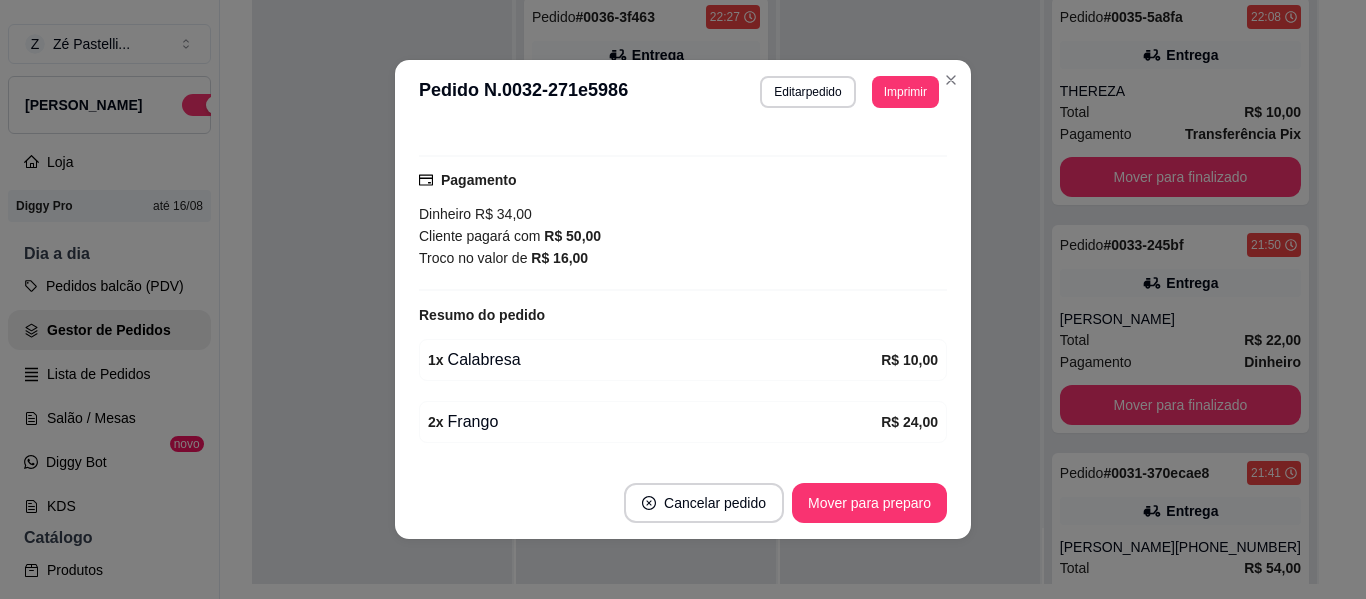 scroll, scrollTop: 520, scrollLeft: 0, axis: vertical 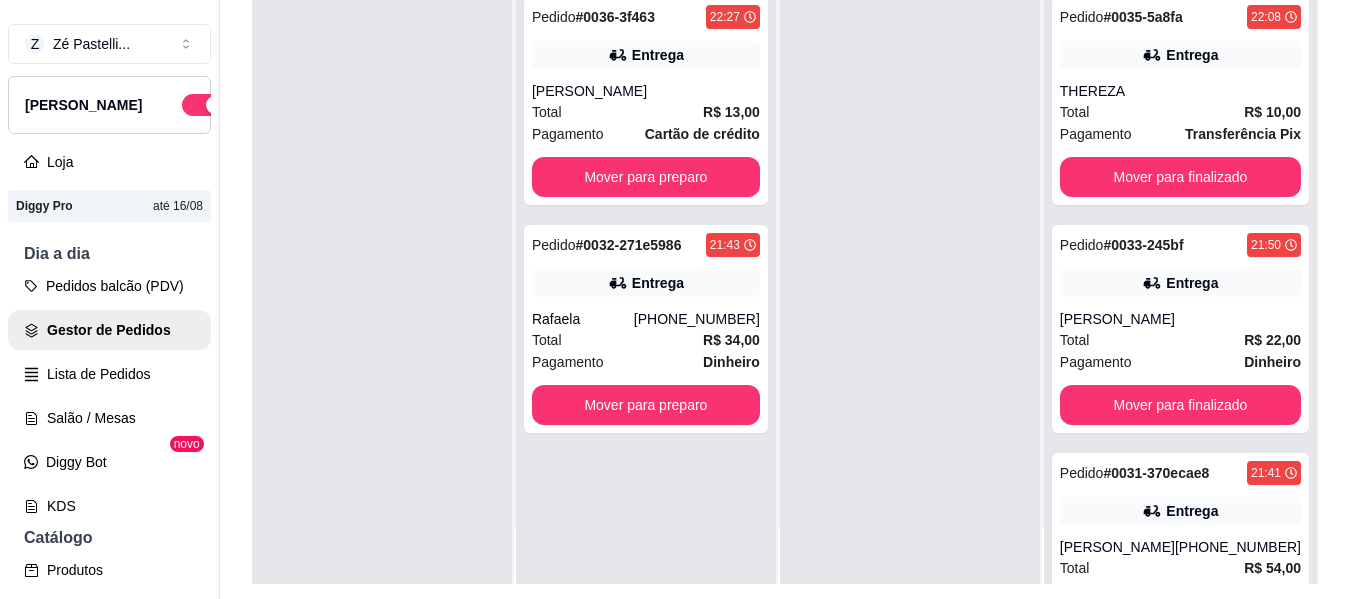 click at bounding box center (910, 284) 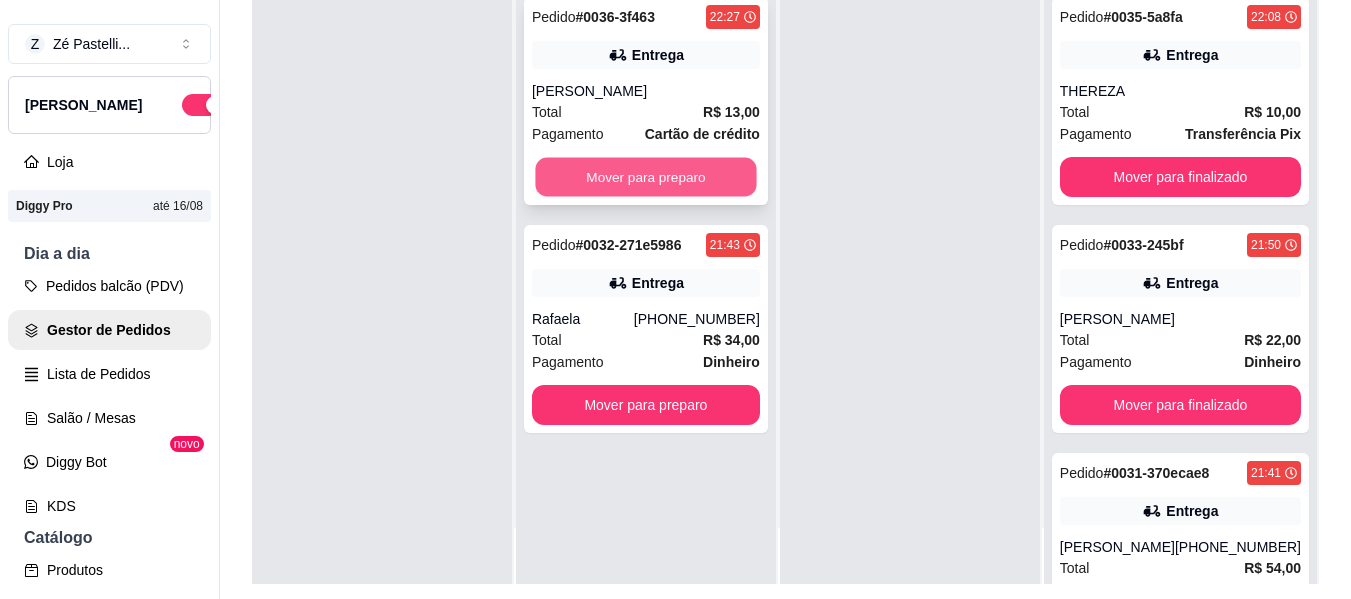 click on "Mover para preparo" at bounding box center (645, 177) 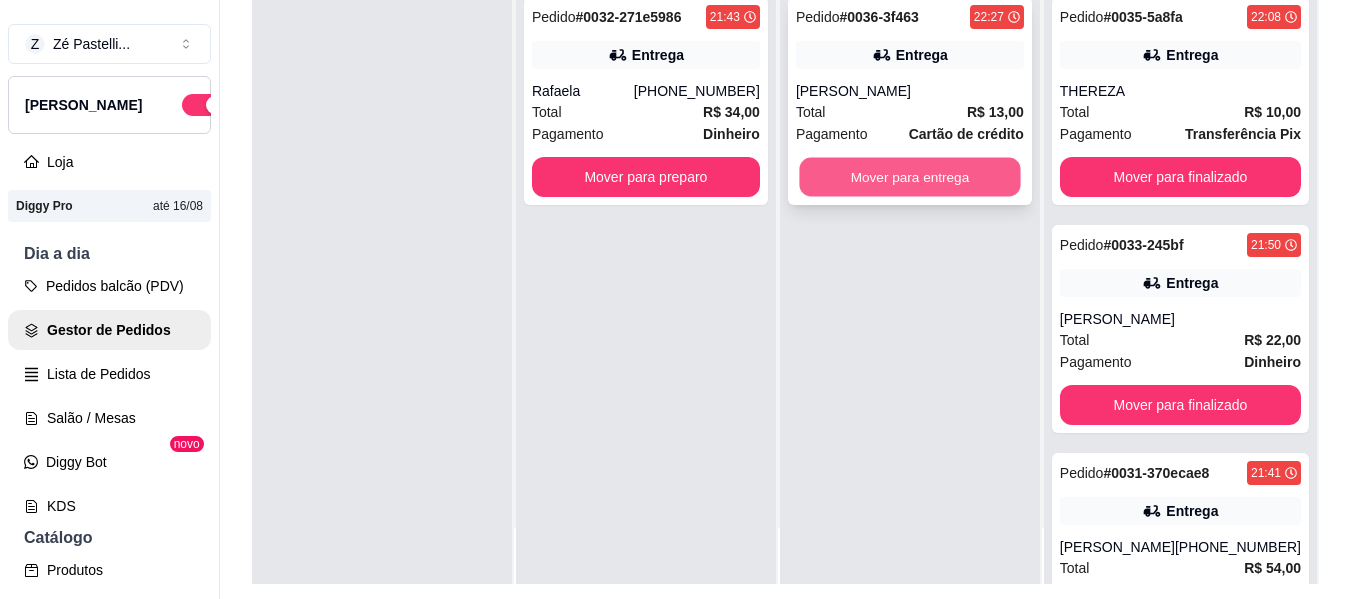 click on "Mover para entrega" at bounding box center [909, 177] 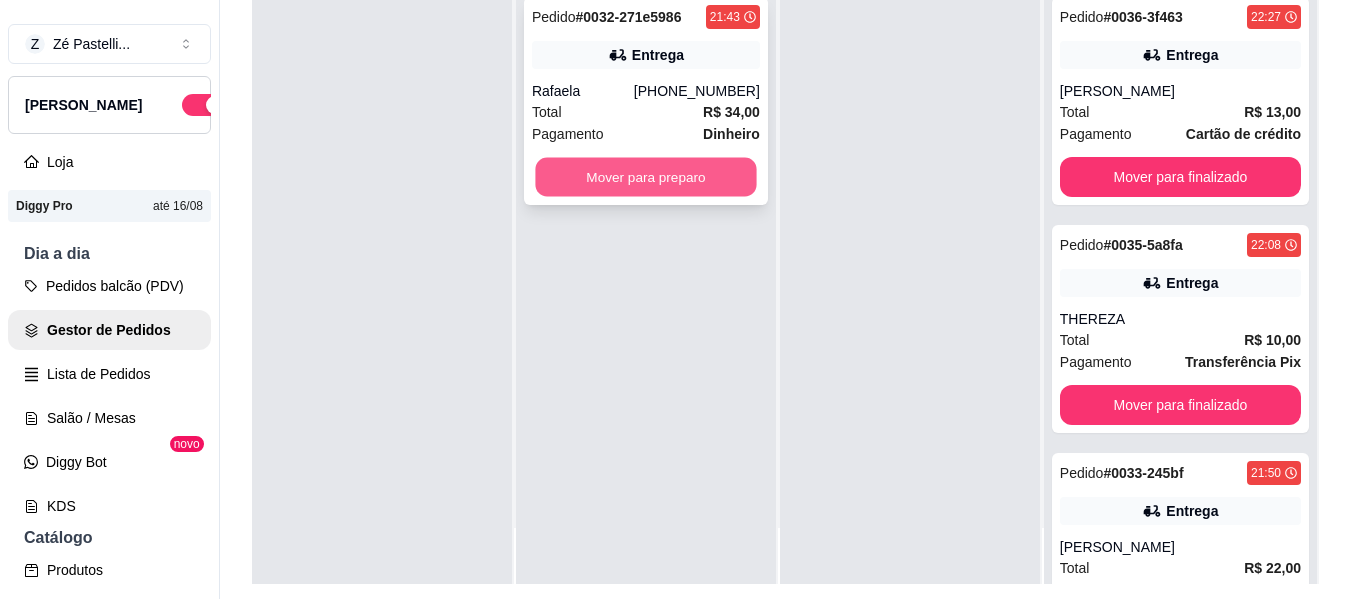click on "Mover para preparo" at bounding box center (645, 177) 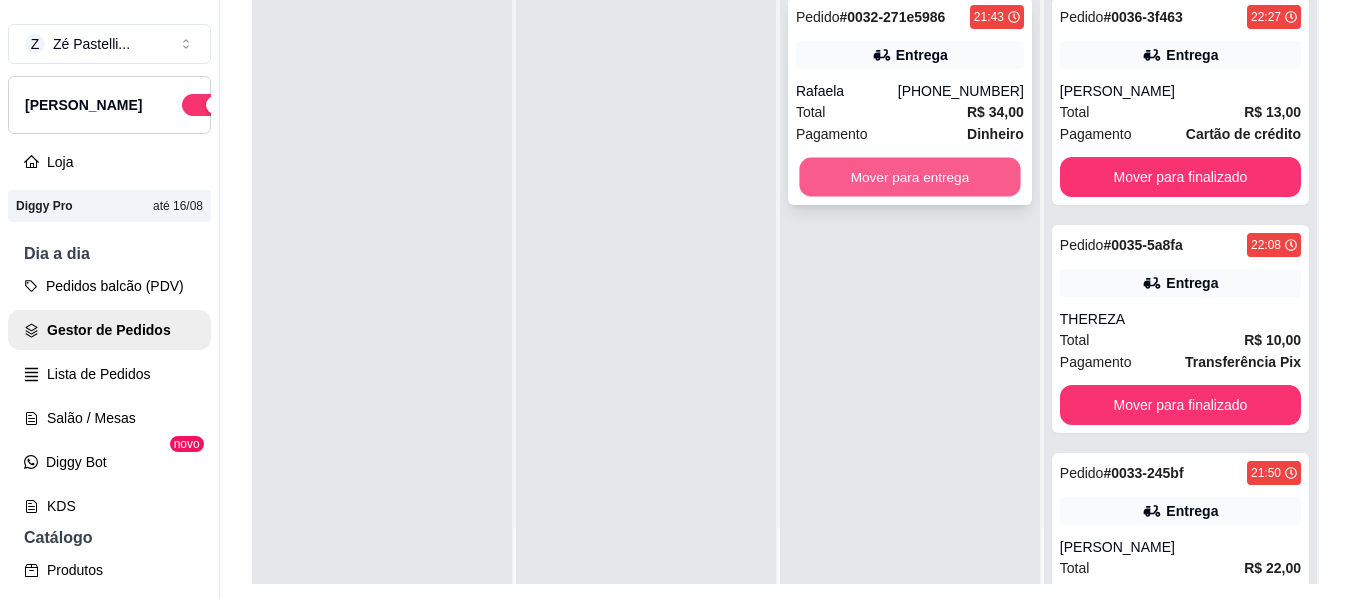 click on "Mover para entrega" at bounding box center (909, 177) 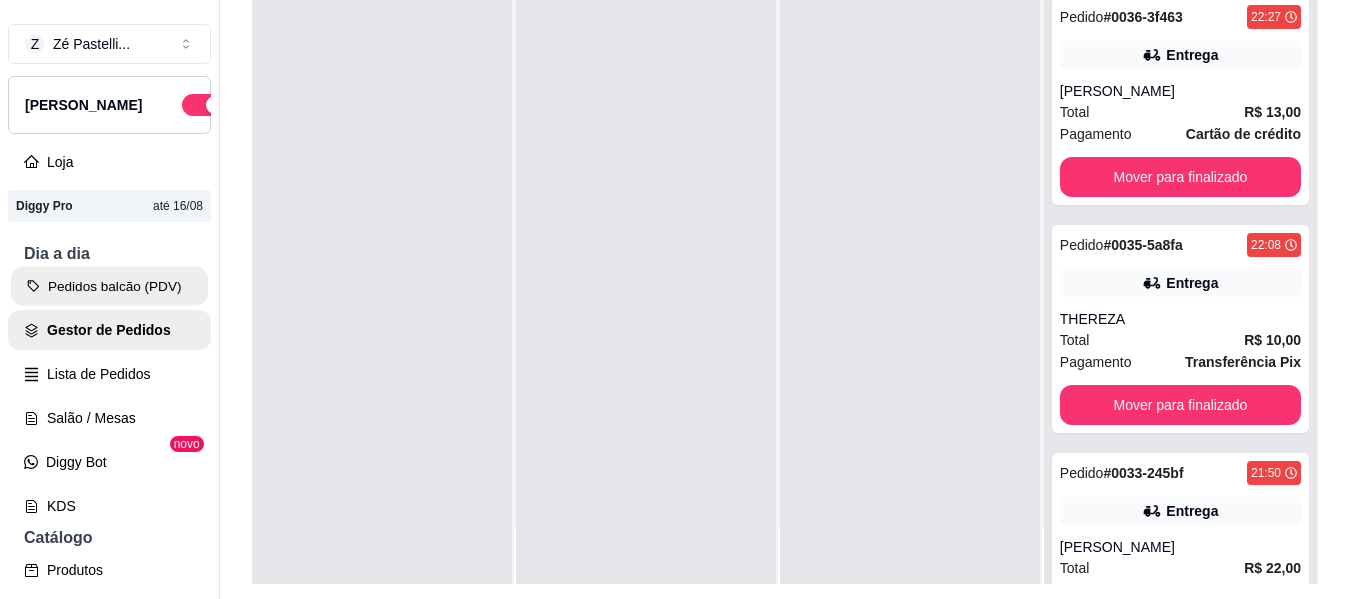 click on "Pedidos balcão (PDV)" at bounding box center (109, 286) 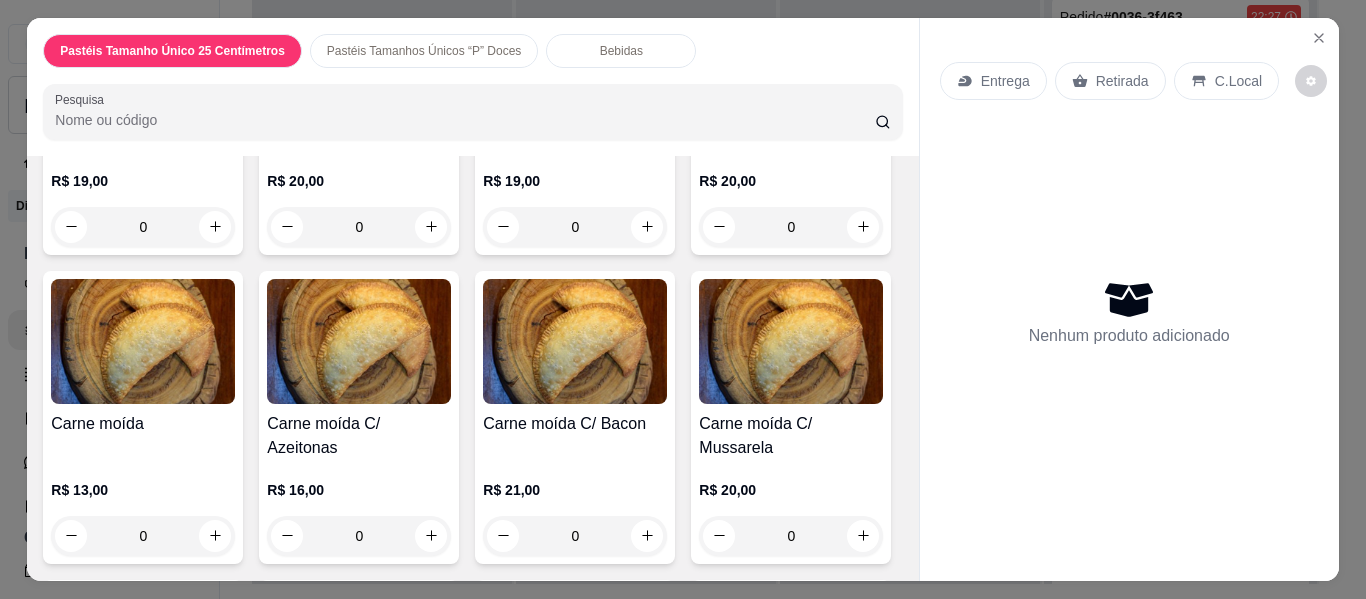 scroll, scrollTop: 1800, scrollLeft: 0, axis: vertical 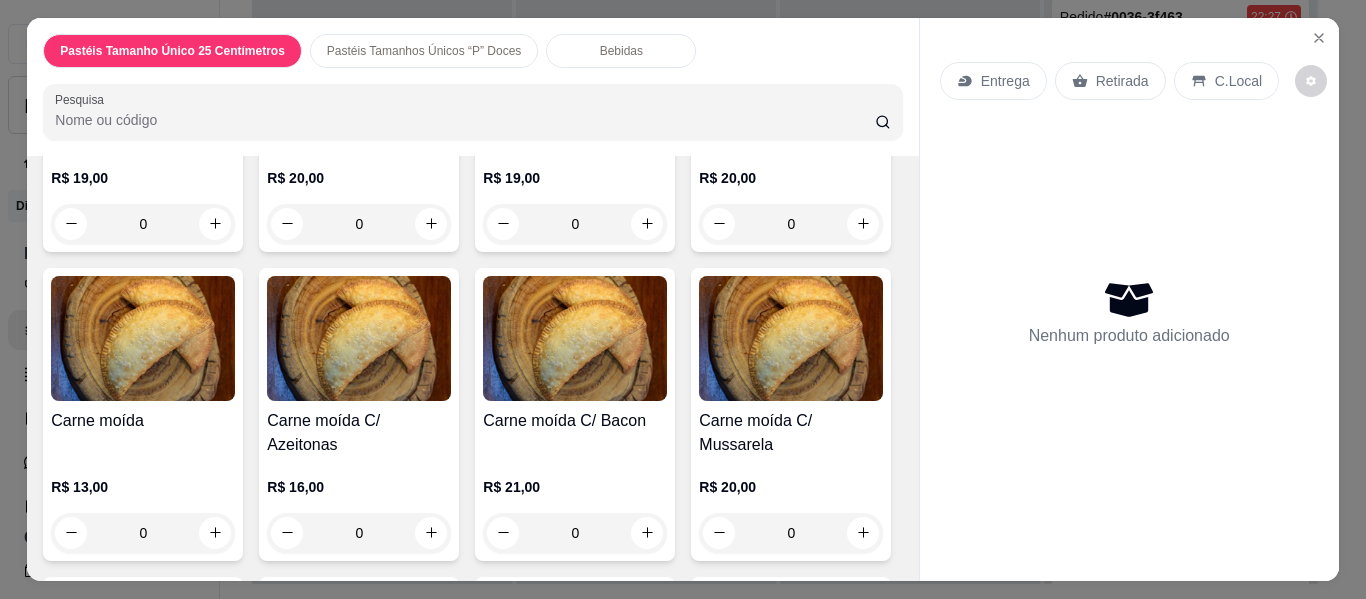 click on "0" at bounding box center (575, -85) 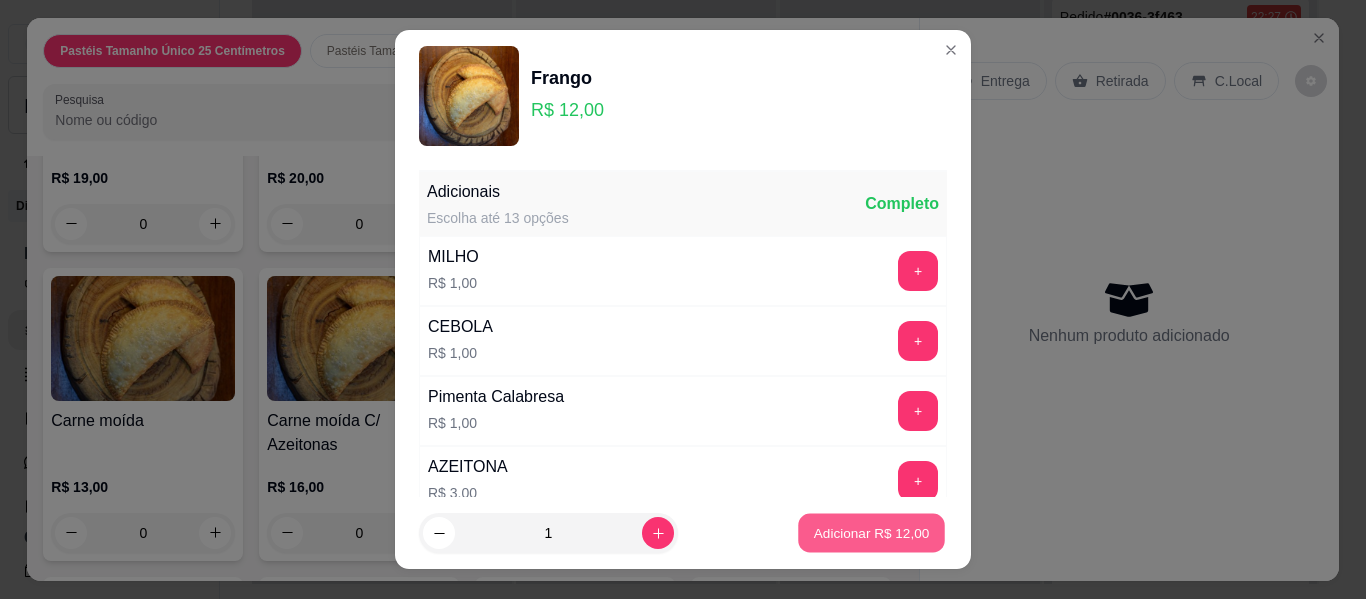 click on "Adicionar   R$ 12,00" at bounding box center [872, 532] 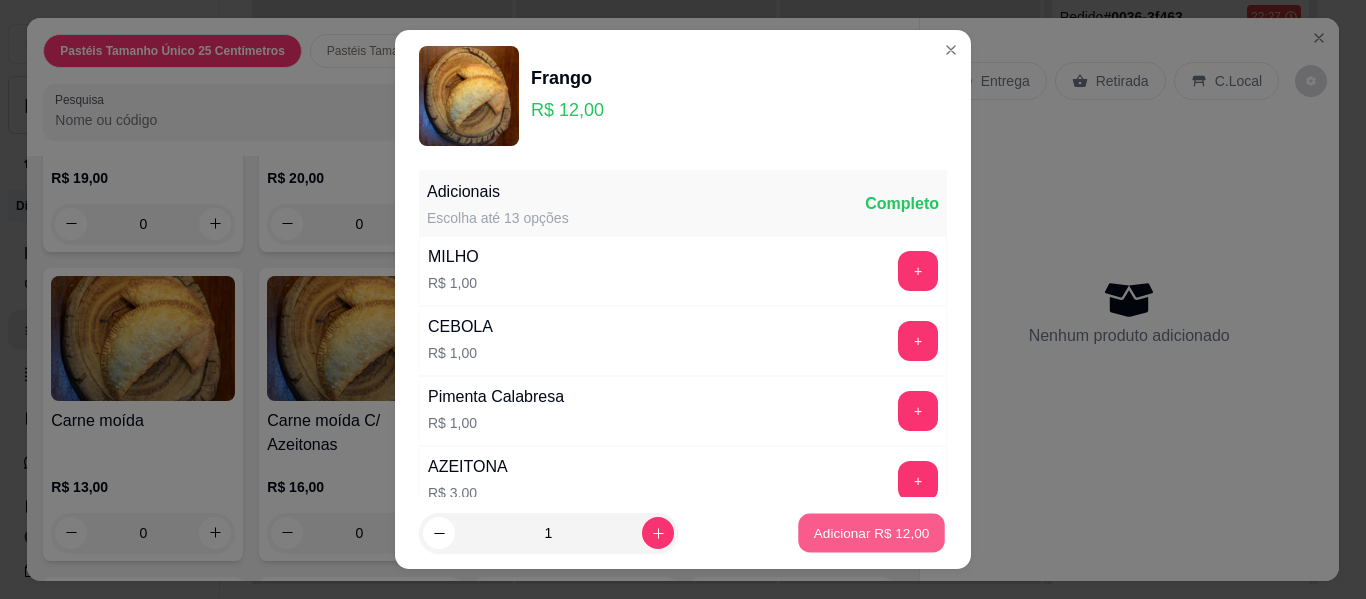 type on "1" 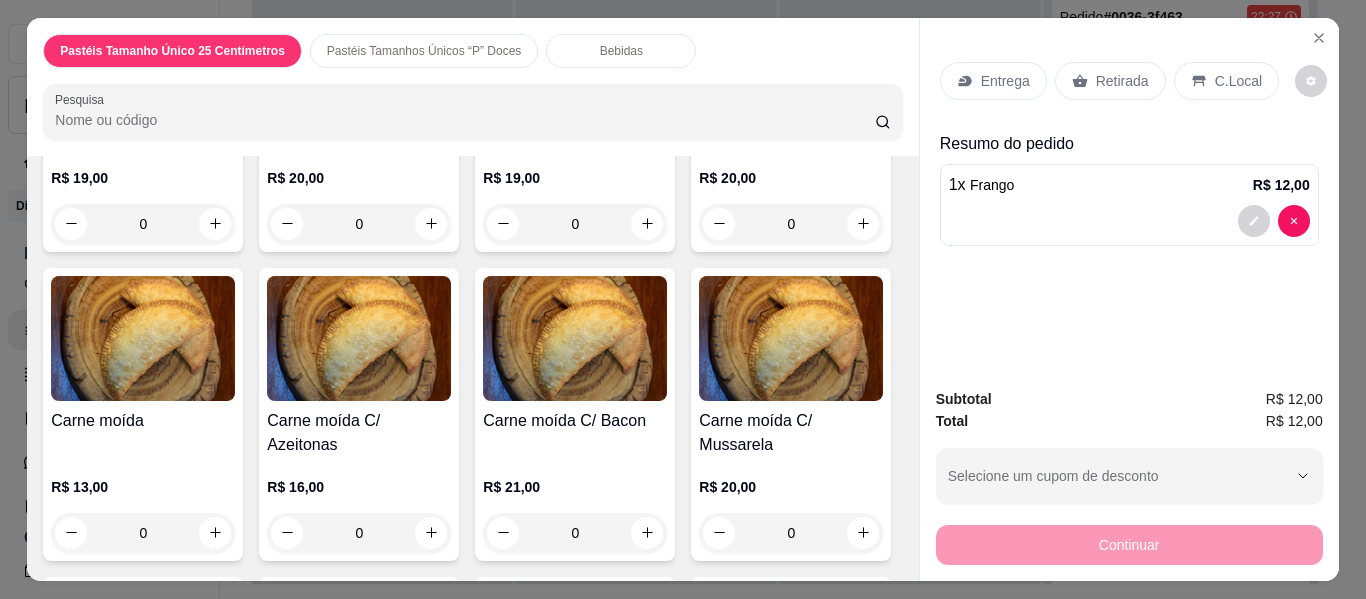 click on "Retirada" at bounding box center (1122, 81) 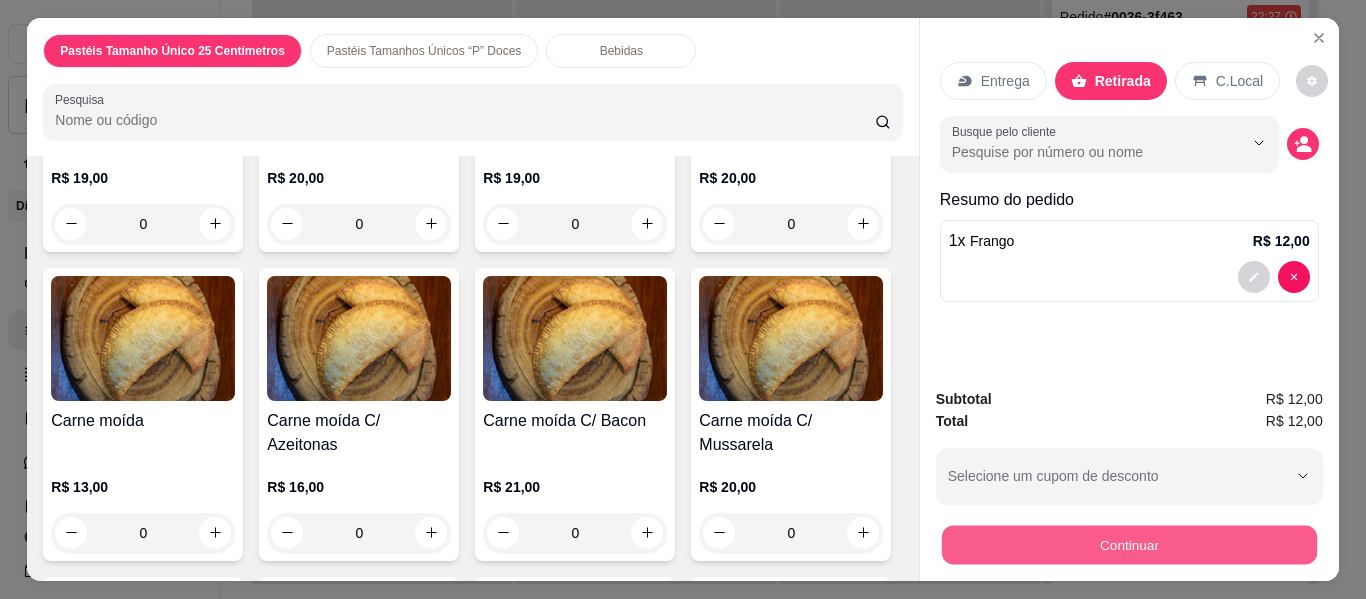 click on "Continuar" at bounding box center (1128, 545) 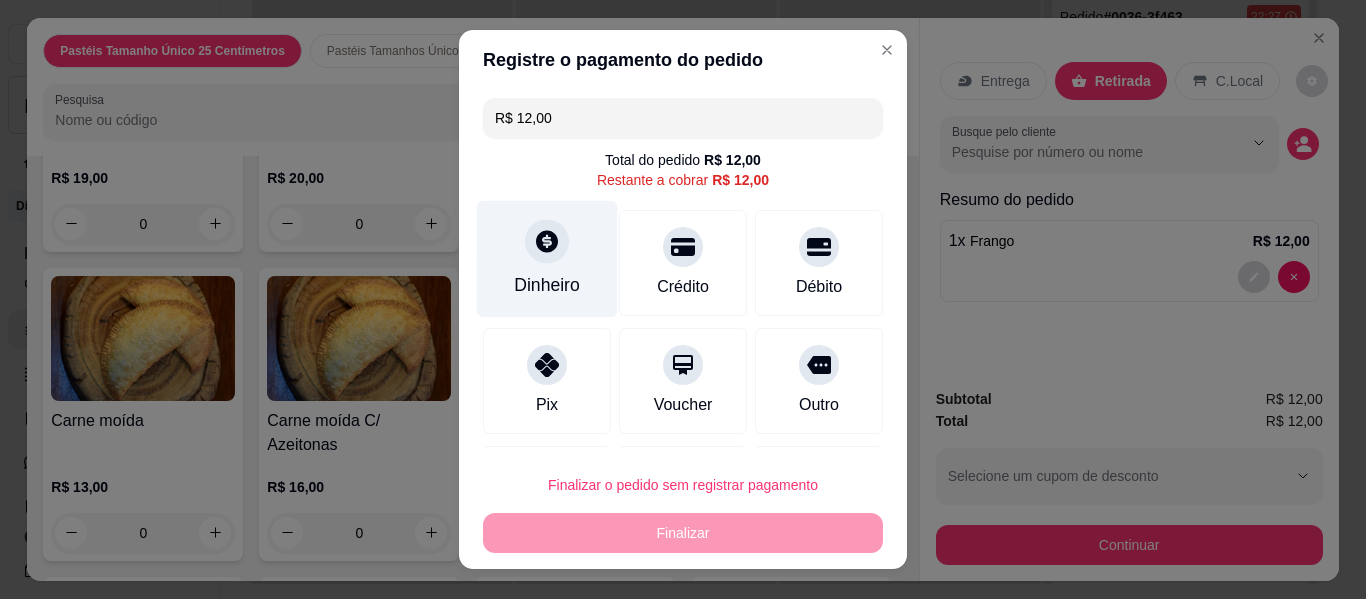 click on "Dinheiro" at bounding box center (547, 259) 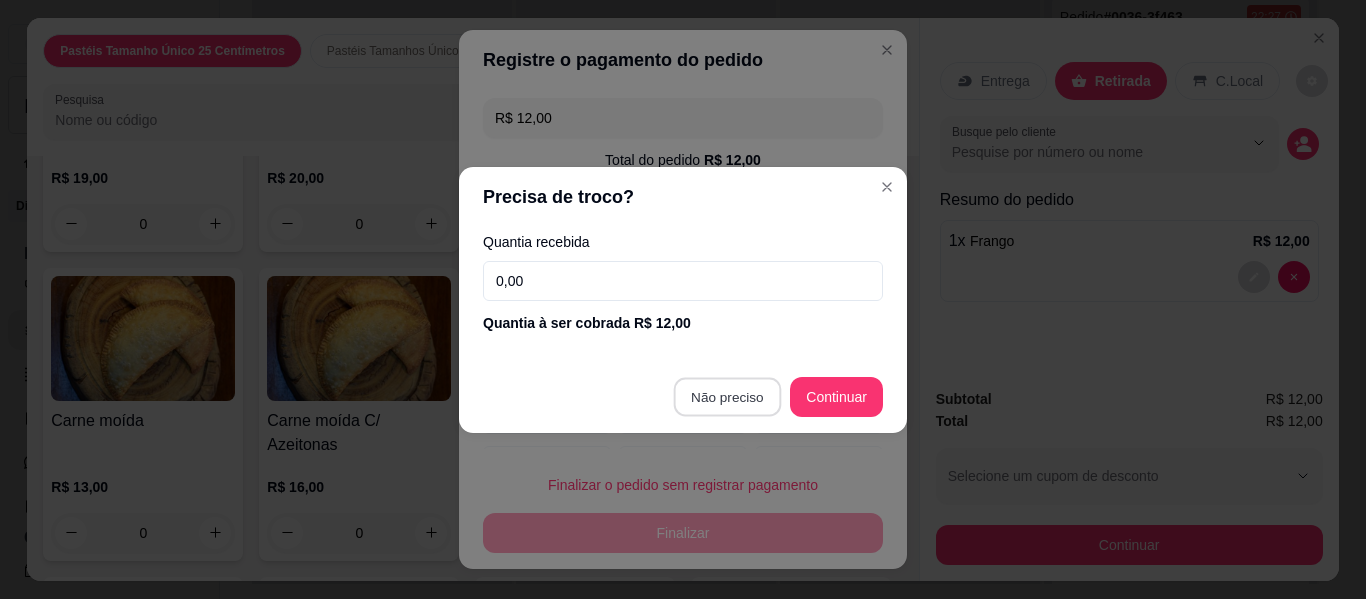 type on "R$ 0,00" 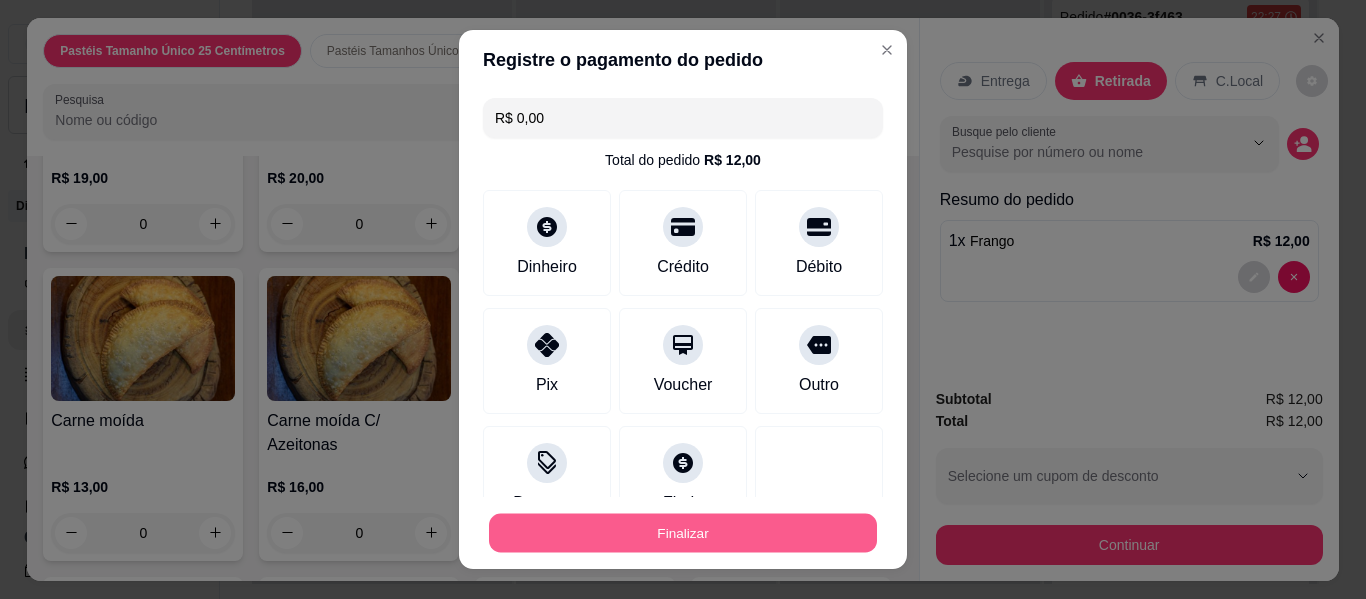 click on "Finalizar" at bounding box center (683, 533) 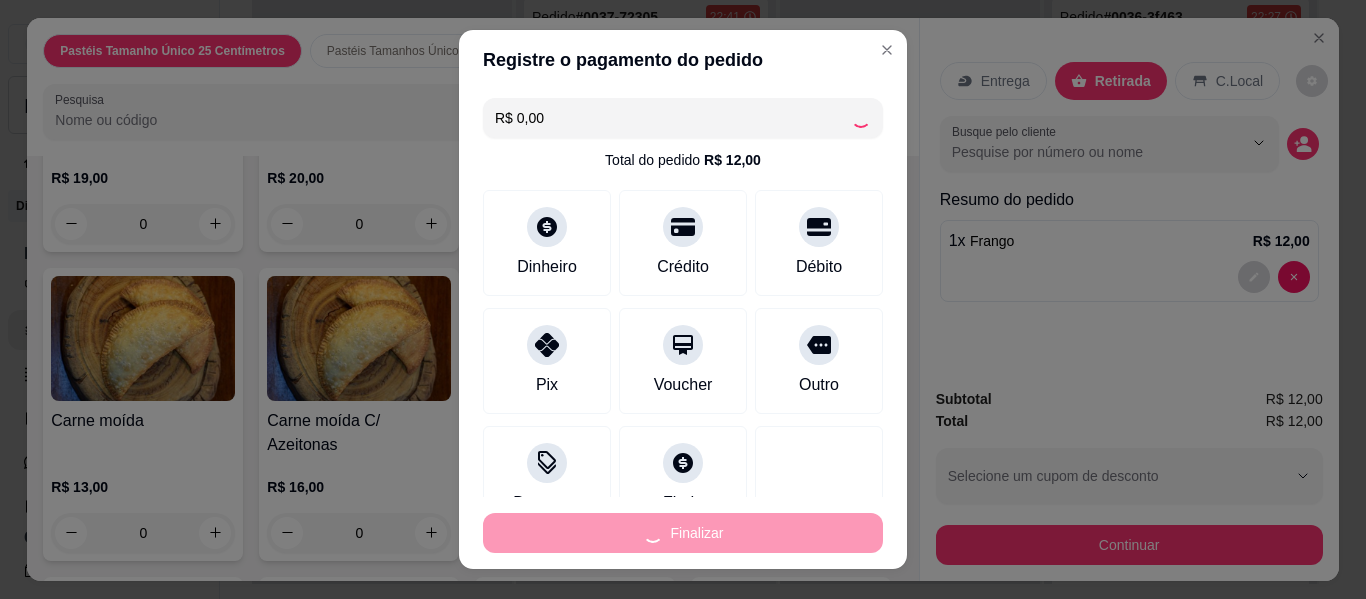 type on "0" 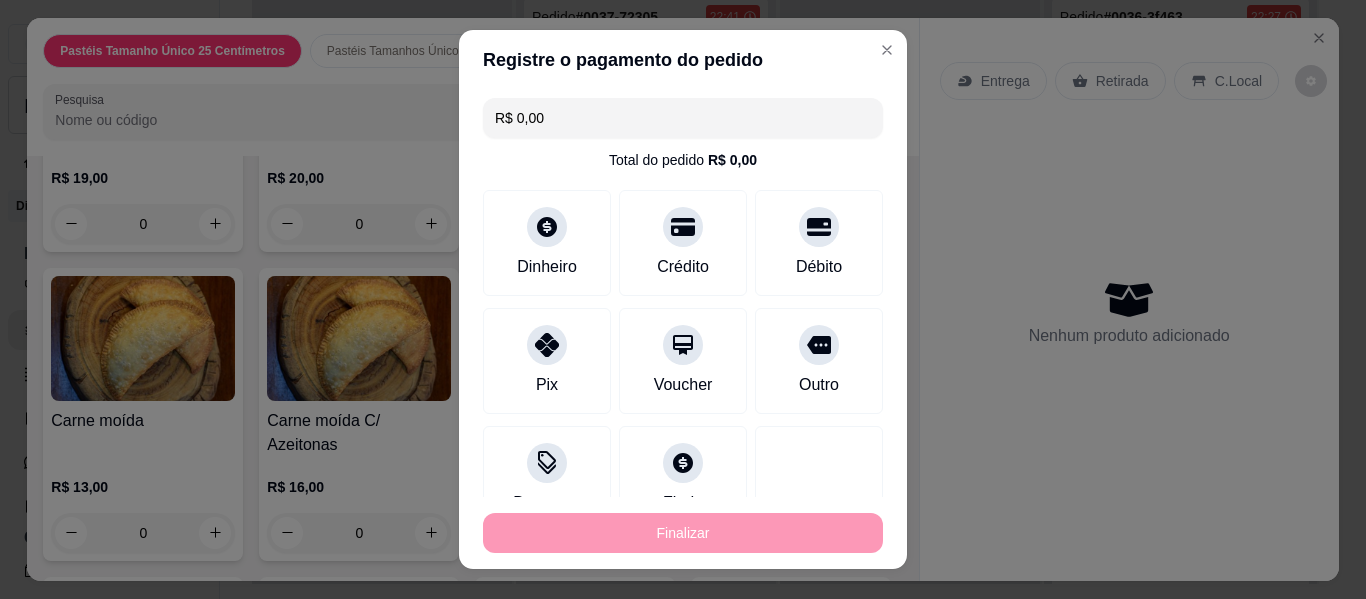 type on "-R$ 12,00" 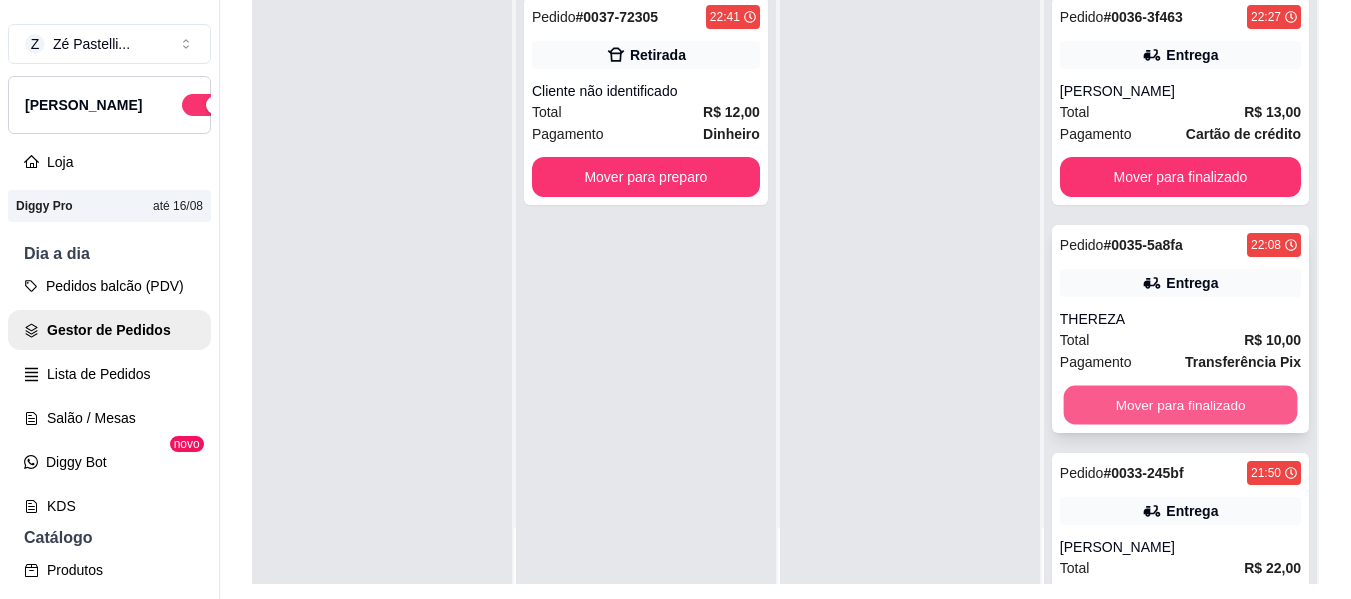 click on "Mover para finalizado" at bounding box center (1180, 405) 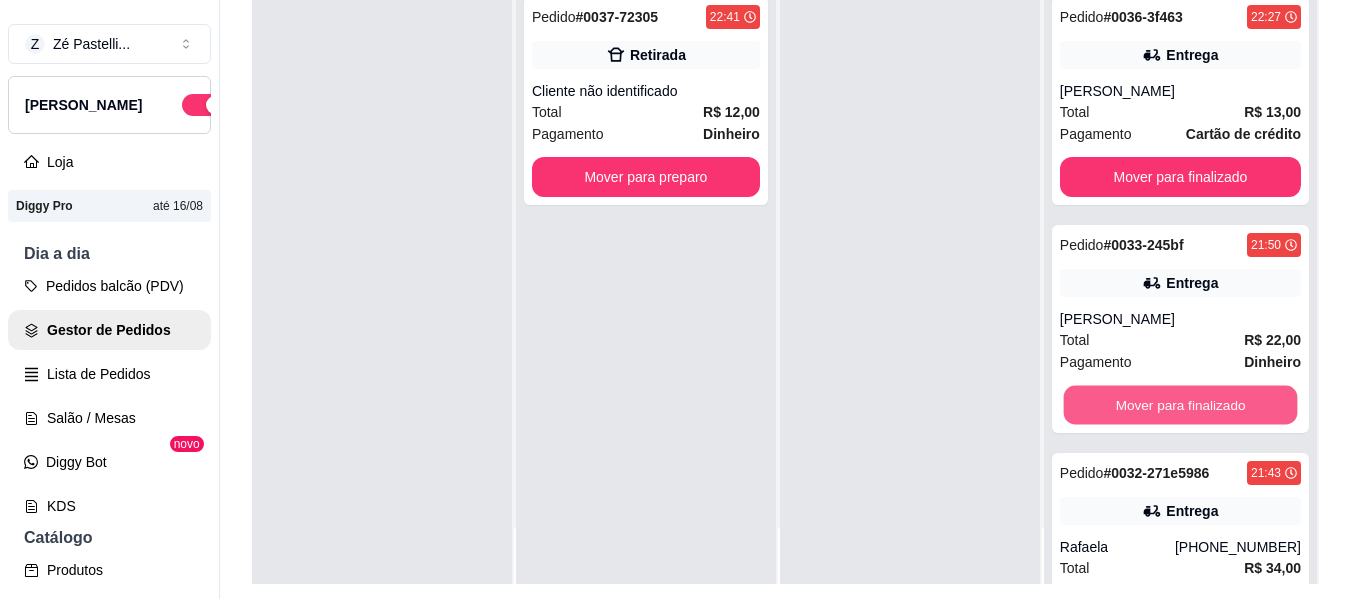 click on "Mover para finalizado" at bounding box center (1180, 405) 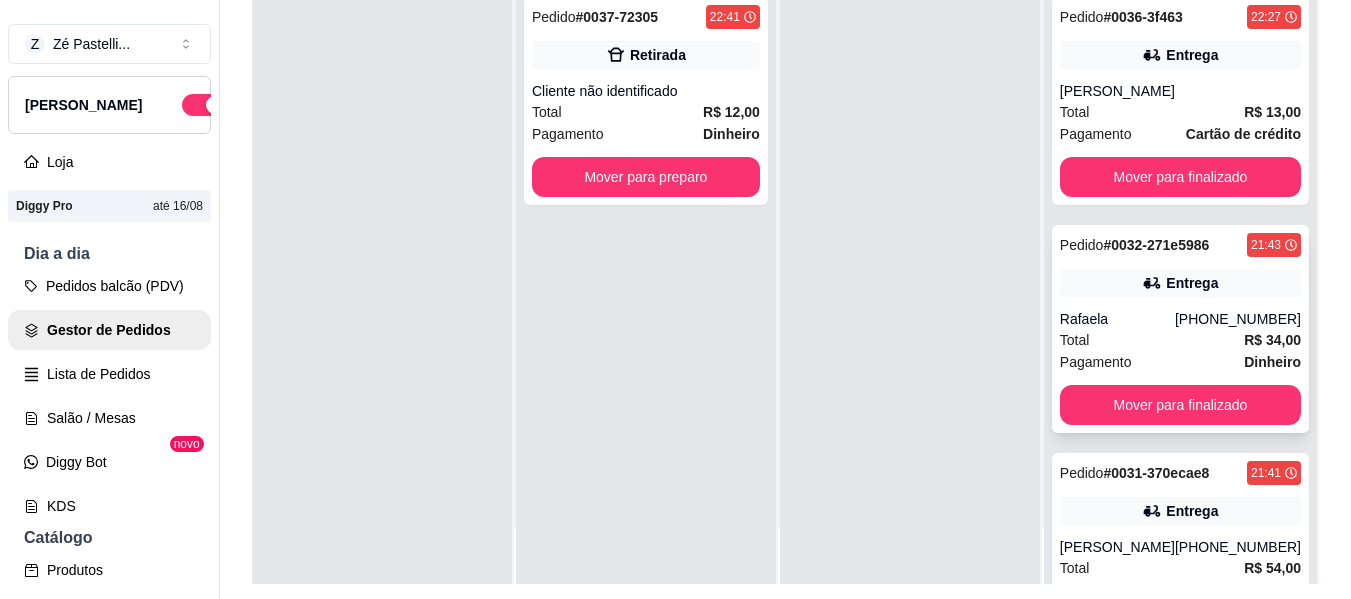 click on "Rafaela" at bounding box center [1117, 319] 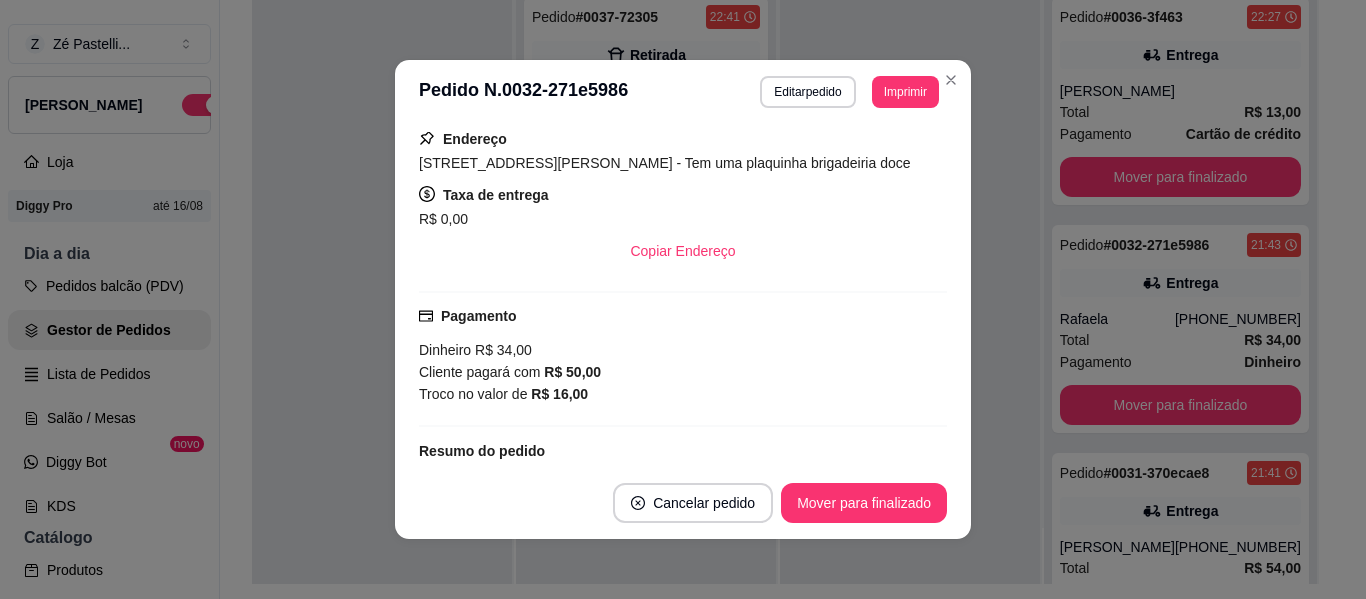 scroll, scrollTop: 360, scrollLeft: 0, axis: vertical 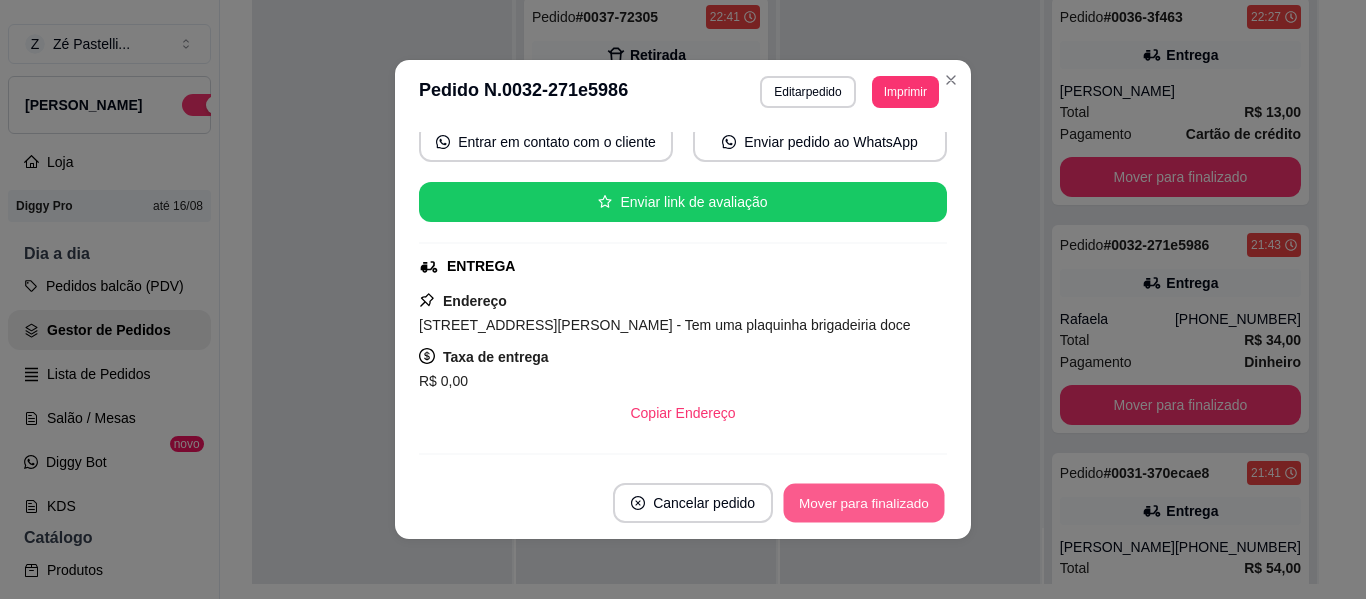 click on "Mover para finalizado" at bounding box center [864, 503] 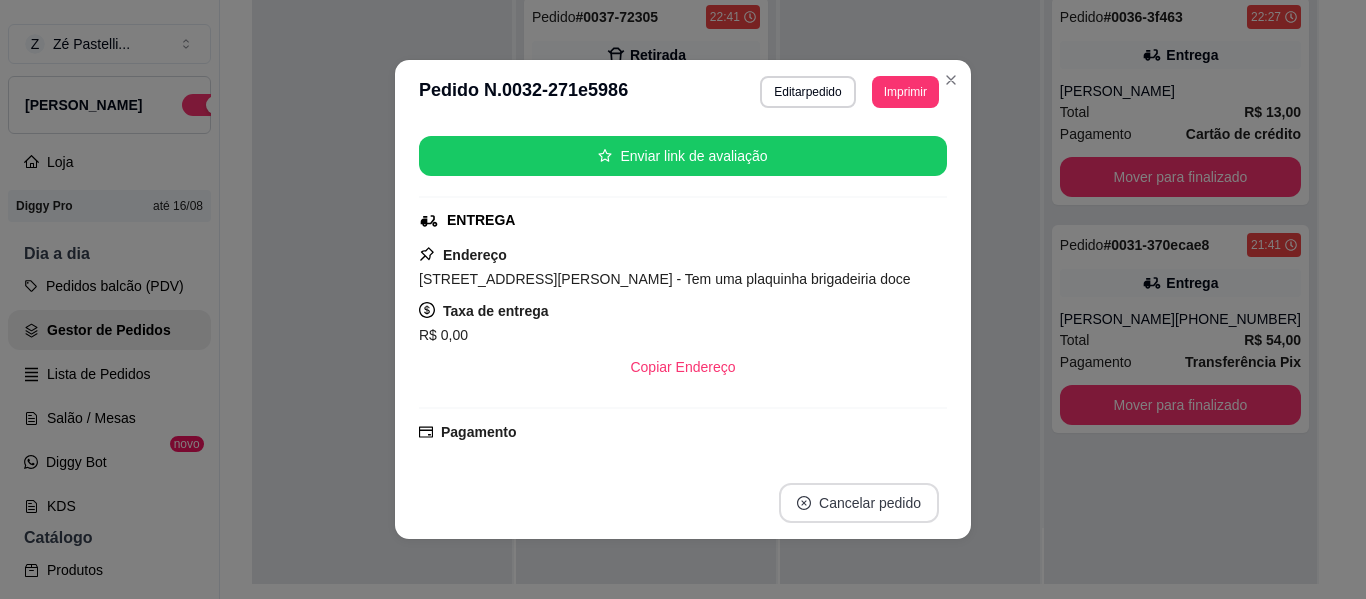 scroll, scrollTop: 150, scrollLeft: 0, axis: vertical 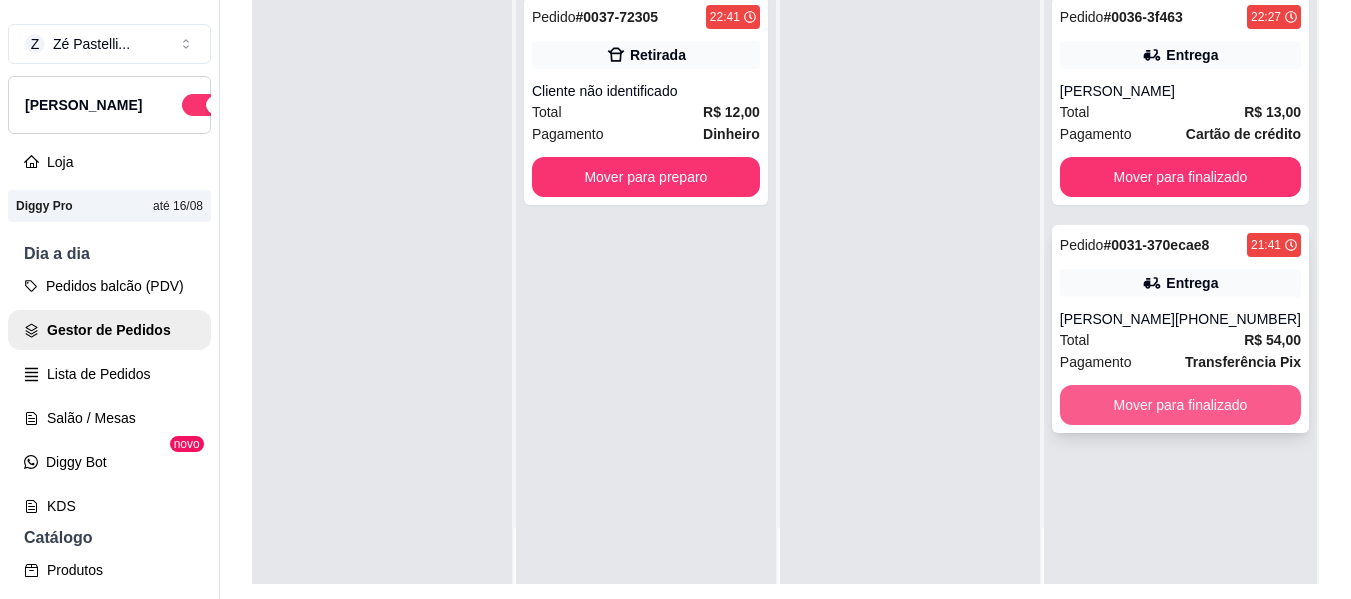 click on "Mover para finalizado" at bounding box center [1180, 405] 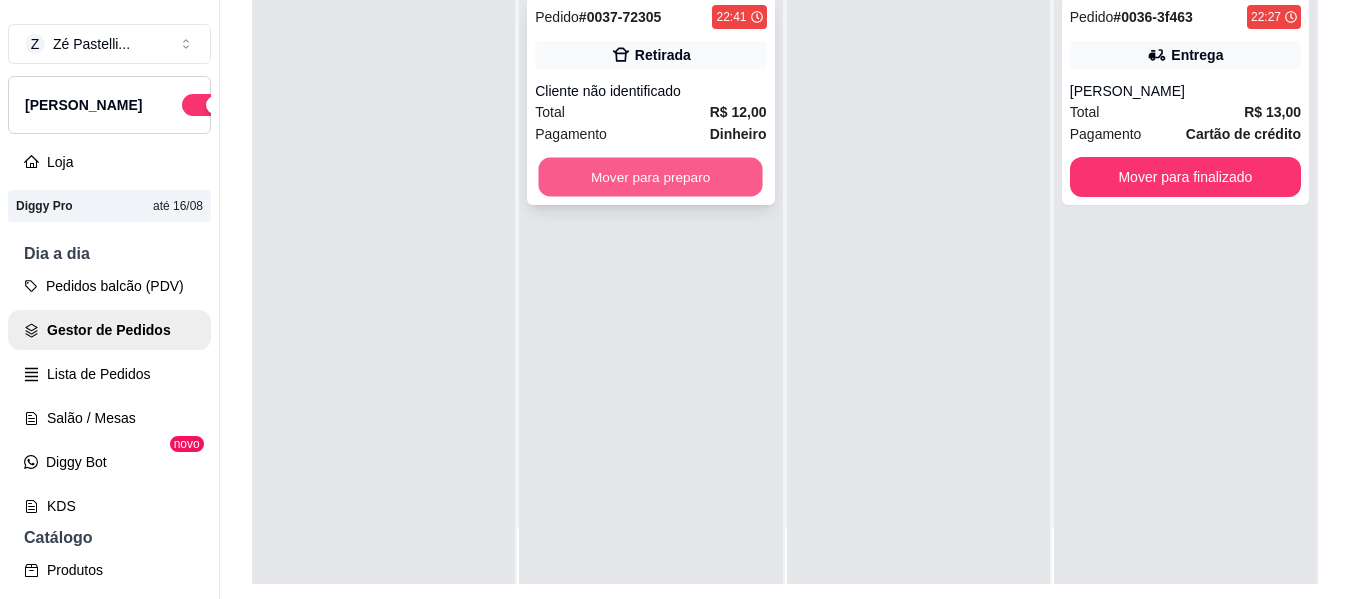 click on "Mover para preparo" at bounding box center [651, 177] 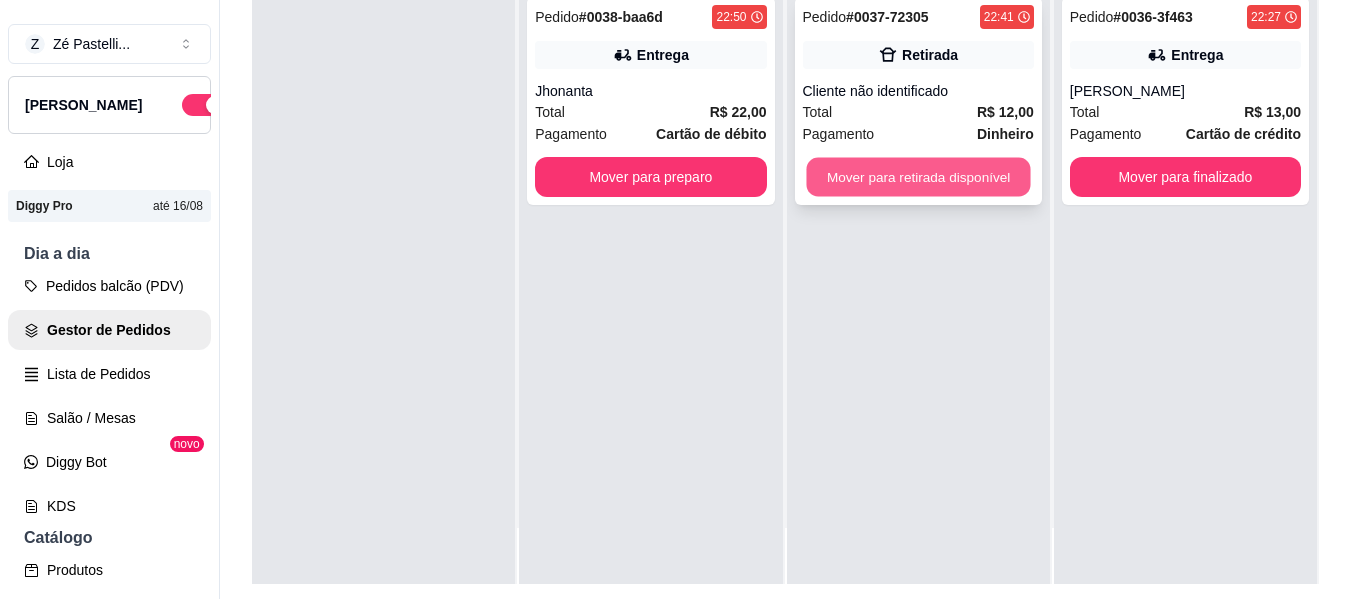 click on "Mover para retirada disponível" at bounding box center (918, 177) 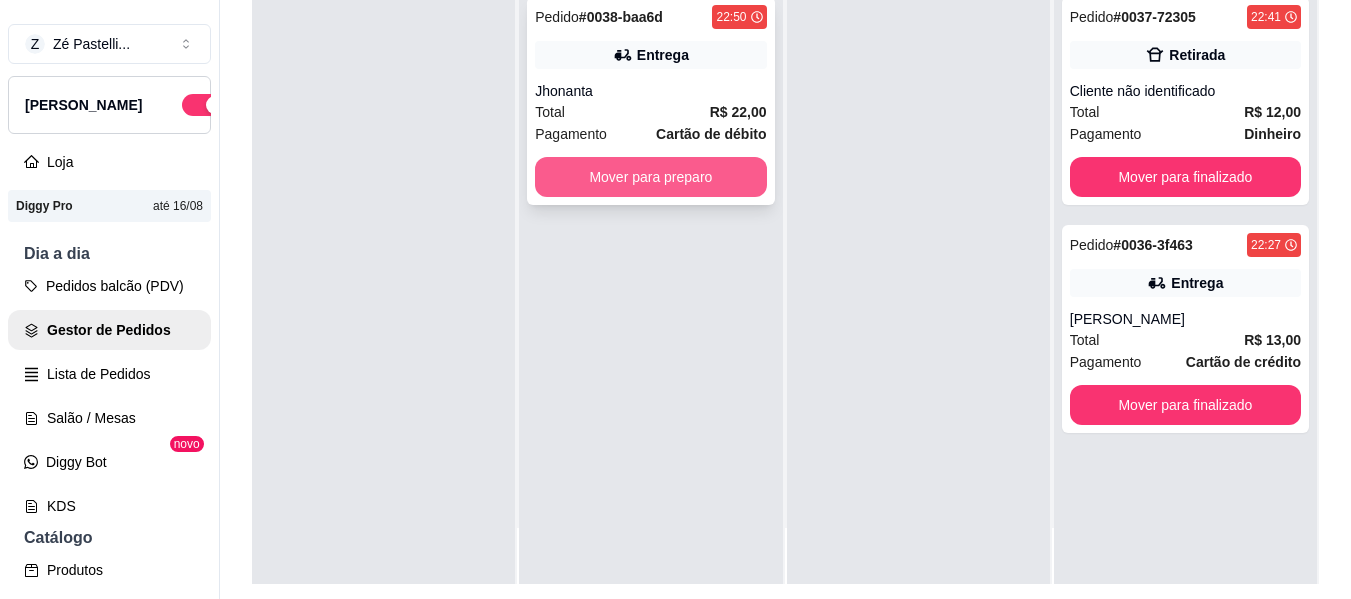click on "Mover para preparo" at bounding box center (650, 177) 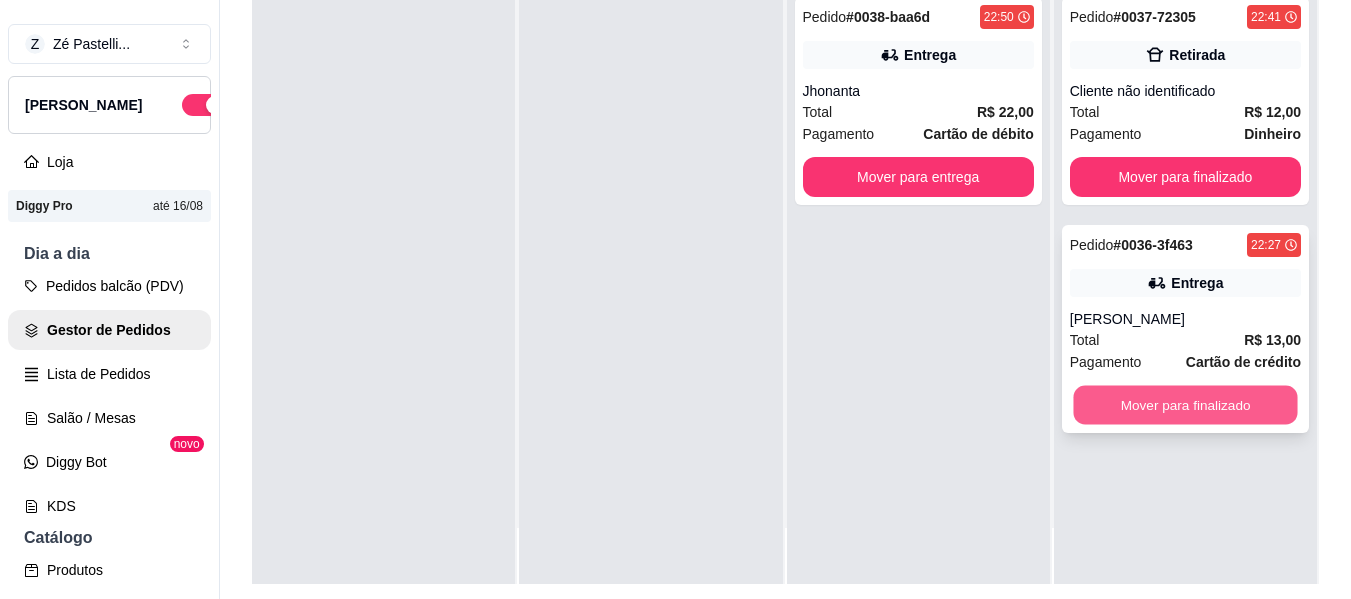 click on "Mover para finalizado" at bounding box center (1185, 405) 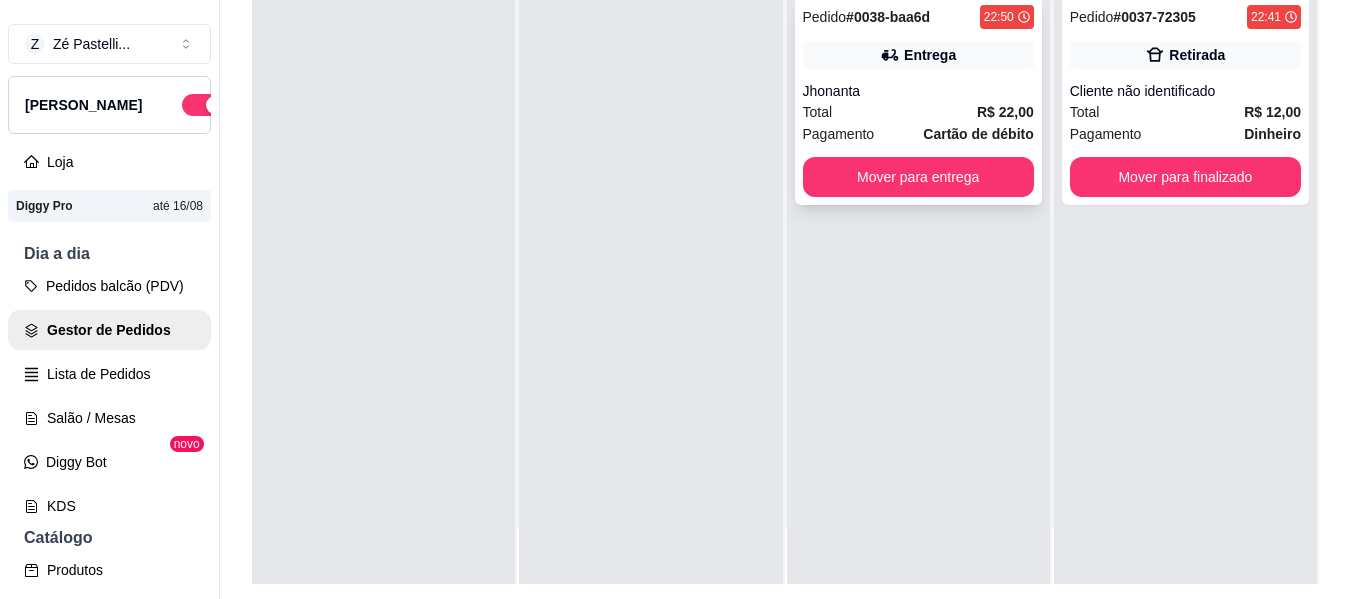 click on "Total R$ 22,00" at bounding box center (918, 112) 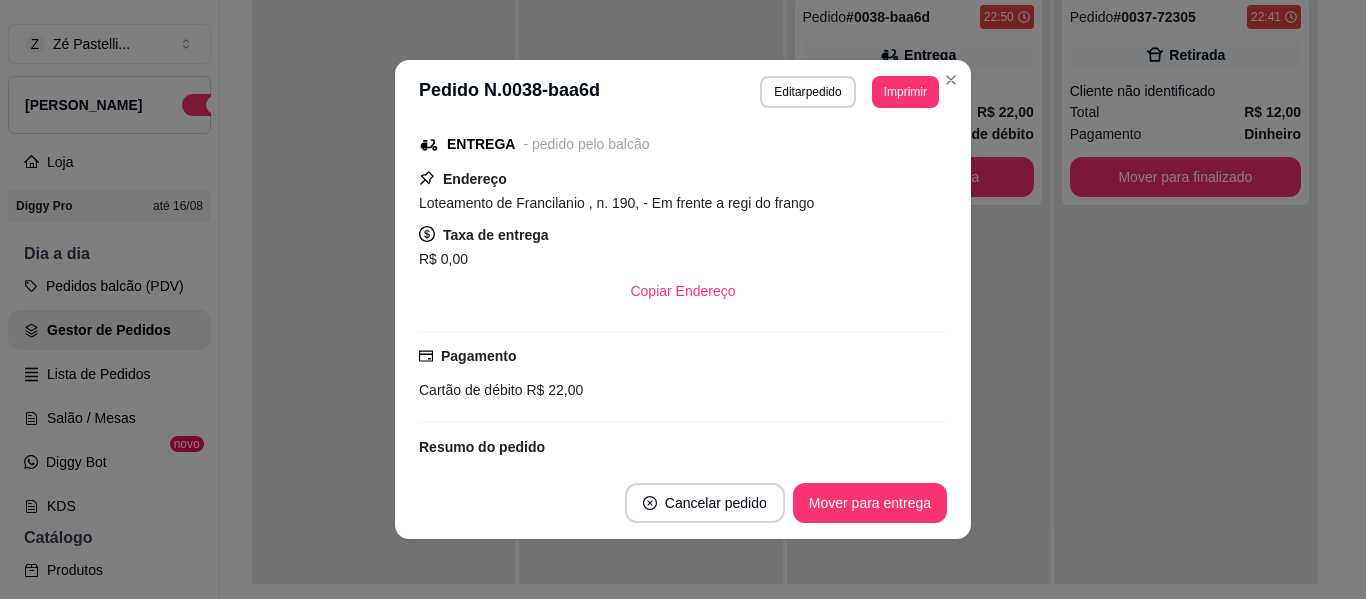 scroll, scrollTop: 280, scrollLeft: 0, axis: vertical 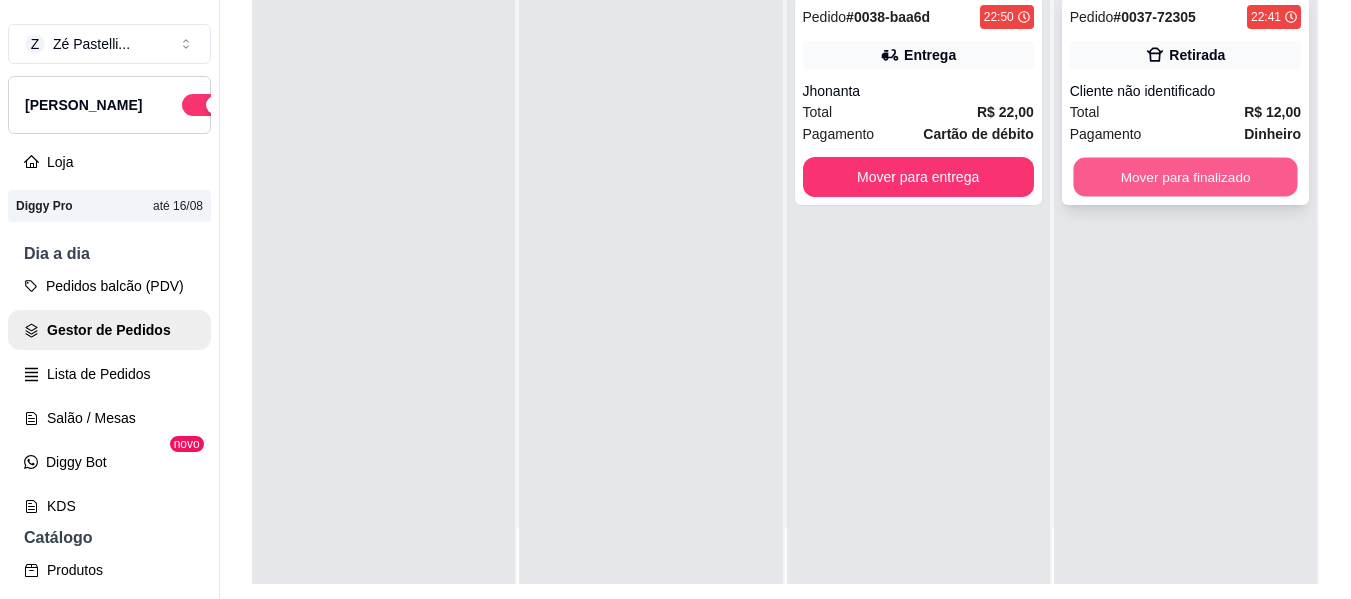 click on "Mover para finalizado" at bounding box center [1185, 177] 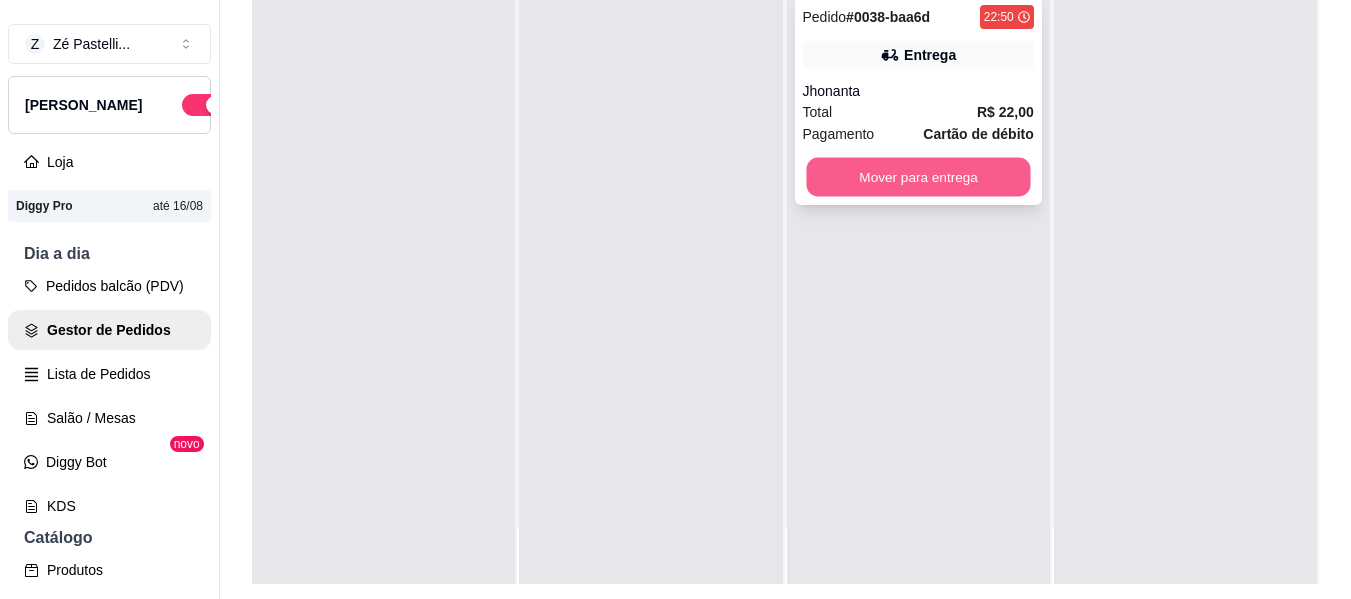 click on "Mover para entrega" at bounding box center (918, 177) 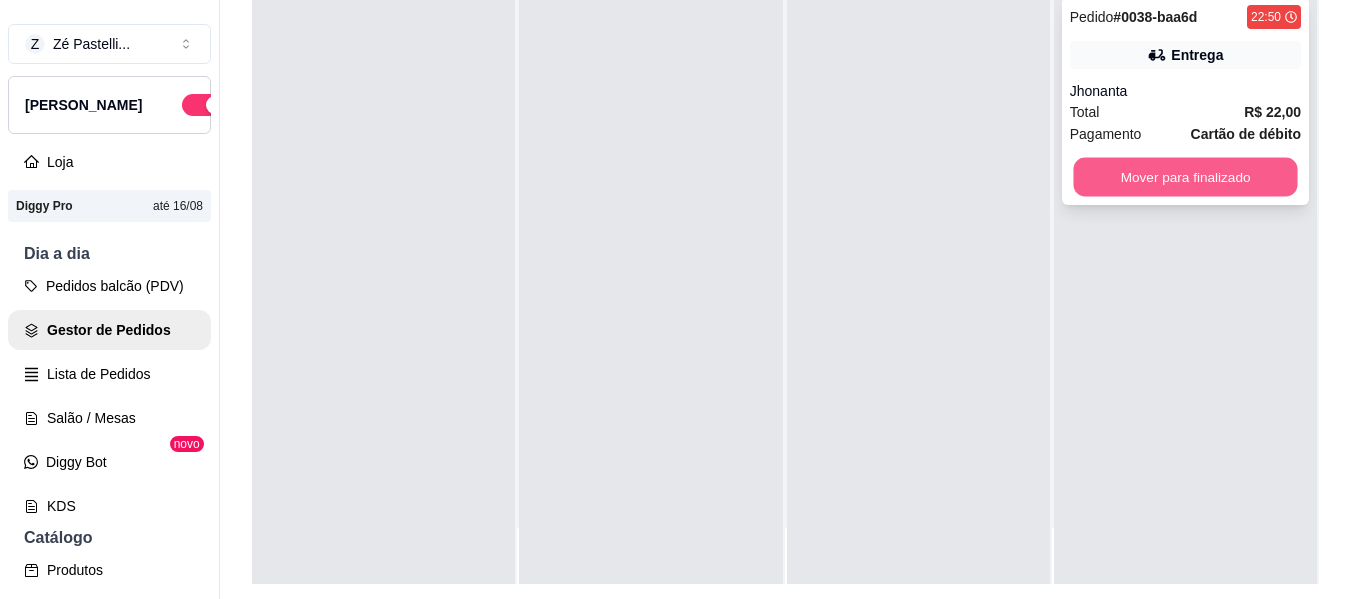 click on "Mover para finalizado" at bounding box center [1185, 177] 